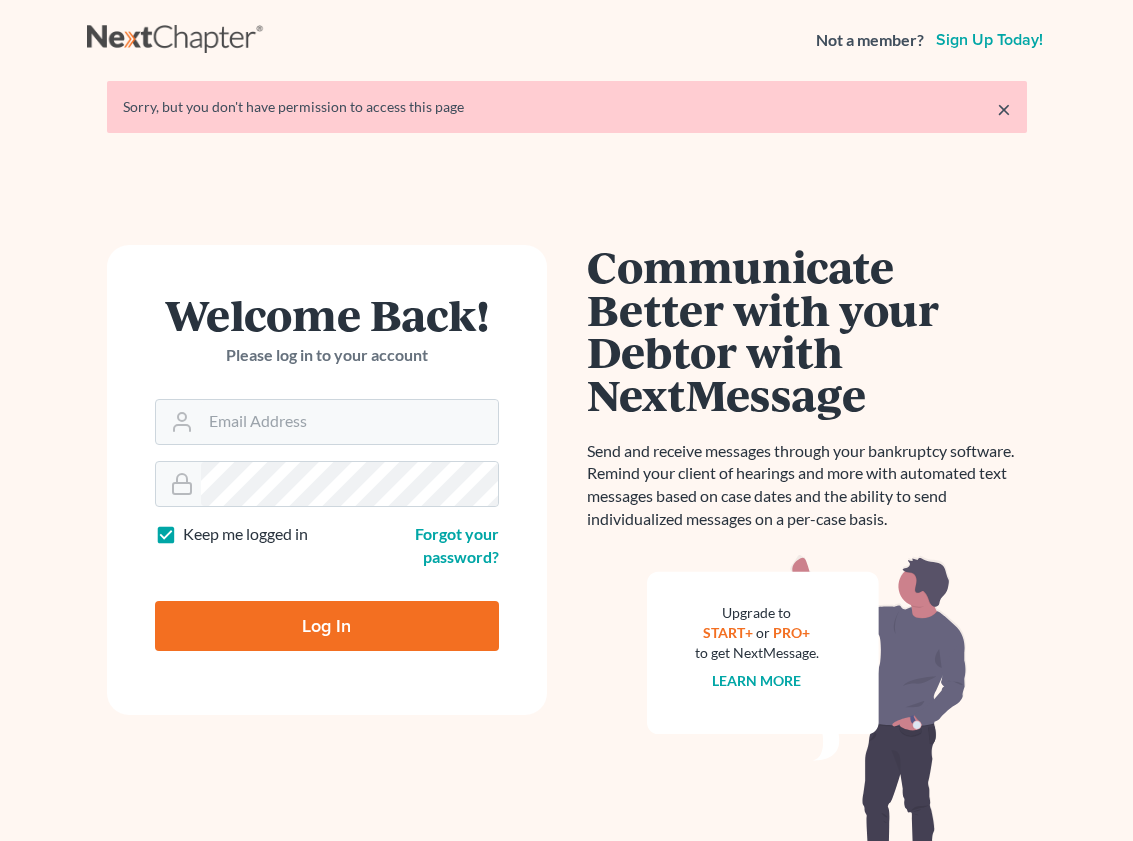 scroll, scrollTop: 0, scrollLeft: 0, axis: both 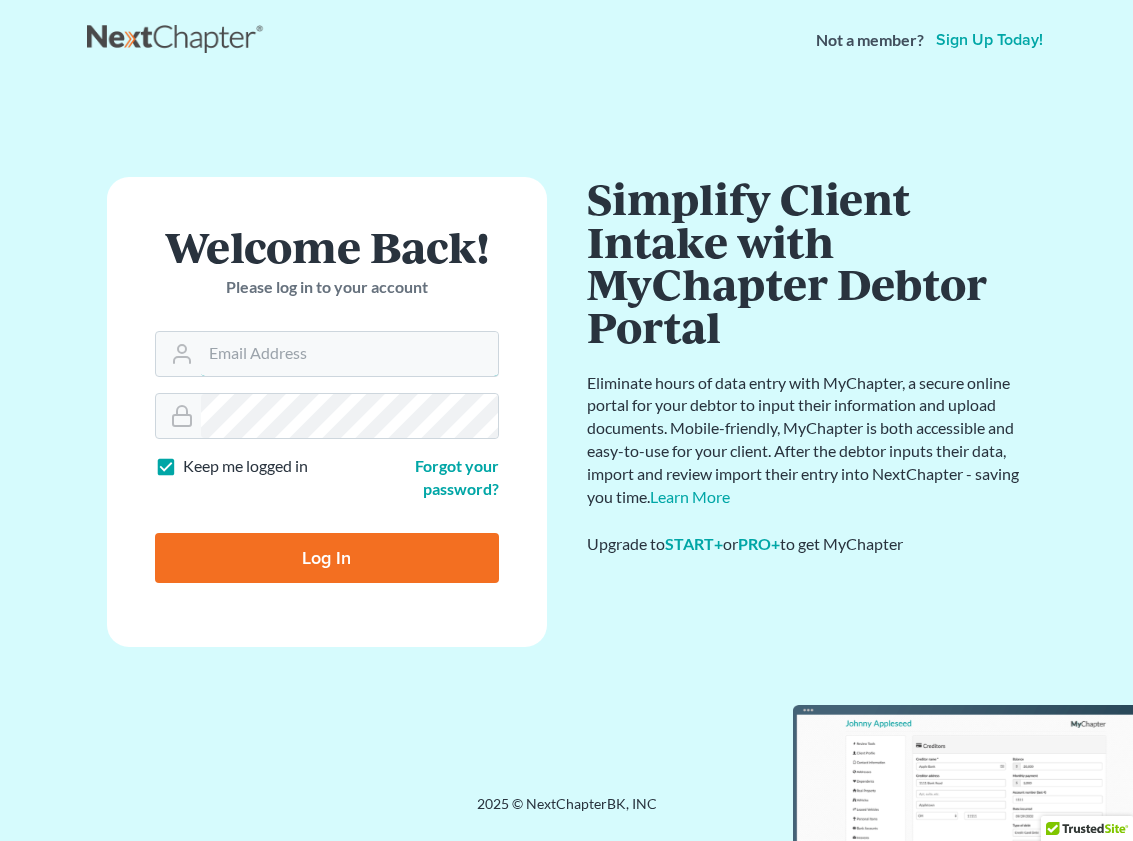 type on "[EMAIL]" 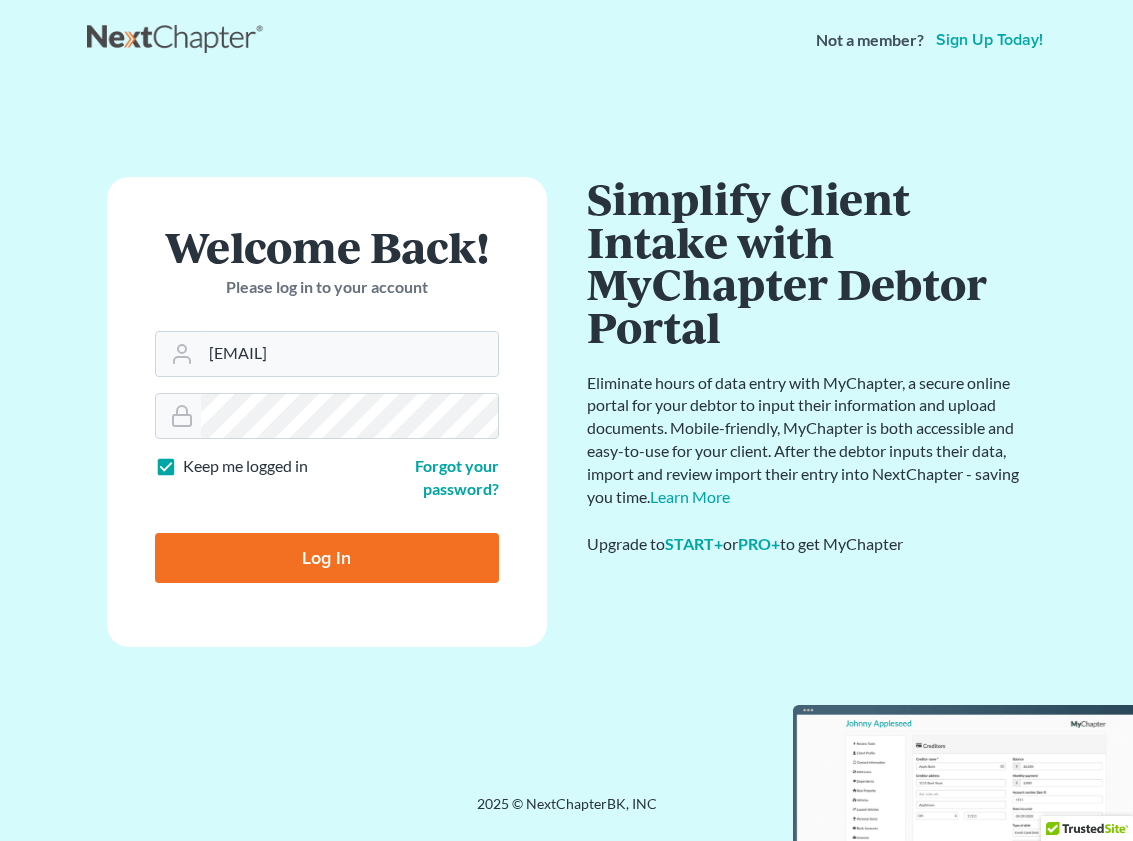 click on "Log In" at bounding box center [327, 558] 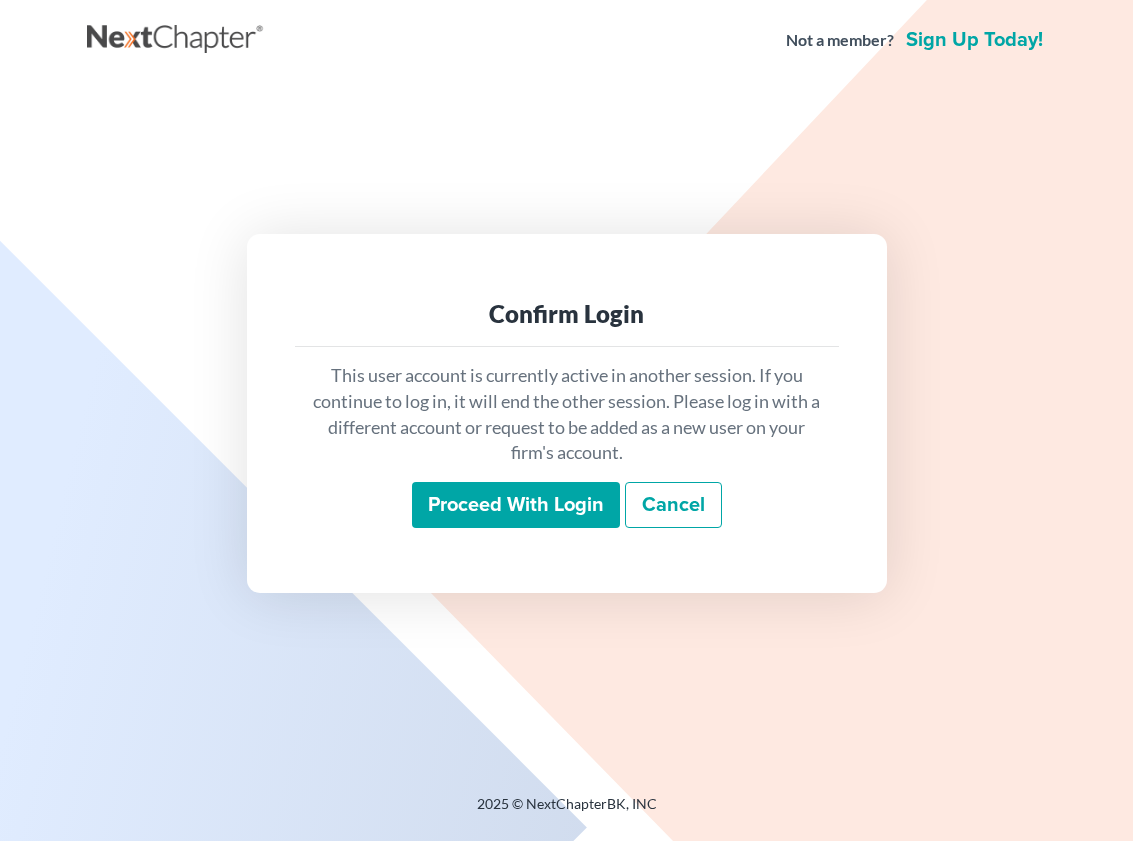 scroll, scrollTop: 0, scrollLeft: 0, axis: both 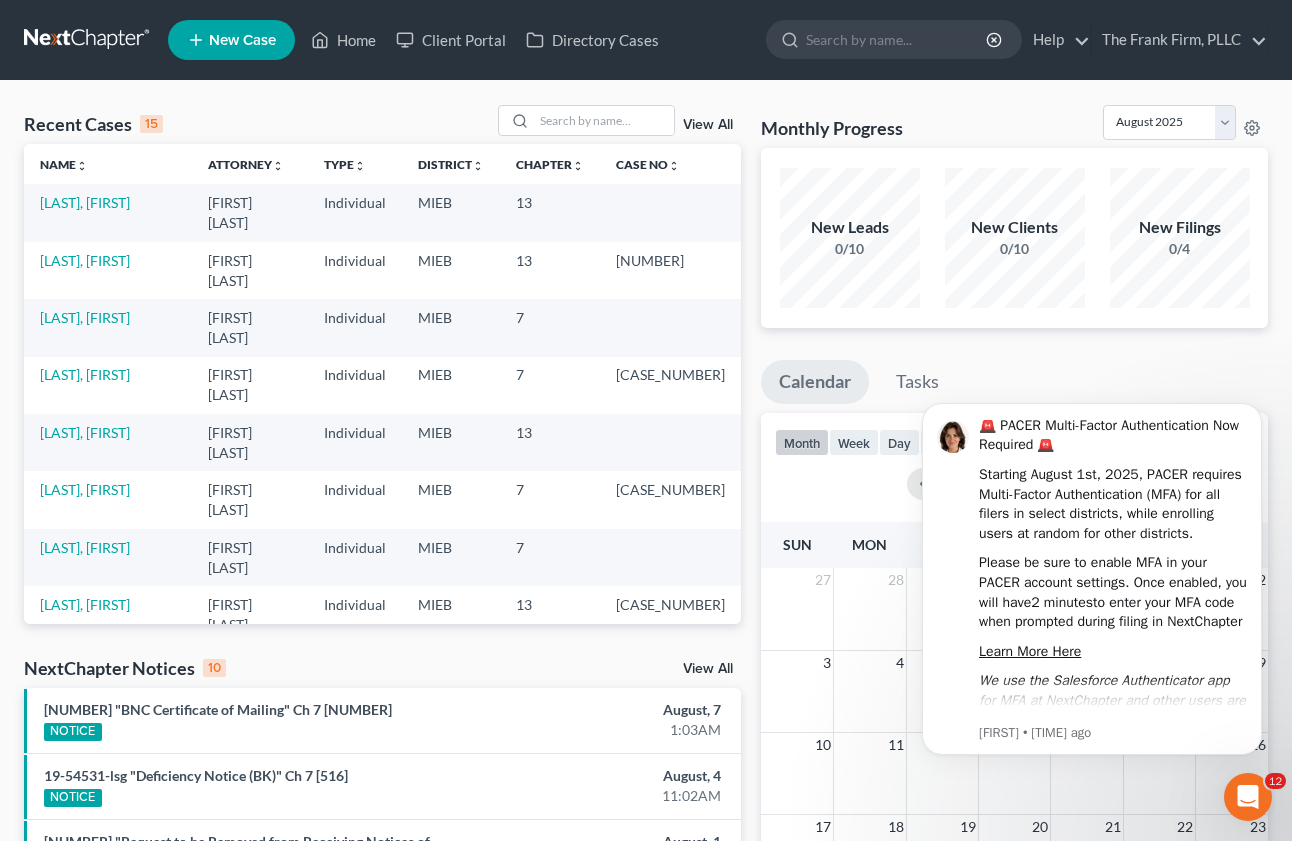 click on "New Case" at bounding box center (231, 40) 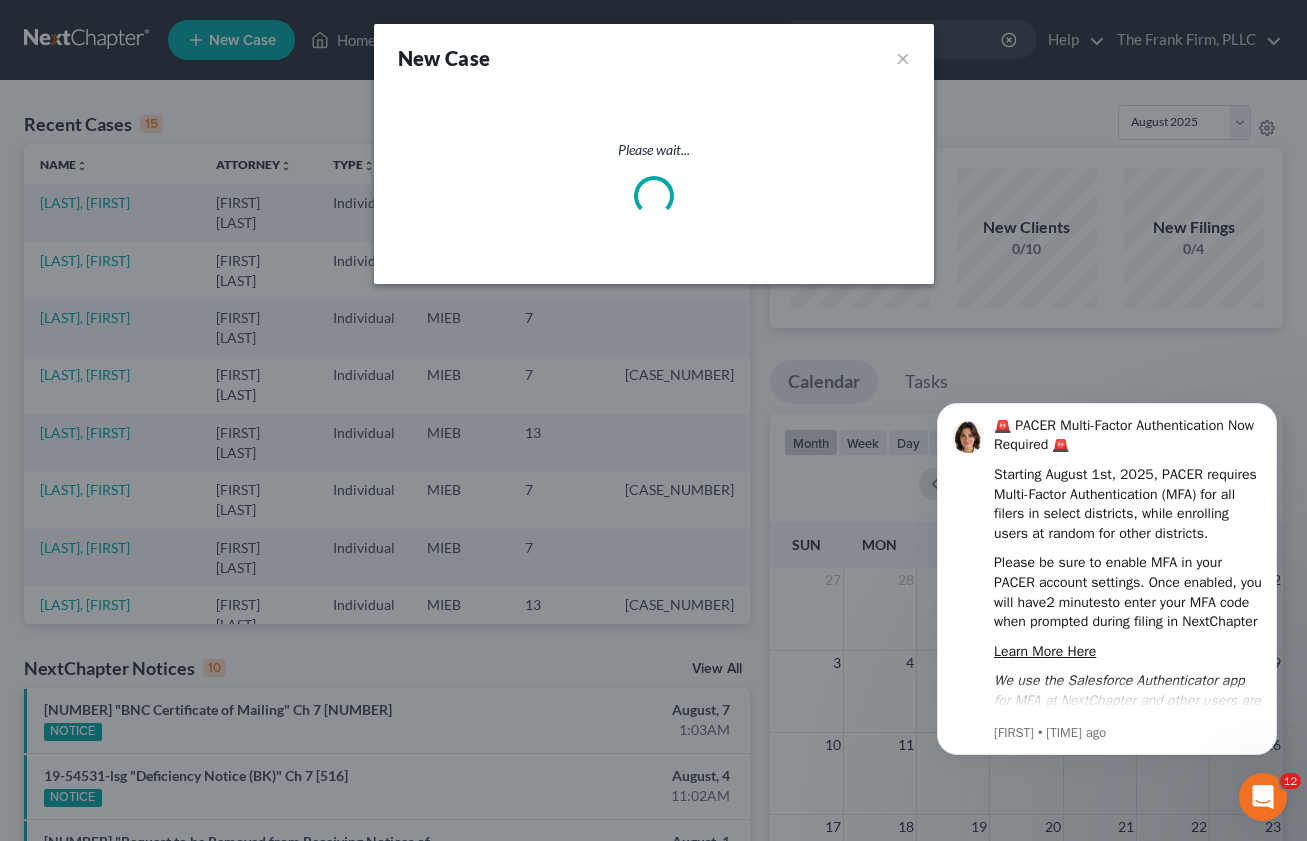 select on "40" 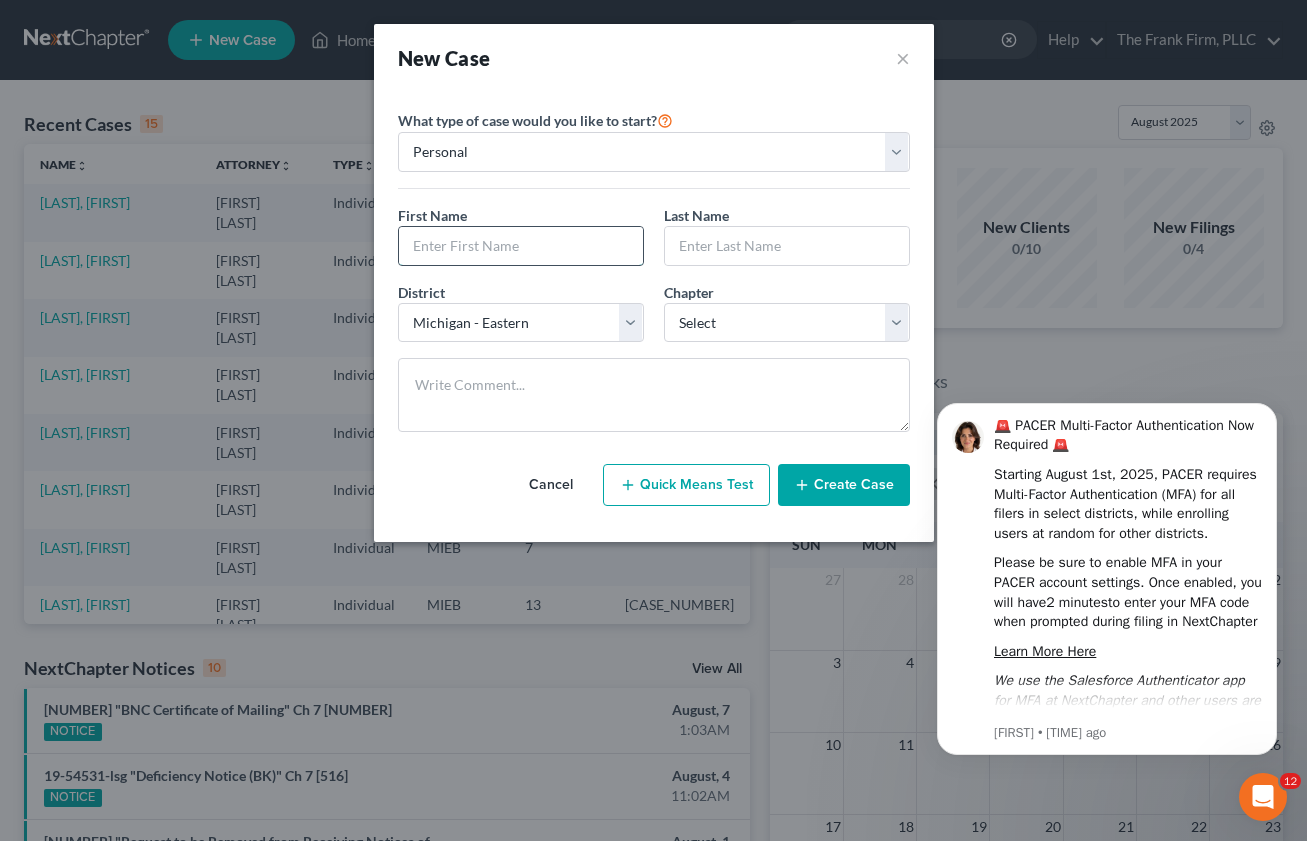 click at bounding box center (521, 246) 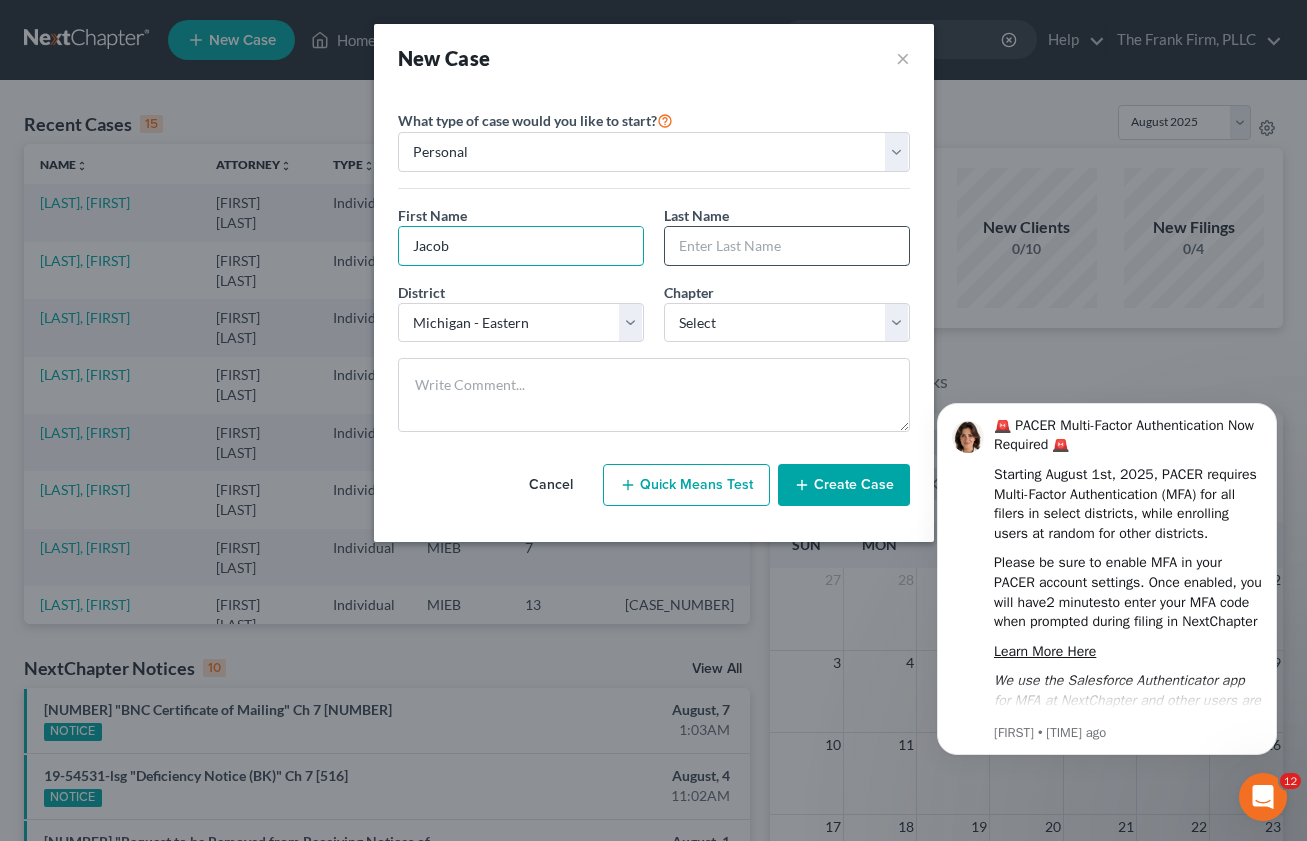 type on "Jacob" 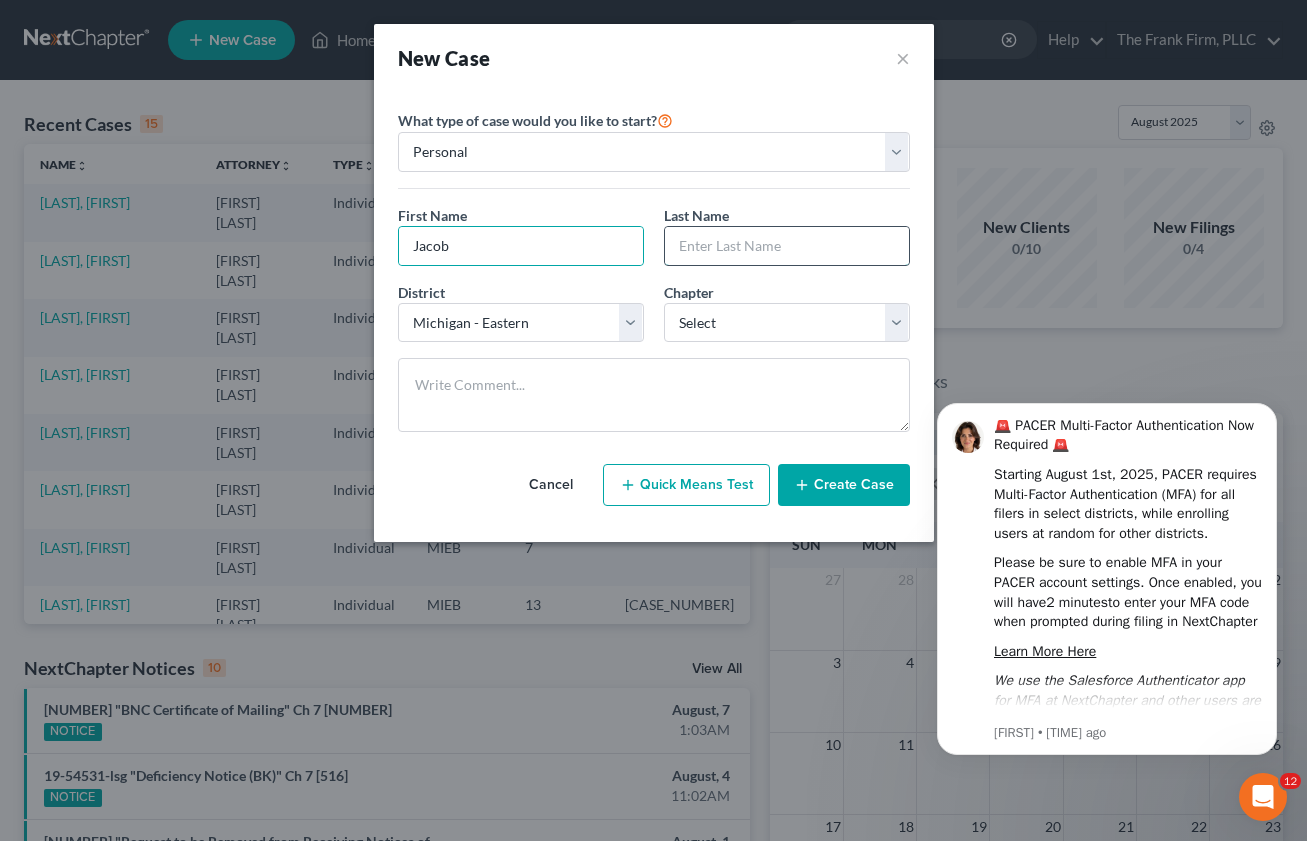 click at bounding box center [787, 246] 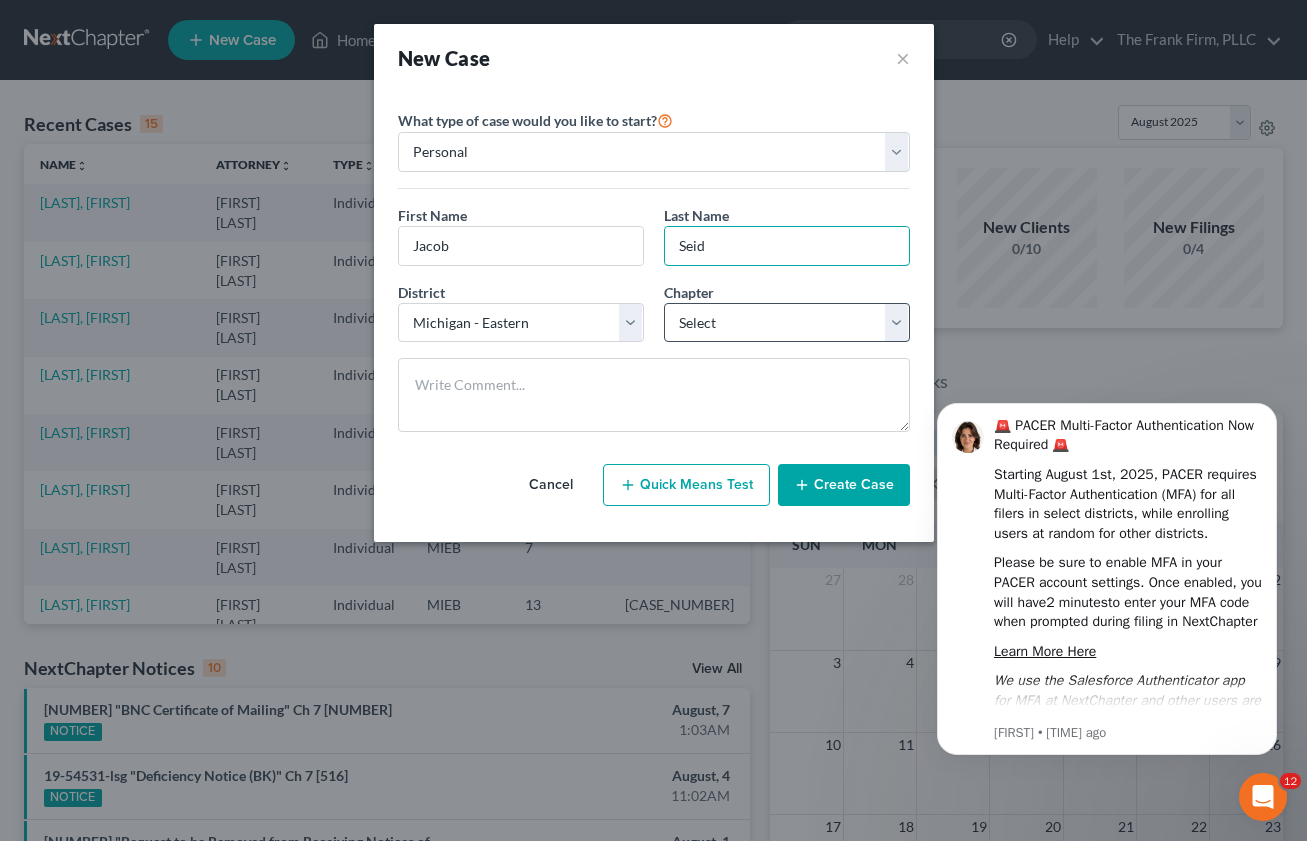 type on "Seid" 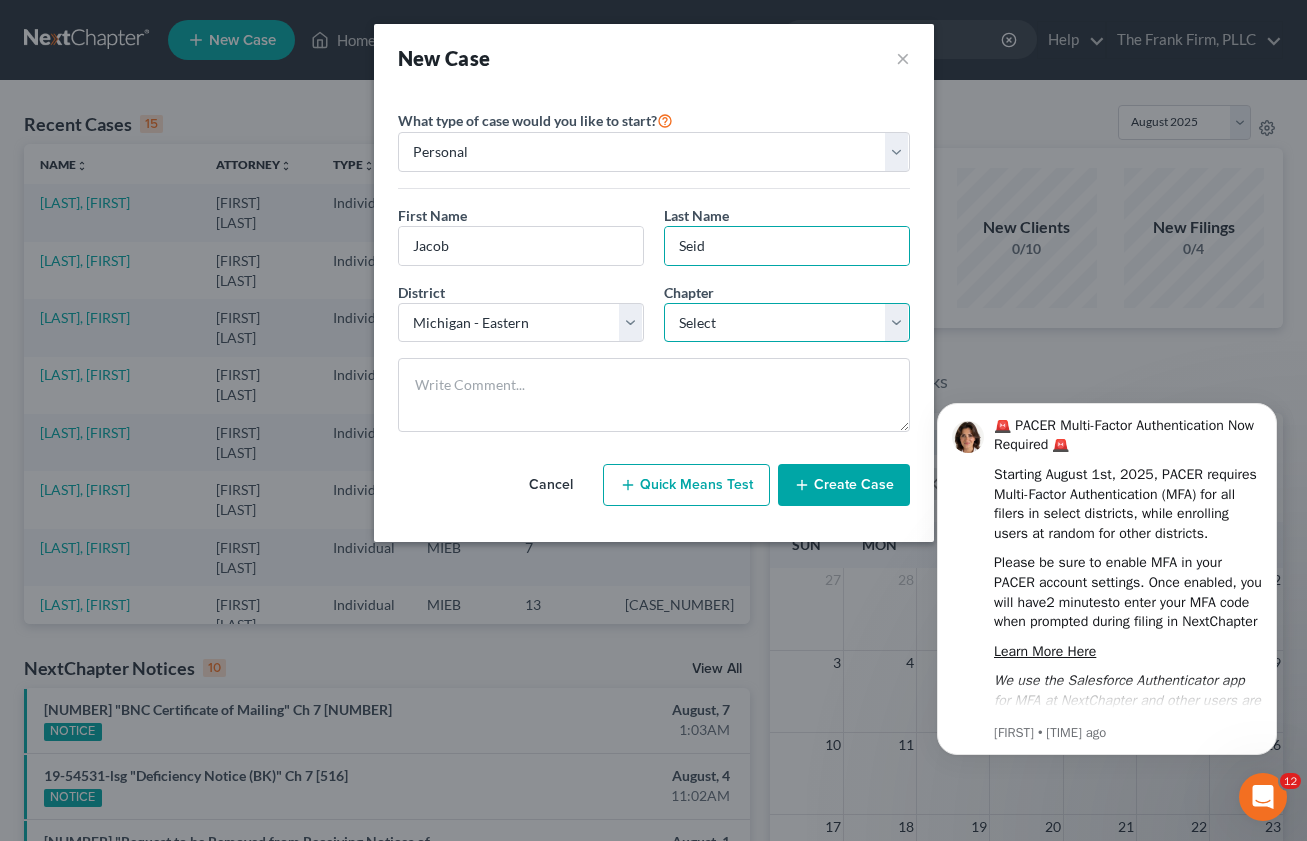click on "Select 7 11 12 13" at bounding box center (787, 323) 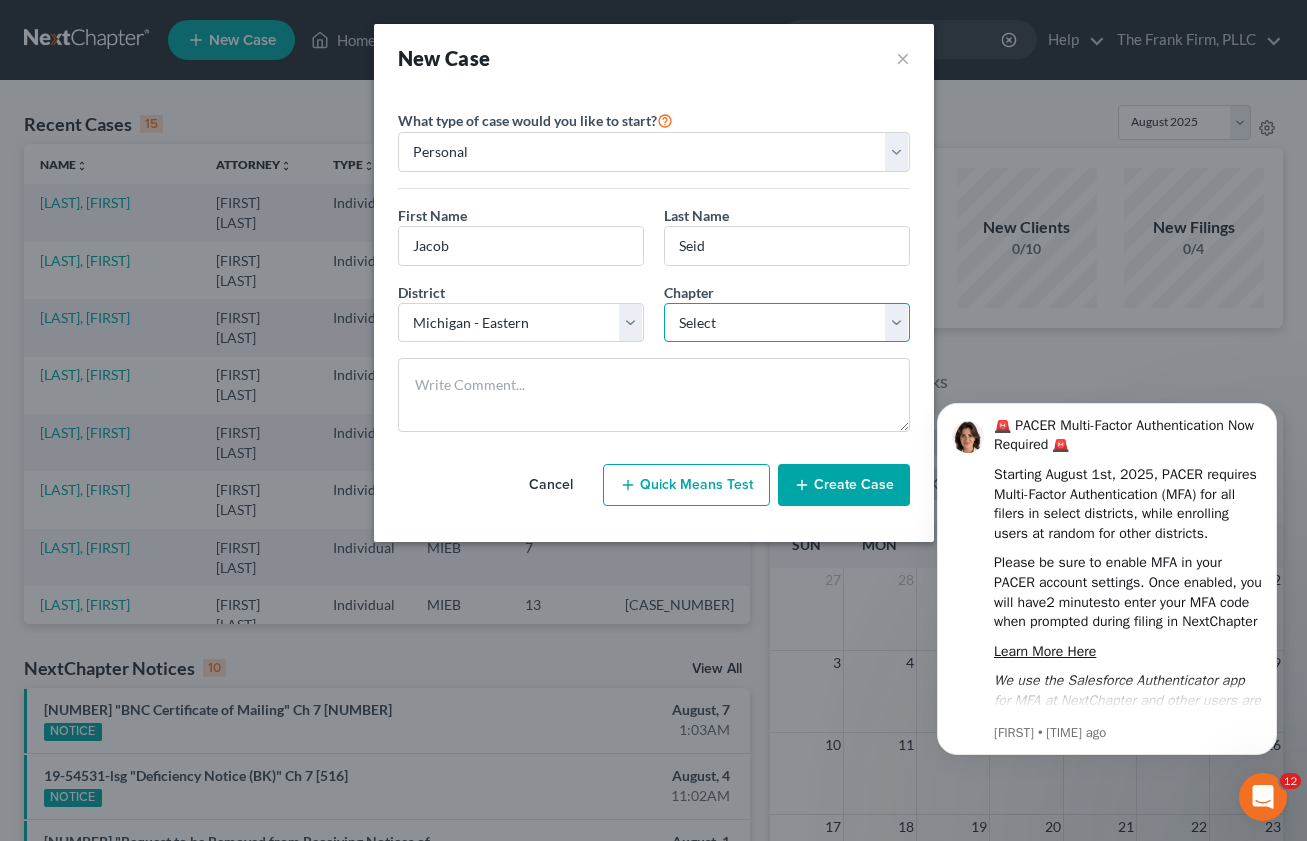 select on "0" 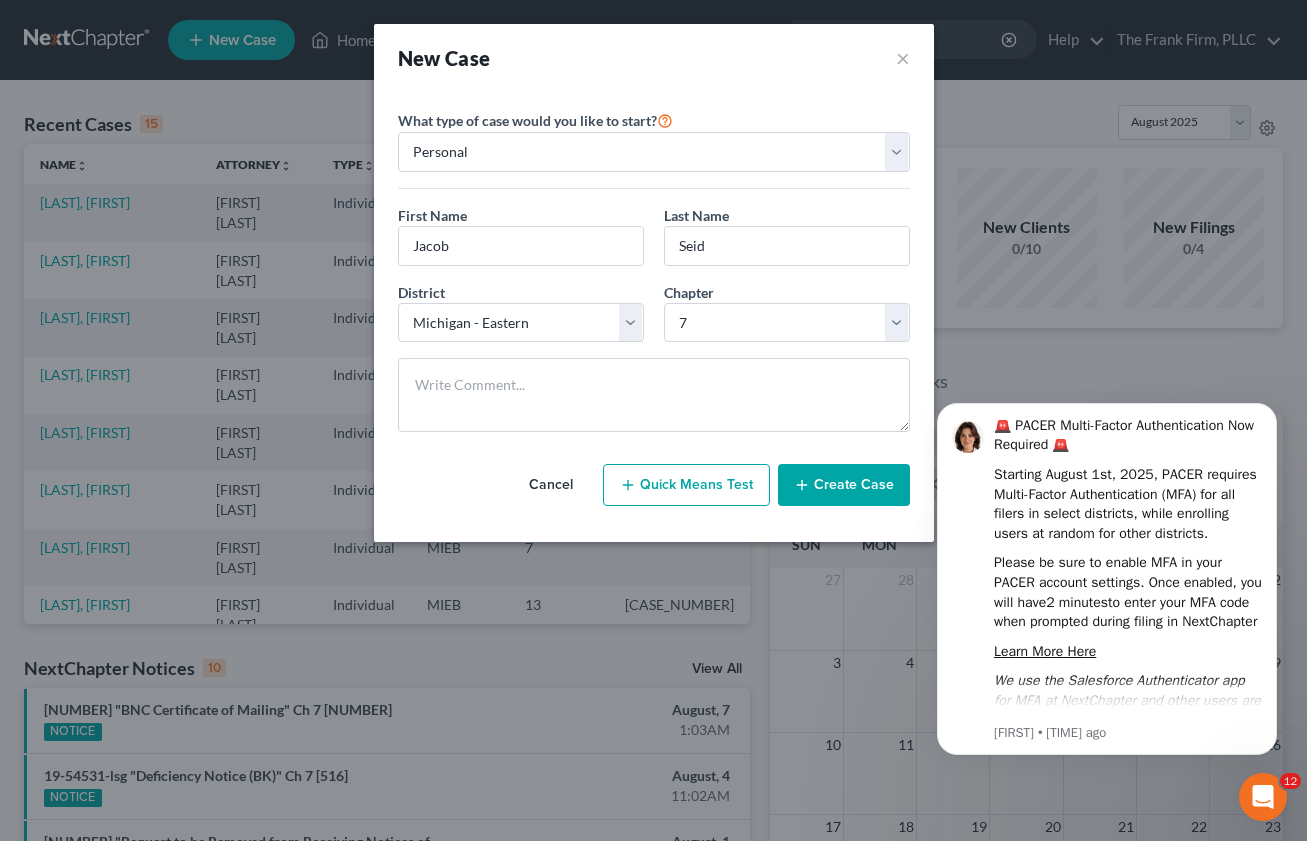 click 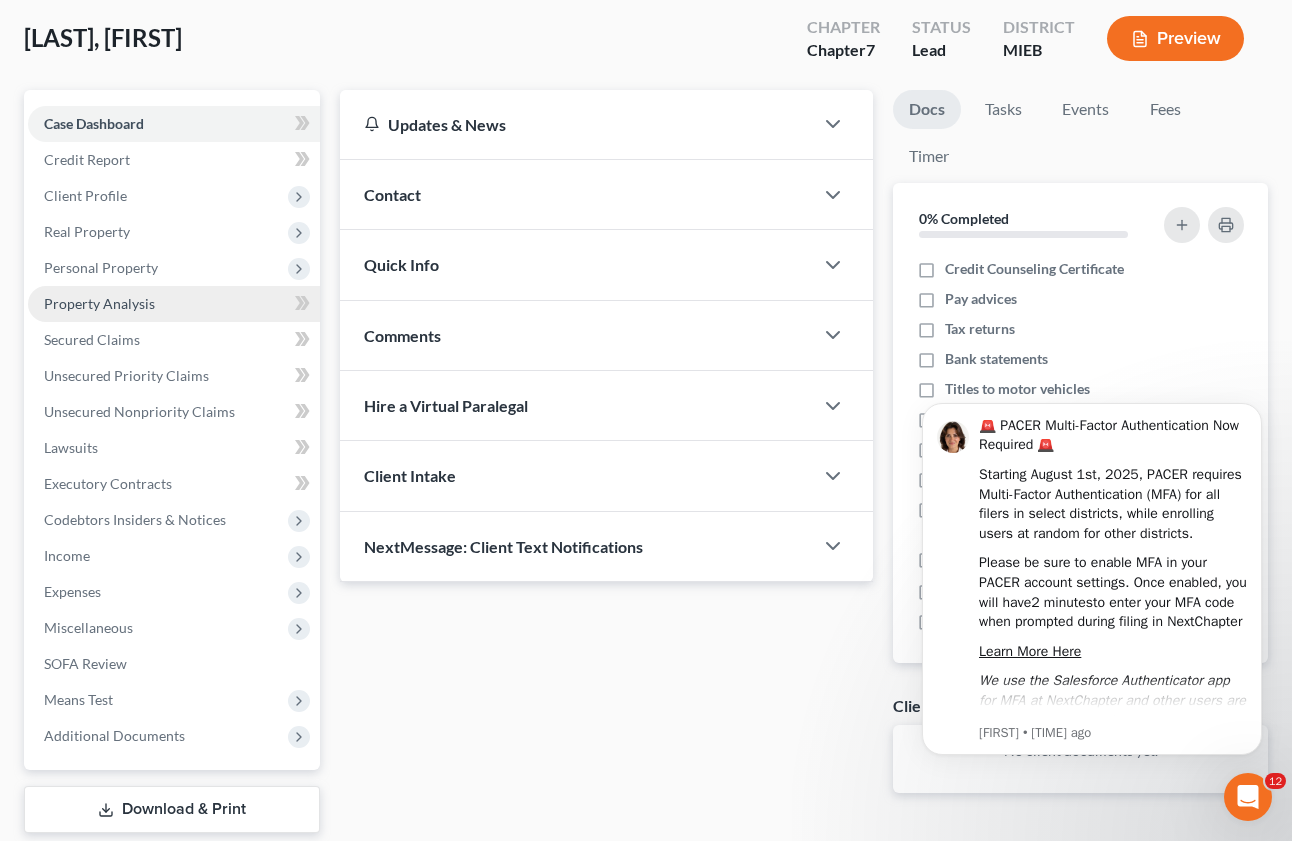 scroll, scrollTop: 104, scrollLeft: 0, axis: vertical 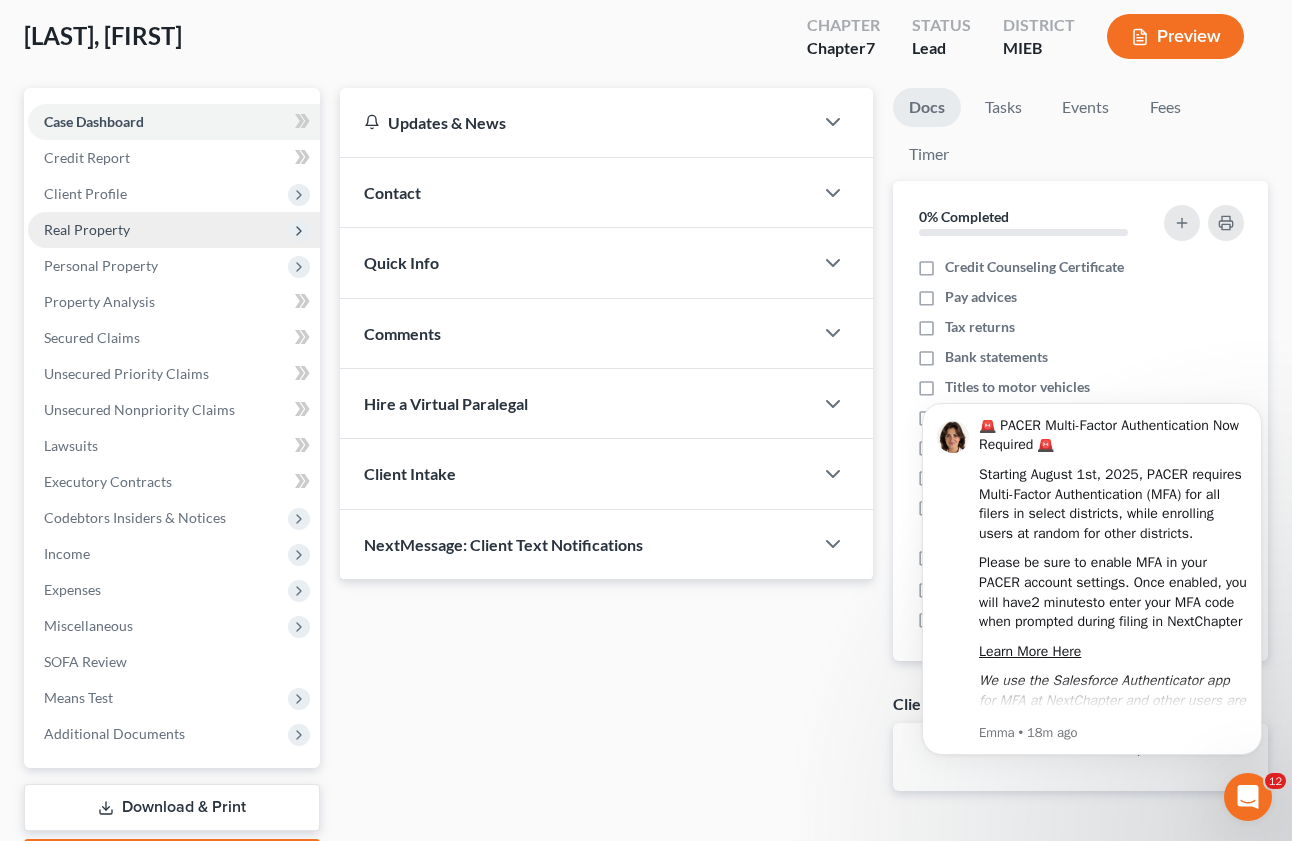 click on "Real Property" at bounding box center (87, 229) 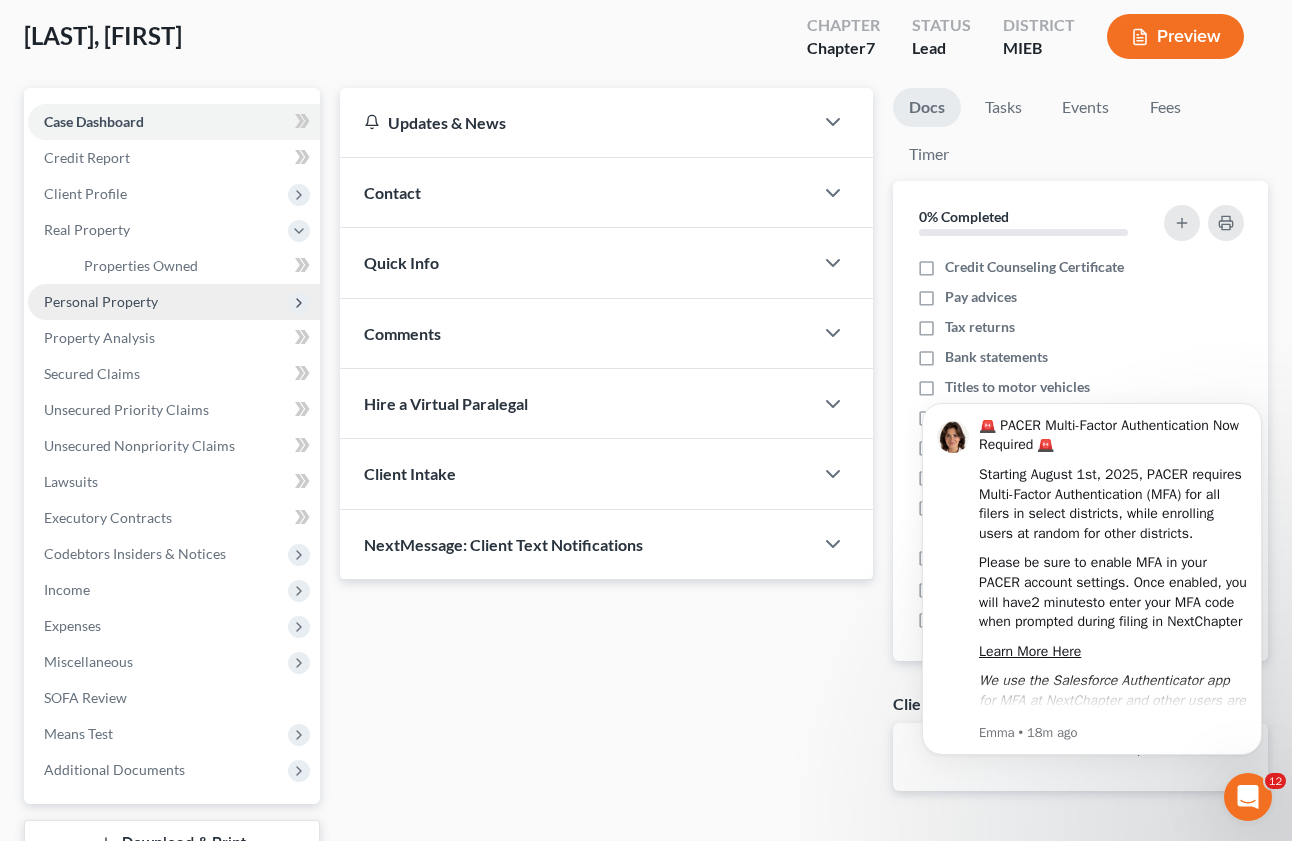 click on "Personal Property" at bounding box center [101, 301] 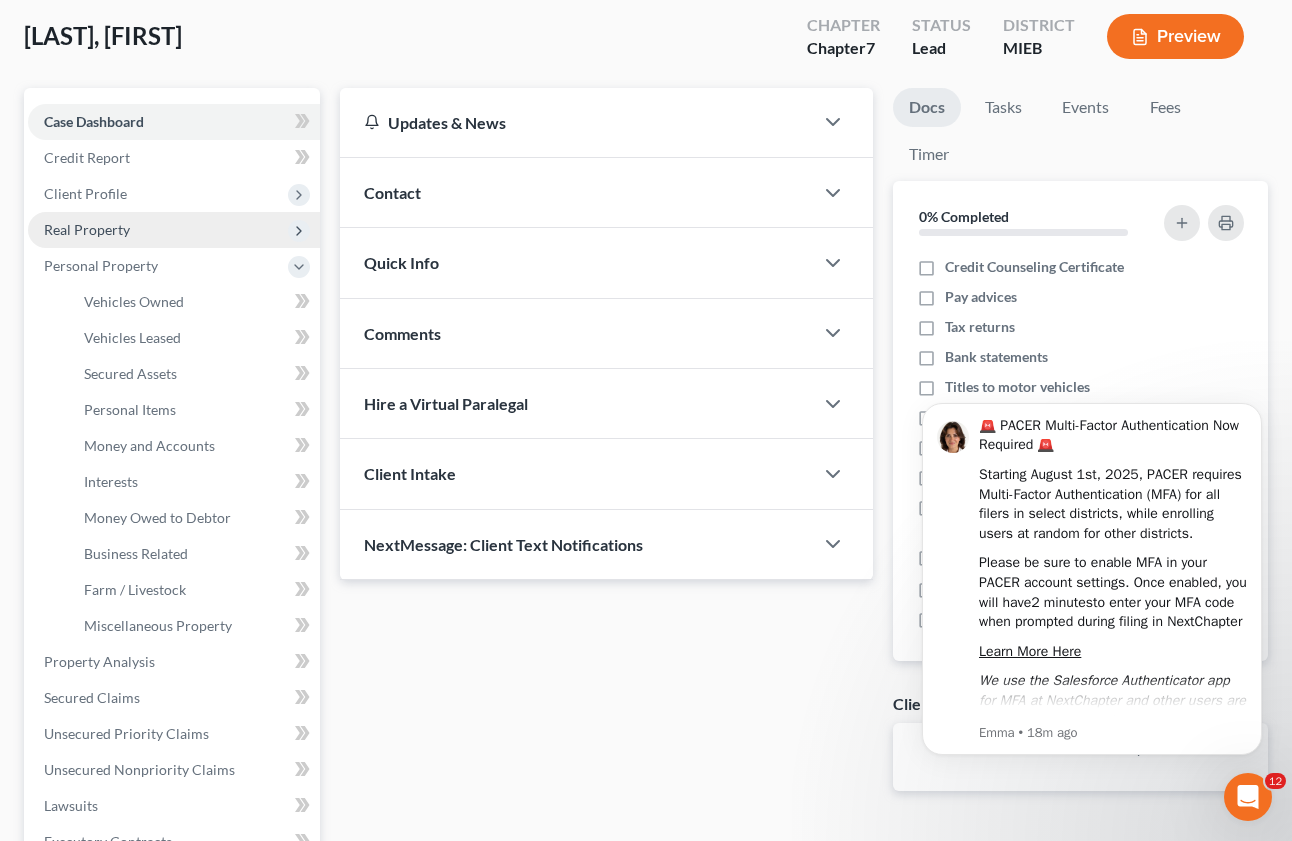 click on "Real Property" at bounding box center [174, 230] 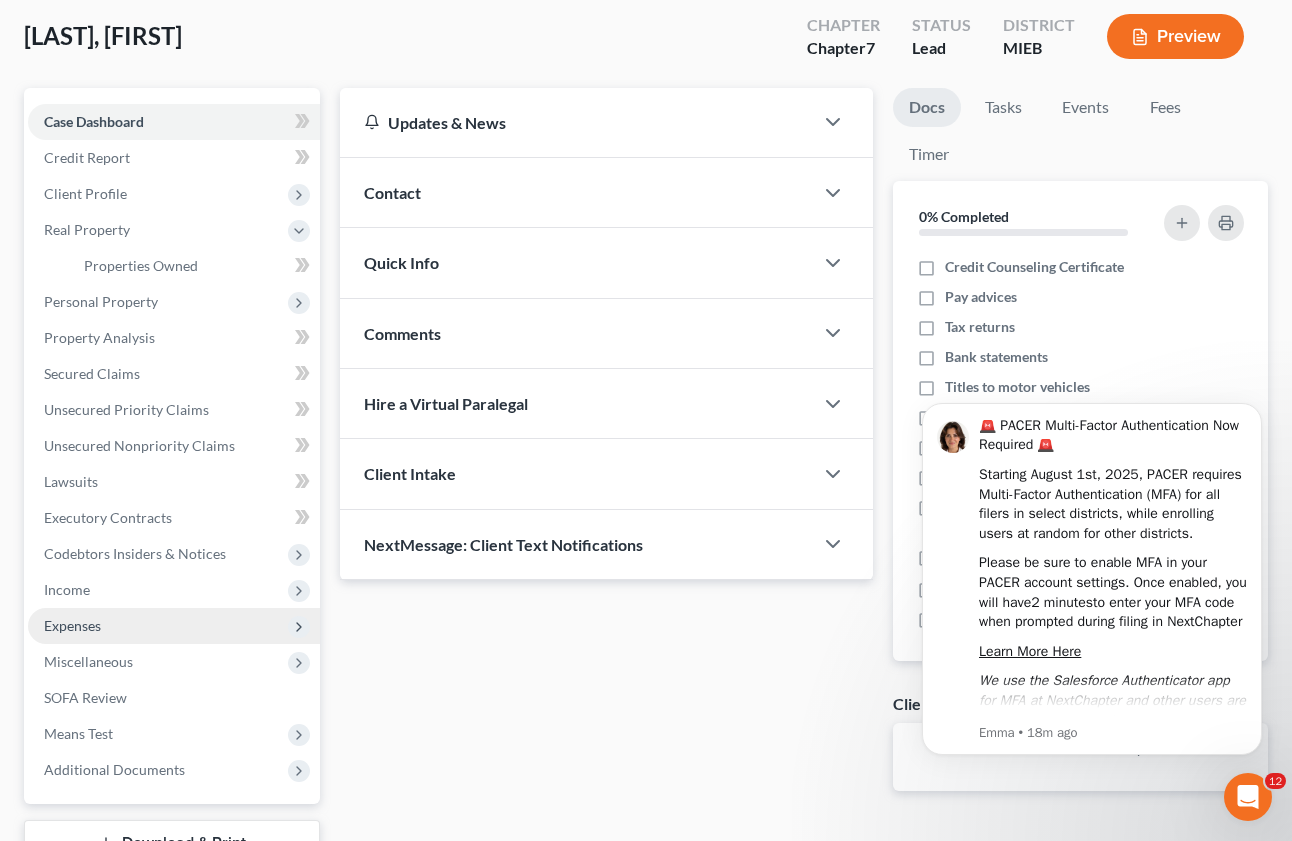 click on "Expenses" at bounding box center [174, 626] 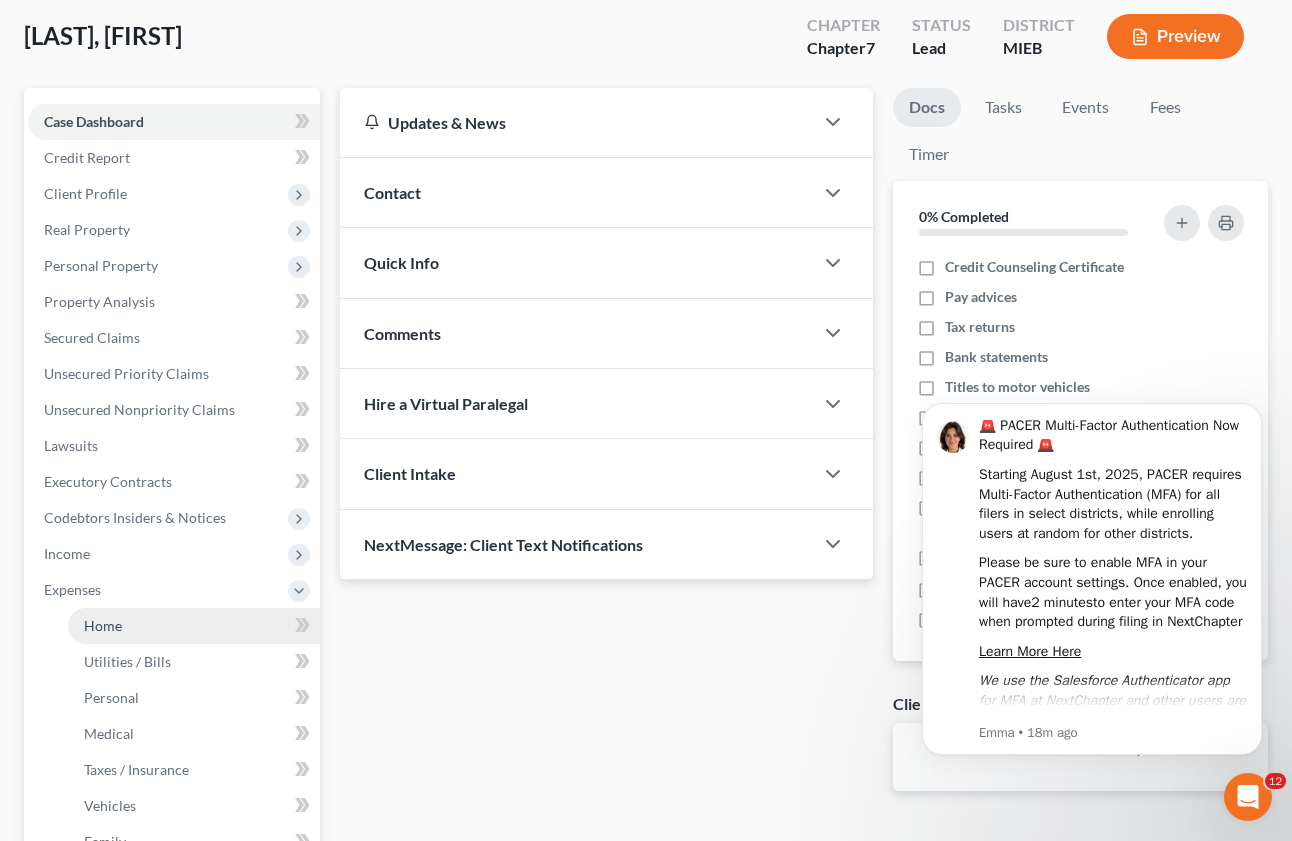 click on "Home" at bounding box center [194, 626] 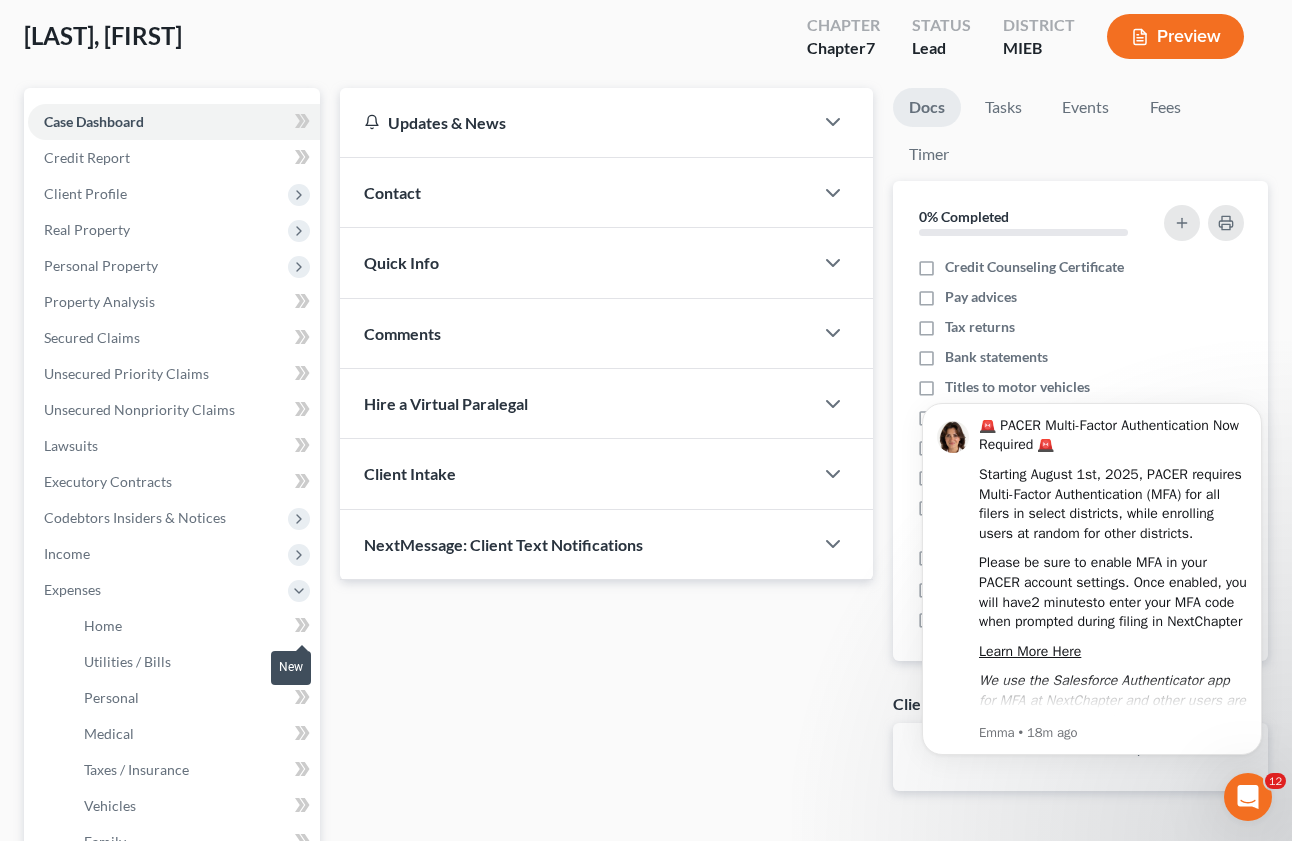 click at bounding box center [302, 628] 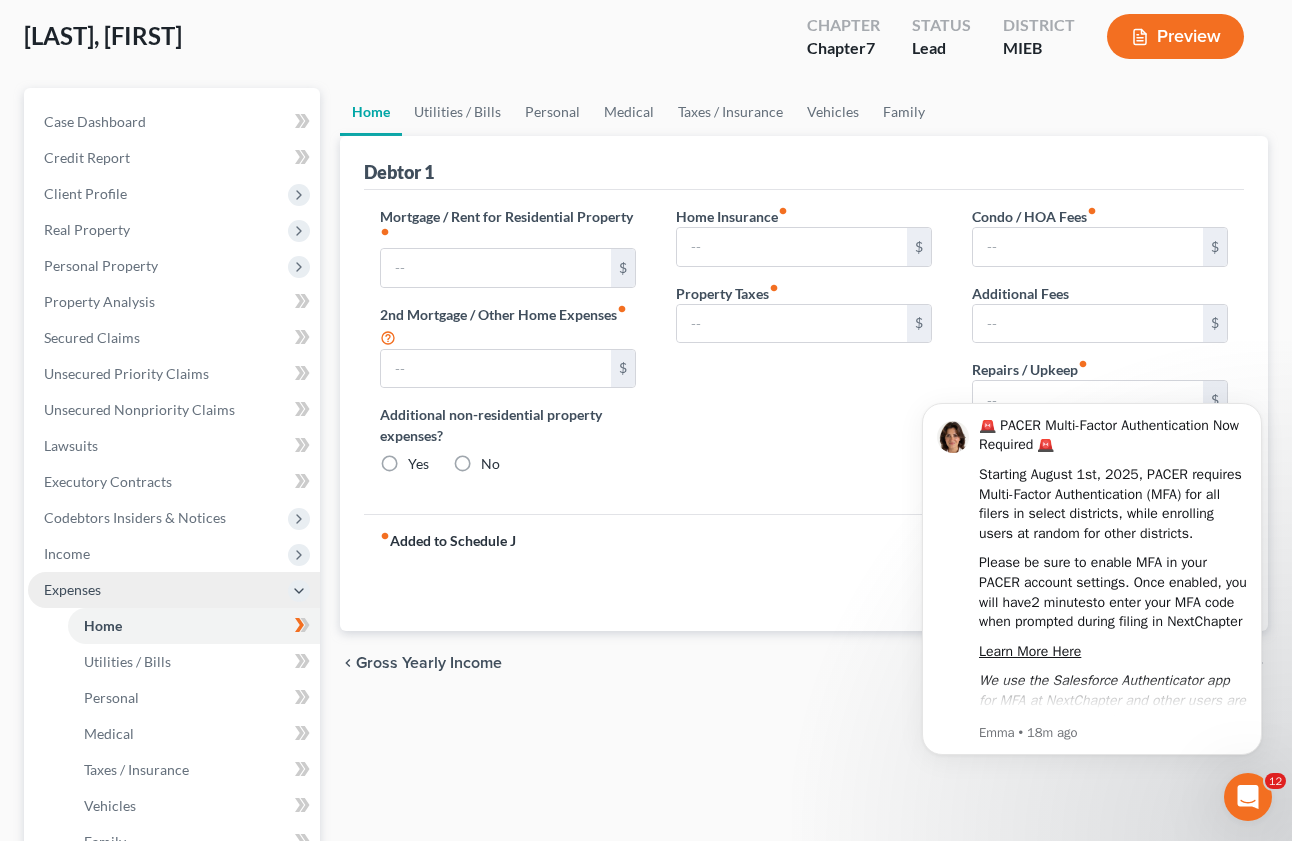 type on "0.00" 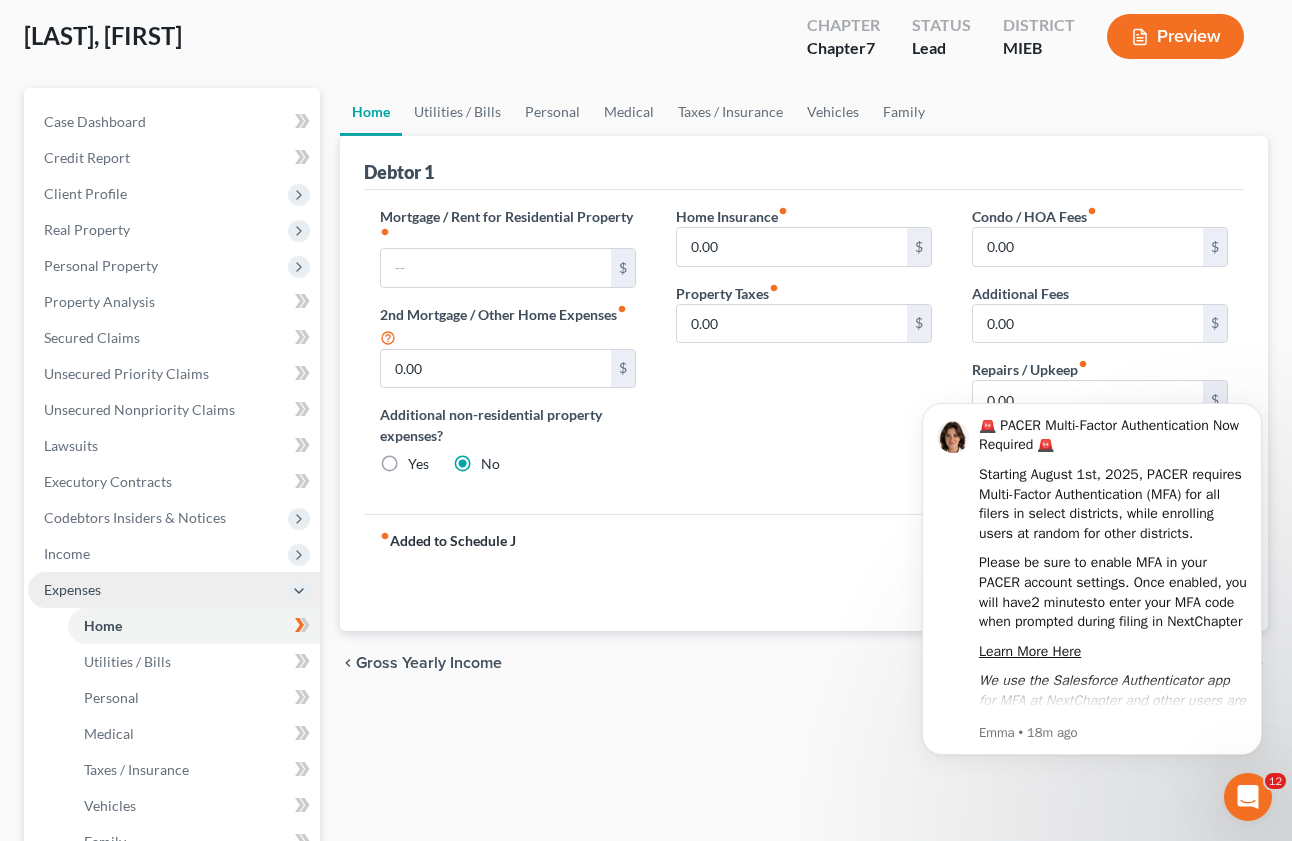 scroll, scrollTop: 20, scrollLeft: 0, axis: vertical 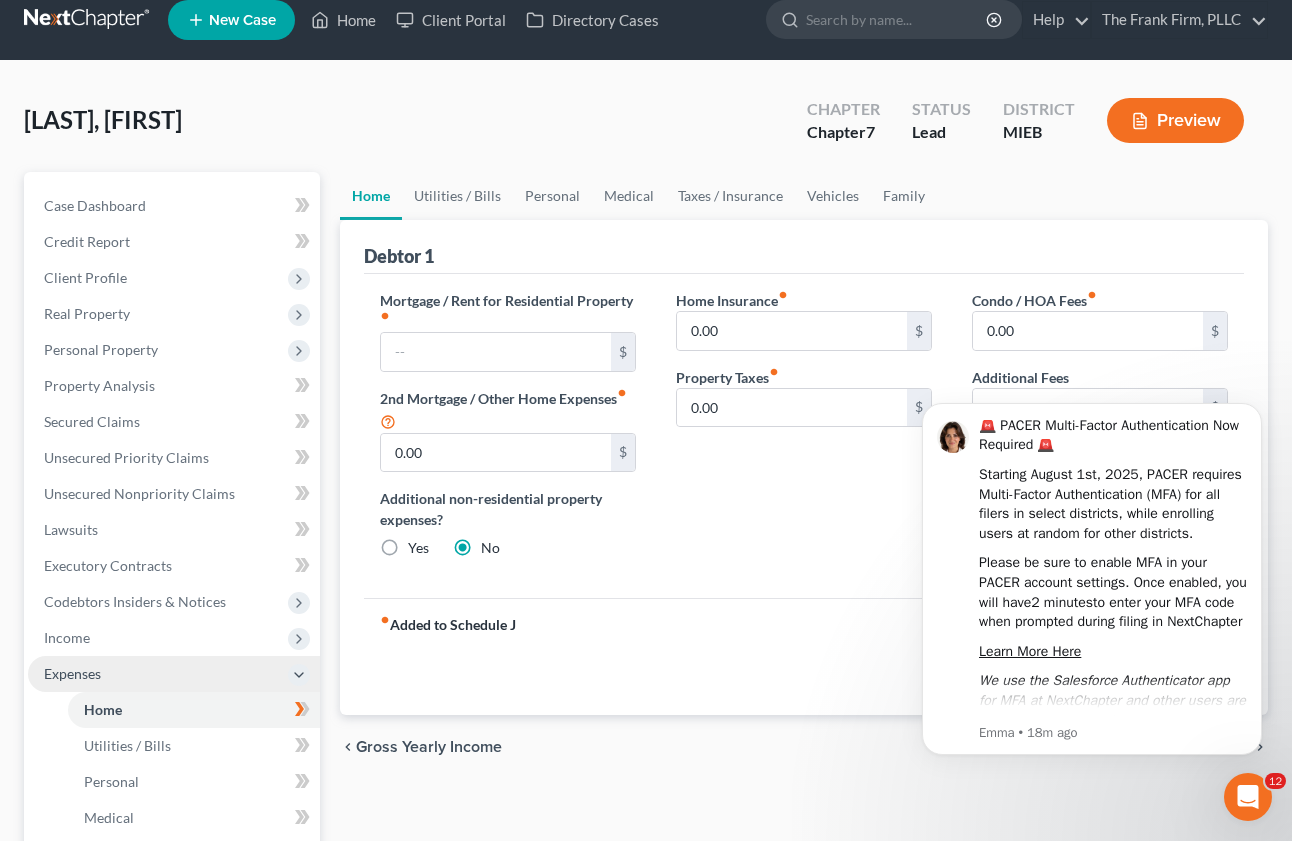 click on "Case Dashboard
Payments
Invoices
Payments
Payments
Credit Report
Client Profile" at bounding box center [174, 638] 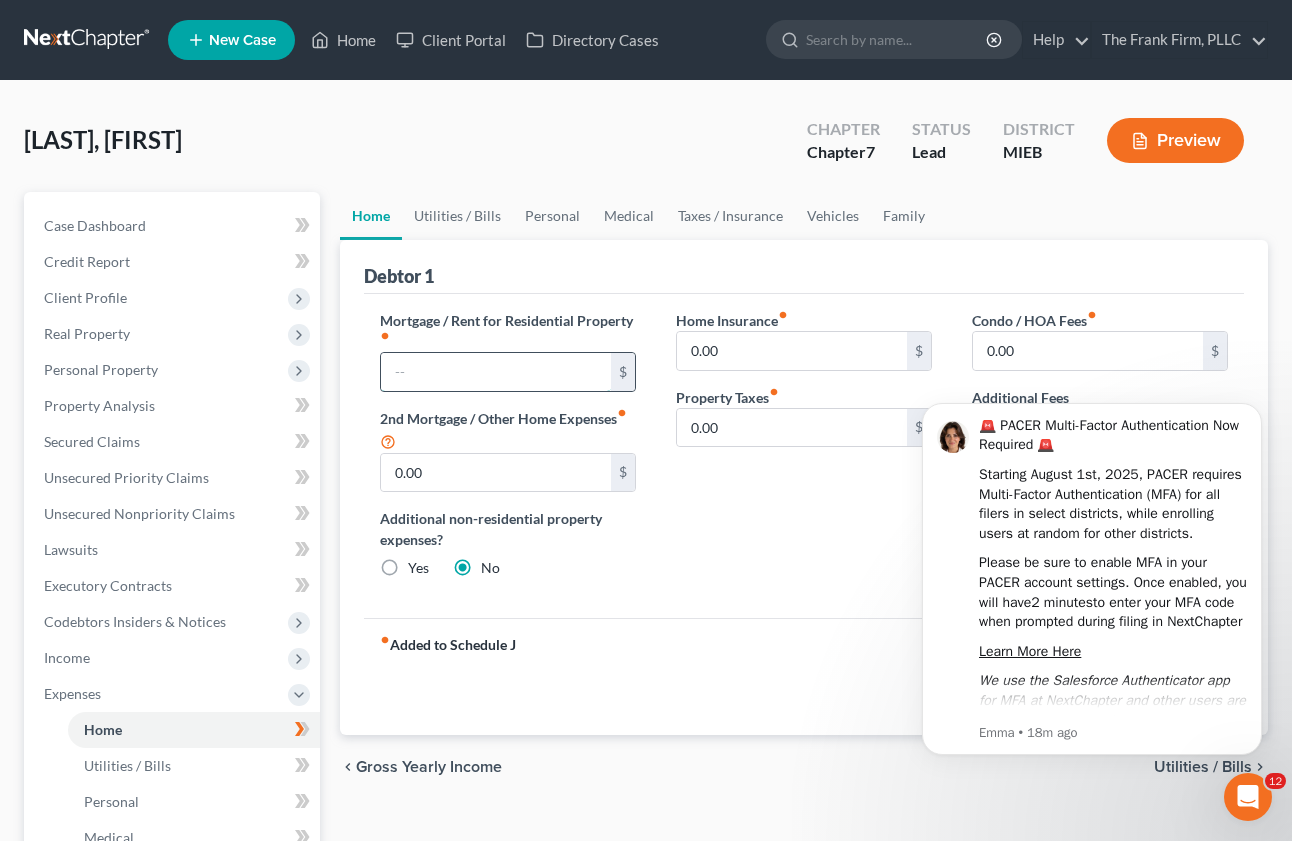 click at bounding box center (496, 372) 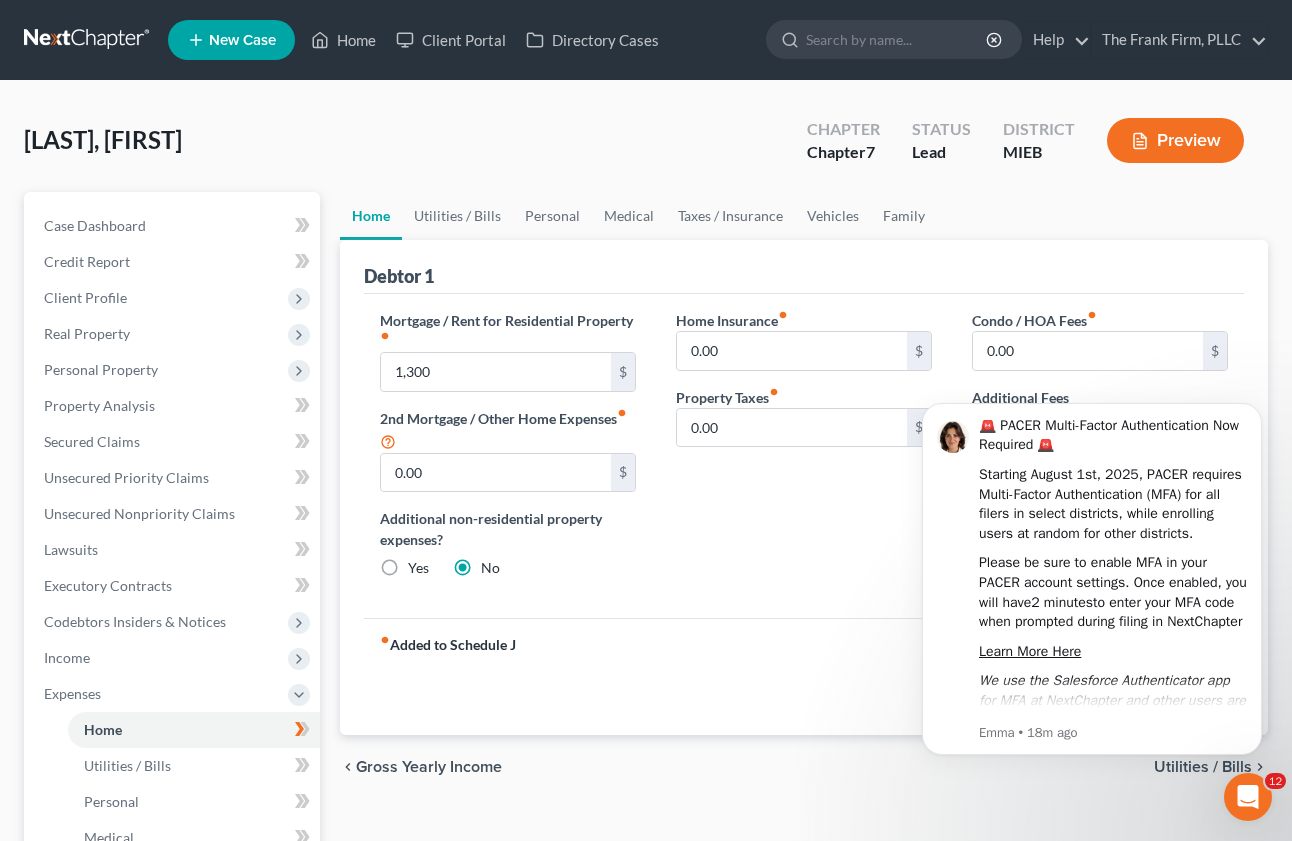 click on "Mortgage / Rent for Residential Property  fiber_manual_record 1,300 $ 2nd Mortgage / Other Home Expenses  fiber_manual_record   0.00 $ Additional non-residential property expenses? Yes No" at bounding box center [508, 452] 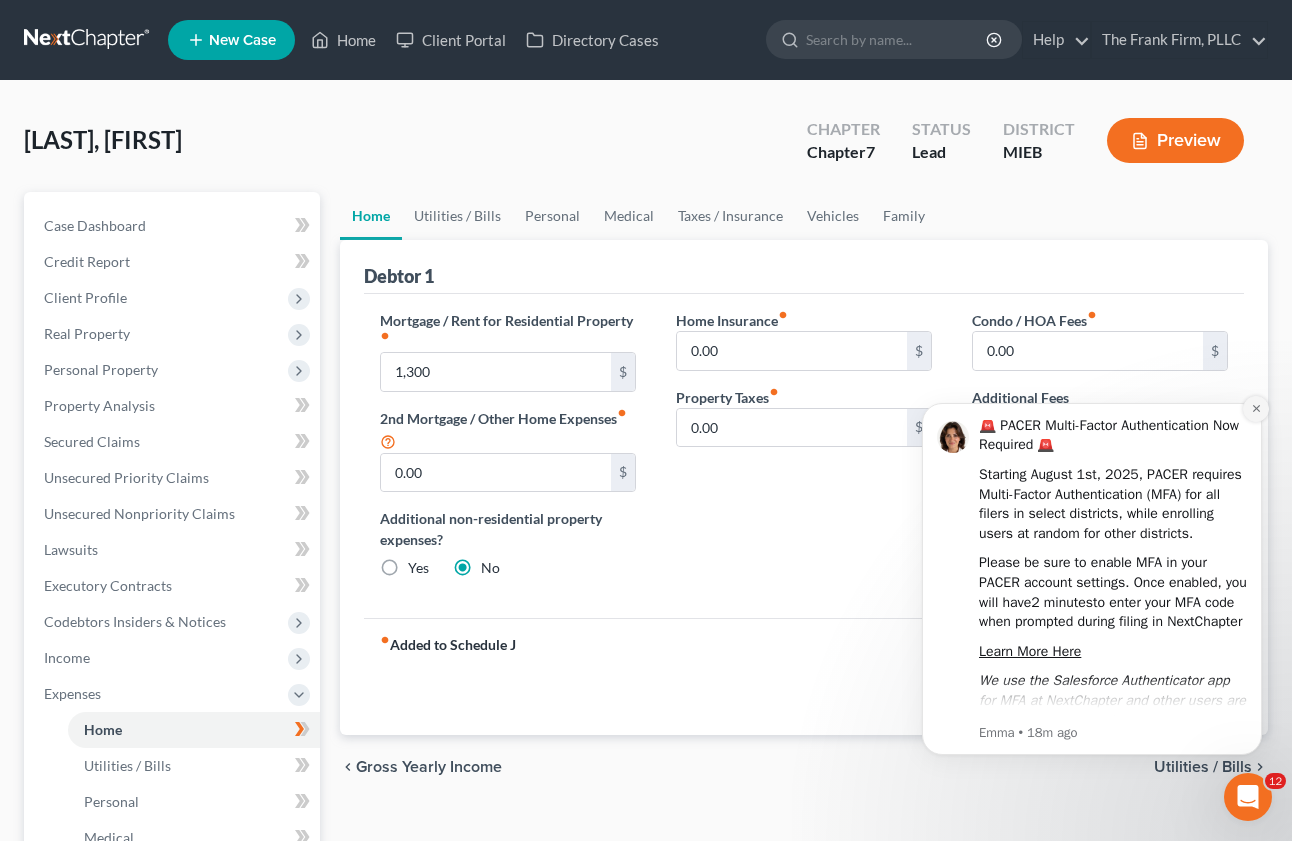 click at bounding box center (1256, 409) 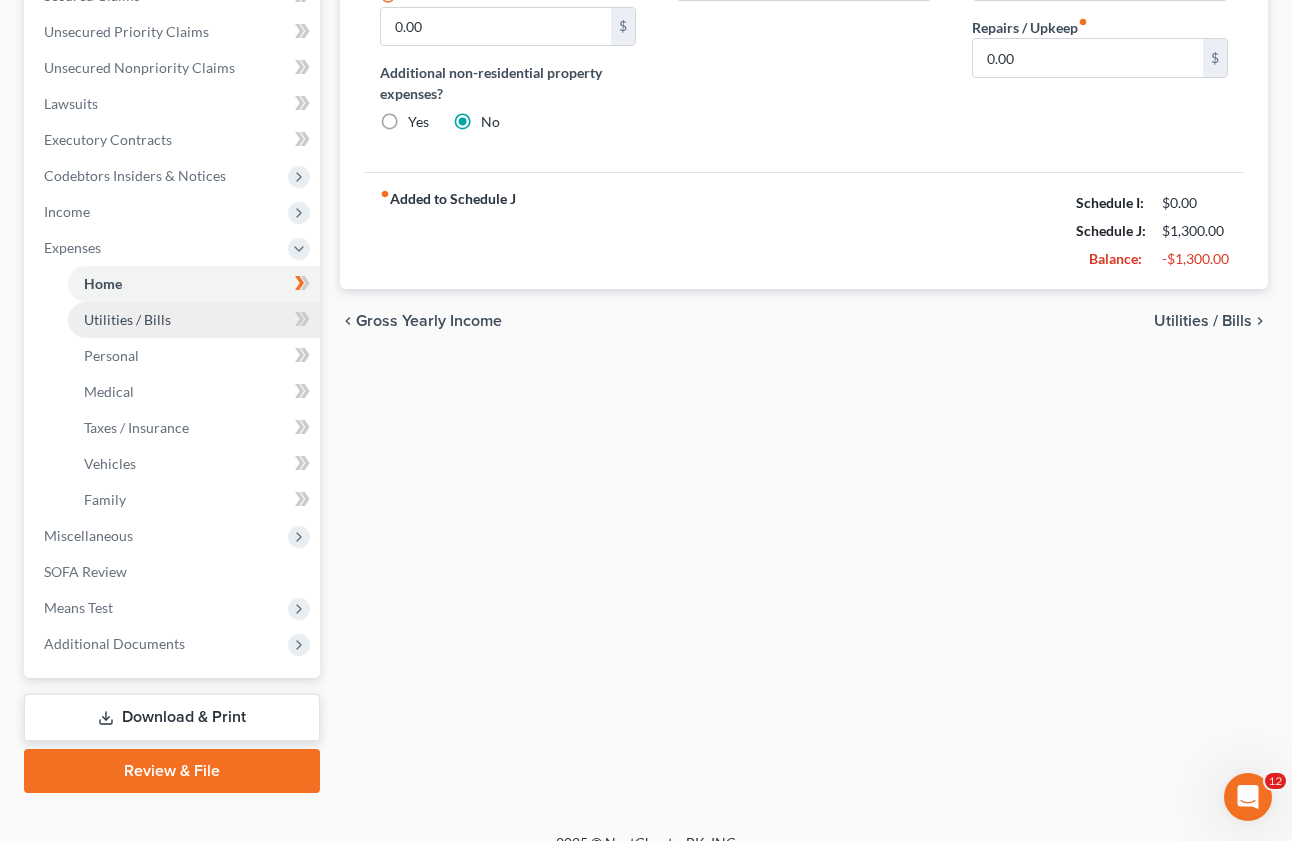 scroll, scrollTop: 472, scrollLeft: 0, axis: vertical 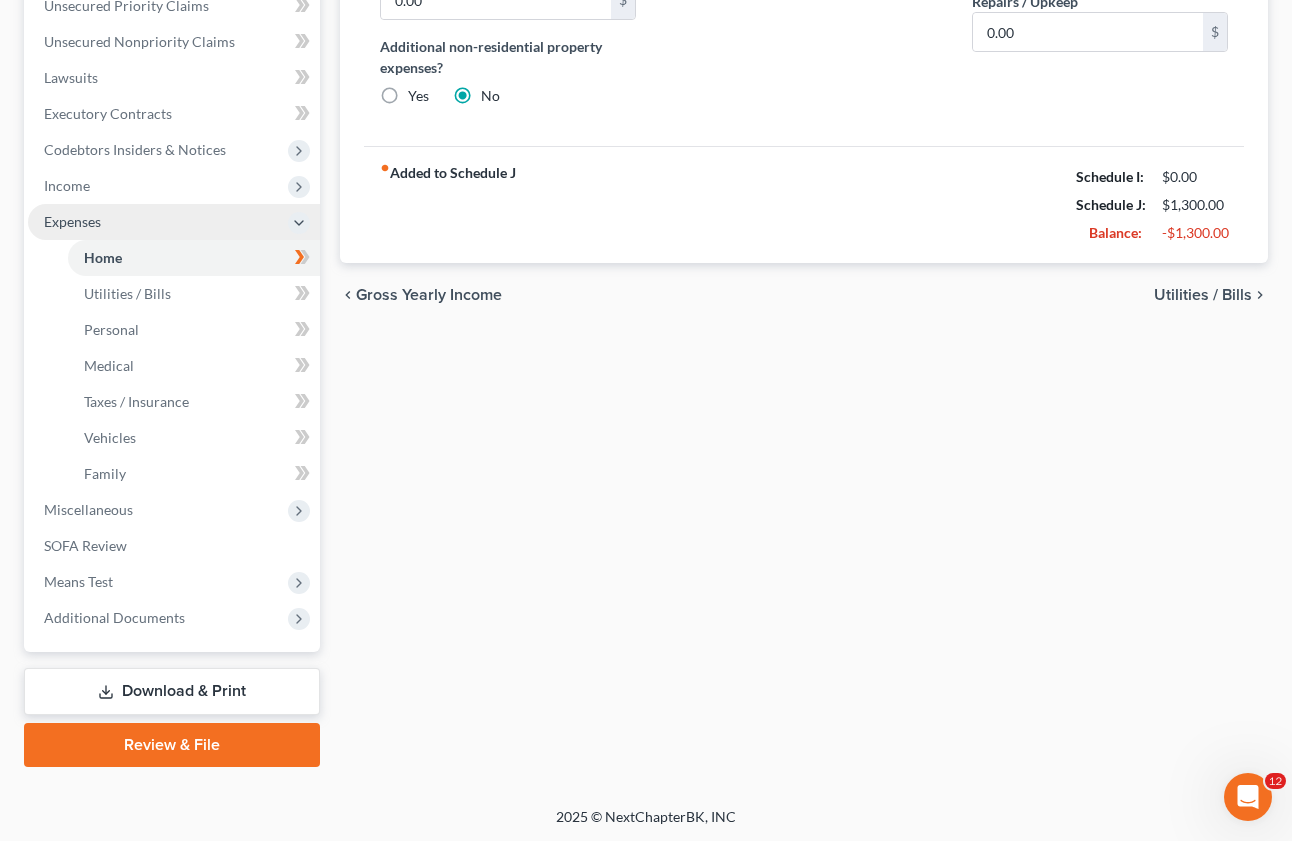 click at bounding box center (299, 223) 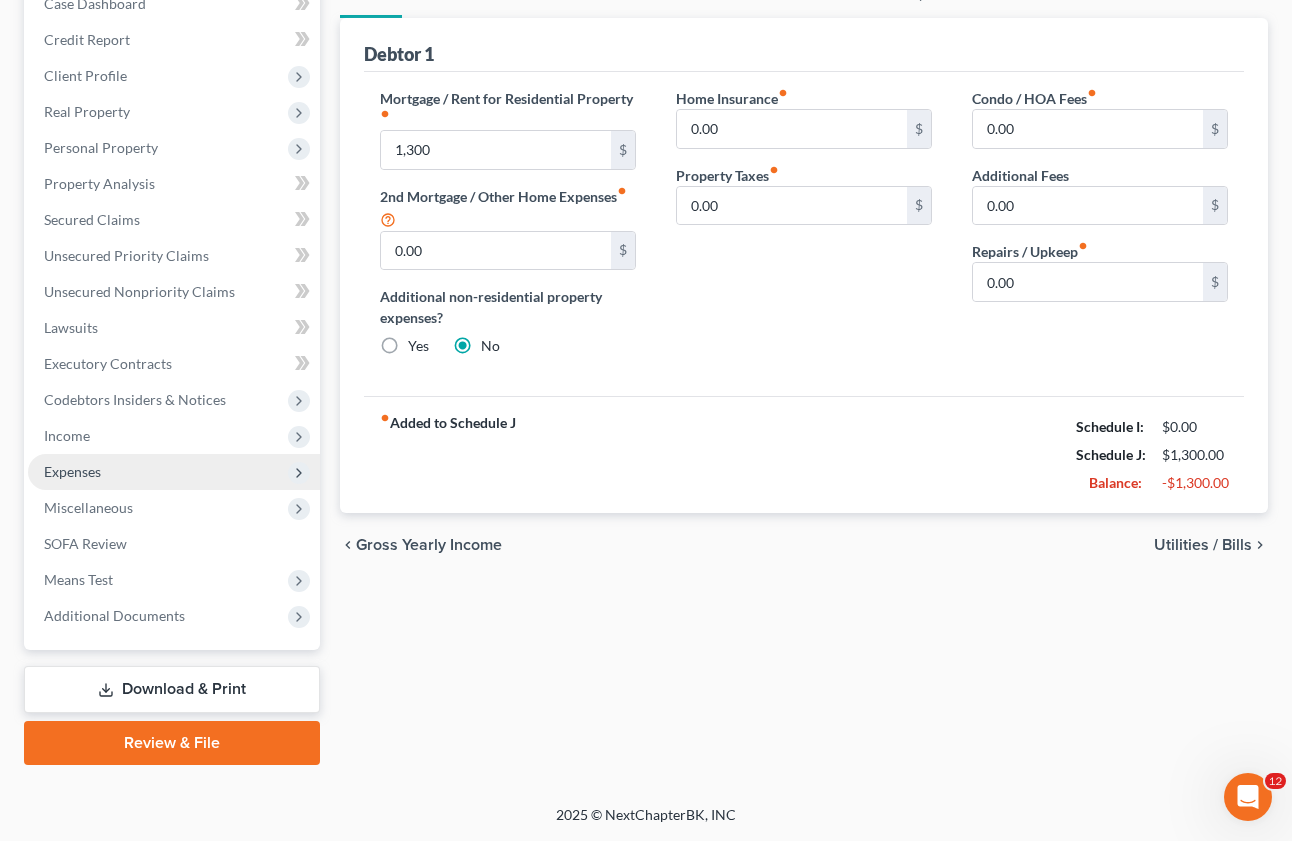 scroll, scrollTop: 220, scrollLeft: 0, axis: vertical 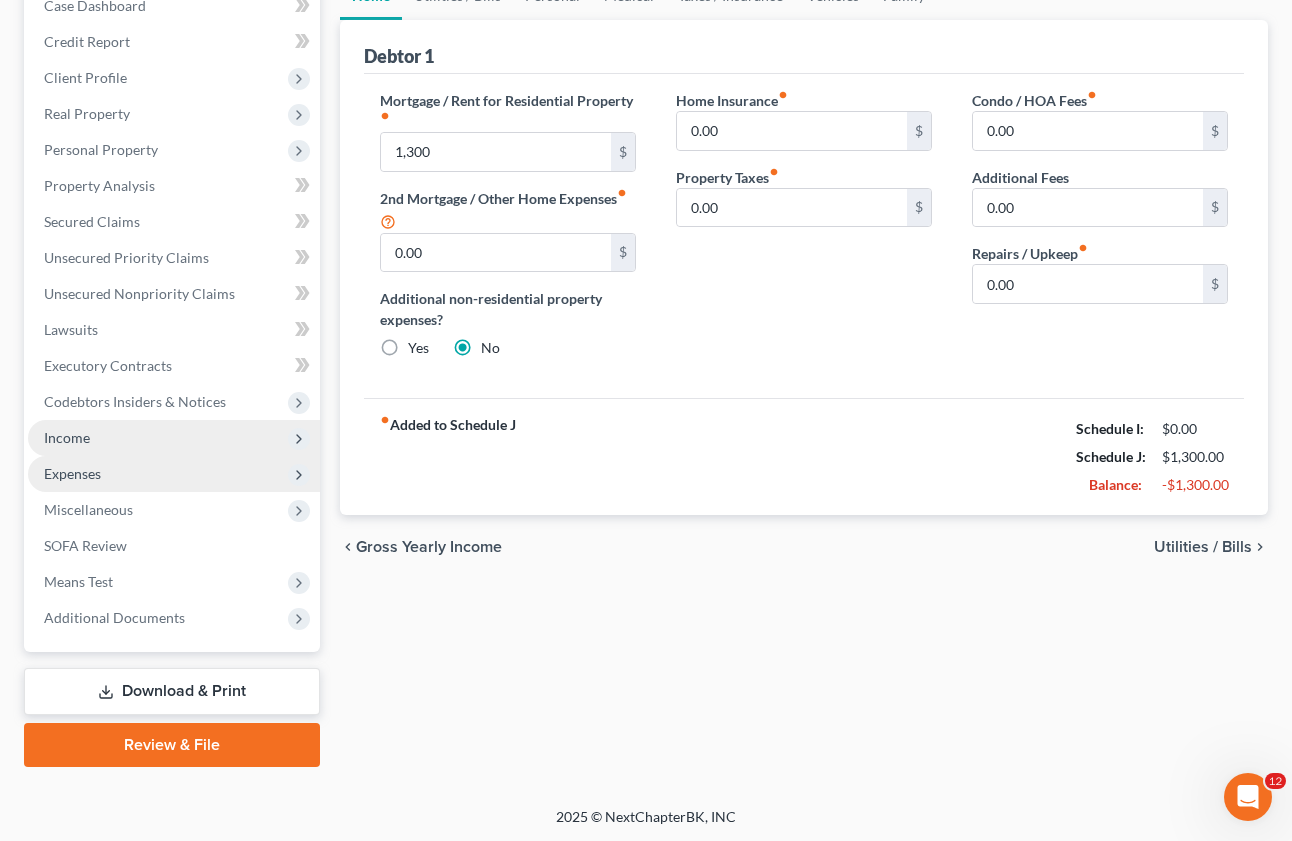 click on "Income" at bounding box center [174, 438] 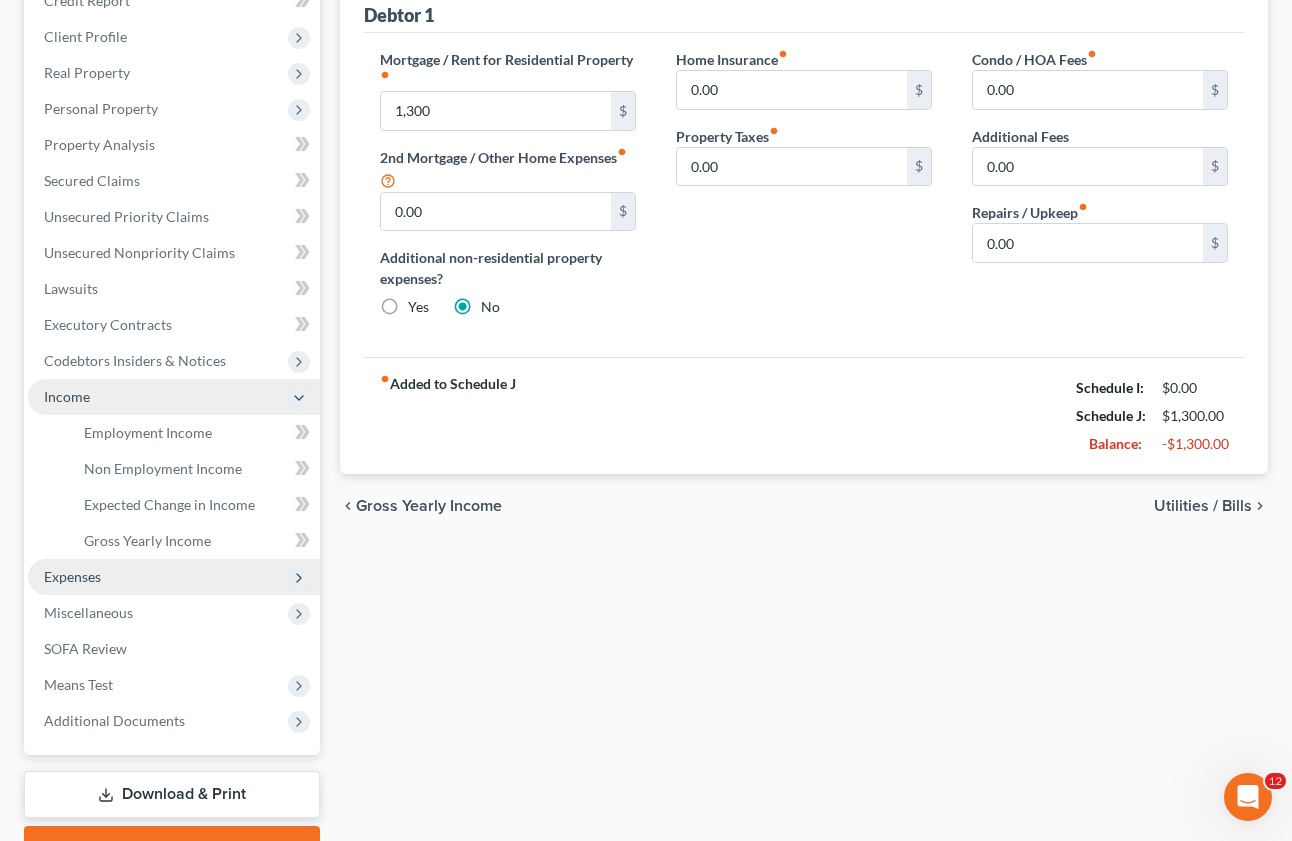 scroll, scrollTop: 364, scrollLeft: 0, axis: vertical 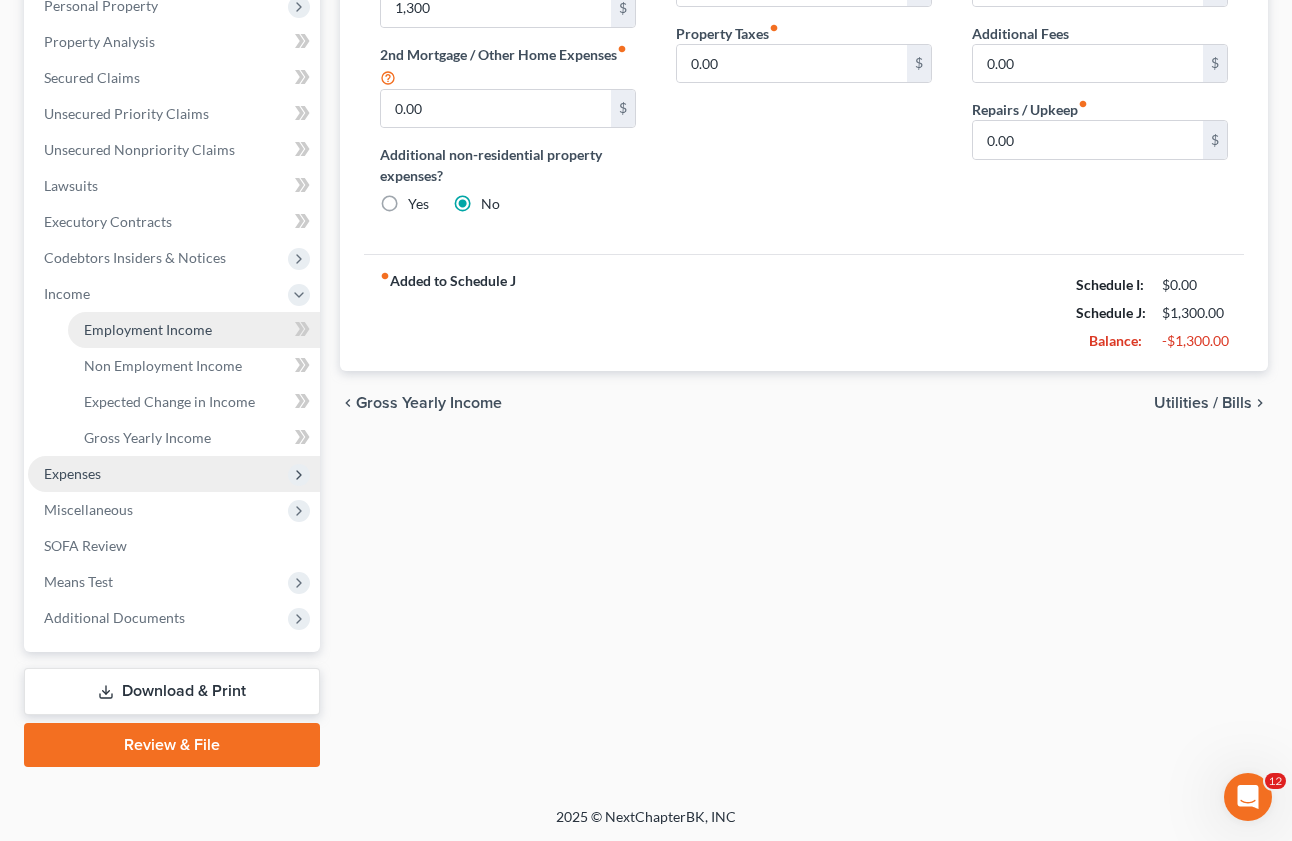 click on "Employment Income" at bounding box center [194, 330] 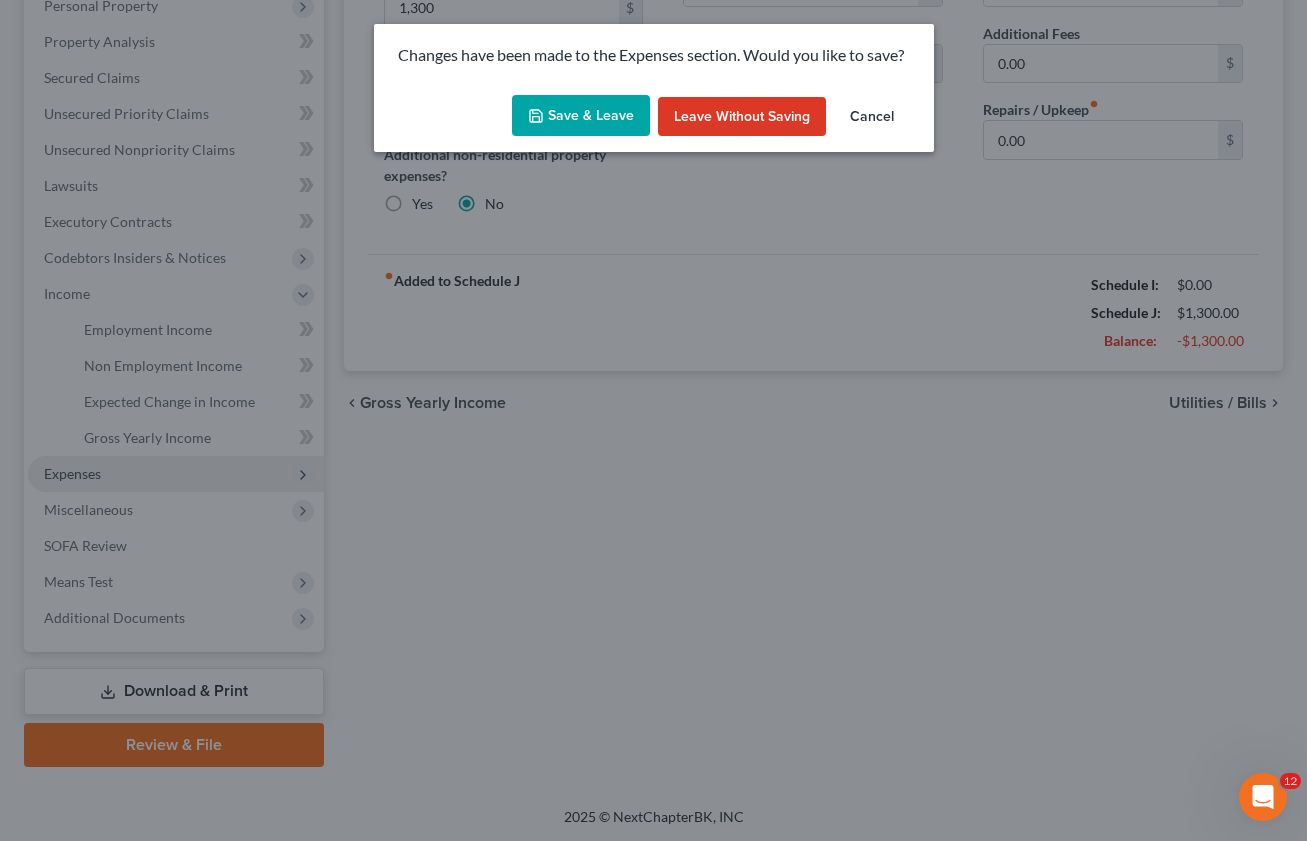 click on "Save & Leave" at bounding box center [581, 116] 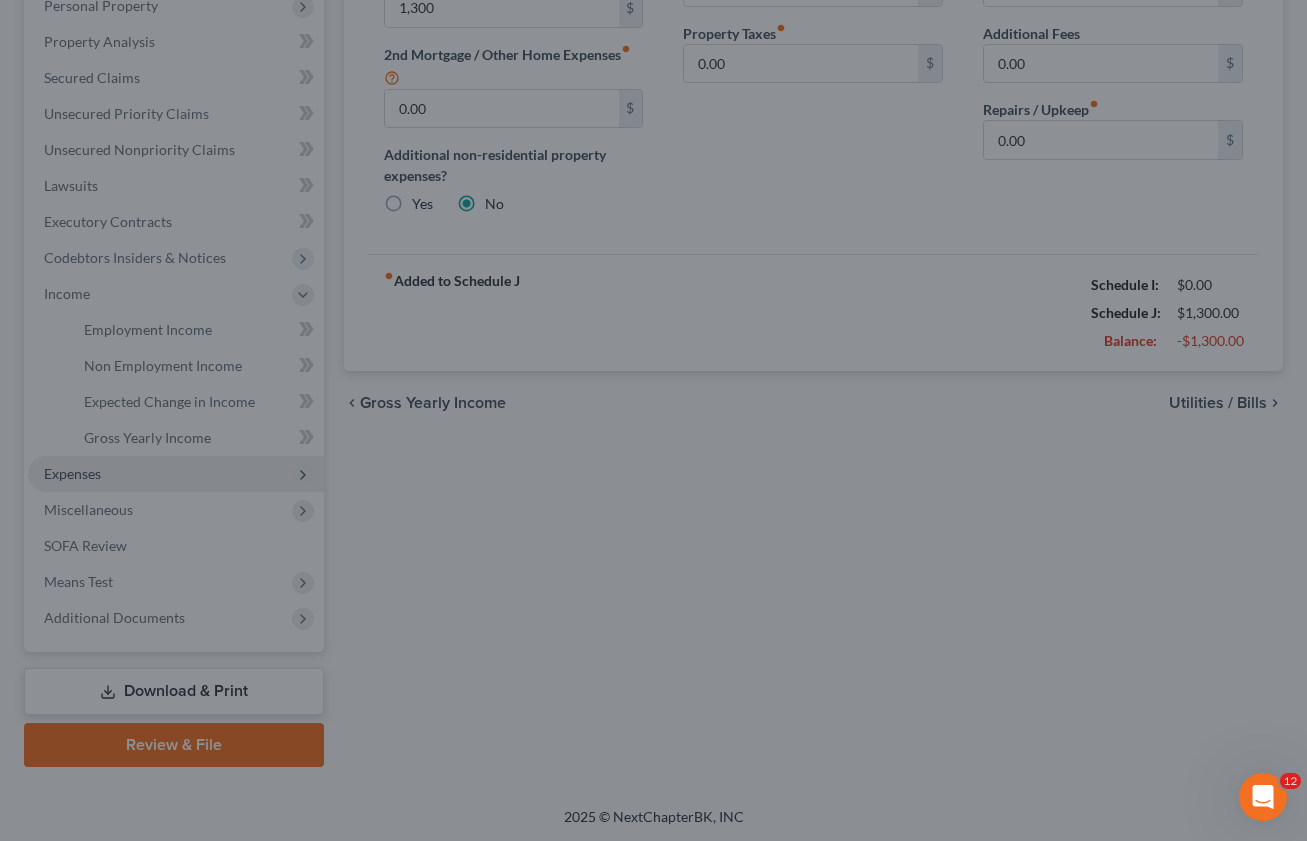 type on "1,300.00" 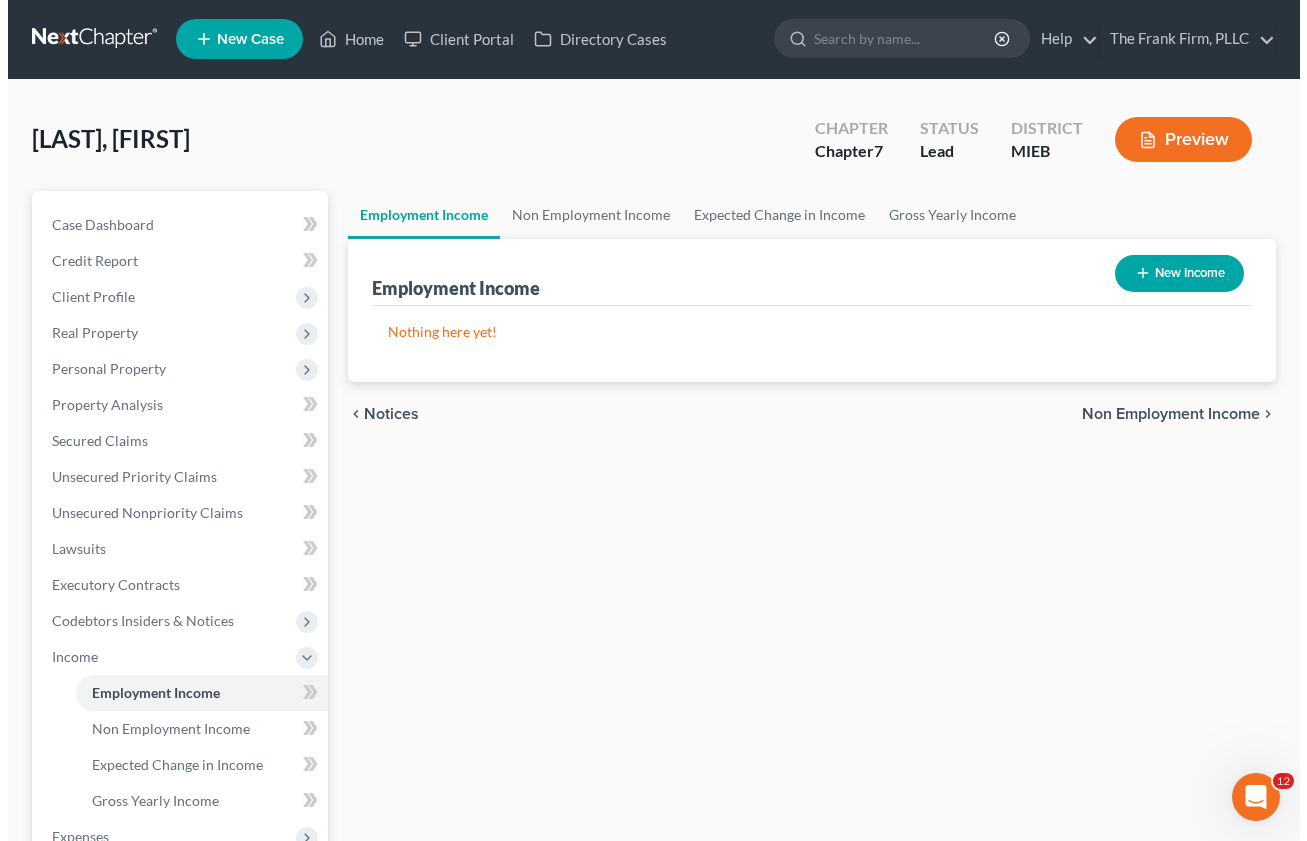 scroll, scrollTop: 0, scrollLeft: 0, axis: both 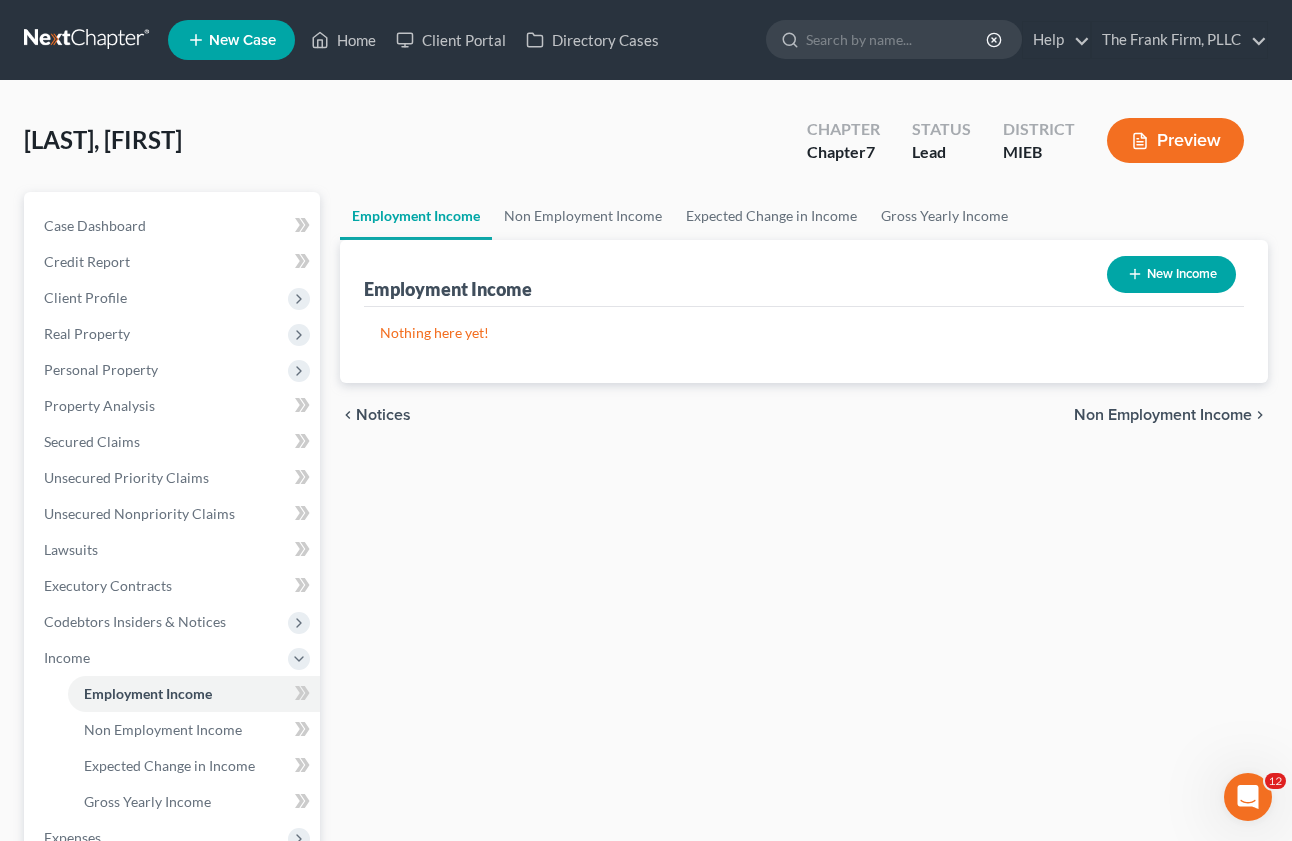 click 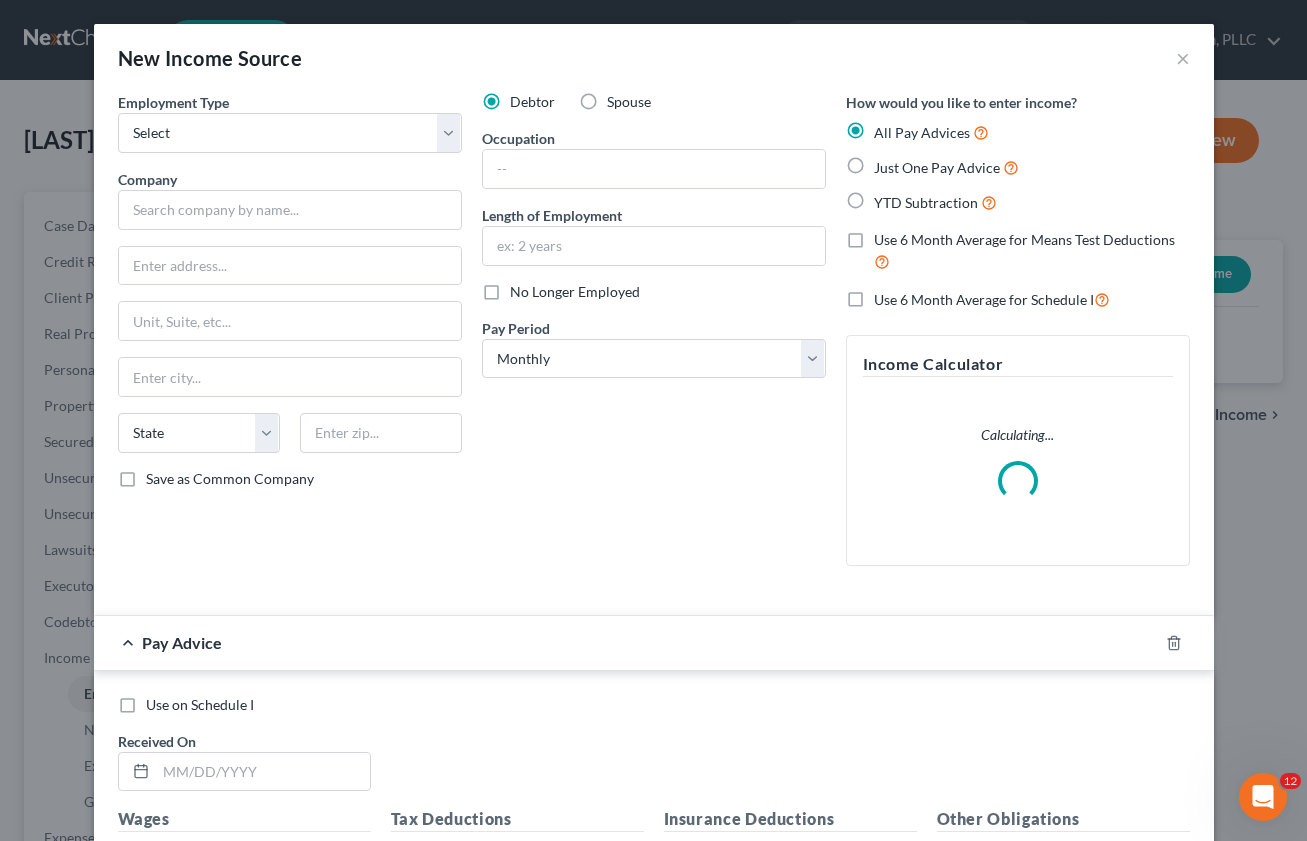 click on "Employment Type
*
Select Full or Part Time Employment Self Employment
Company
*
State AL AK AR AZ CA CO CT DE DC FL GA GU HI ID IL IN IA KS KY LA ME MD MA MI MN MS MO MT NC ND NE NV NH NJ NM NY OH OK OR PA PR RI SC SD TN TX UT VI VA VT WA WV WI WY Save as Common Company" at bounding box center (290, 337) 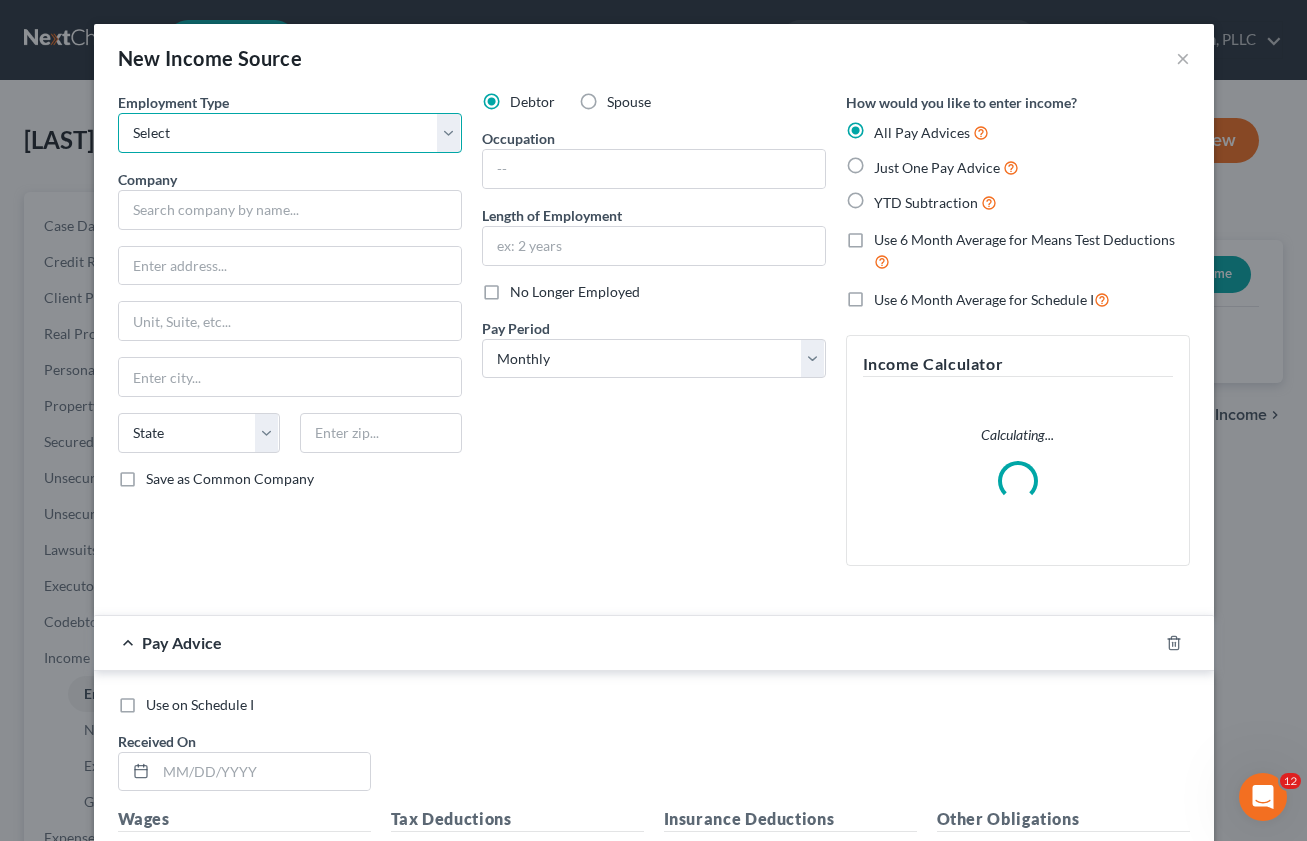 click on "Select Full or Part Time Employment Self Employment" at bounding box center [290, 133] 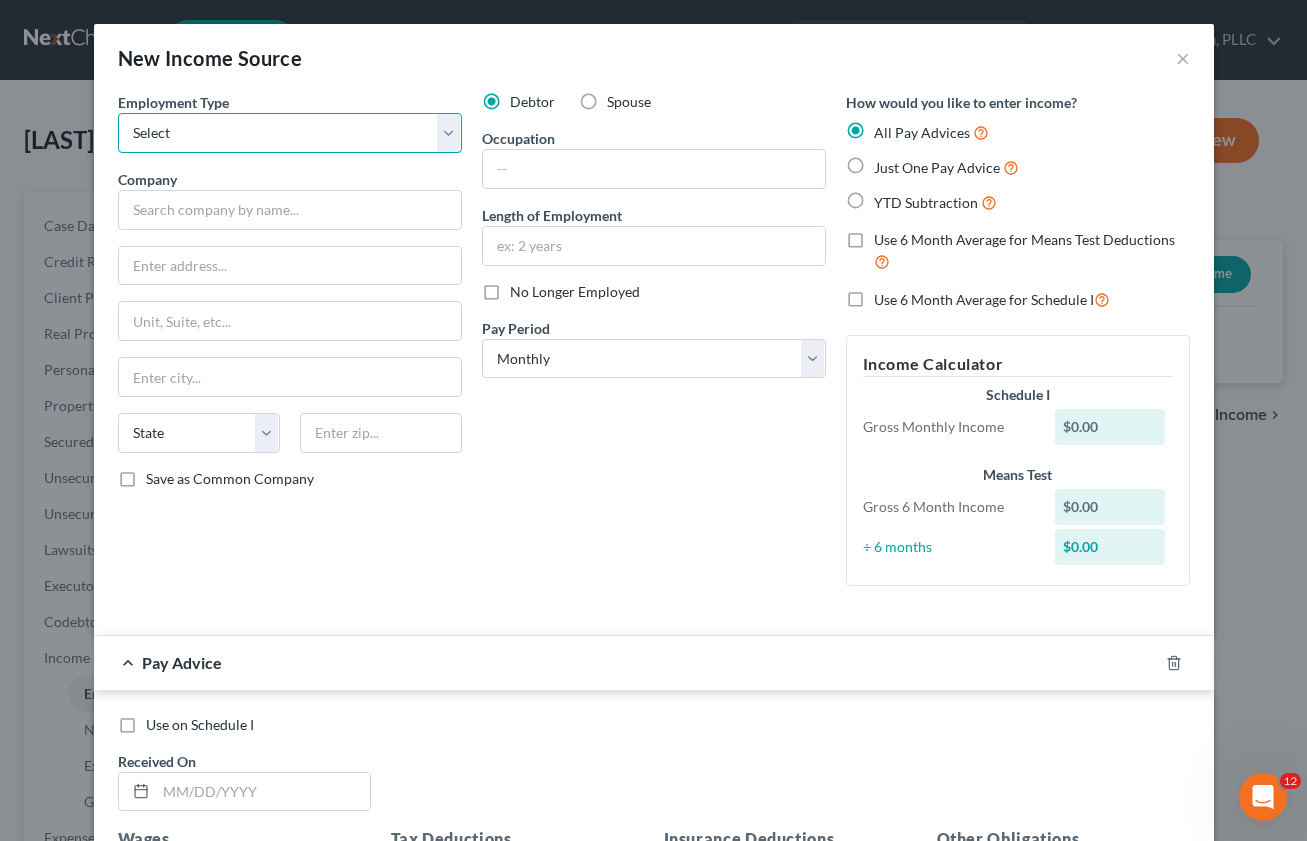 select on "1" 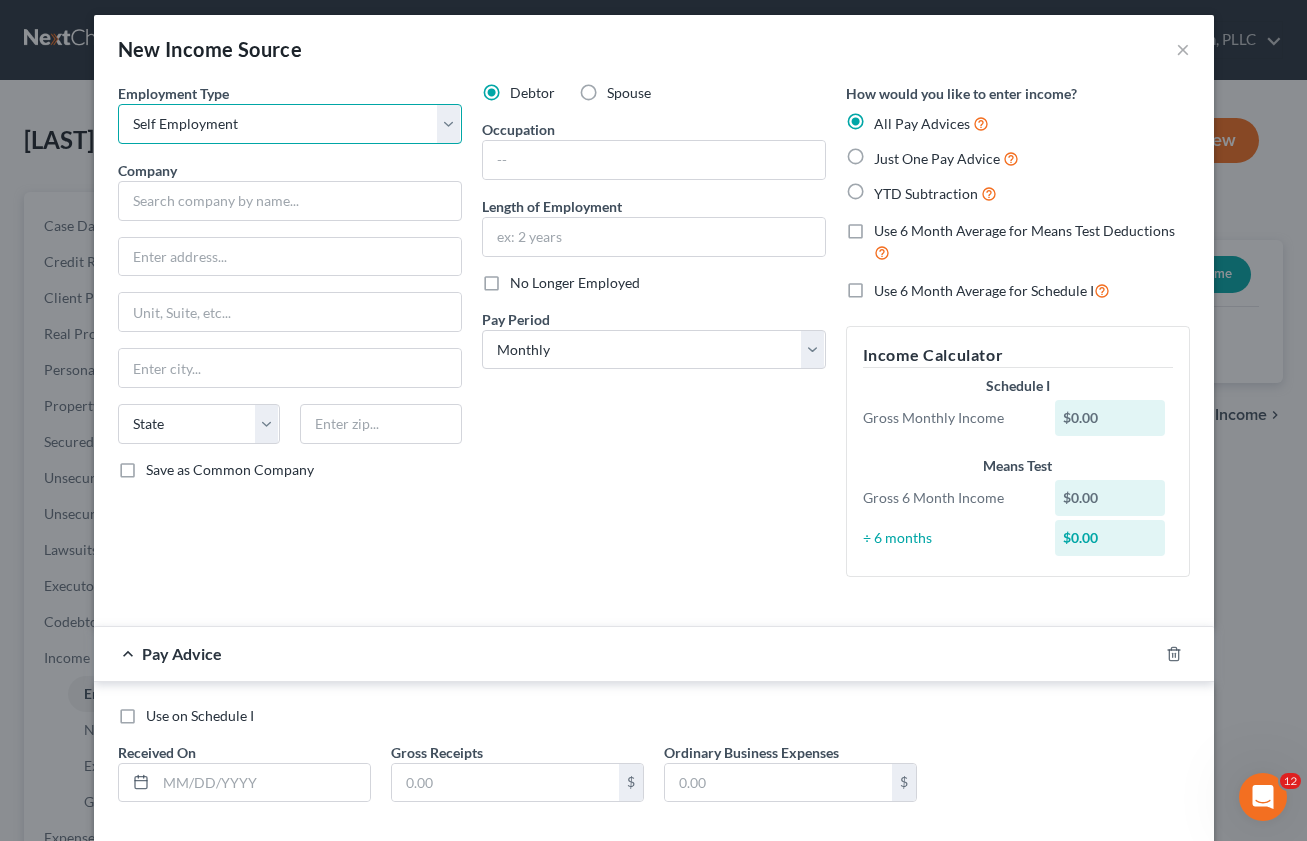 scroll, scrollTop: 20, scrollLeft: 0, axis: vertical 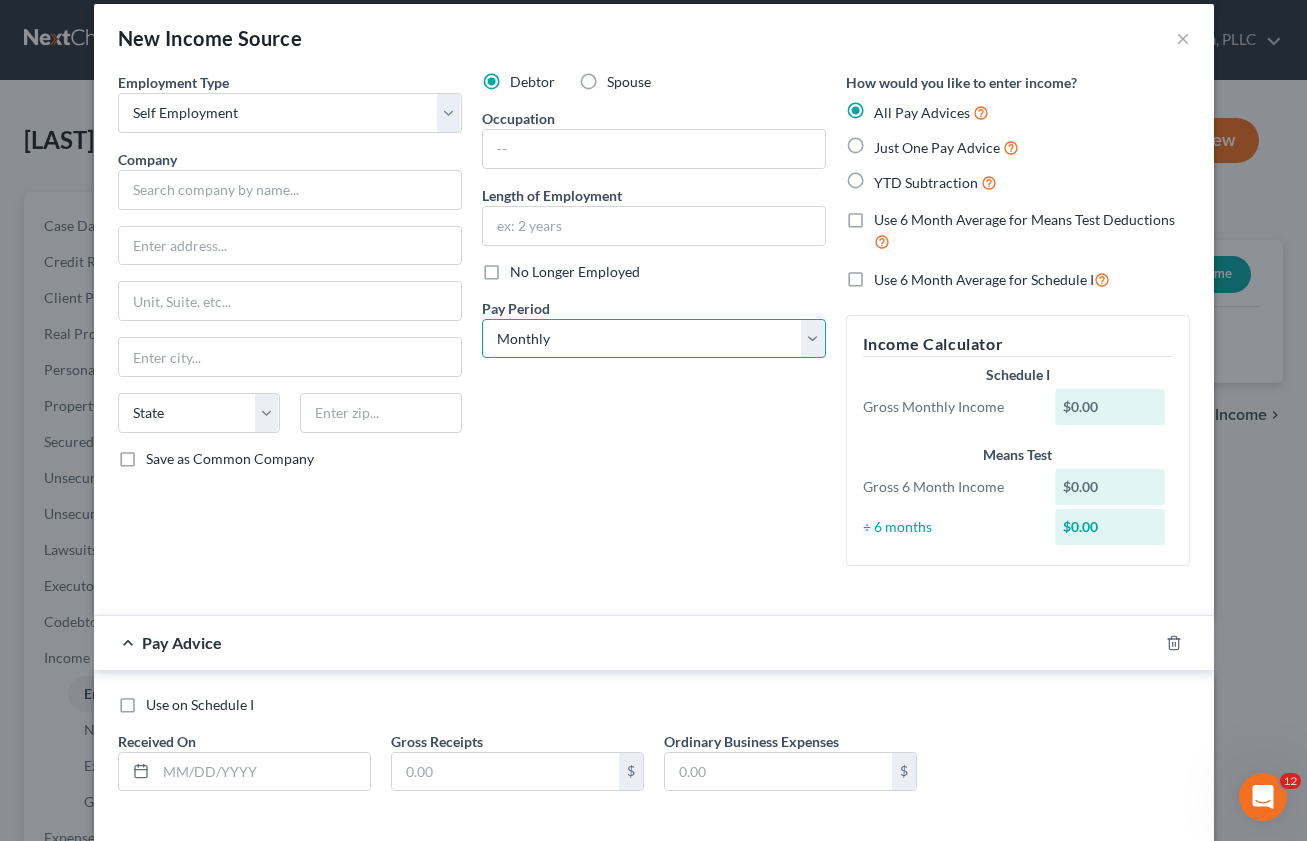 click on "Select Monthly Twice Monthly Every Other Week Weekly" at bounding box center (654, 339) 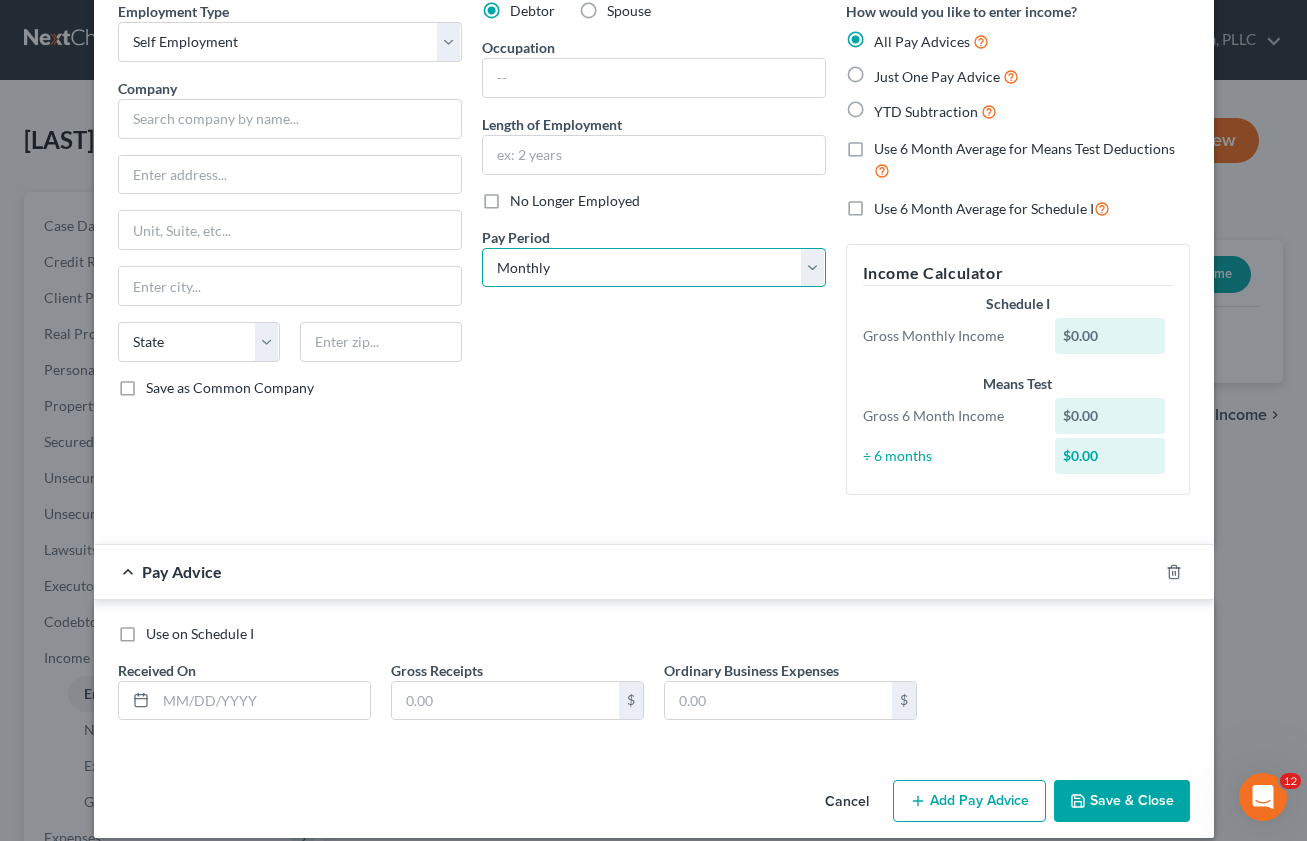 scroll, scrollTop: 112, scrollLeft: 0, axis: vertical 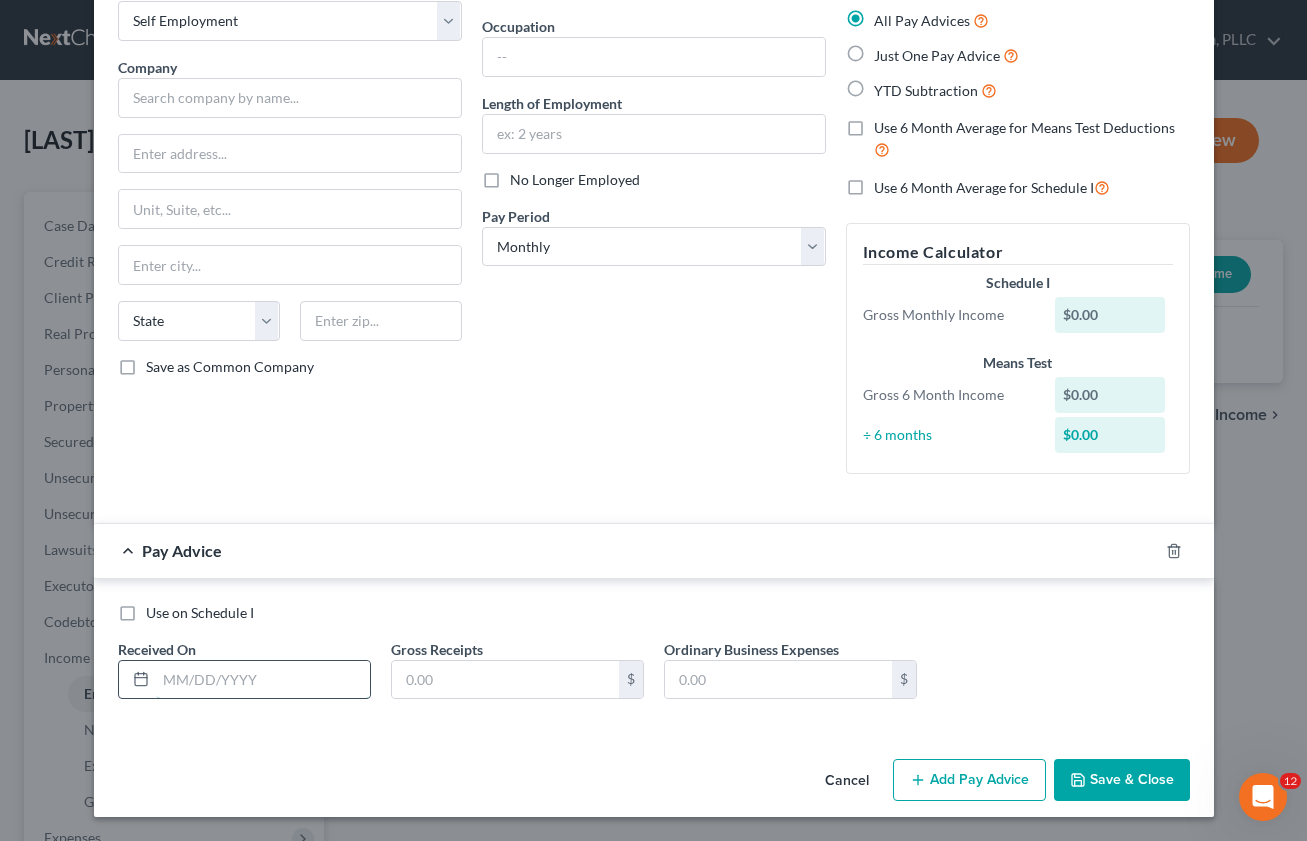 click at bounding box center [263, 680] 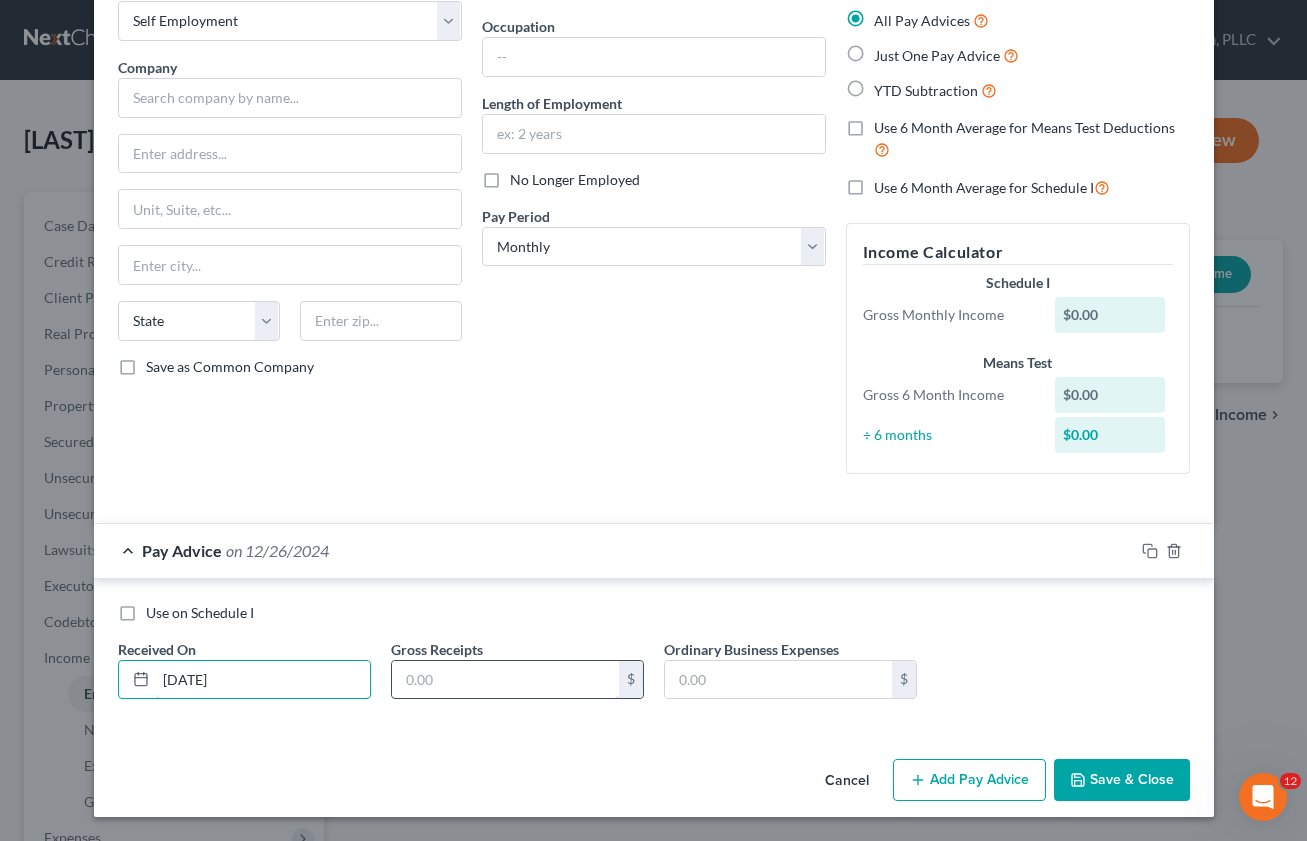 type on "[DATE]" 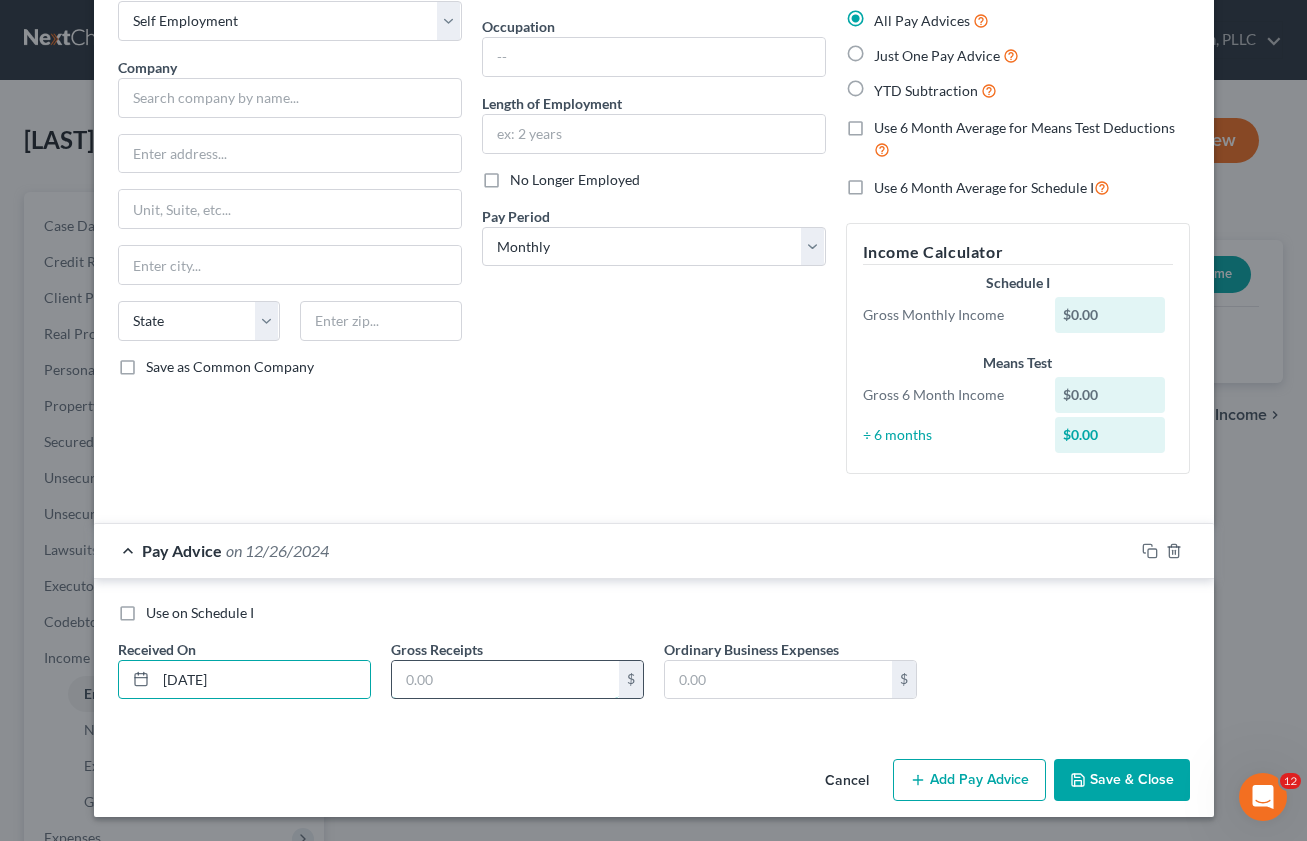 click at bounding box center (505, 680) 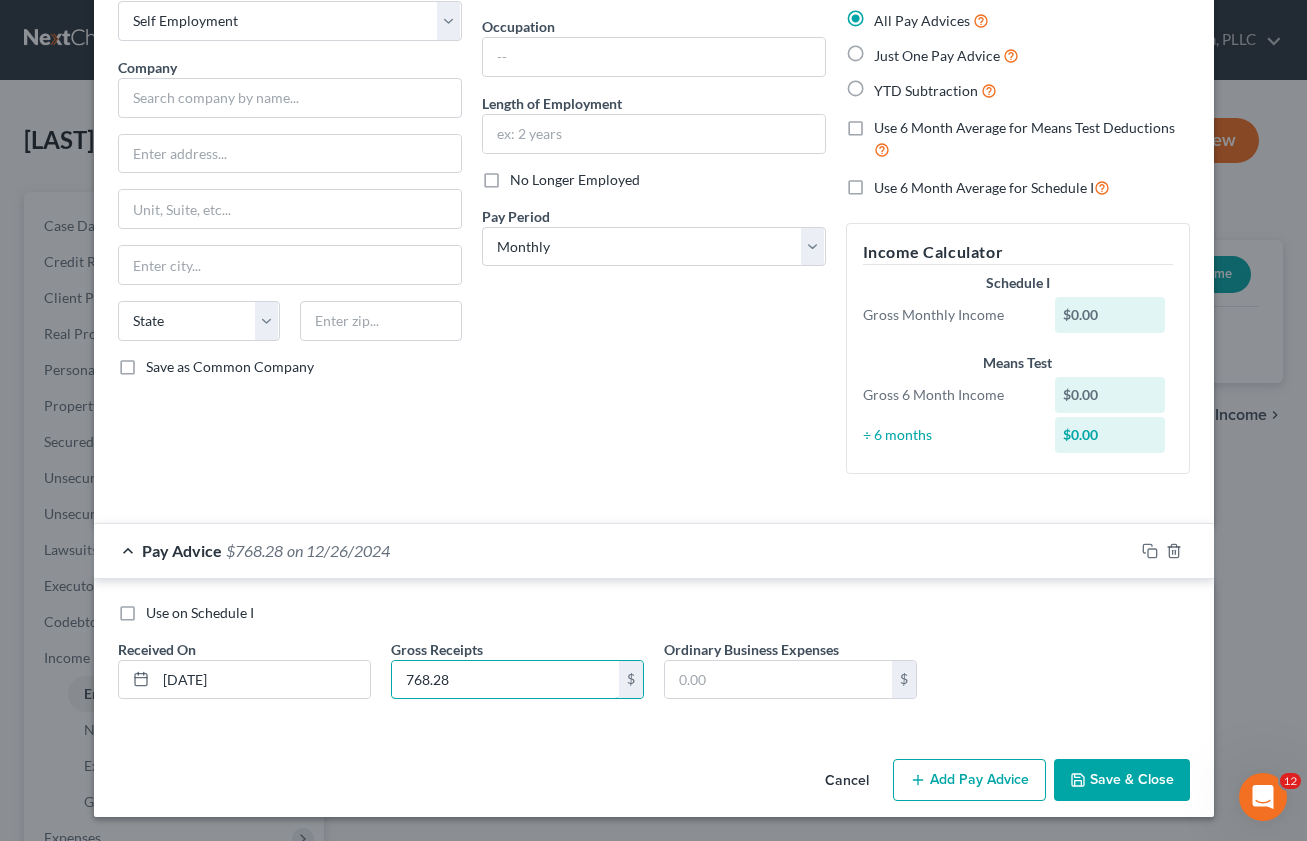 type on "768.28" 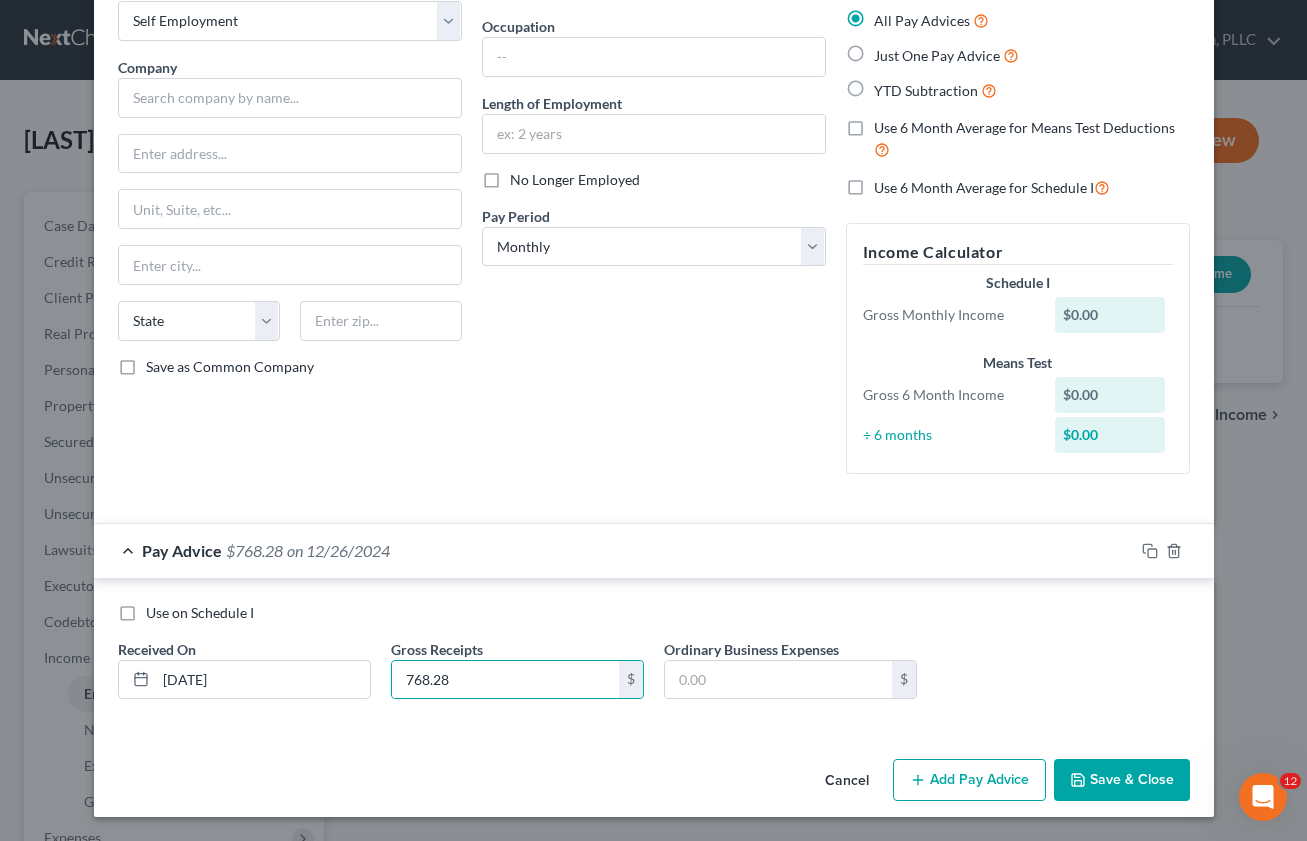 click on "New Income Source ×
Employment Type
*
Select Full or Part Time Employment Self Employment
Company
*
[FIRST] [LAST]                      State AL AK AR AZ CA CO CT DE DC FL GA GU HI ID IL IN IA KS KY LA ME MD MA MI MN MS MO MT NC ND NE NV NH NJ NM NY OH OK OR PA PR RI SC SD TN TX UT VI VA VT WA WV WI WY Save as Common Company Debtor Spouse Occupation Length of Employment No Longer Employed
Pay Period
*
Select Monthly Twice Monthly Every Other Week Weekly How would you like to enter income?
All Pay Advices
Just One Pay Advice
YTD Subtraction
Use a different pay advice for Schedule I Income Calculator
Schedule I Gross Monthly Income $5,295.00 Means Test Gross Monthly Income $5,295.00
Pay Advice $5,295.61
Gross Receipts 5,295.61 $ Ordinary Business Expenses $
Cancel Save & Close" at bounding box center [654, 365] 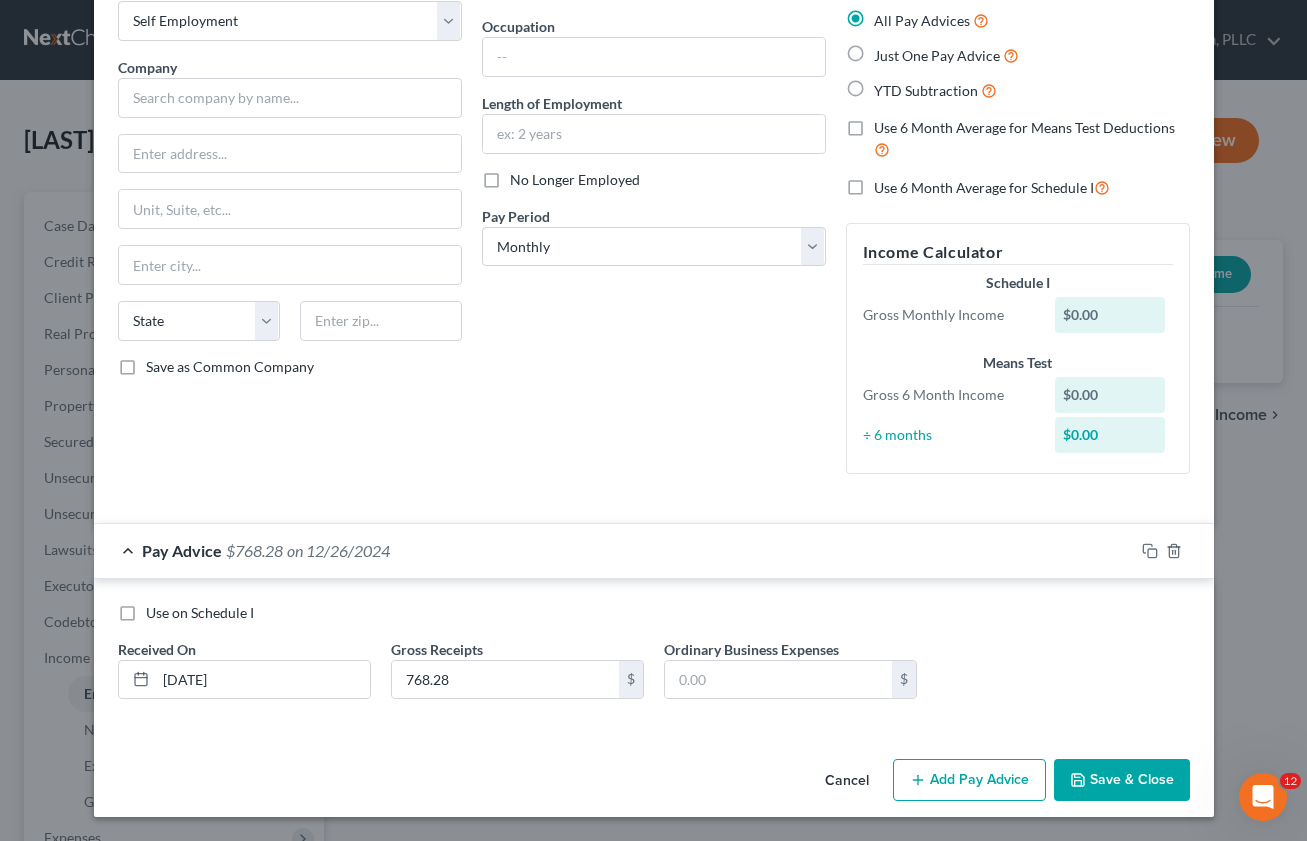 click on "Add Pay Advice" at bounding box center [969, 780] 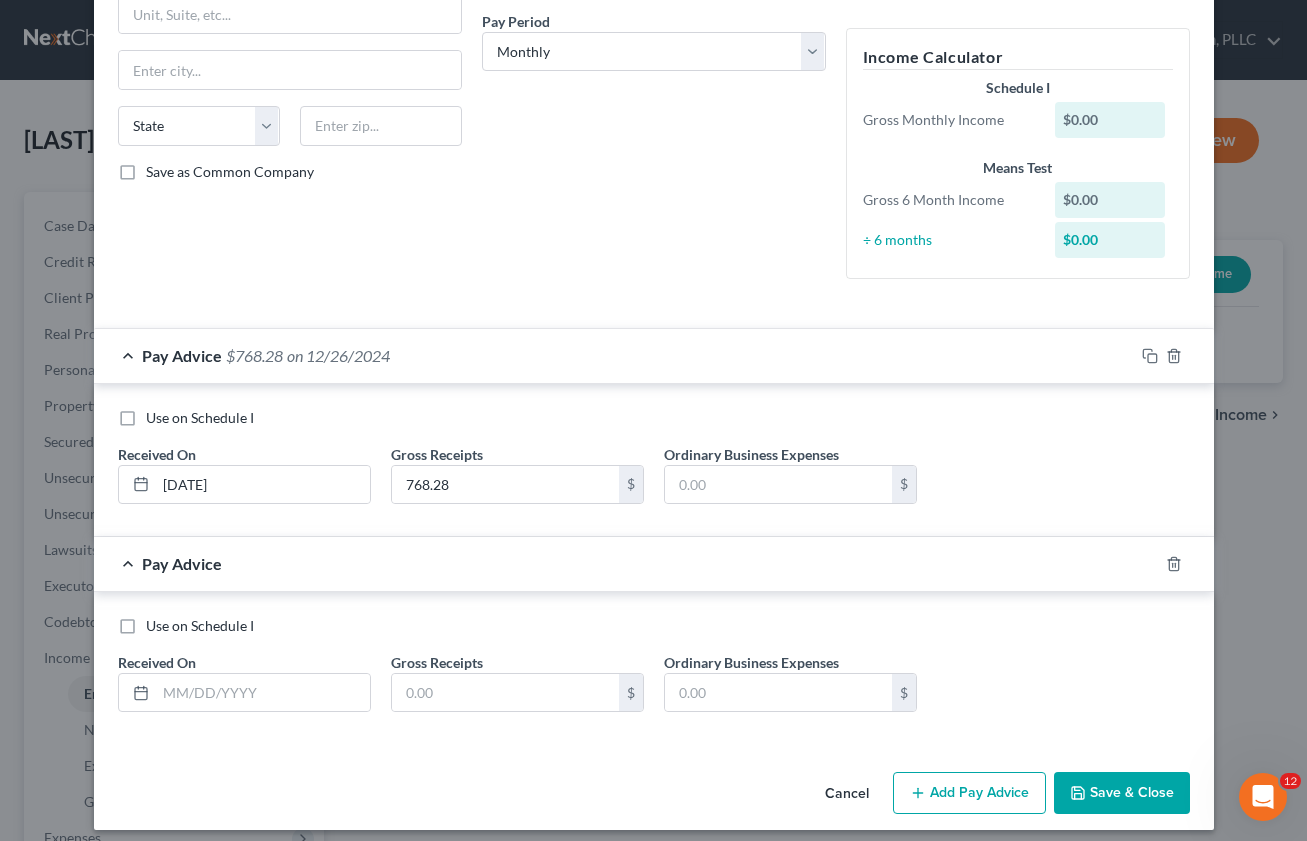 scroll, scrollTop: 320, scrollLeft: 0, axis: vertical 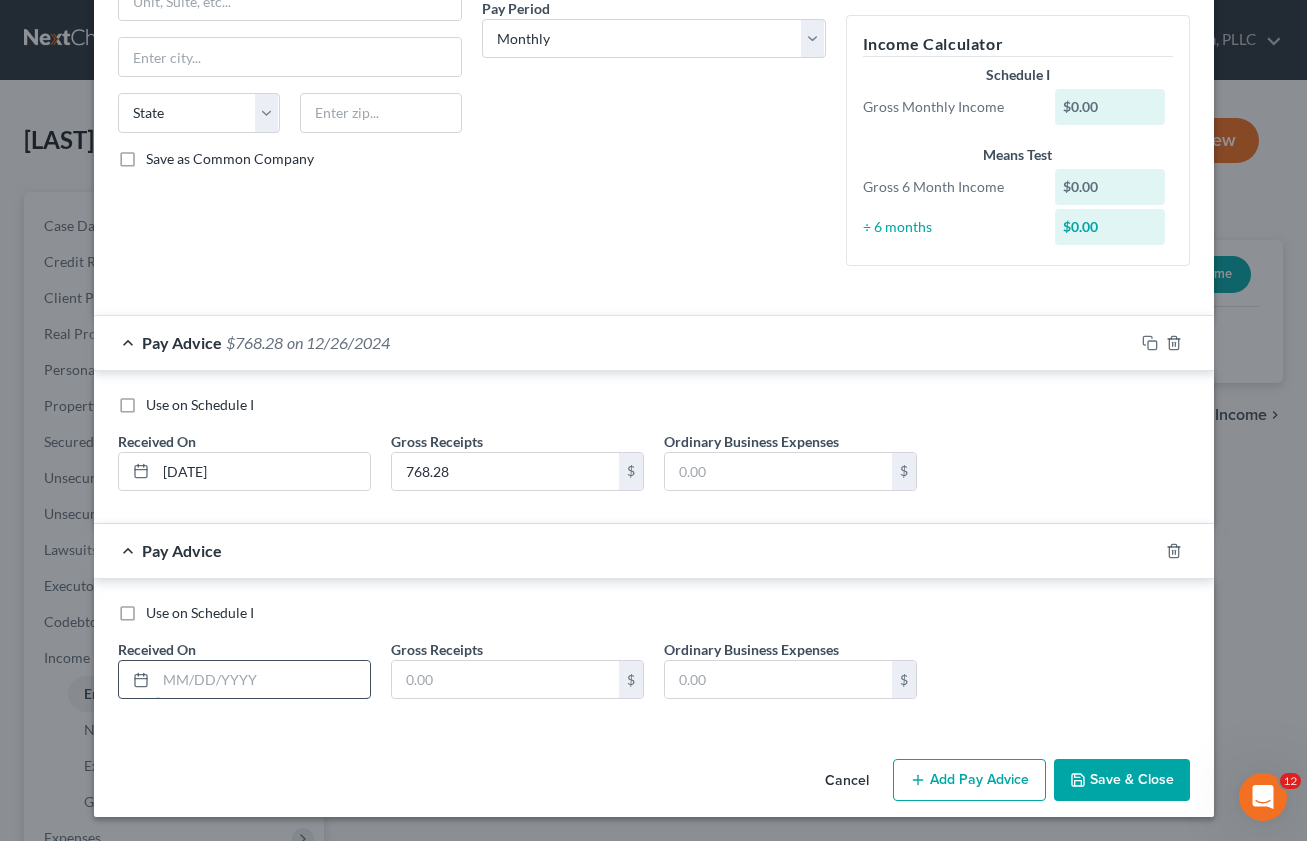 click at bounding box center [263, 680] 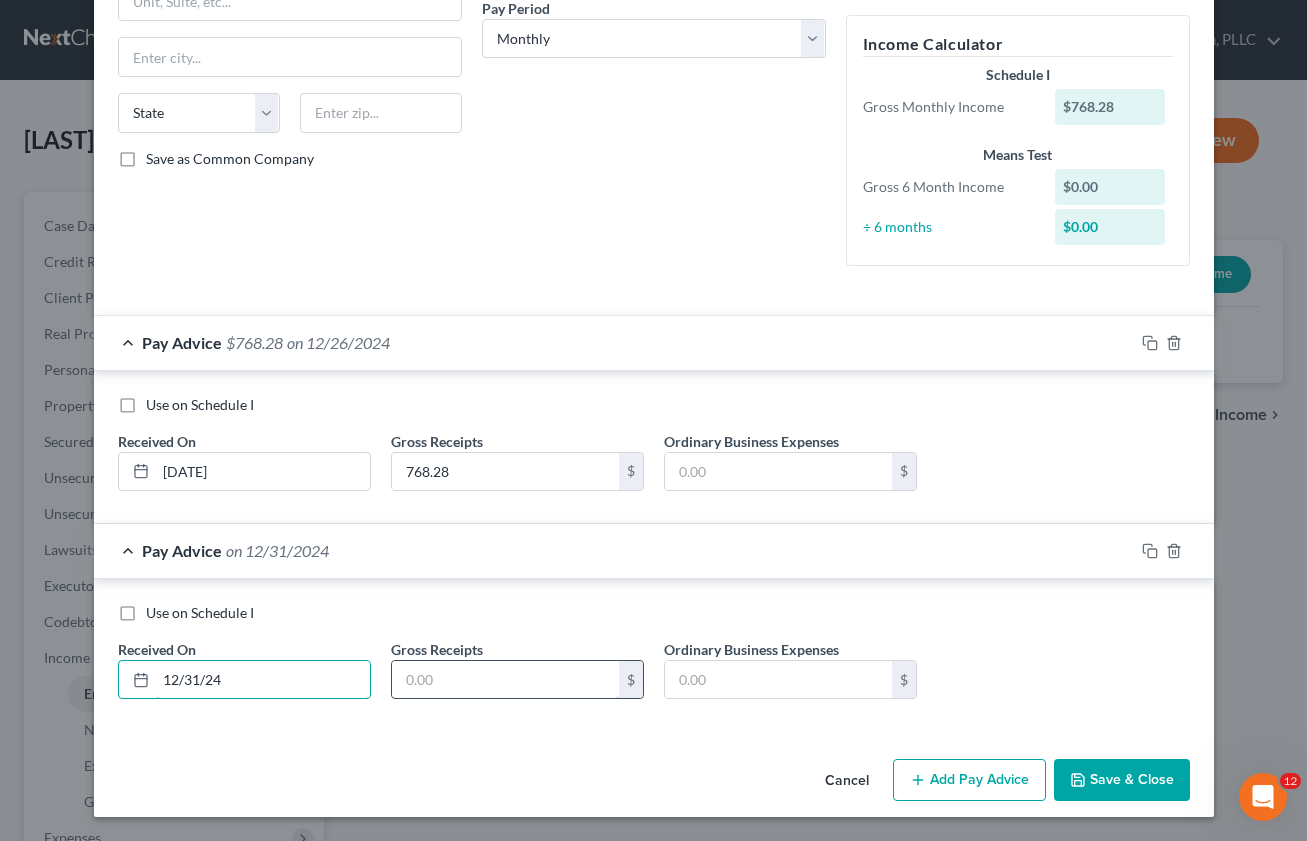 type on "12/31/24" 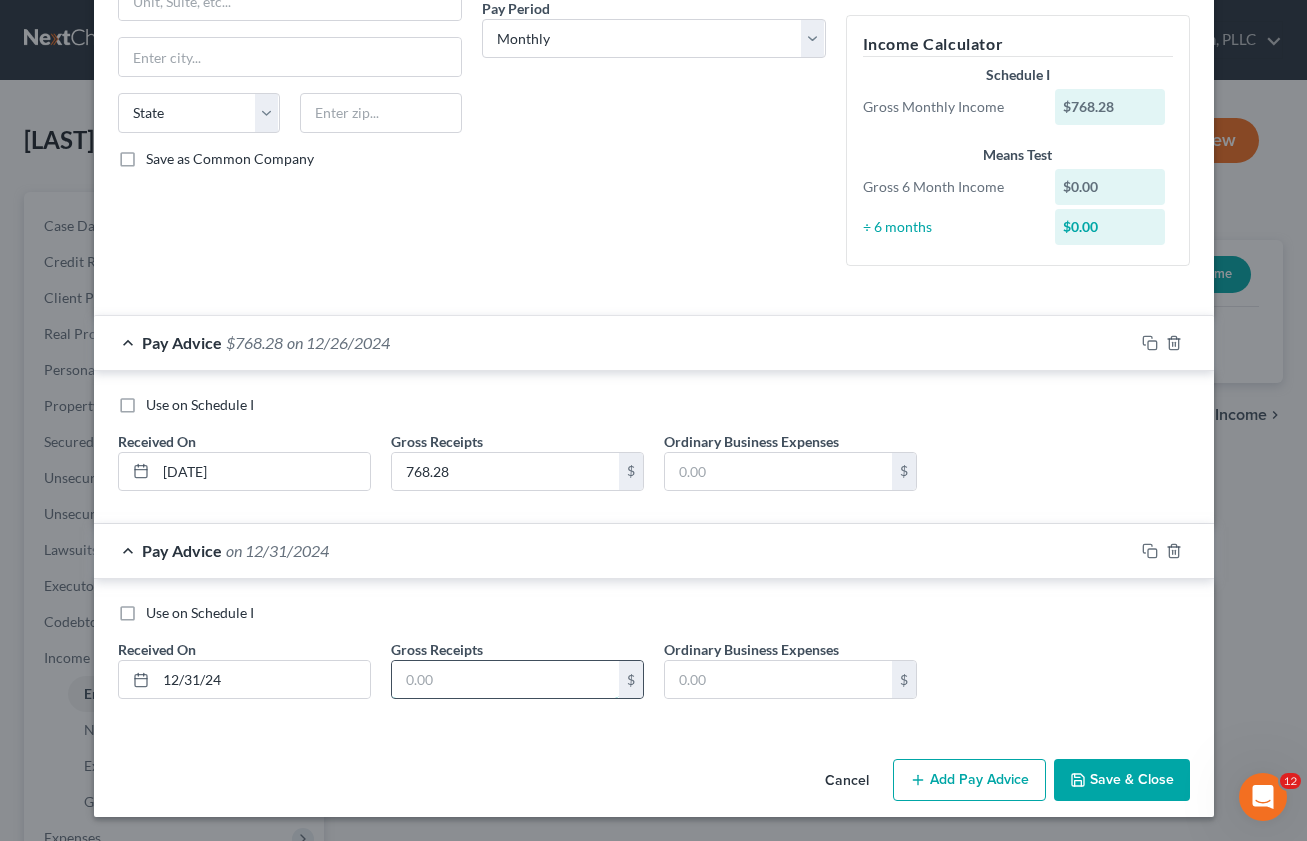 click at bounding box center [505, 680] 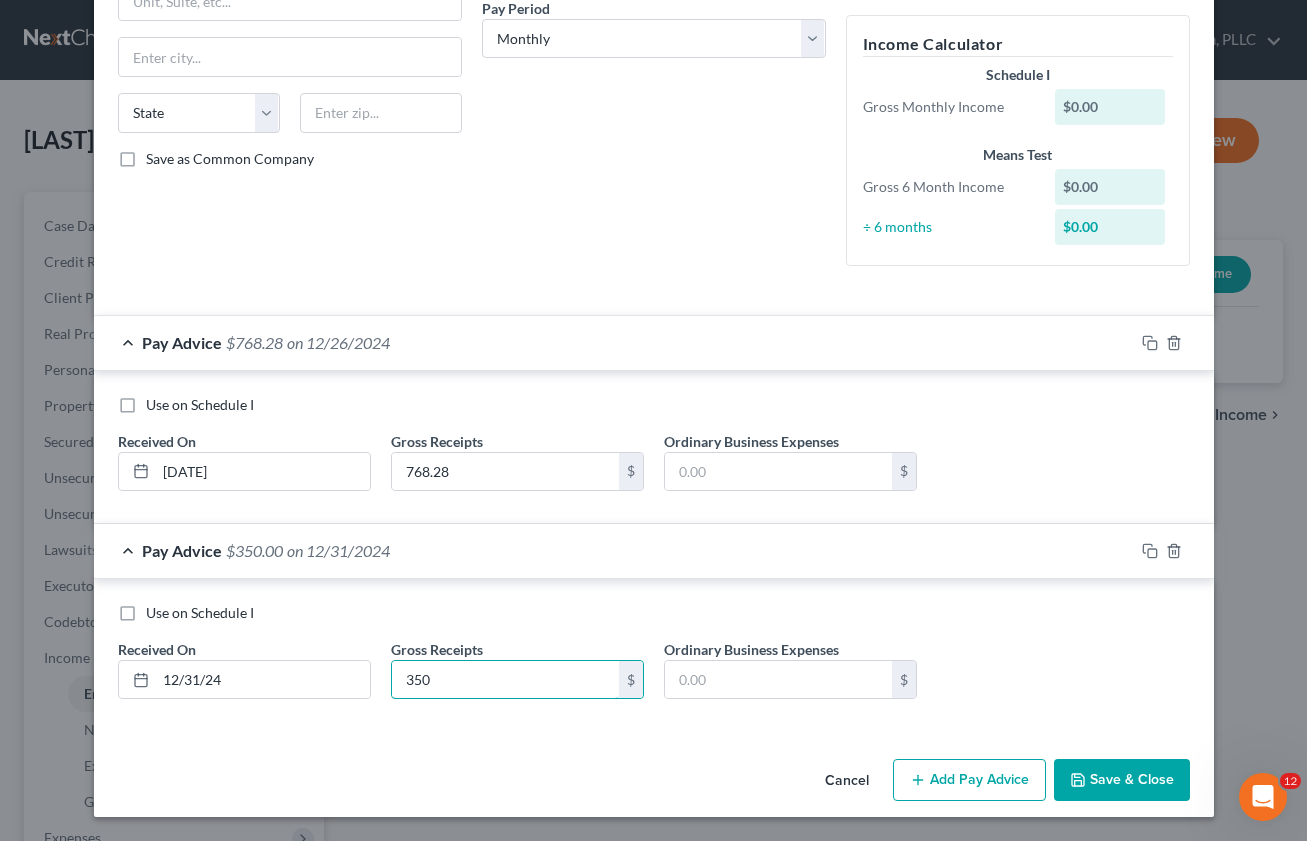 type on "350" 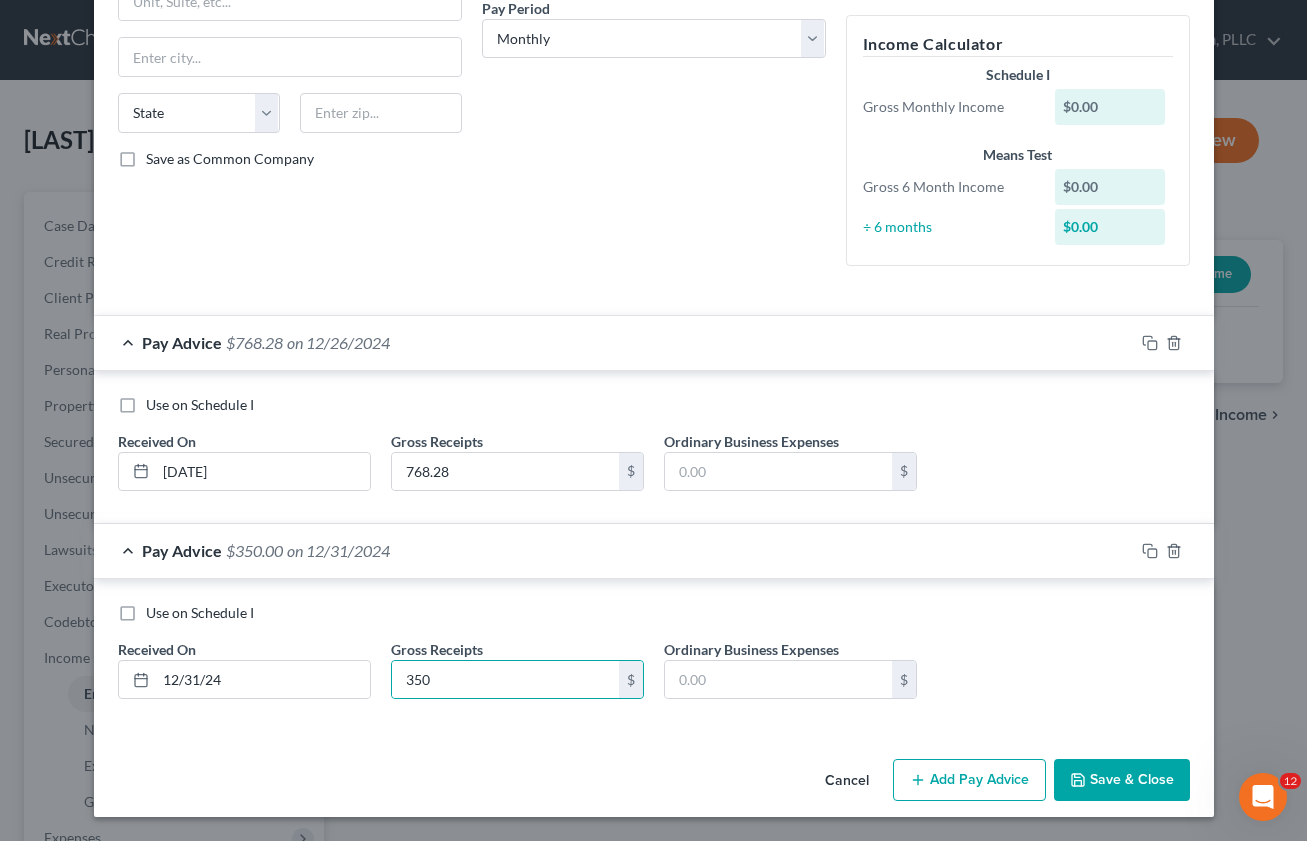 click on "Add Pay Advice" at bounding box center [969, 780] 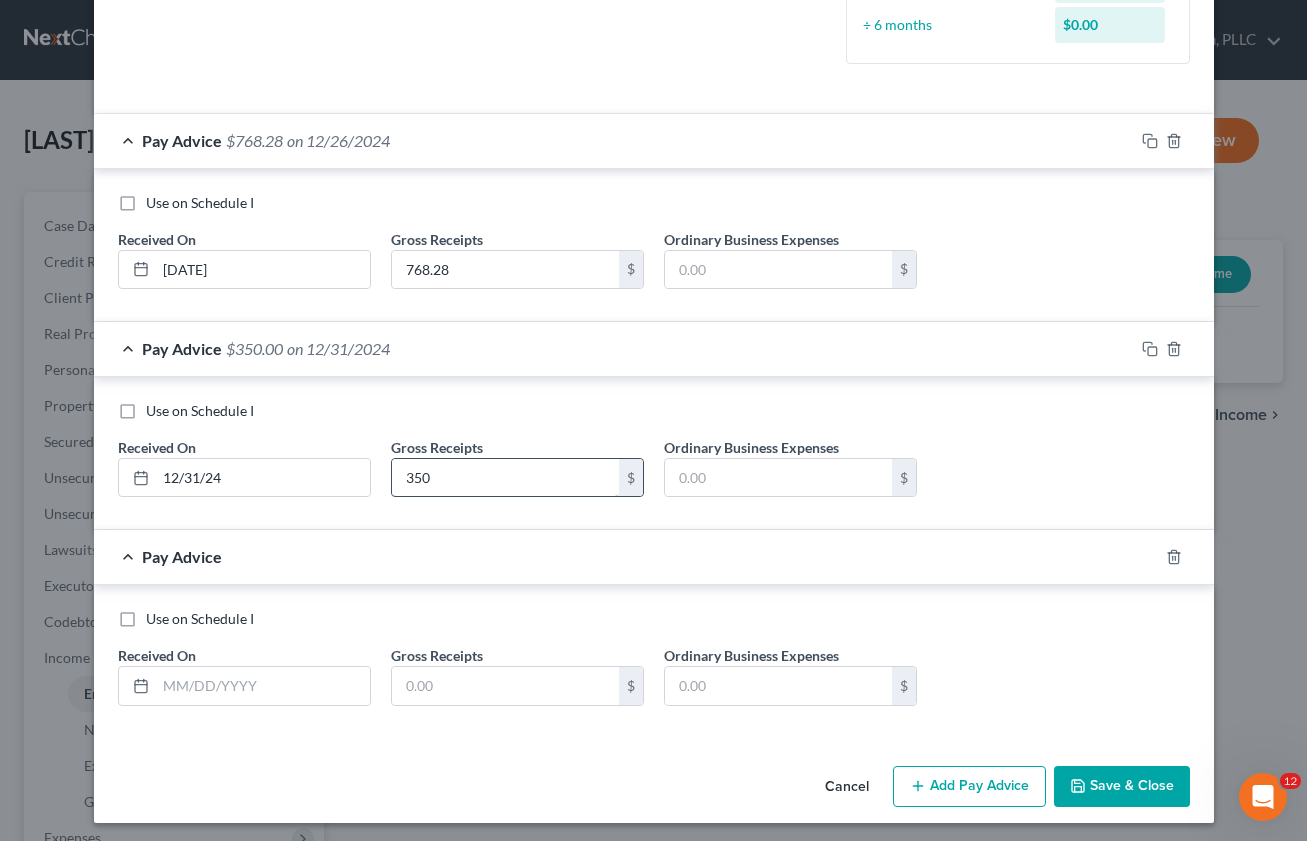 scroll, scrollTop: 528, scrollLeft: 0, axis: vertical 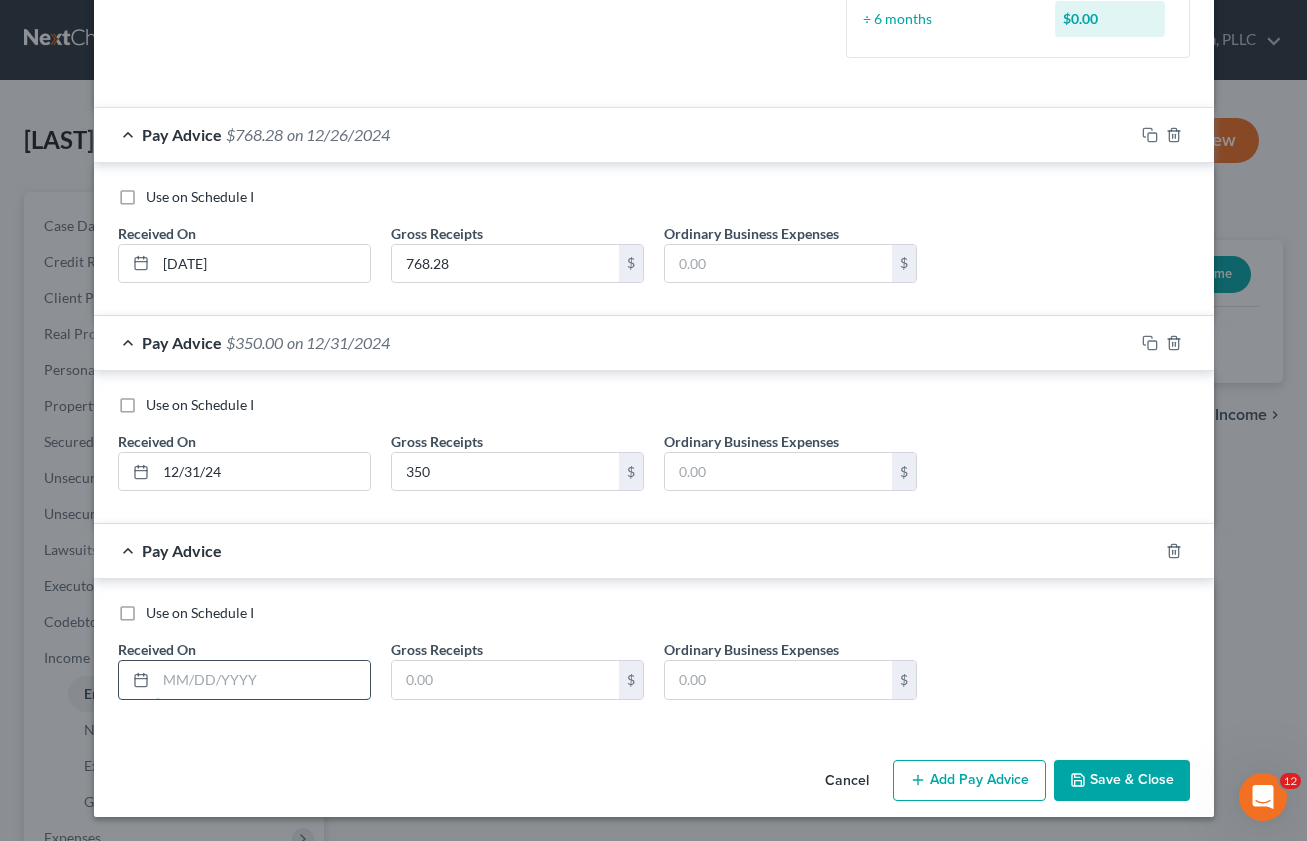 click at bounding box center [263, 680] 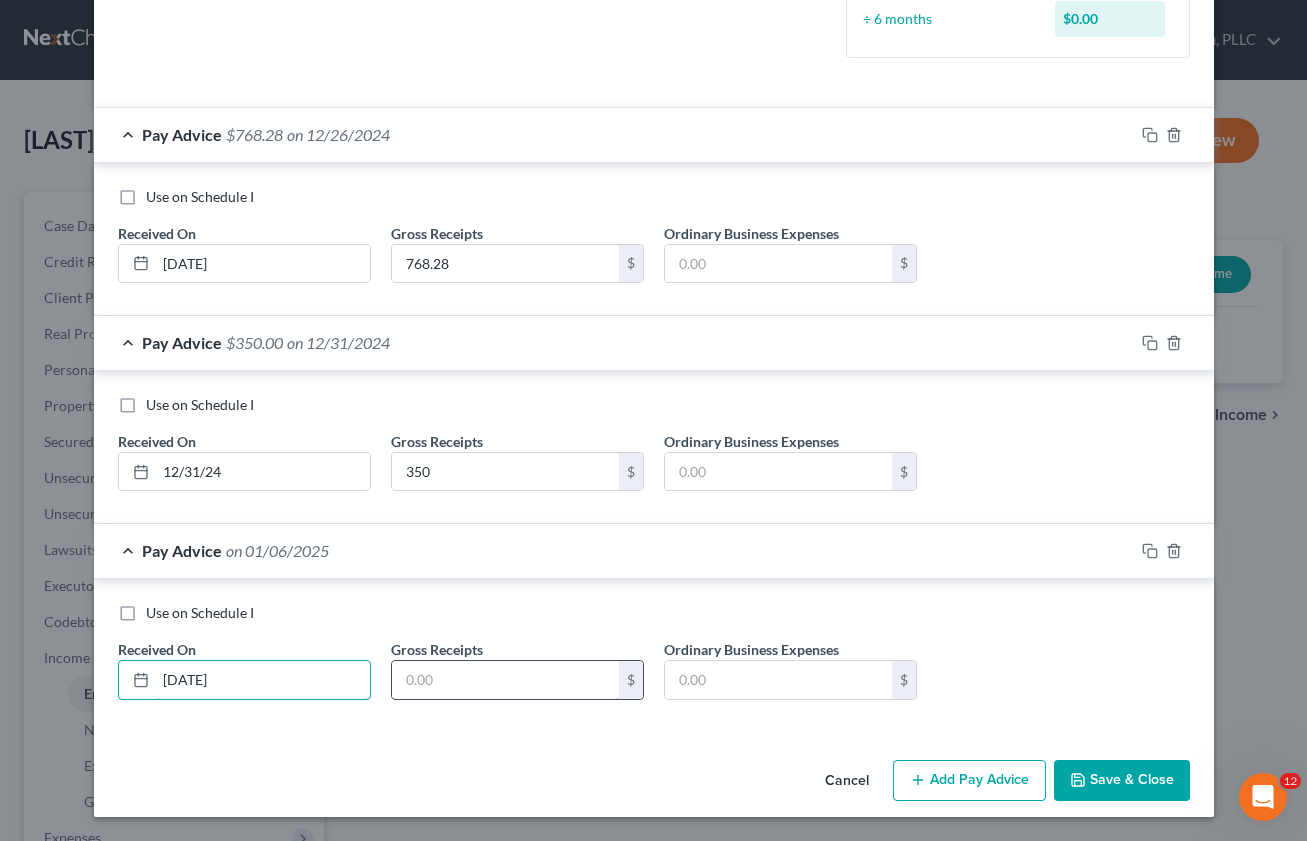 type on "[DATE]" 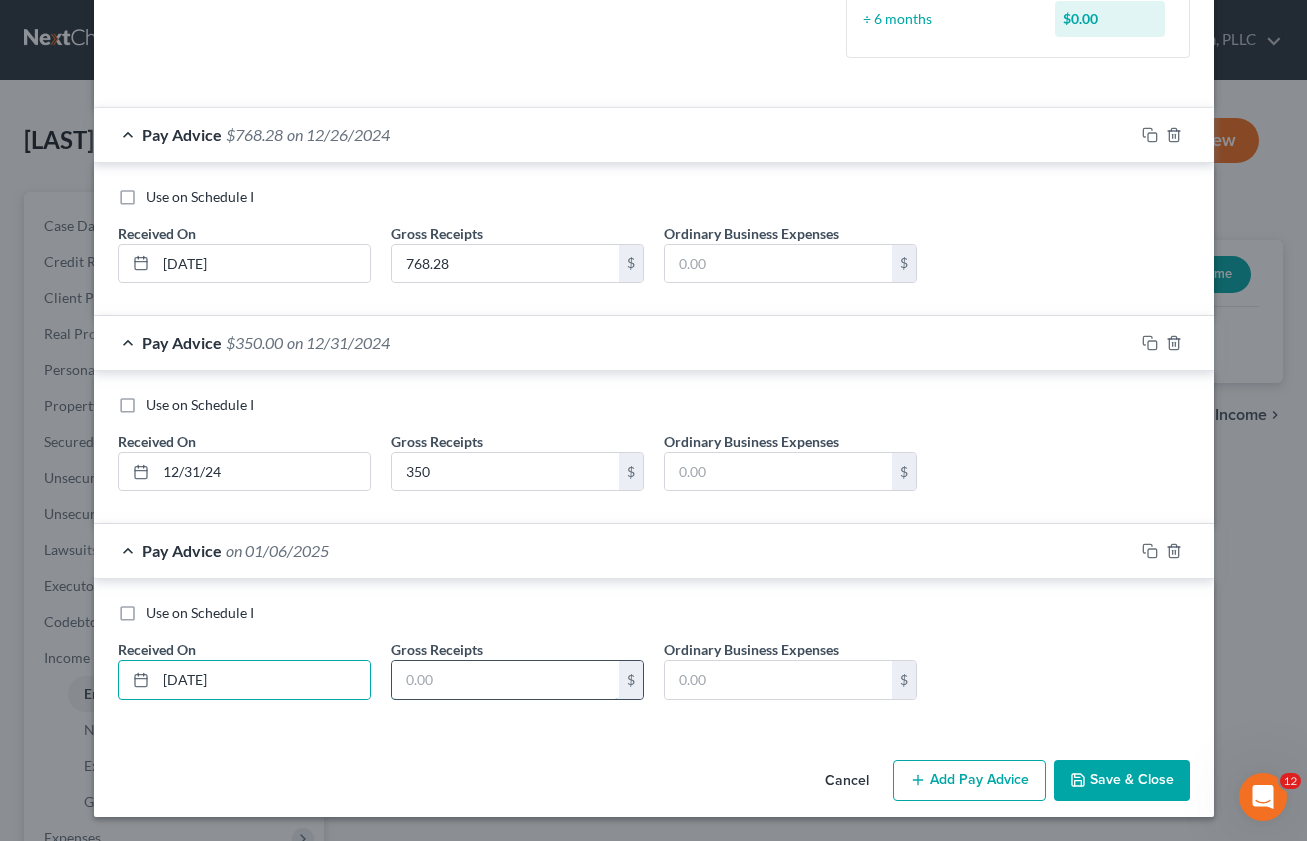 click at bounding box center [505, 680] 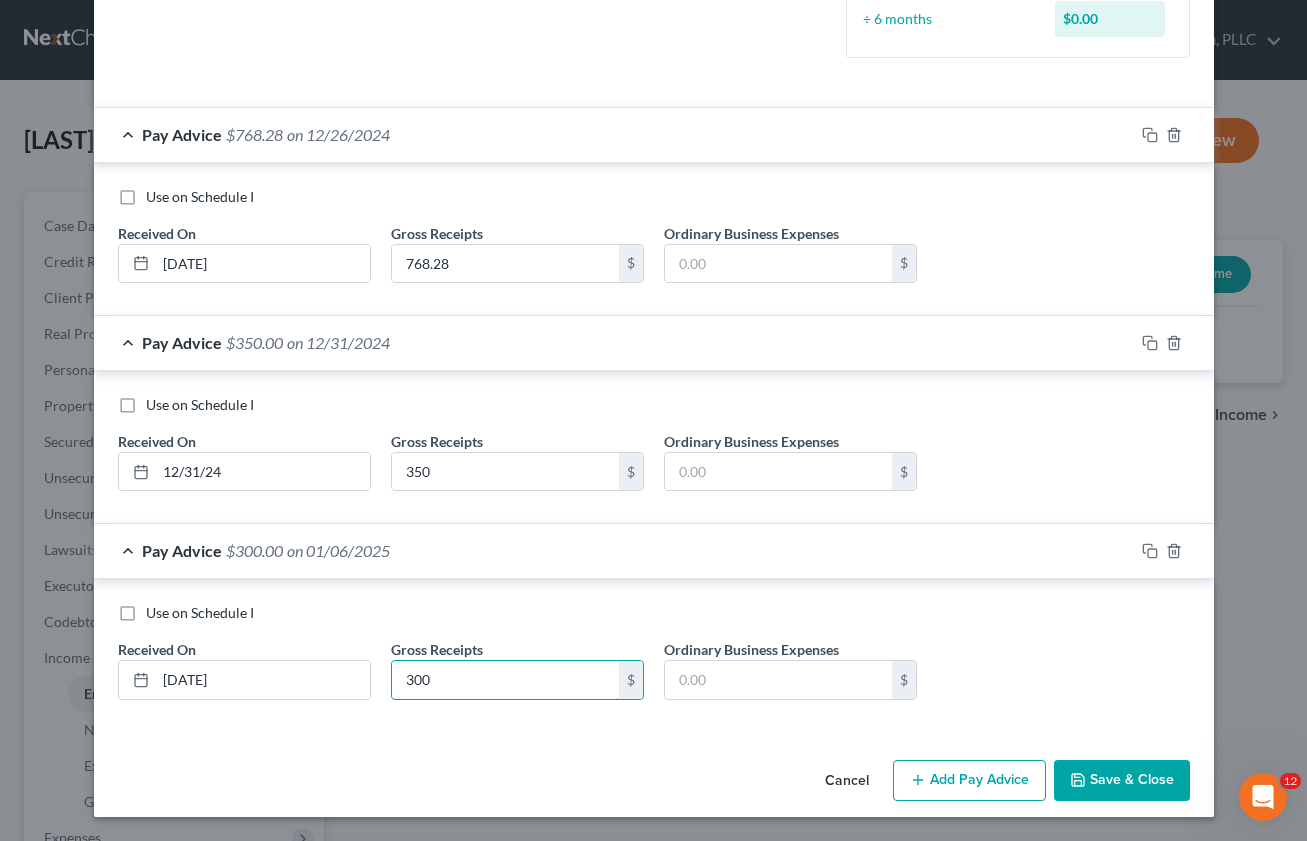 type on "300" 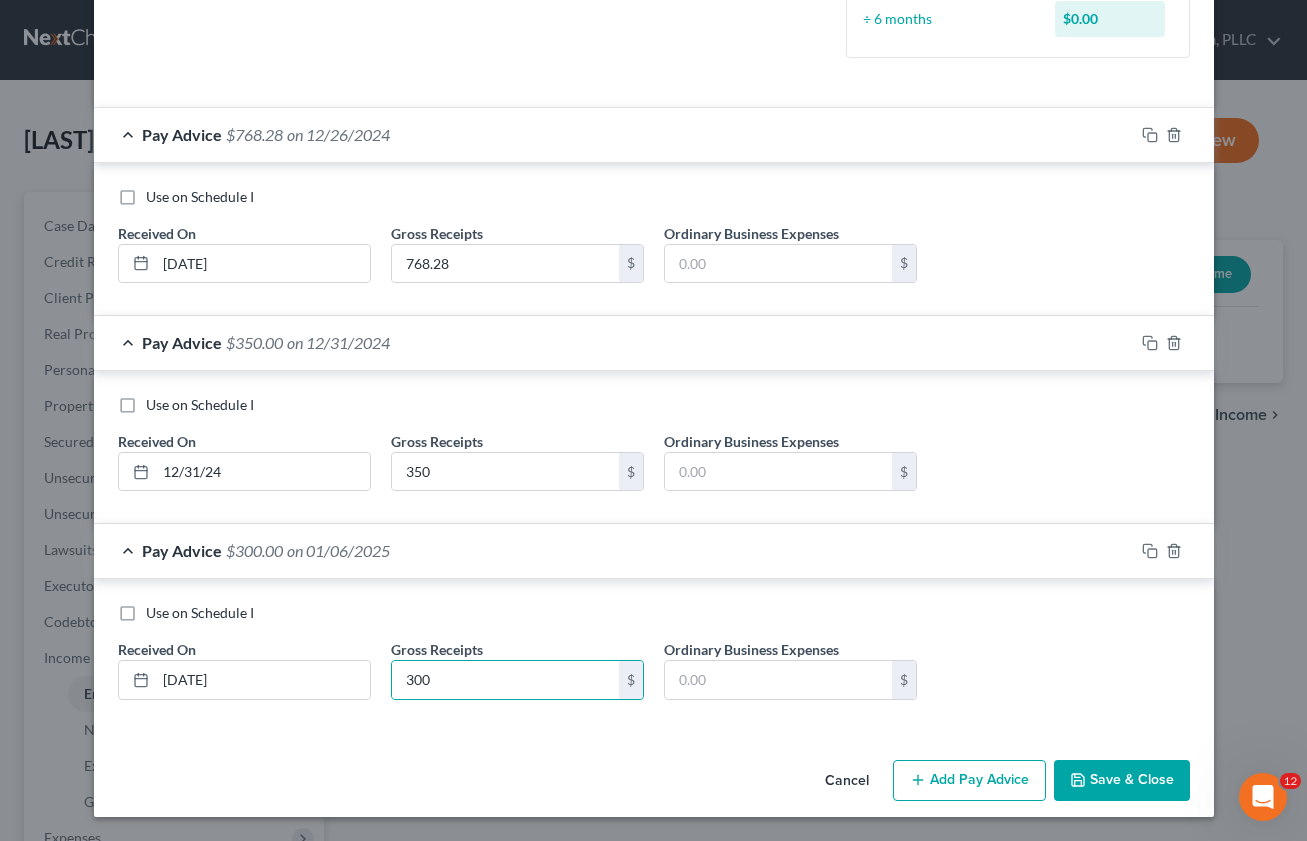 click on "Add Pay Advice" at bounding box center (969, 781) 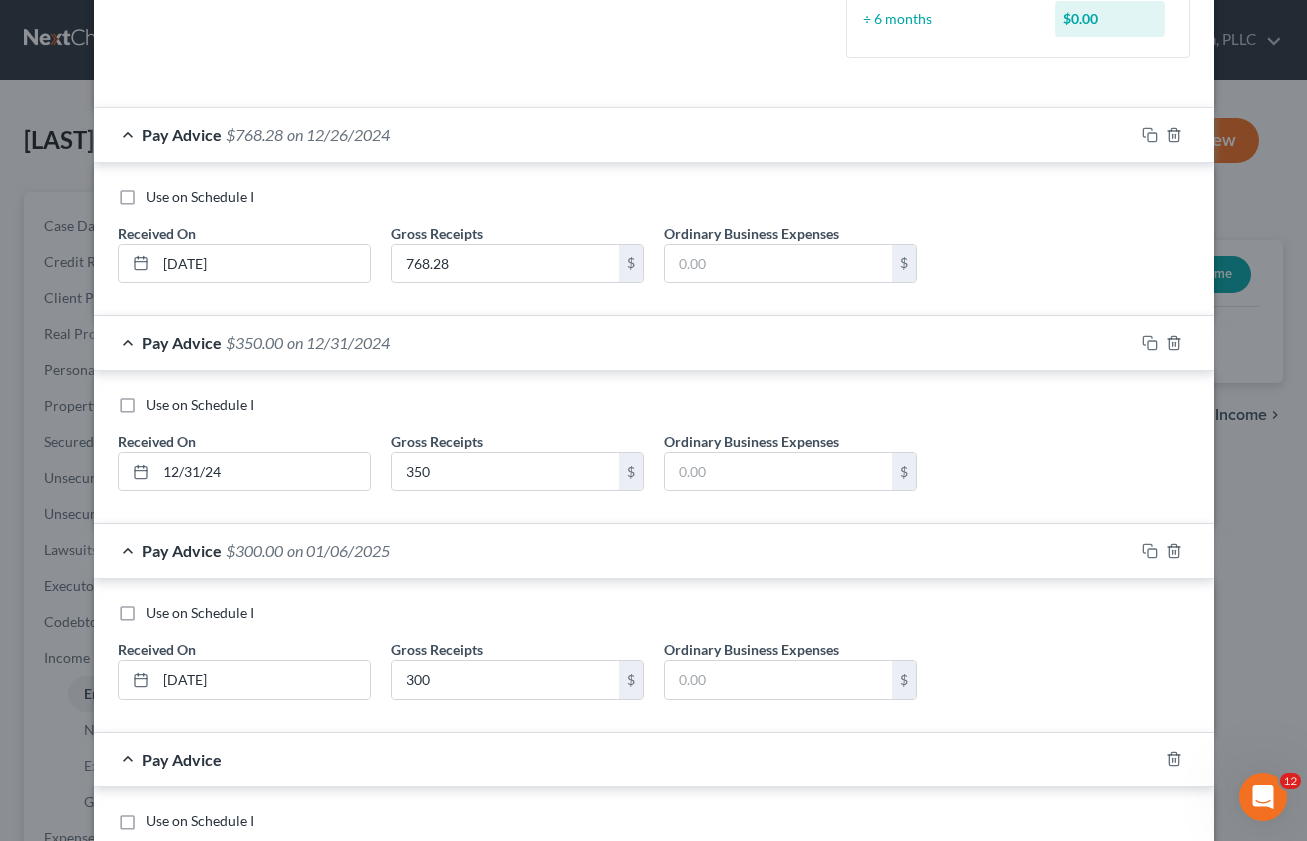 type 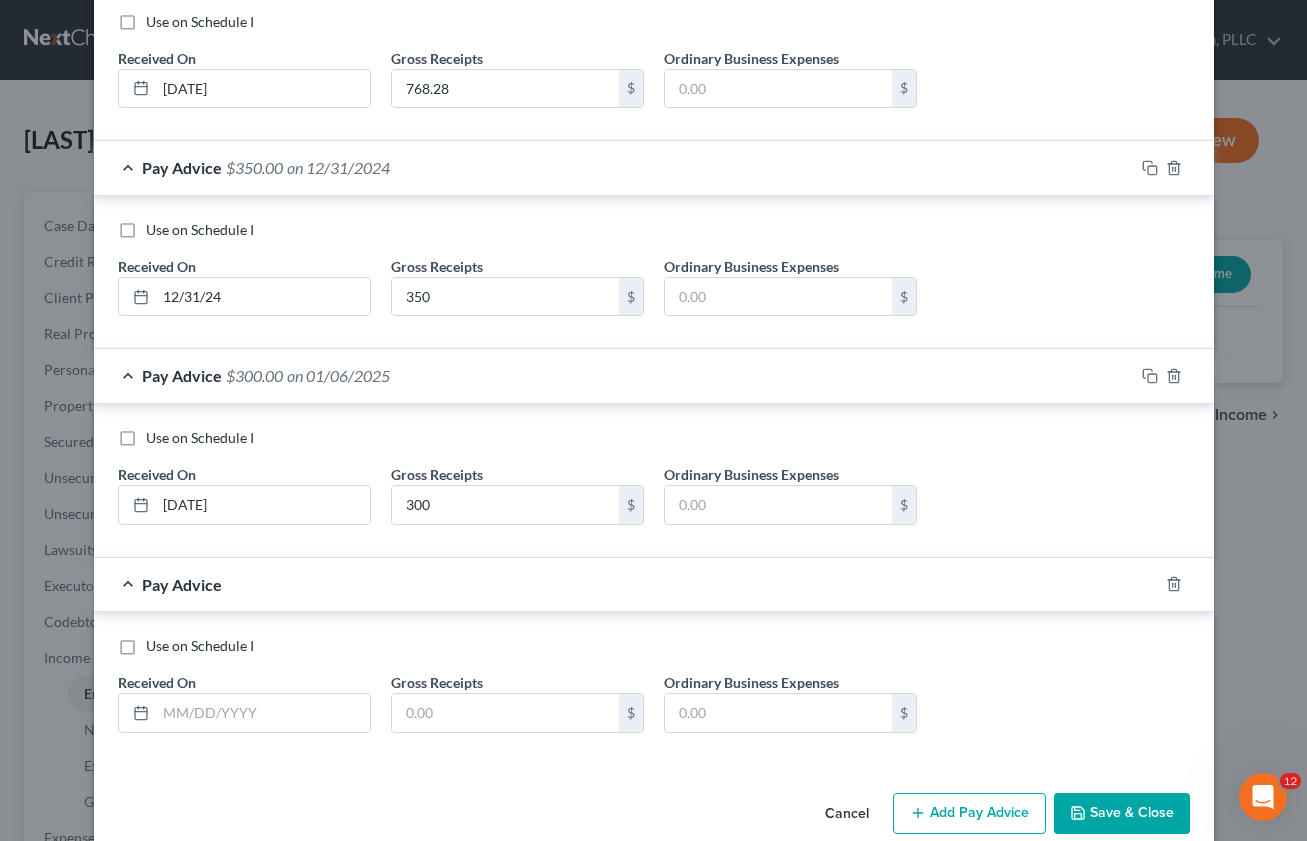 scroll, scrollTop: 736, scrollLeft: 0, axis: vertical 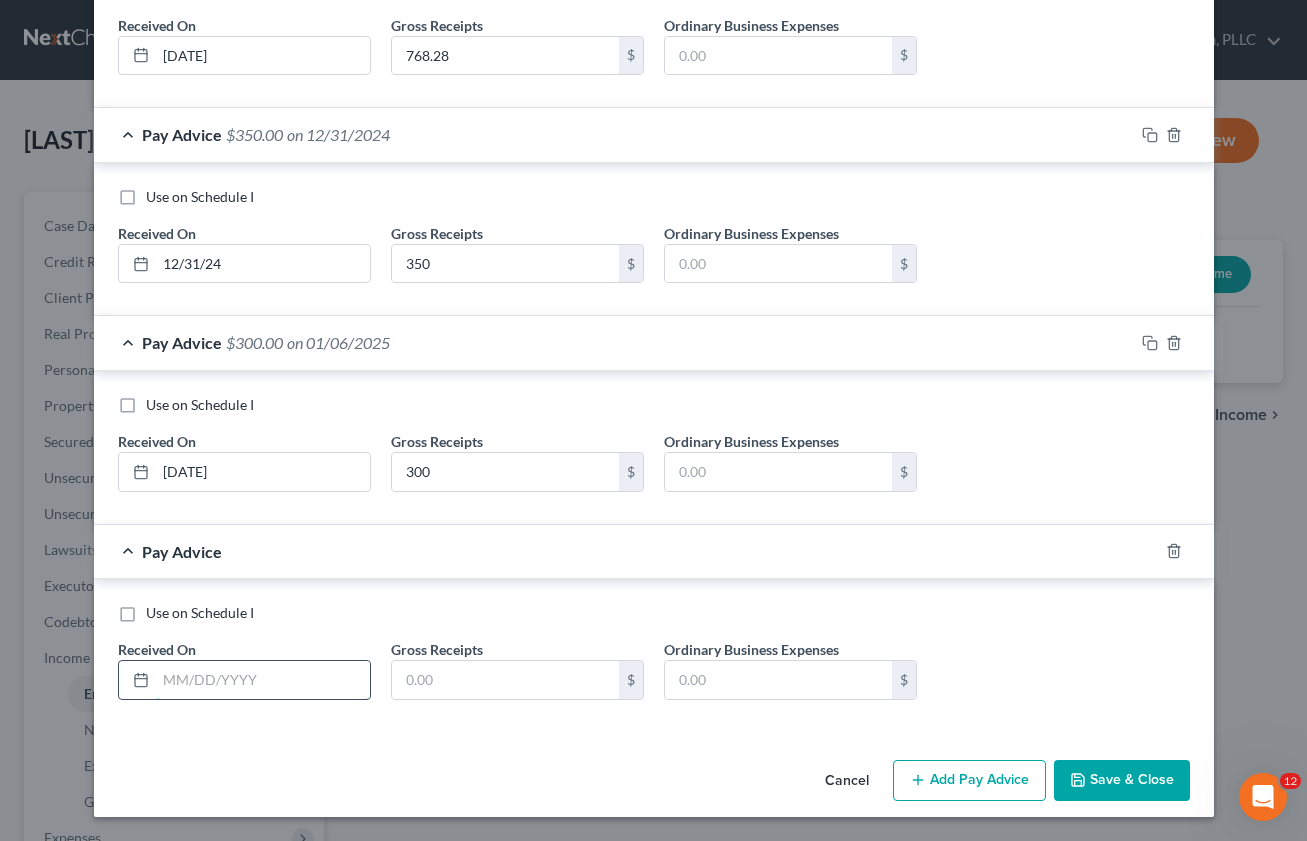 click at bounding box center [263, 680] 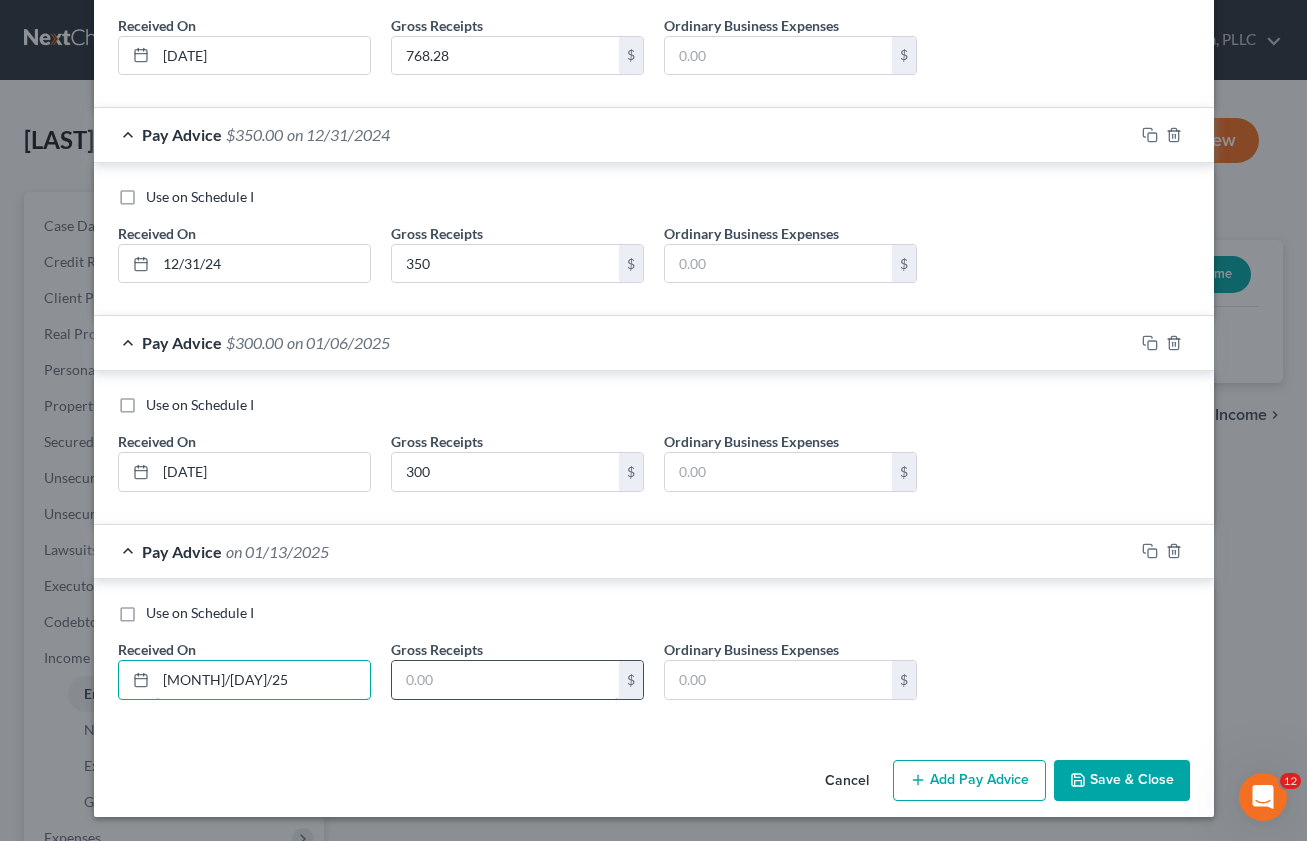 type on "[MONTH]/[DAY]/25" 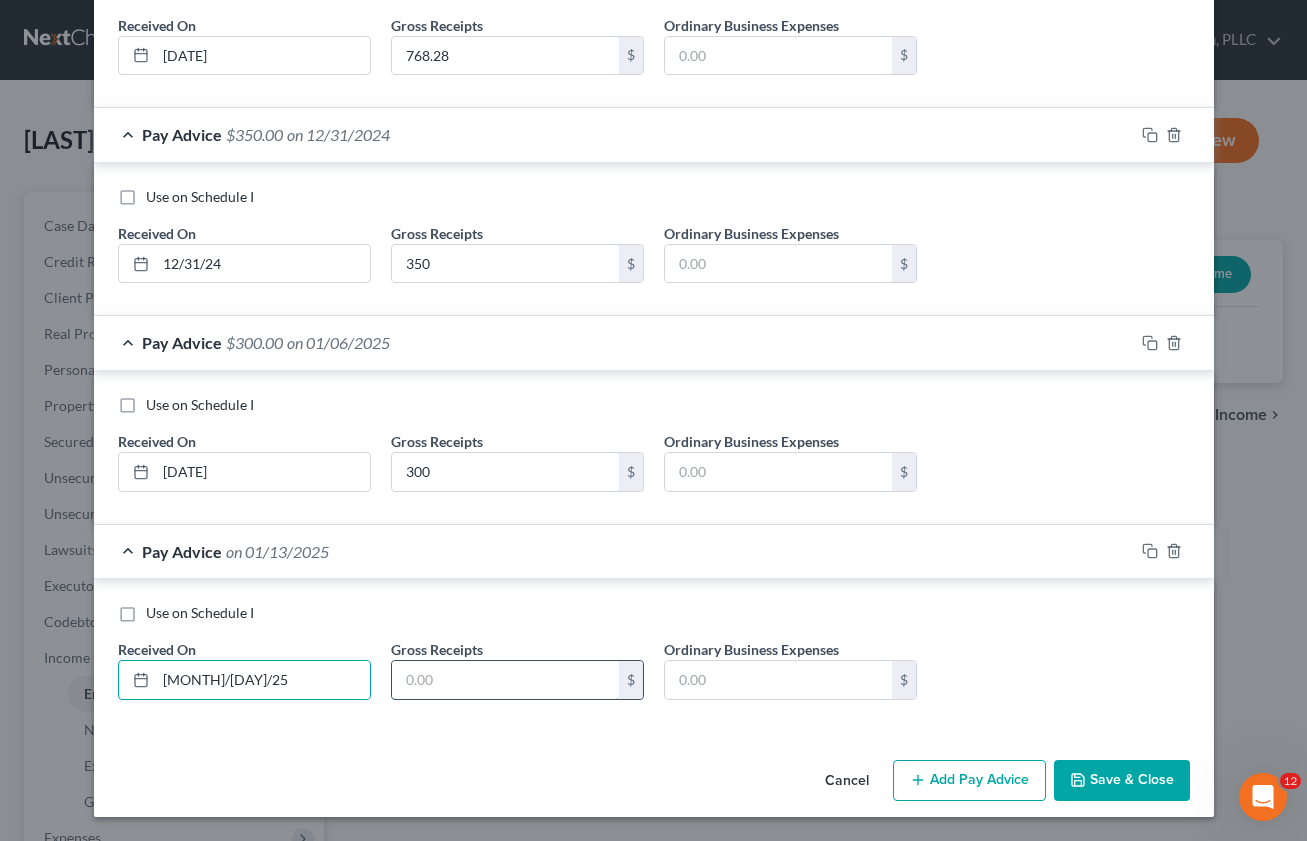 click at bounding box center [505, 680] 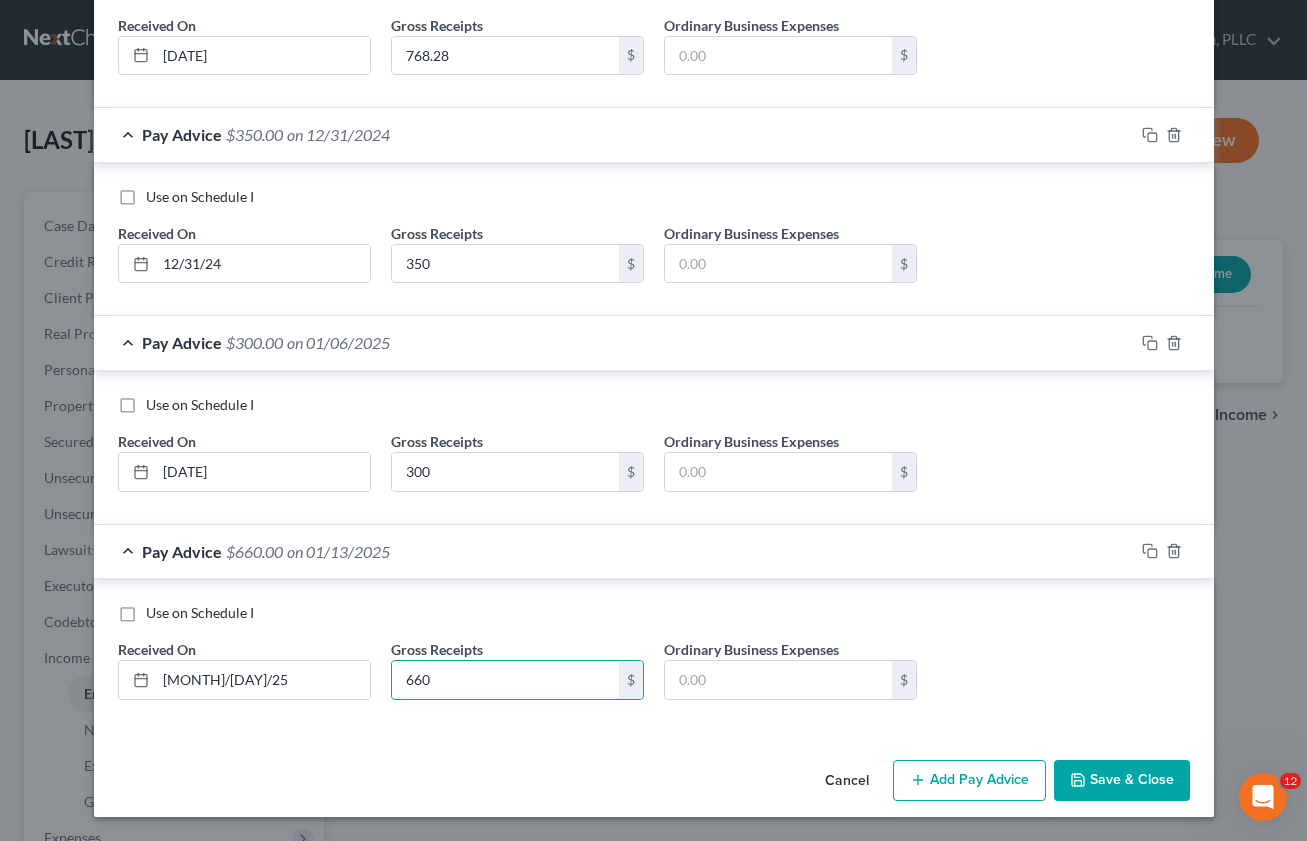 type on "660" 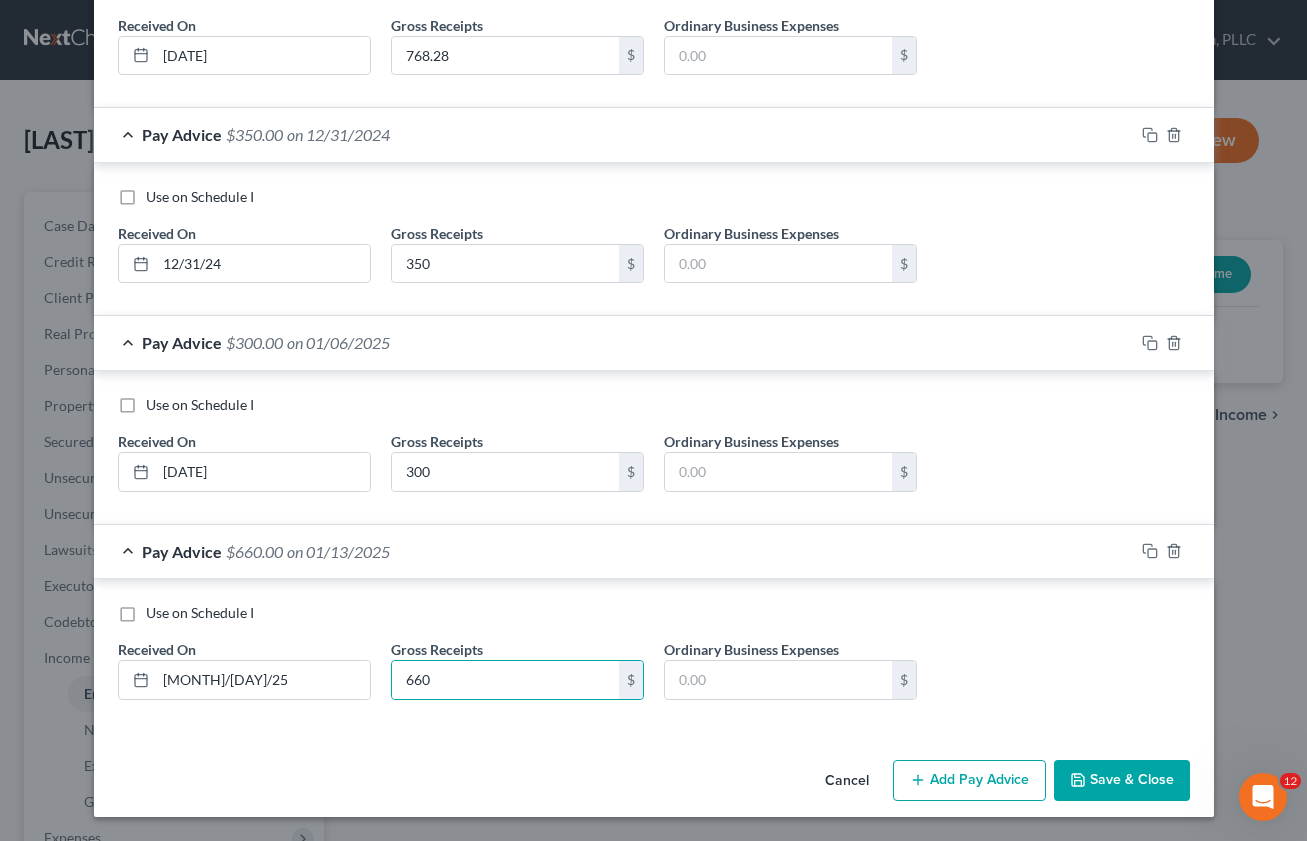 click on "Add Pay Advice" at bounding box center [969, 781] 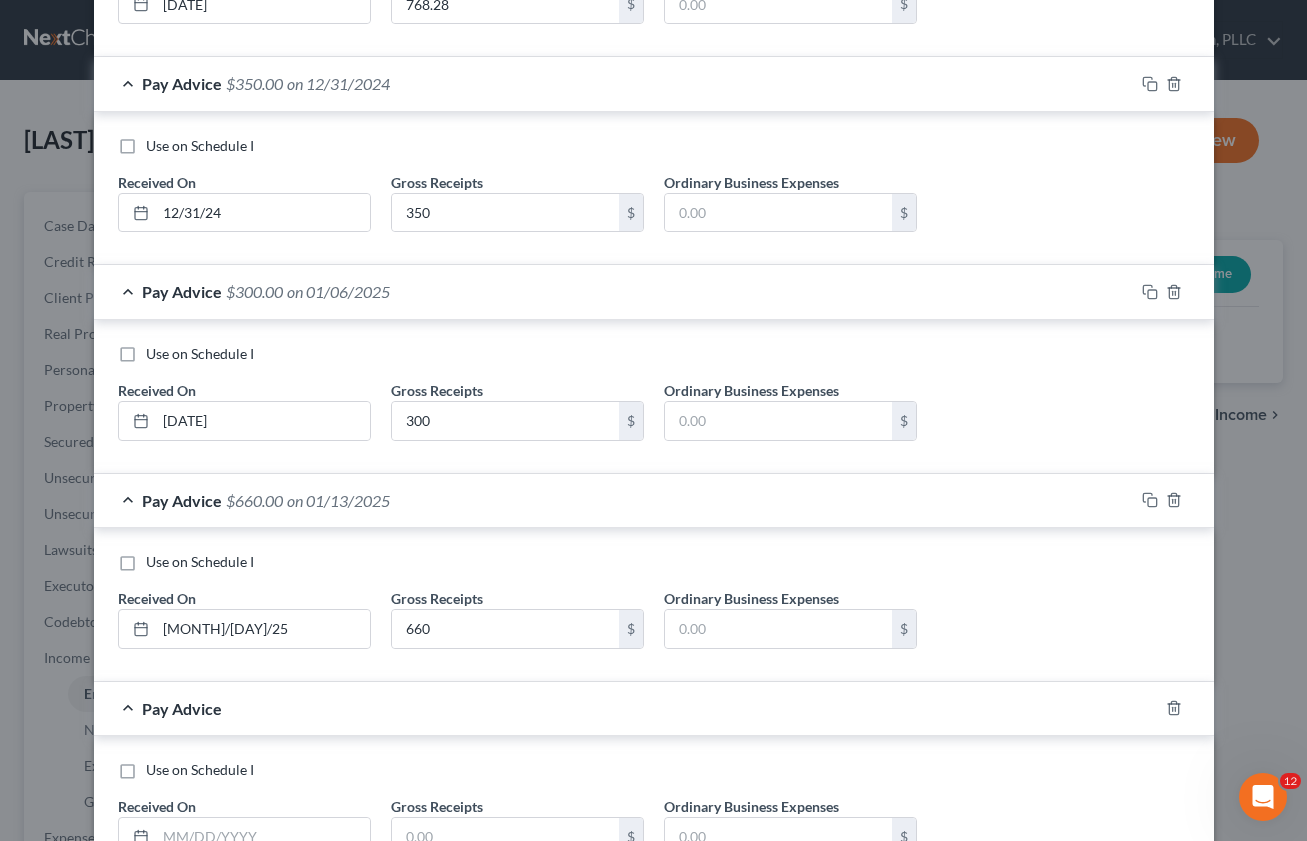 scroll, scrollTop: 944, scrollLeft: 0, axis: vertical 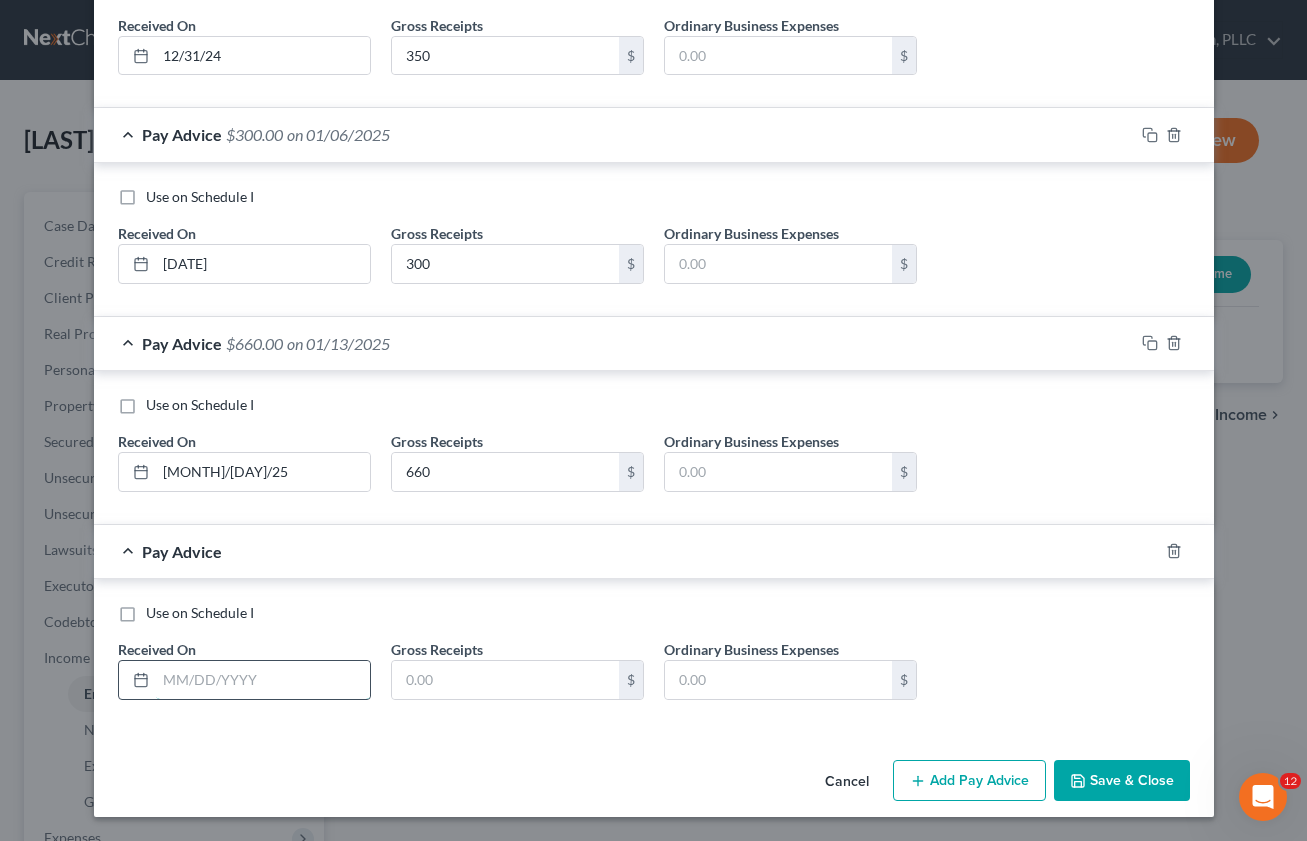 click at bounding box center [263, 680] 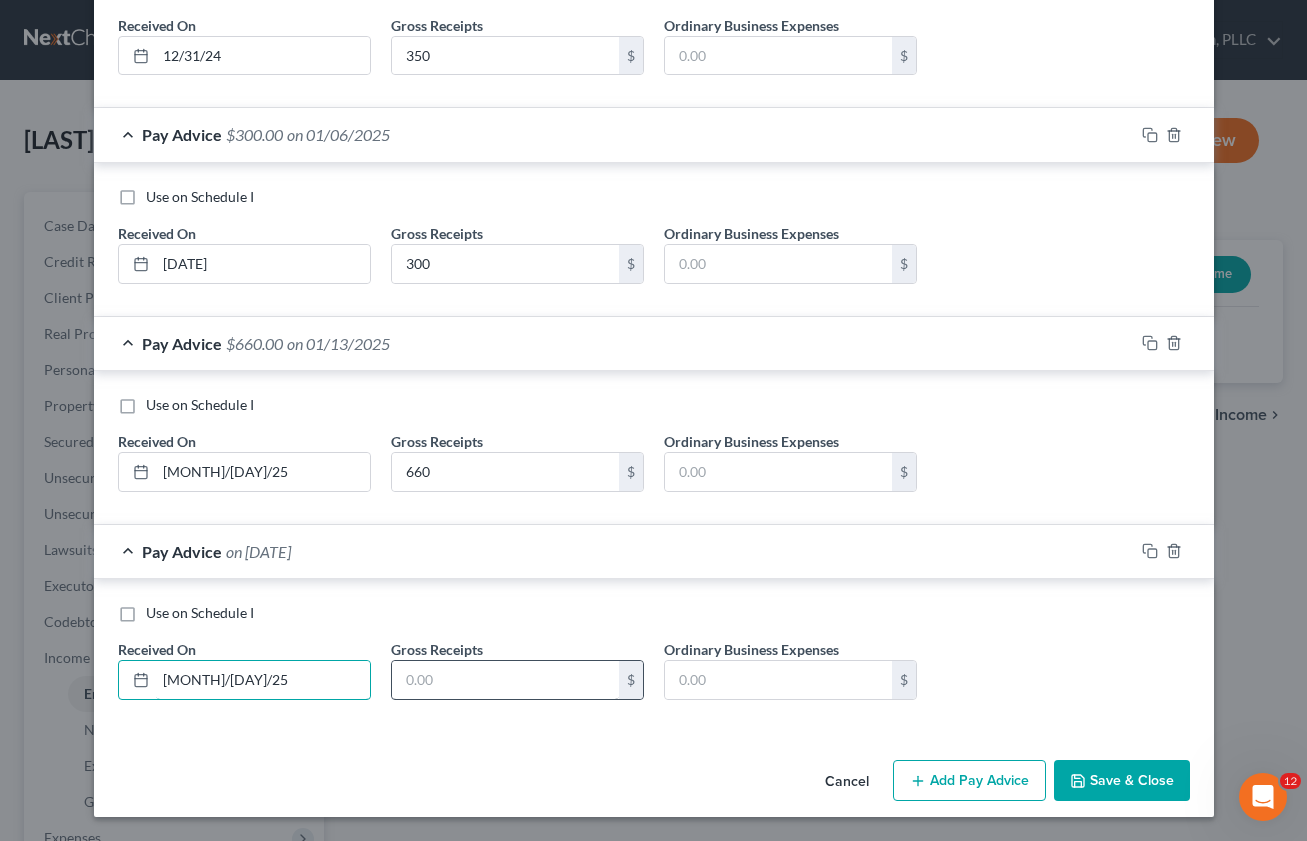 type on "[MONTH]/[DAY]/25" 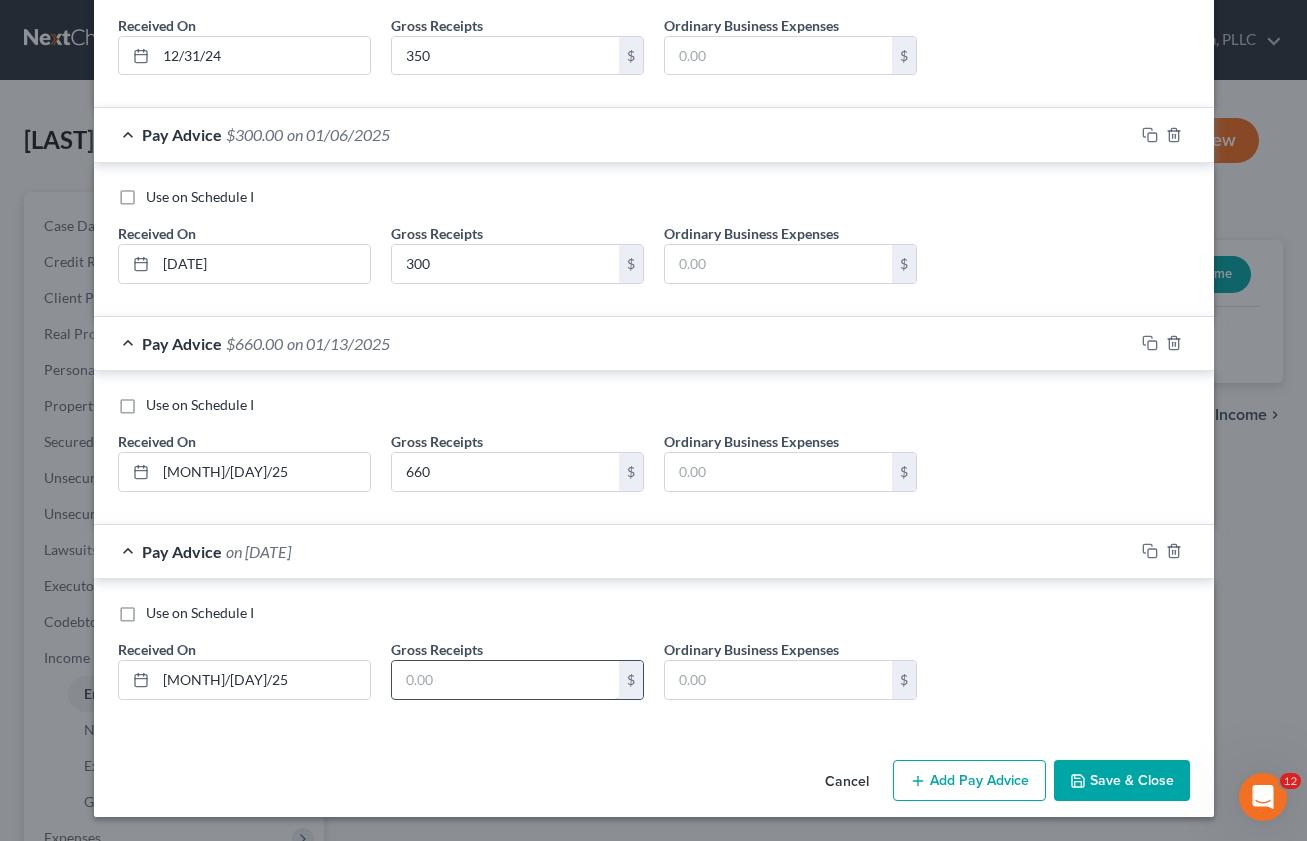 click at bounding box center (505, 680) 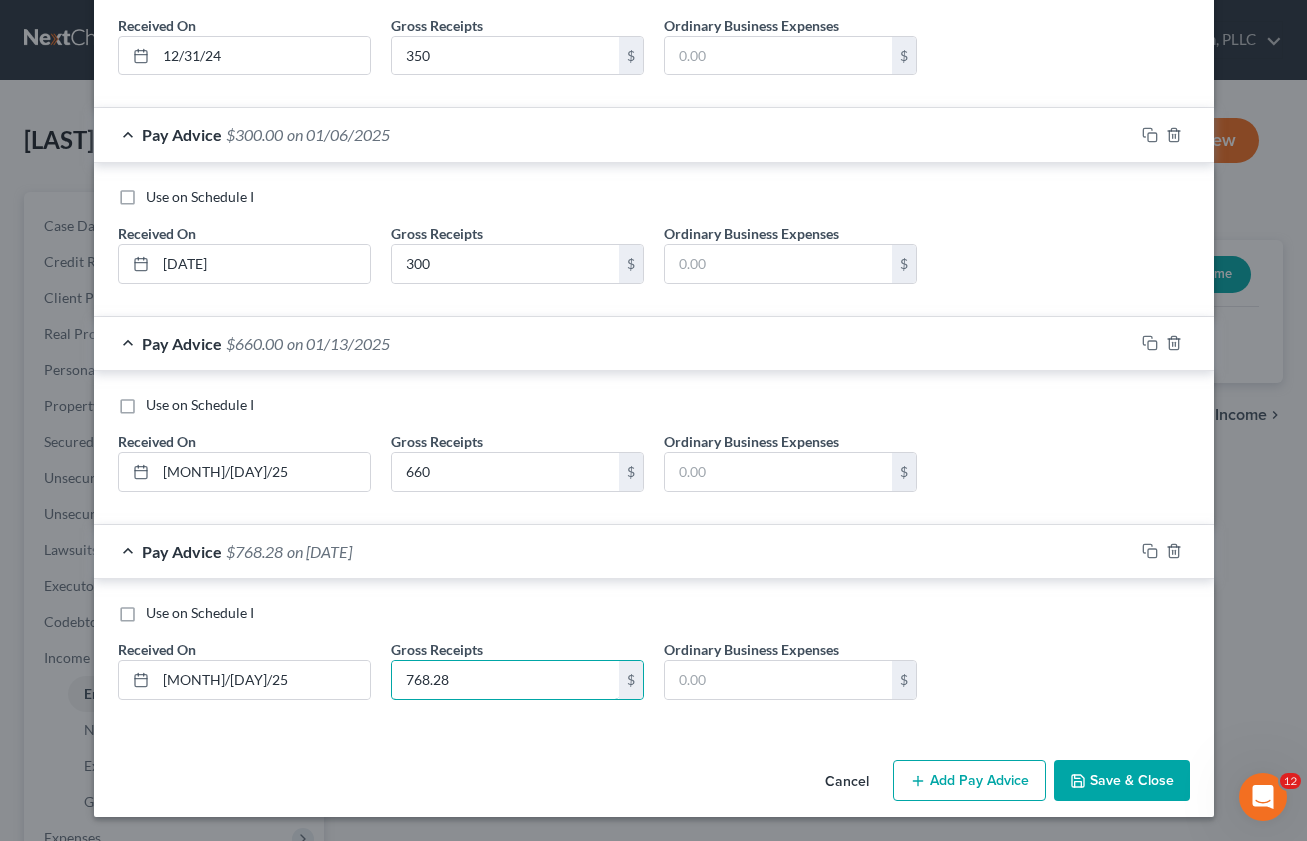type on "768.28" 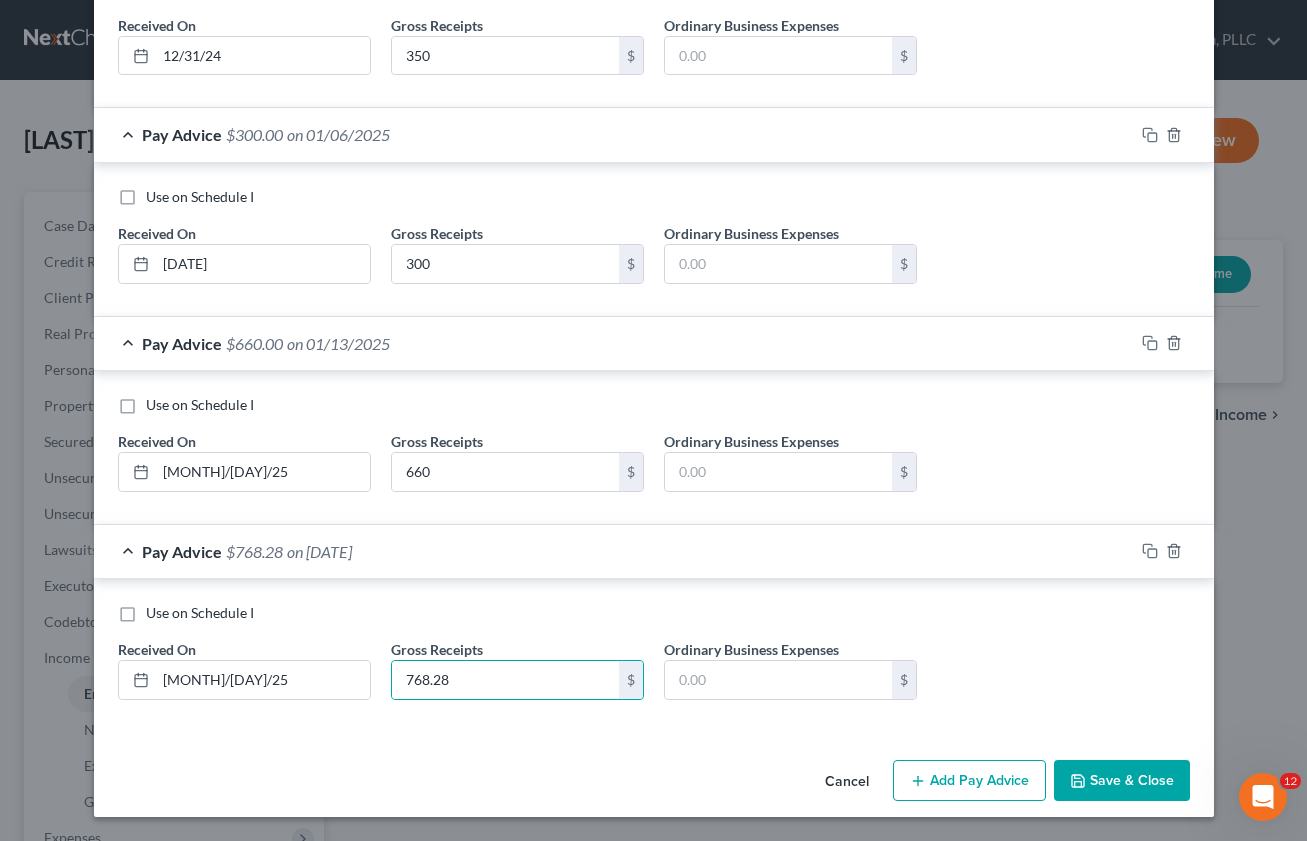 click on "Add Pay Advice" at bounding box center [969, 781] 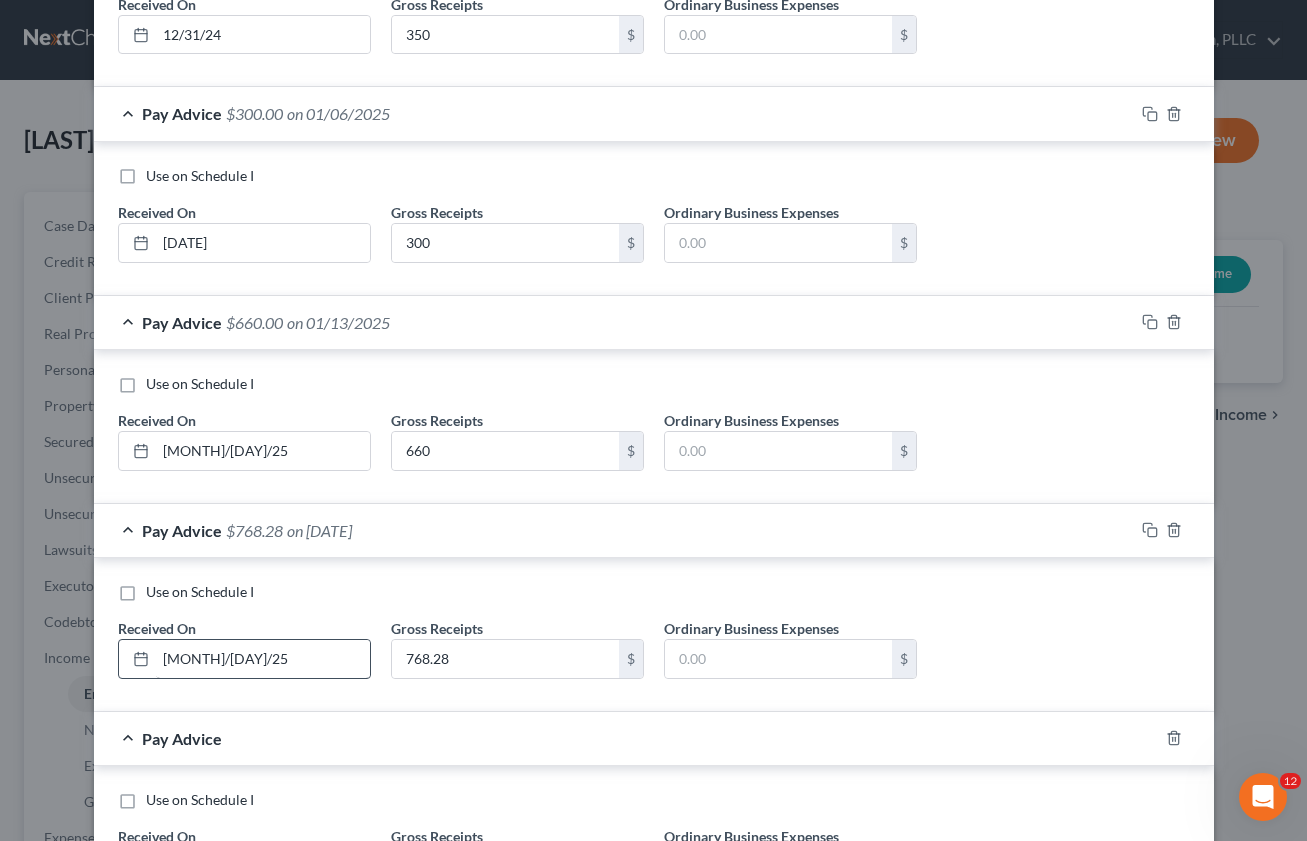 scroll, scrollTop: 1152, scrollLeft: 0, axis: vertical 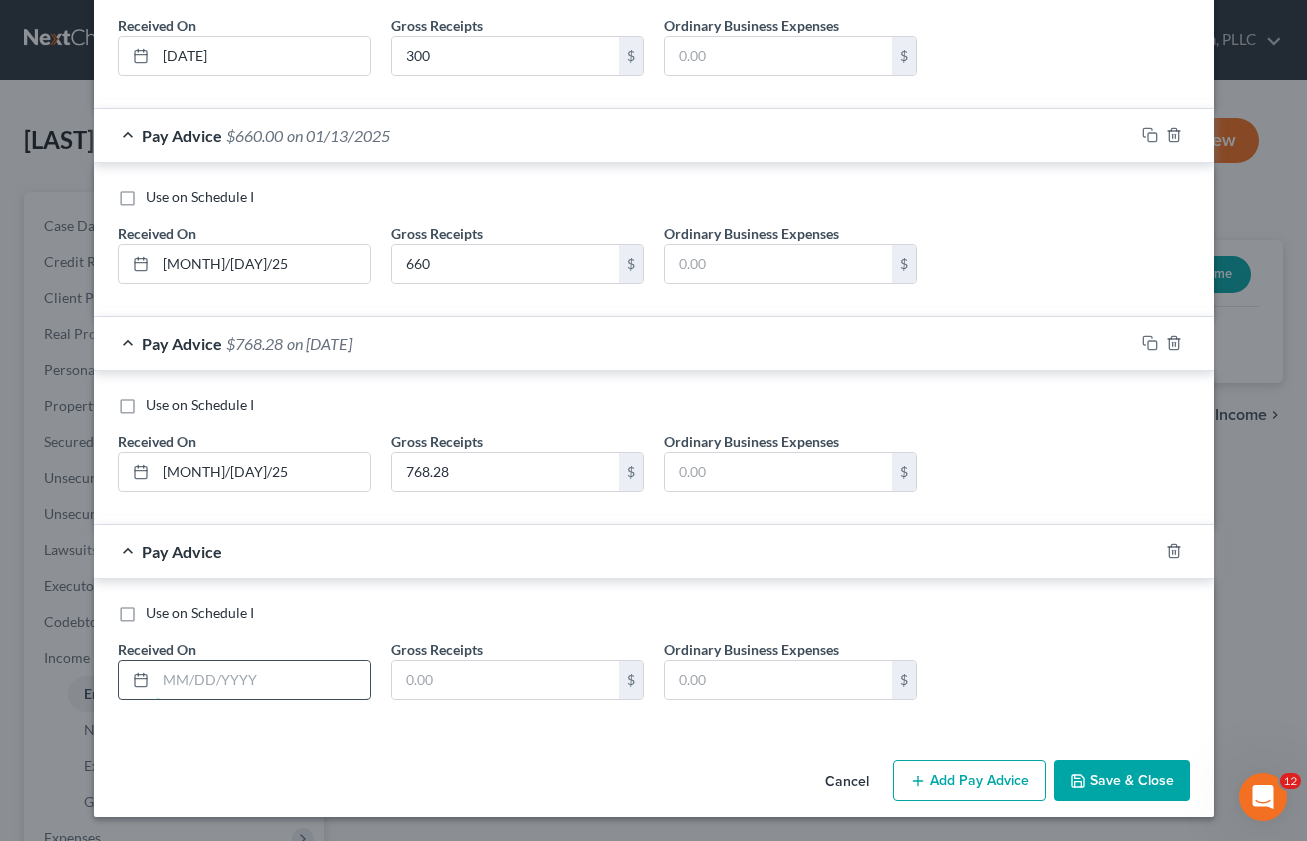 click at bounding box center (263, 680) 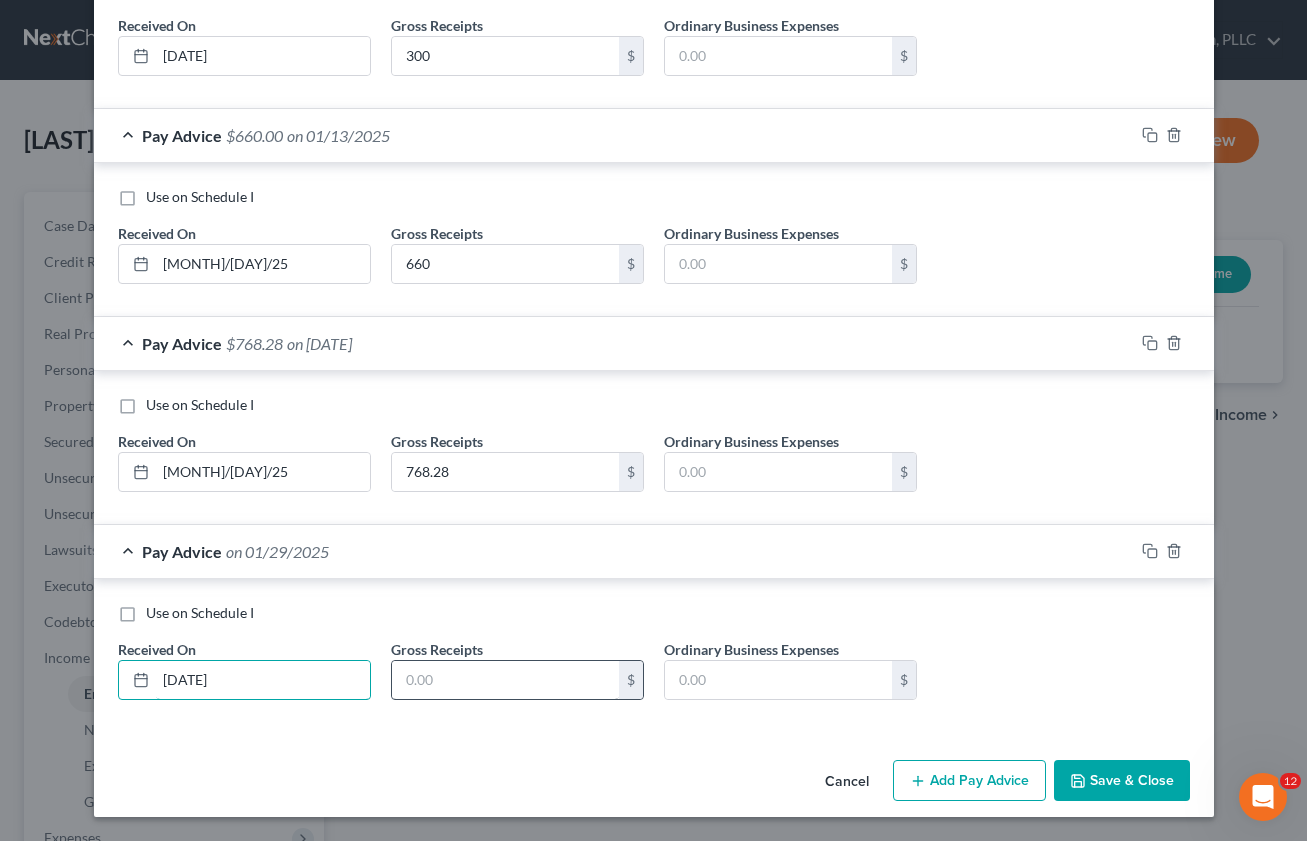 type on "[DATE]" 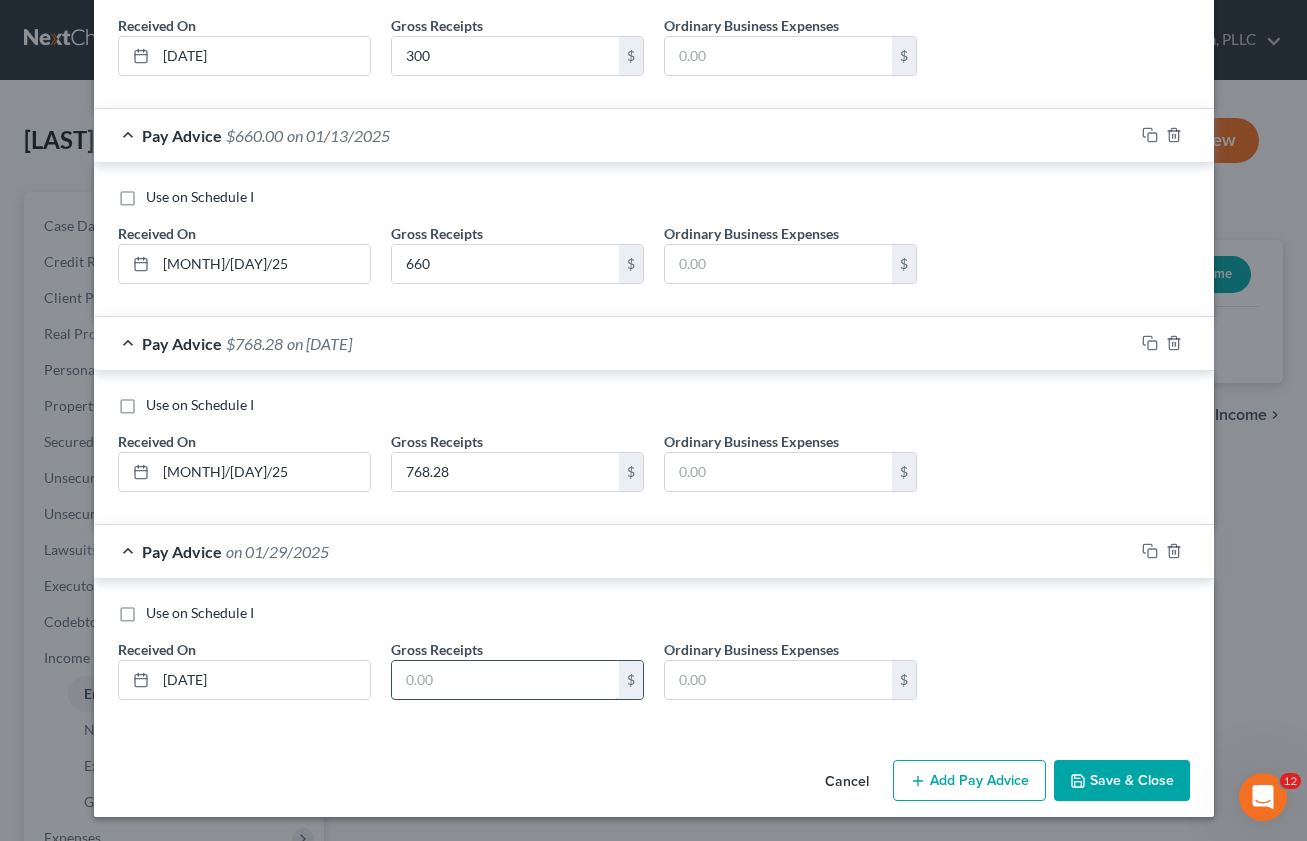 click at bounding box center [505, 680] 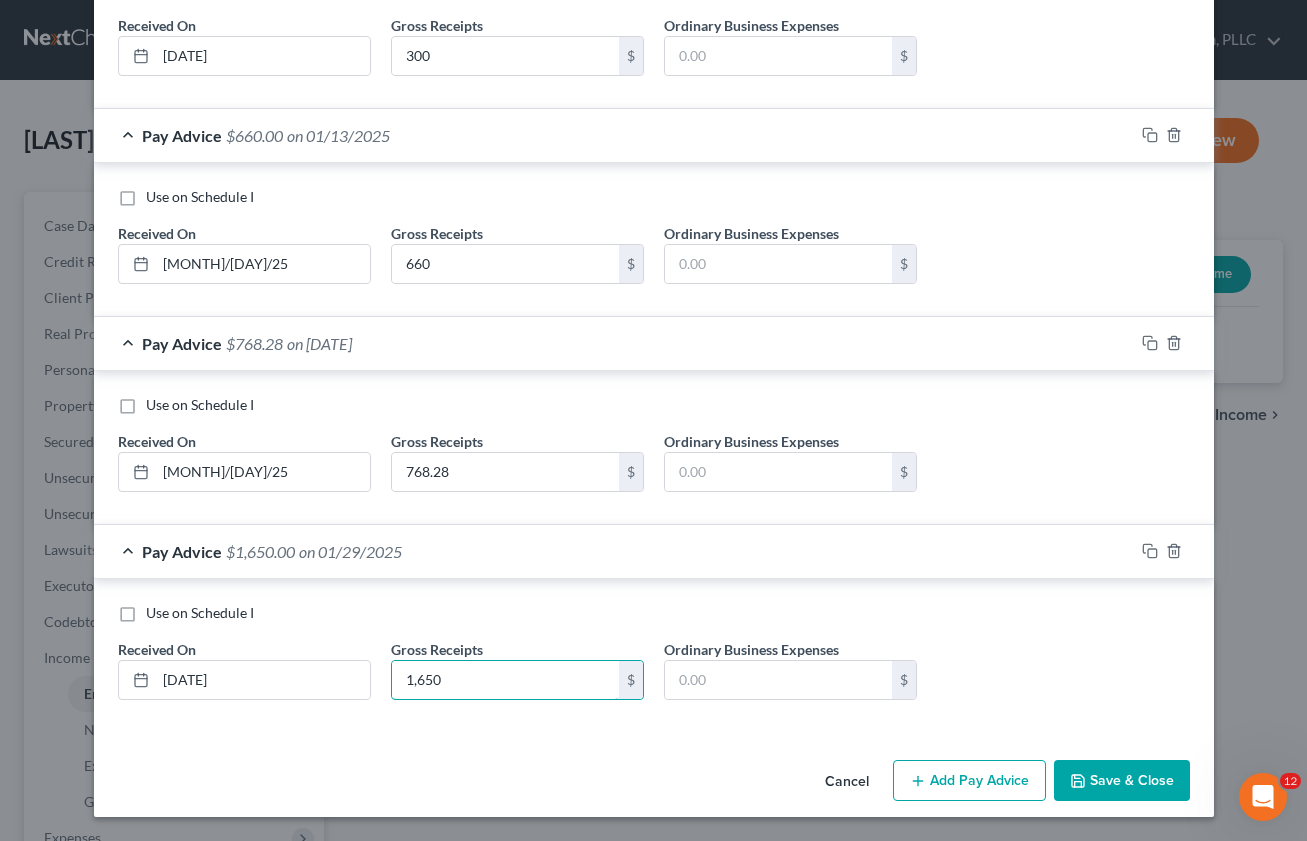 type on "1,650" 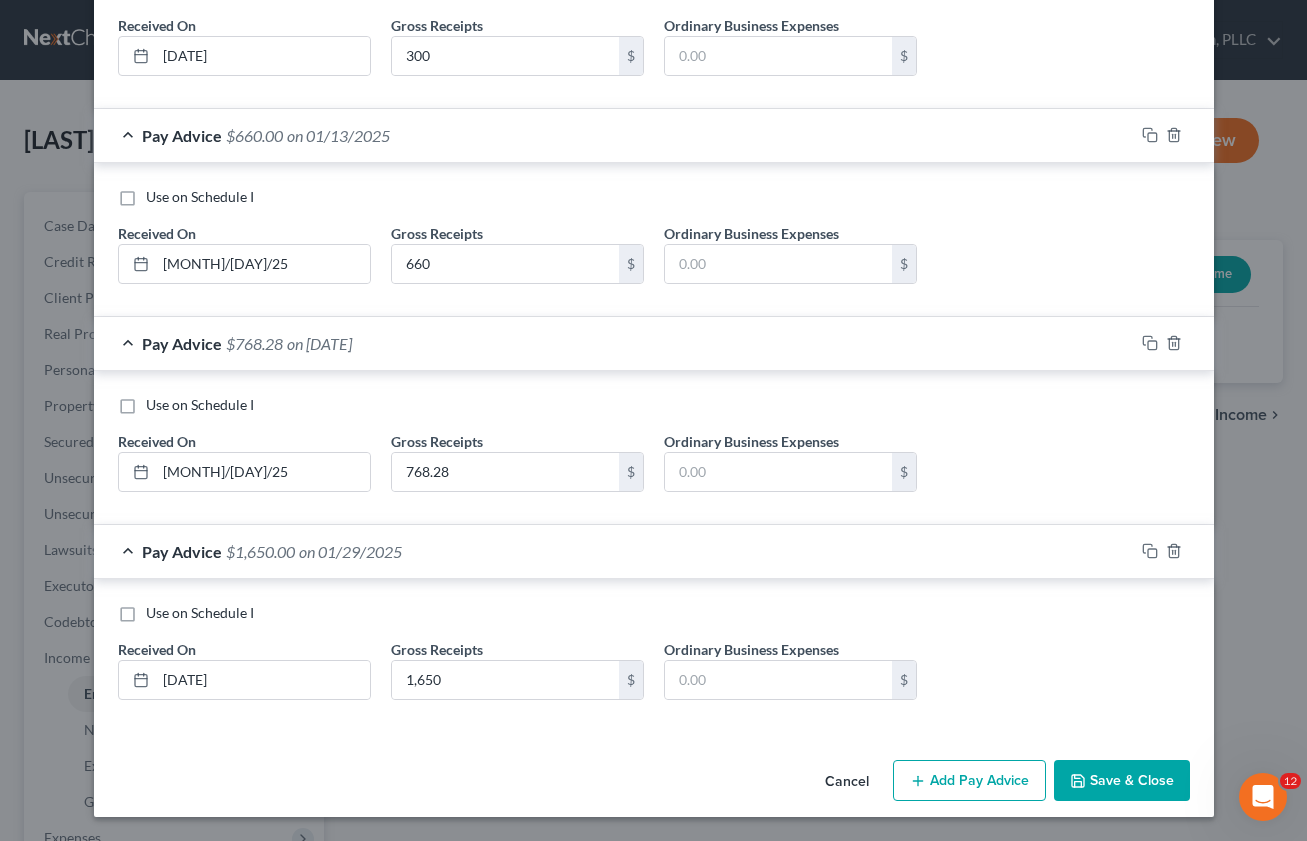 click on "Add Pay Advice" at bounding box center [969, 781] 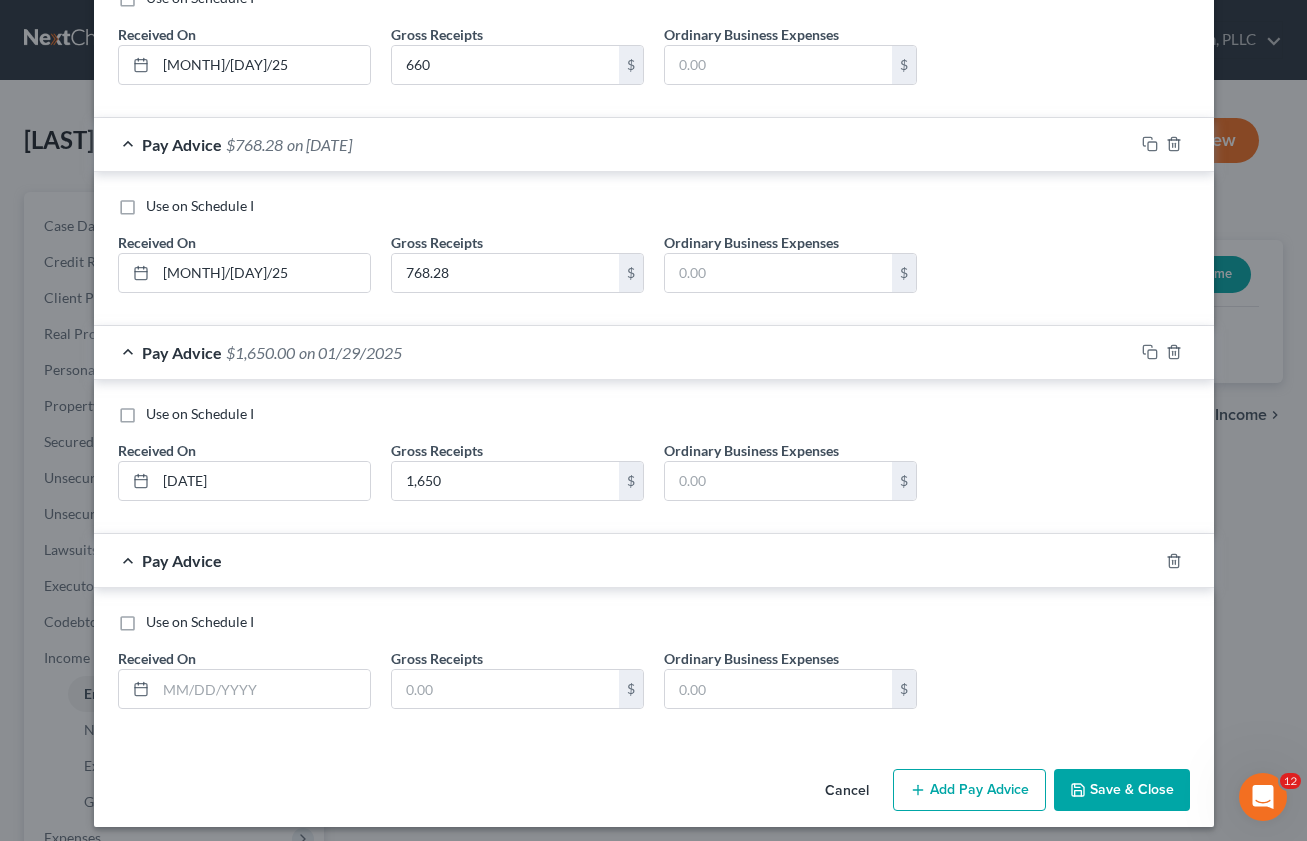 scroll, scrollTop: 1360, scrollLeft: 0, axis: vertical 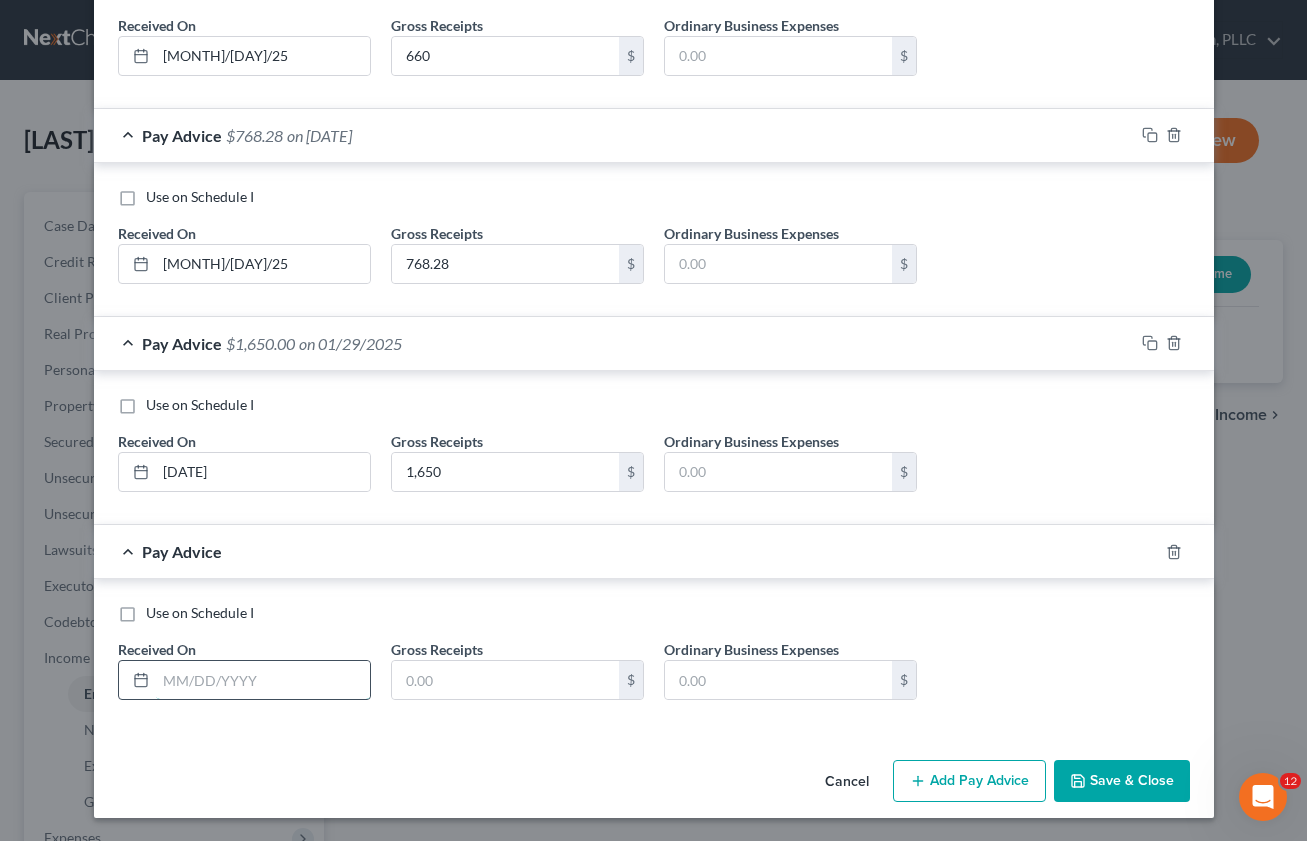 click at bounding box center [263, 680] 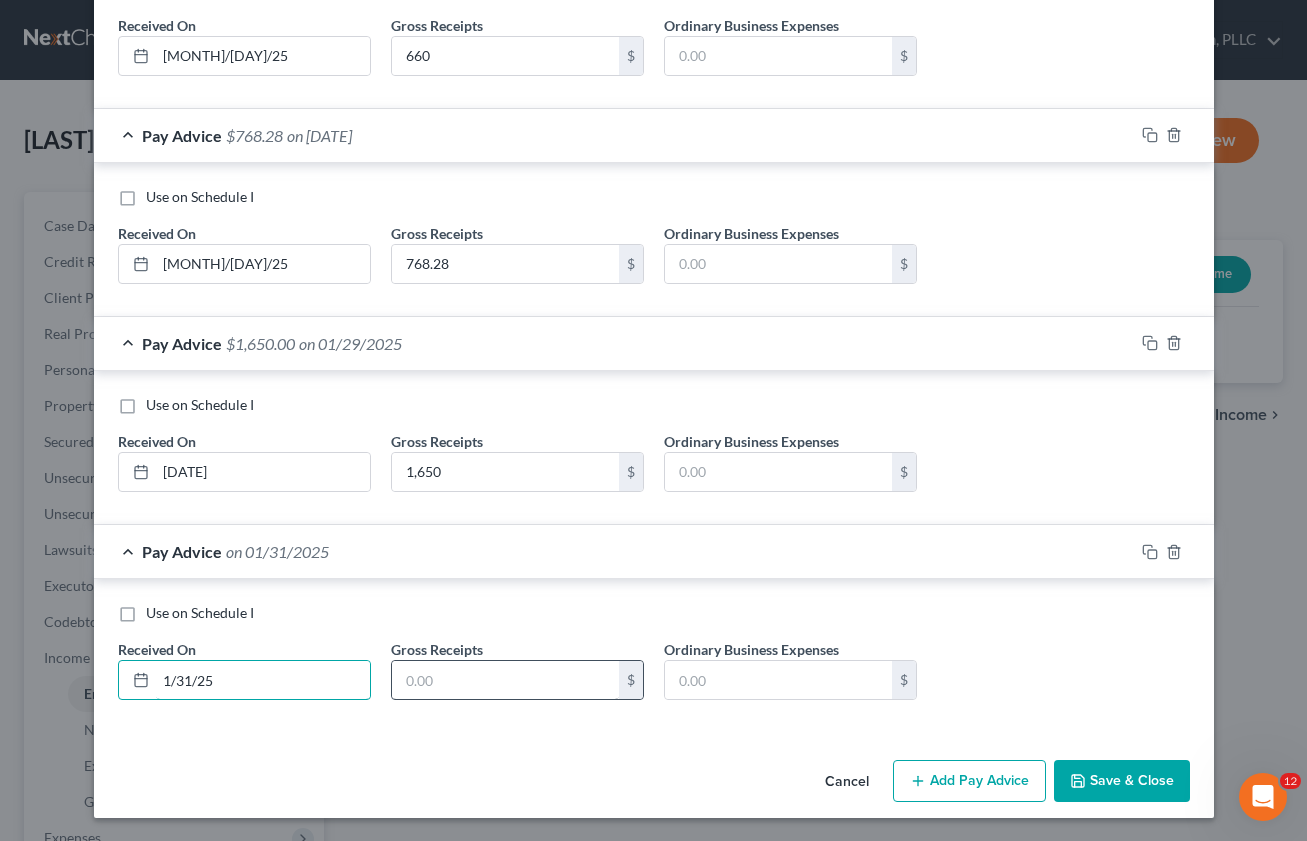 type on "1/31/25" 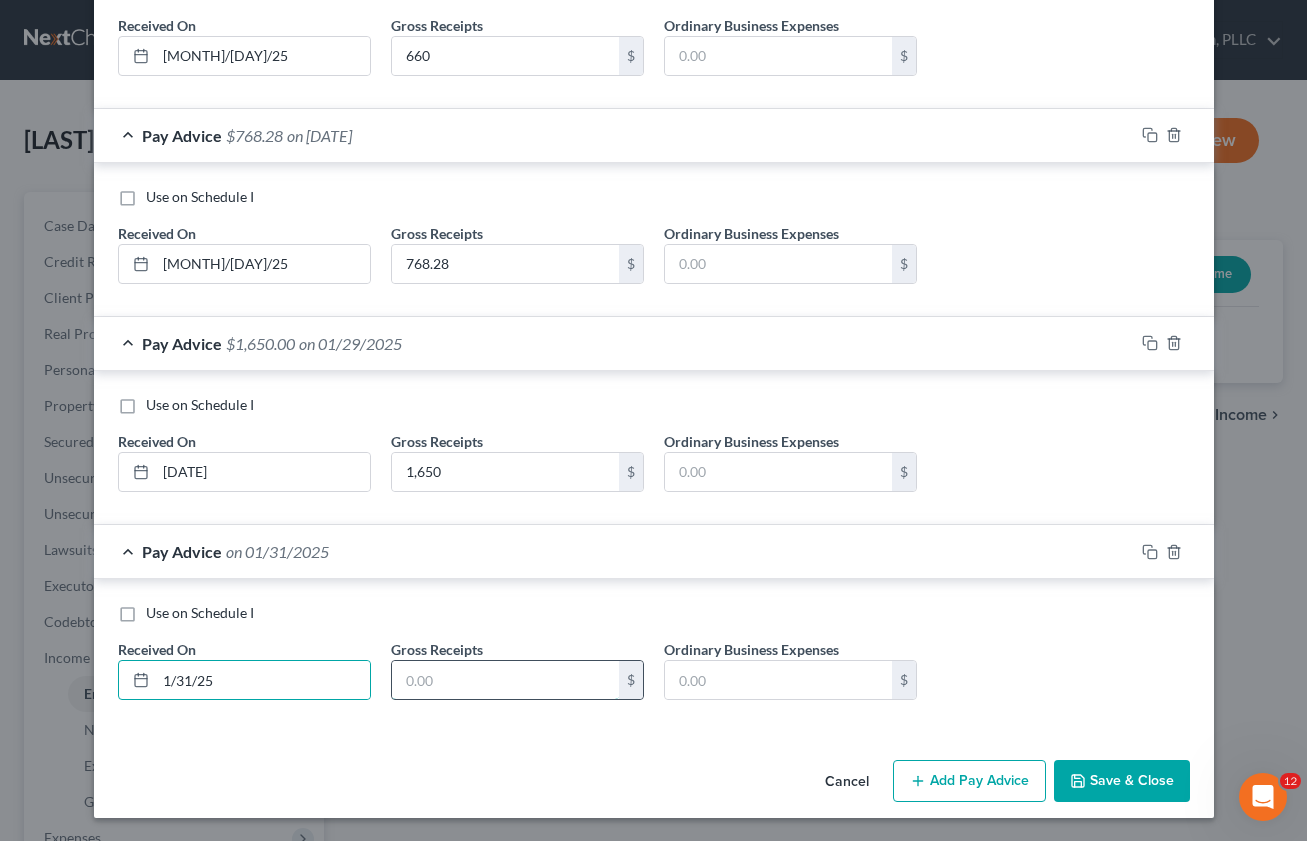click at bounding box center [505, 680] 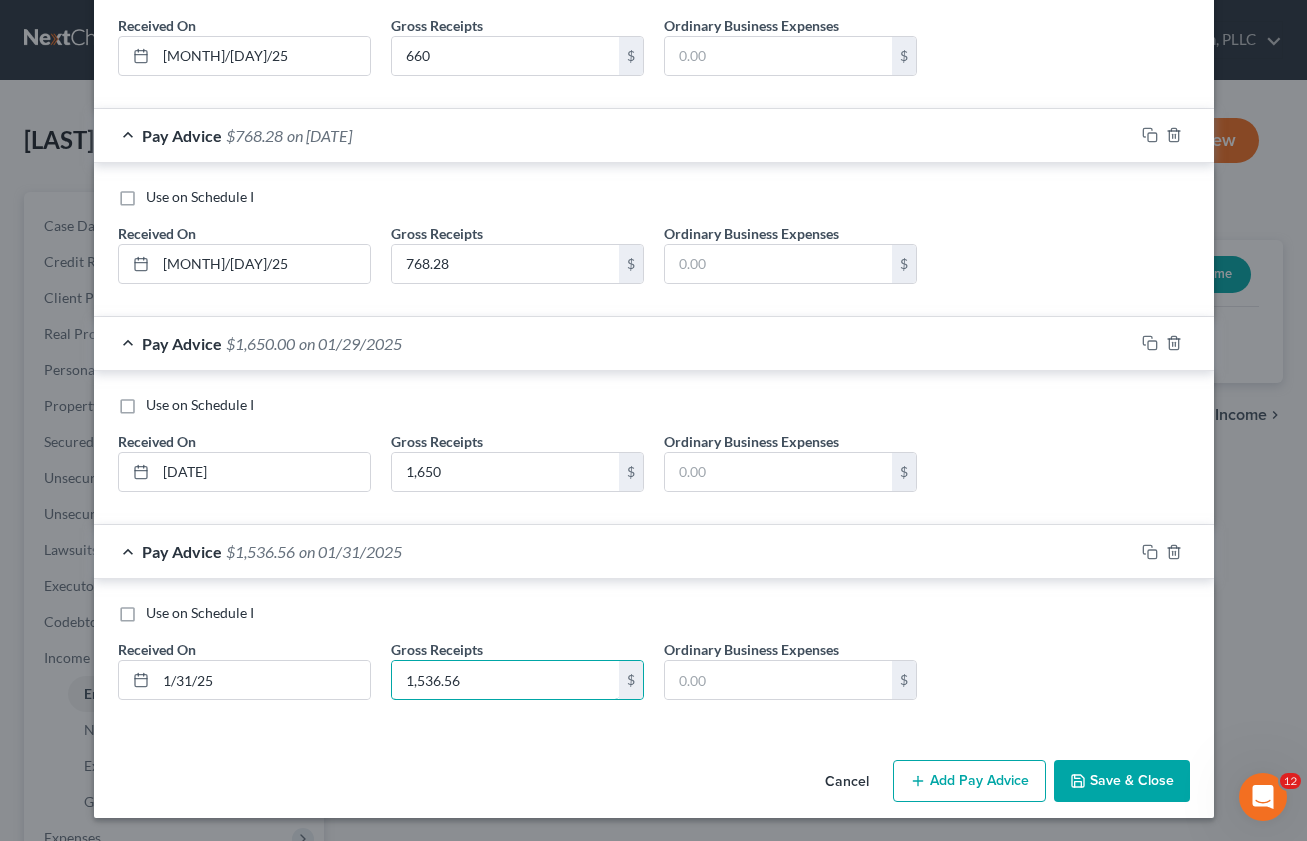 type on "1,536.56" 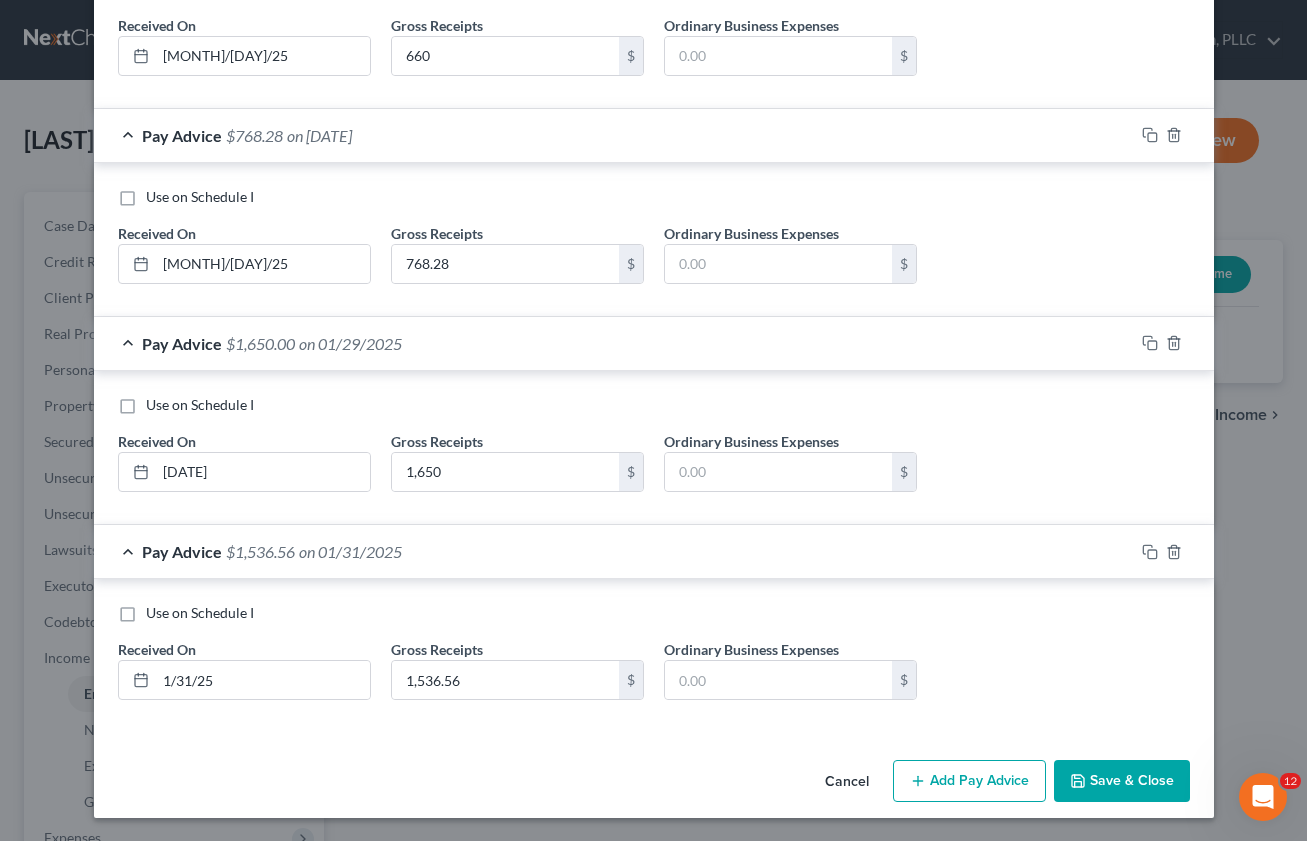 click on "Add Pay Advice" at bounding box center [969, 781] 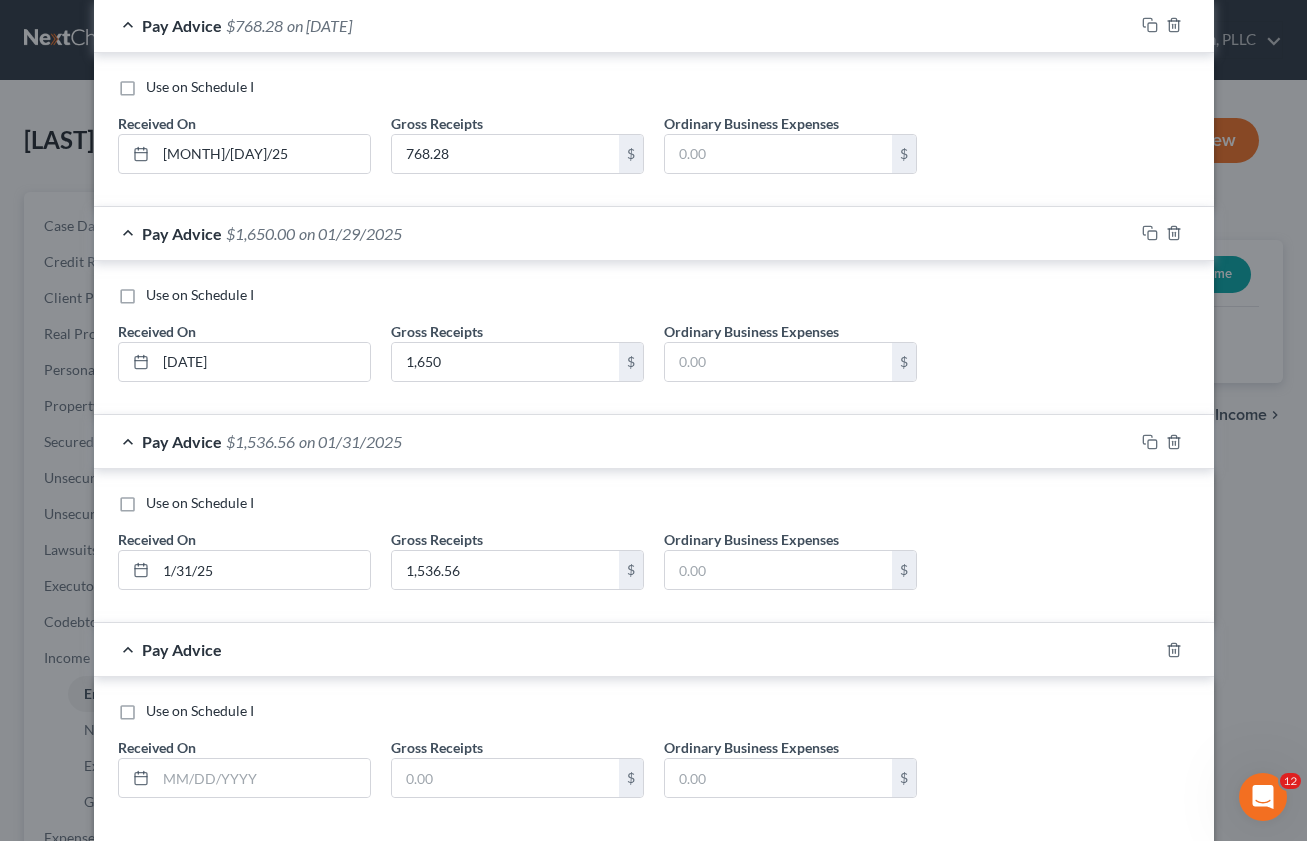 scroll, scrollTop: 1569, scrollLeft: 0, axis: vertical 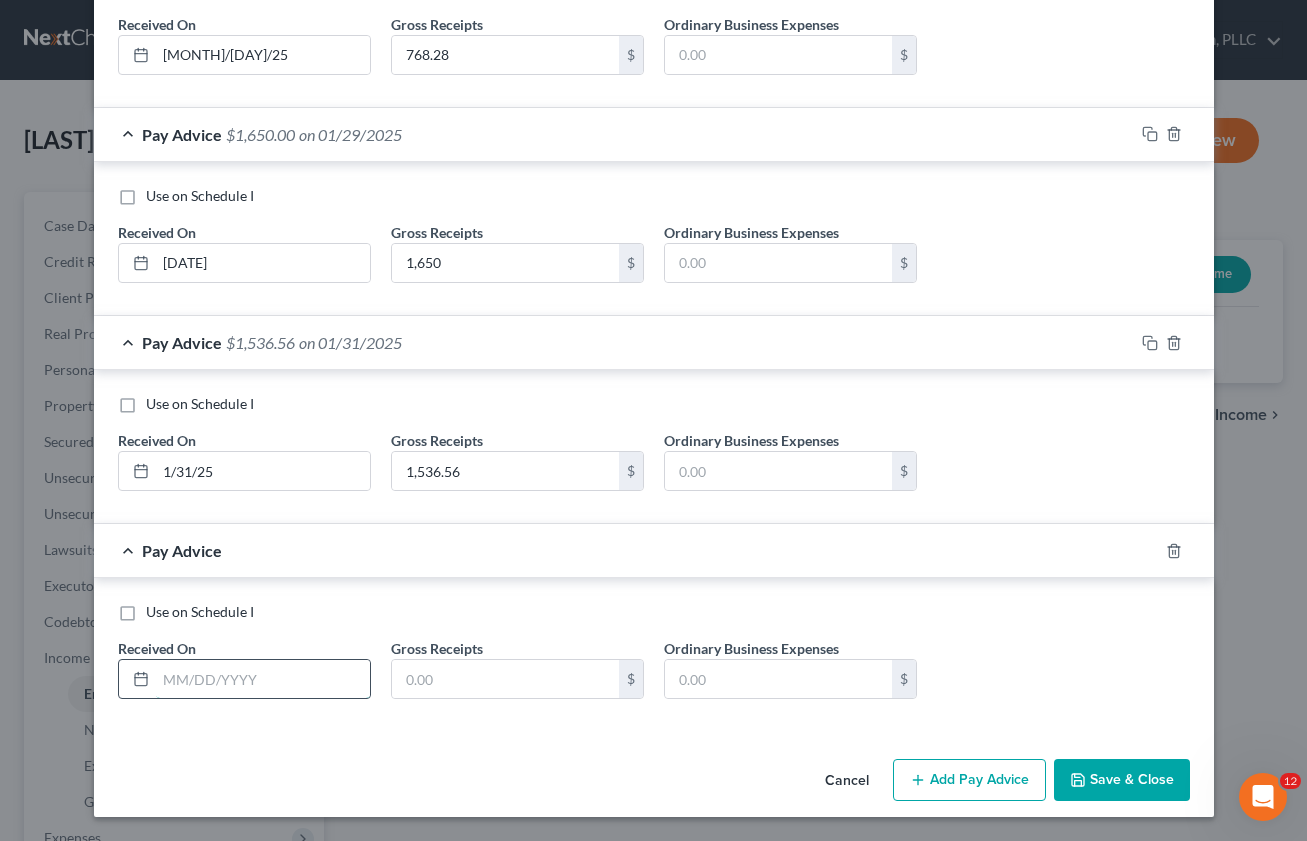 click at bounding box center (263, 679) 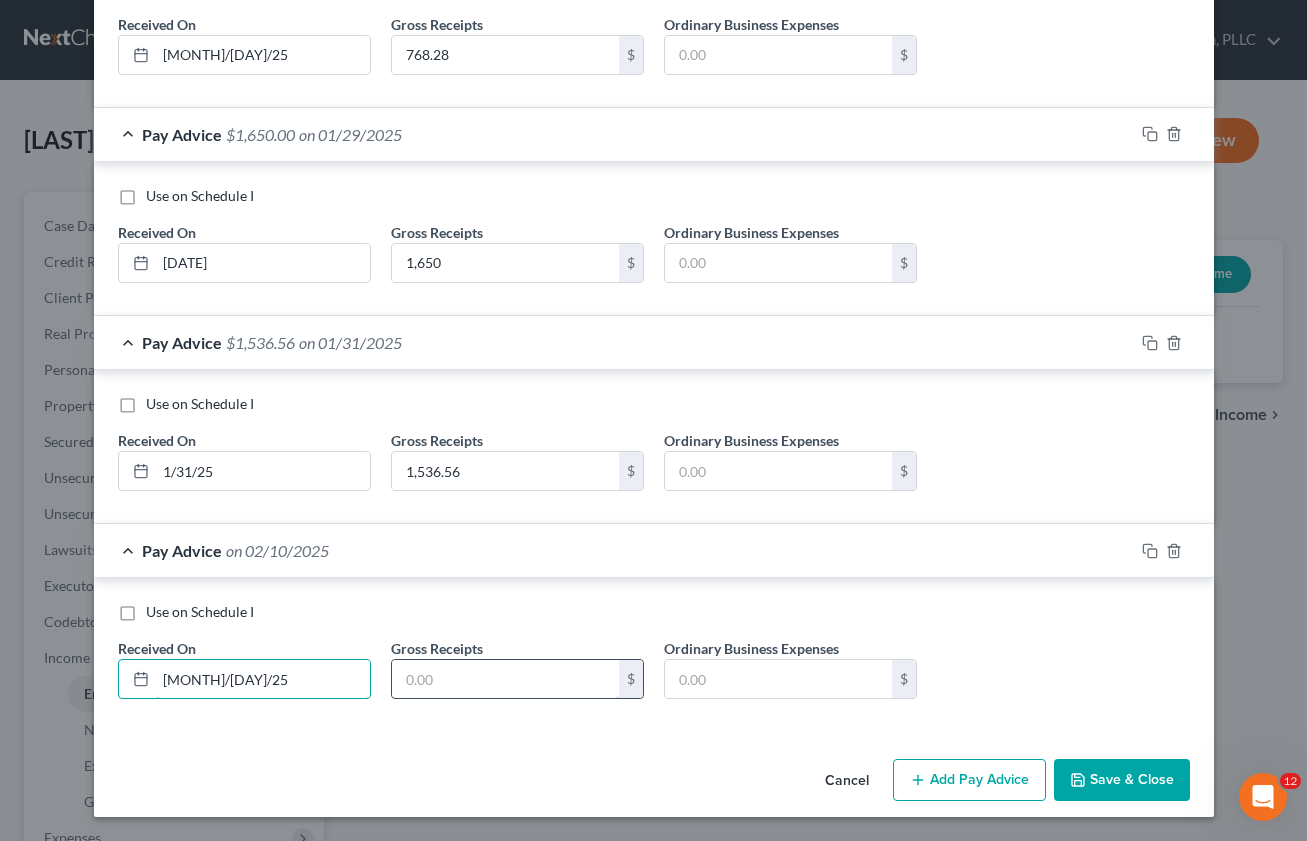 type on "[MONTH]/[DAY]/25" 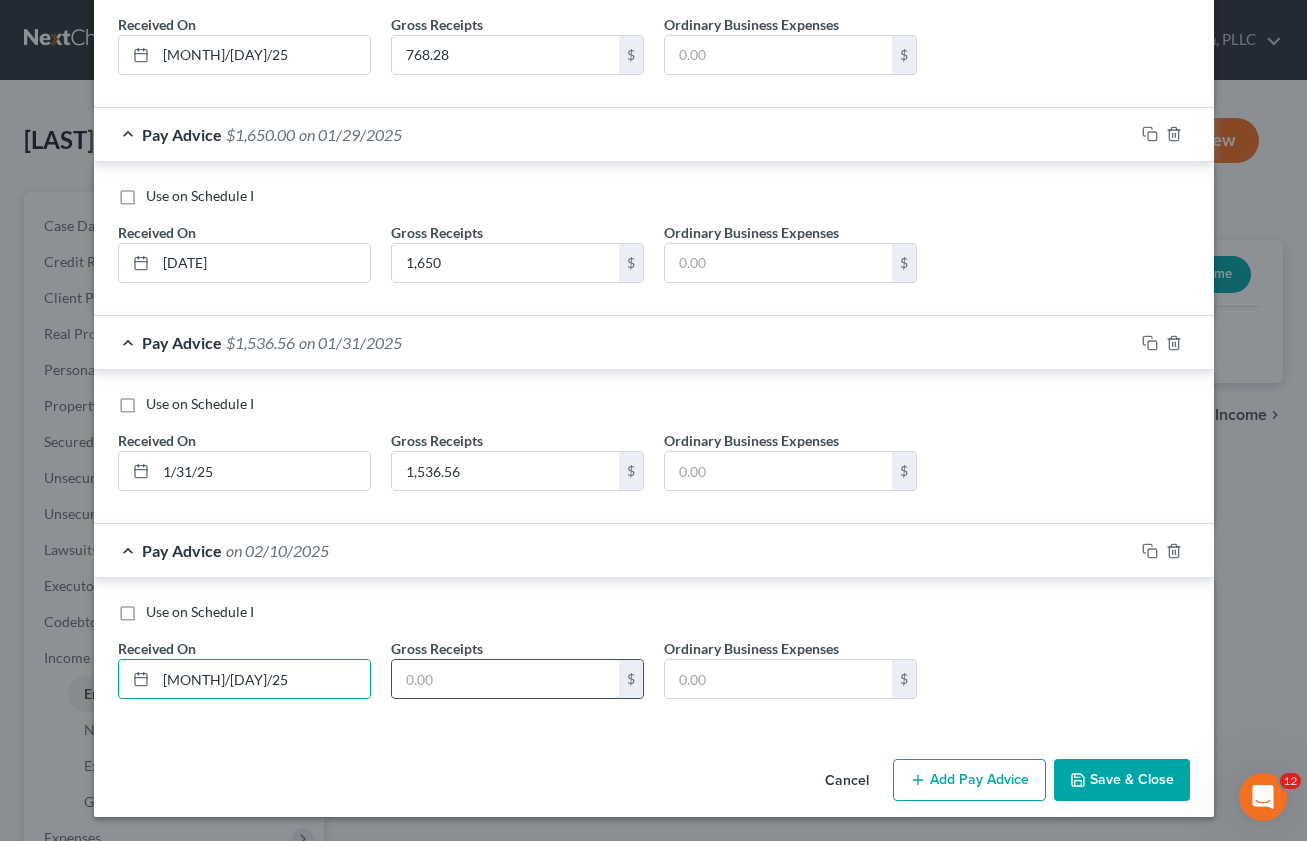 click at bounding box center [505, 679] 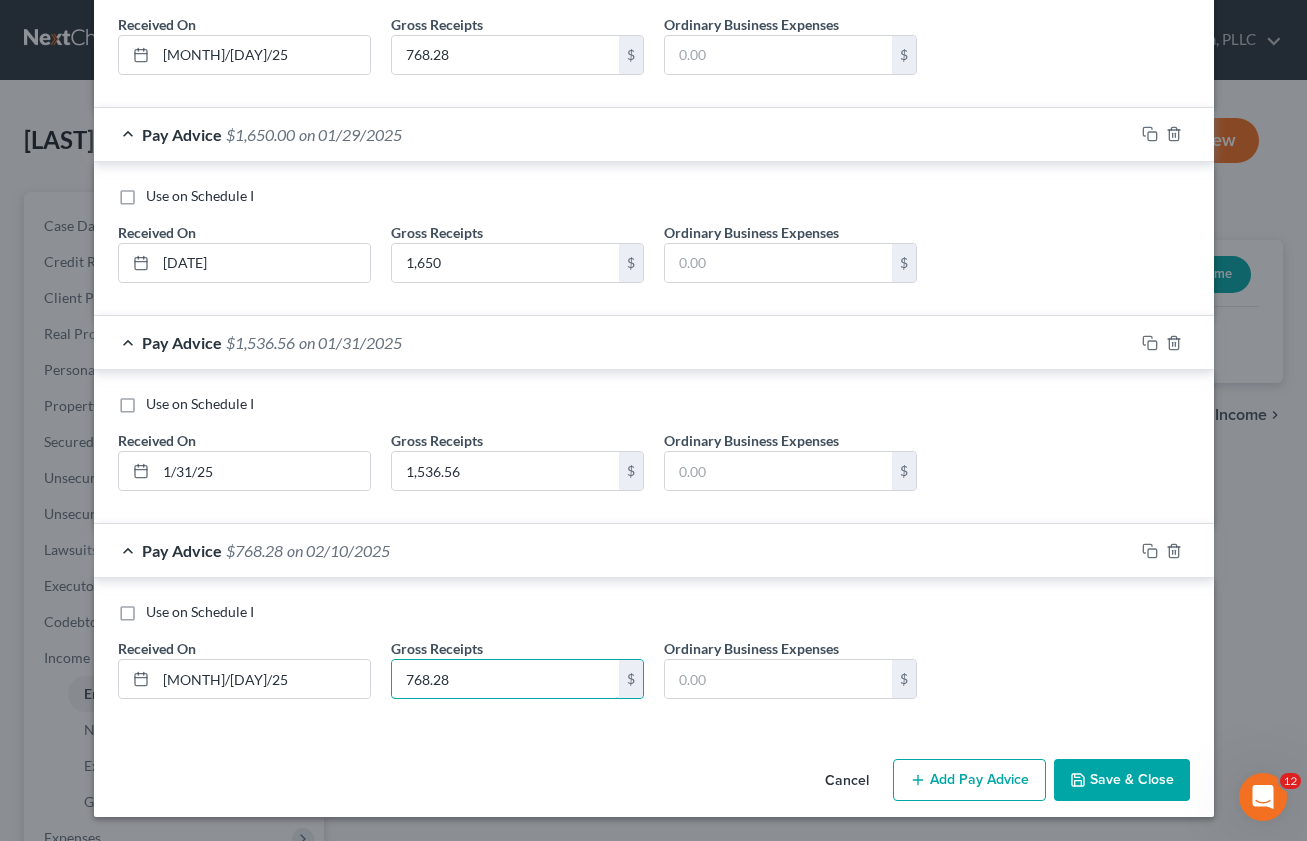 type on "768.28" 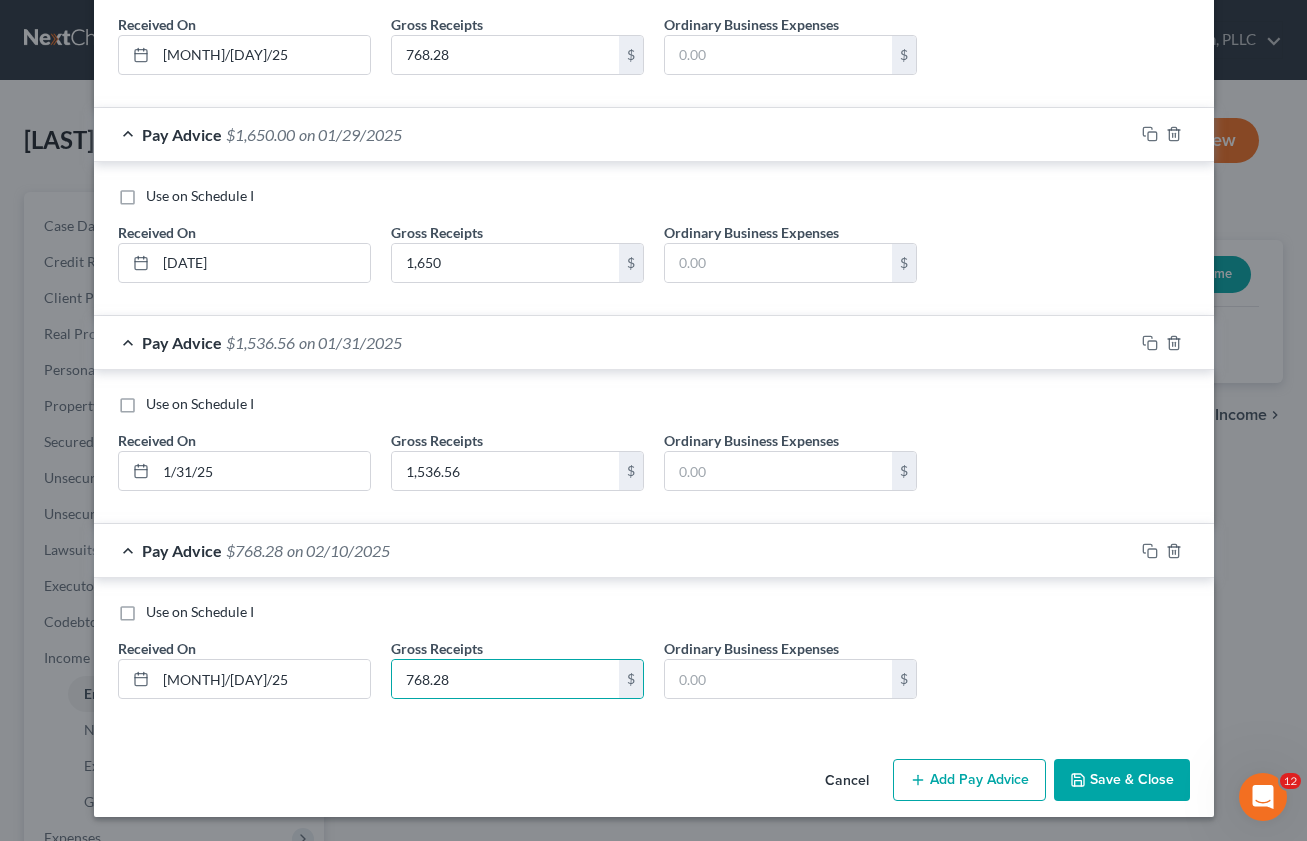 click on "Add Pay Advice" at bounding box center [969, 780] 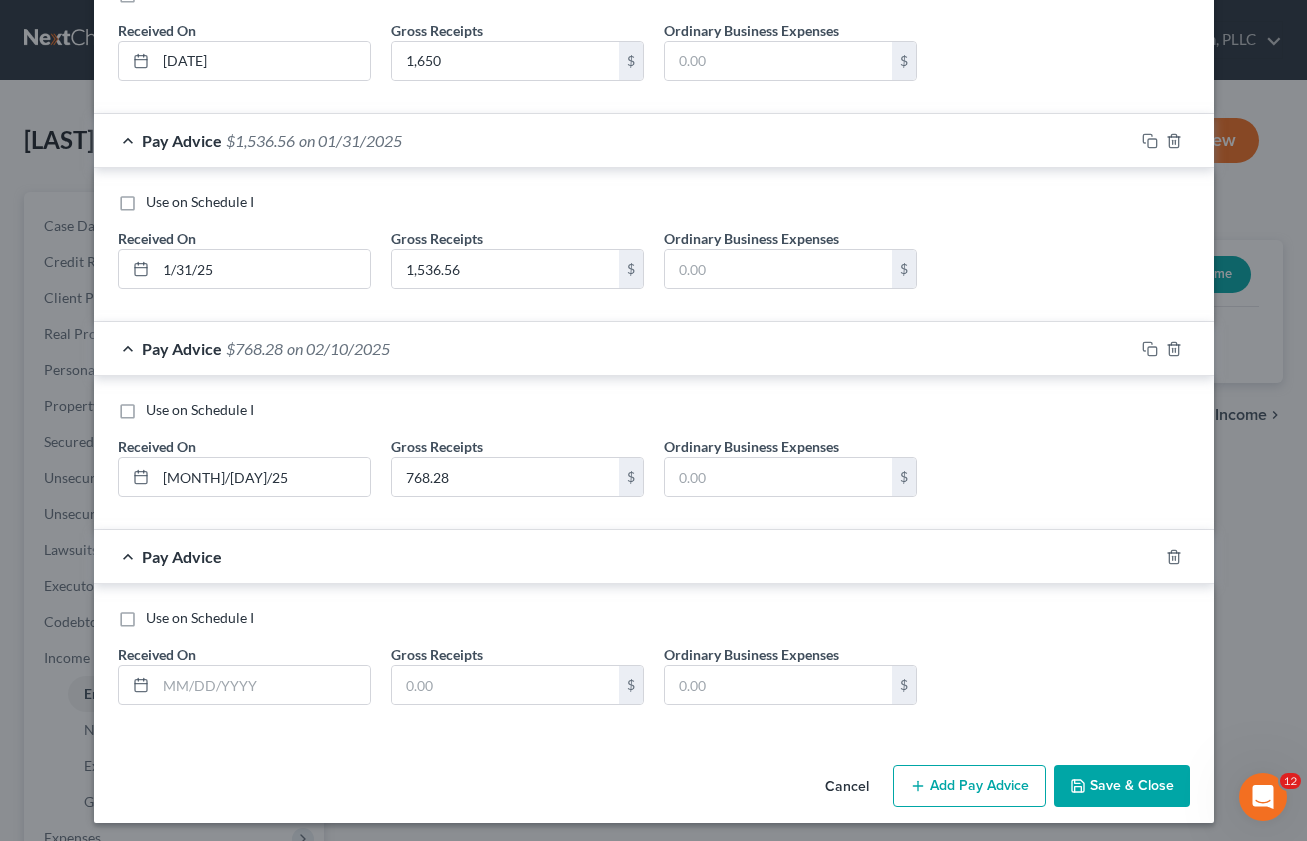 scroll, scrollTop: 1777, scrollLeft: 0, axis: vertical 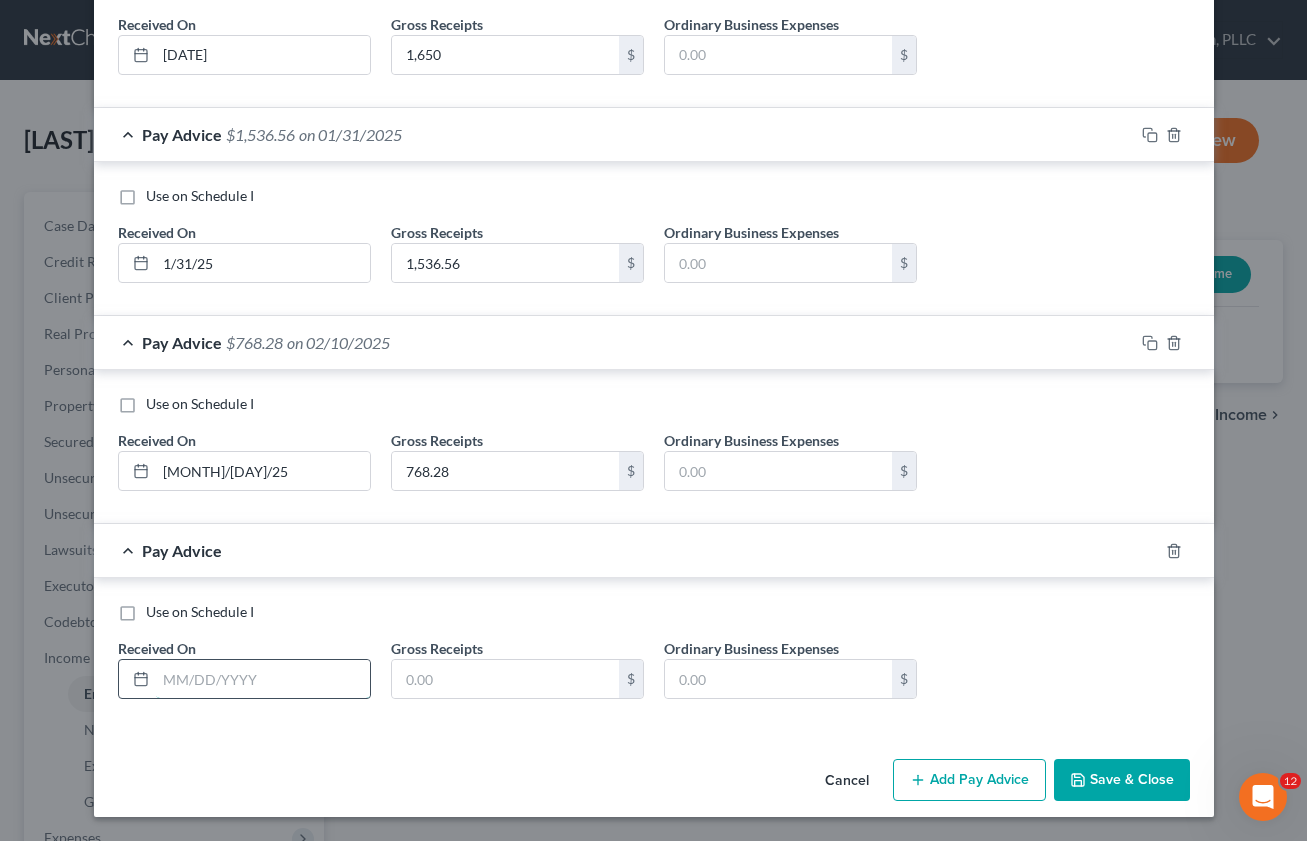 click at bounding box center (263, 679) 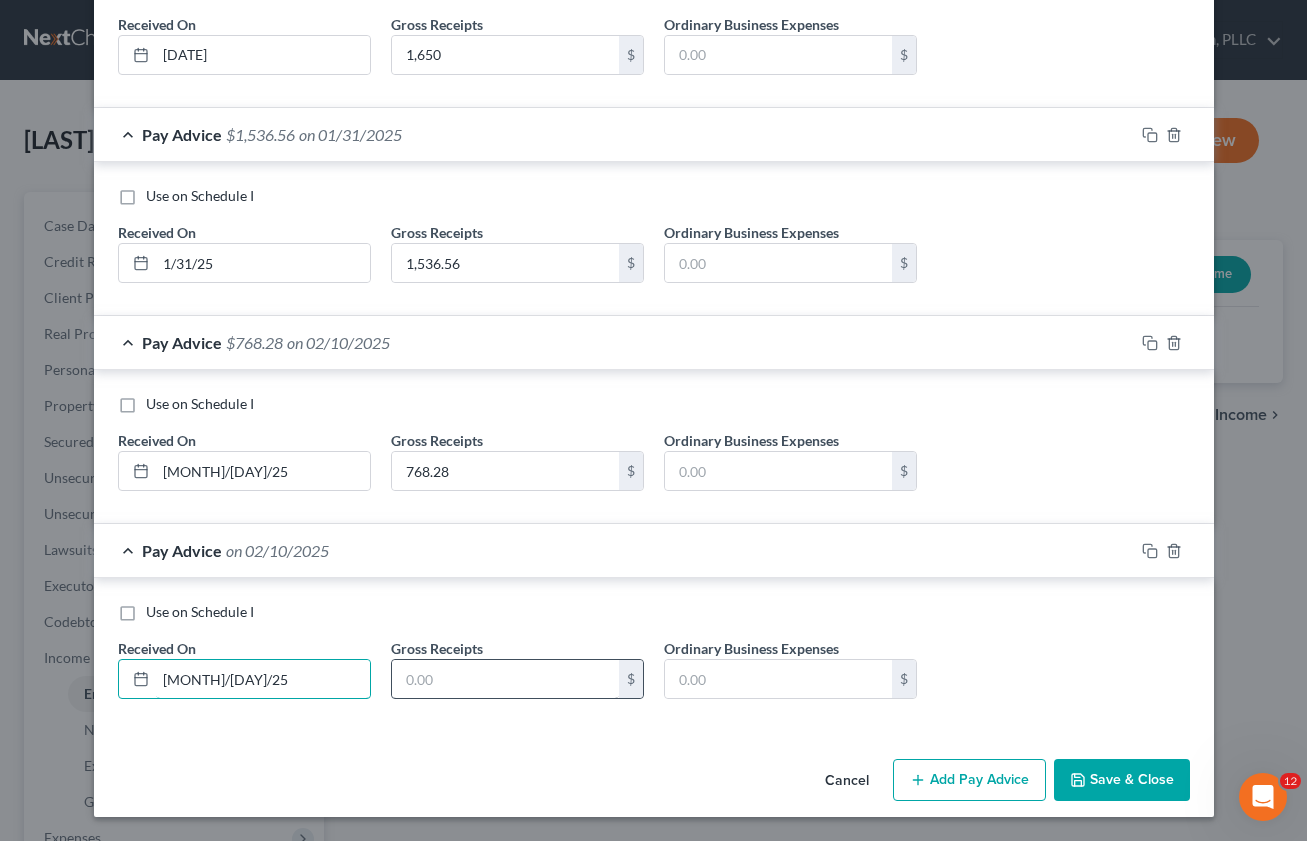 type on "[MONTH]/[DAY]/25" 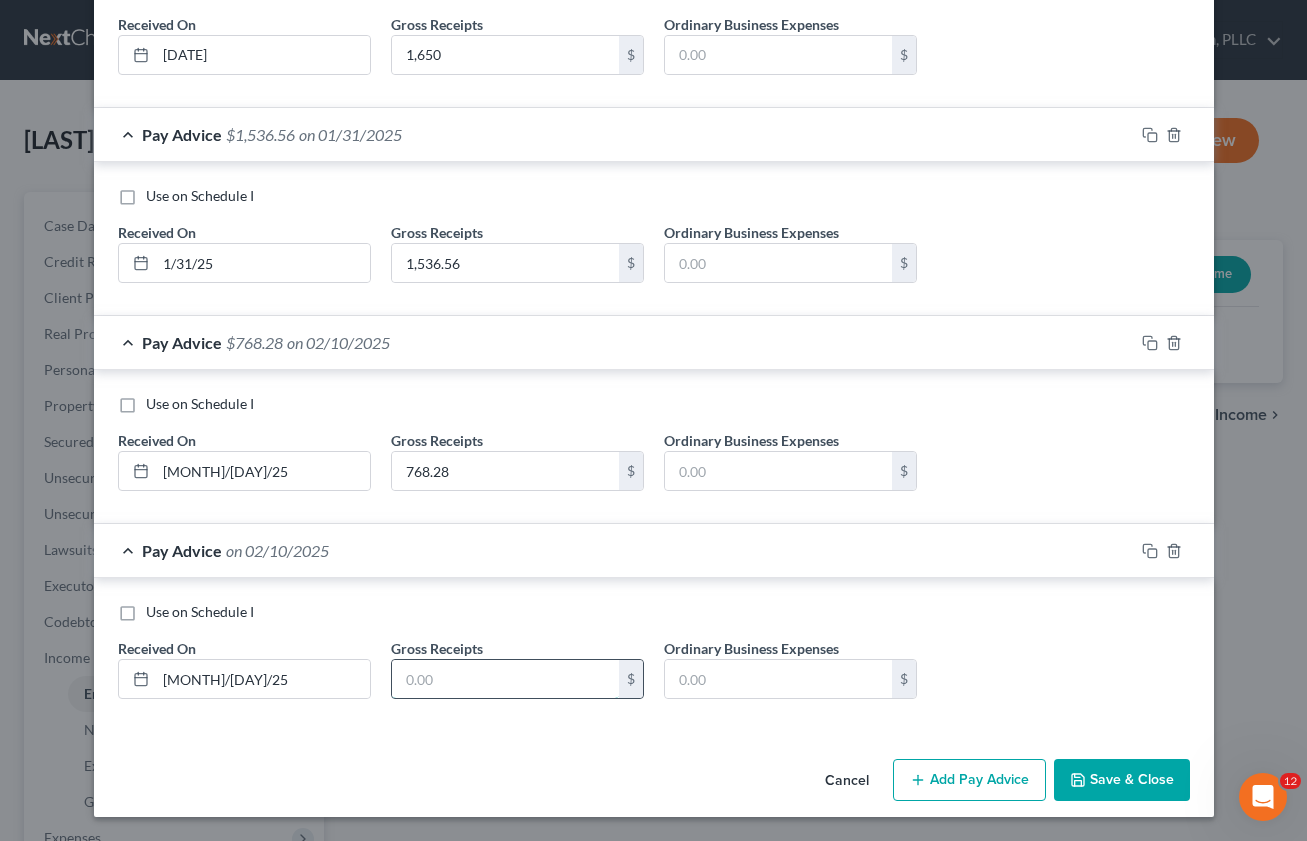 click at bounding box center (505, 679) 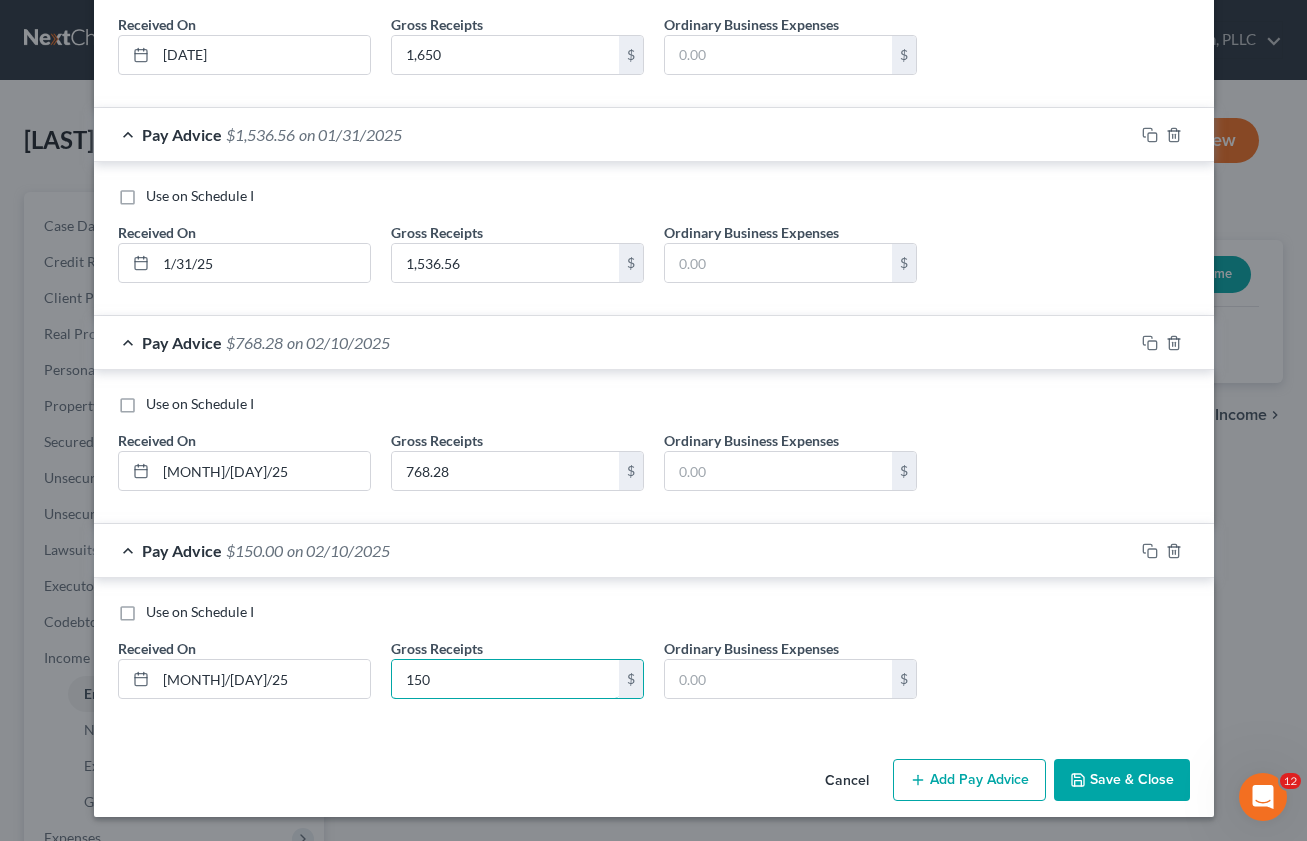 type on "150" 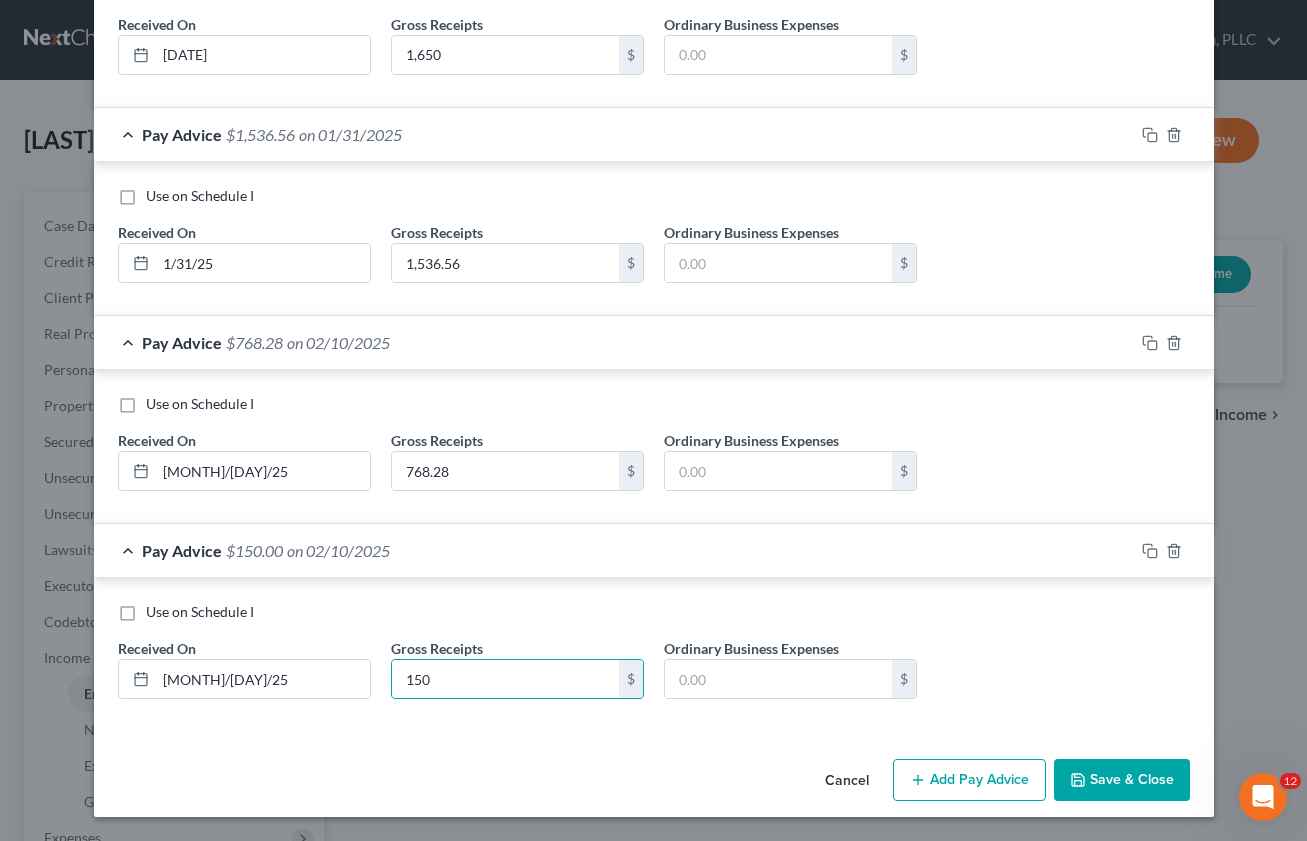 click on "Add Pay Advice" at bounding box center (969, 780) 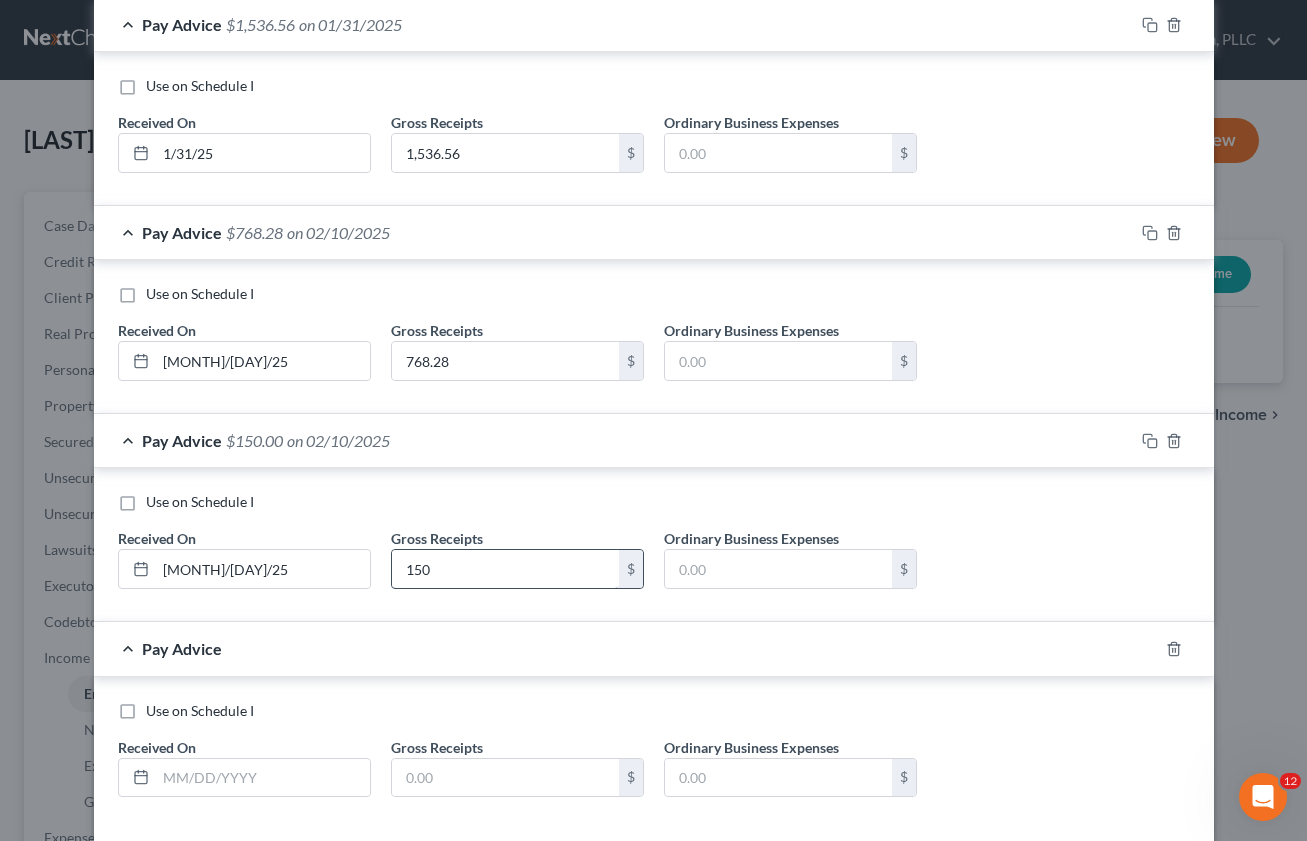 scroll, scrollTop: 1985, scrollLeft: 0, axis: vertical 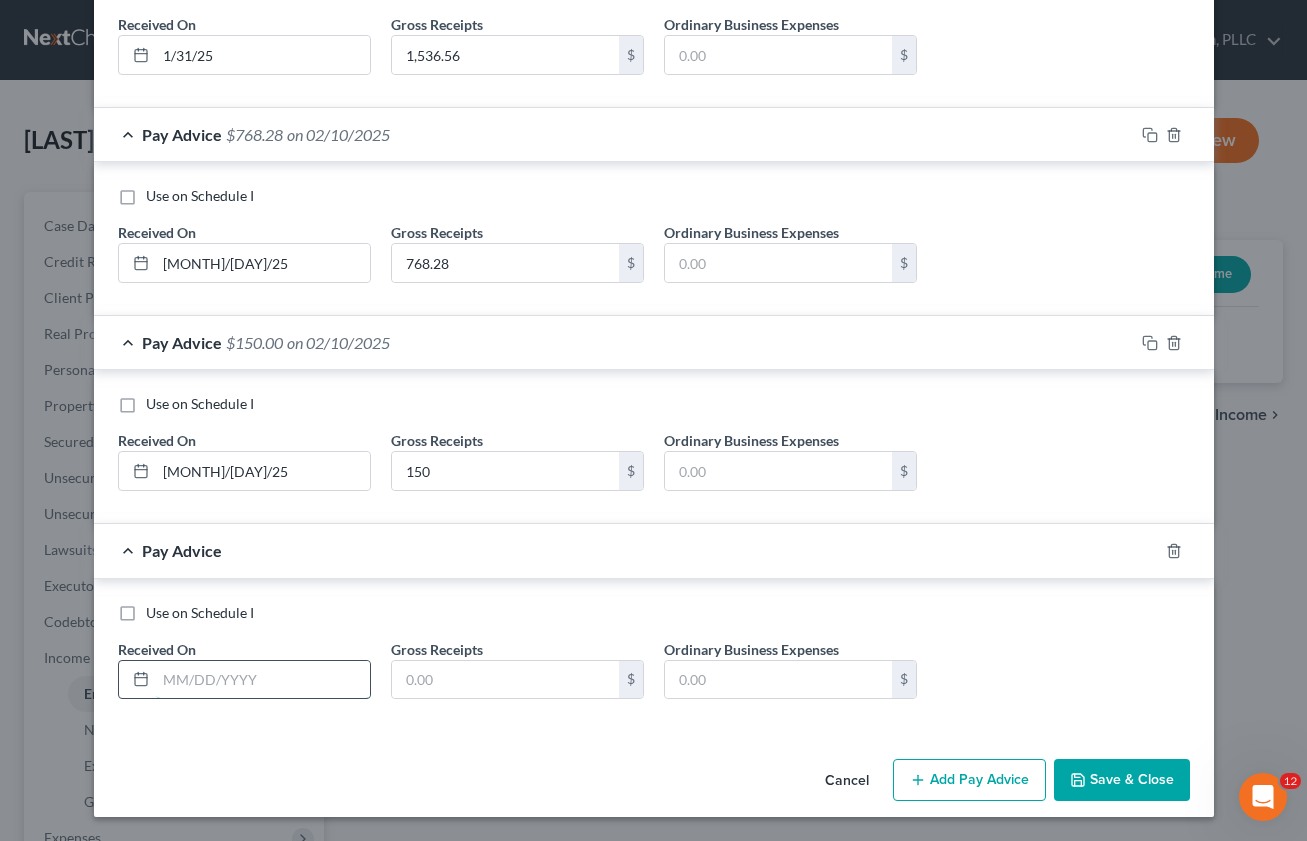 click at bounding box center (263, 680) 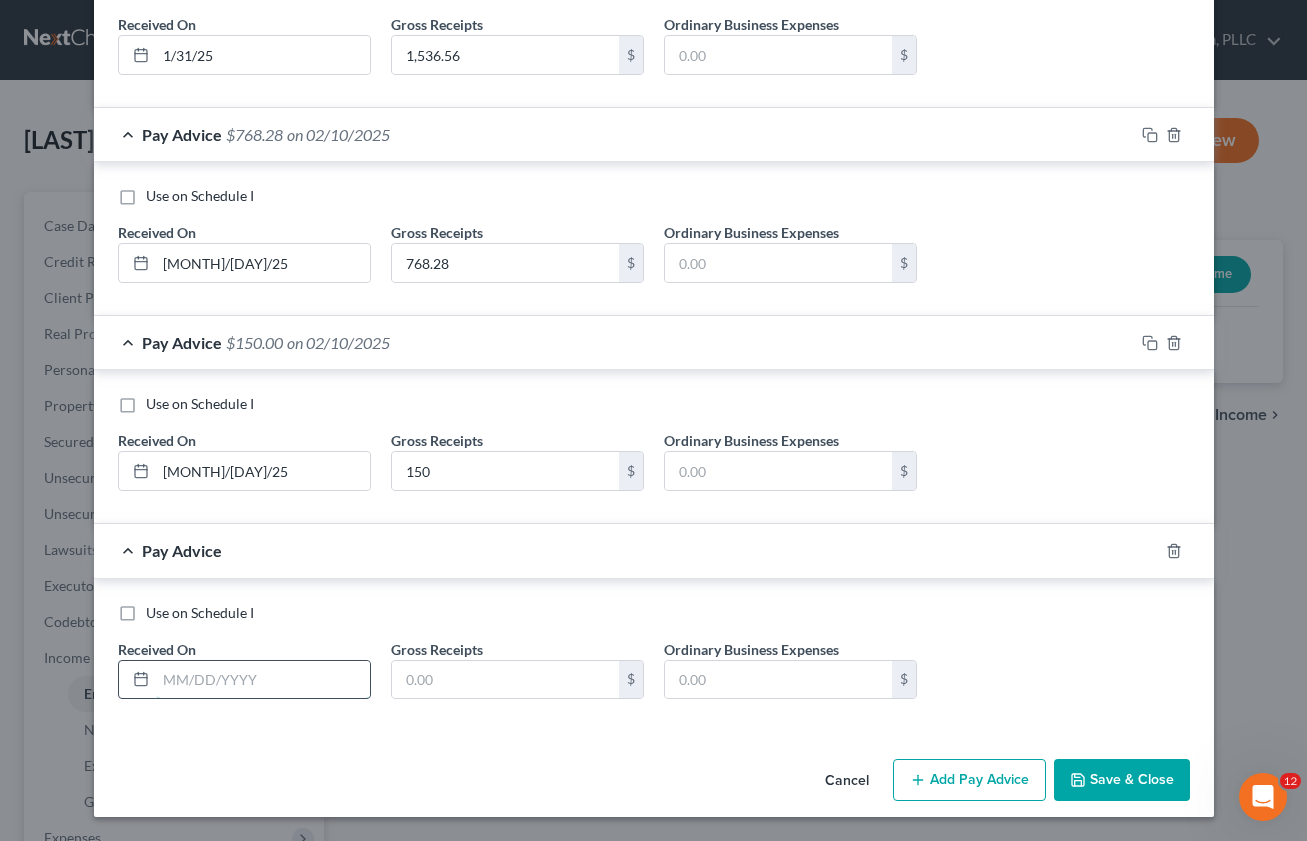 click at bounding box center [263, 680] 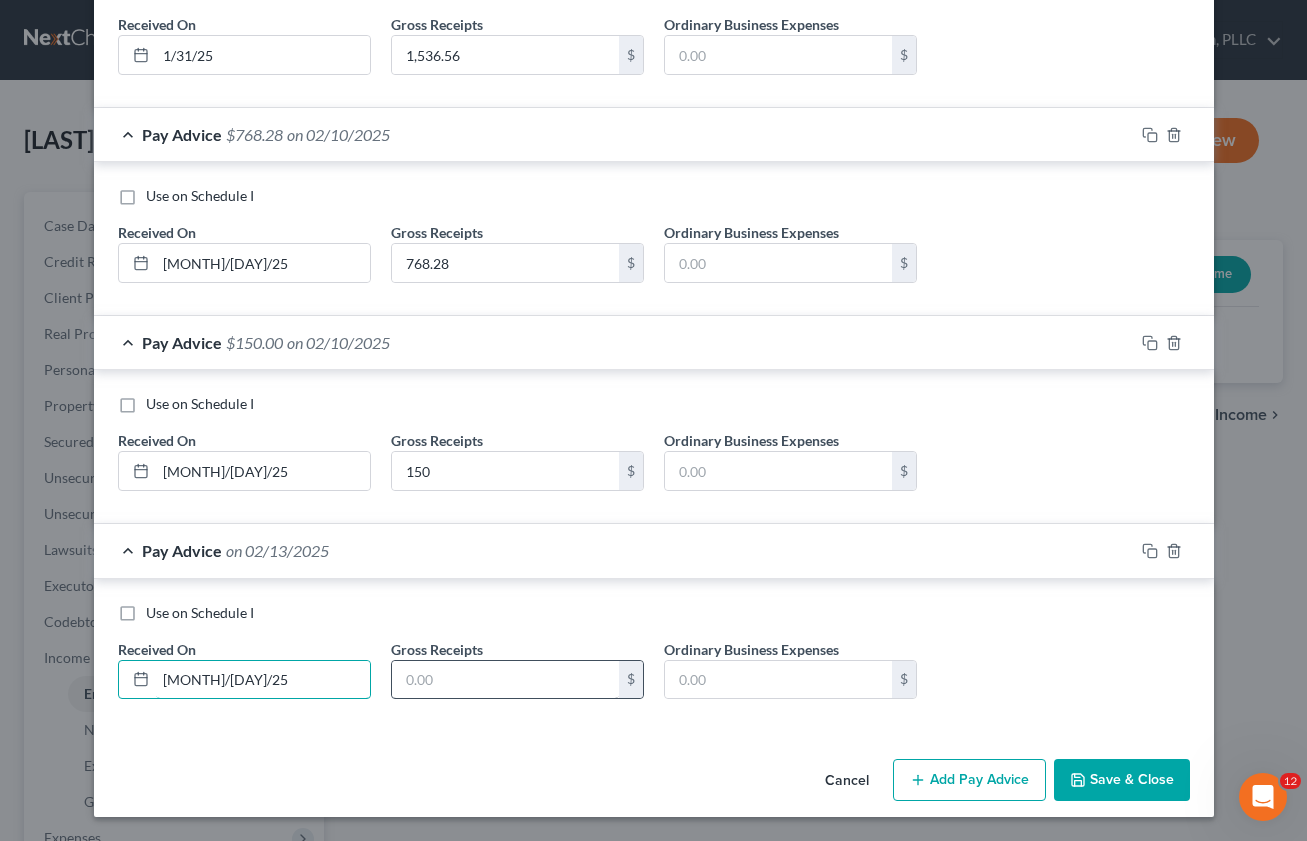 type on "[MONTH]/[DAY]/25" 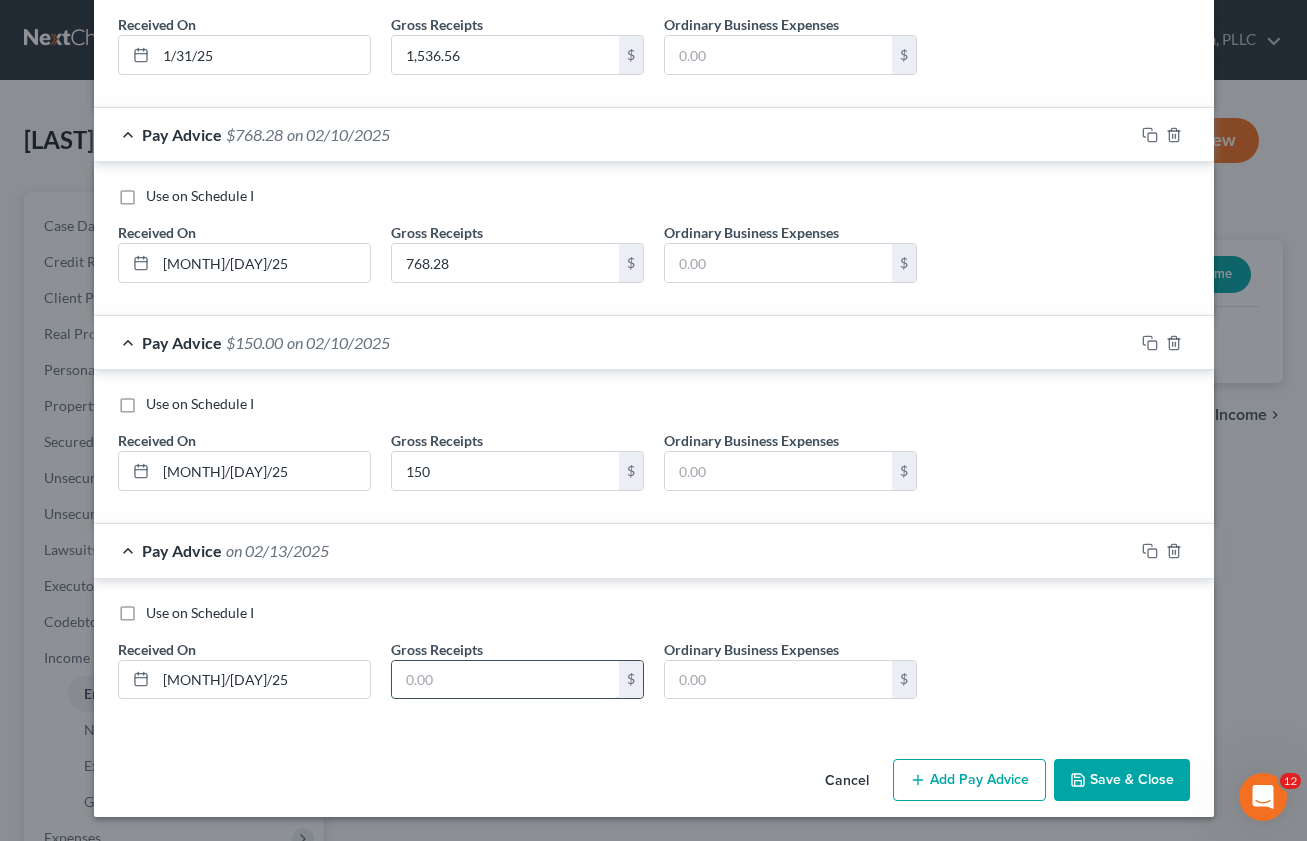 click at bounding box center [505, 680] 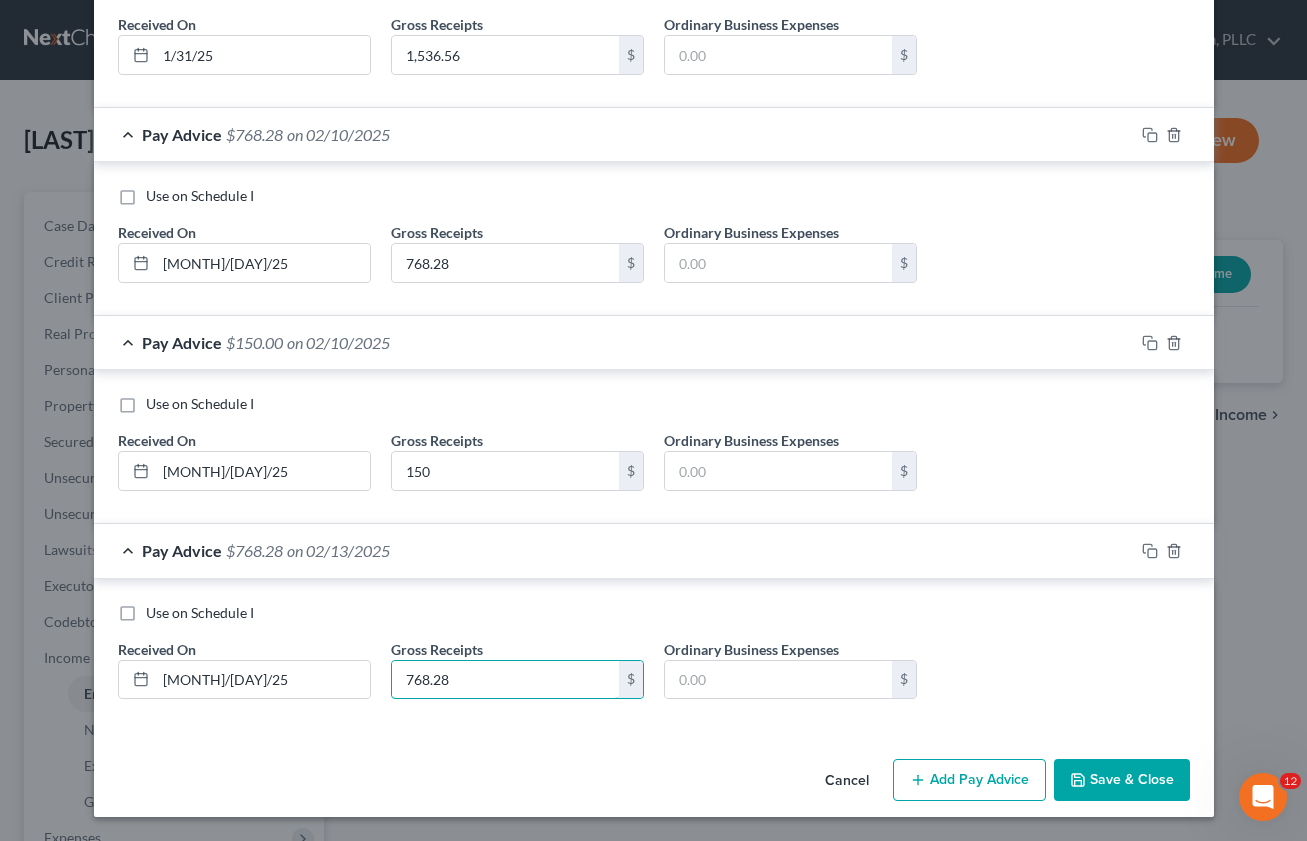 type on "768.28" 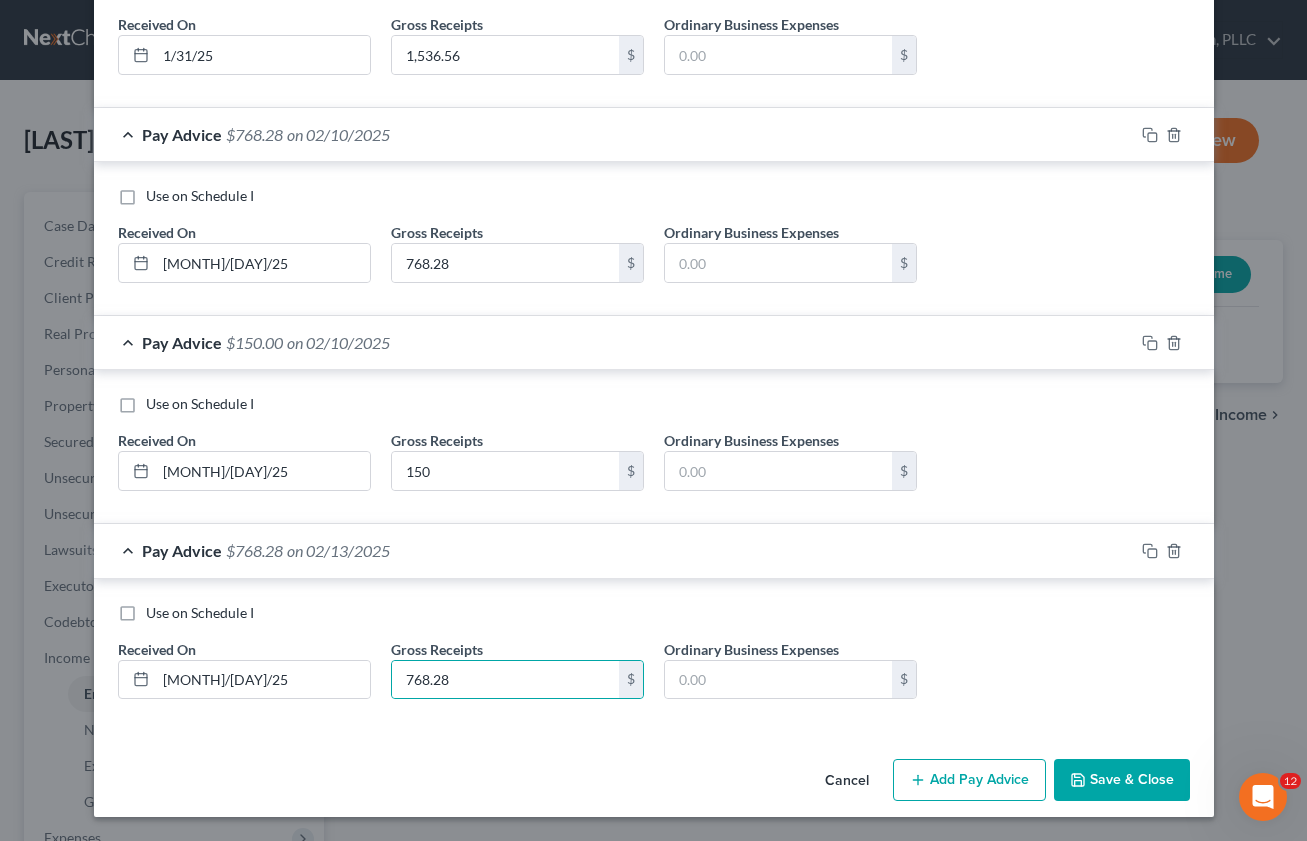 click on "Add Pay Advice" at bounding box center (969, 780) 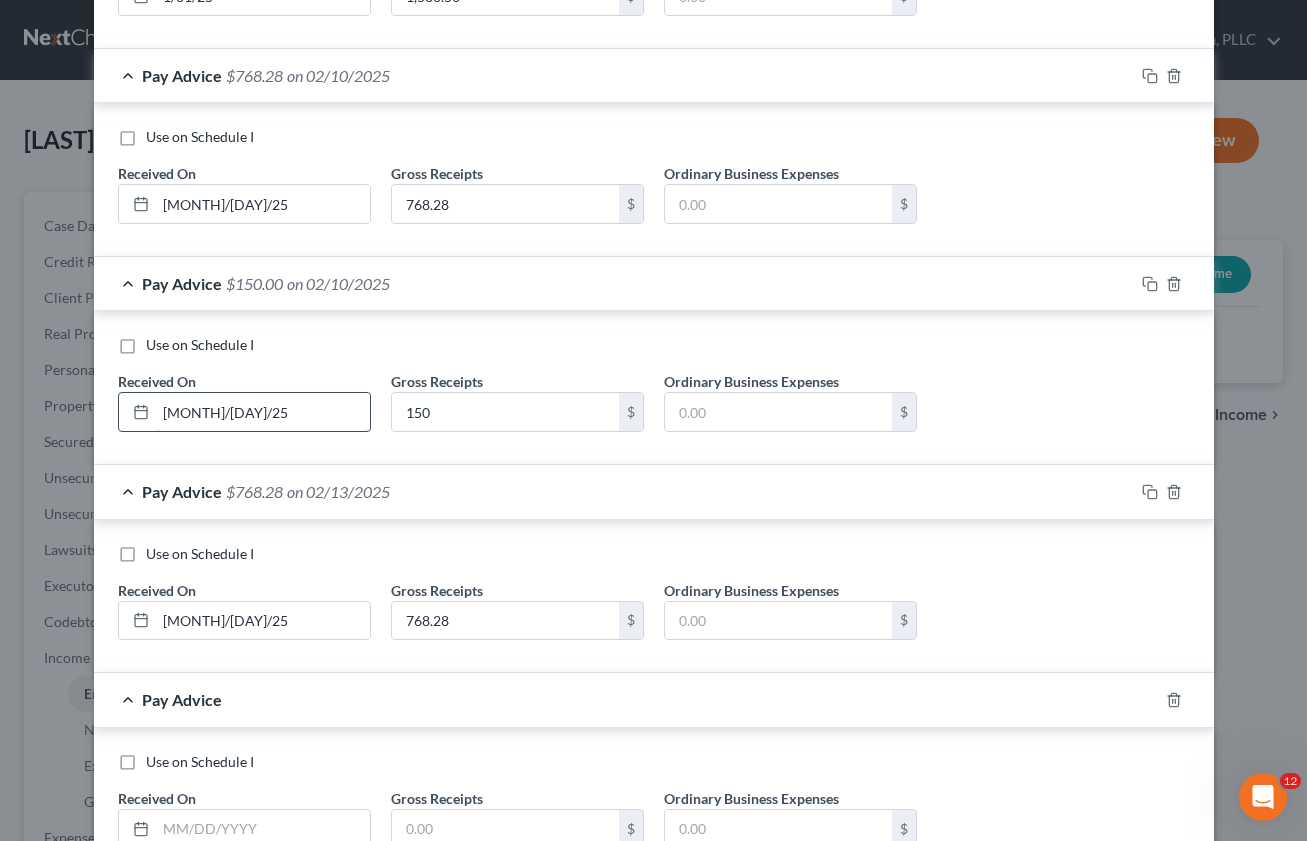 scroll, scrollTop: 2193, scrollLeft: 0, axis: vertical 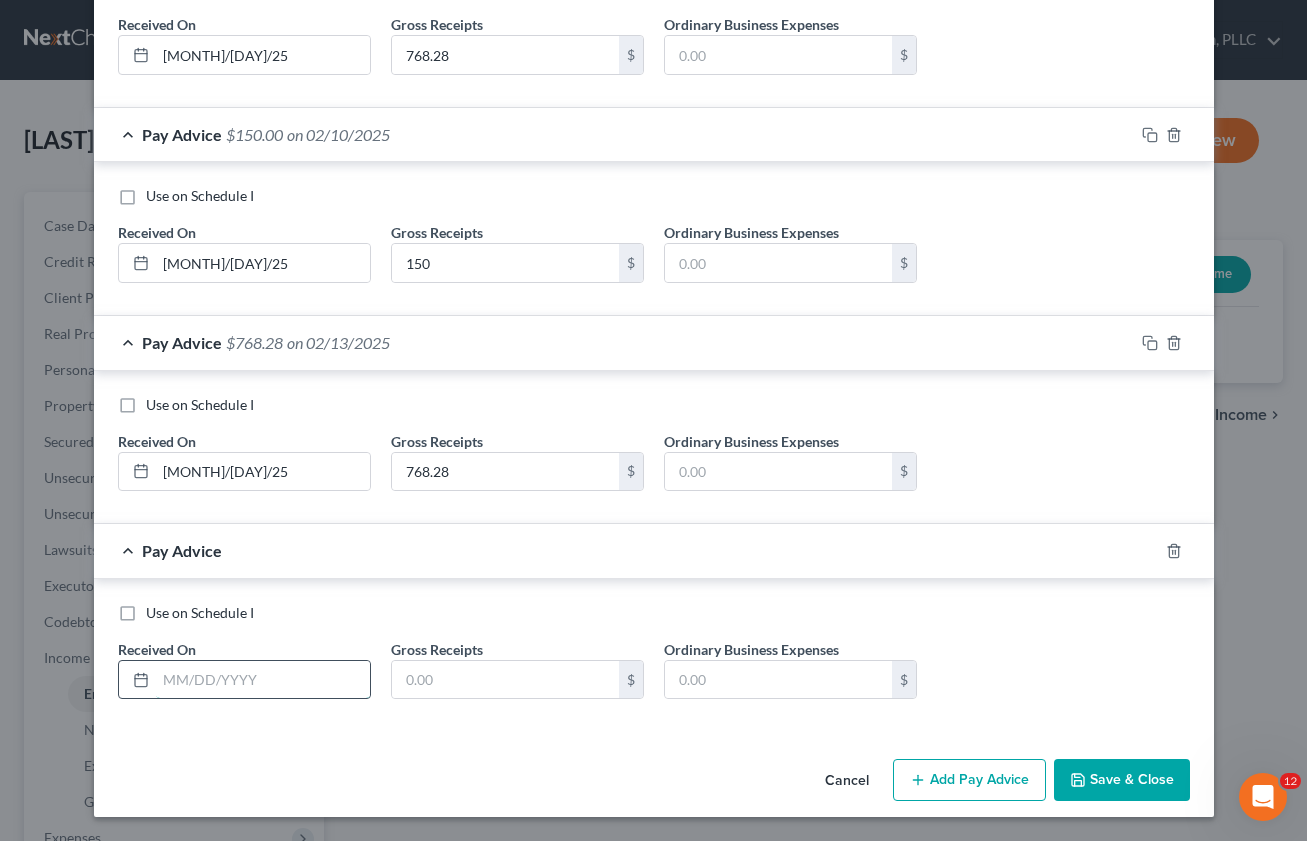 click at bounding box center (263, 680) 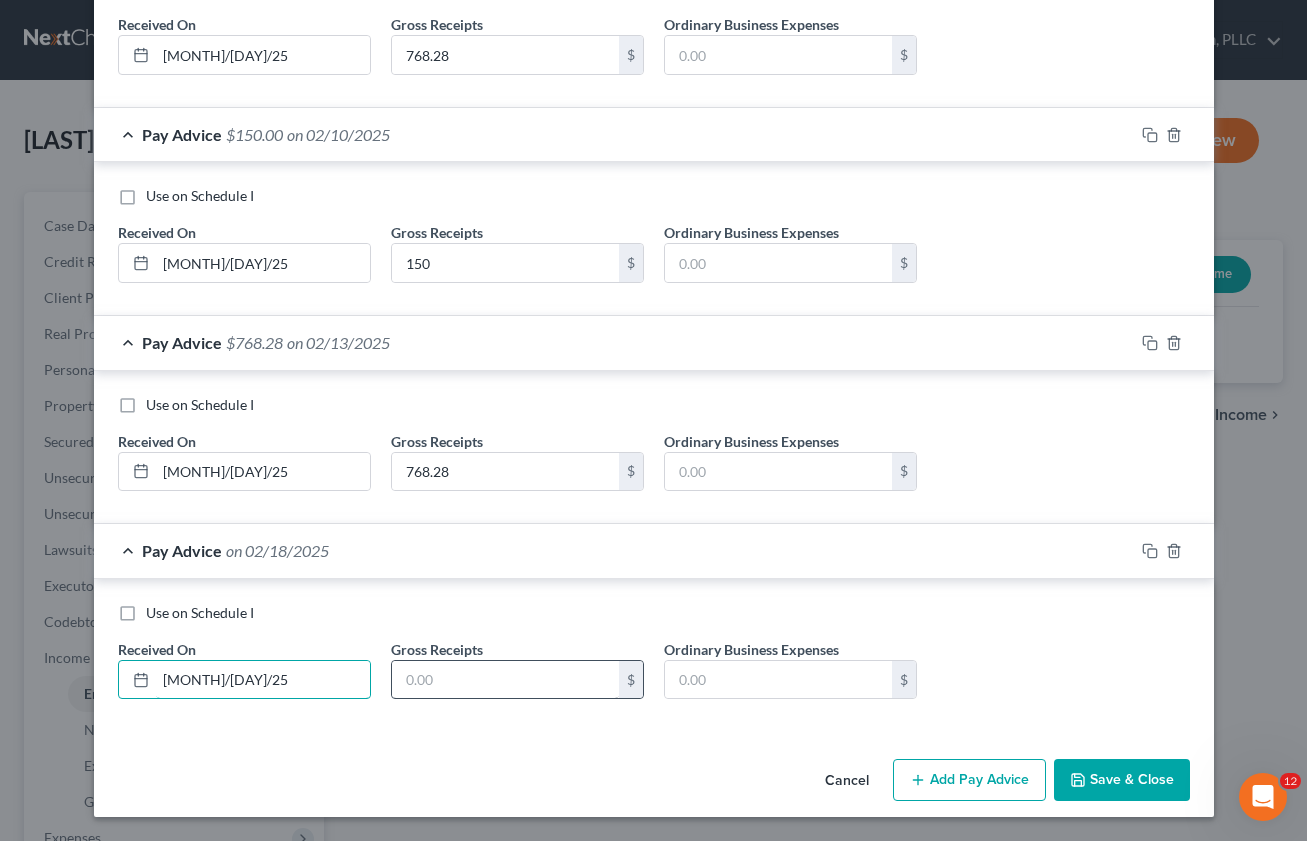 type on "[MONTH]/[DAY]/25" 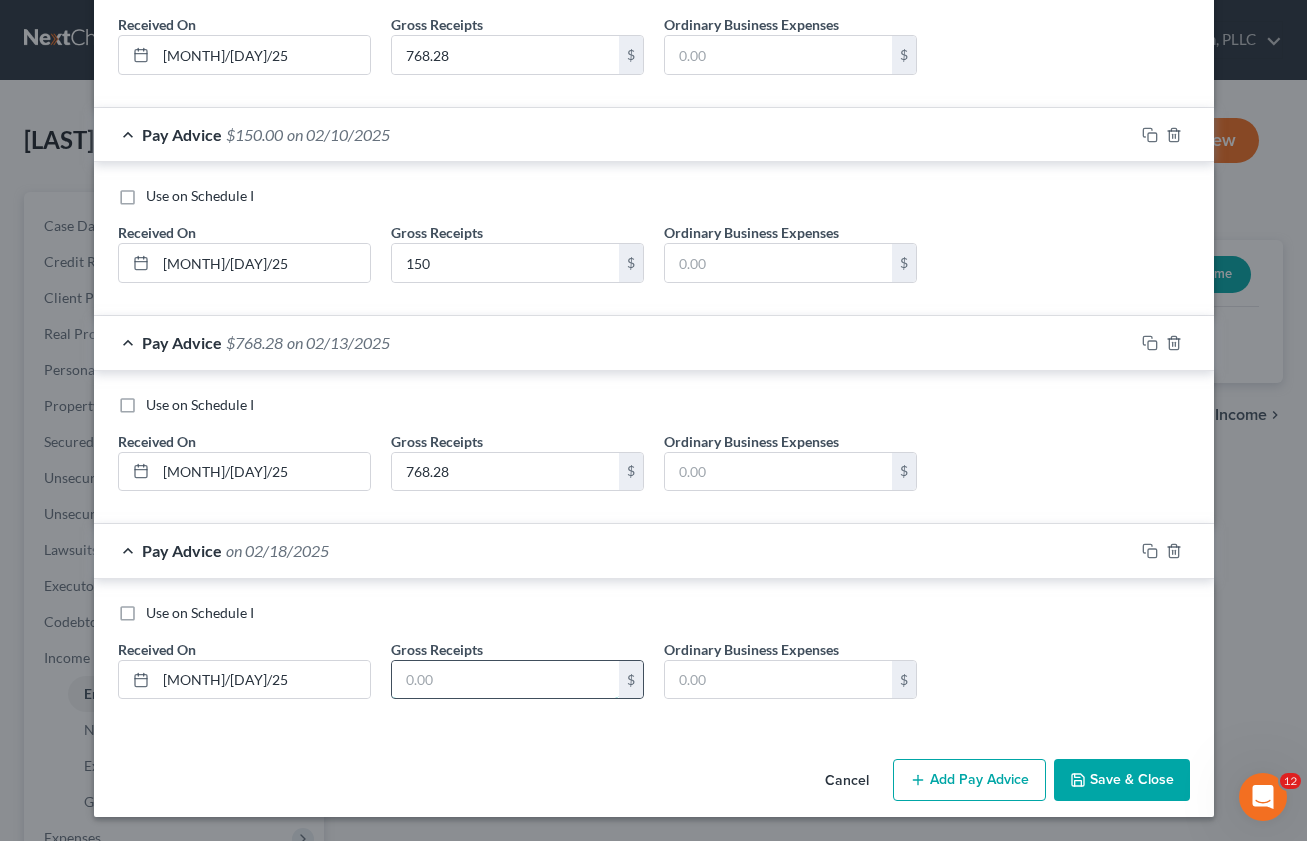 click at bounding box center (505, 680) 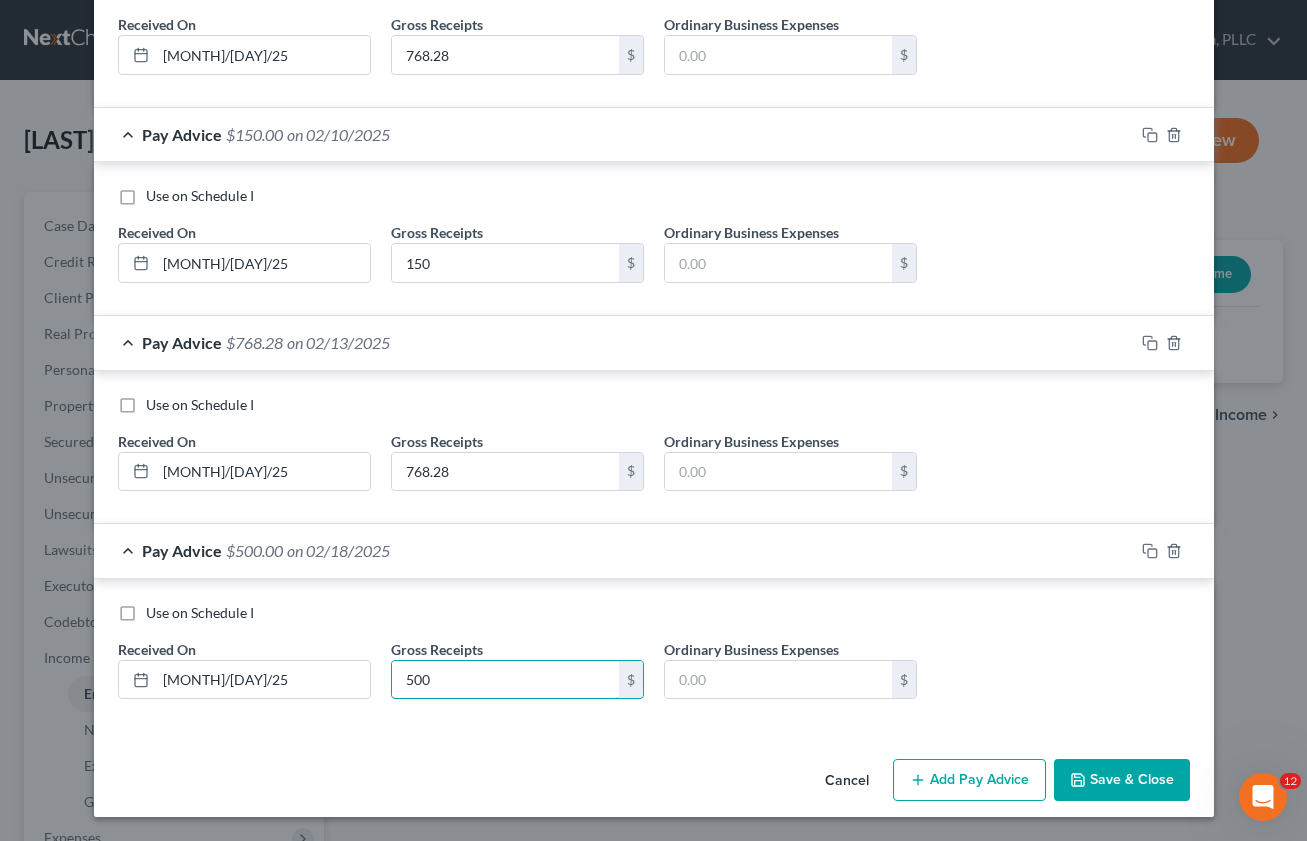 type on "500" 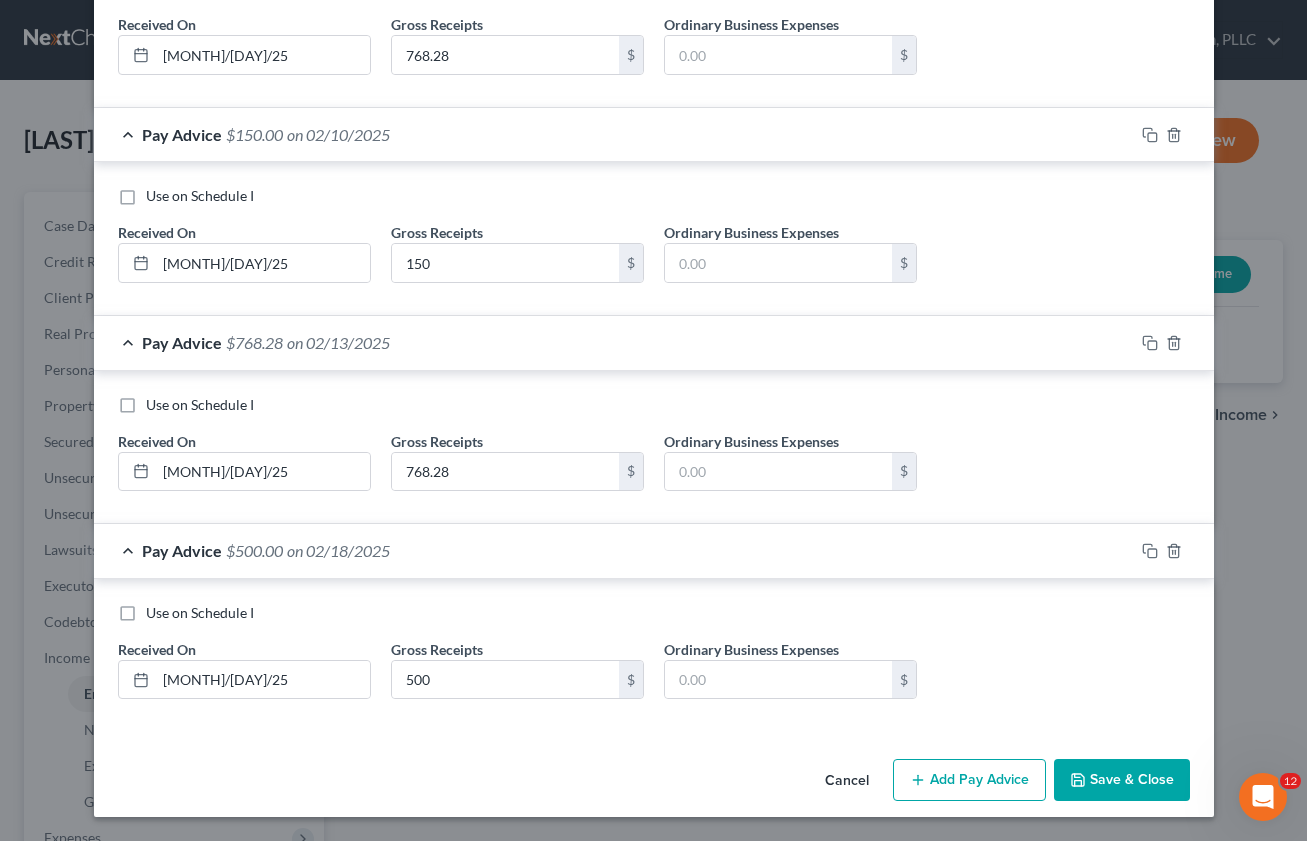 click on "Add Pay Advice" at bounding box center (969, 780) 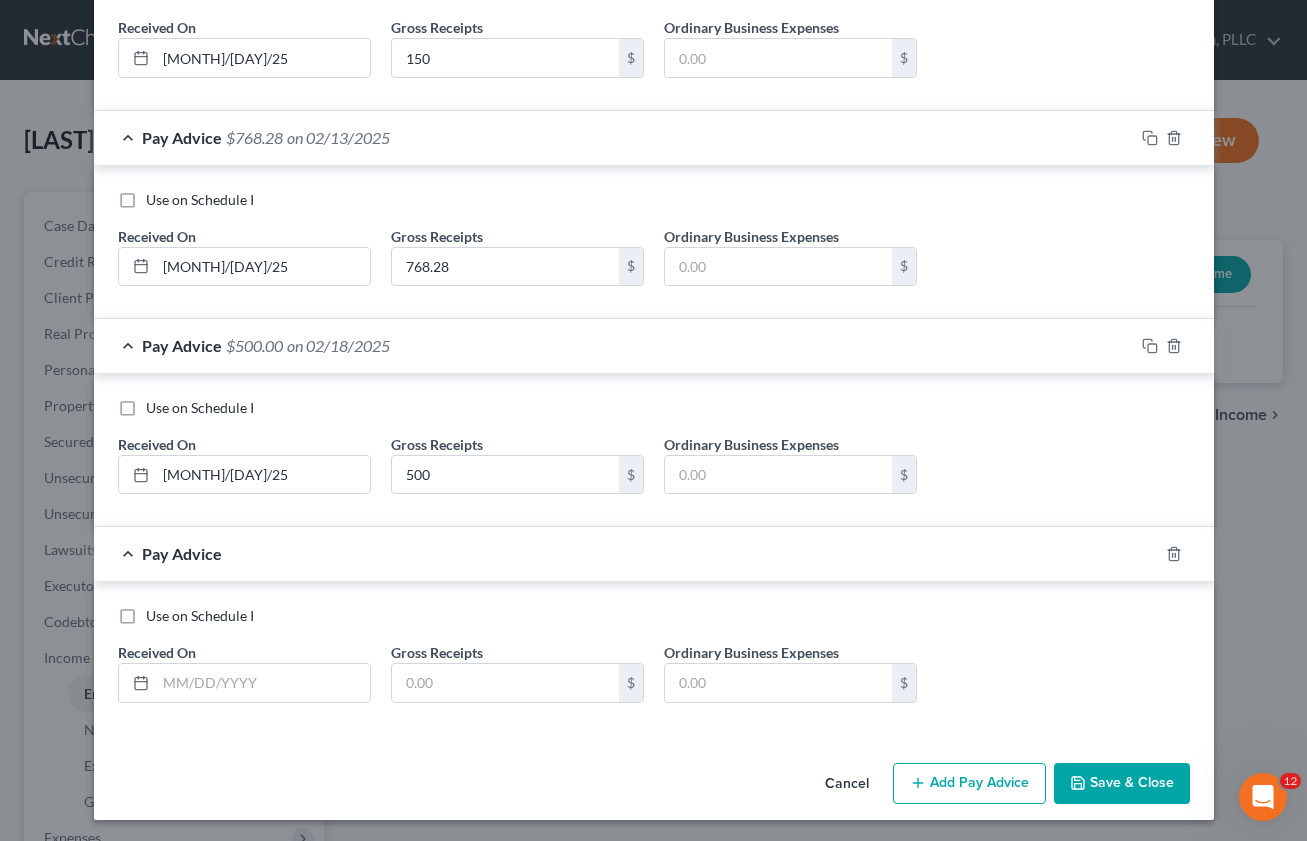 scroll, scrollTop: 2401, scrollLeft: 0, axis: vertical 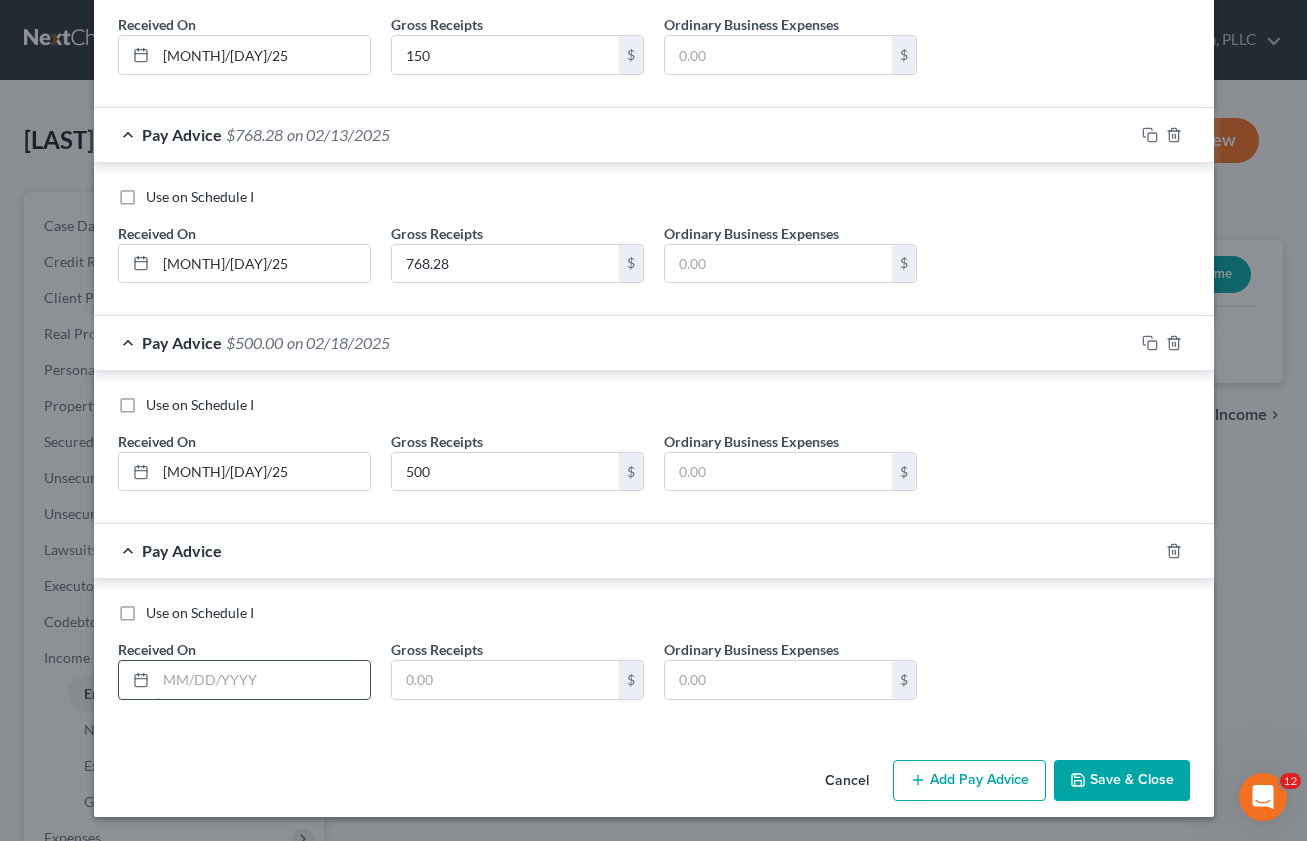click at bounding box center (263, 680) 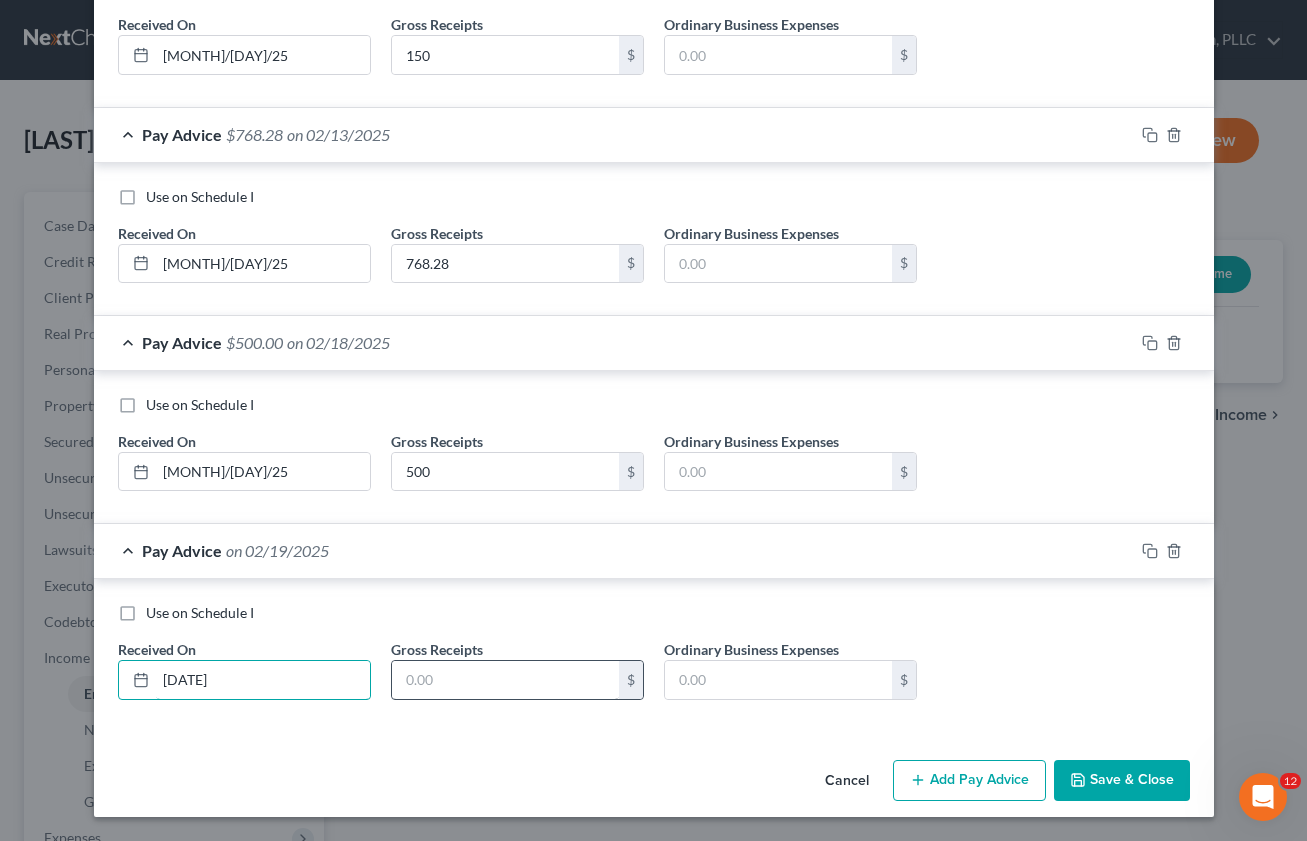 type on "[DATE]" 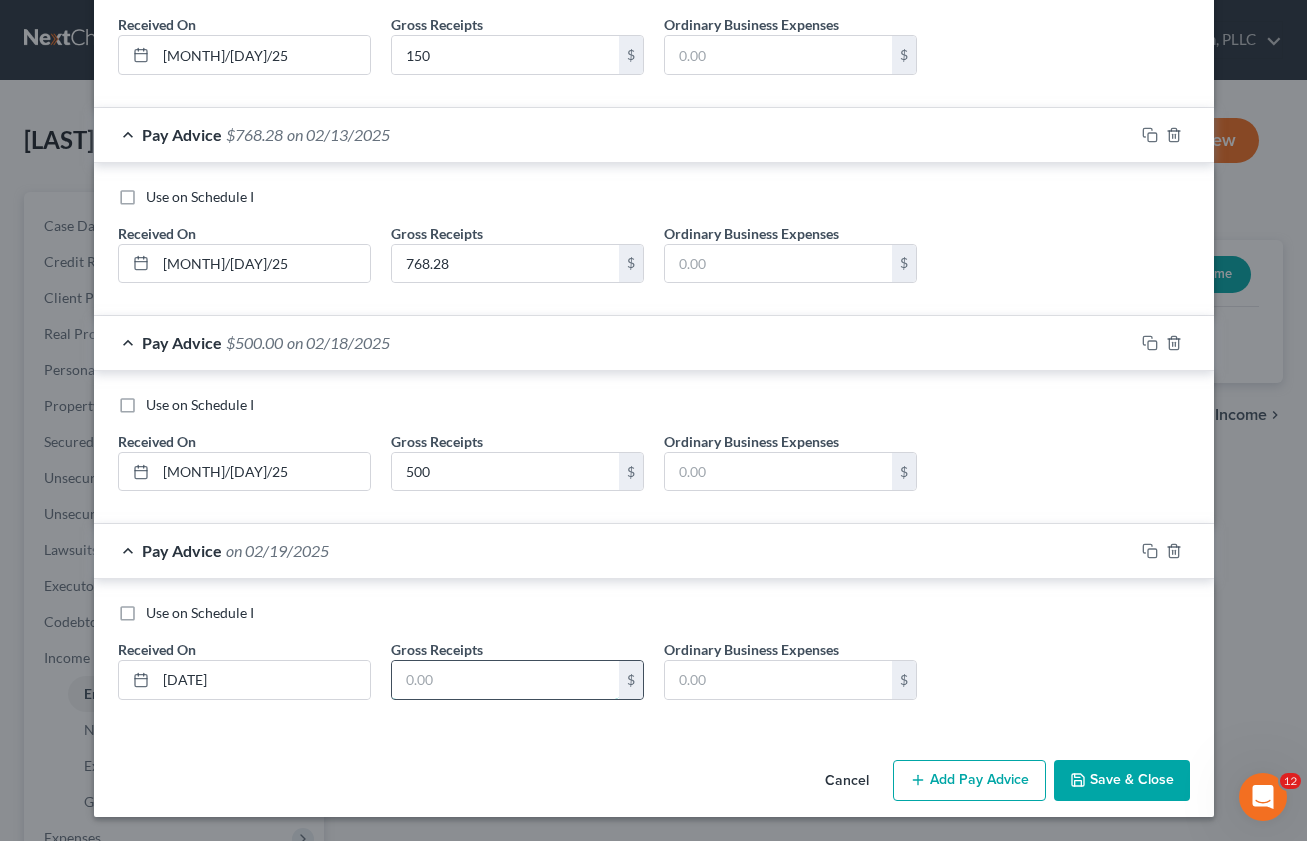 click at bounding box center [505, 680] 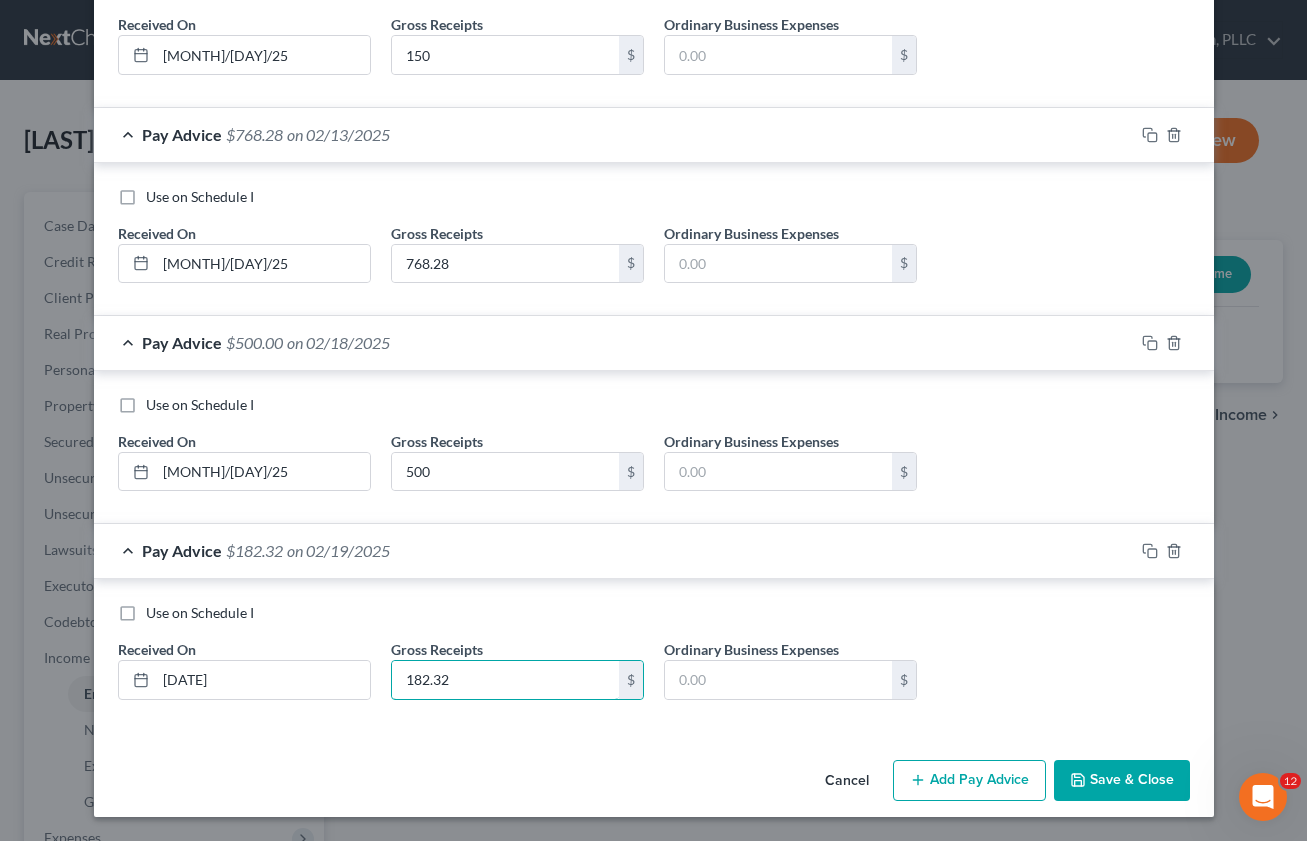 type on "182.32" 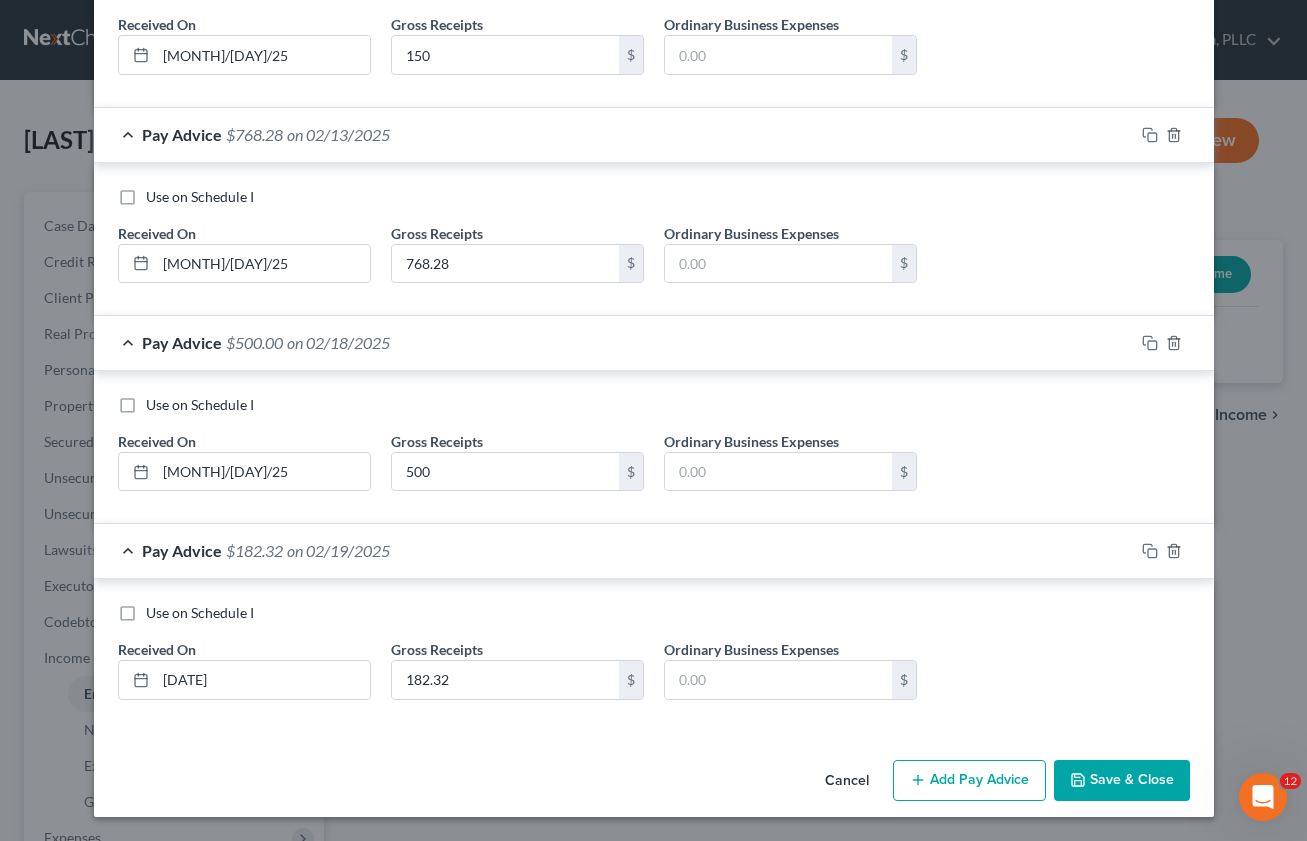 click on "Add Pay Advice" at bounding box center (969, 781) 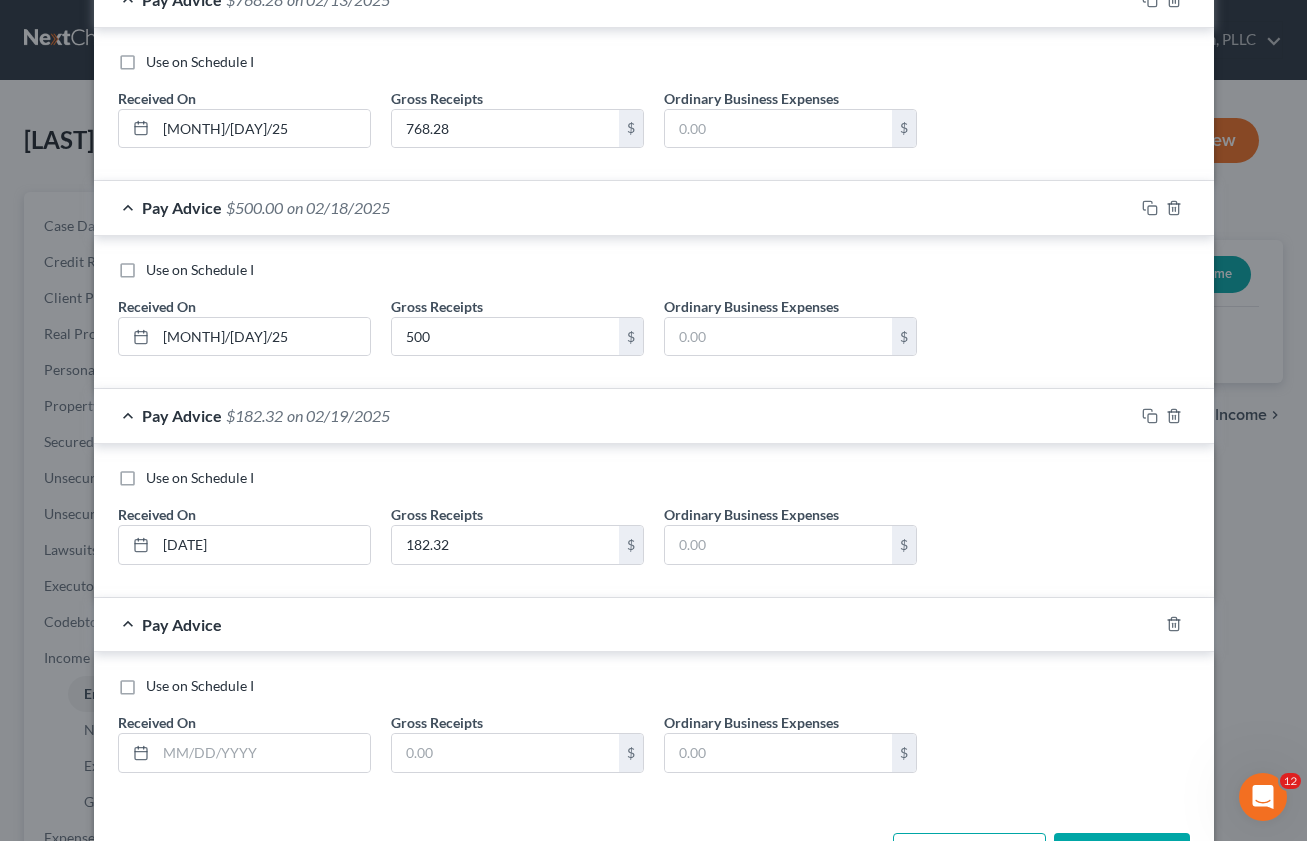 scroll, scrollTop: 2609, scrollLeft: 0, axis: vertical 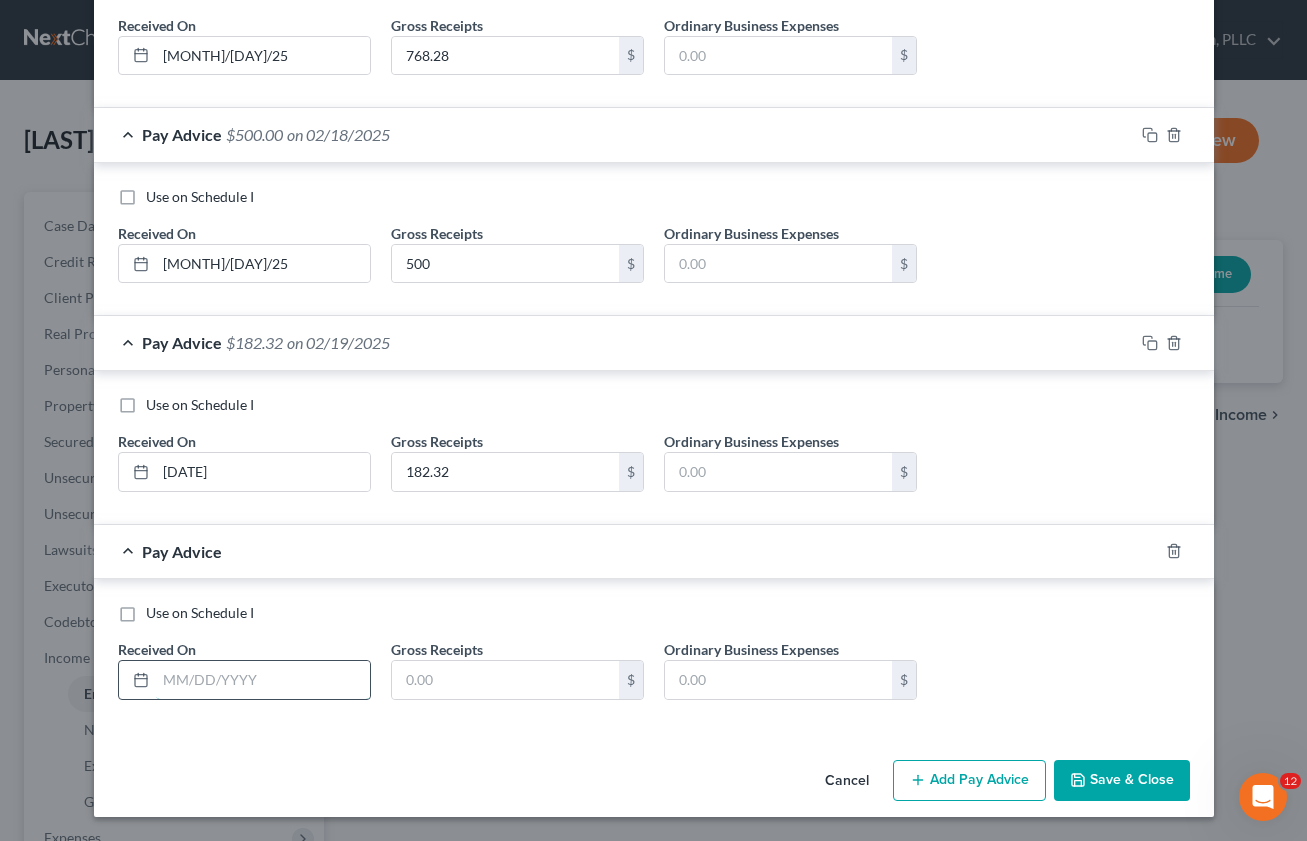 click at bounding box center [263, 680] 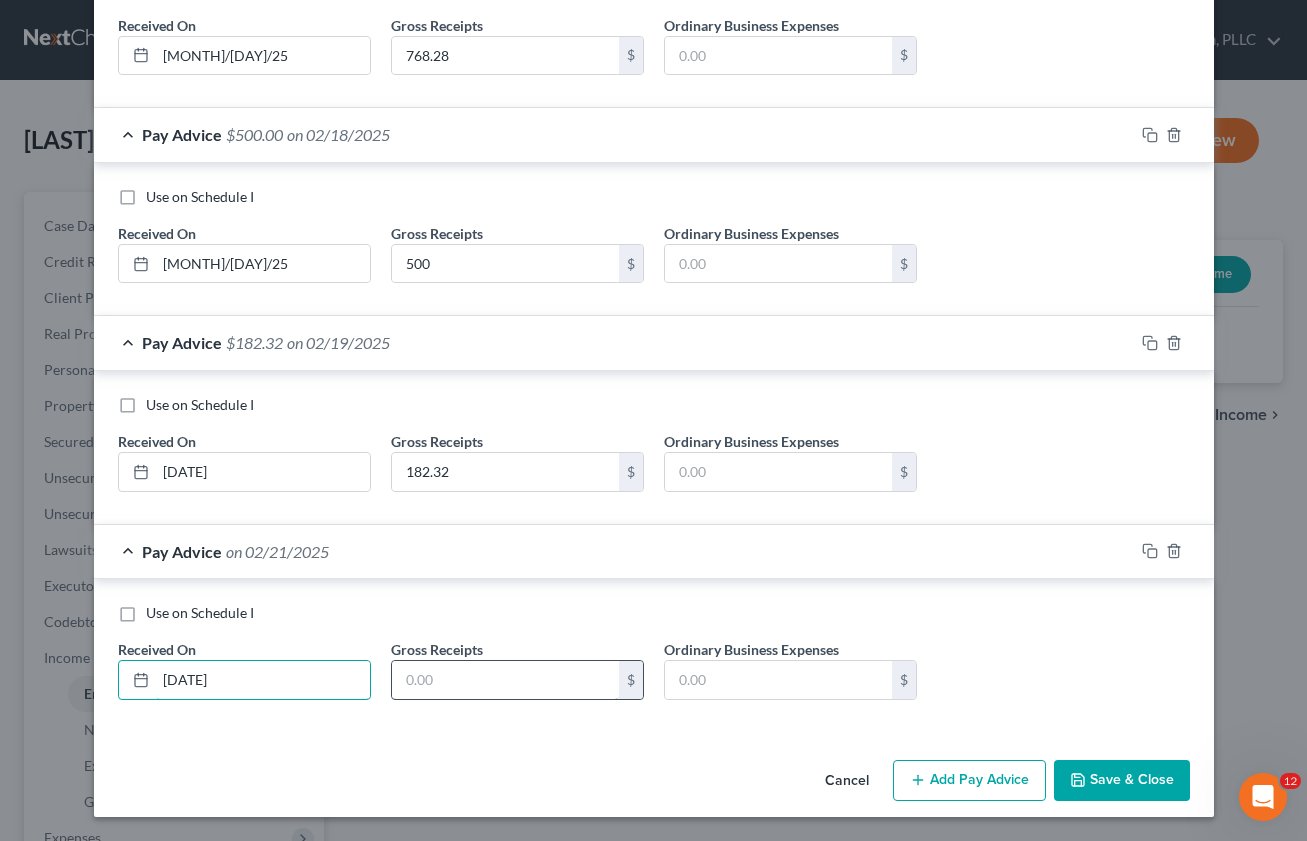 type on "[DATE]" 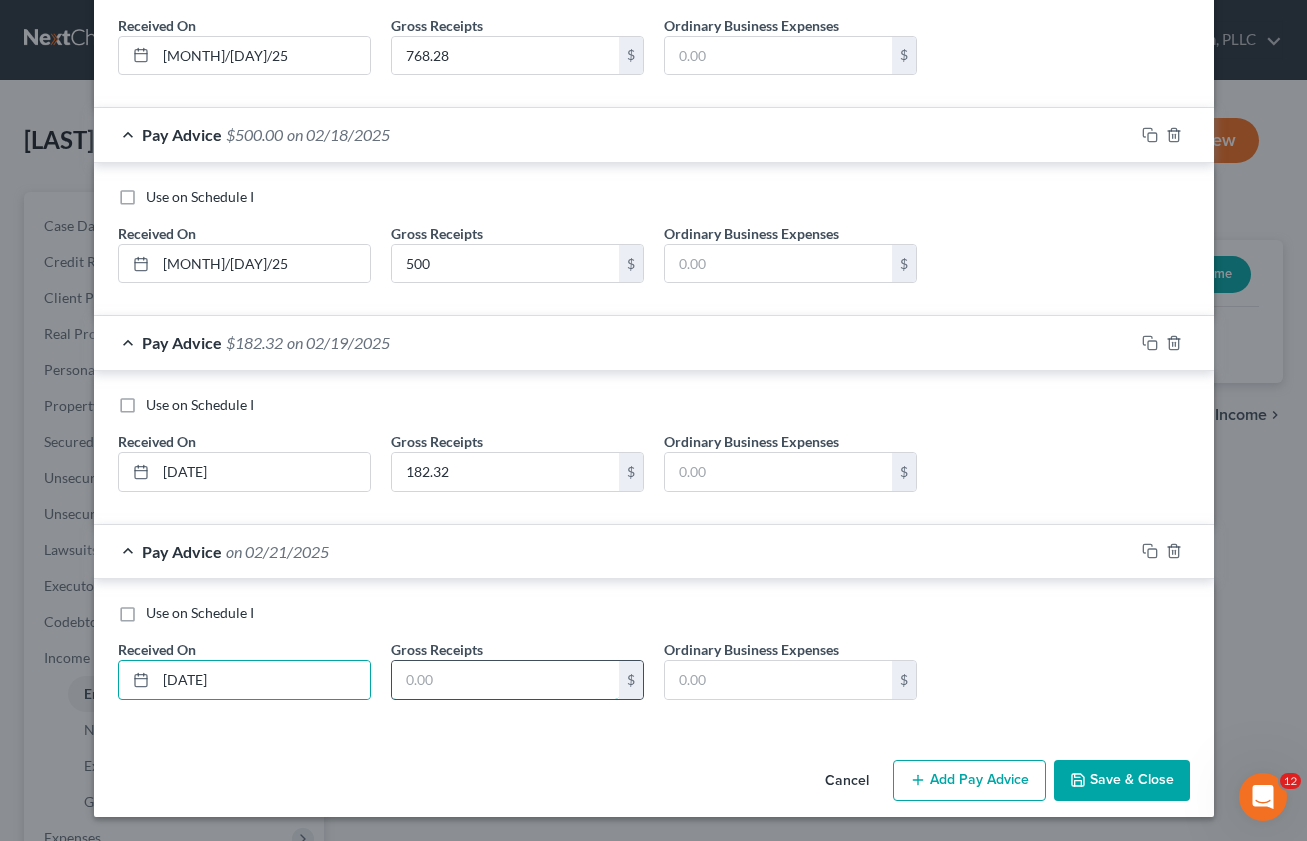 click at bounding box center [505, 680] 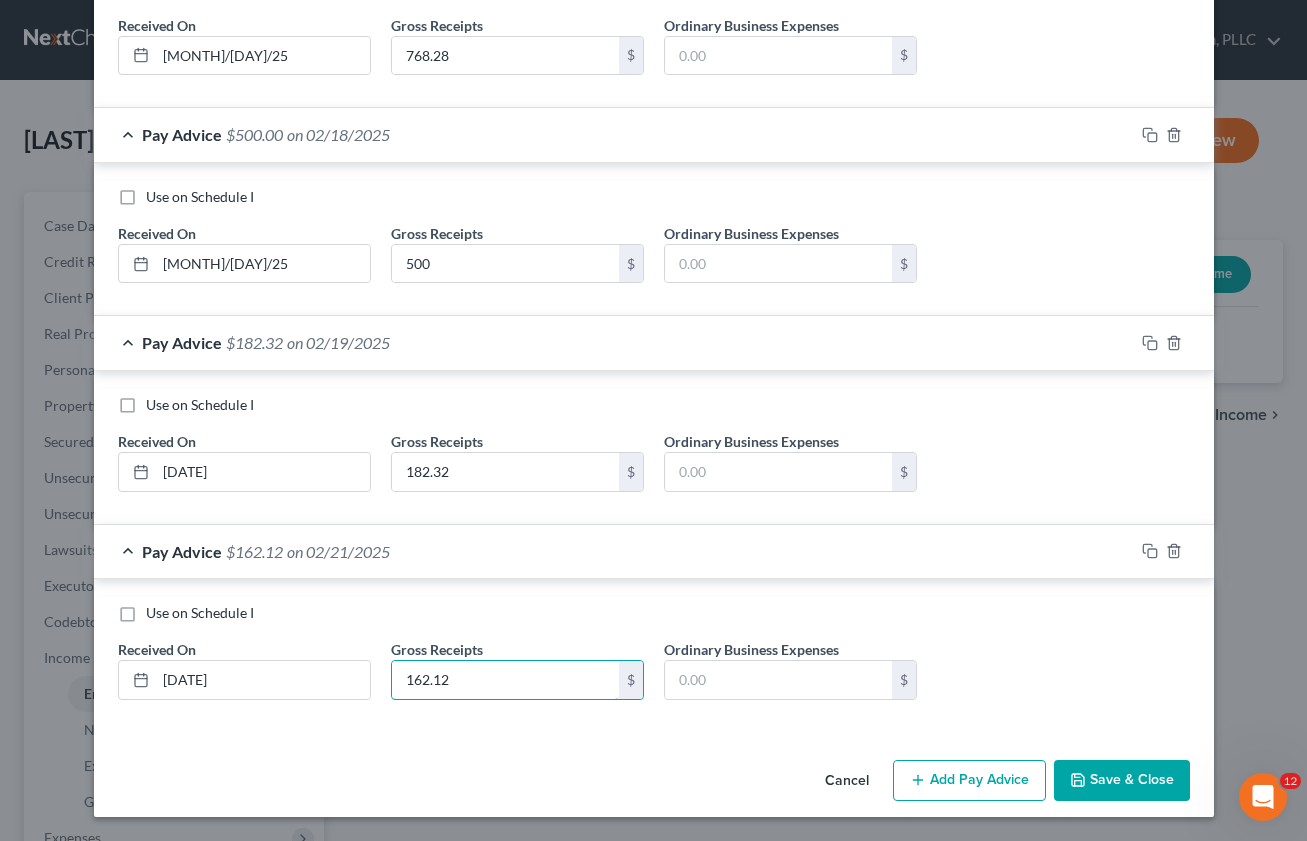 type on "162.12" 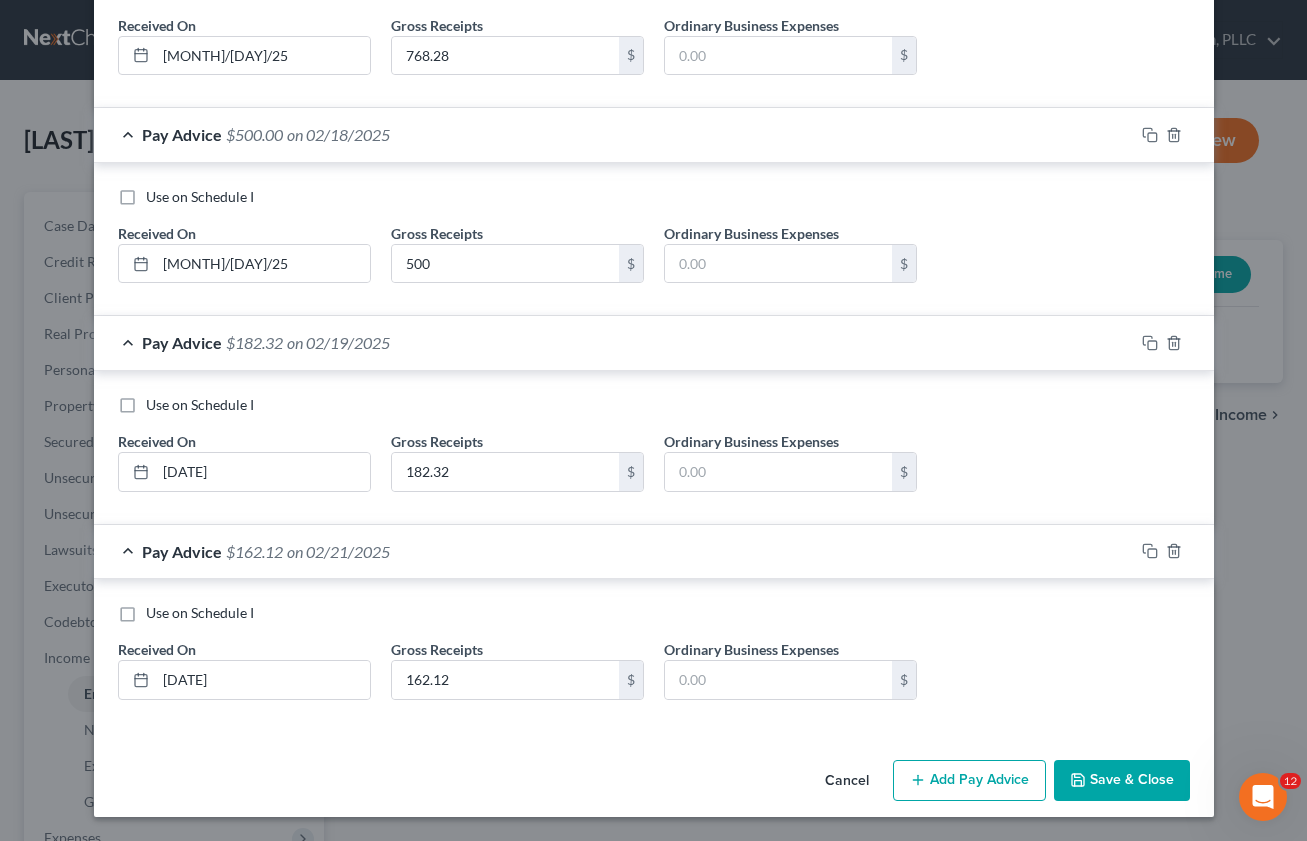 click on "Cancel Add Pay Advice Save & Close" at bounding box center (654, 785) 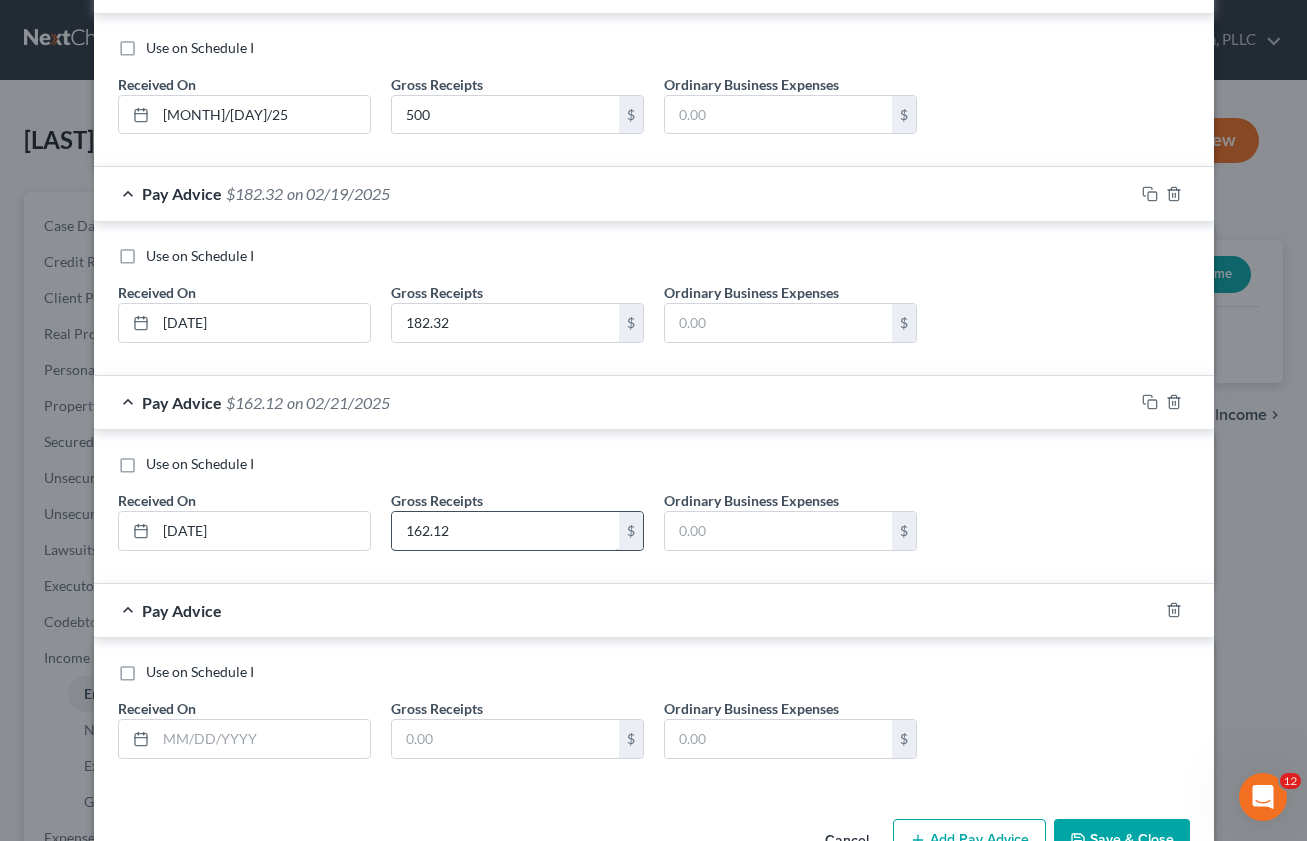 scroll, scrollTop: 2817, scrollLeft: 0, axis: vertical 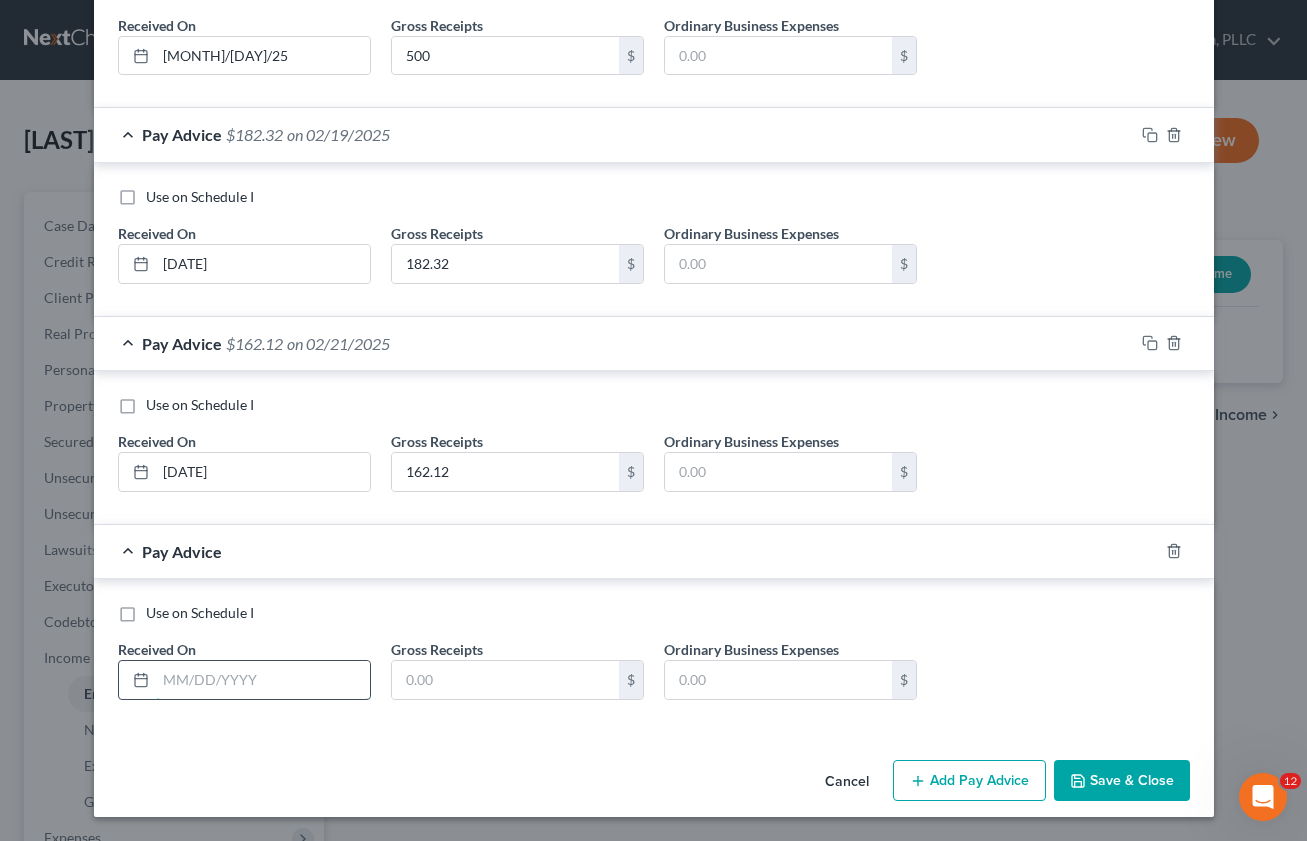 click at bounding box center [263, 680] 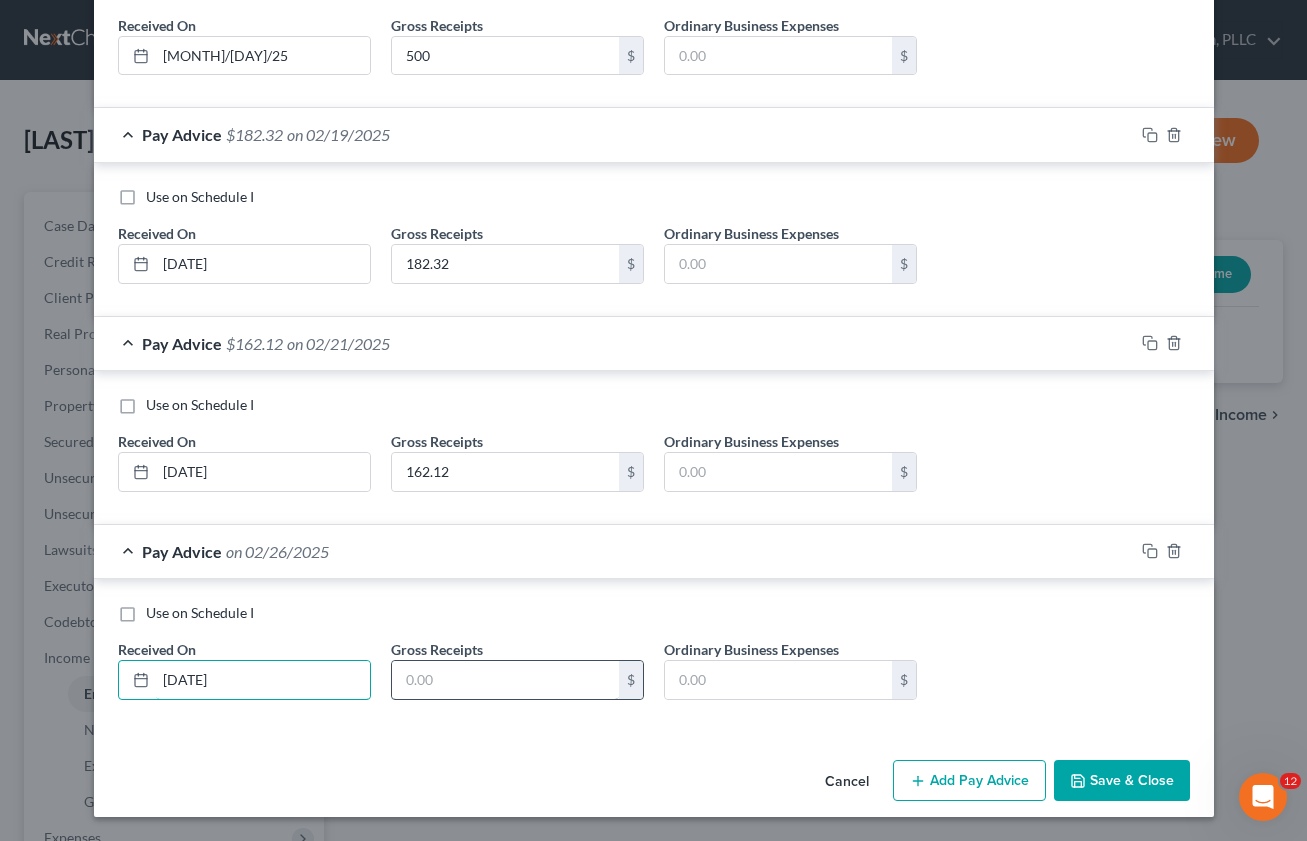 type on "[DATE]" 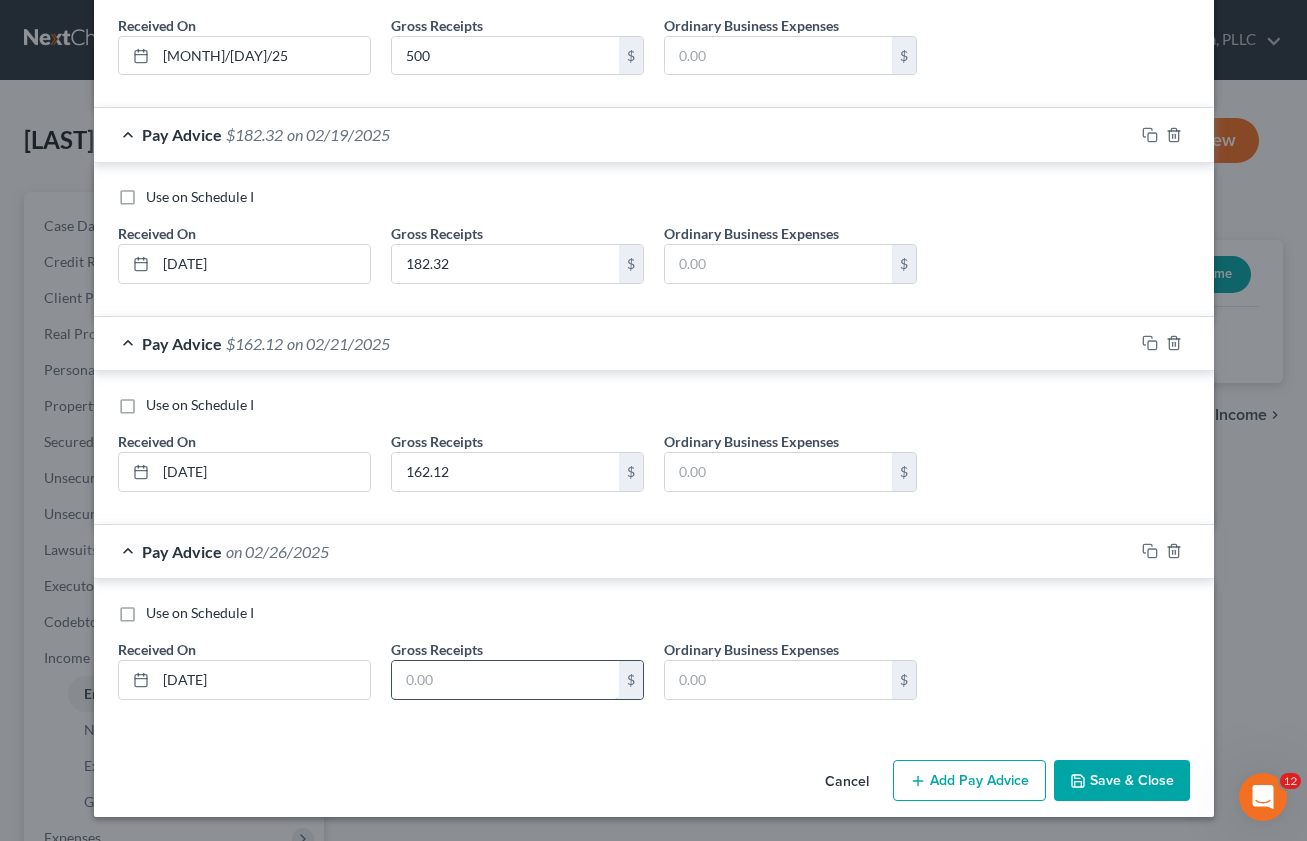 click at bounding box center (505, 680) 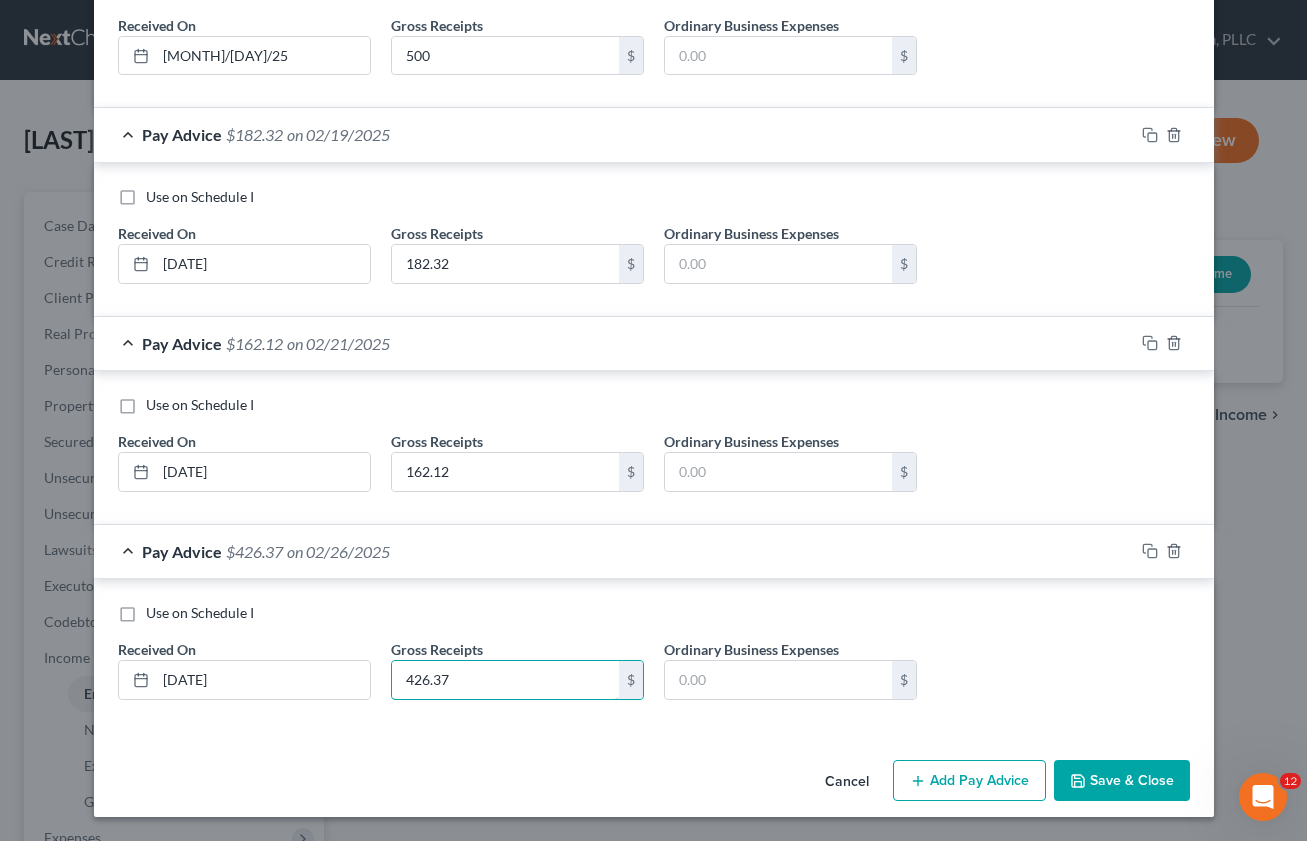 type on "426.37" 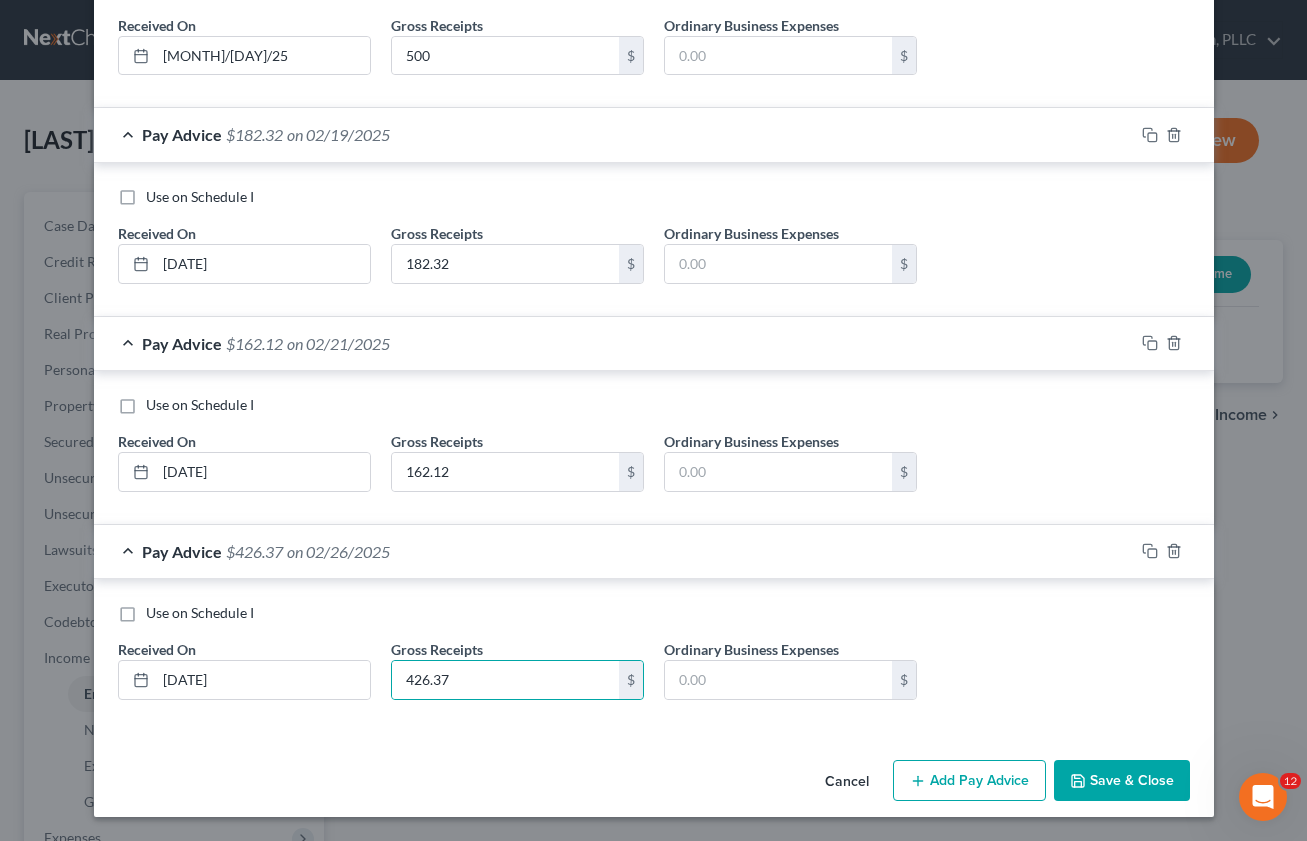 click on "Add Pay Advice" at bounding box center [969, 781] 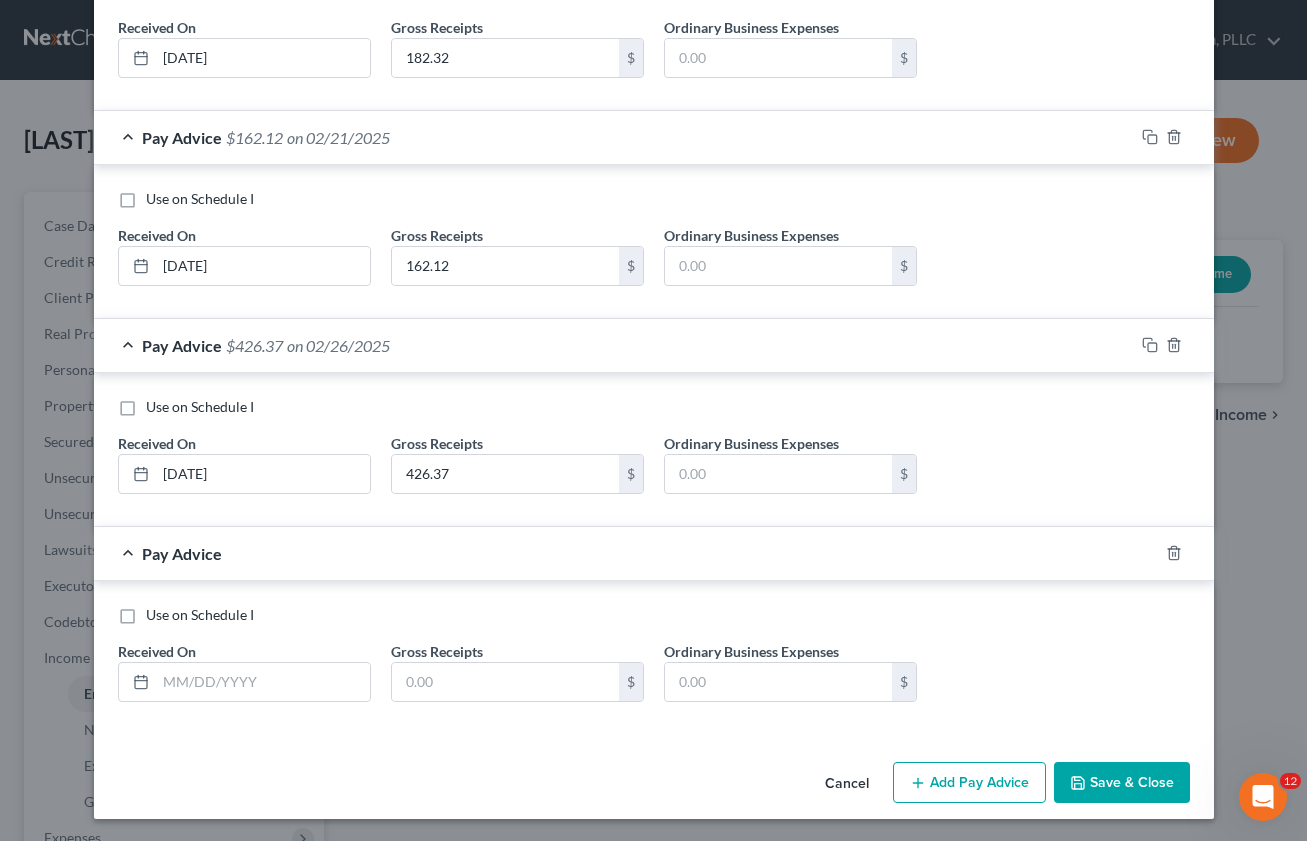 scroll, scrollTop: 3025, scrollLeft: 0, axis: vertical 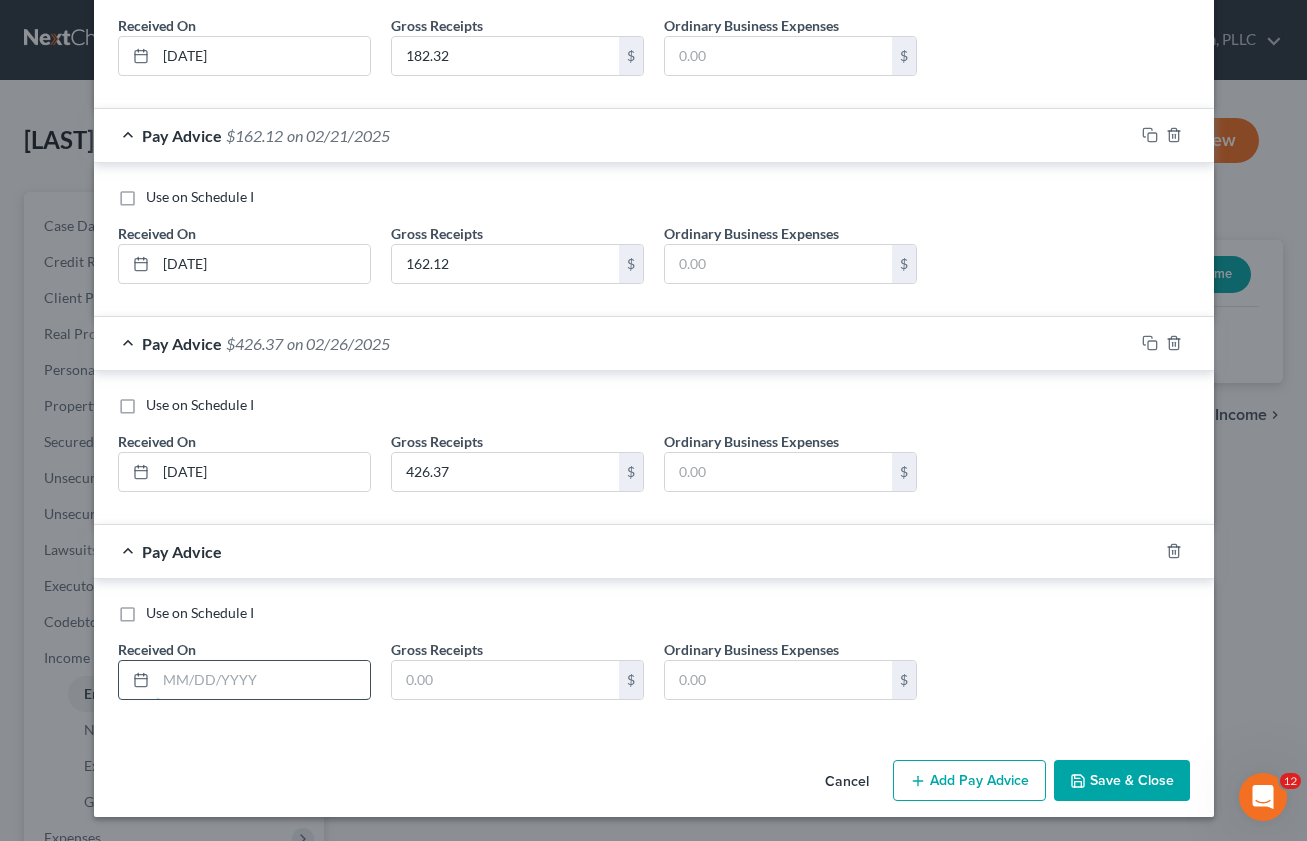 click at bounding box center [263, 680] 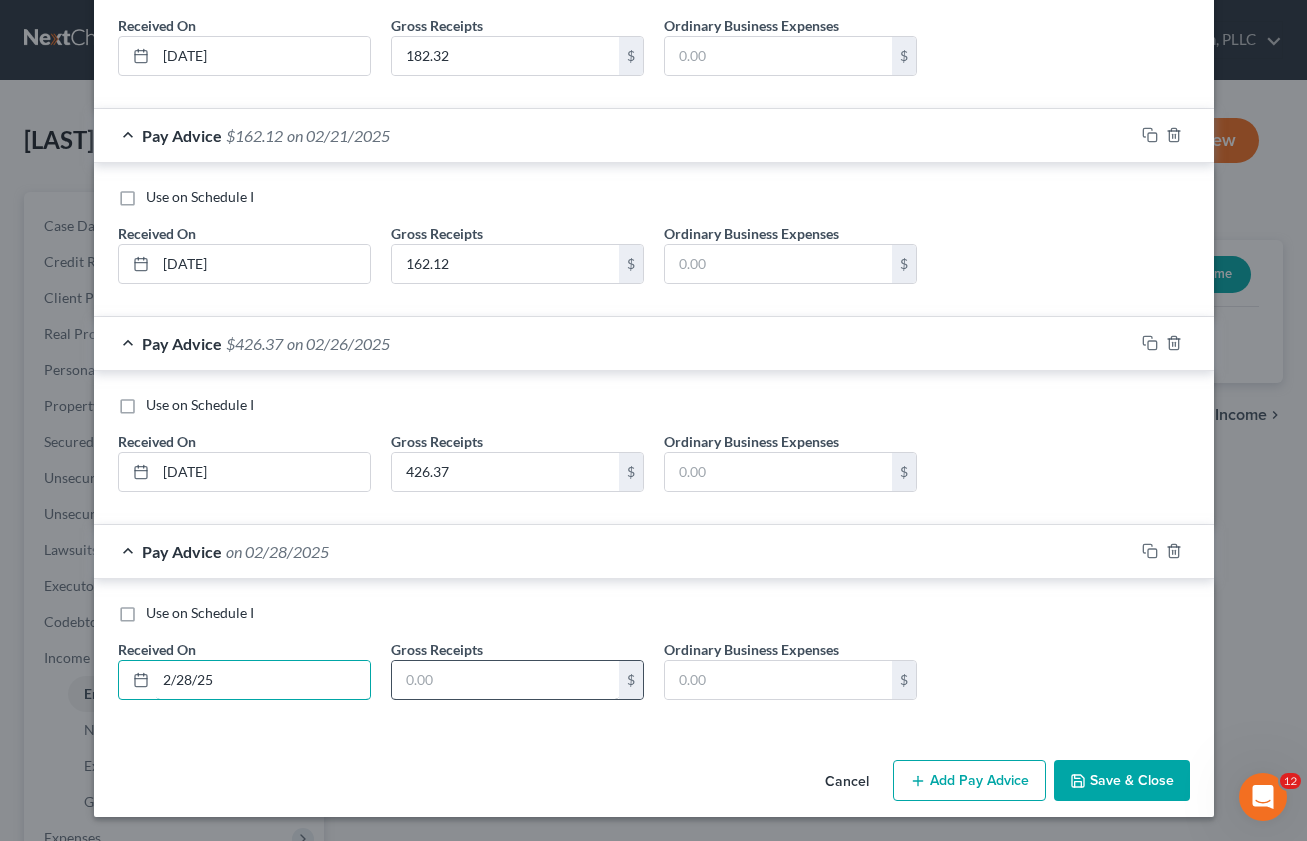 type on "2/28/25" 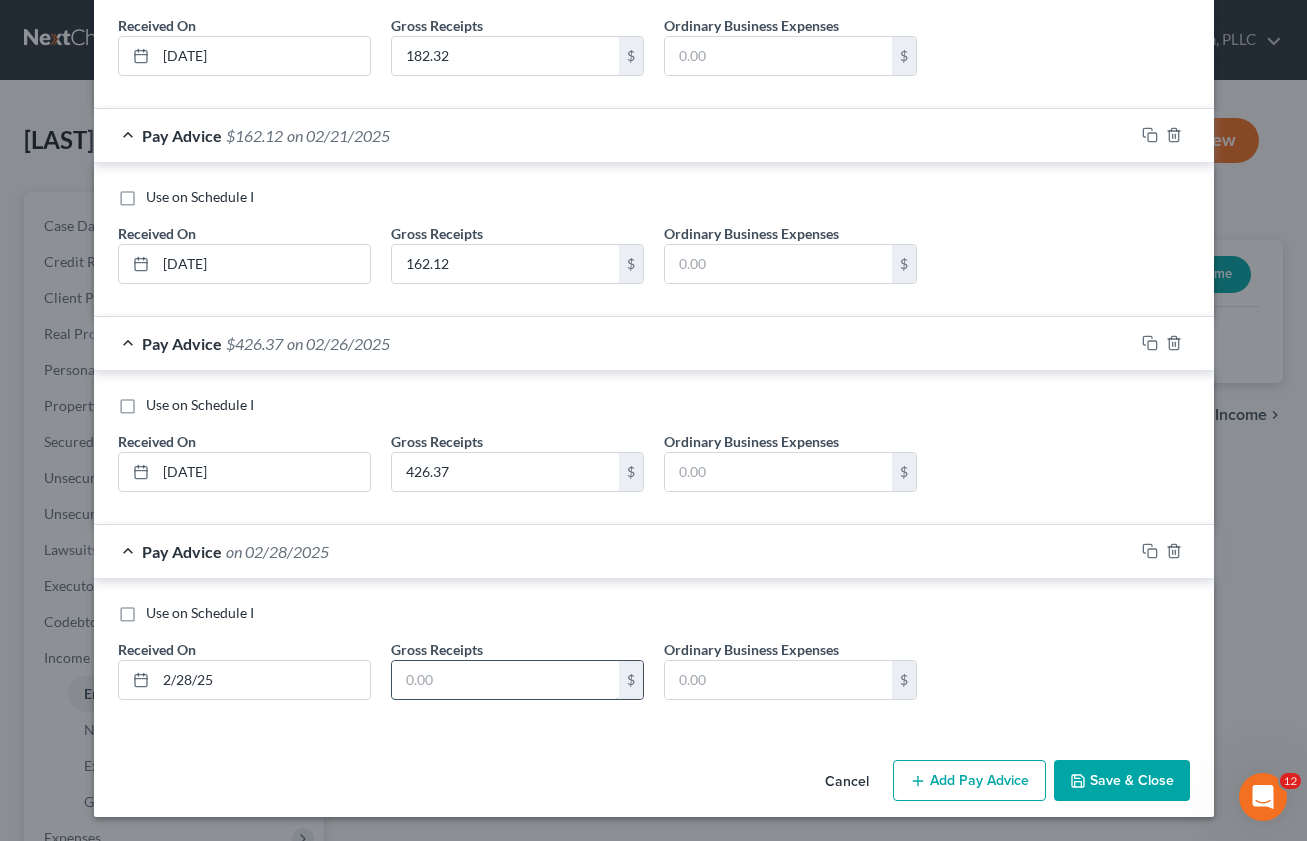 click at bounding box center [505, 680] 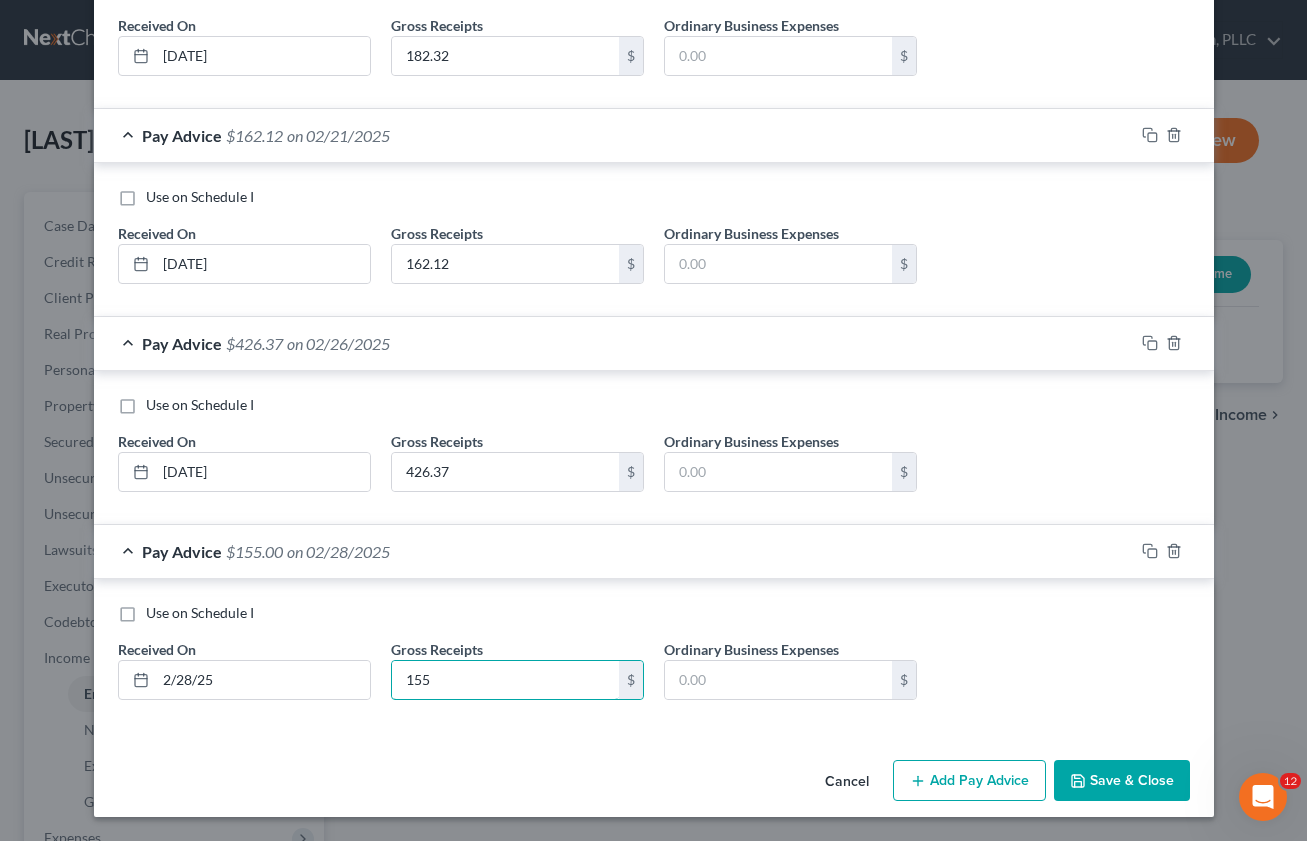 type on "155" 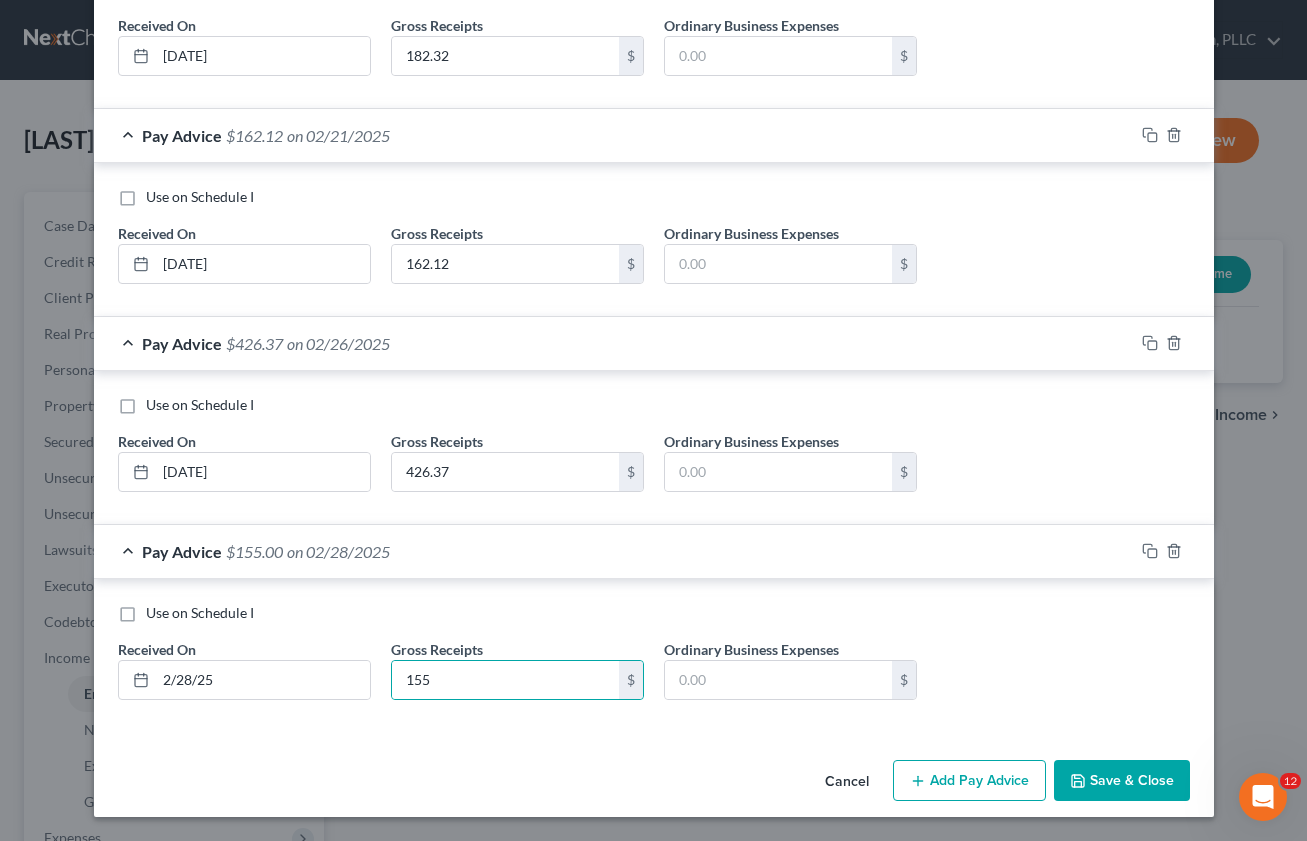 click on "Add Pay Advice" at bounding box center (969, 781) 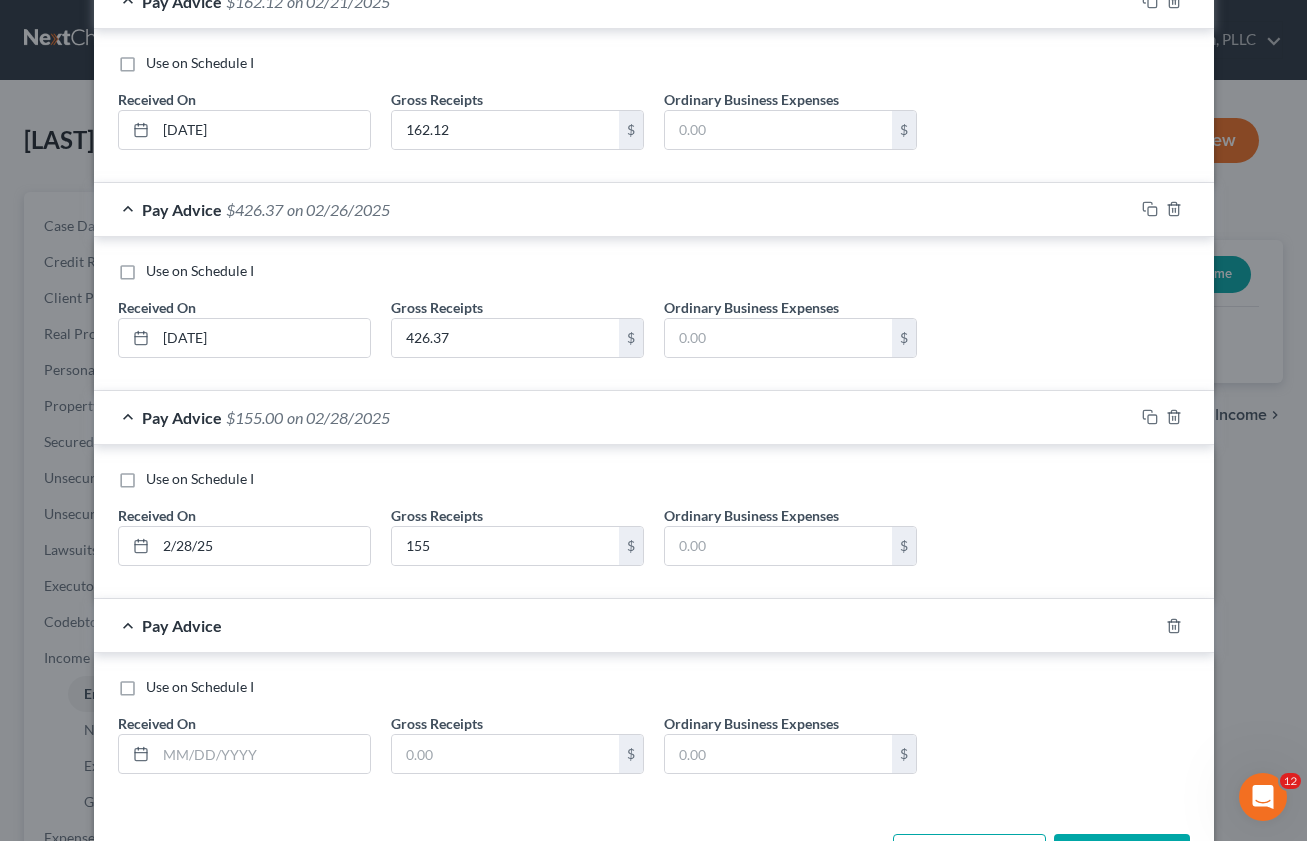 scroll, scrollTop: 3234, scrollLeft: 0, axis: vertical 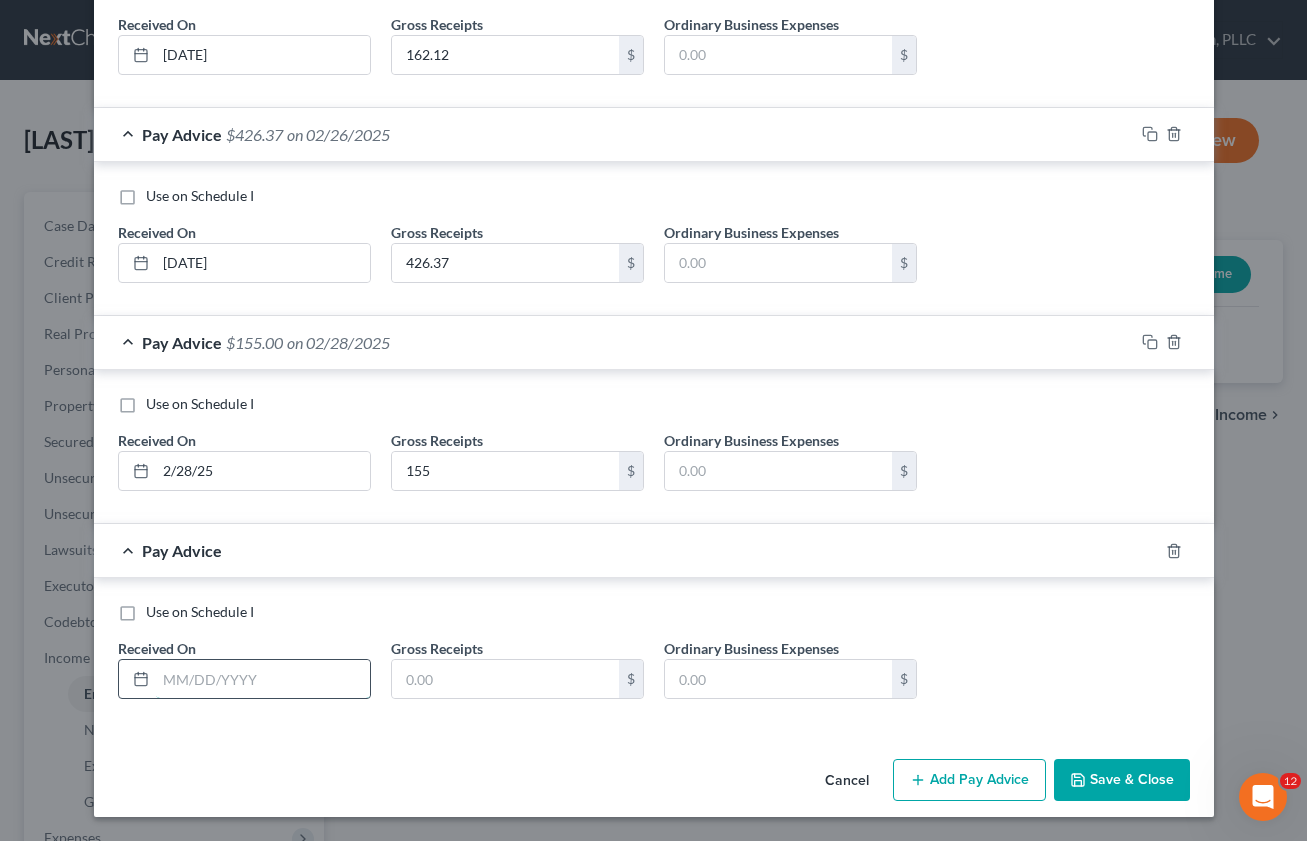 click at bounding box center [263, 679] 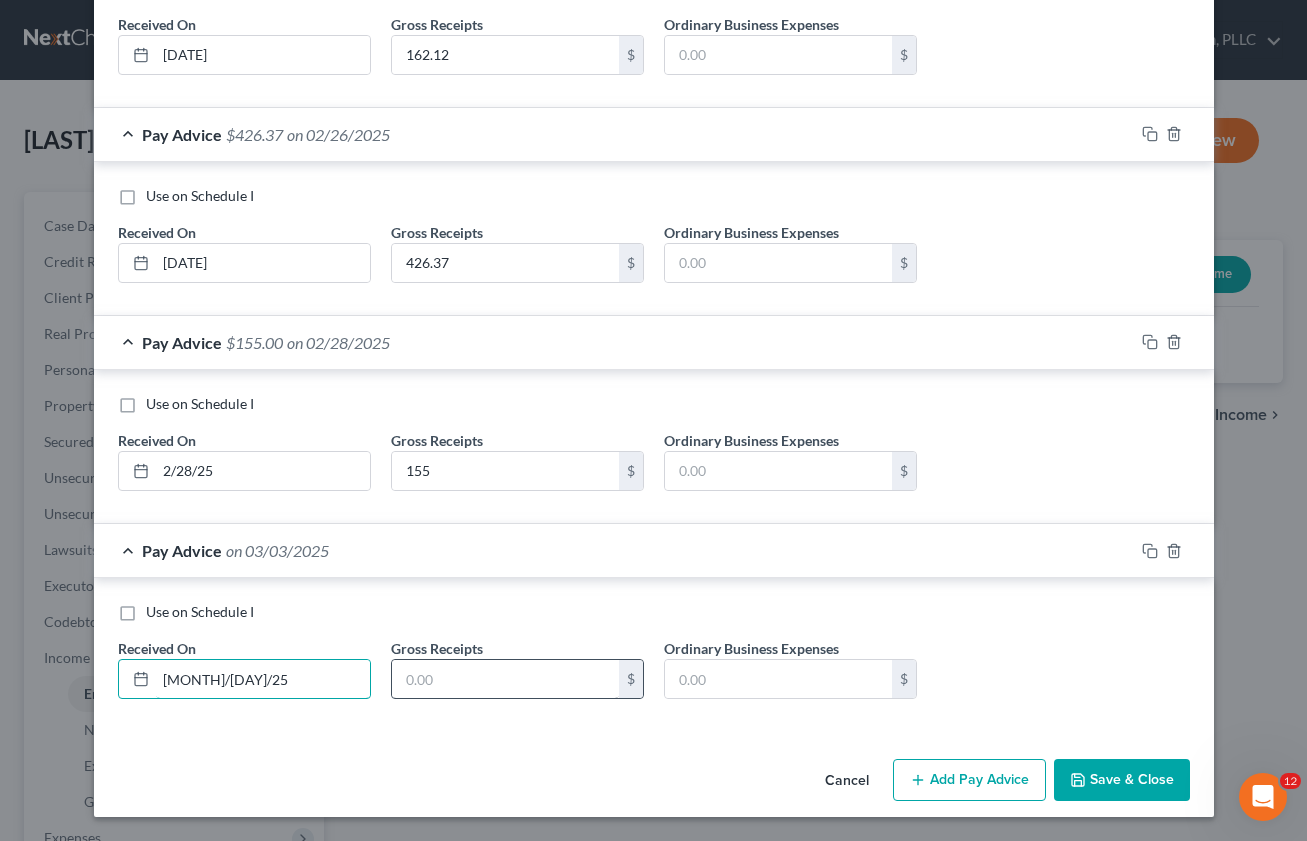 type on "[MONTH]/[DAY]/25" 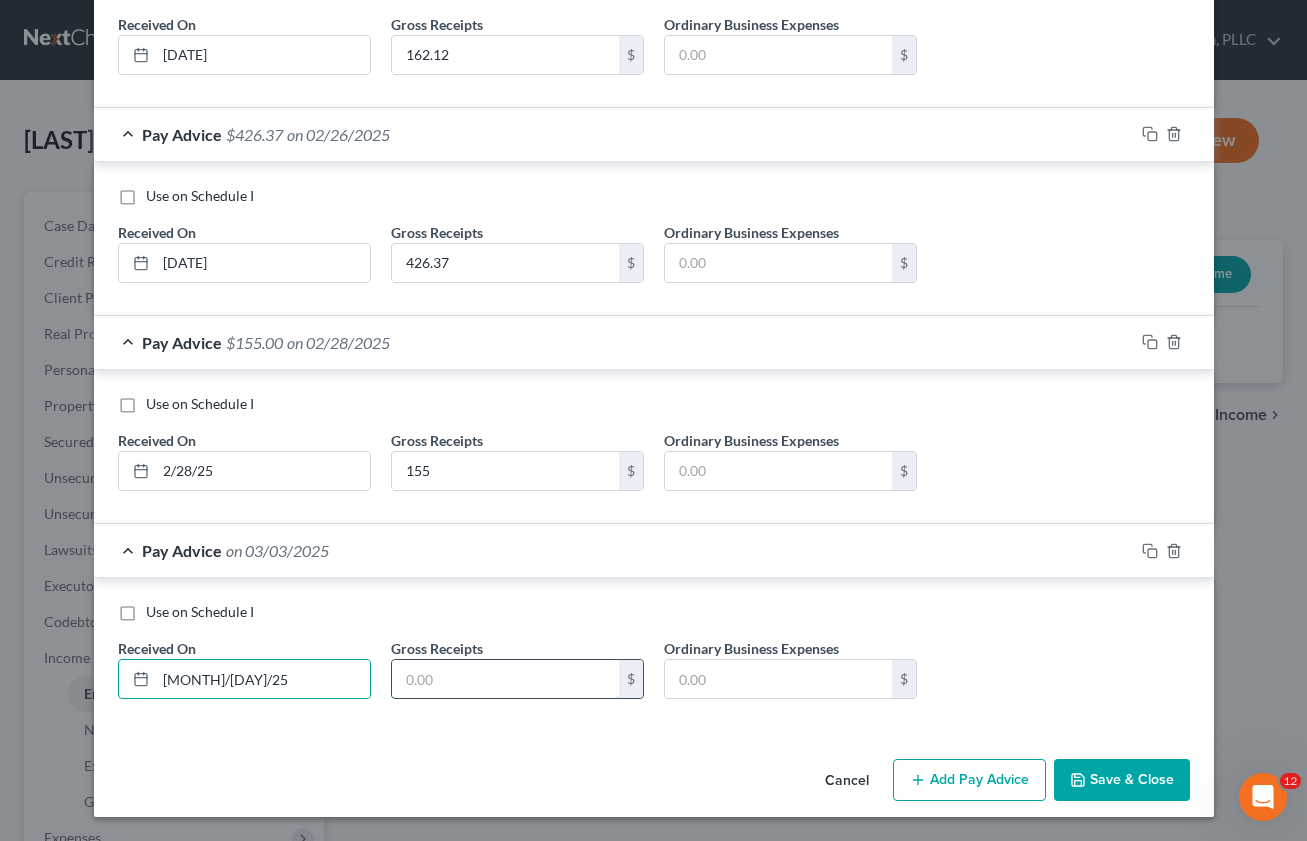 click at bounding box center (505, 679) 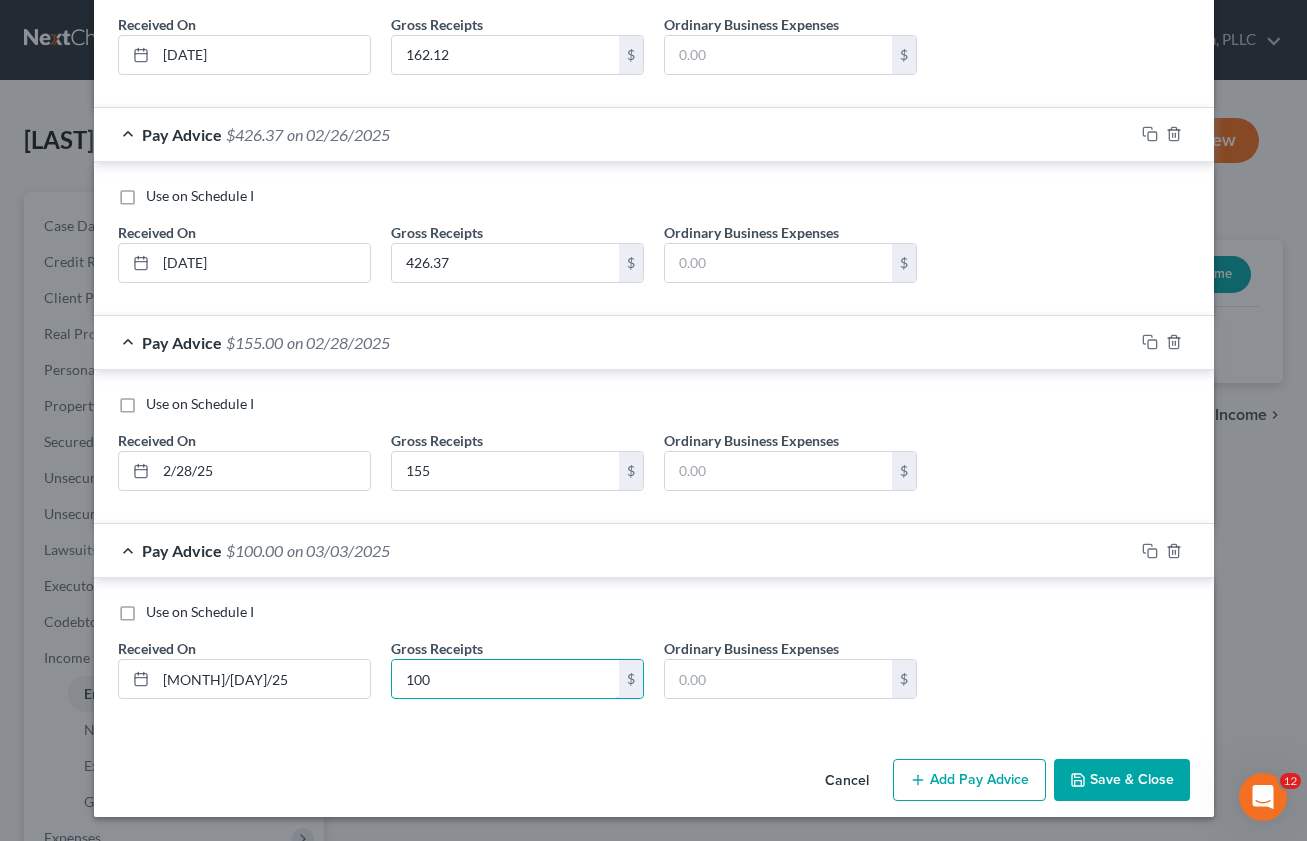 type on "100" 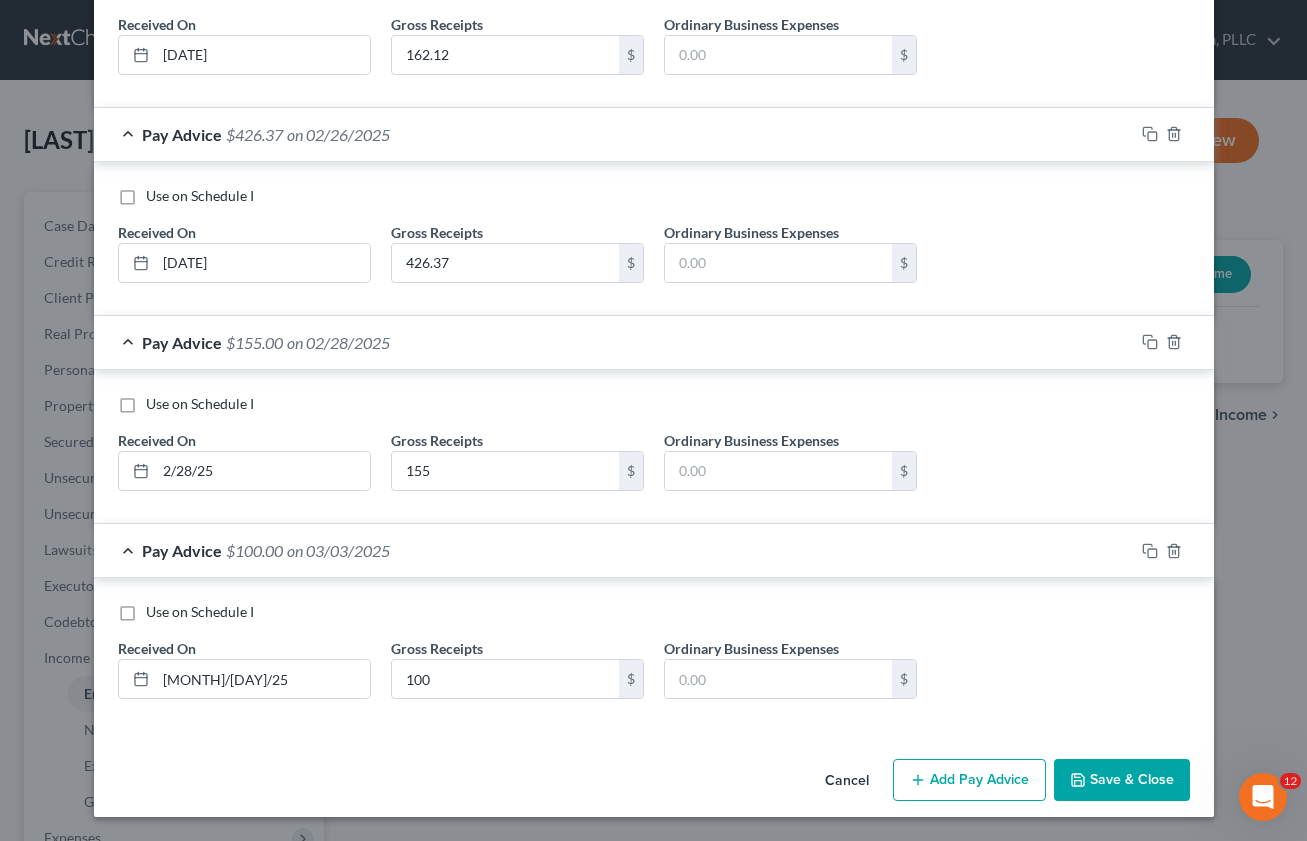 click on "Add Pay Advice" at bounding box center (969, 780) 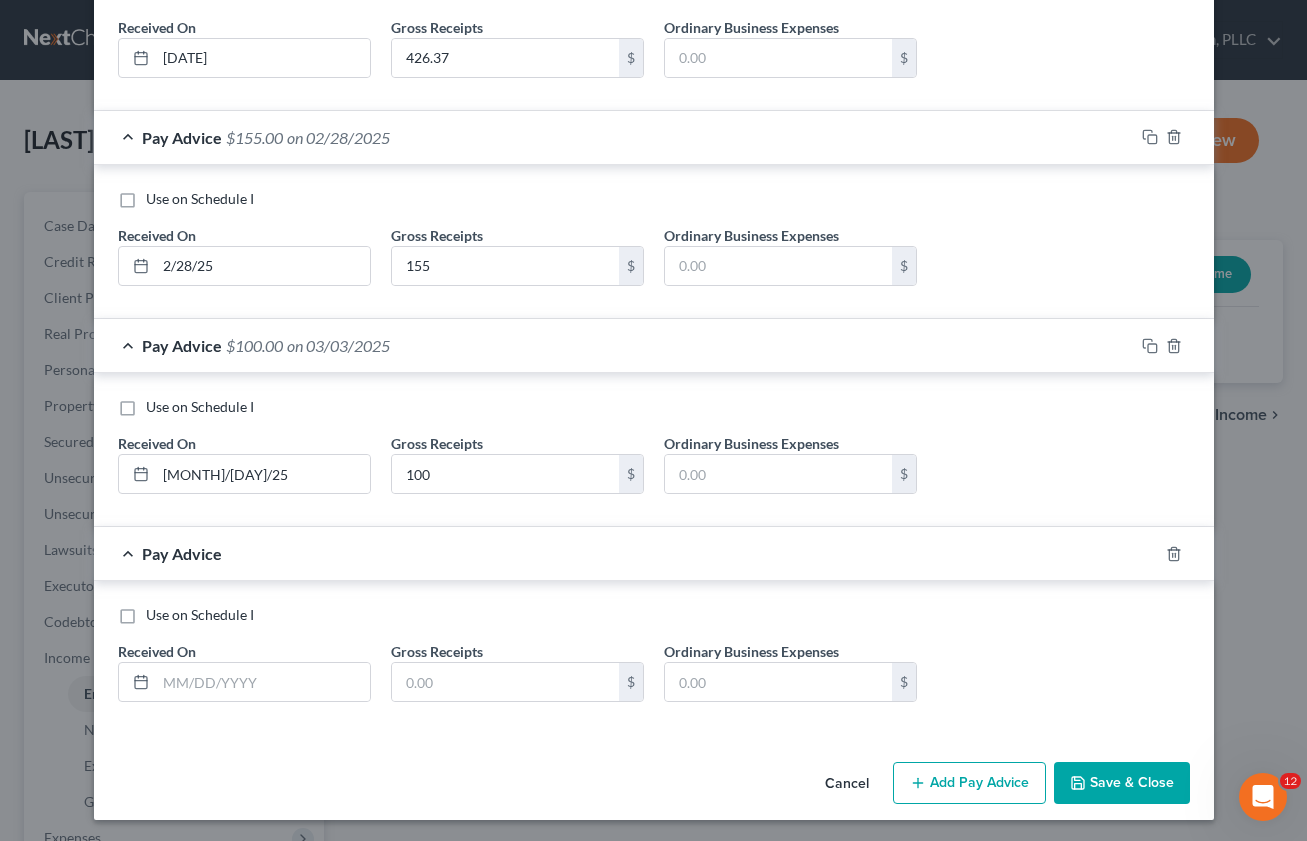 scroll, scrollTop: 3442, scrollLeft: 0, axis: vertical 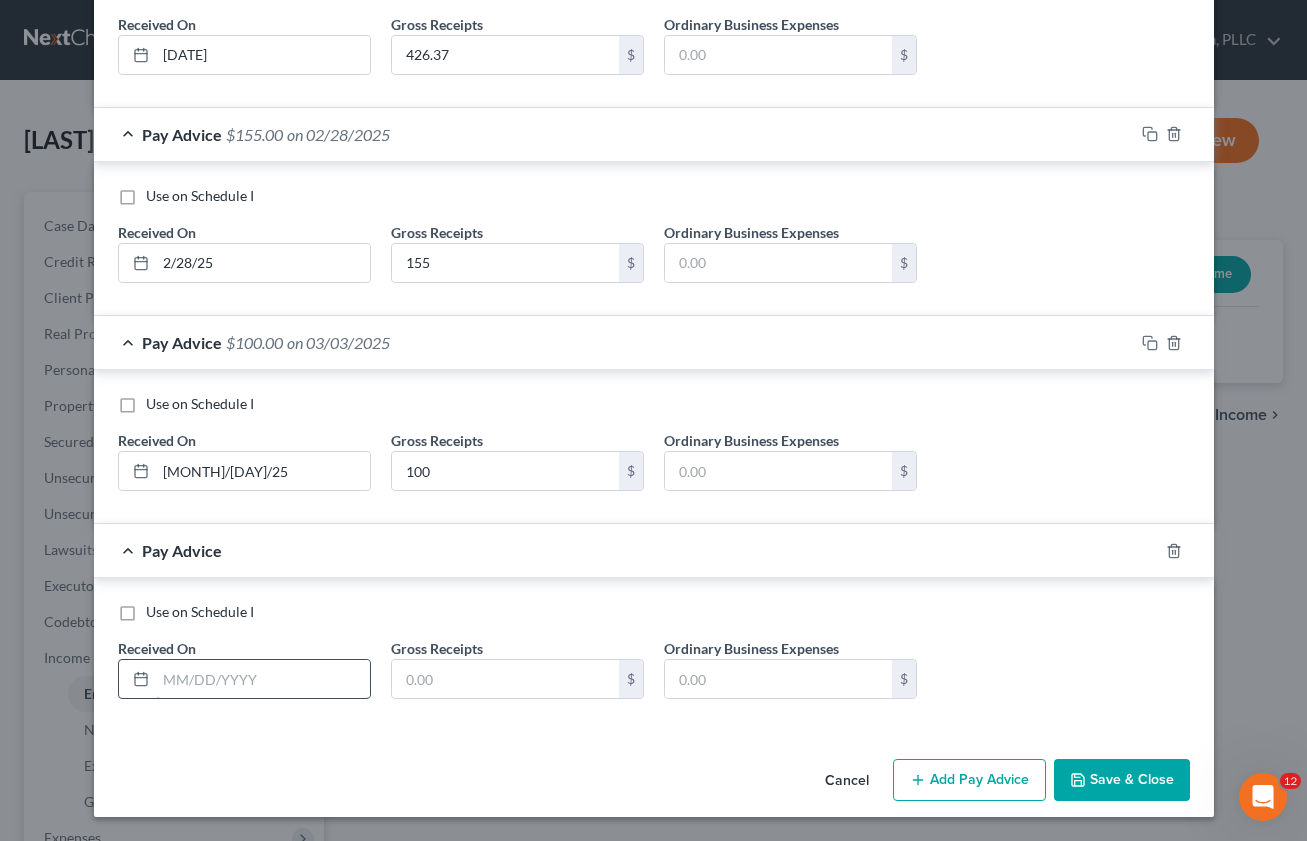 click at bounding box center [263, 679] 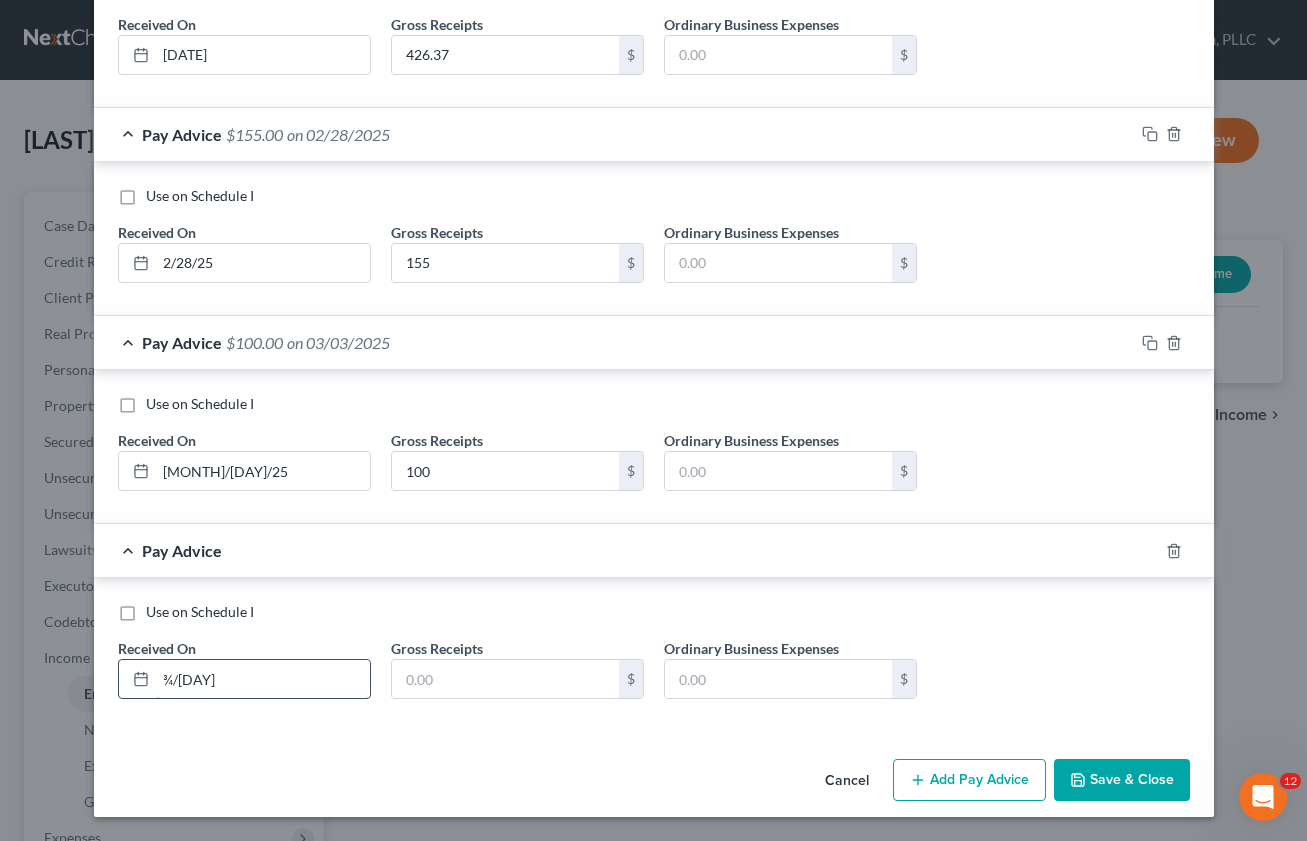click on "¾/[DAY]" at bounding box center (263, 679) 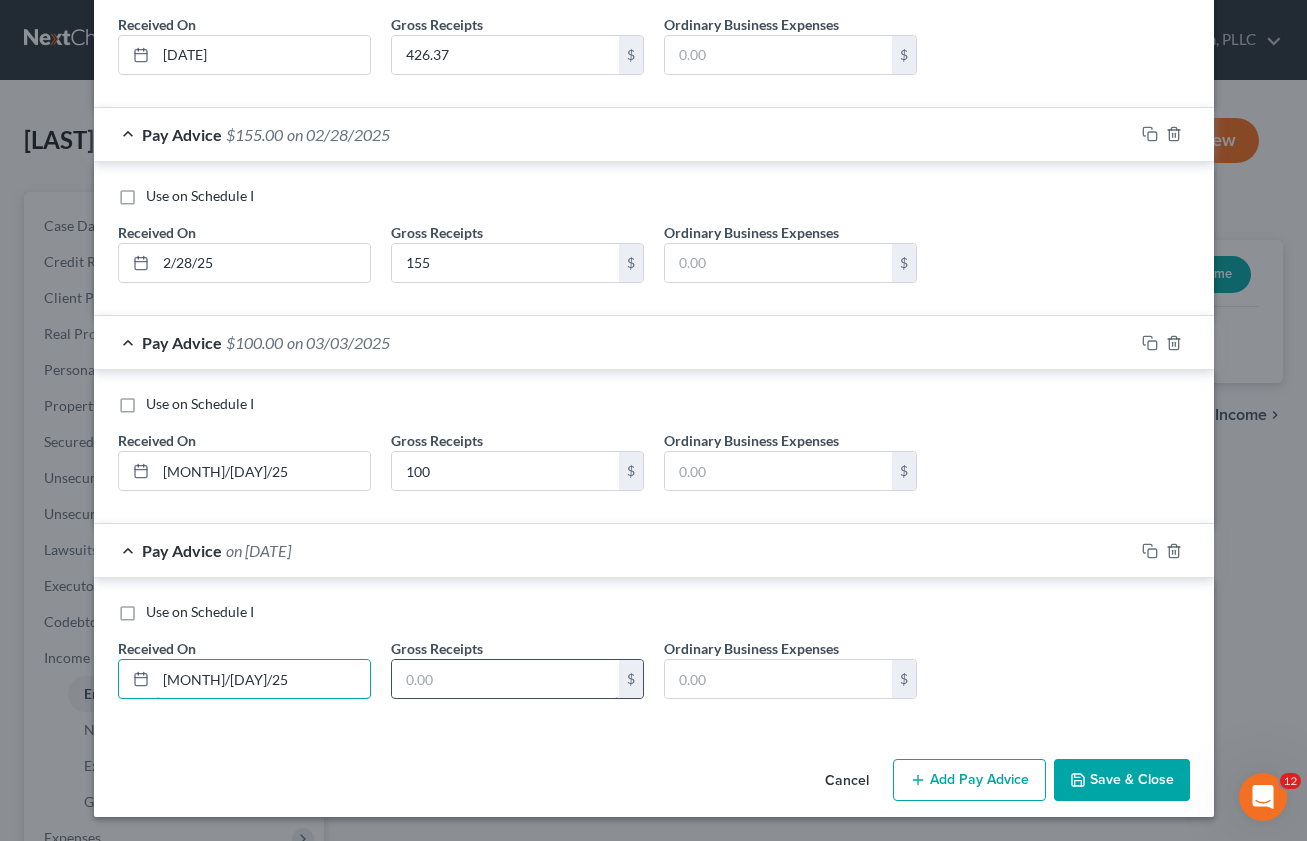 type on "[MONTH]/[DAY]/25" 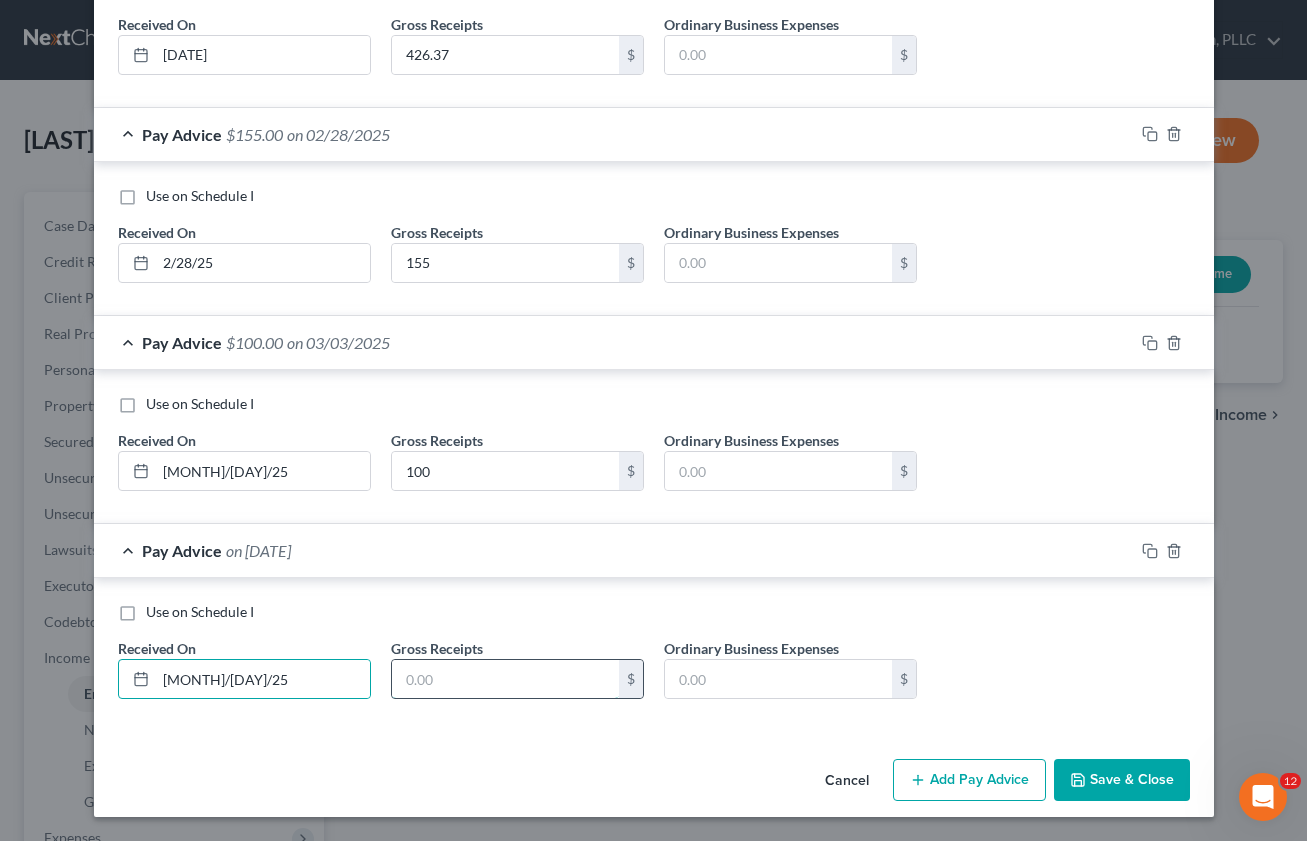 click at bounding box center (505, 679) 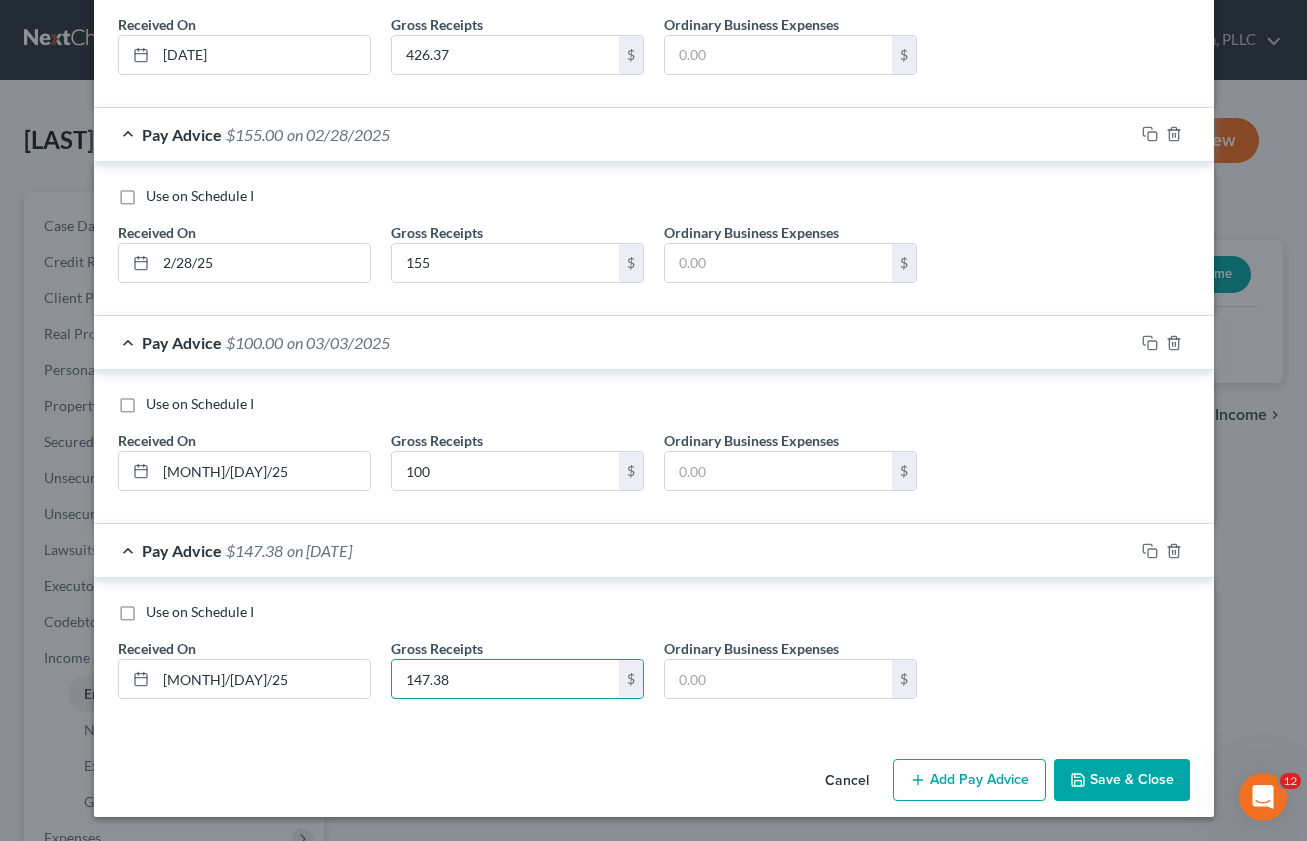 type on "147.38" 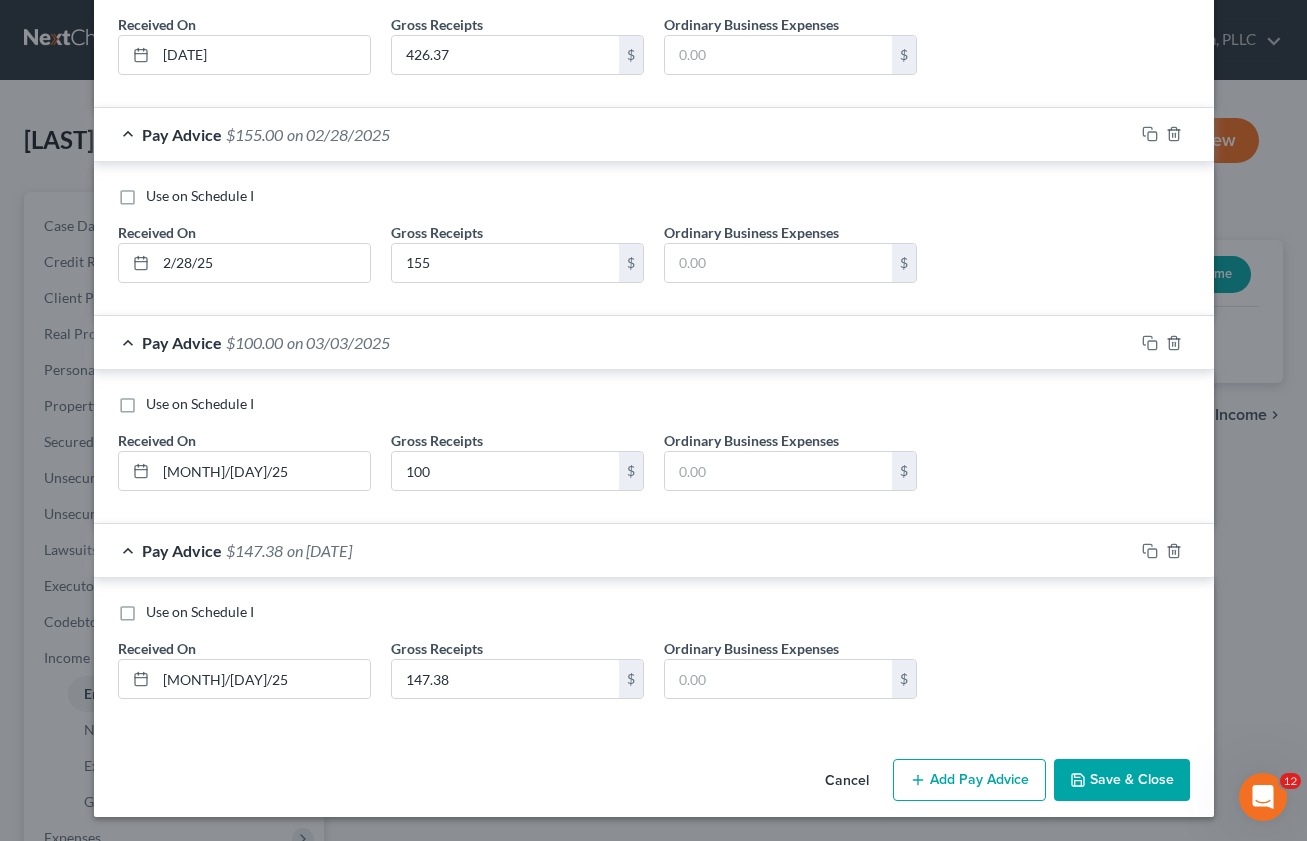 click on "Add Pay Advice" at bounding box center (969, 780) 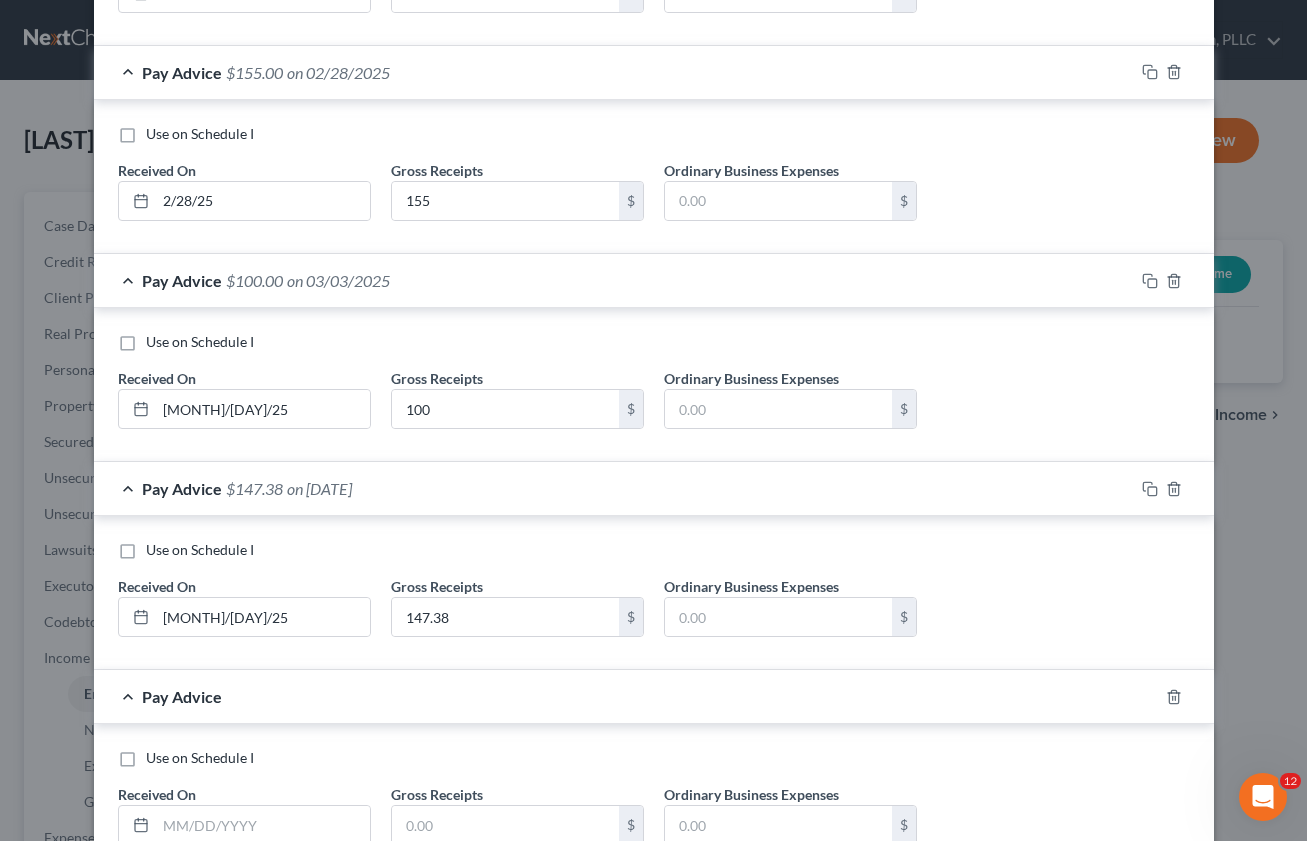 scroll, scrollTop: 3650, scrollLeft: 0, axis: vertical 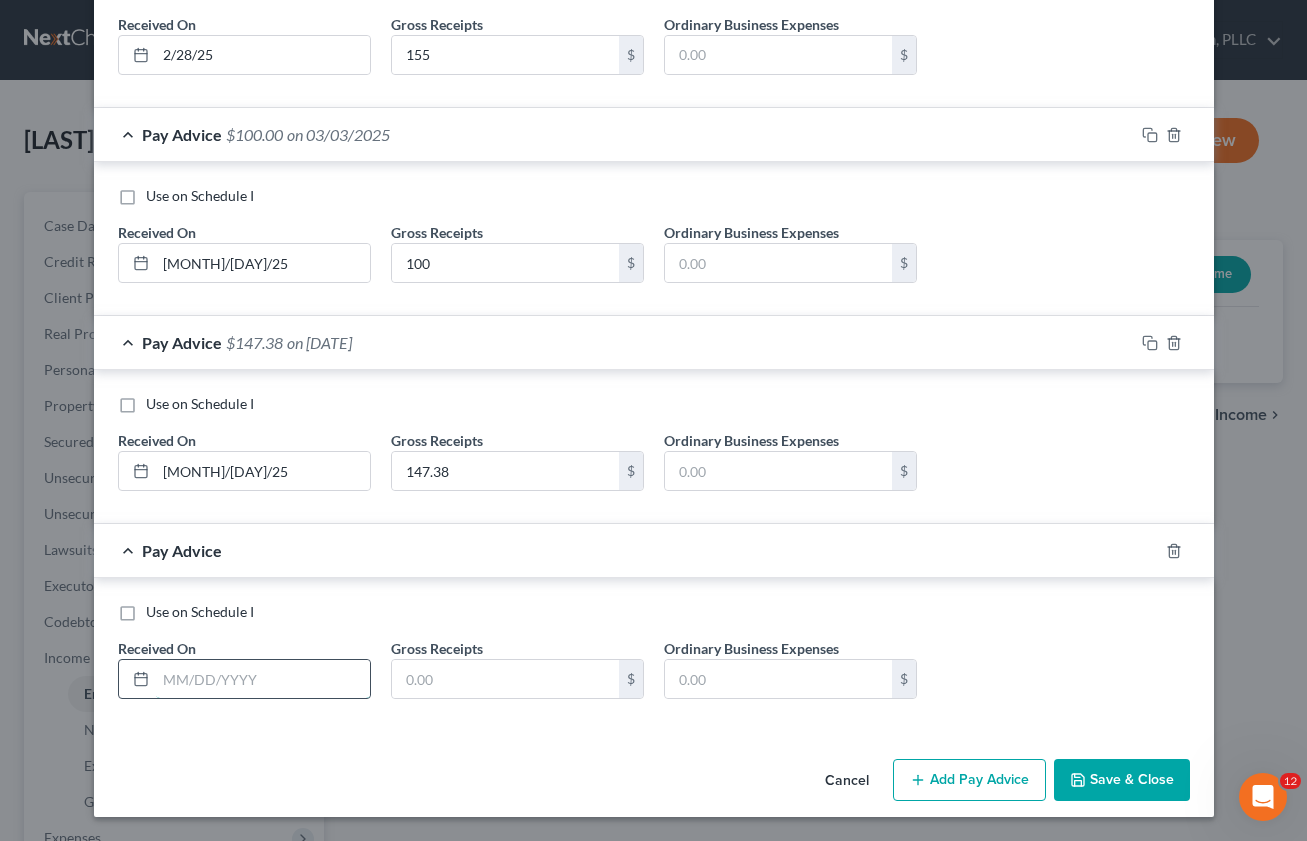 click at bounding box center [263, 679] 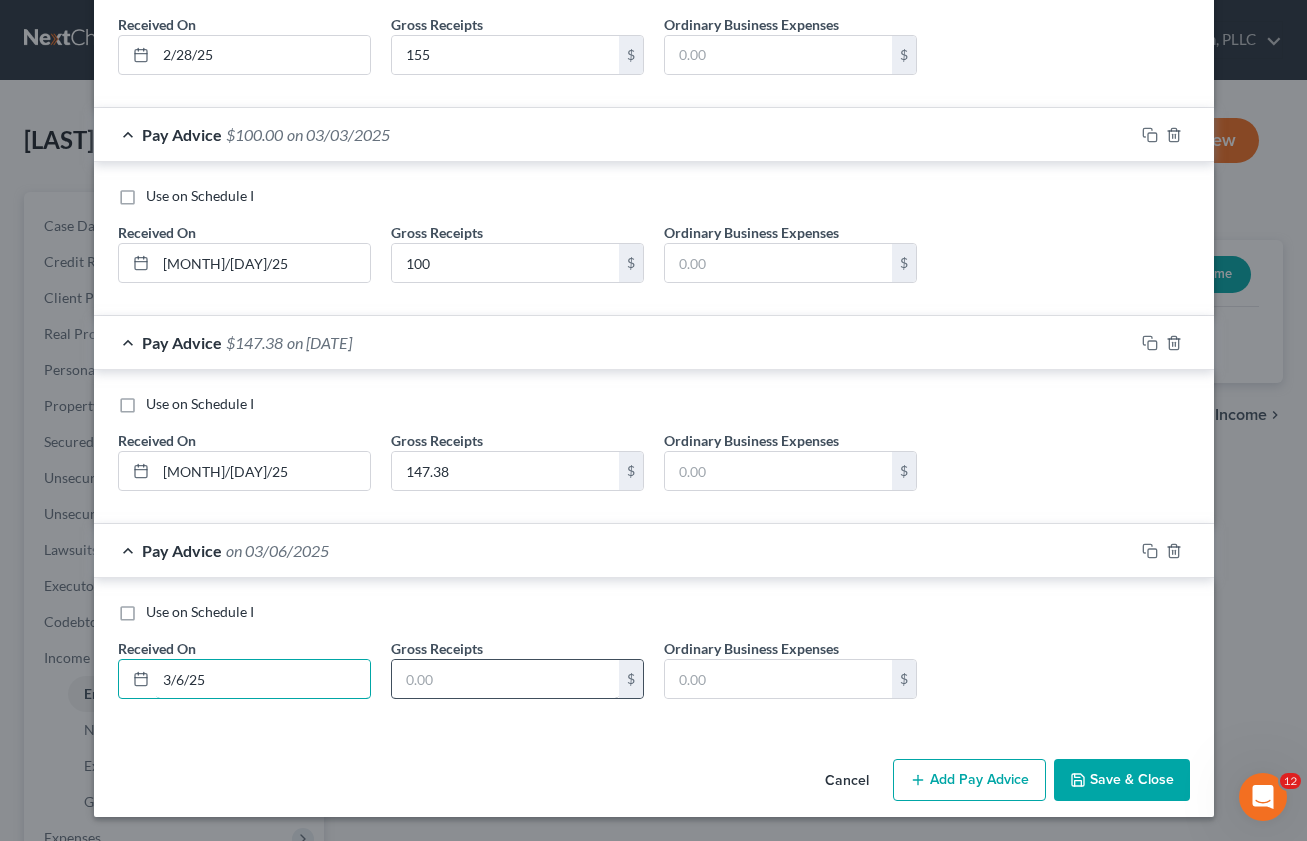type on "3/6/25" 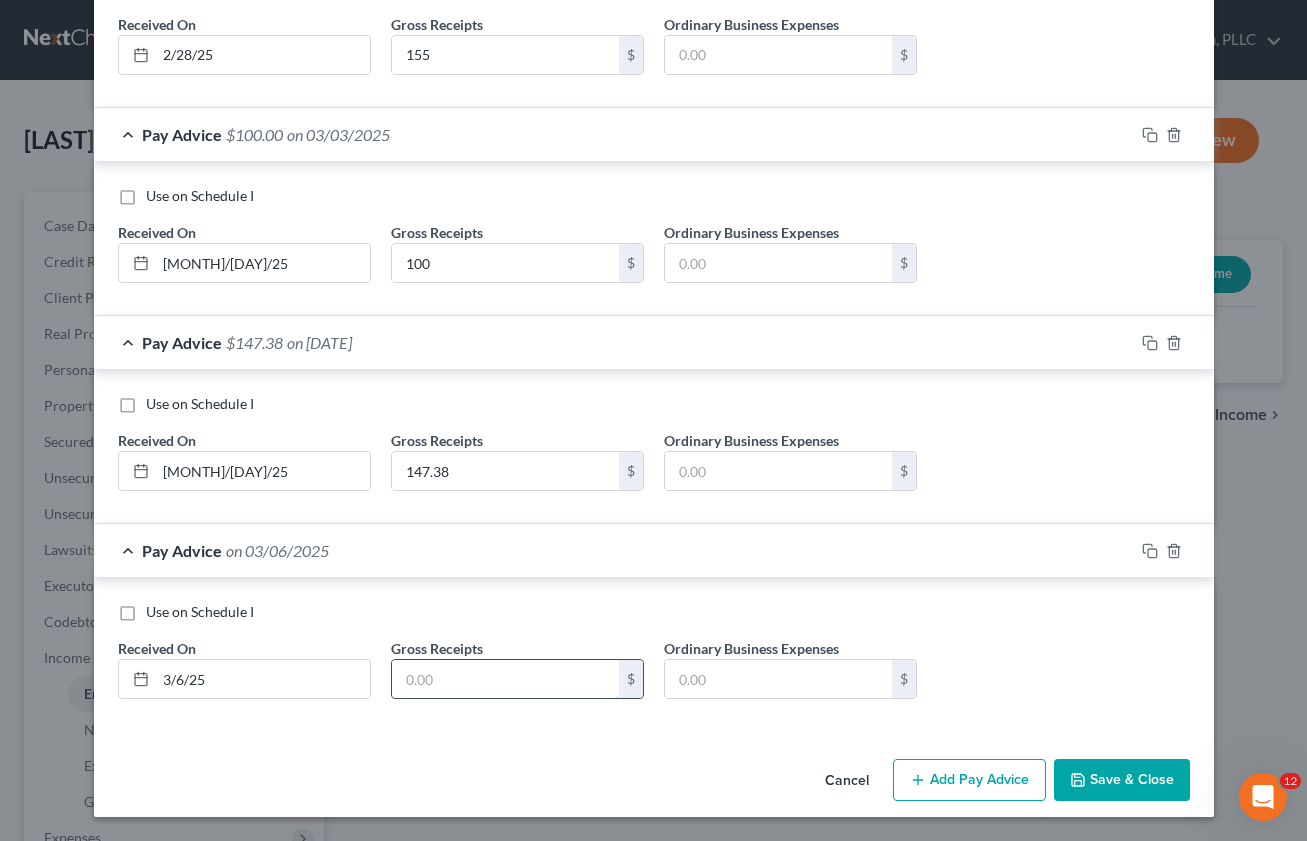 click at bounding box center [505, 679] 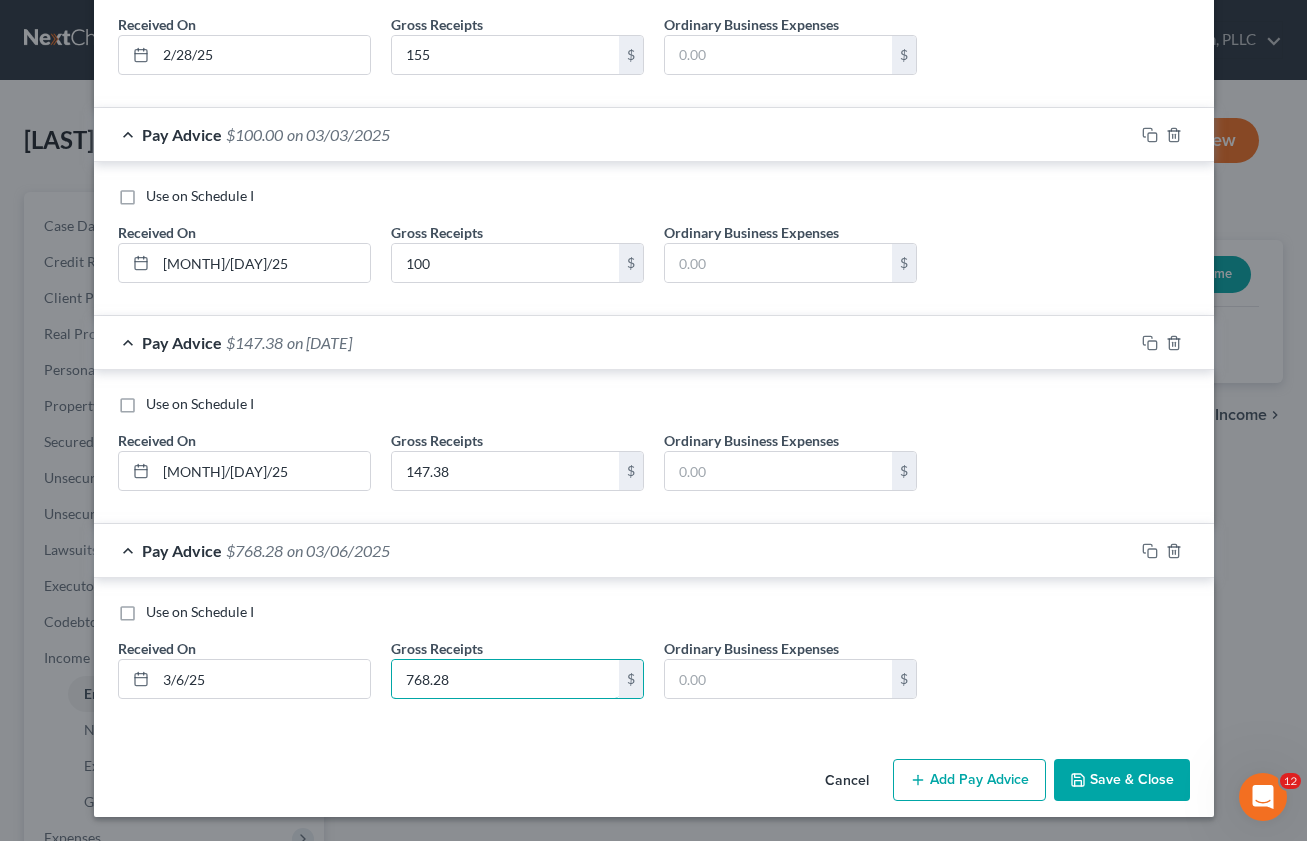 type on "768.28" 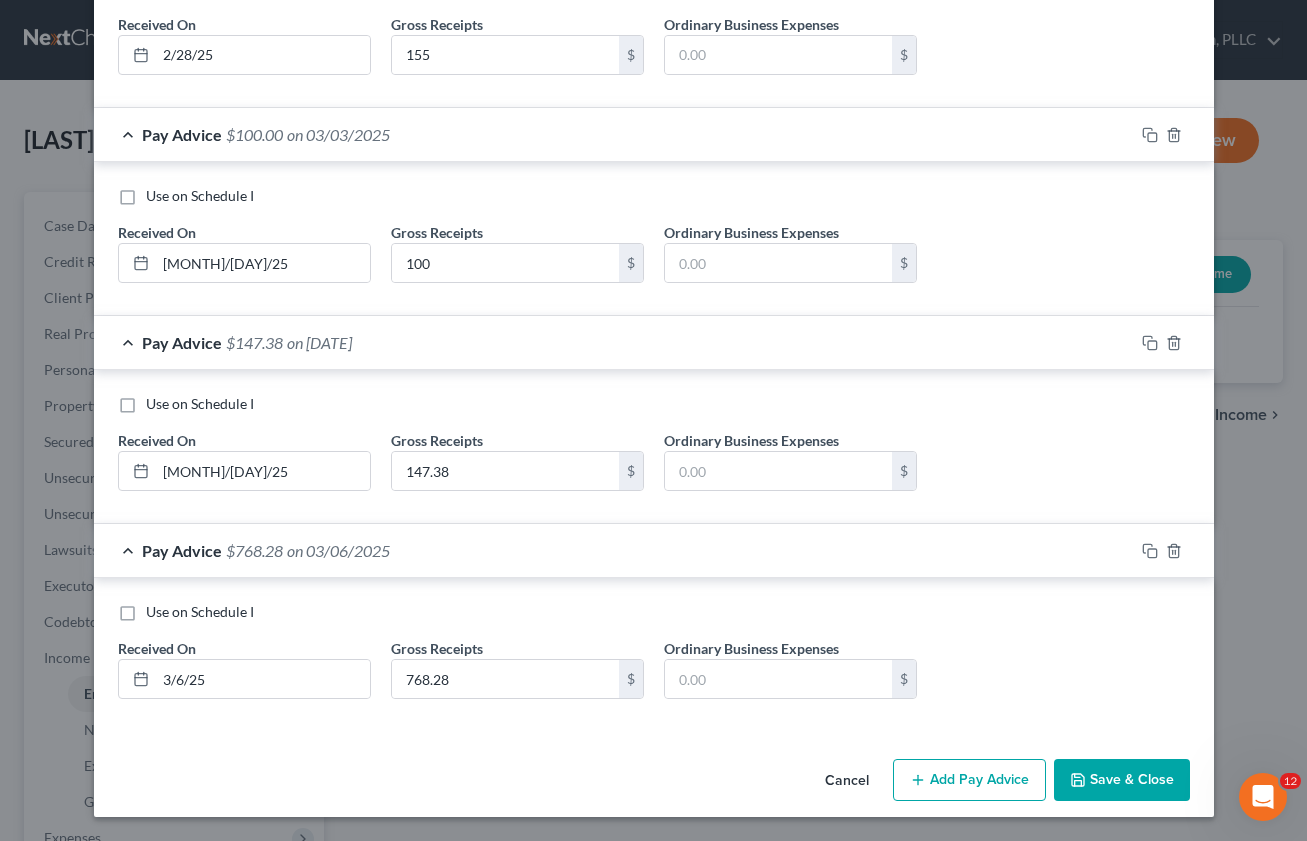 click on "Add Pay Advice" at bounding box center [969, 780] 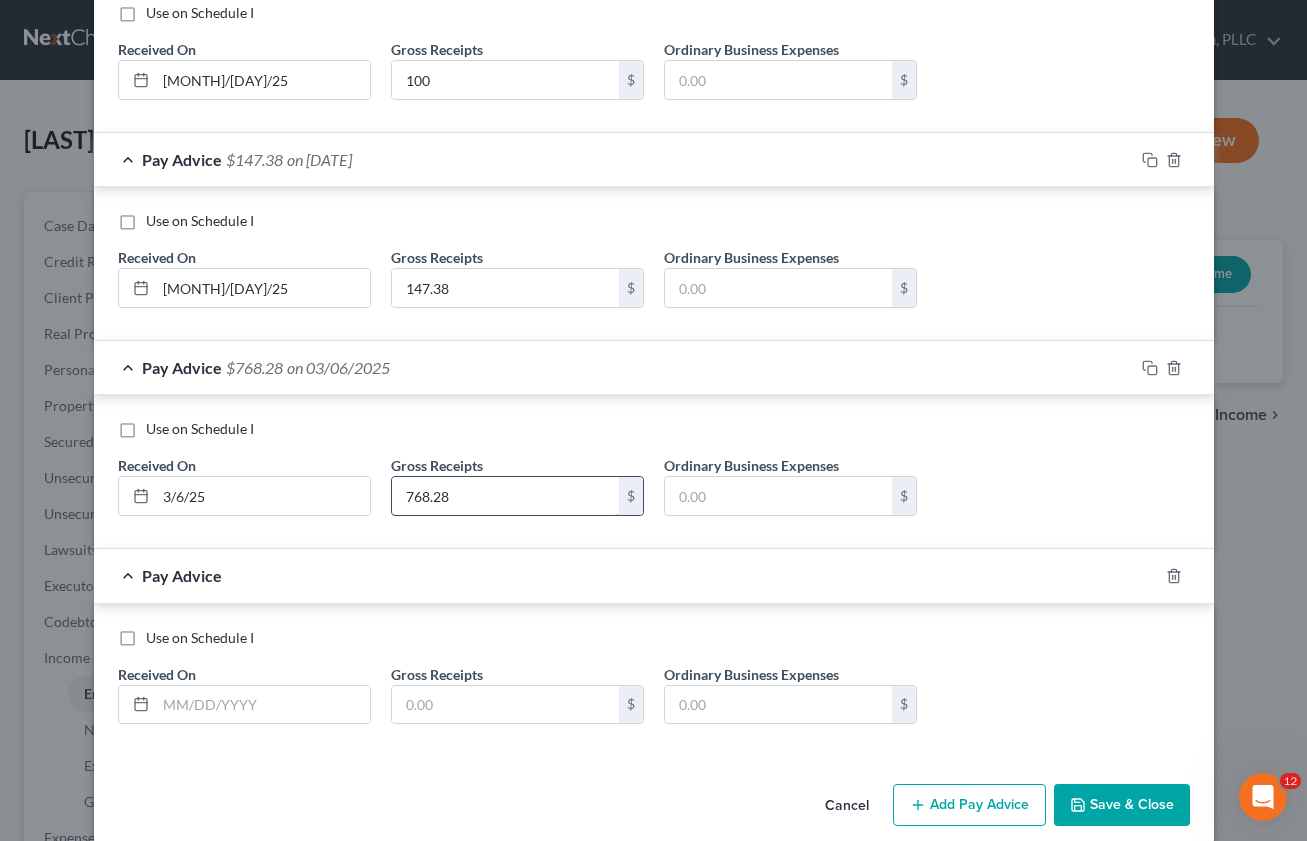 scroll, scrollTop: 3858, scrollLeft: 0, axis: vertical 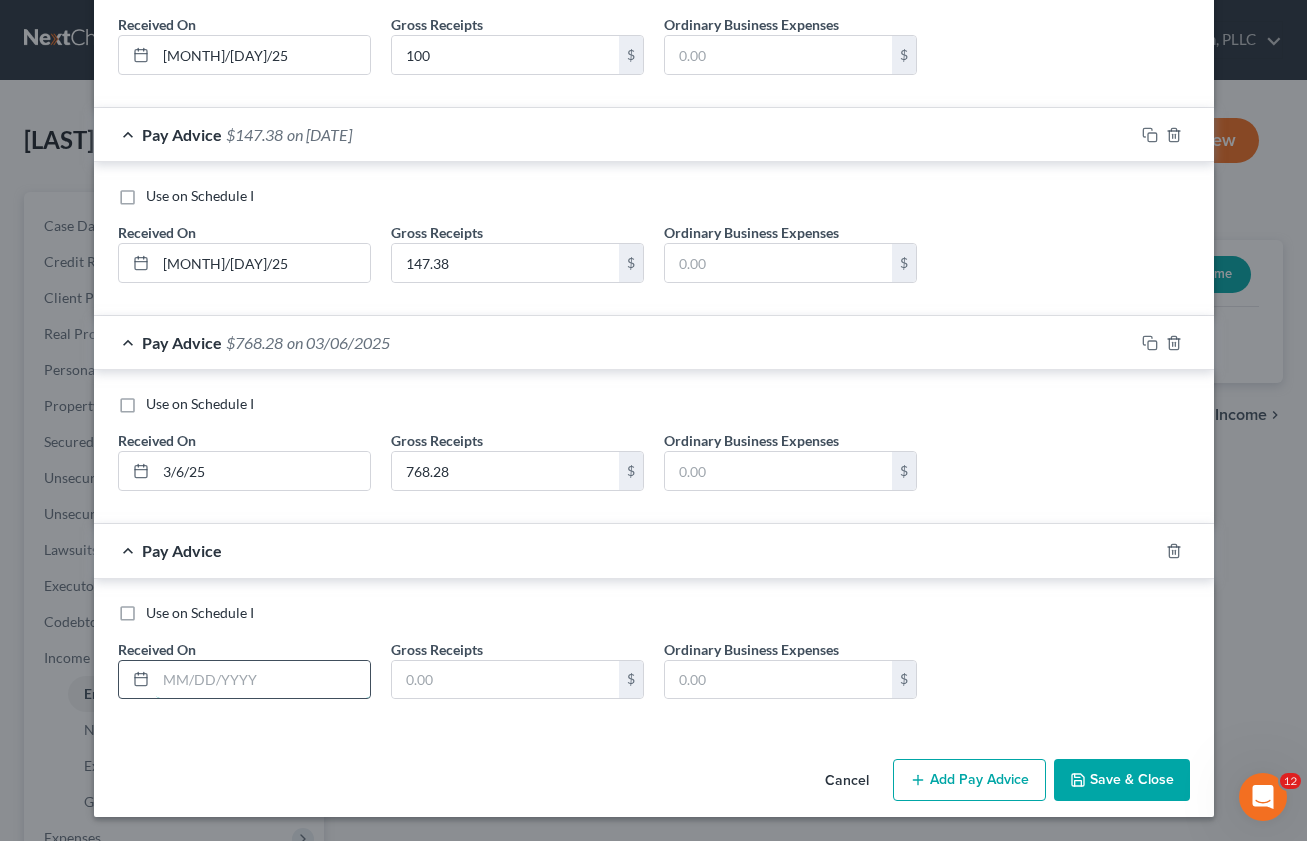 click at bounding box center [263, 680] 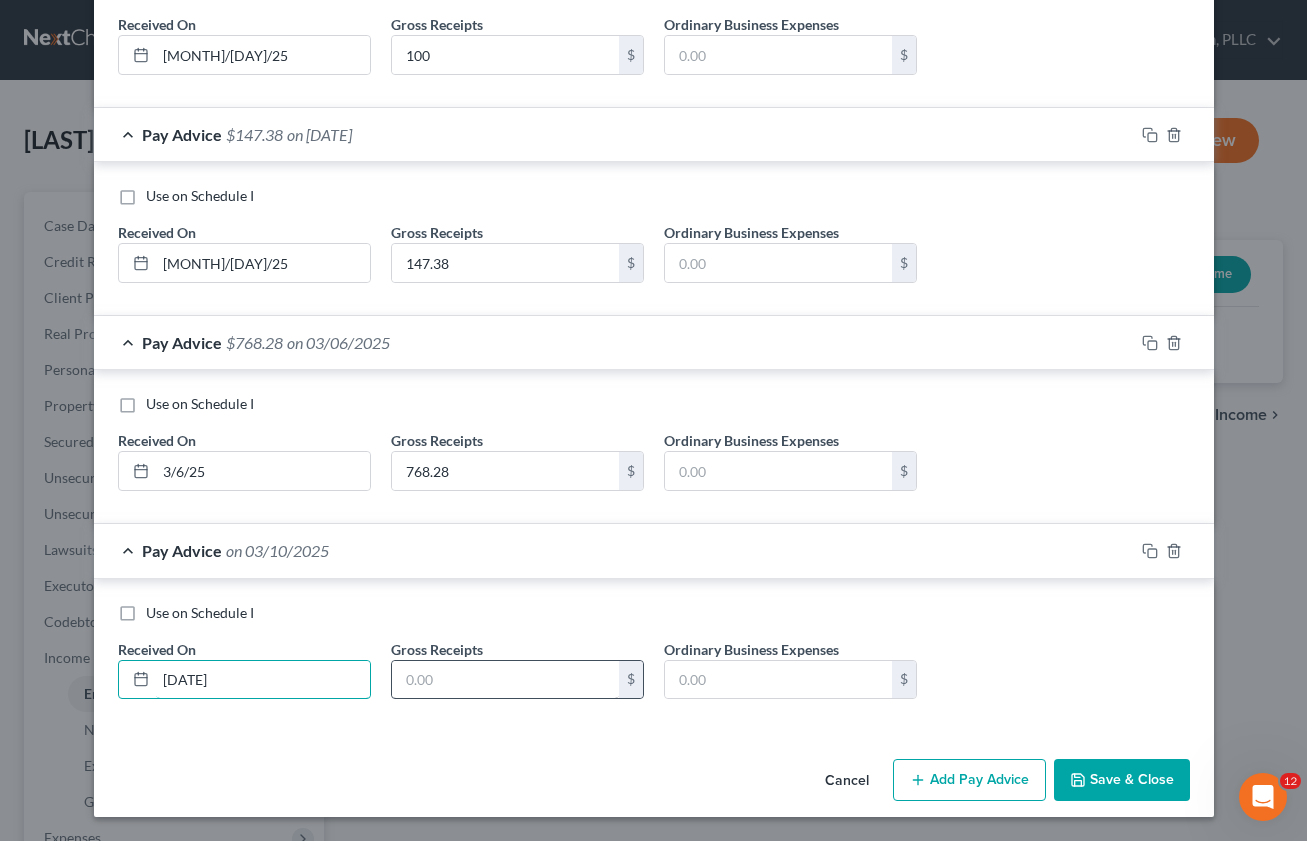 type on "[DATE]" 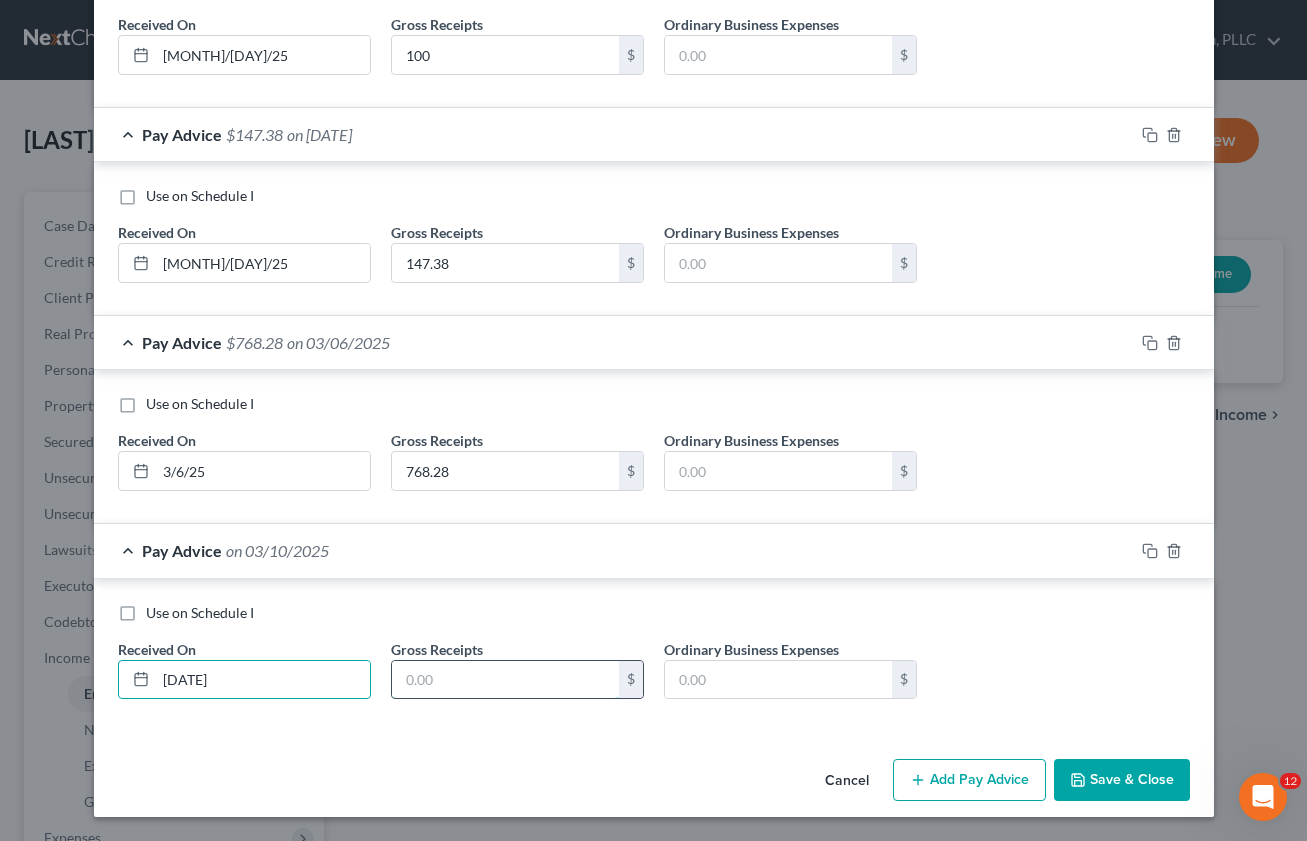 click at bounding box center [505, 680] 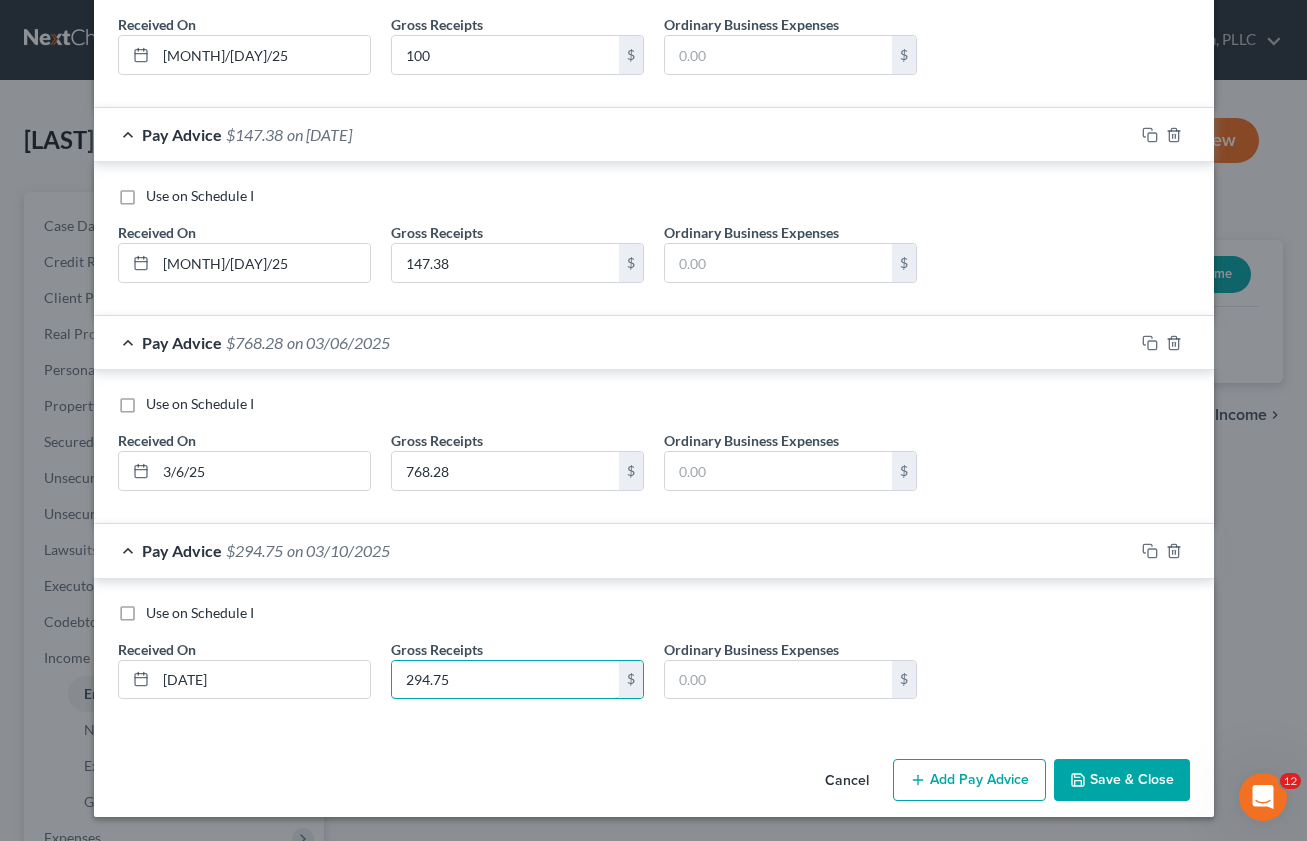 type on "294.75" 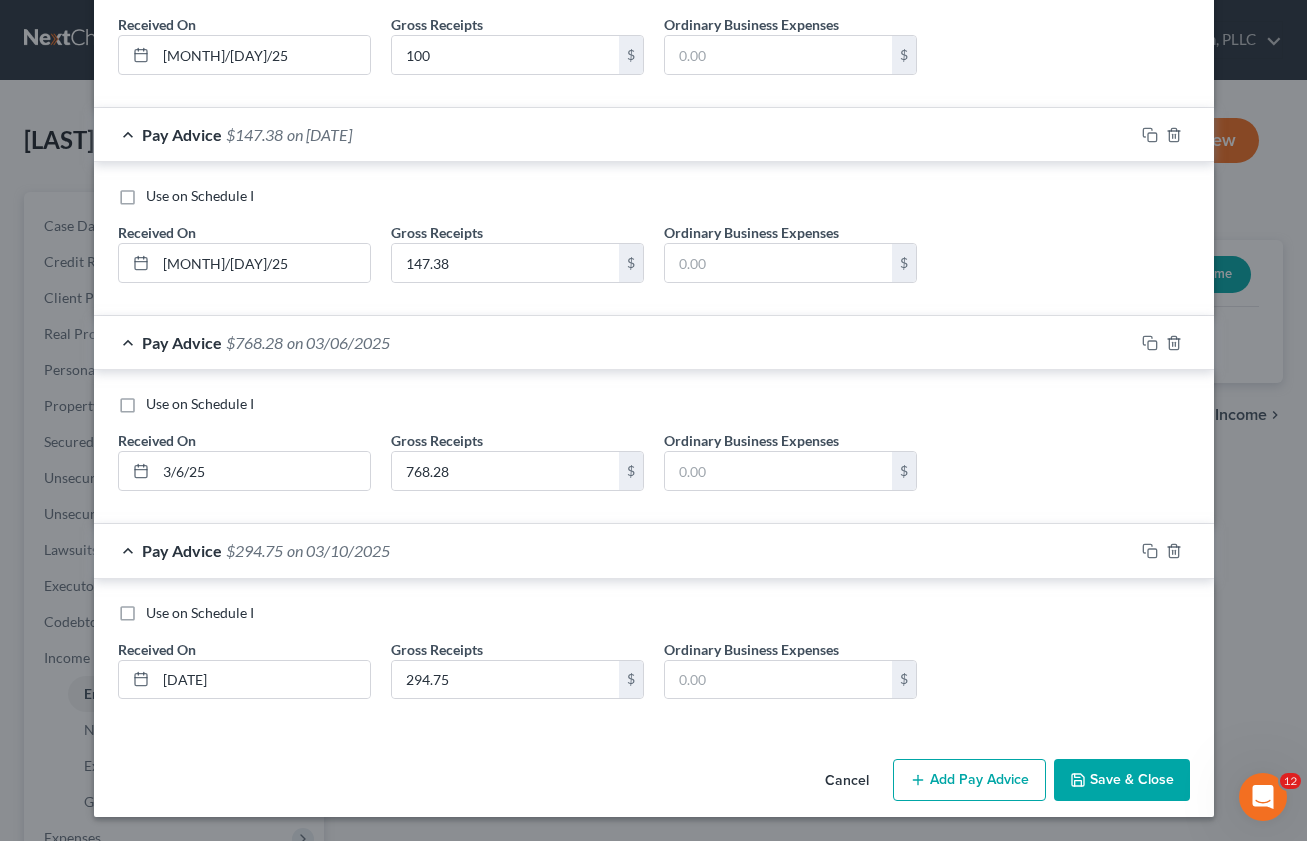 click on "Add Pay Advice" at bounding box center (969, 780) 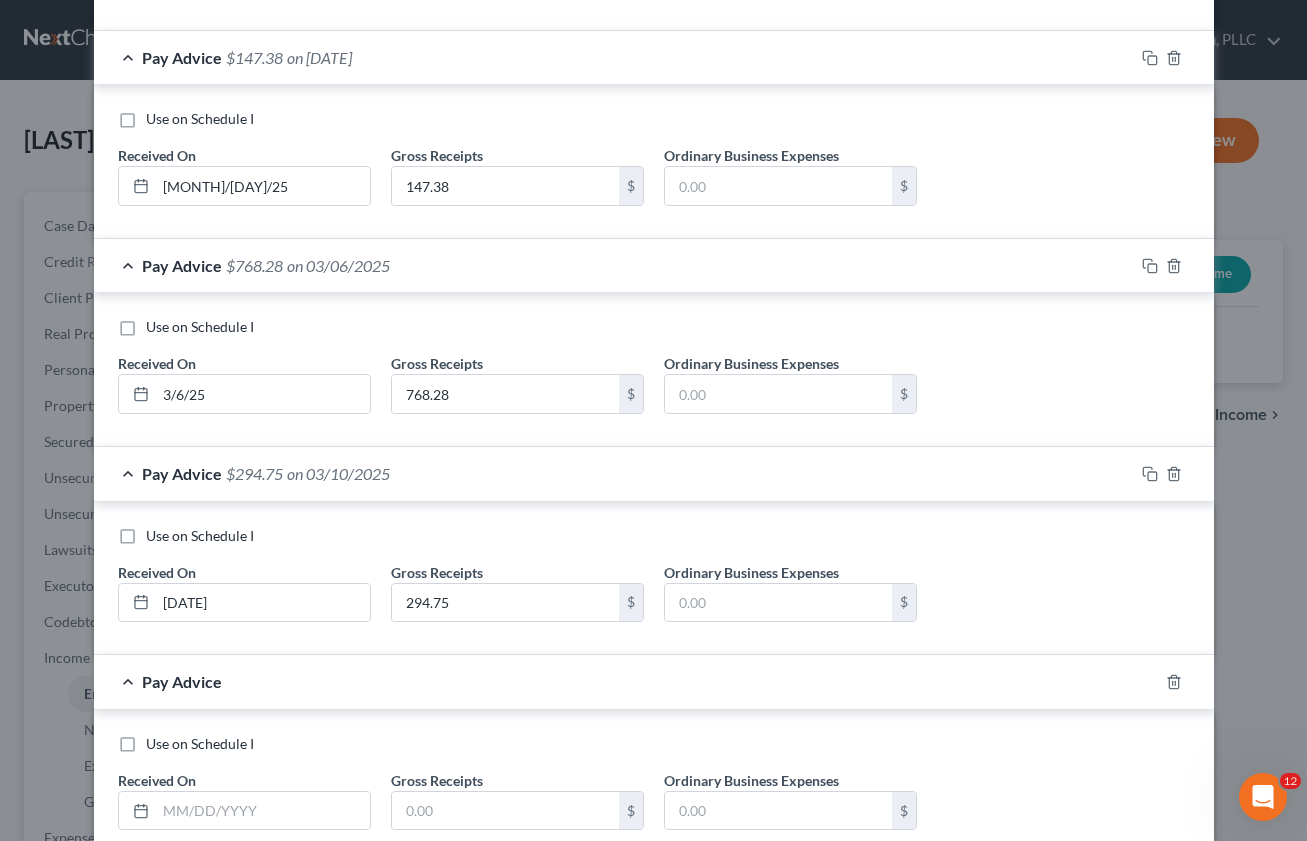 scroll, scrollTop: 4066, scrollLeft: 0, axis: vertical 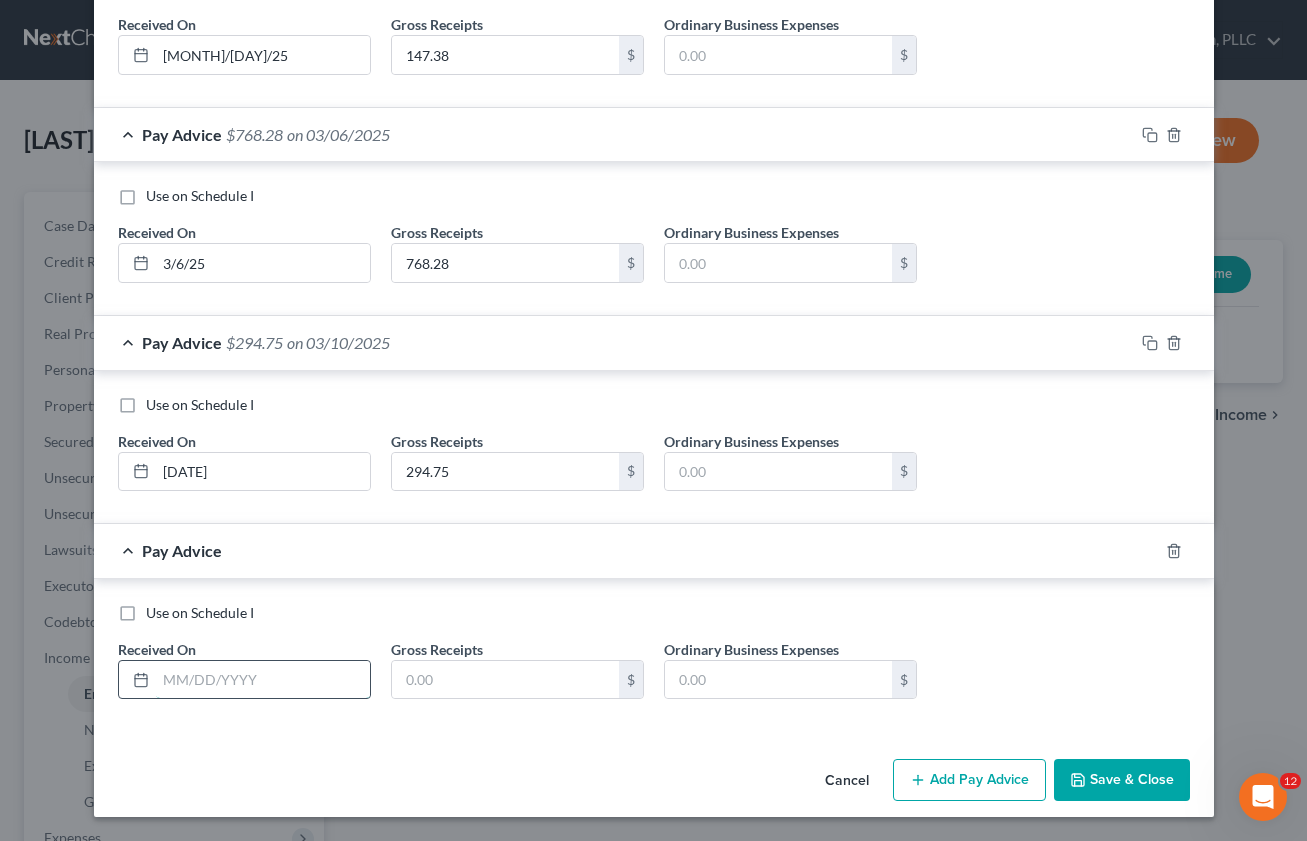 click at bounding box center (263, 680) 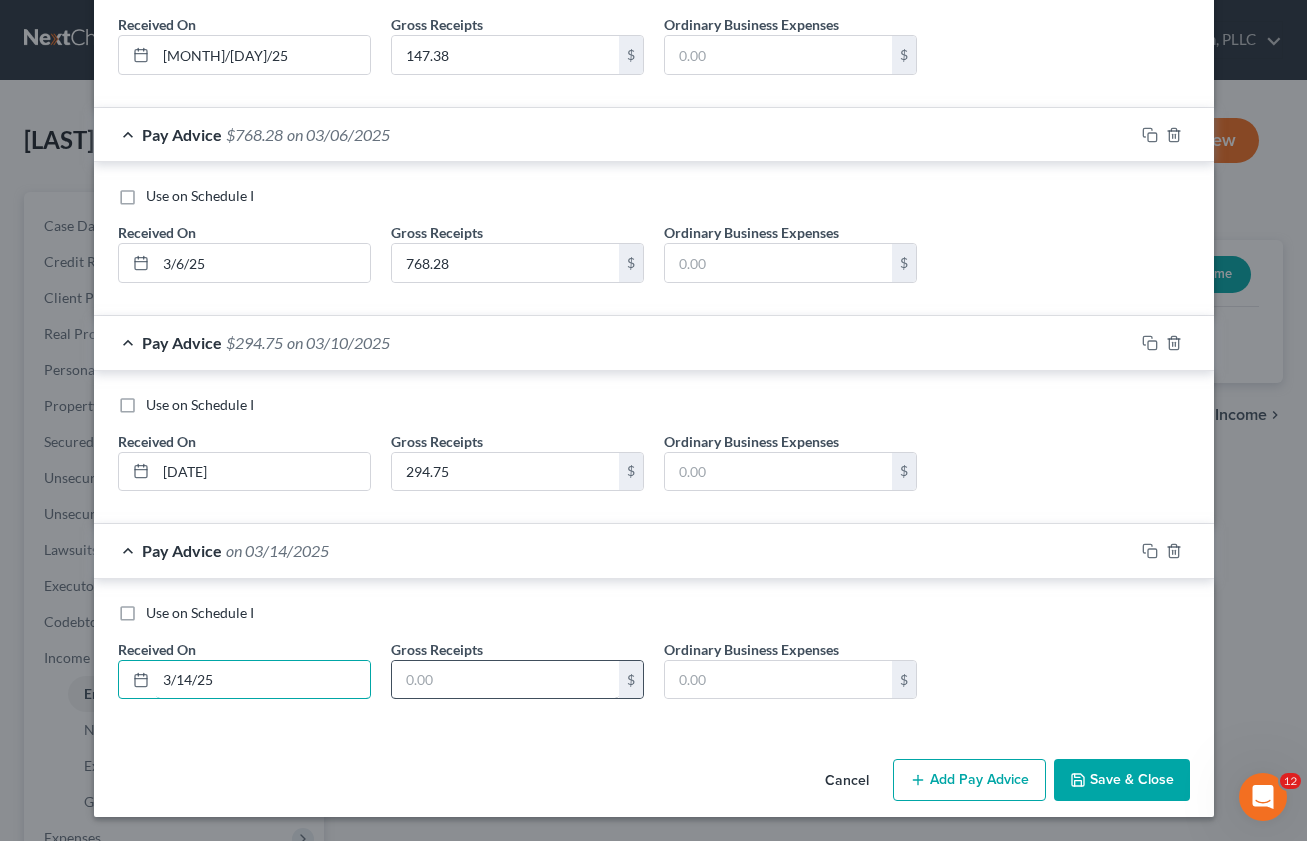 type on "3/14/25" 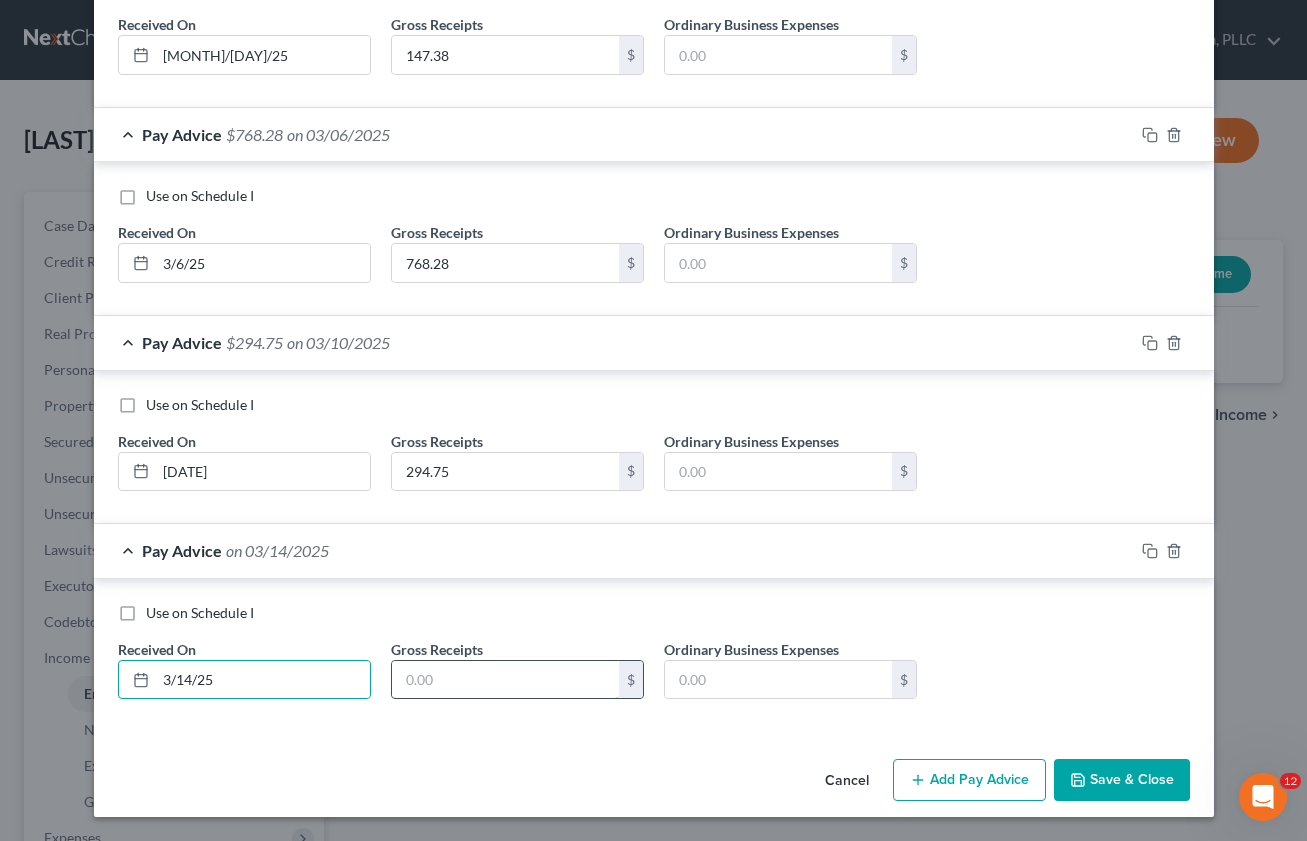 click at bounding box center (505, 680) 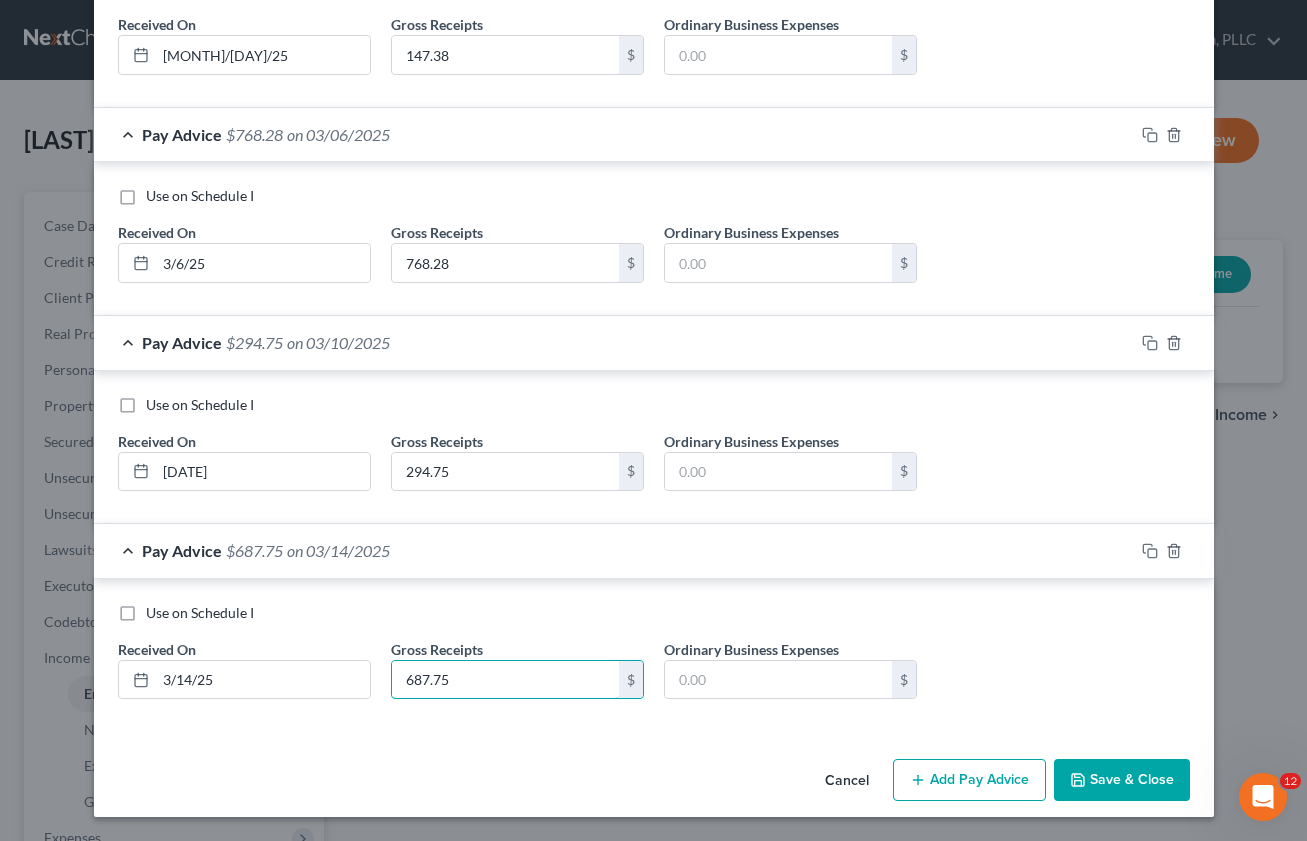 type on "687.75" 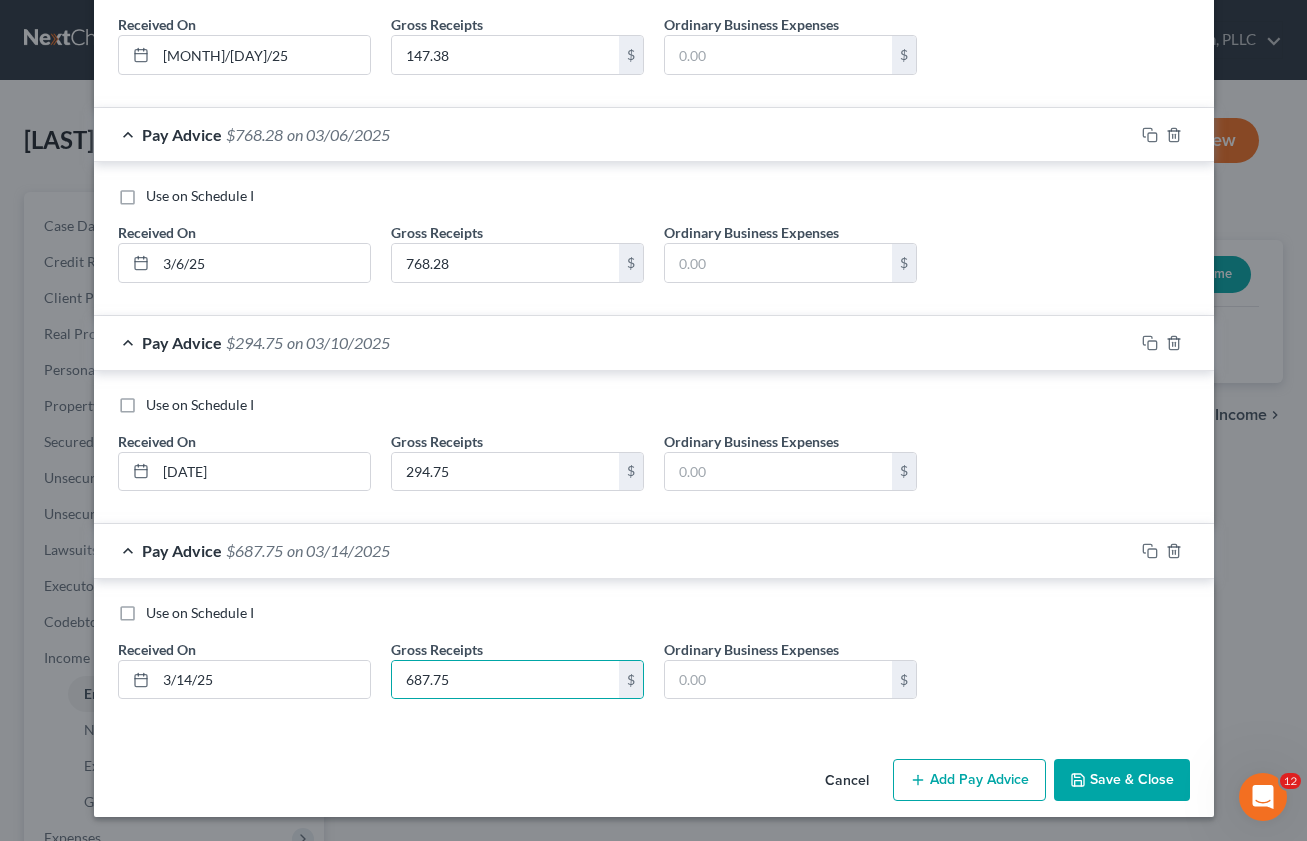 click on "Add Pay Advice" at bounding box center (969, 780) 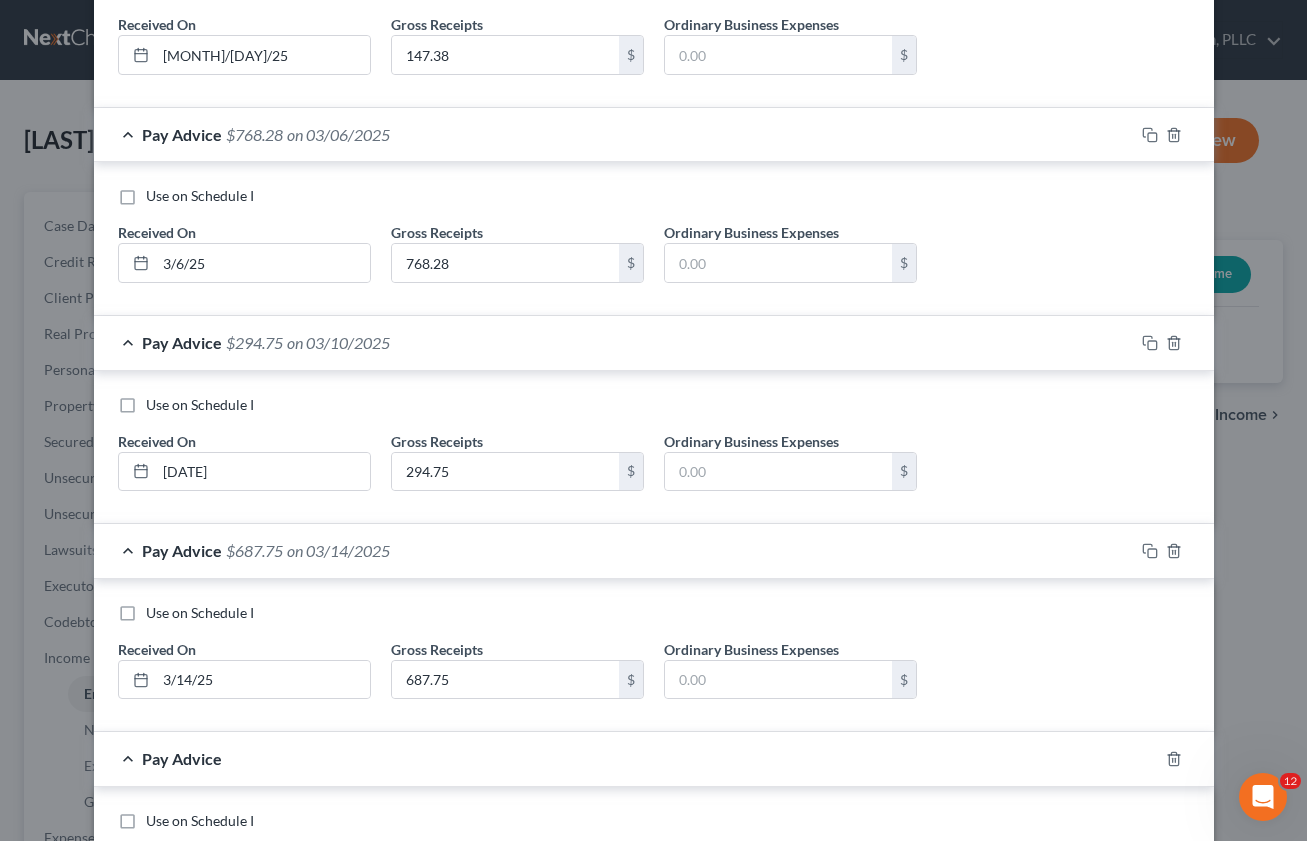 scroll, scrollTop: 4274, scrollLeft: 0, axis: vertical 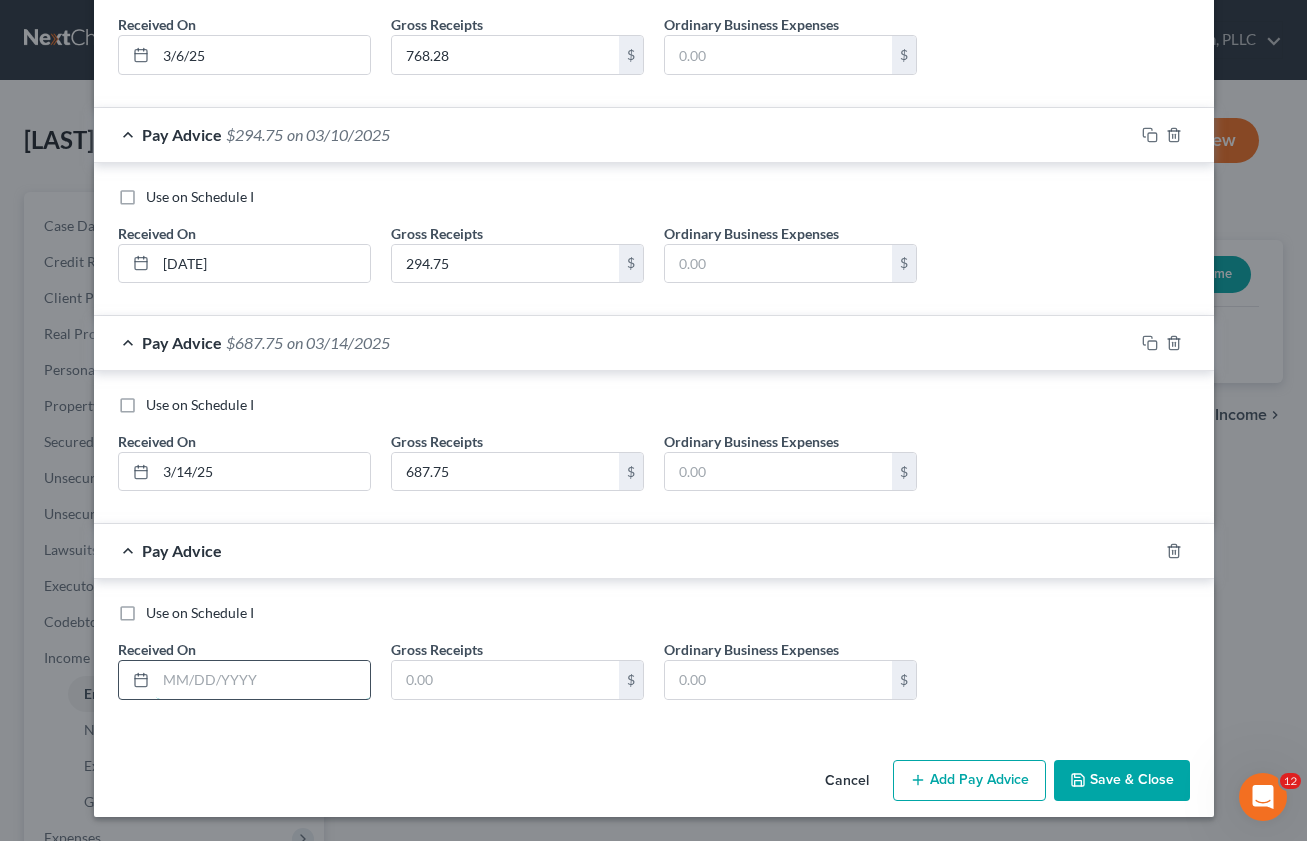 click at bounding box center [263, 680] 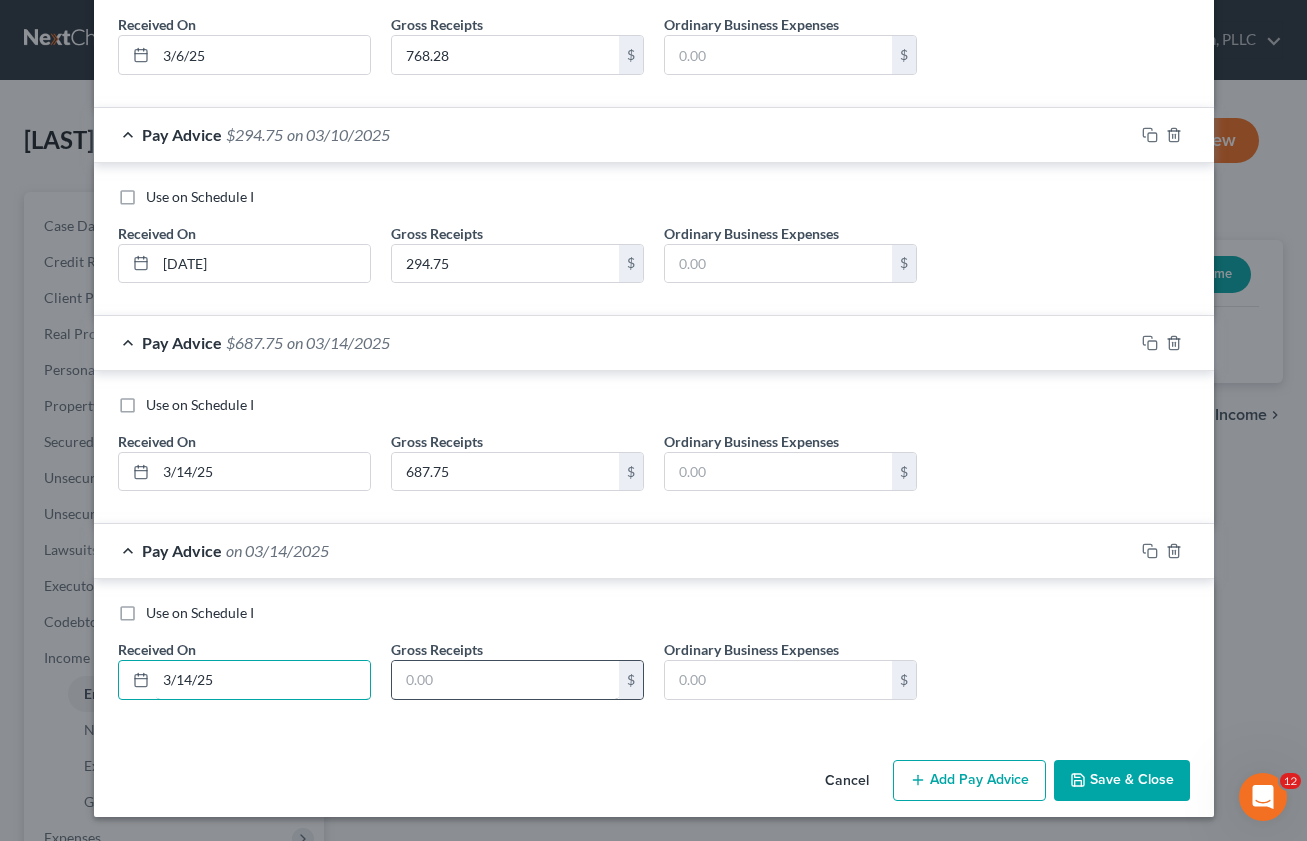 type on "3/14/25" 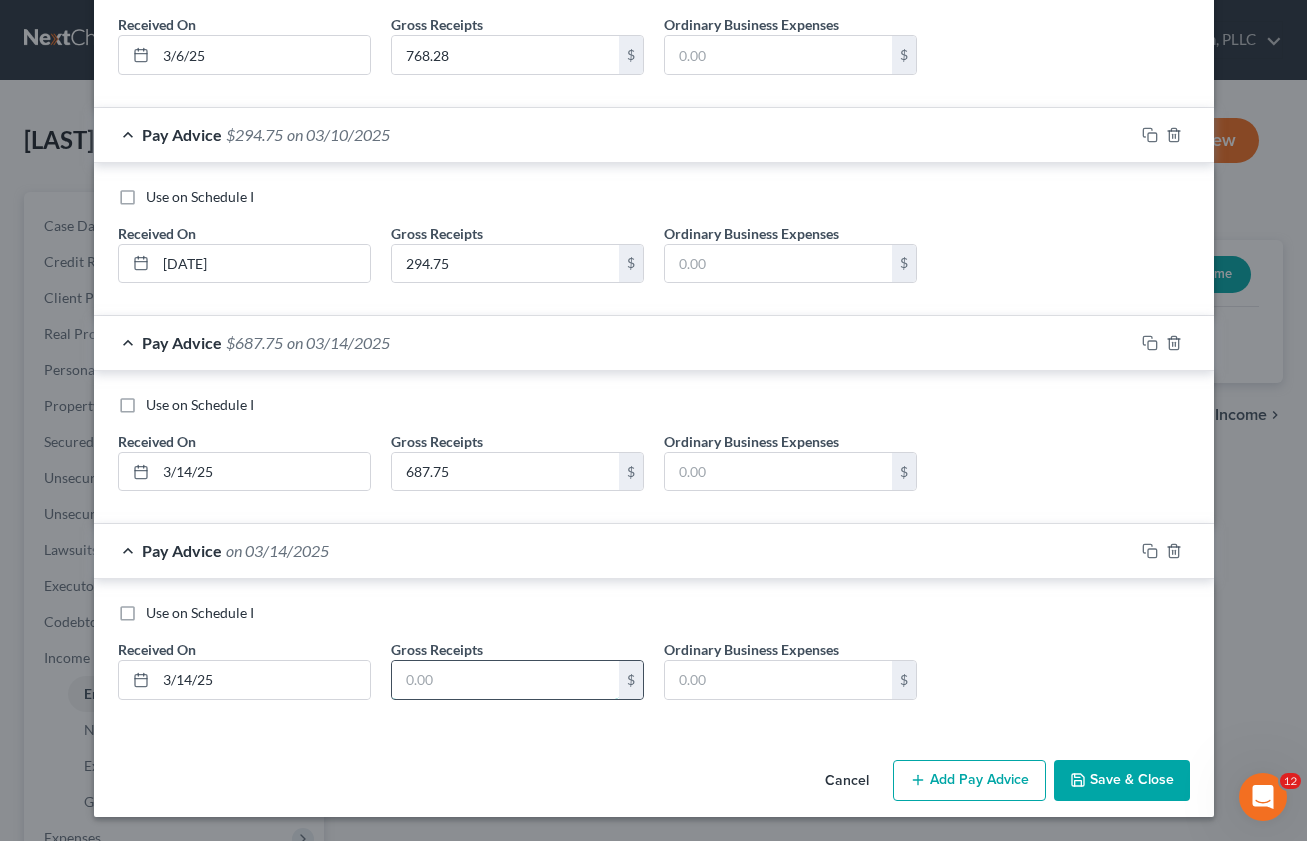 click at bounding box center (505, 680) 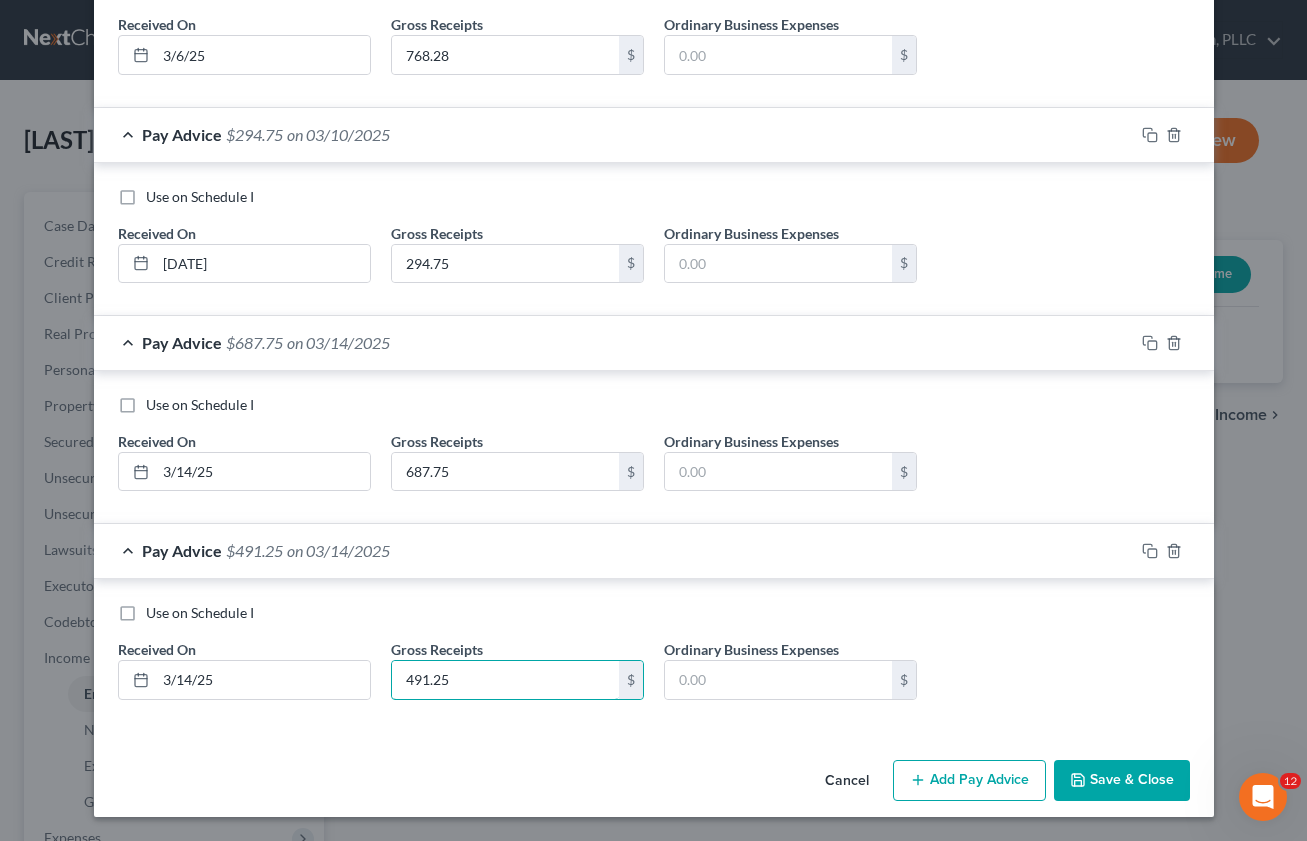 type on "491.25" 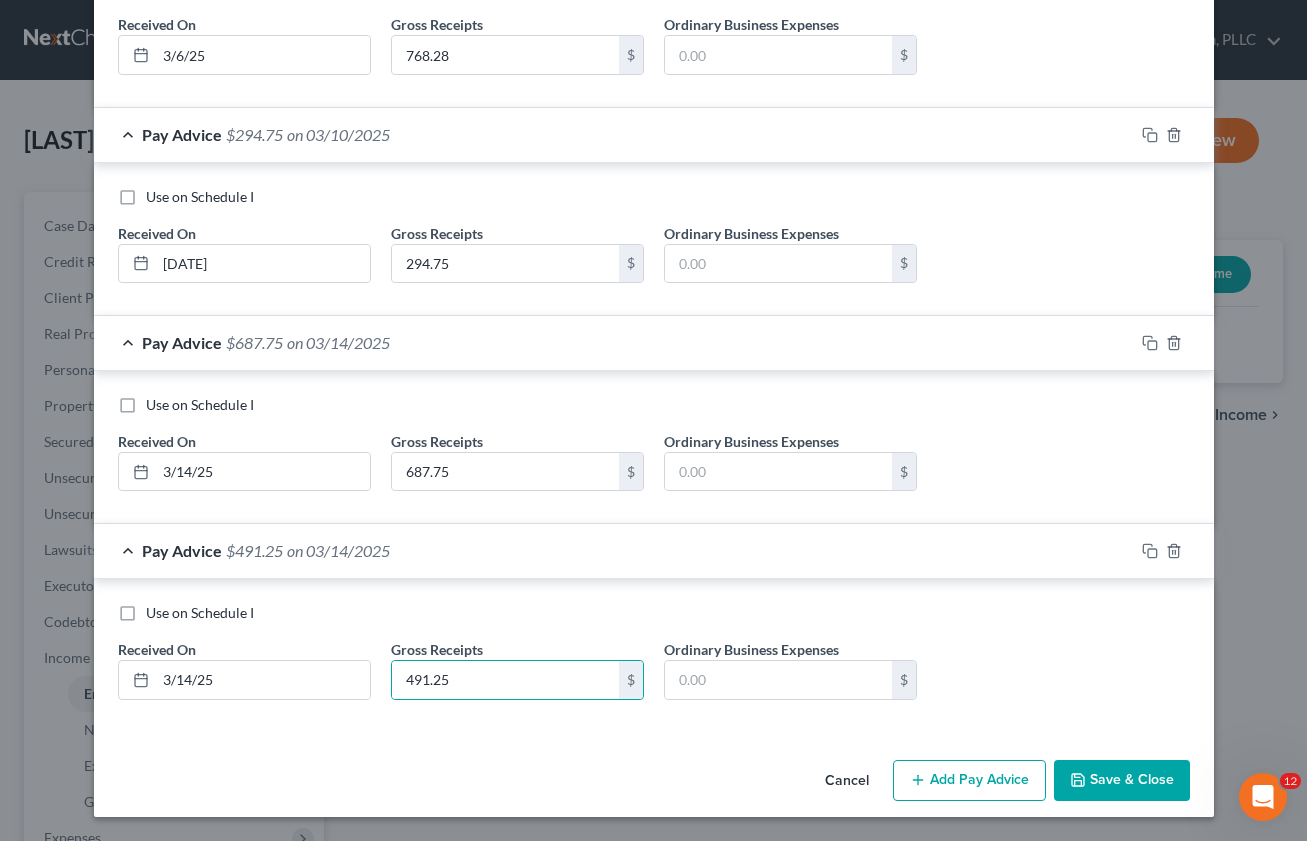 click on "Add Pay Advice" at bounding box center [969, 781] 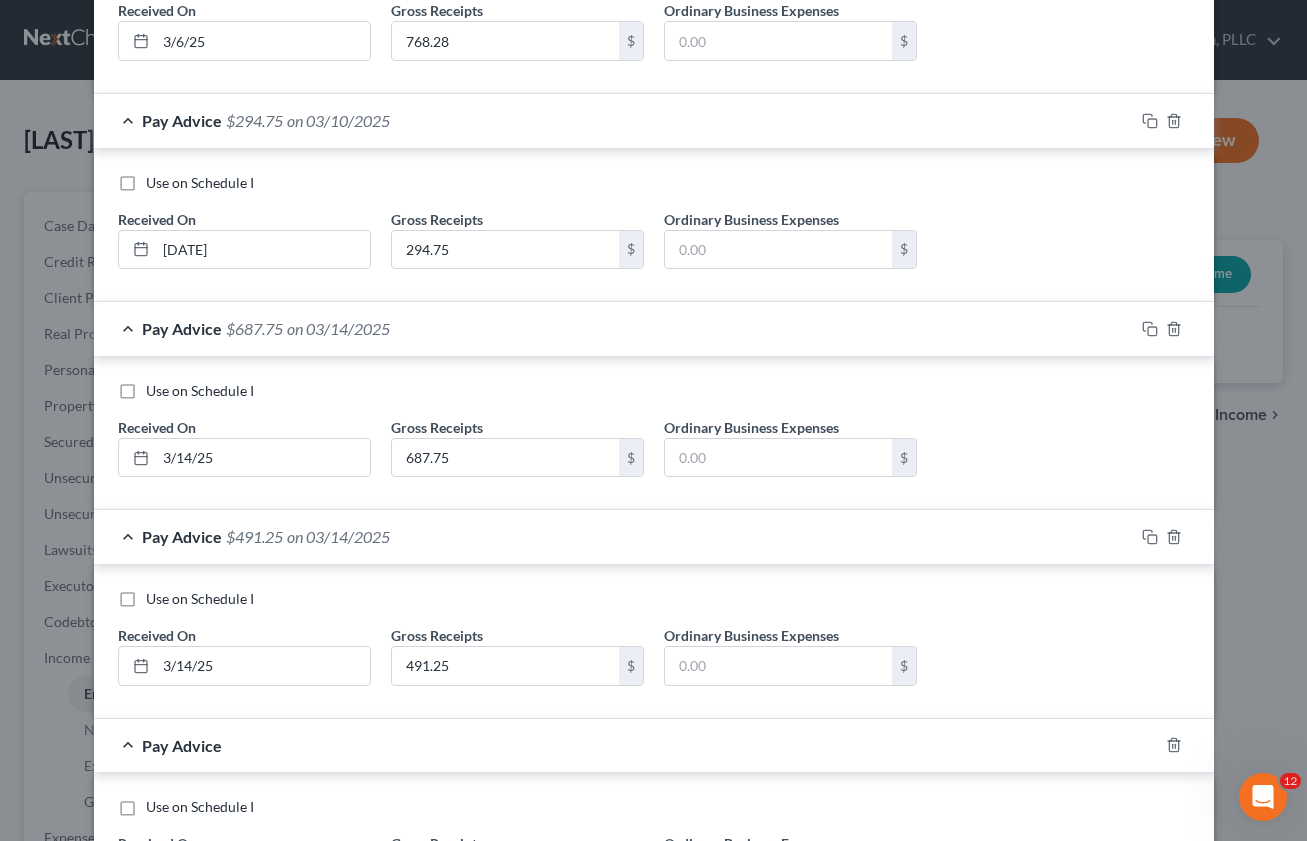 scroll, scrollTop: 4482, scrollLeft: 0, axis: vertical 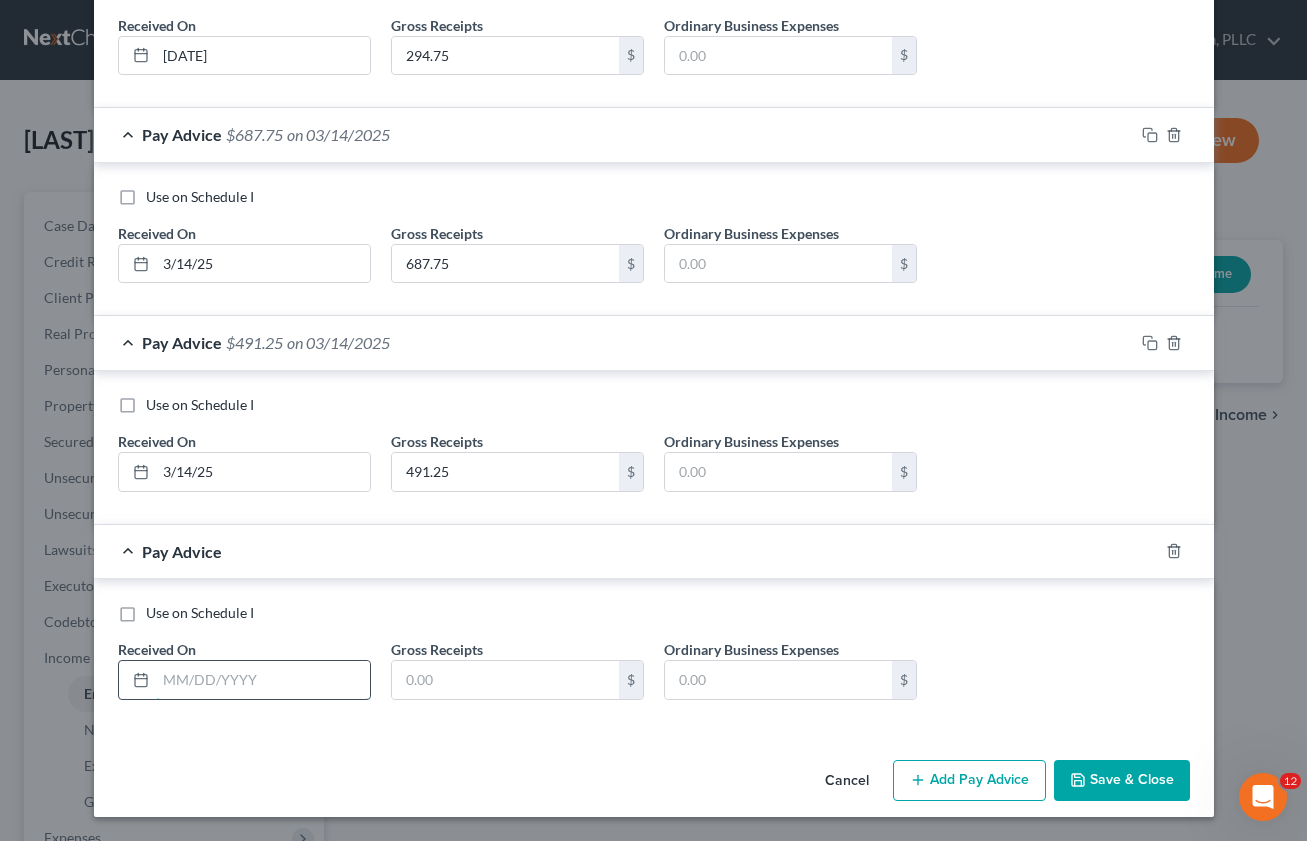 click at bounding box center (263, 680) 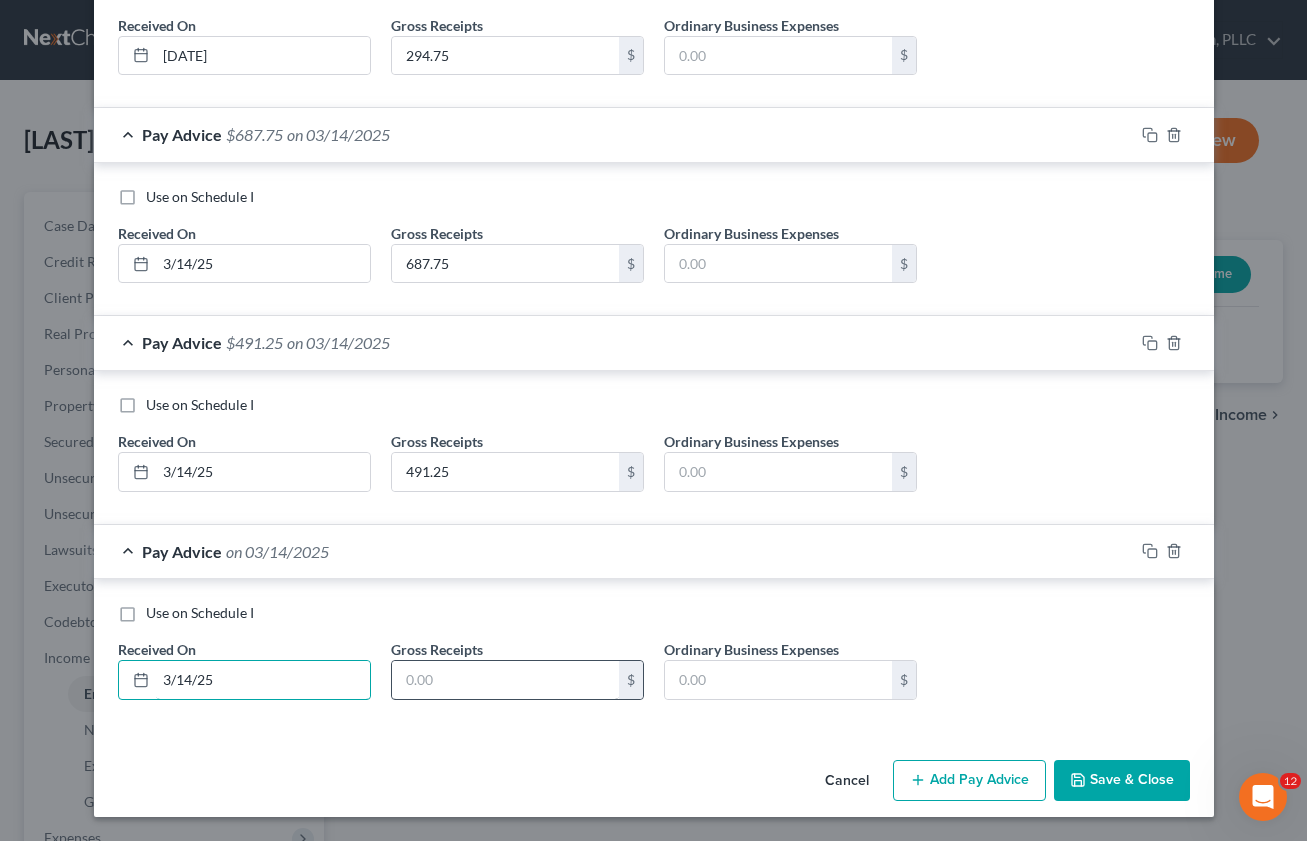 type on "3/14/25" 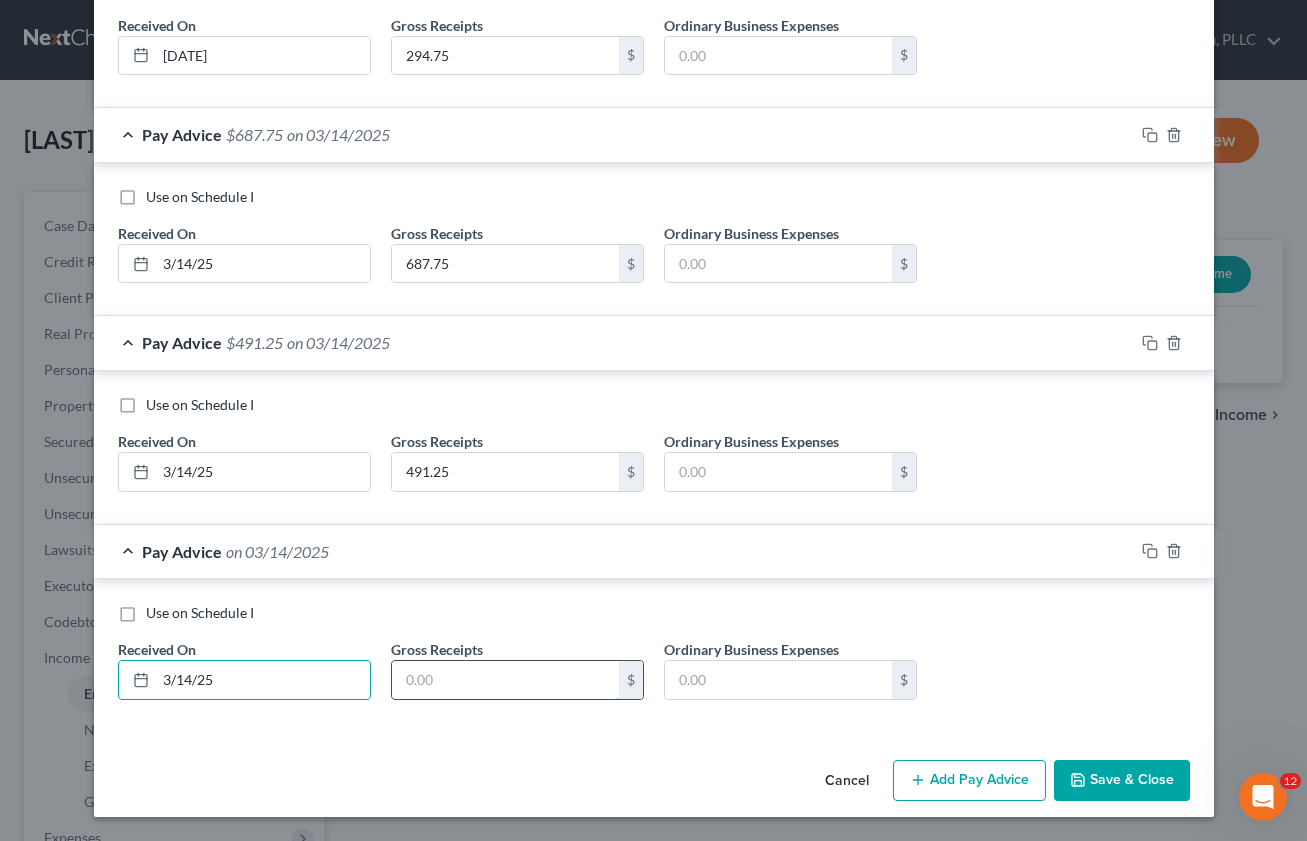 click at bounding box center [505, 680] 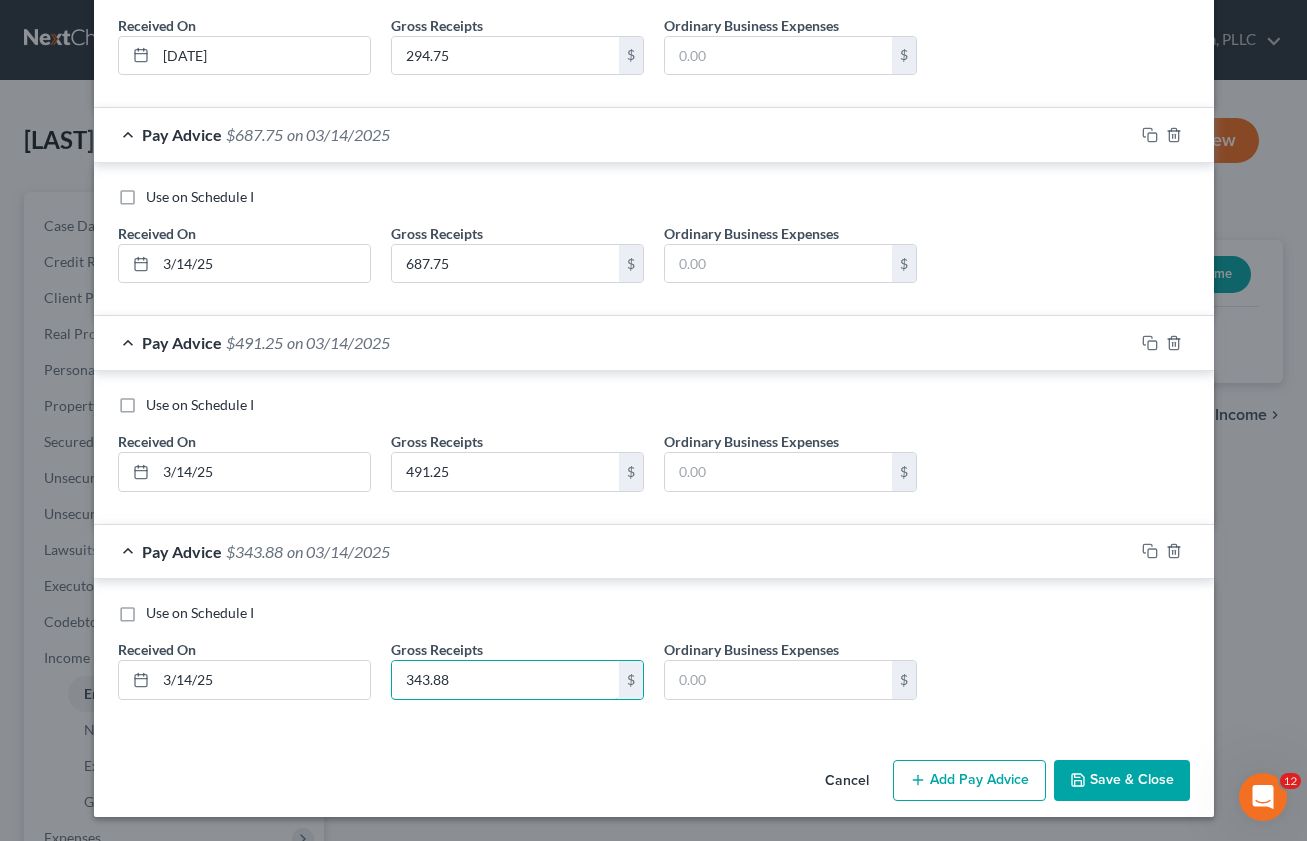 type on "343.88" 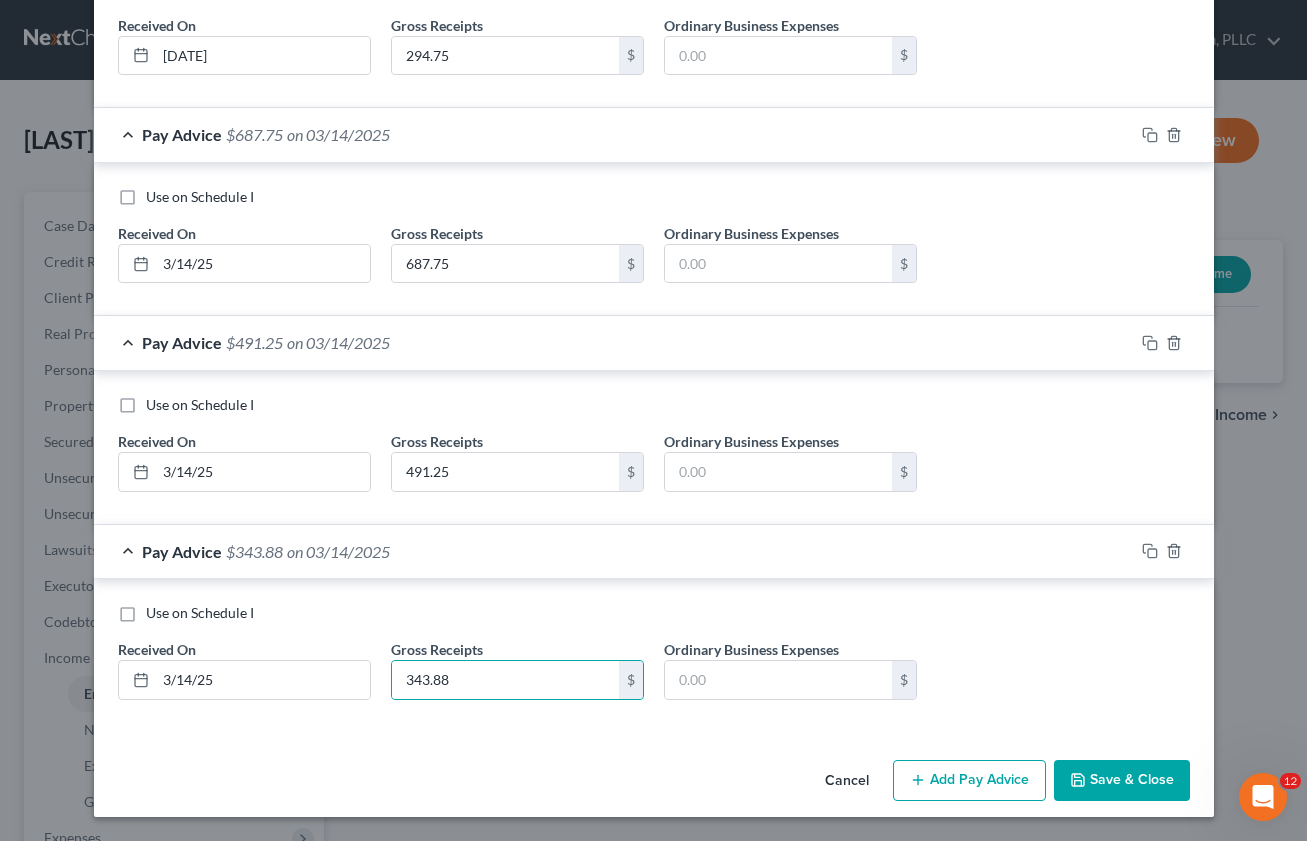 click on "Add Pay Advice" at bounding box center [969, 781] 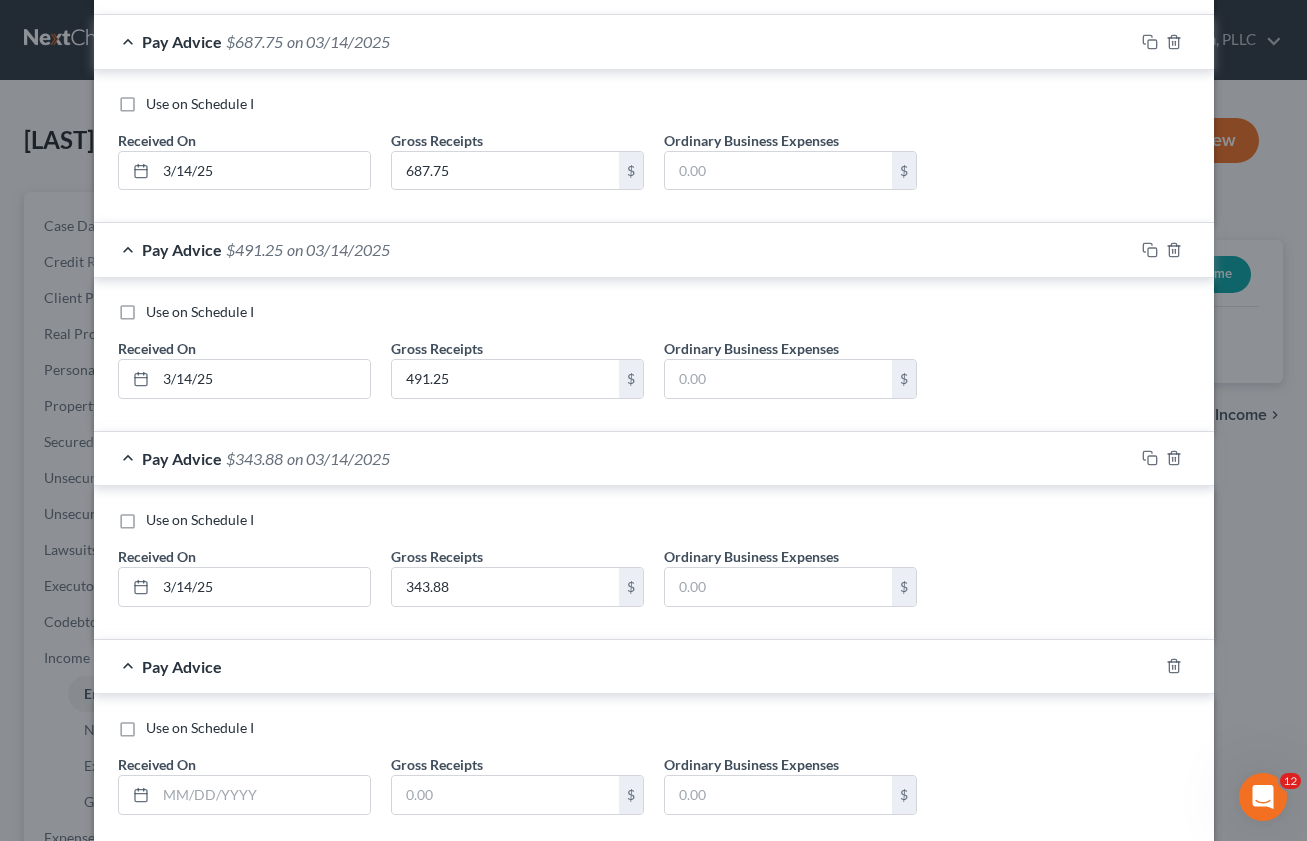 scroll, scrollTop: 4690, scrollLeft: 0, axis: vertical 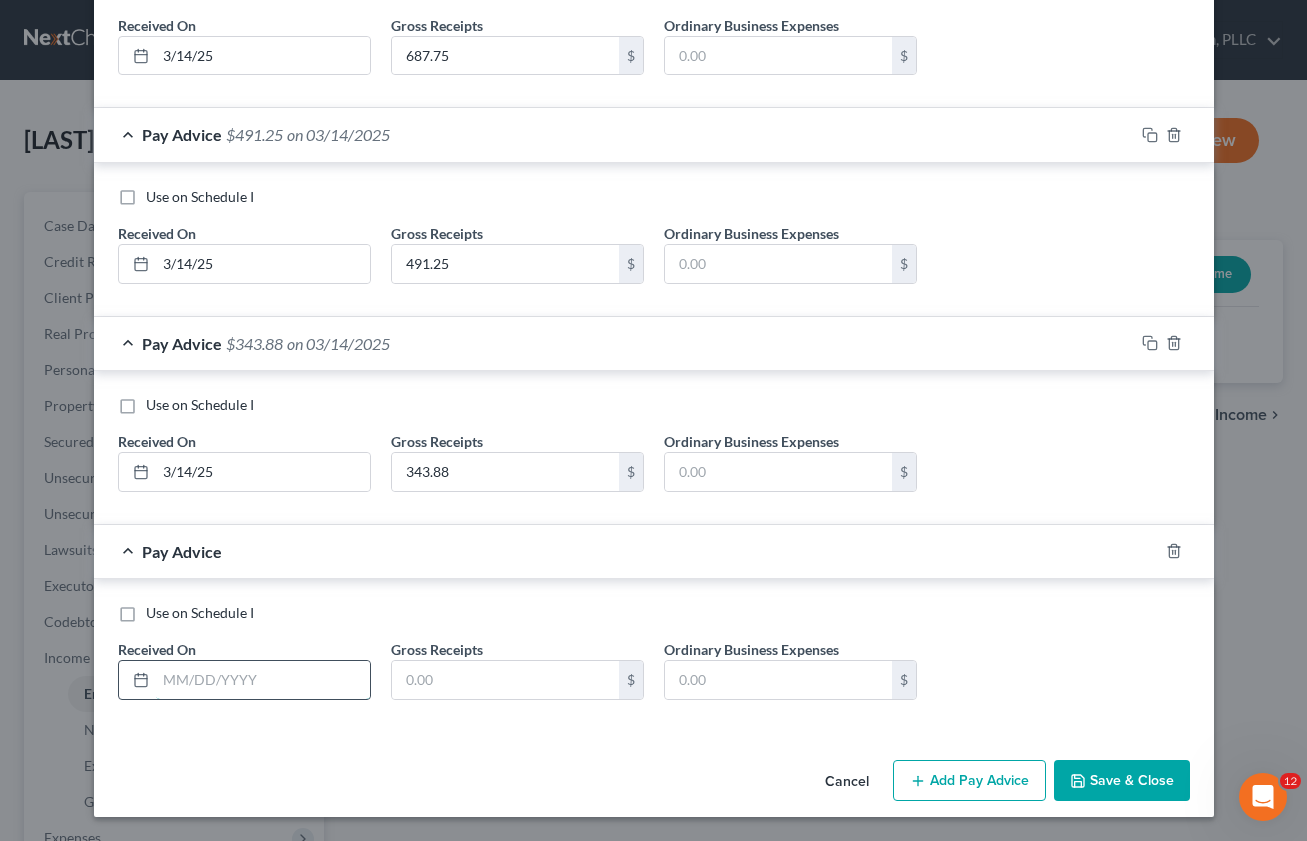 click at bounding box center [263, 680] 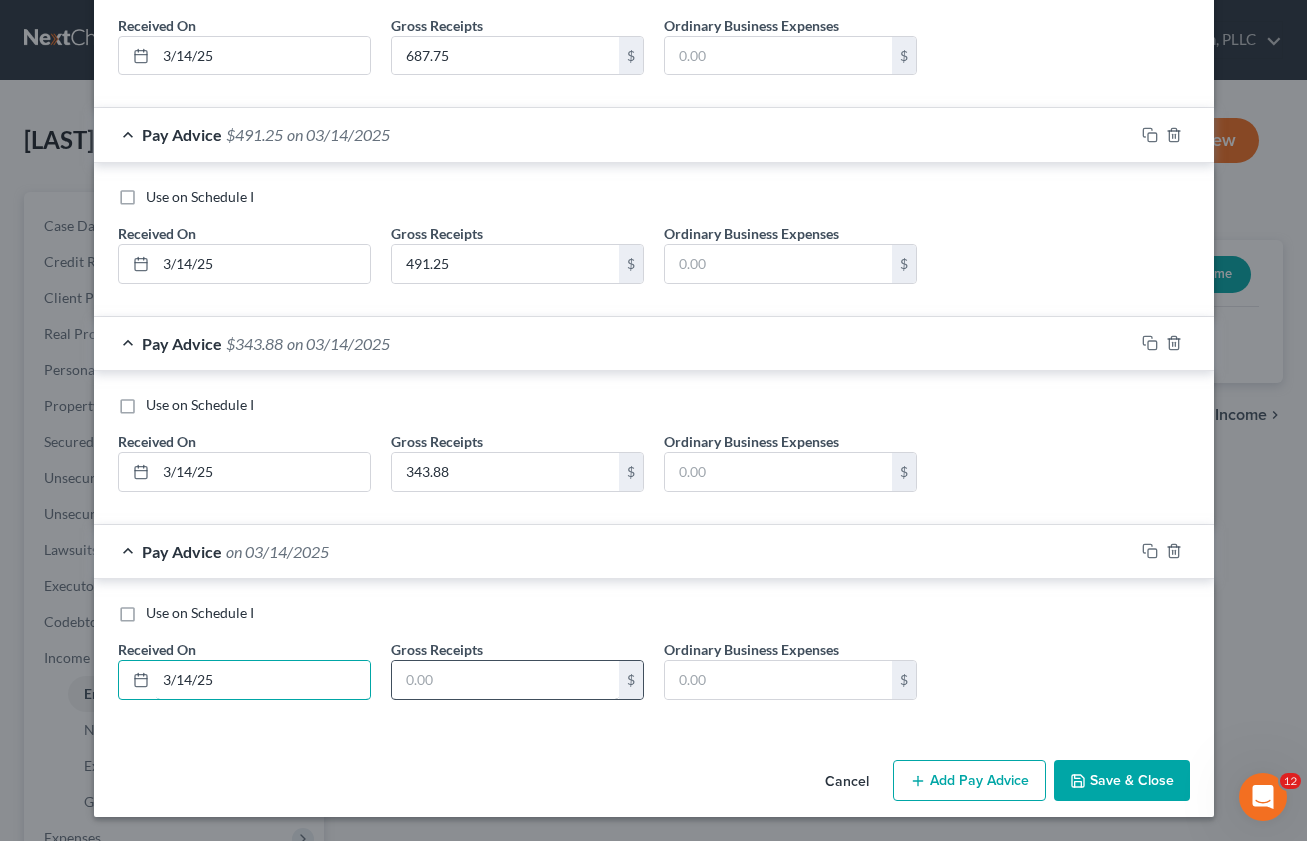 type on "3/14/25" 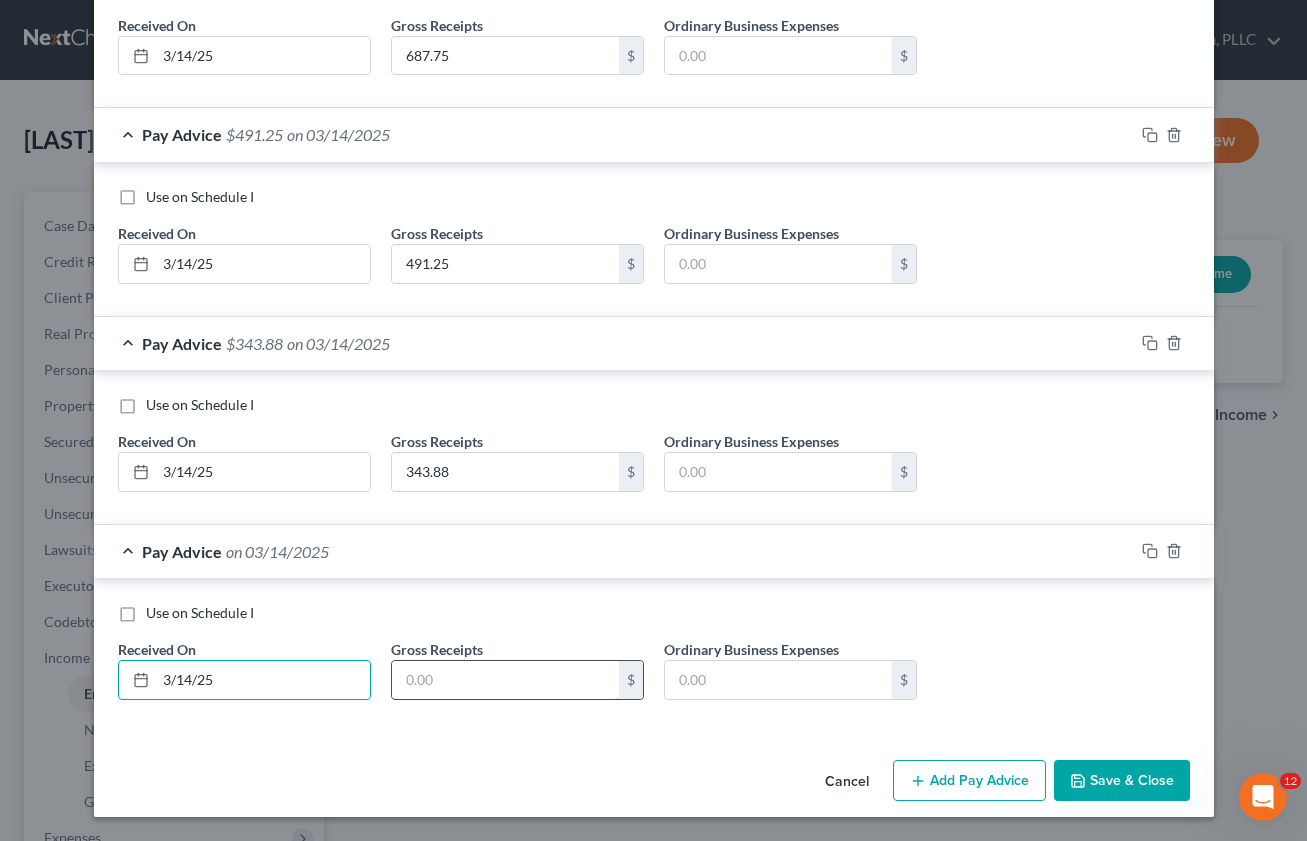click at bounding box center [505, 680] 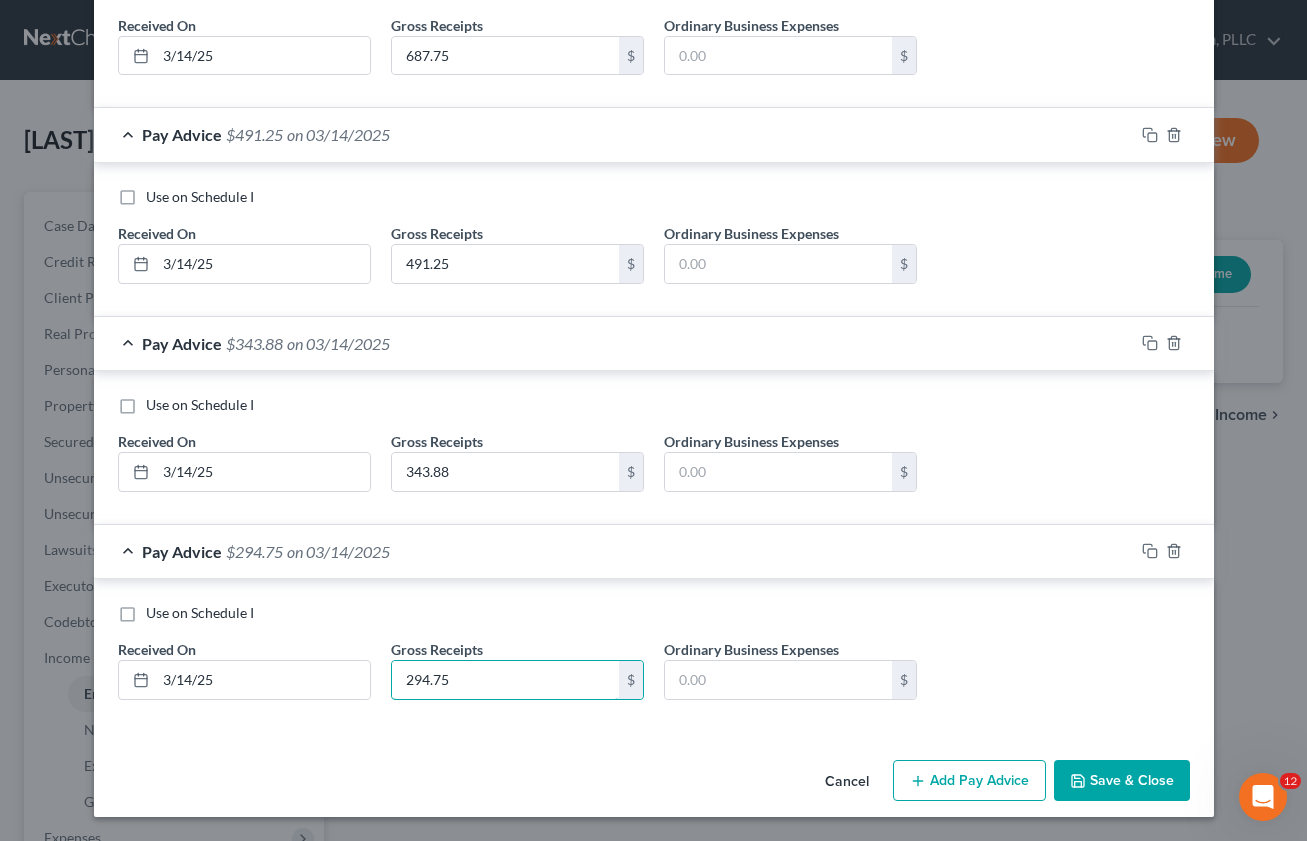 type on "294.75" 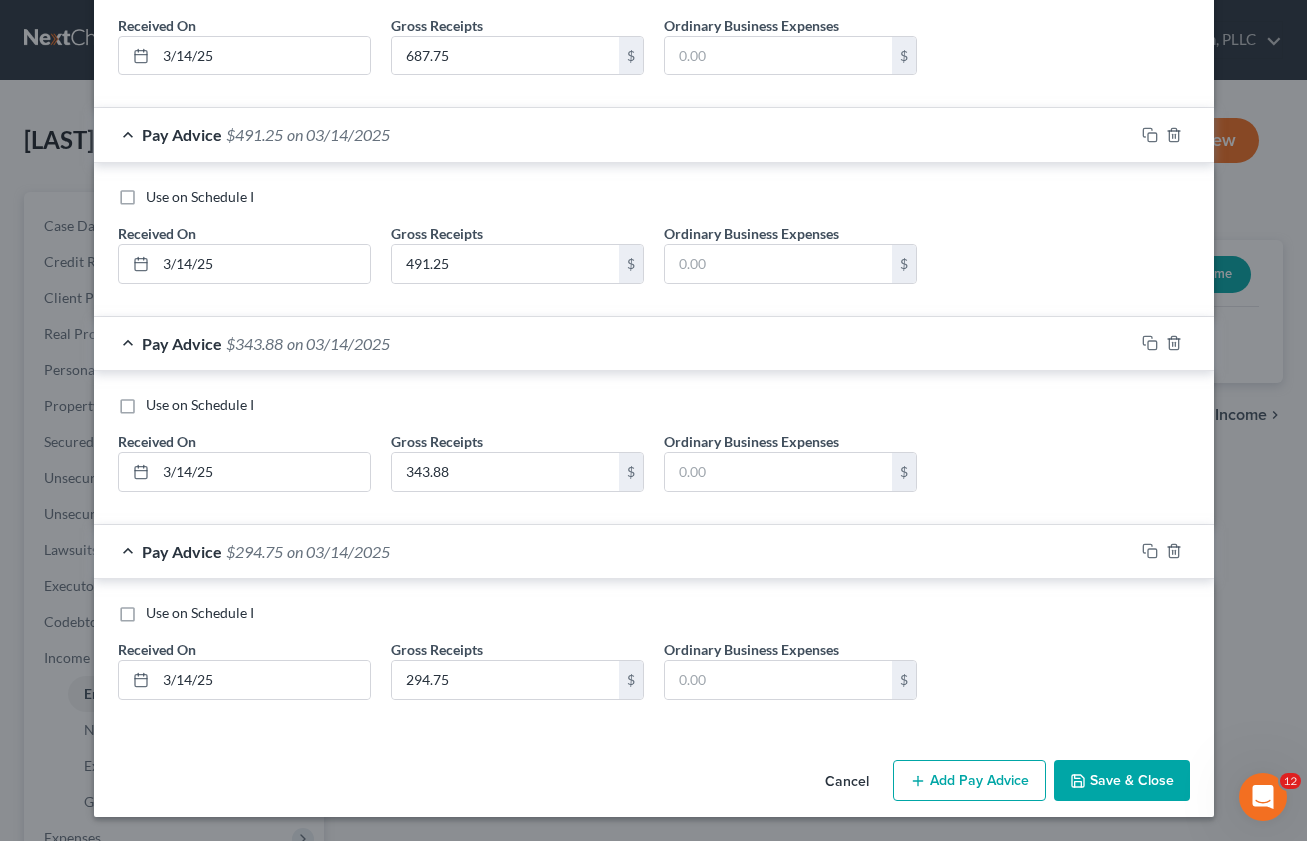 click on "Add Pay Advice" at bounding box center [969, 781] 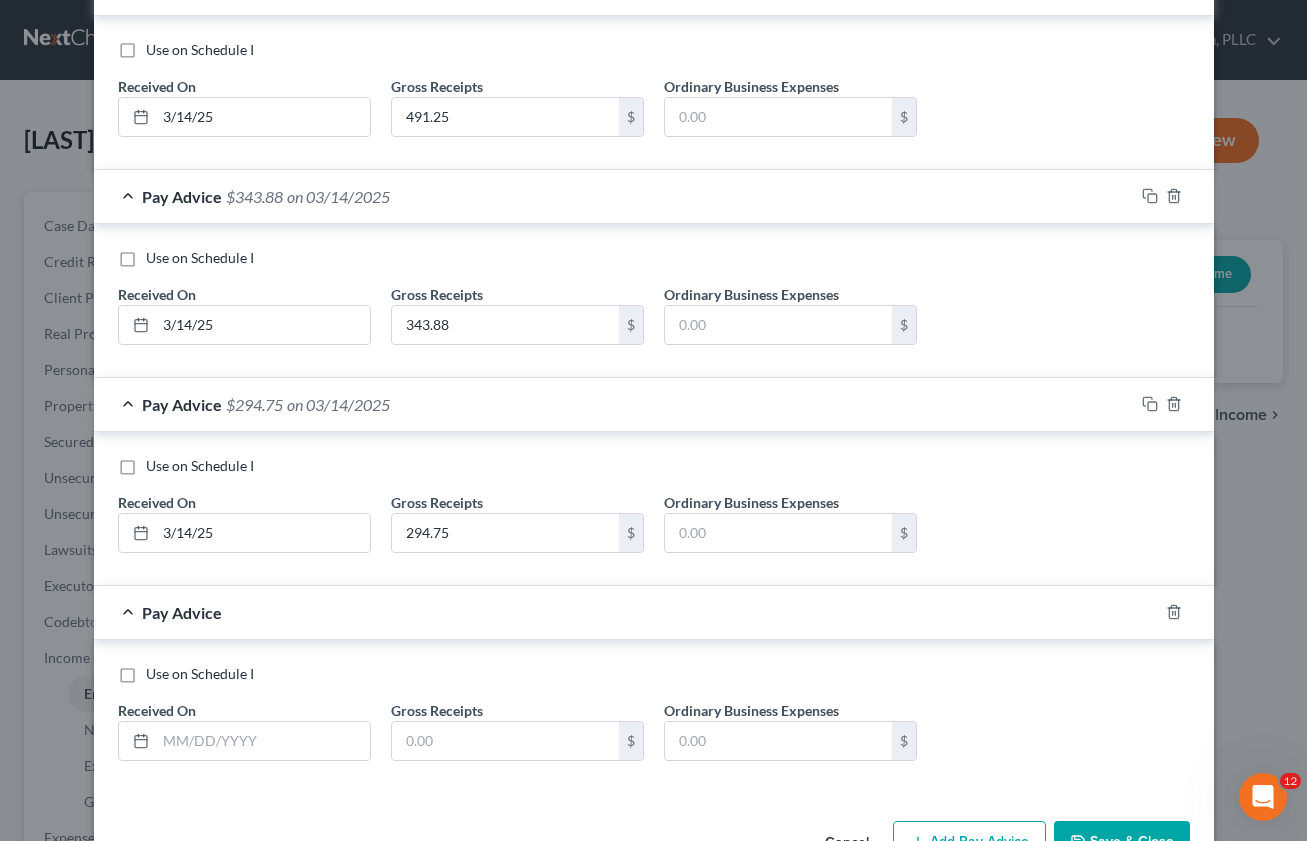 scroll, scrollTop: 4899, scrollLeft: 0, axis: vertical 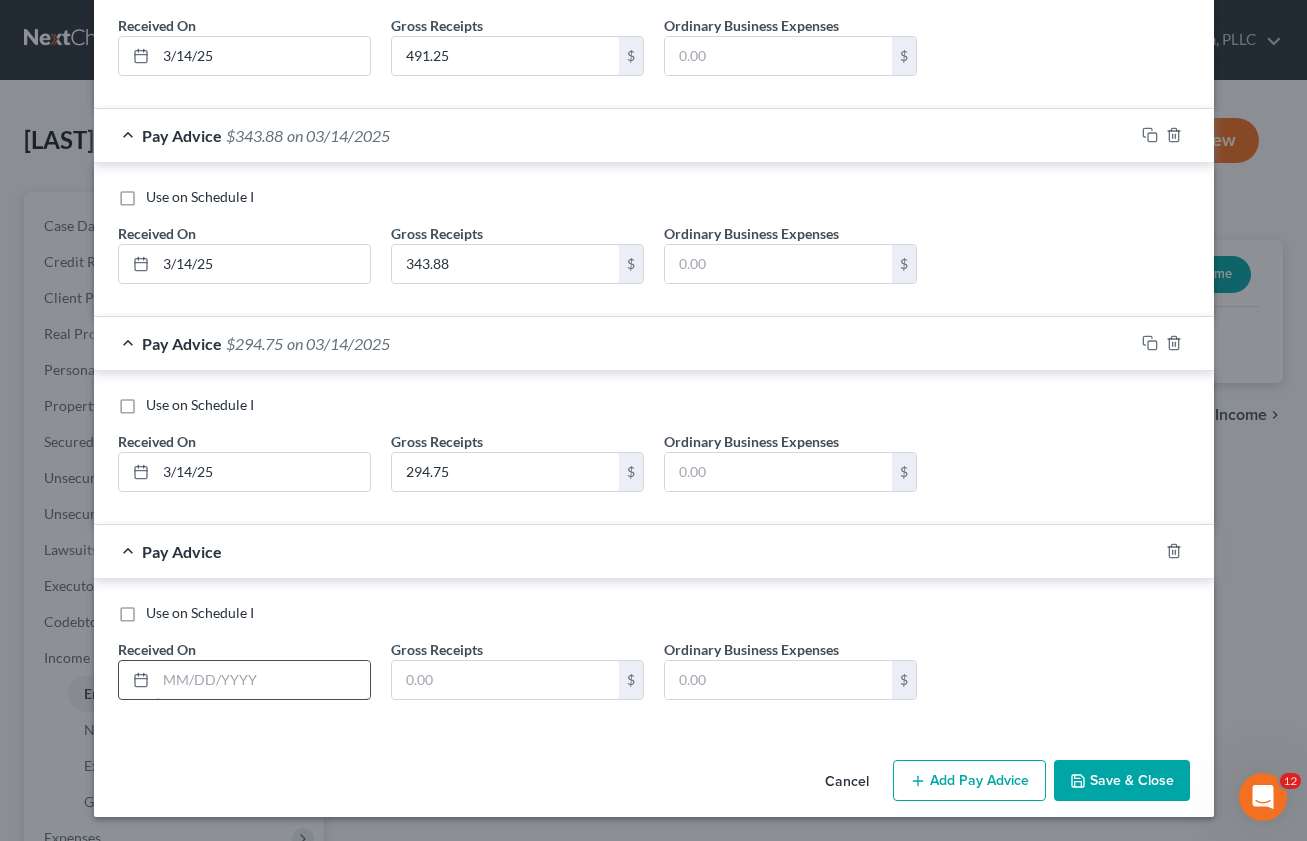 click at bounding box center [263, 680] 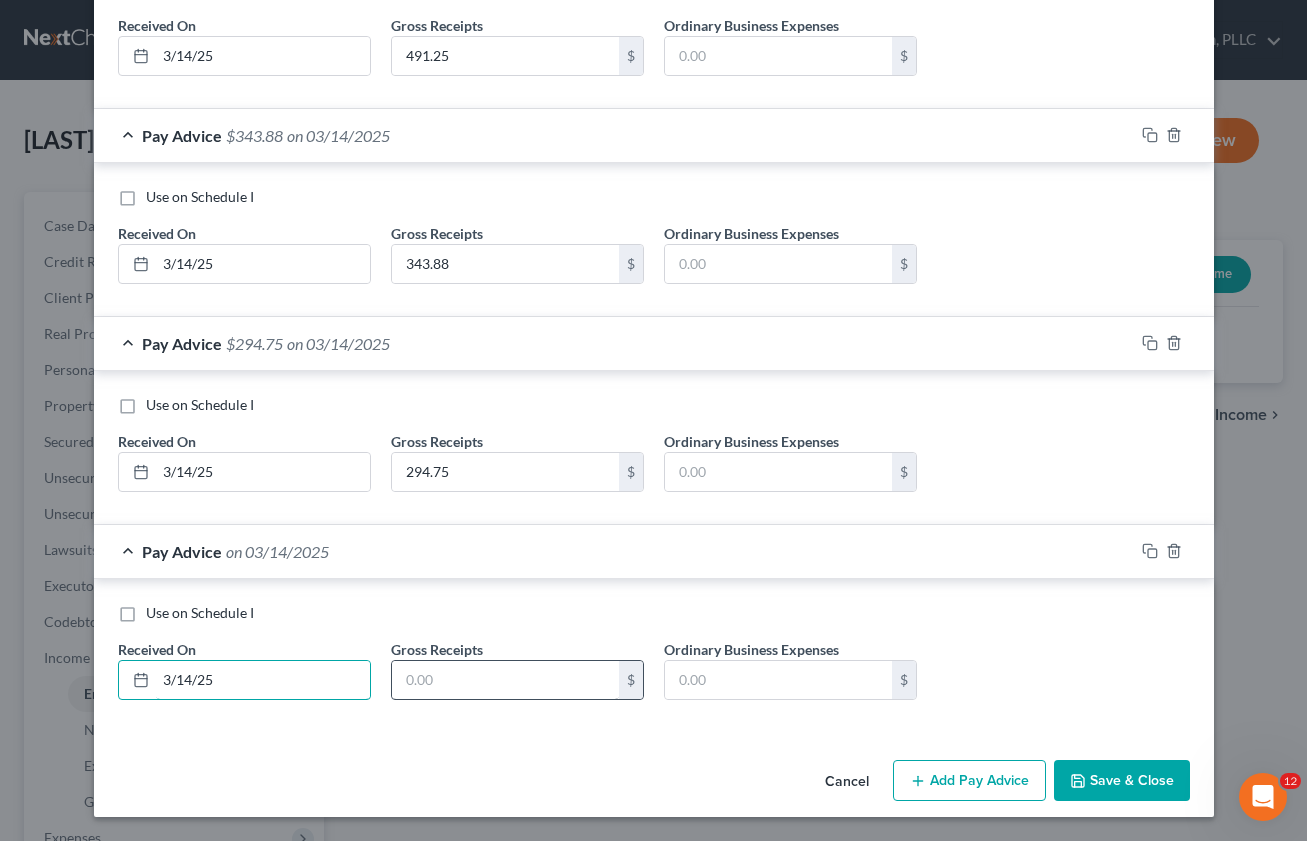 type on "3/14/25" 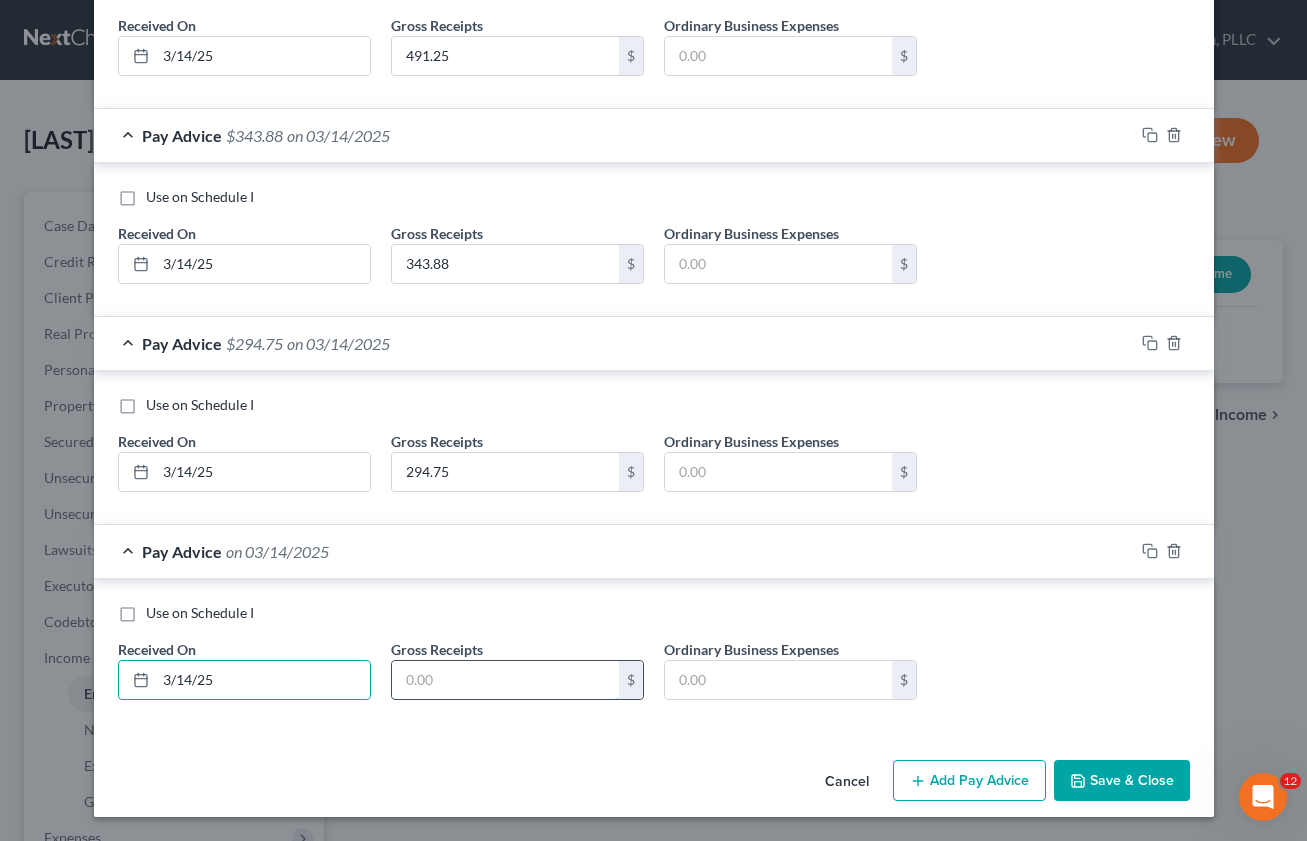 click at bounding box center [505, 680] 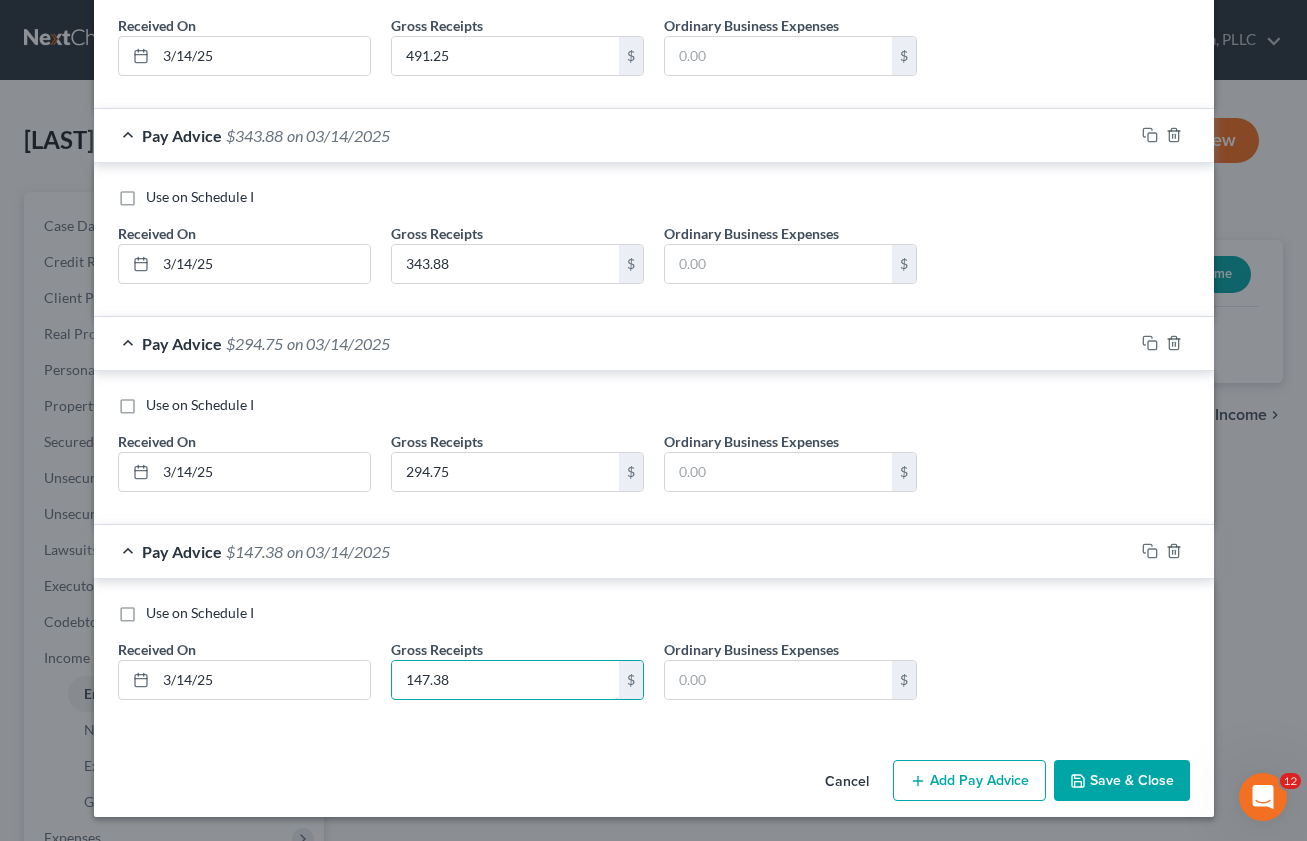 type on "147.38" 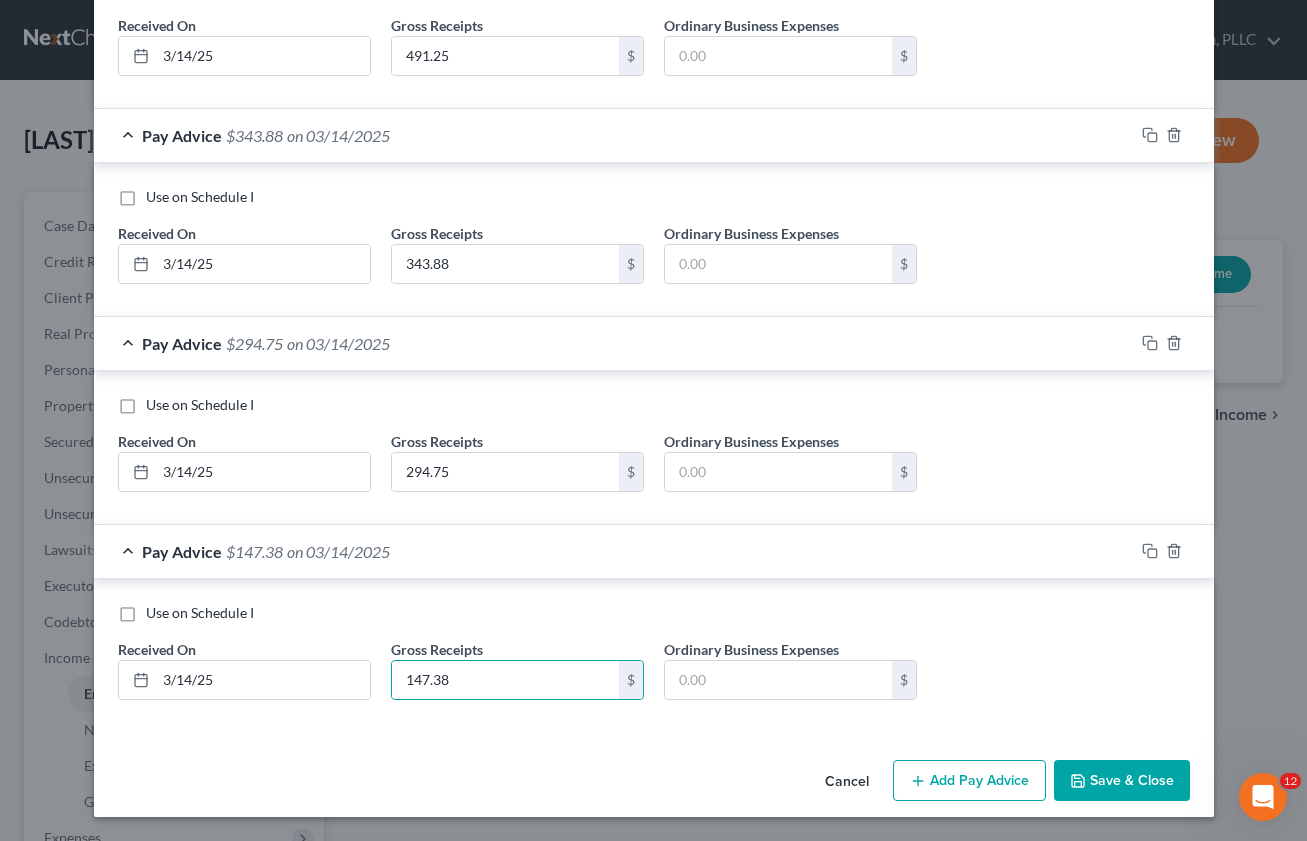 click on "Add Pay Advice" at bounding box center (969, 781) 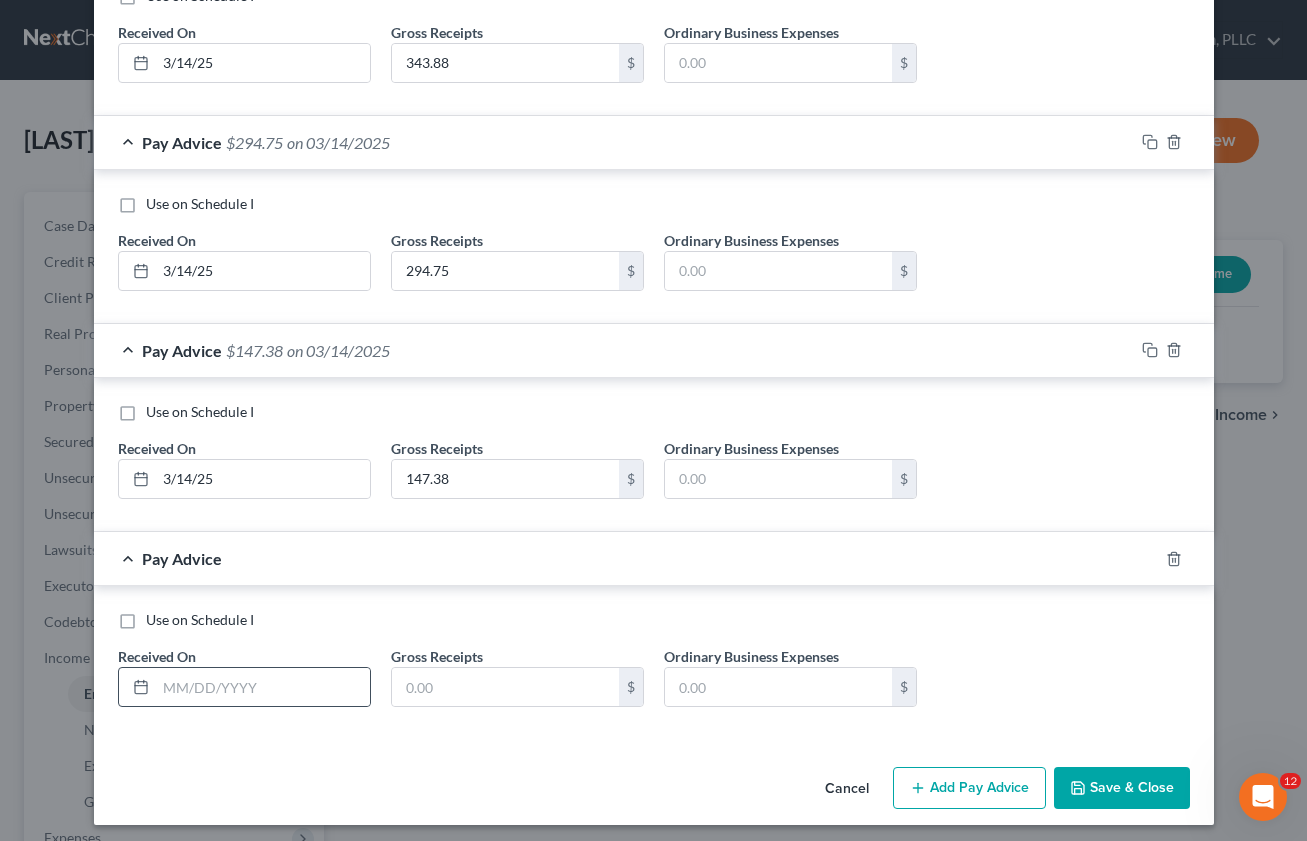 scroll, scrollTop: 5107, scrollLeft: 0, axis: vertical 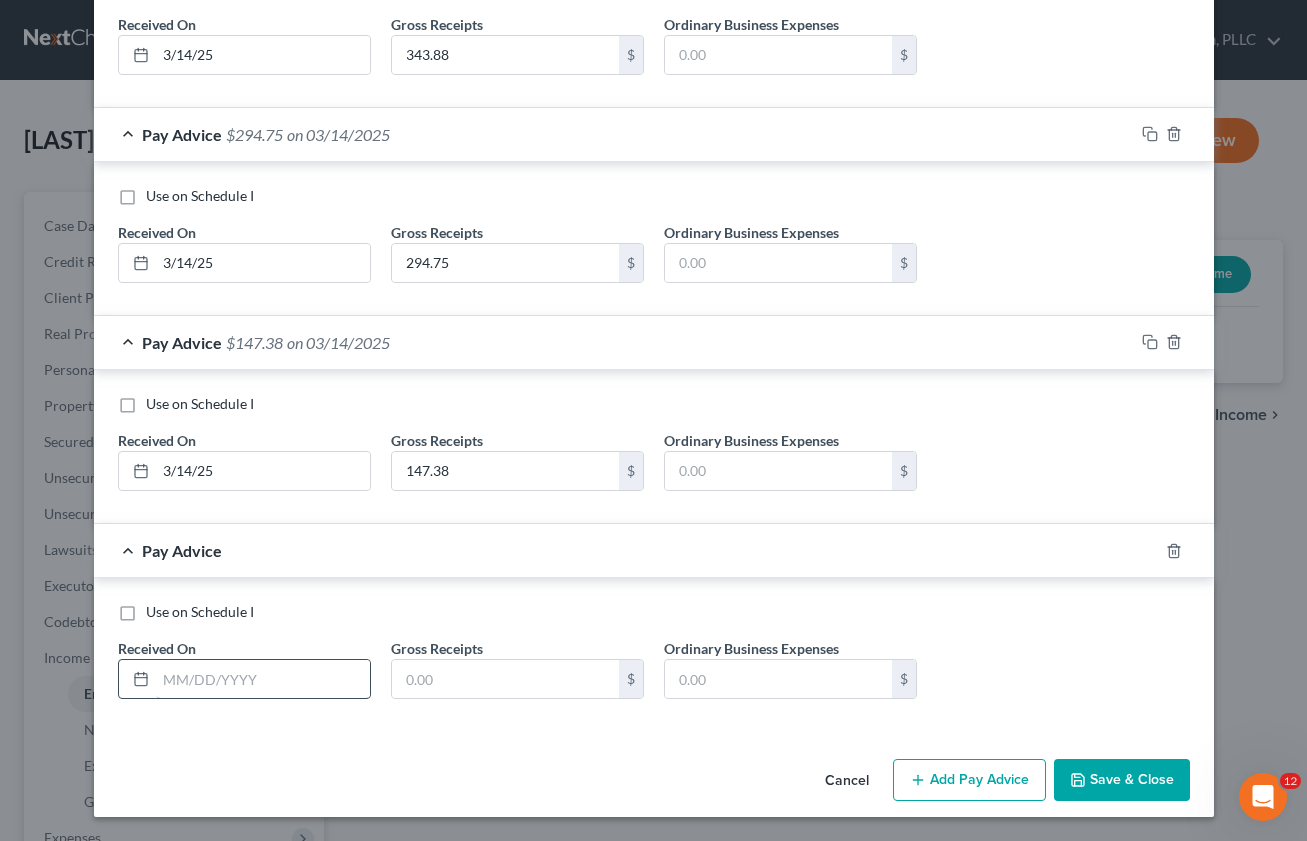 click at bounding box center [263, 679] 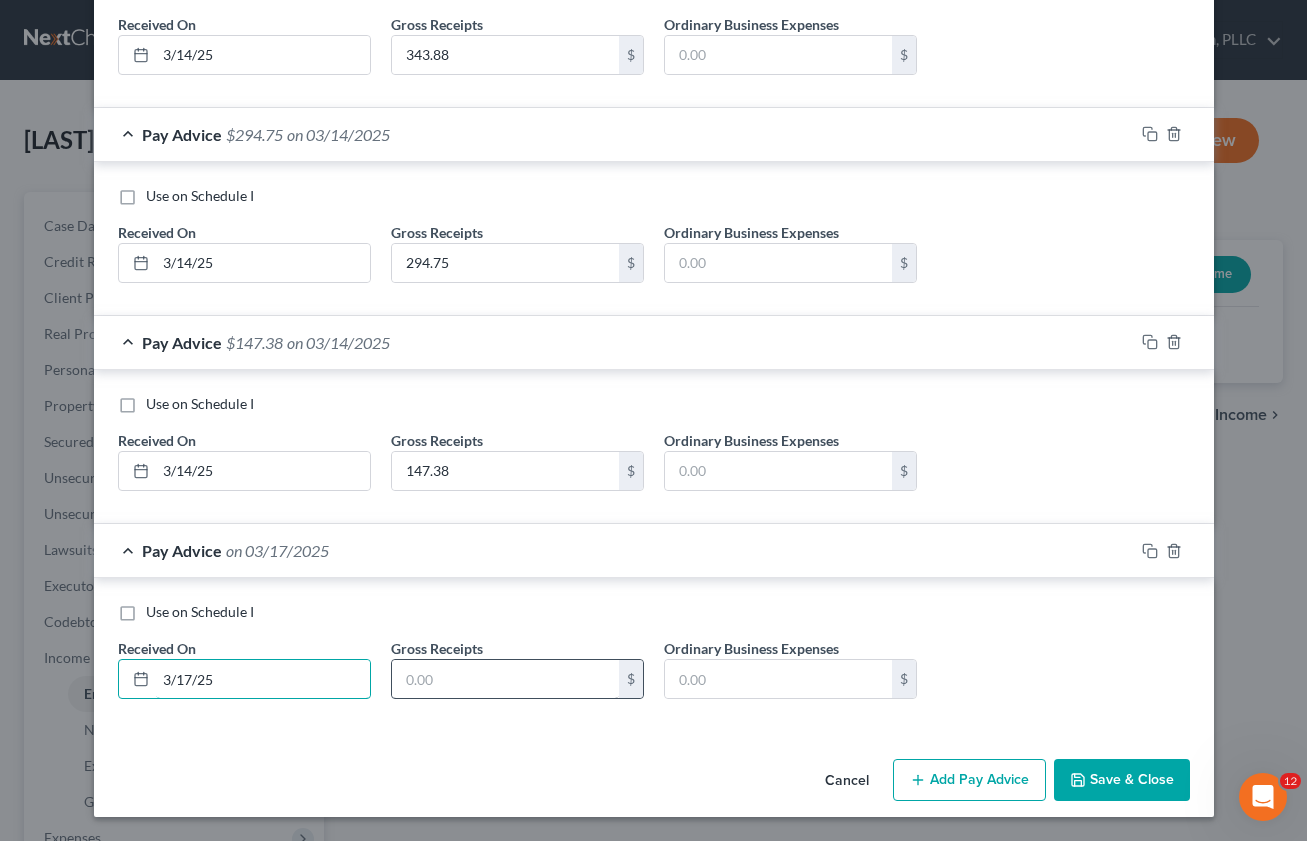 type on "3/17/25" 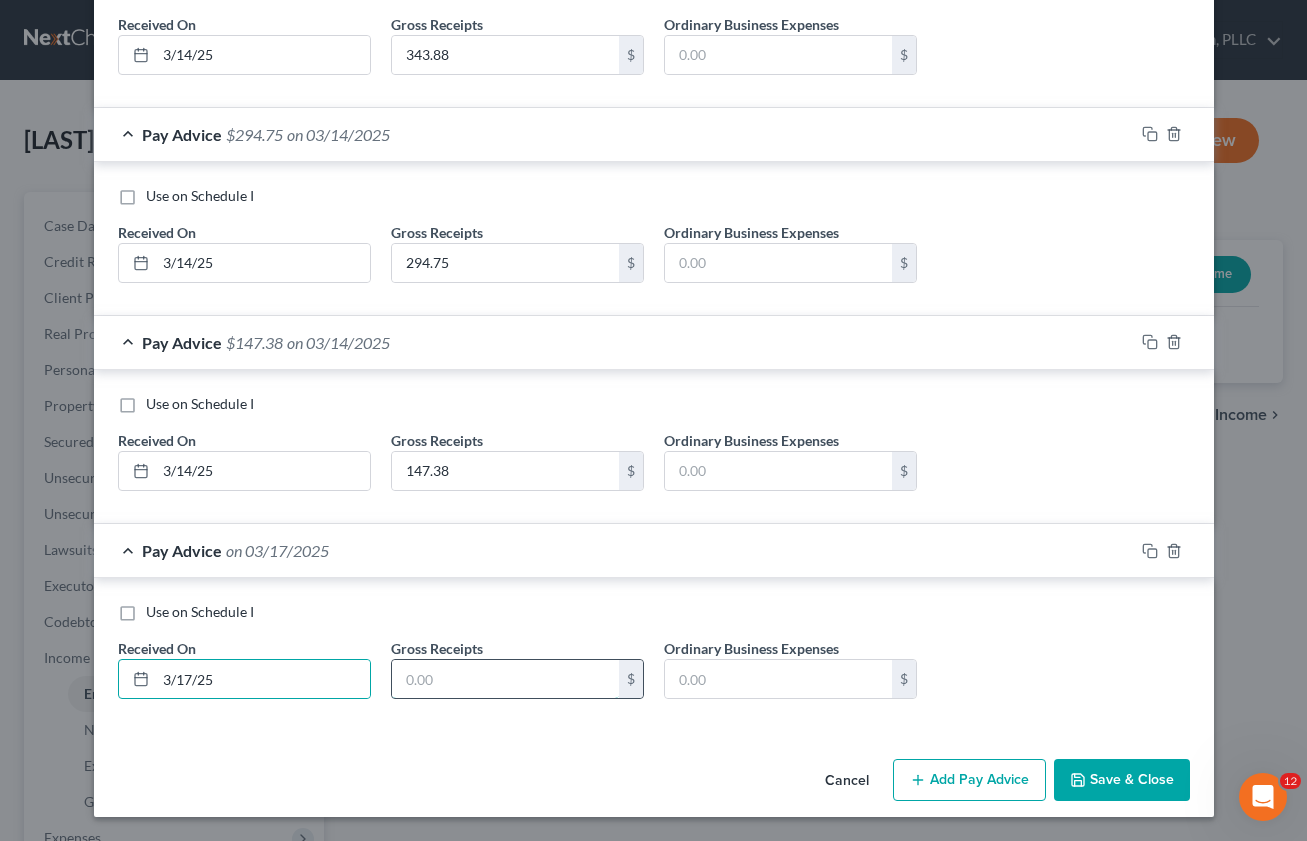 click at bounding box center (505, 679) 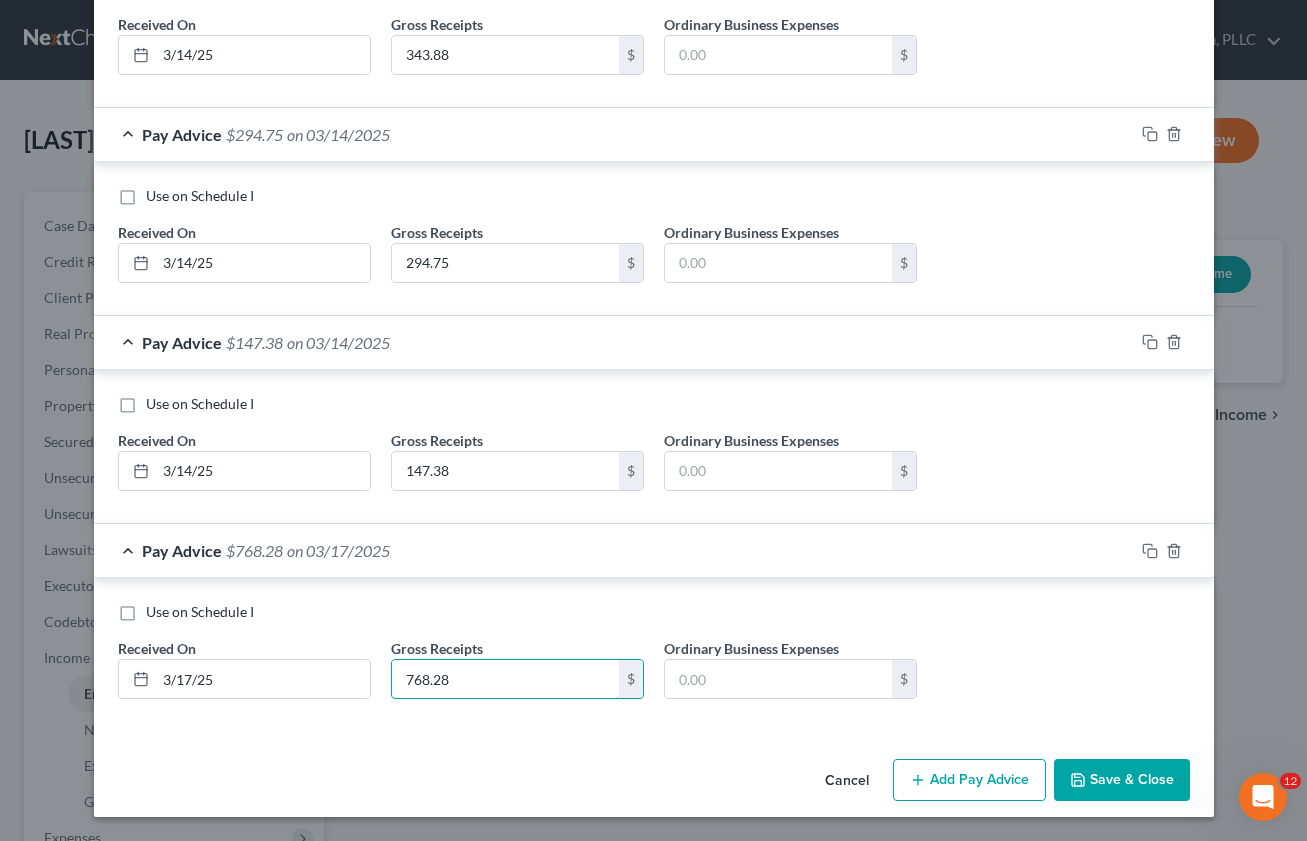 type on "768.28" 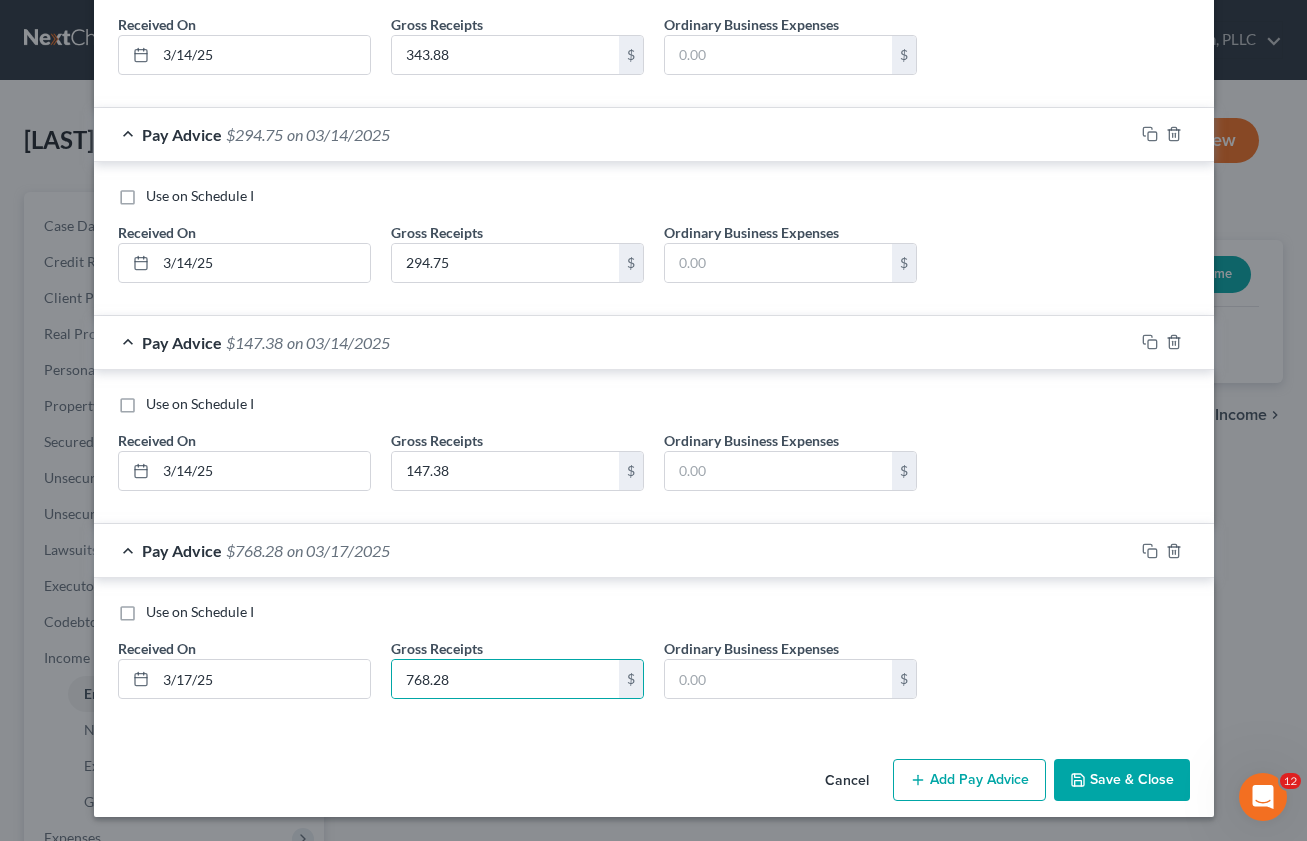 click on "Add Pay Advice" at bounding box center [969, 780] 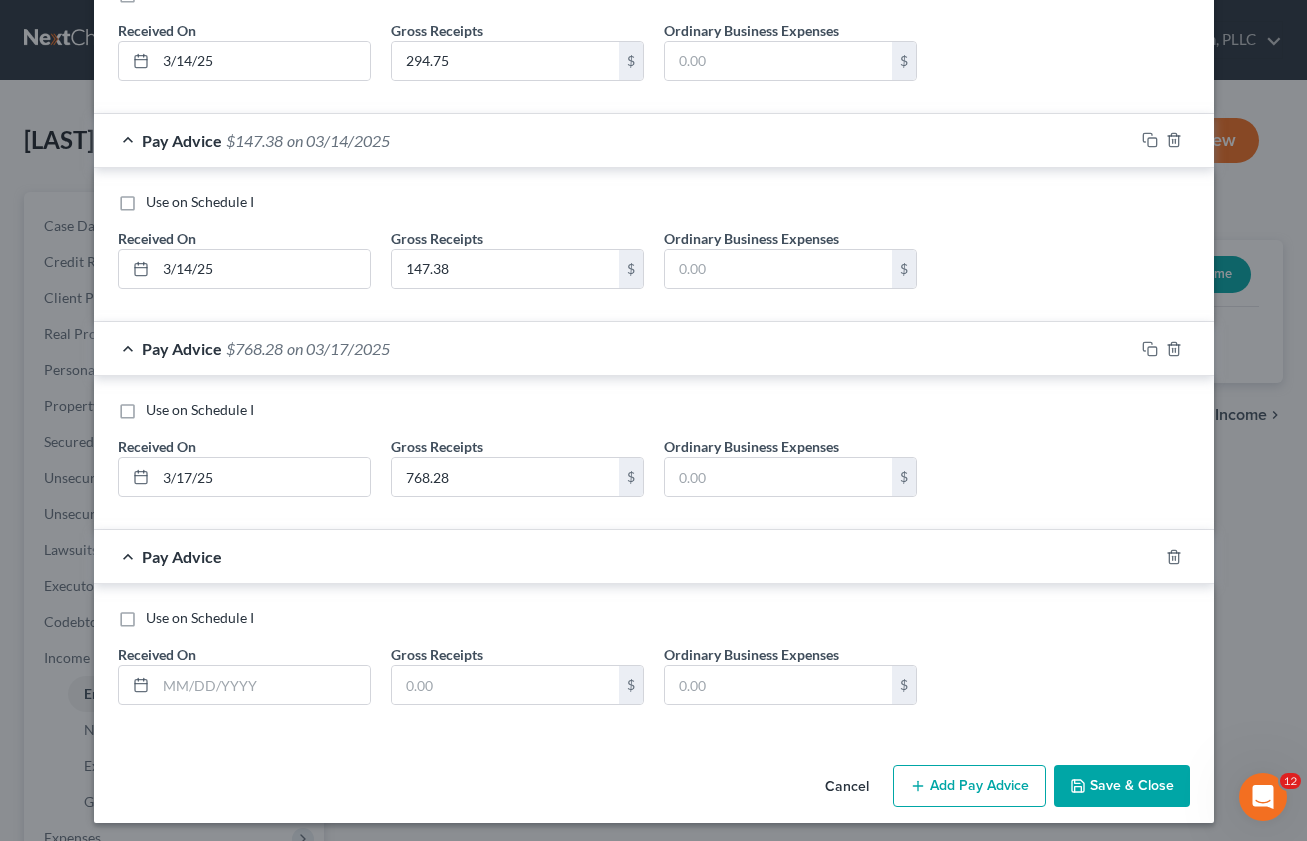scroll, scrollTop: 5315, scrollLeft: 0, axis: vertical 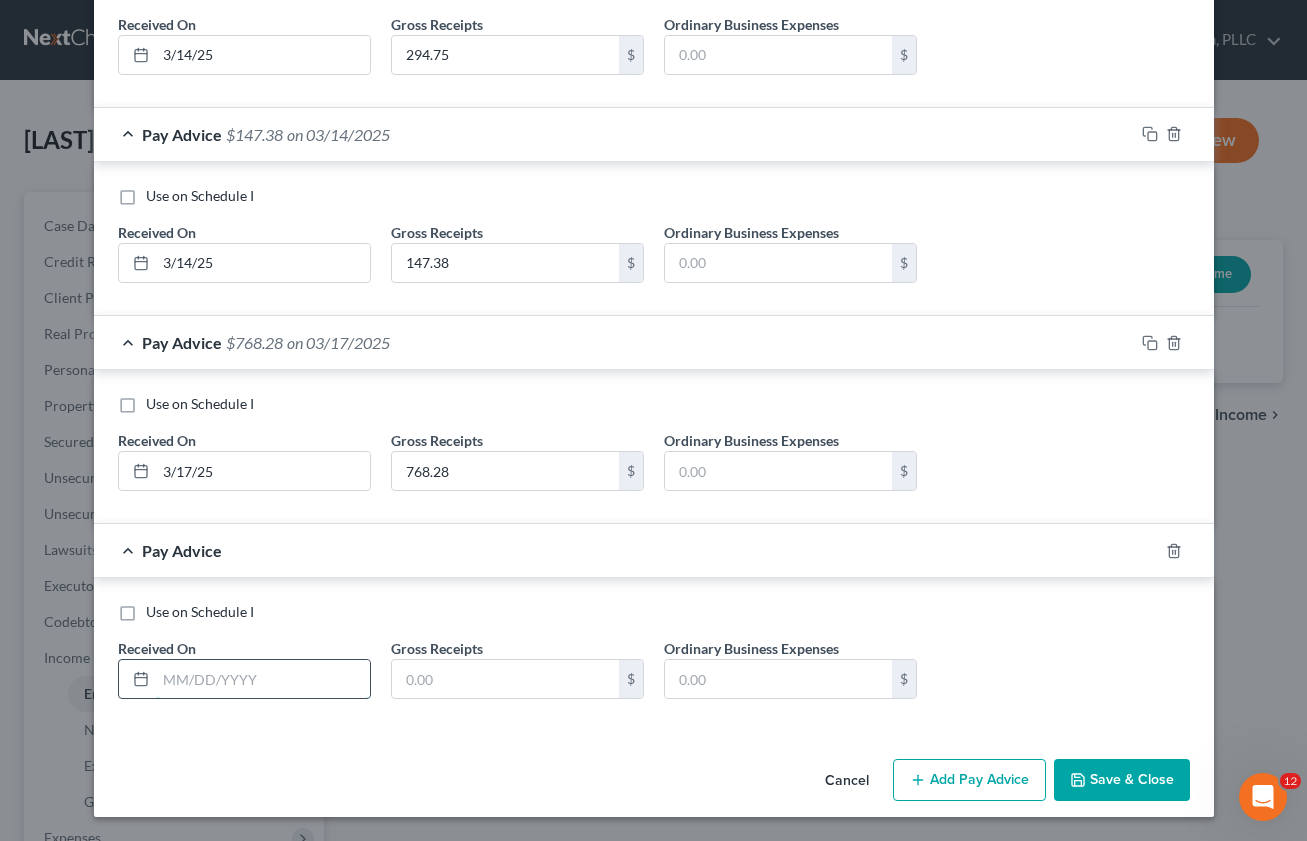 click at bounding box center [263, 679] 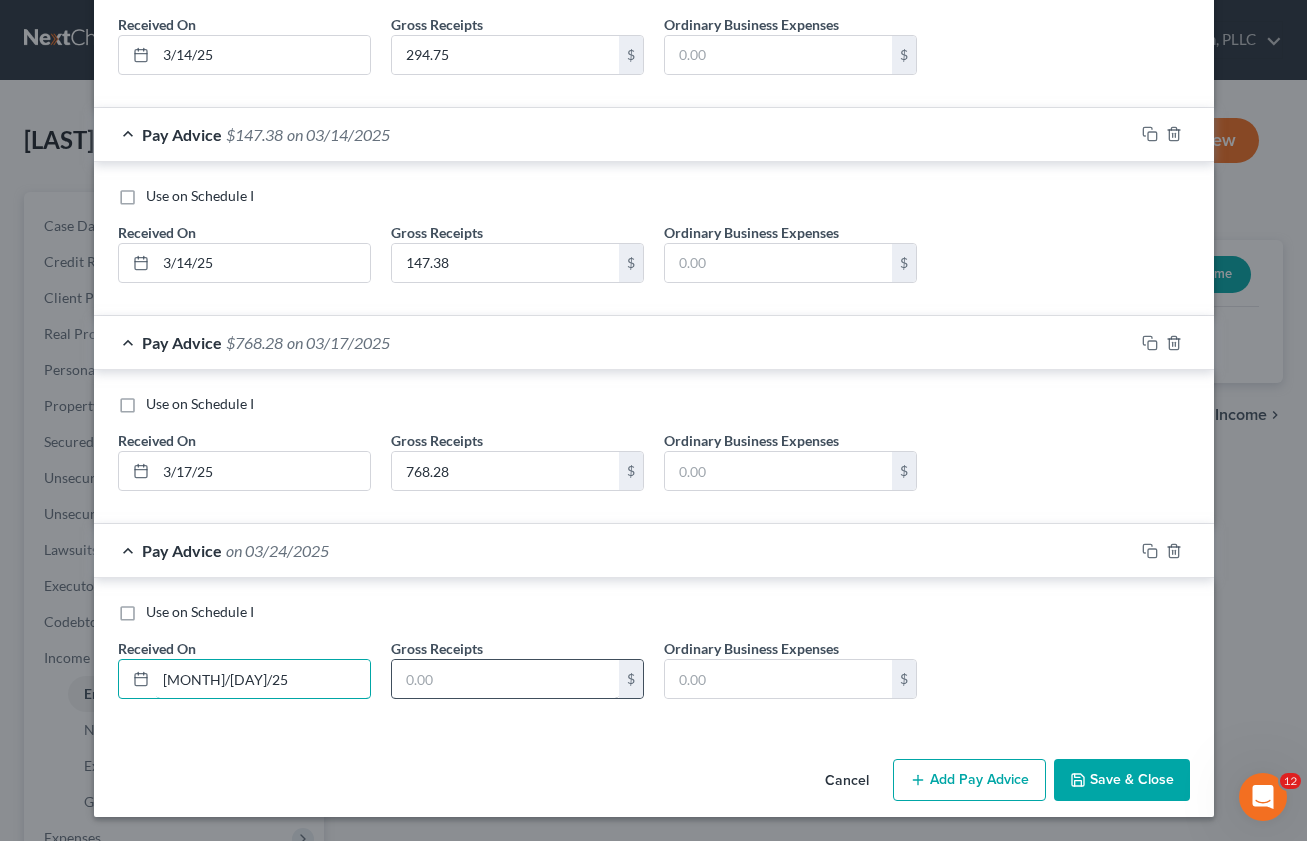 type on "[MONTH]/[DAY]/25" 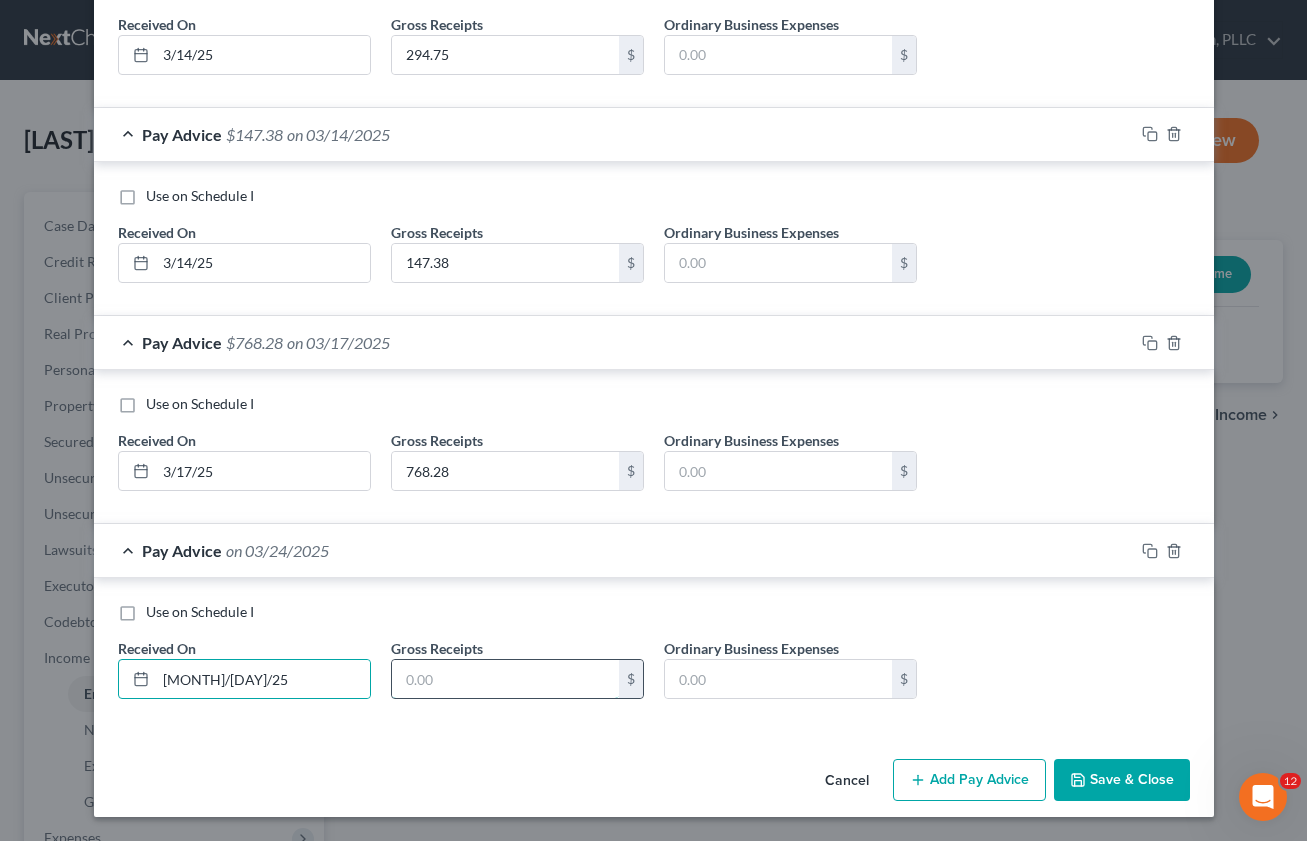 click at bounding box center [505, 679] 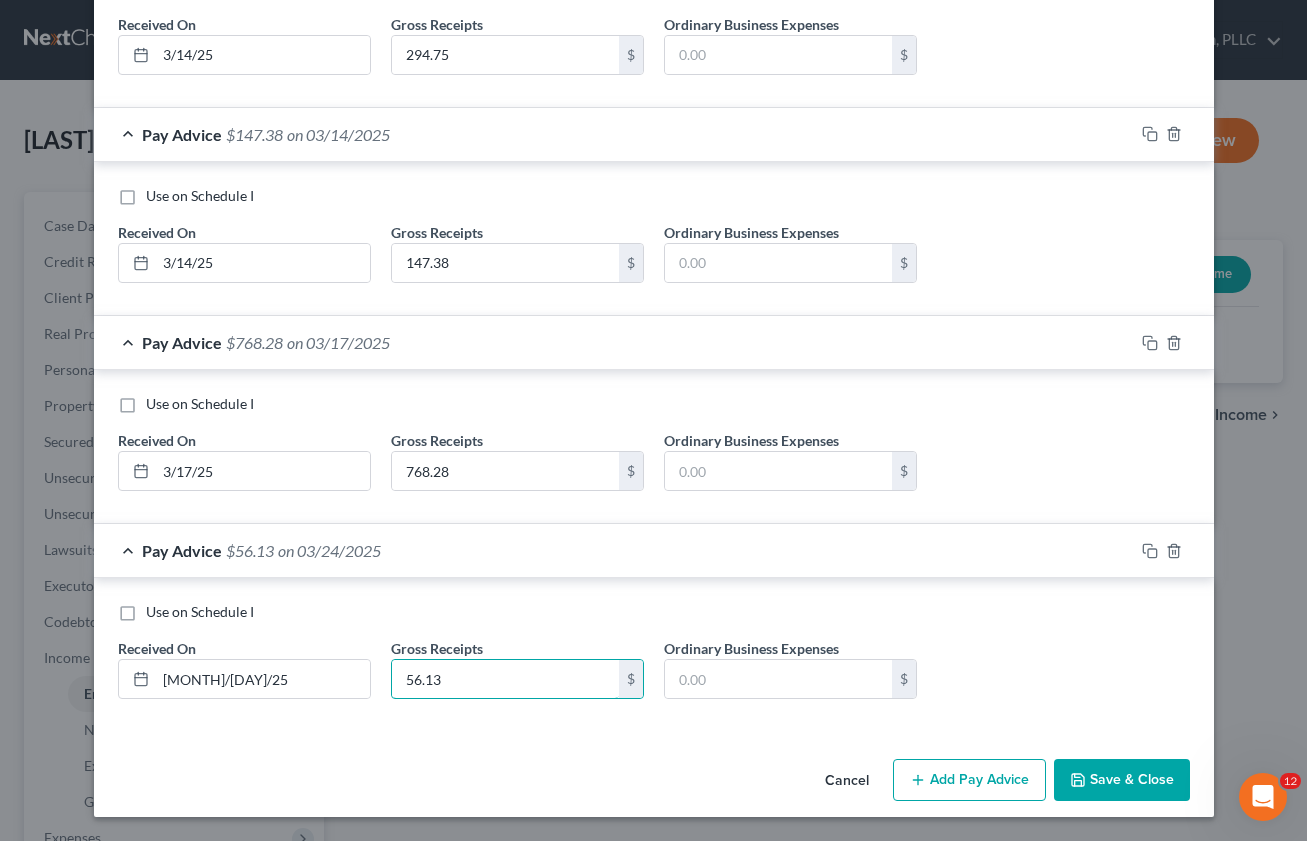 type on "56.13" 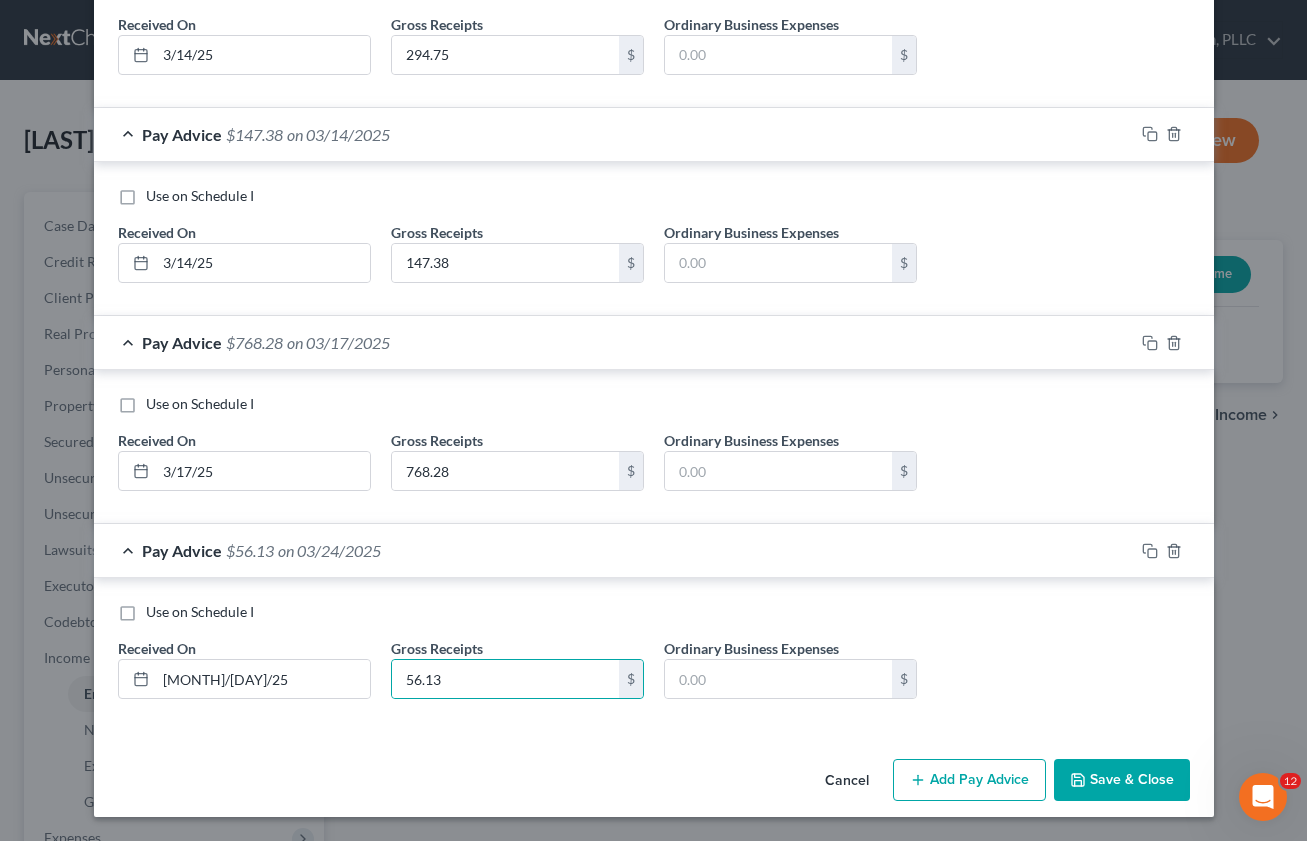 click on "Add Pay Advice" at bounding box center (969, 780) 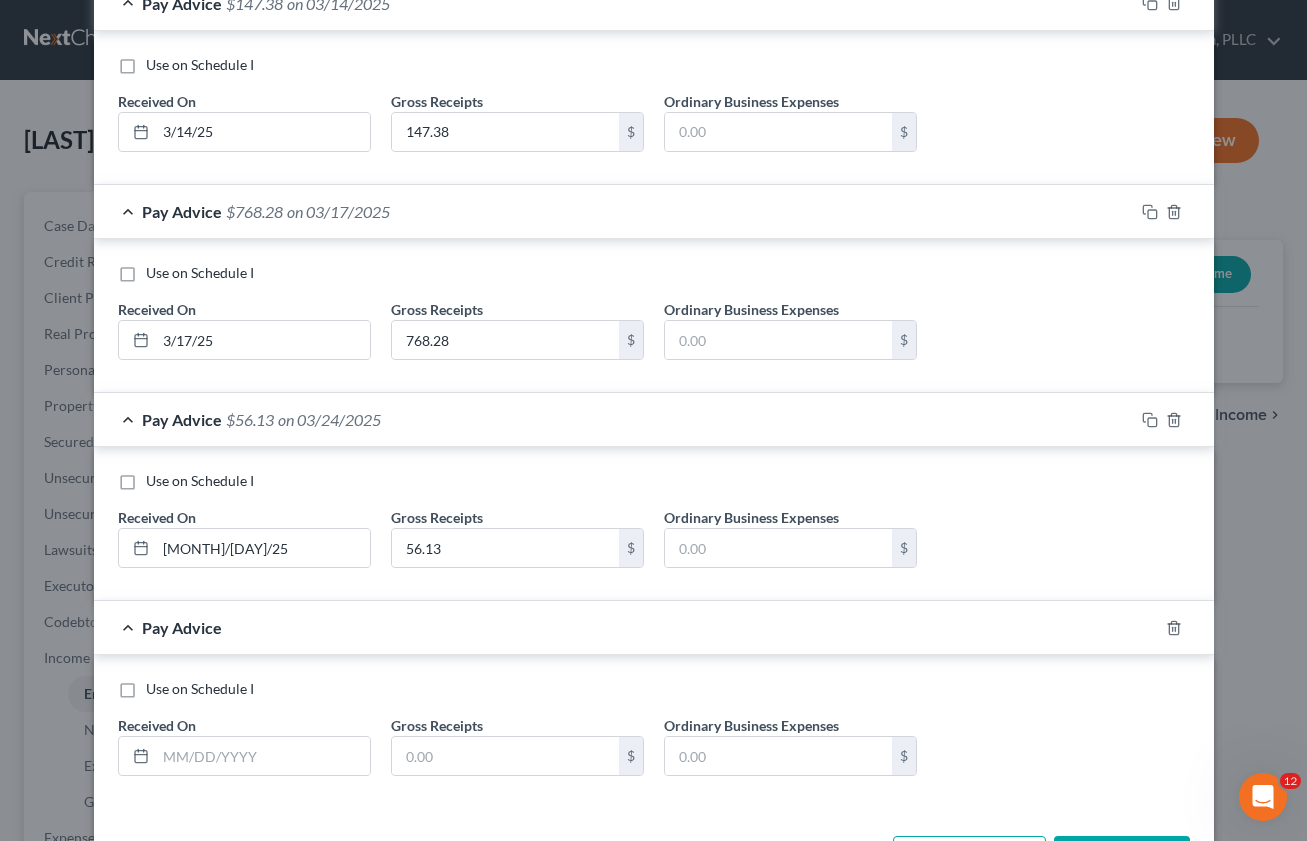 scroll, scrollTop: 5523, scrollLeft: 0, axis: vertical 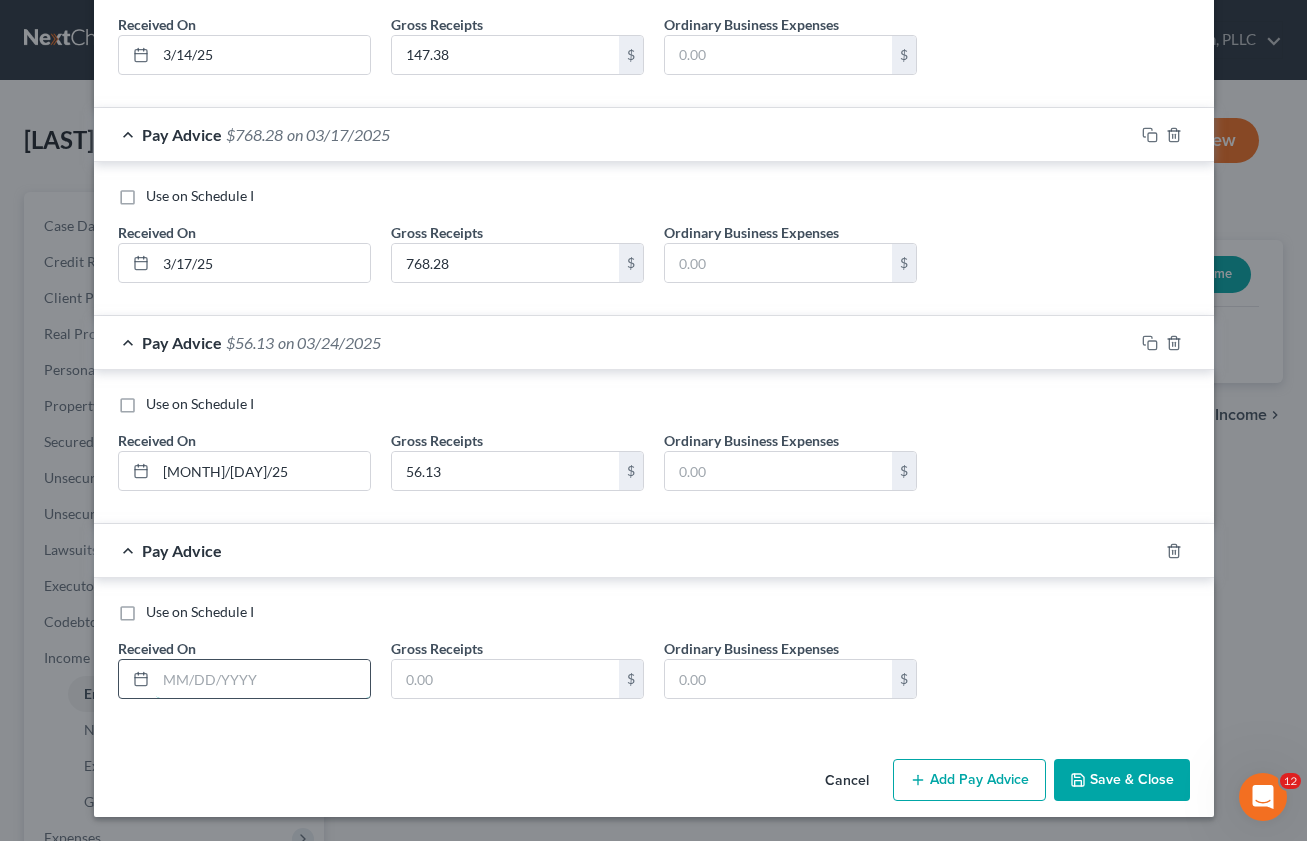 click at bounding box center [263, 679] 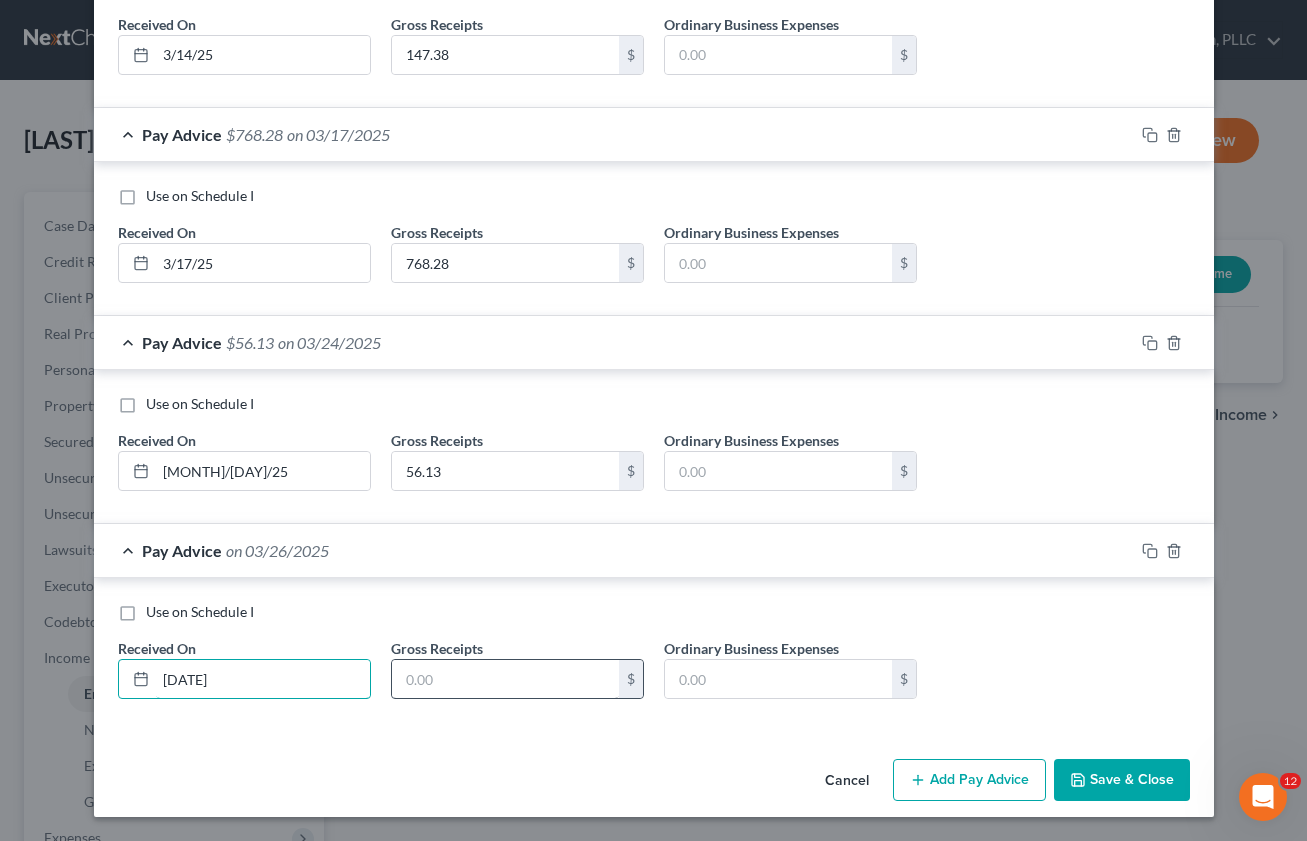 type on "[DATE]" 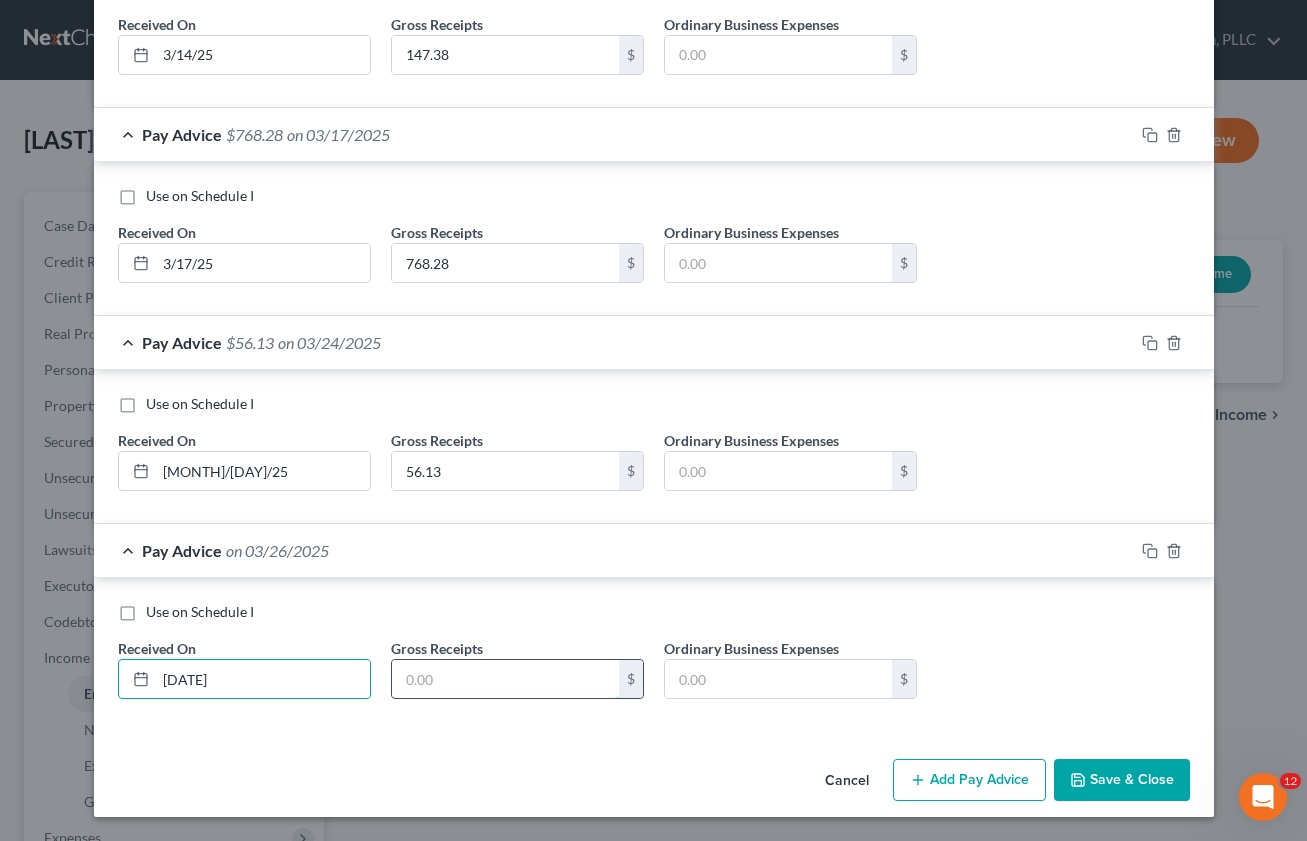 click at bounding box center [505, 679] 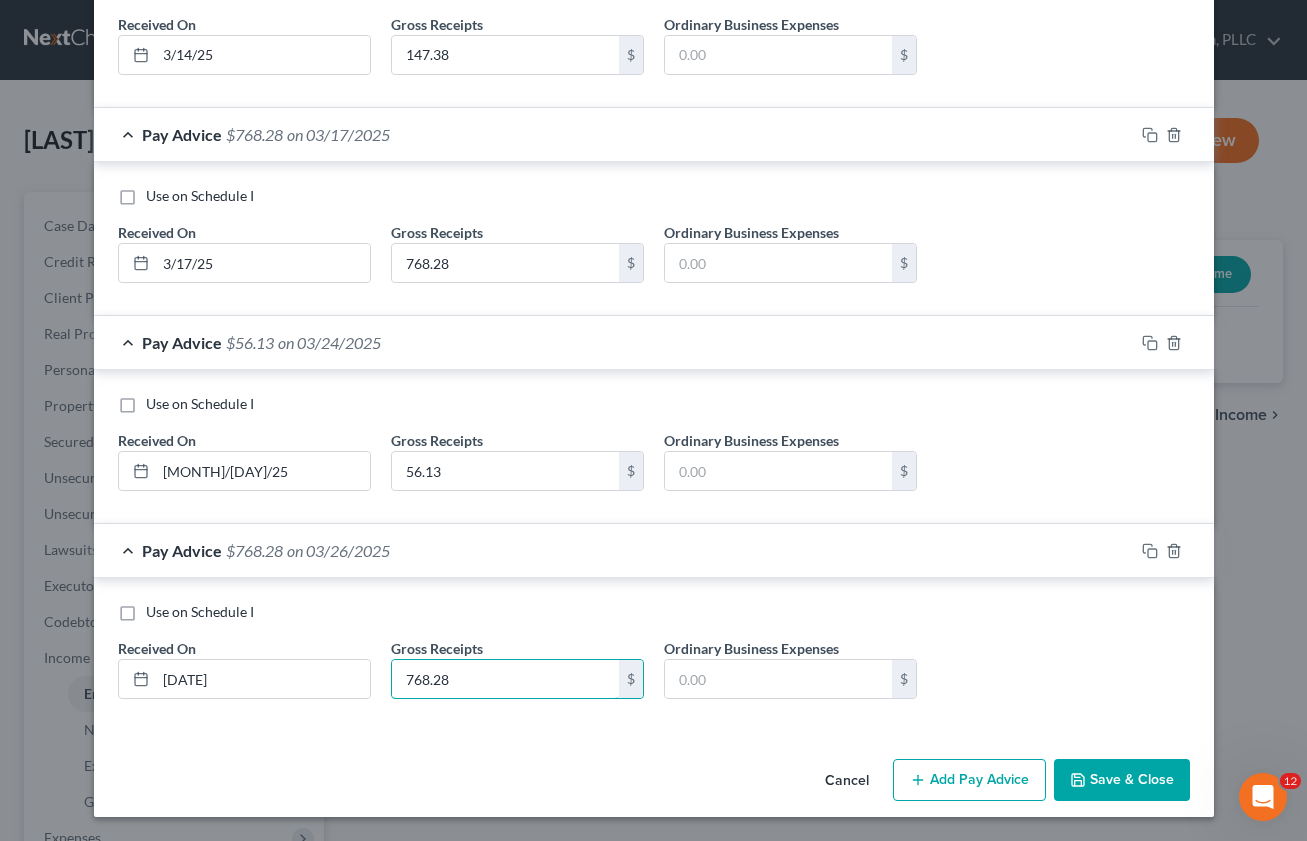 type on "768.28" 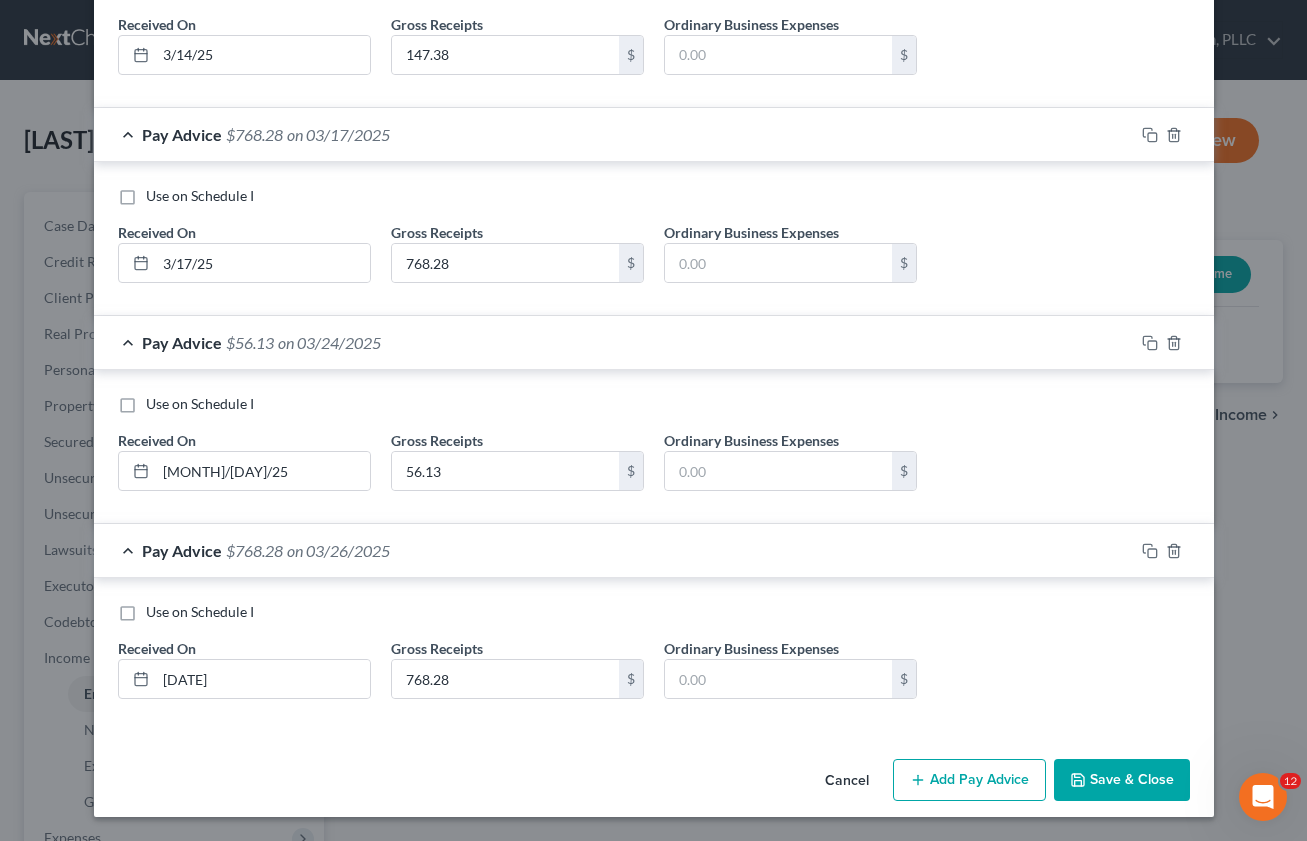 click 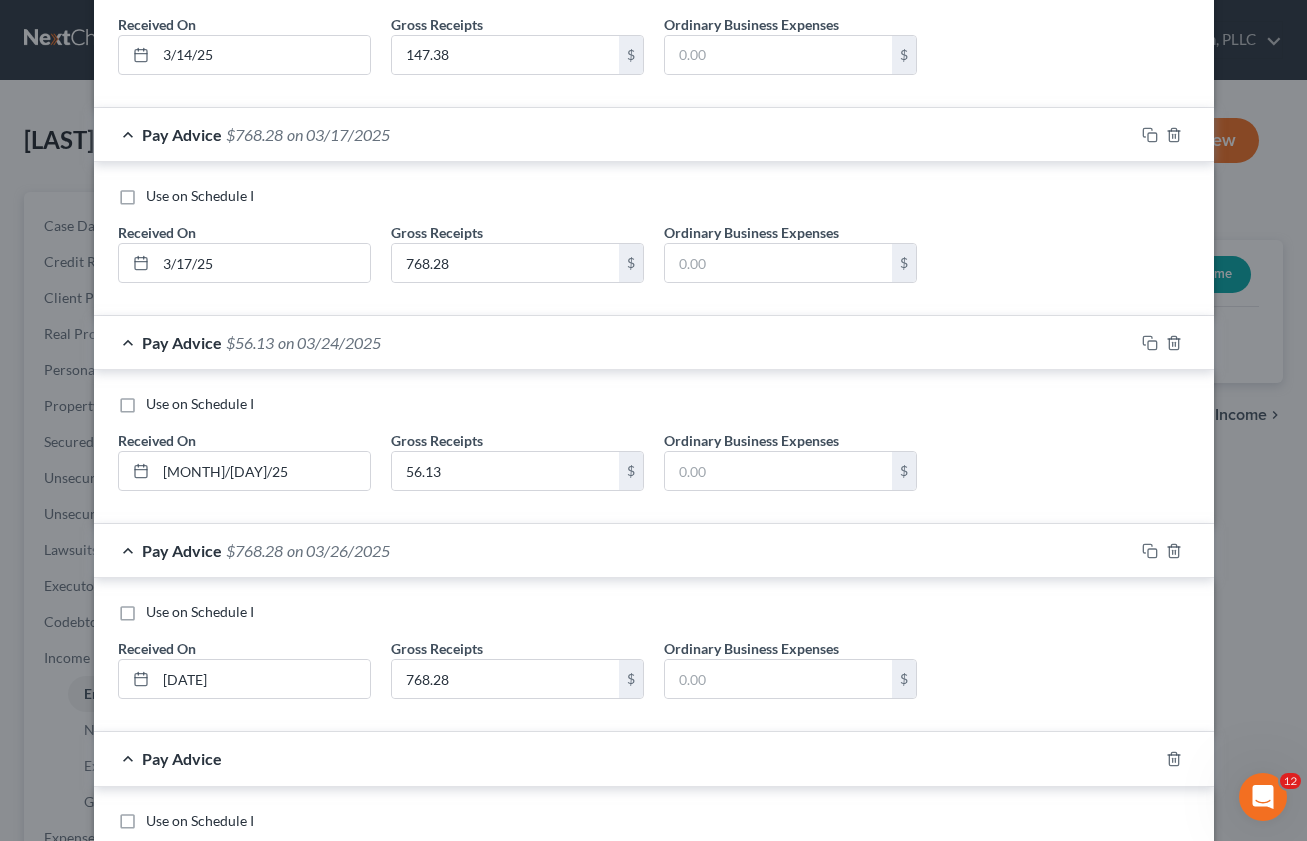 scroll, scrollTop: 5731, scrollLeft: 0, axis: vertical 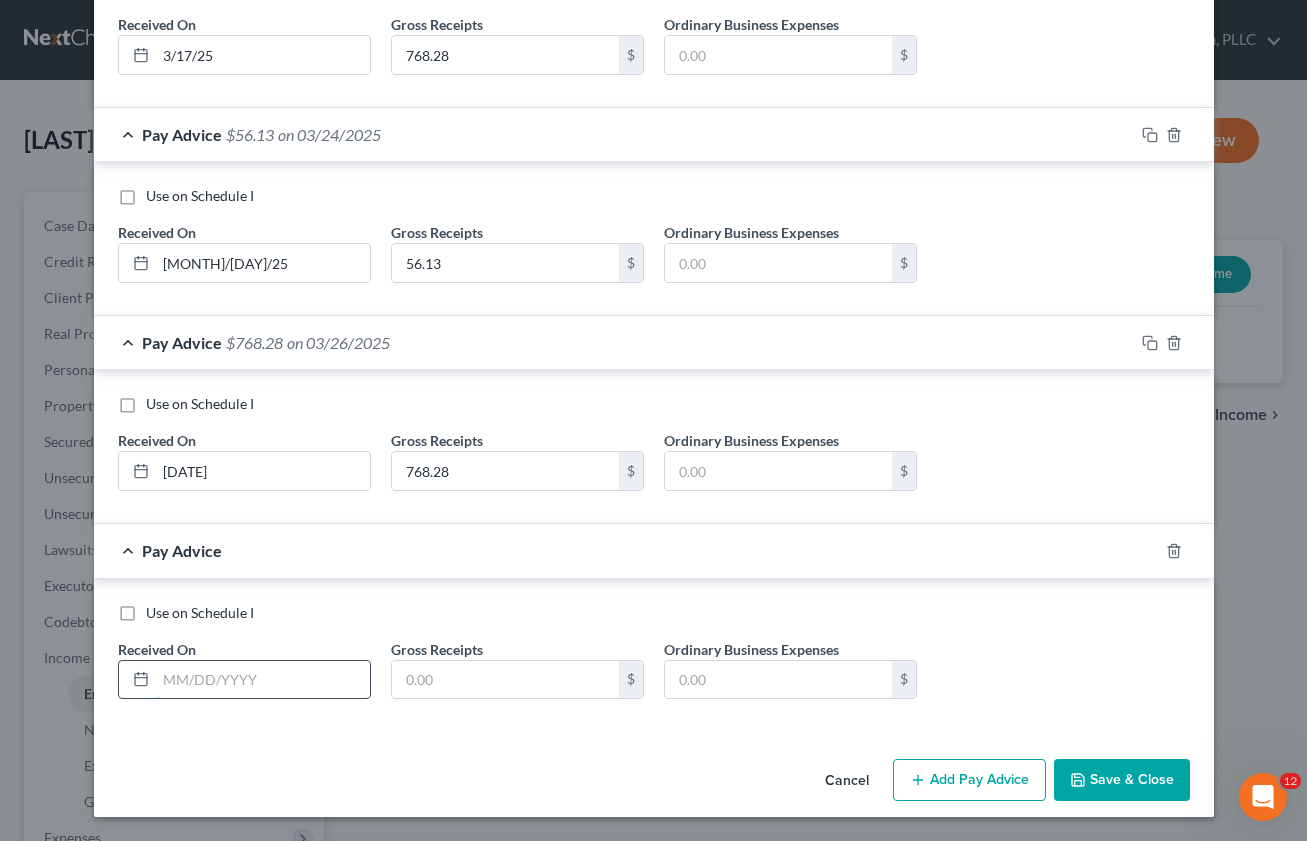 click at bounding box center (263, 680) 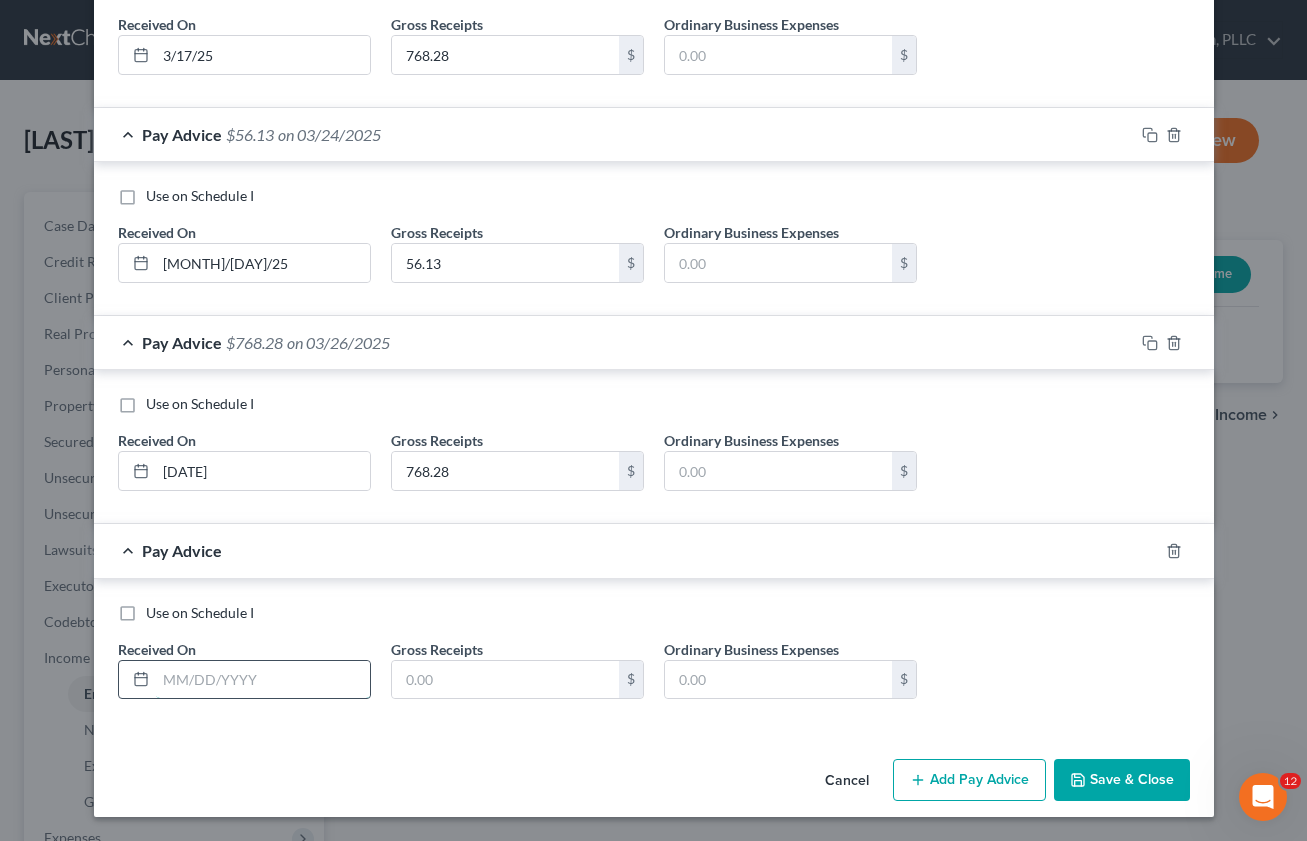 click at bounding box center (263, 680) 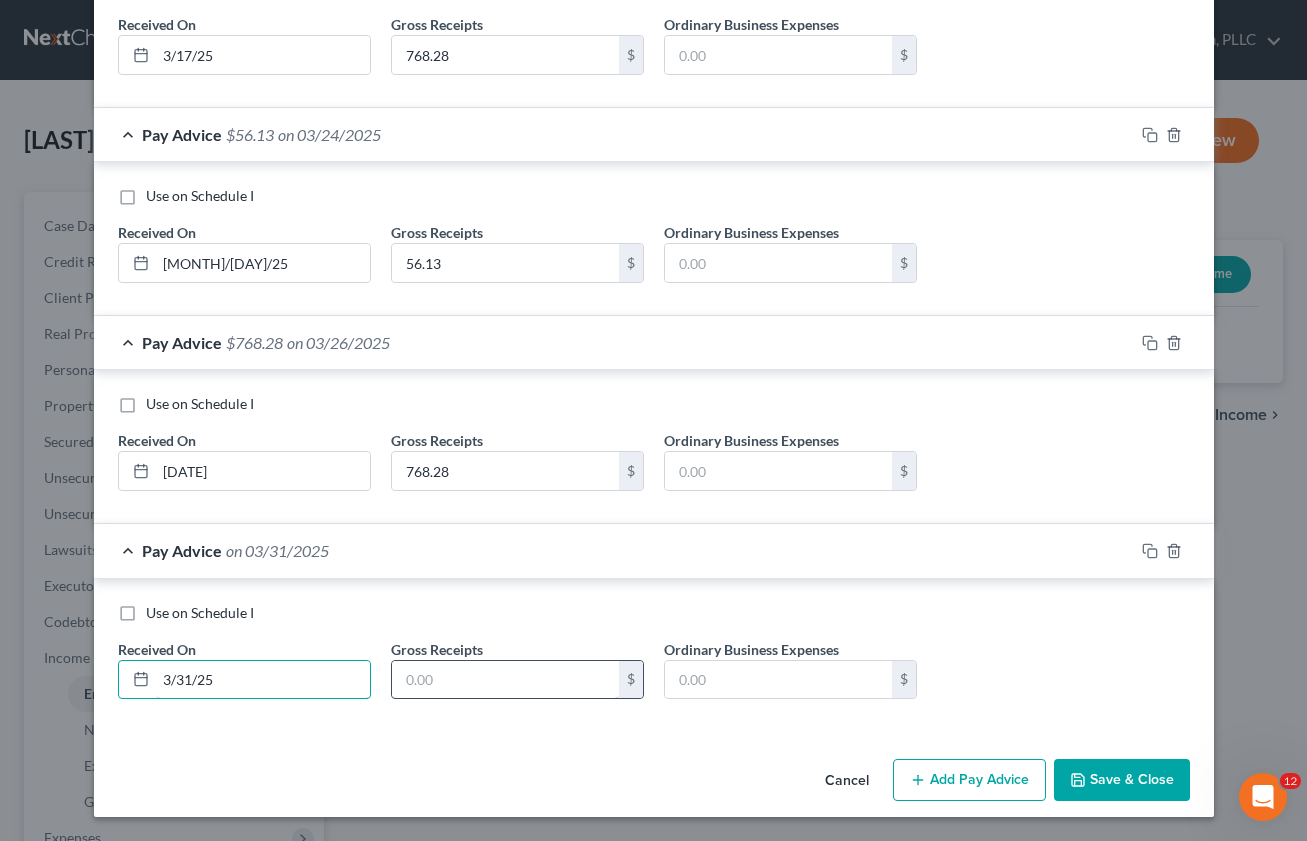 type on "3/31/25" 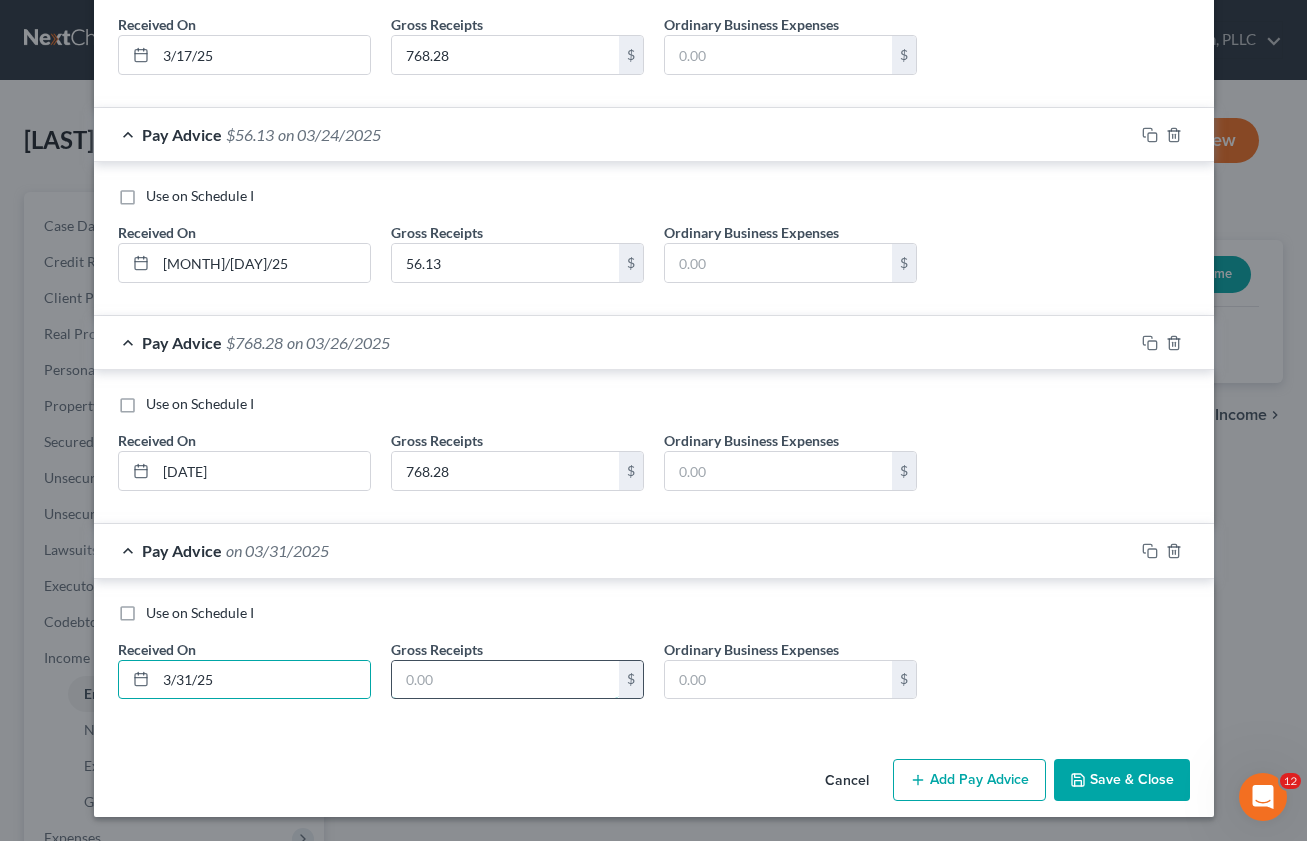 click at bounding box center [505, 680] 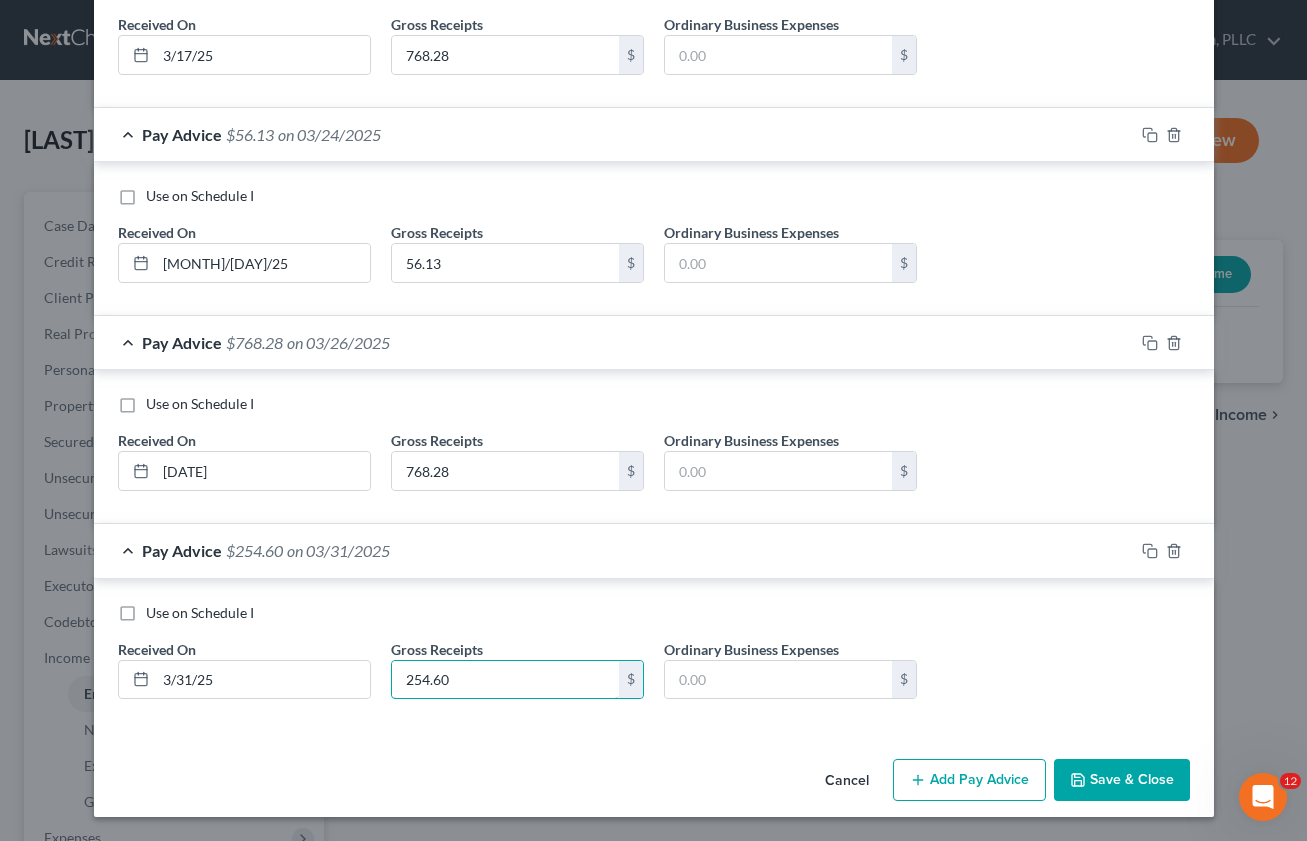 type on "254.60" 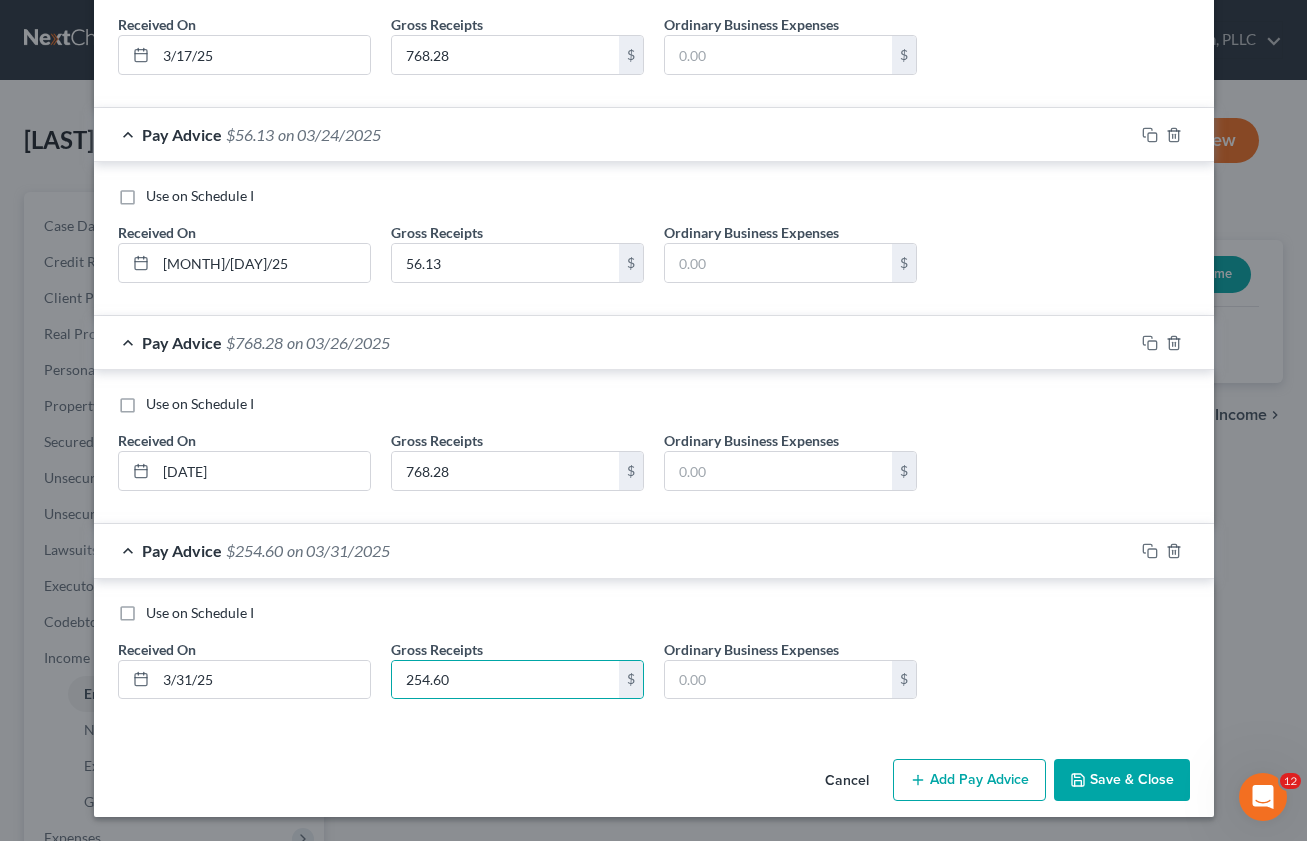 click on "Add Pay Advice" at bounding box center (969, 780) 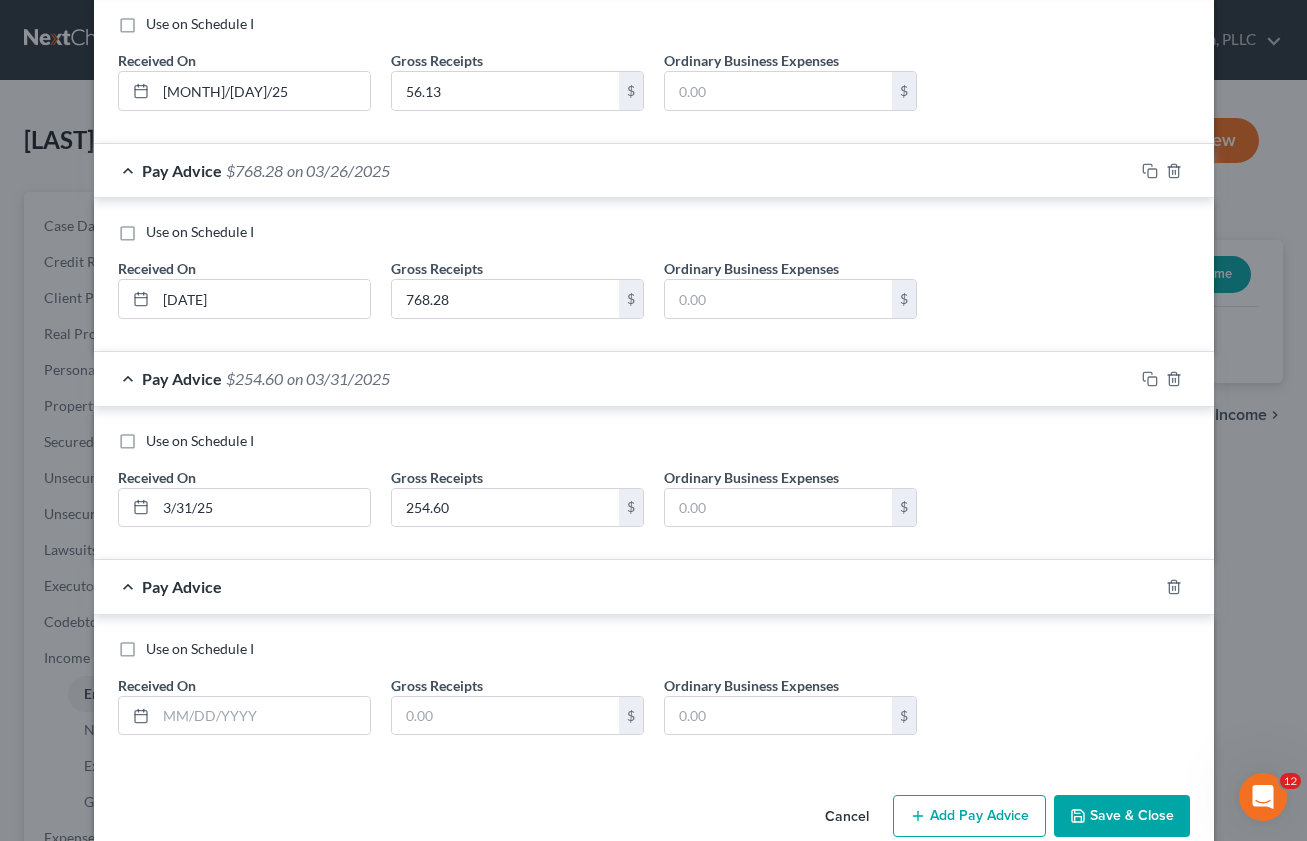 scroll, scrollTop: 5939, scrollLeft: 0, axis: vertical 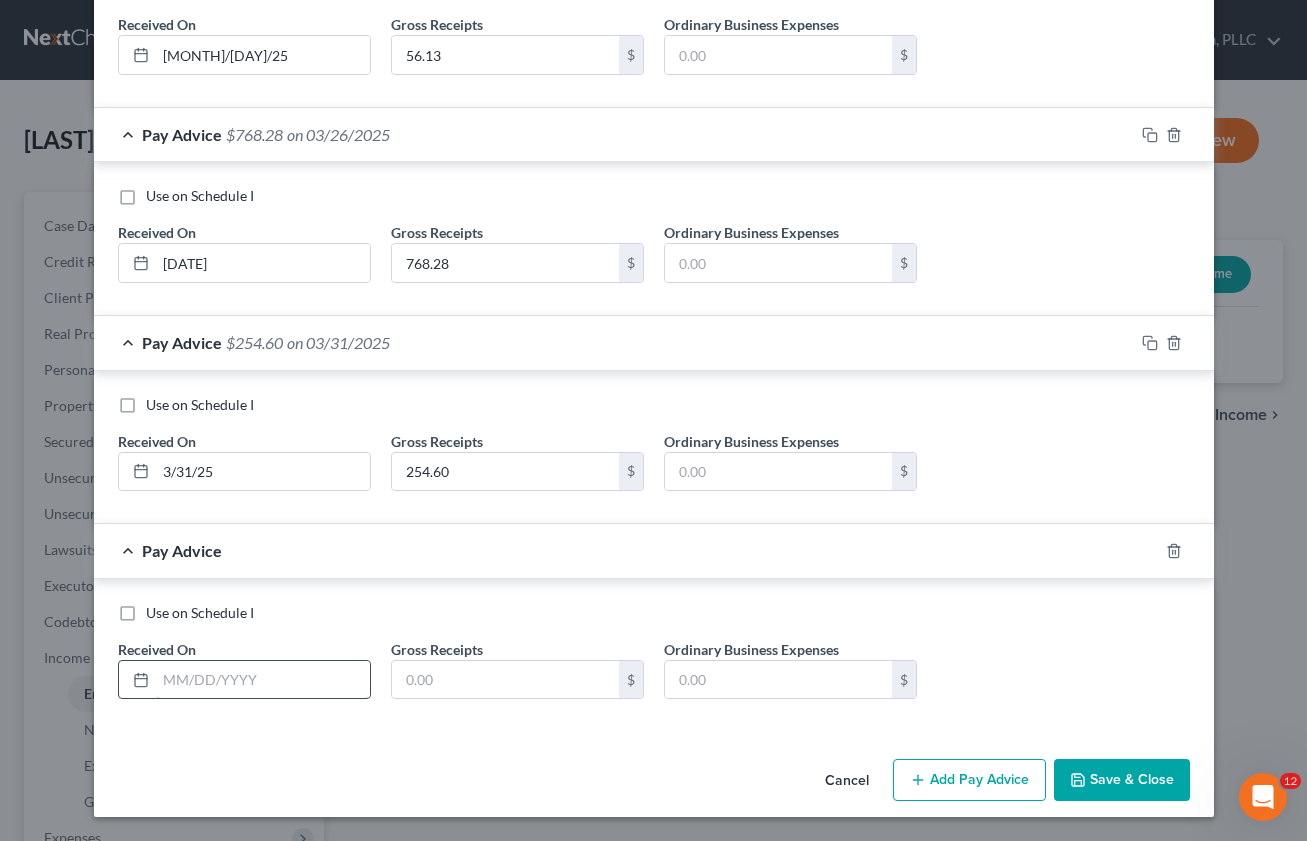 click at bounding box center [263, 680] 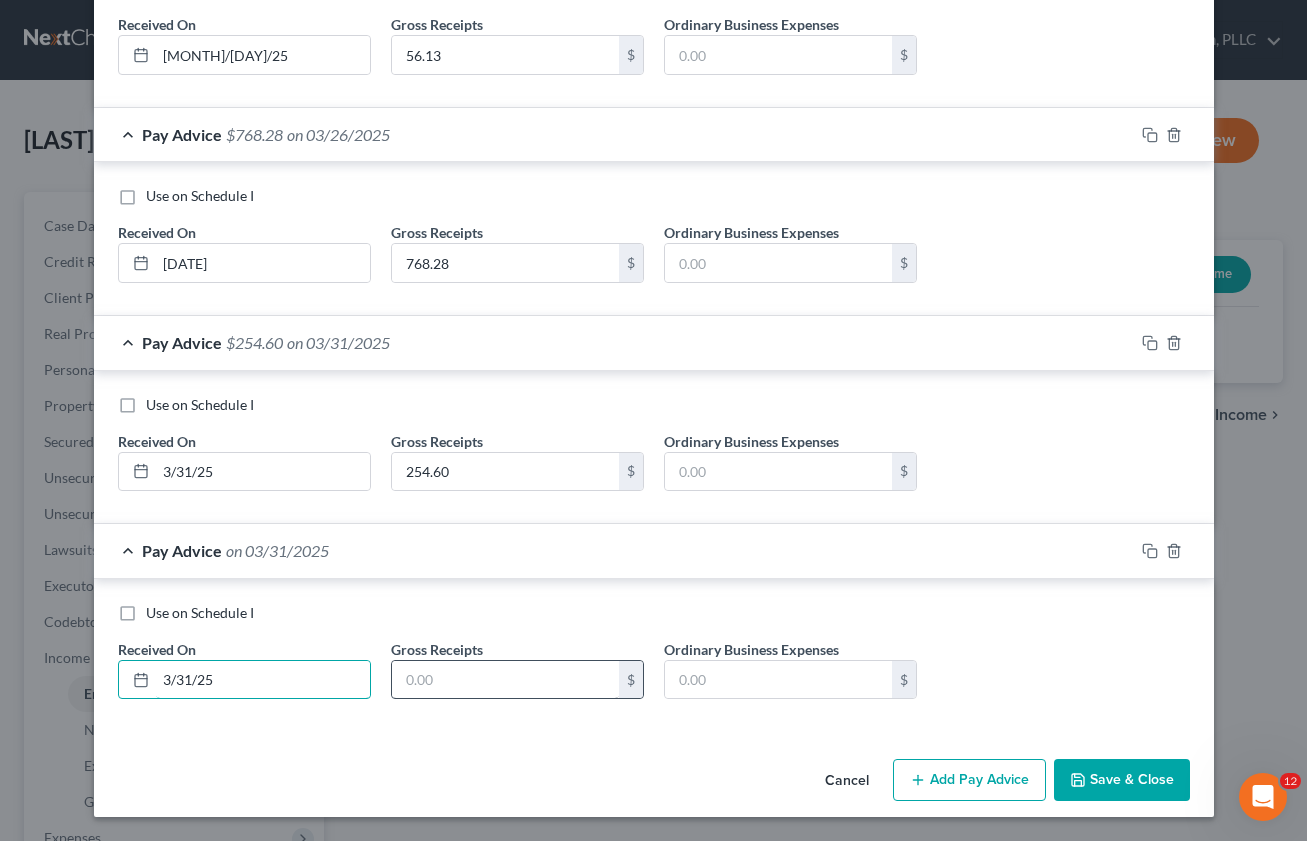 type on "3/31/25" 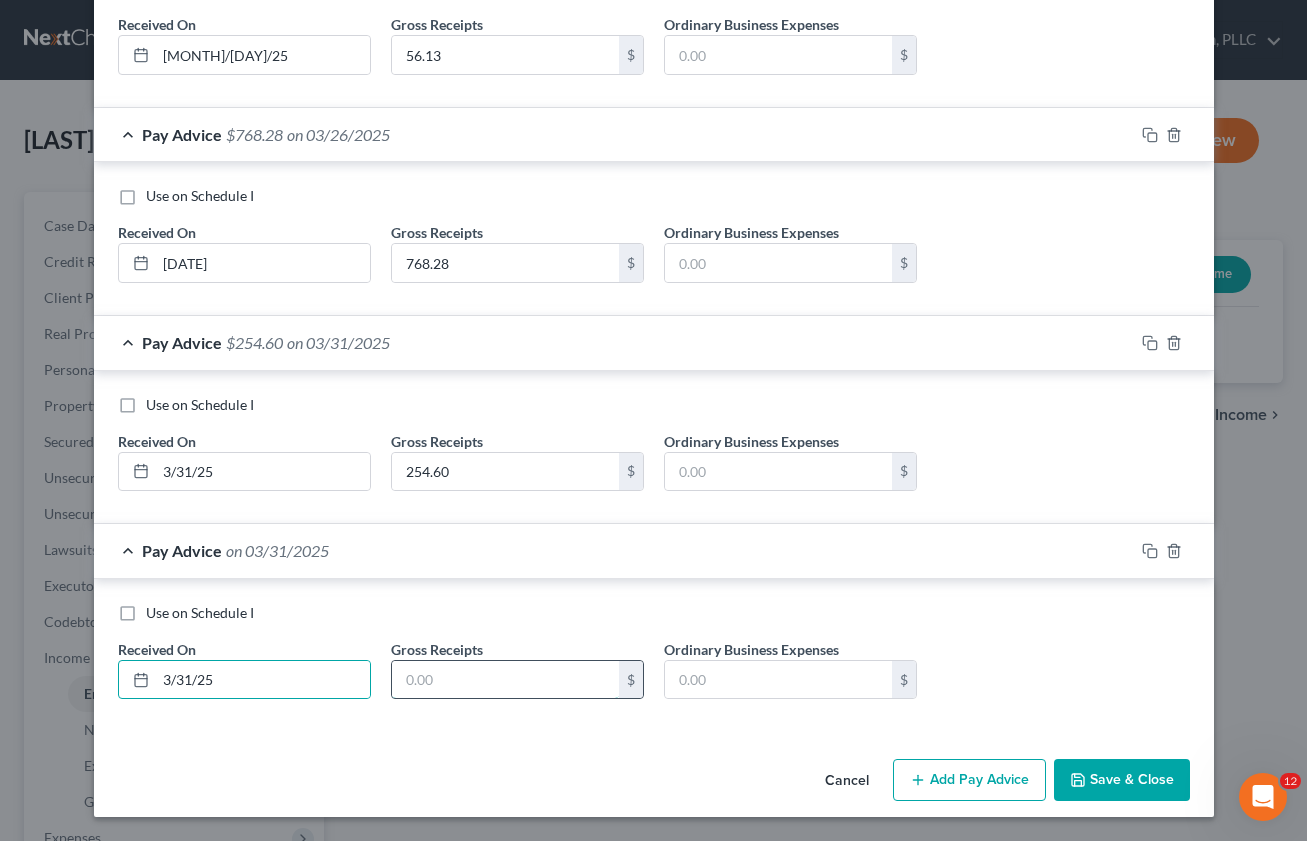 click at bounding box center (505, 680) 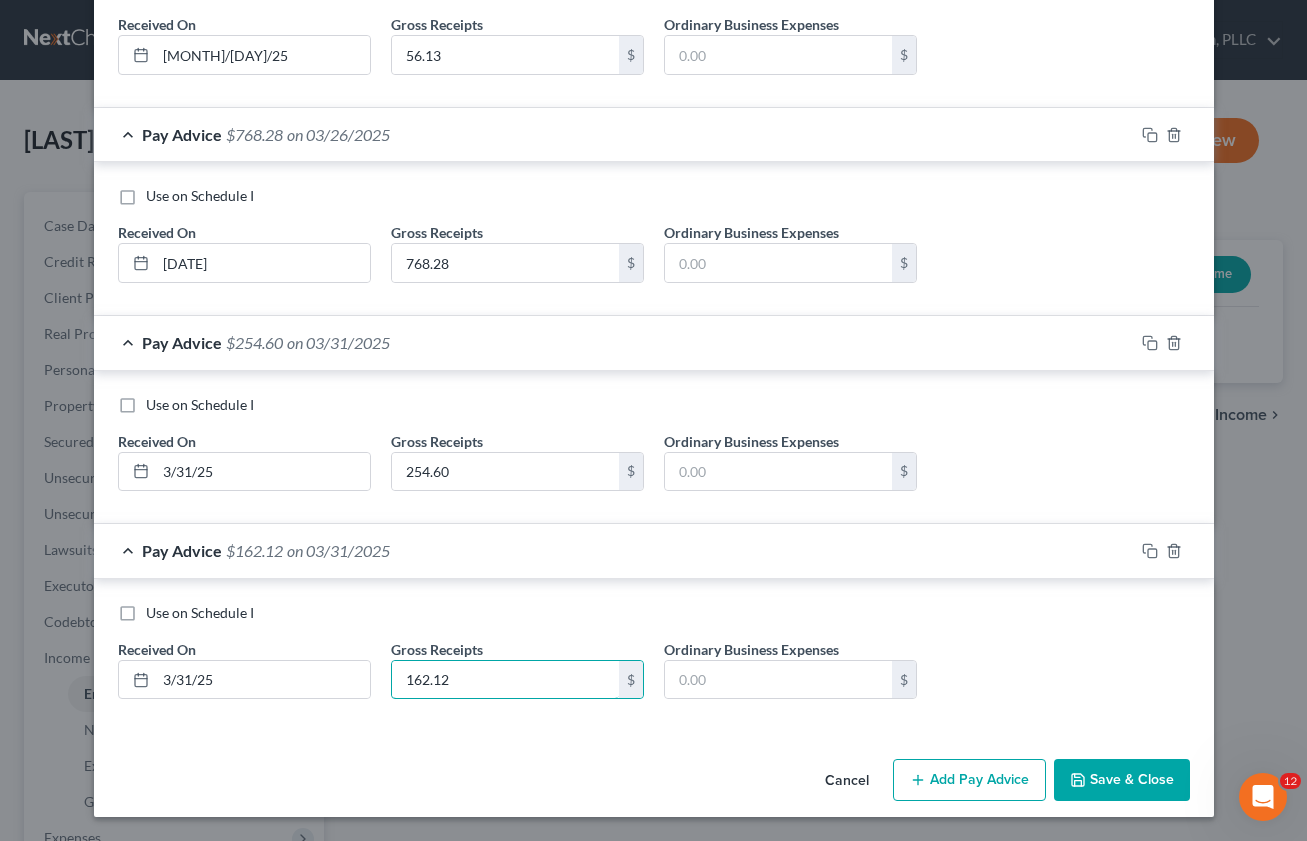 type on "162.12" 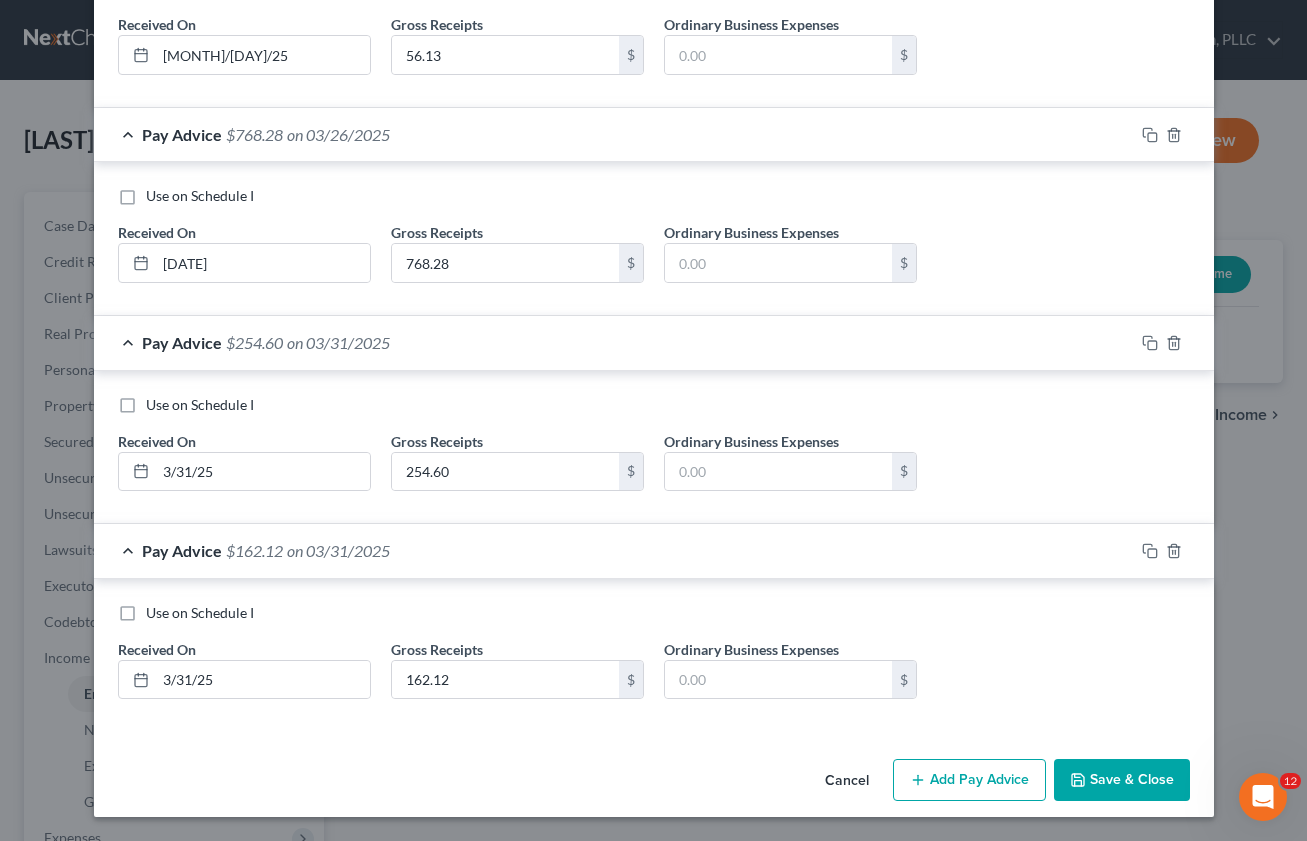 click on "Add Pay Advice" at bounding box center (969, 780) 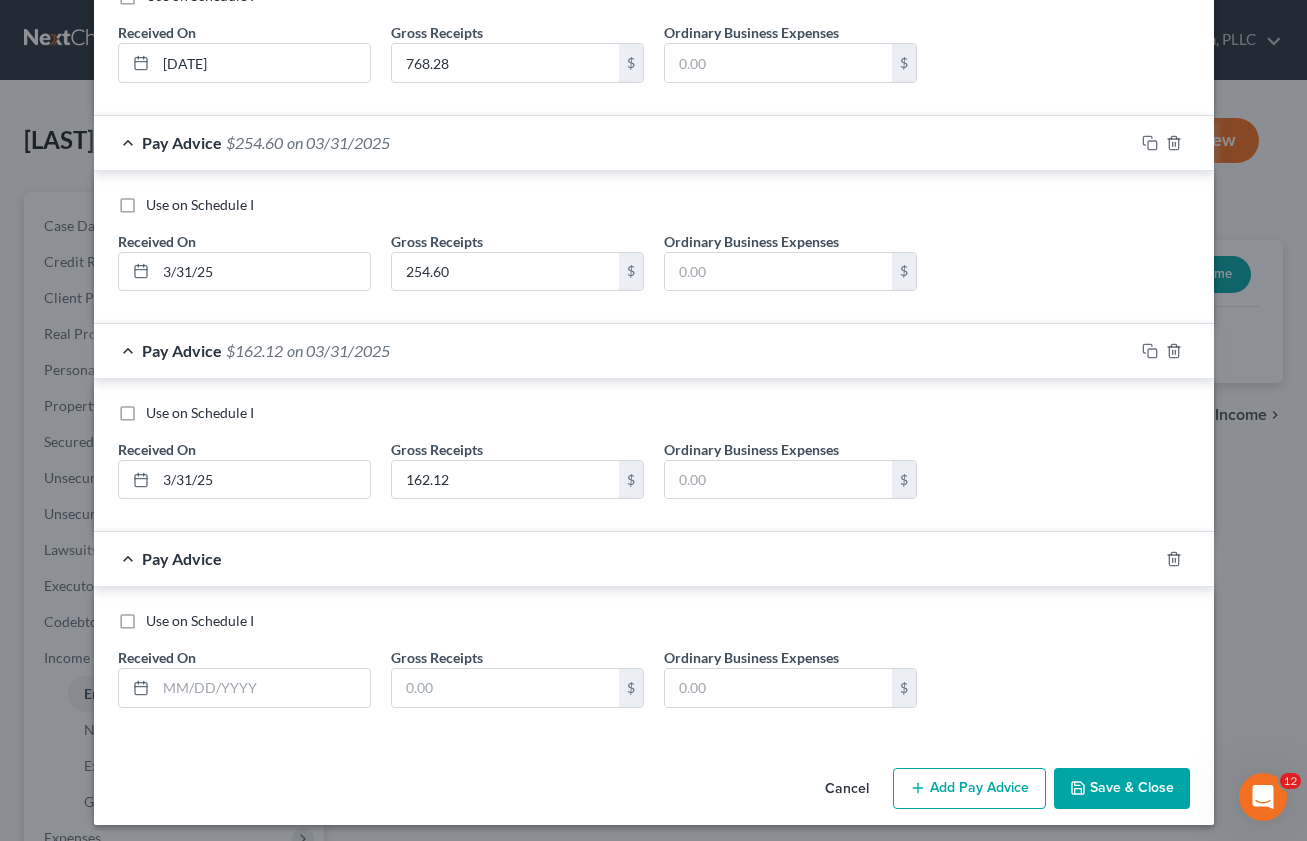 scroll, scrollTop: 6147, scrollLeft: 0, axis: vertical 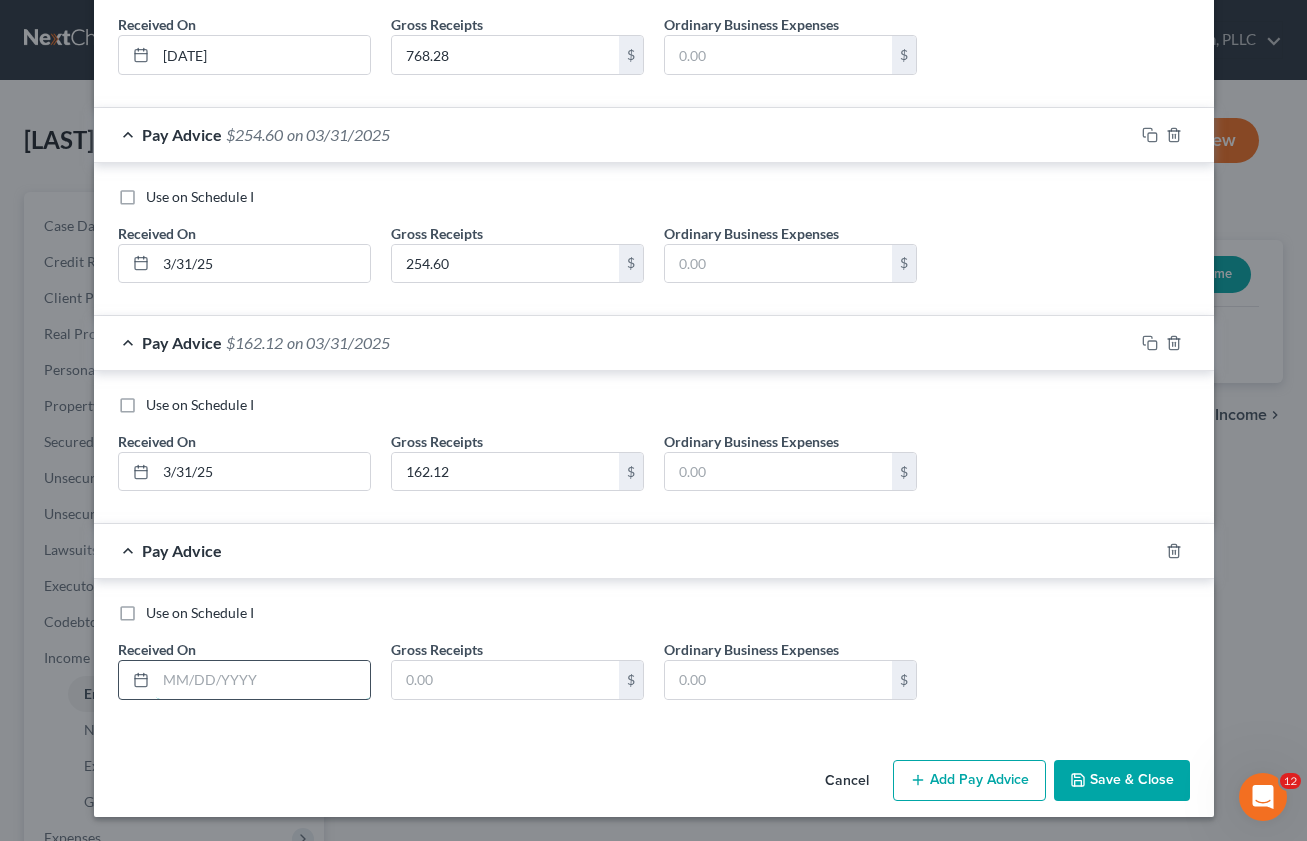 click at bounding box center (263, 680) 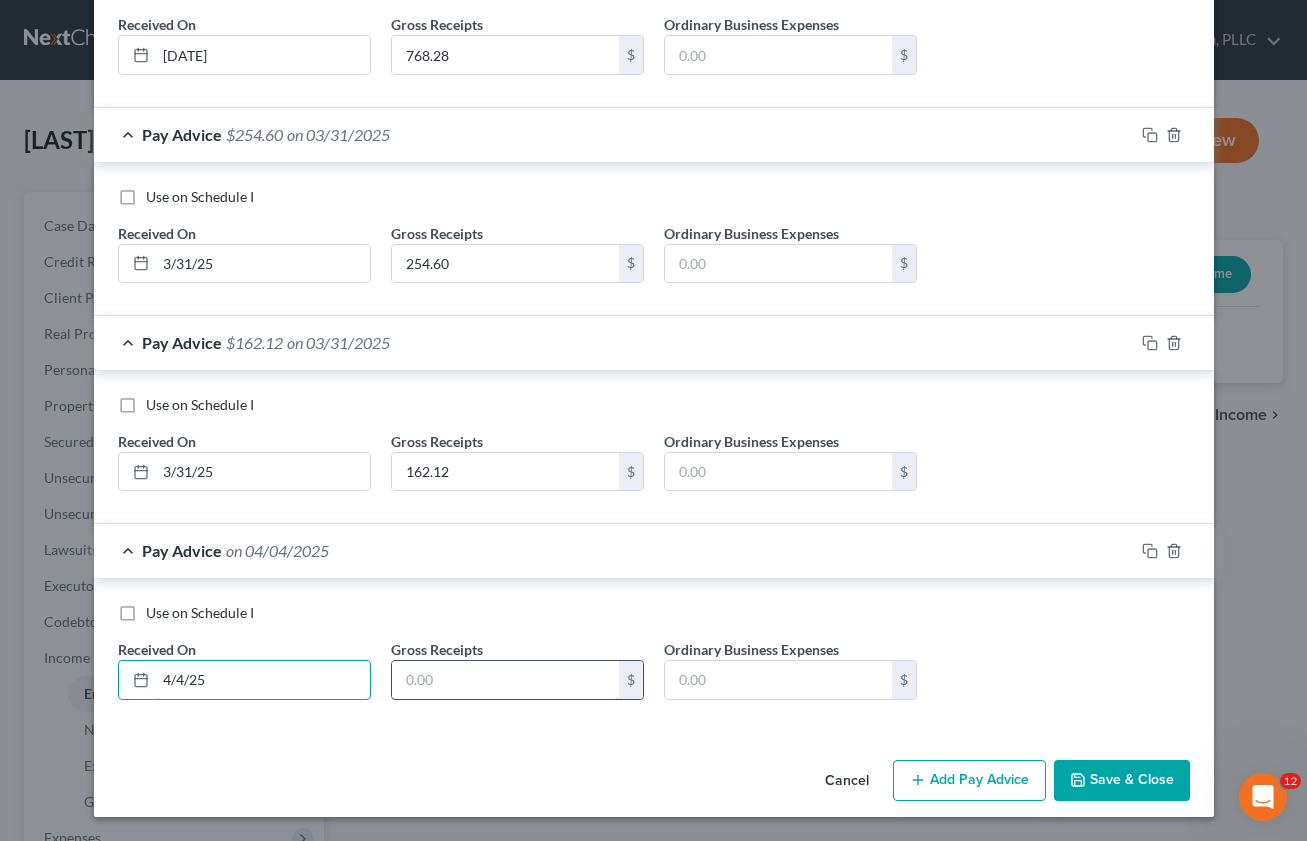 type on "4/4/25" 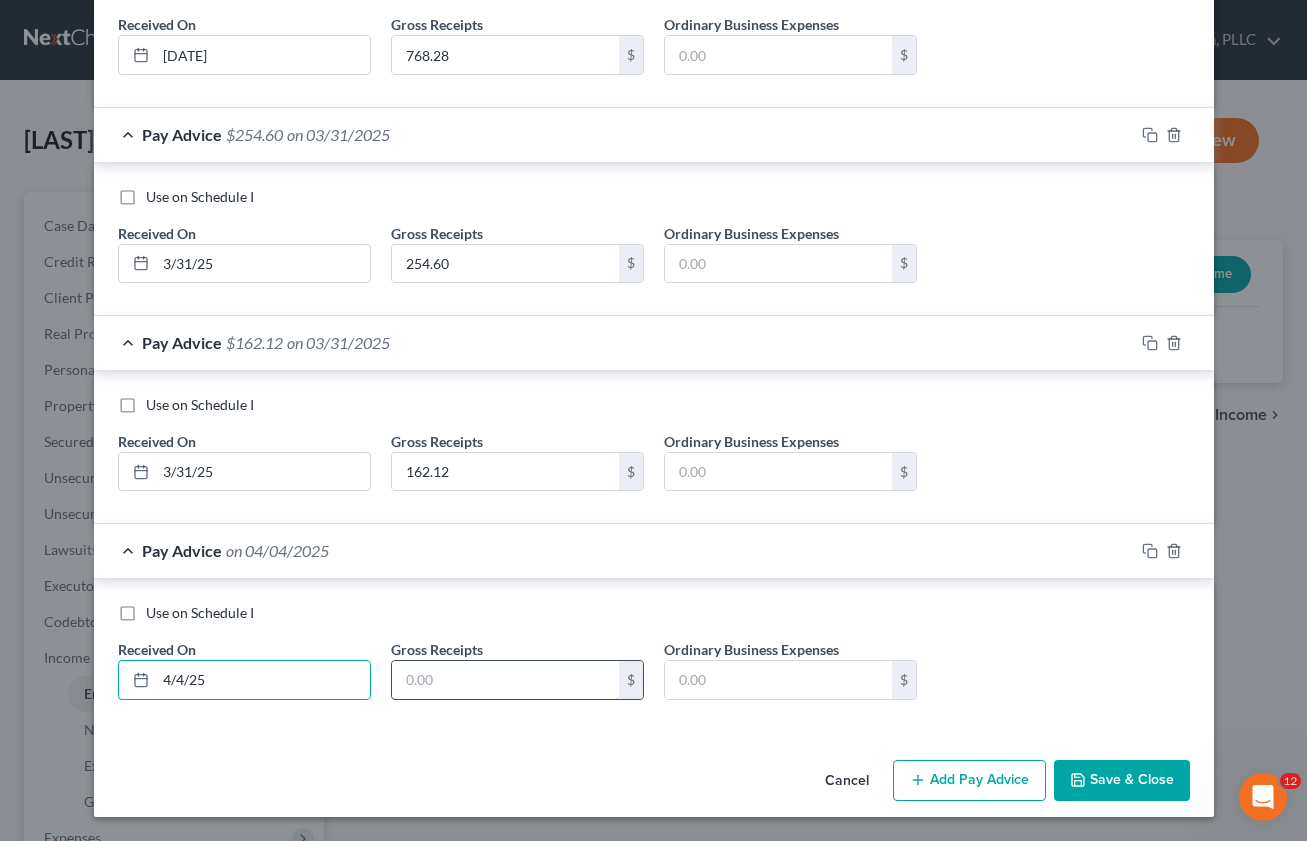 click at bounding box center (505, 680) 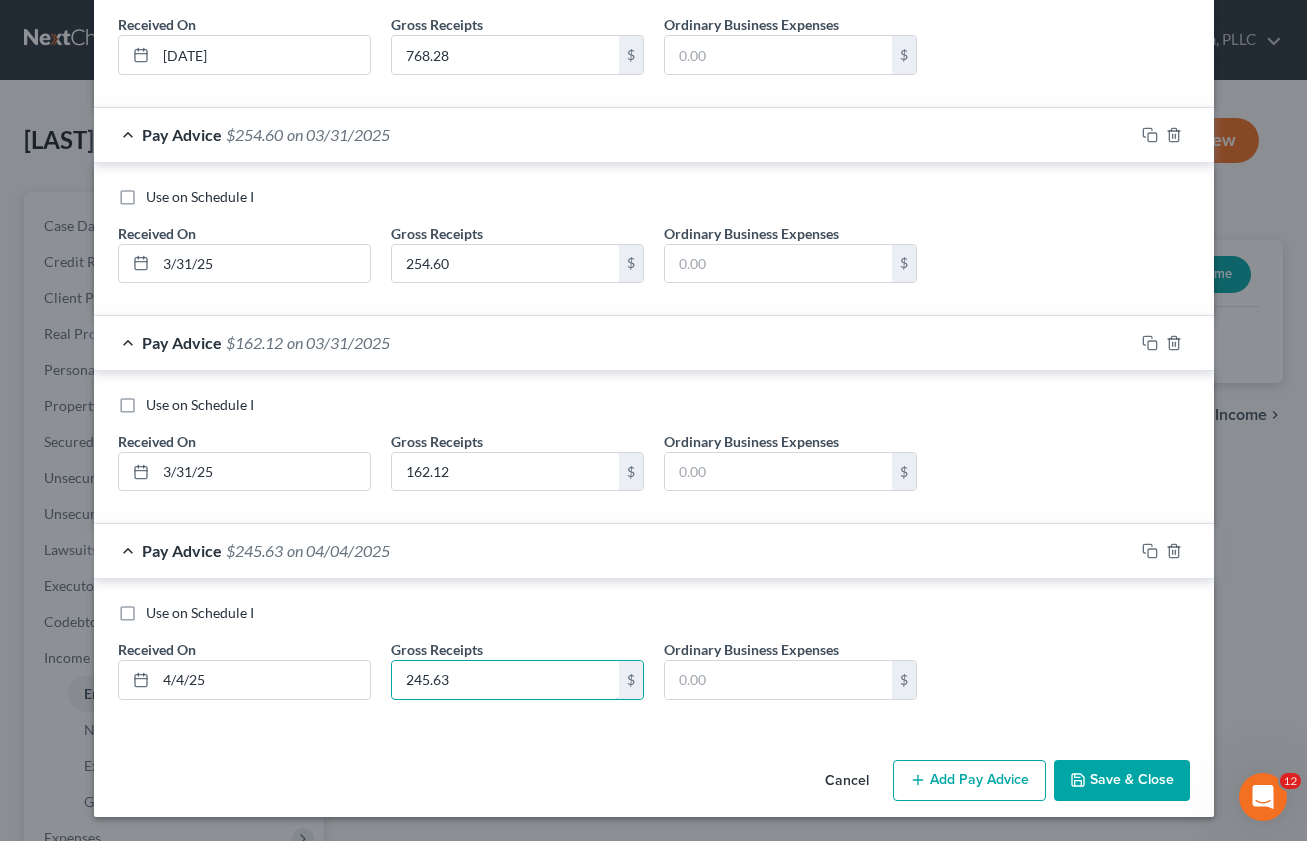 type on "245.63" 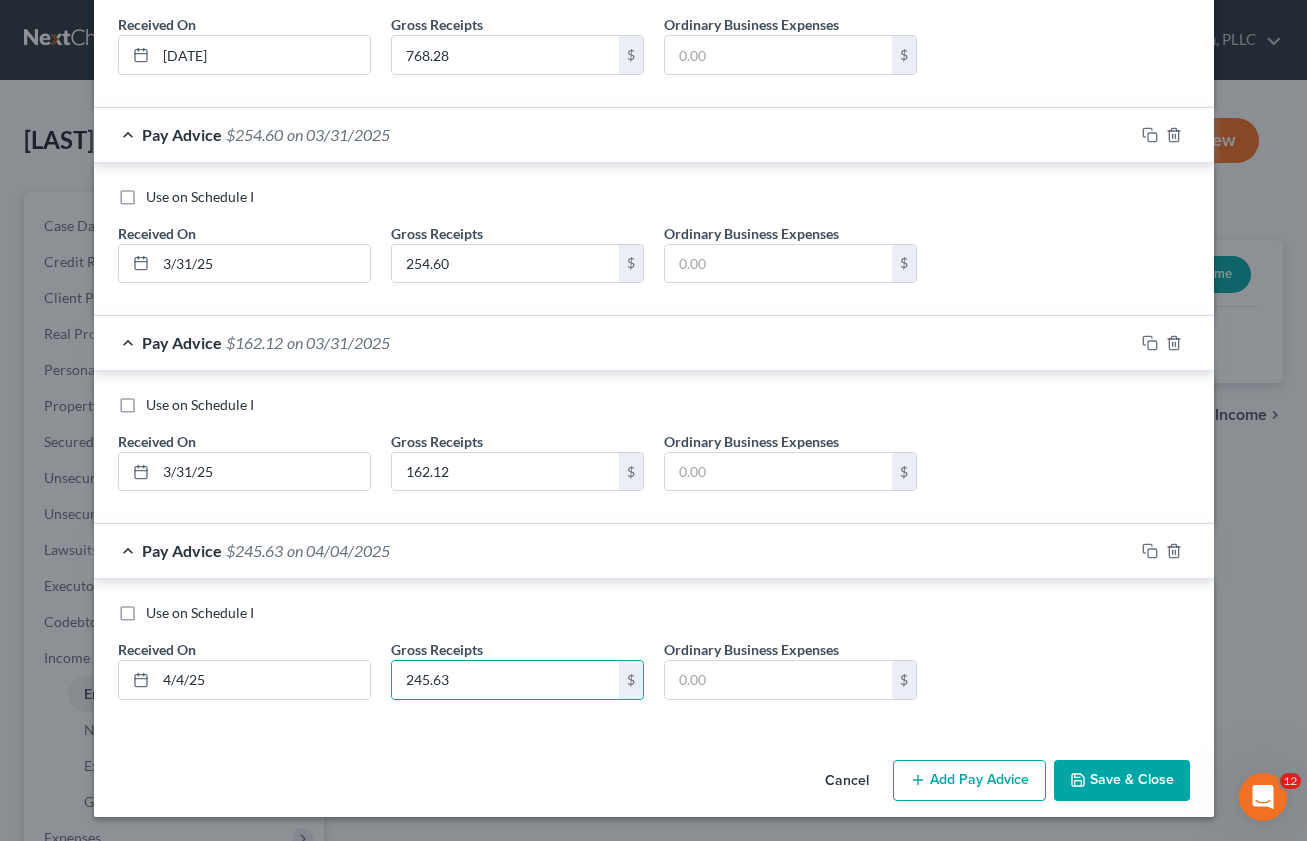 click on "Add Pay Advice" at bounding box center [969, 781] 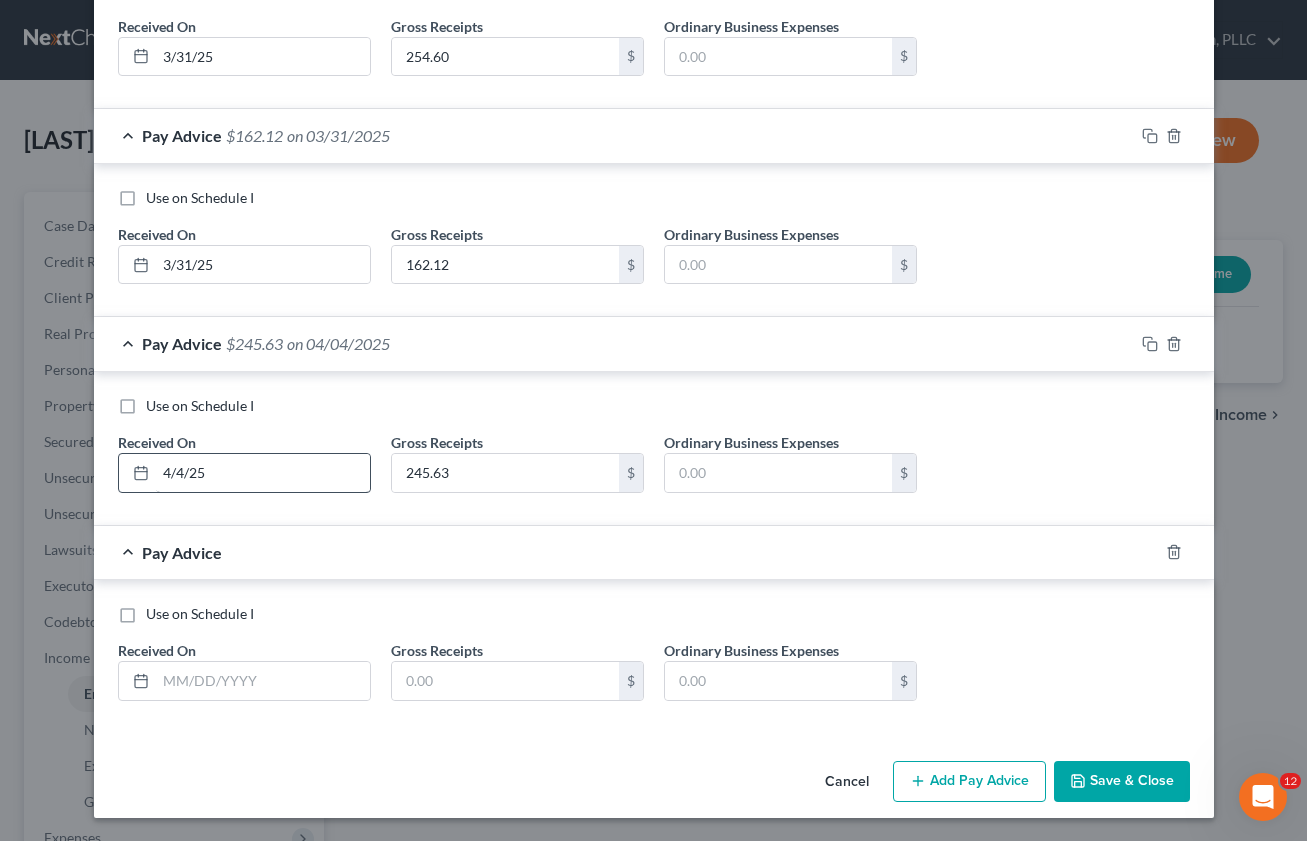 scroll, scrollTop: 6355, scrollLeft: 0, axis: vertical 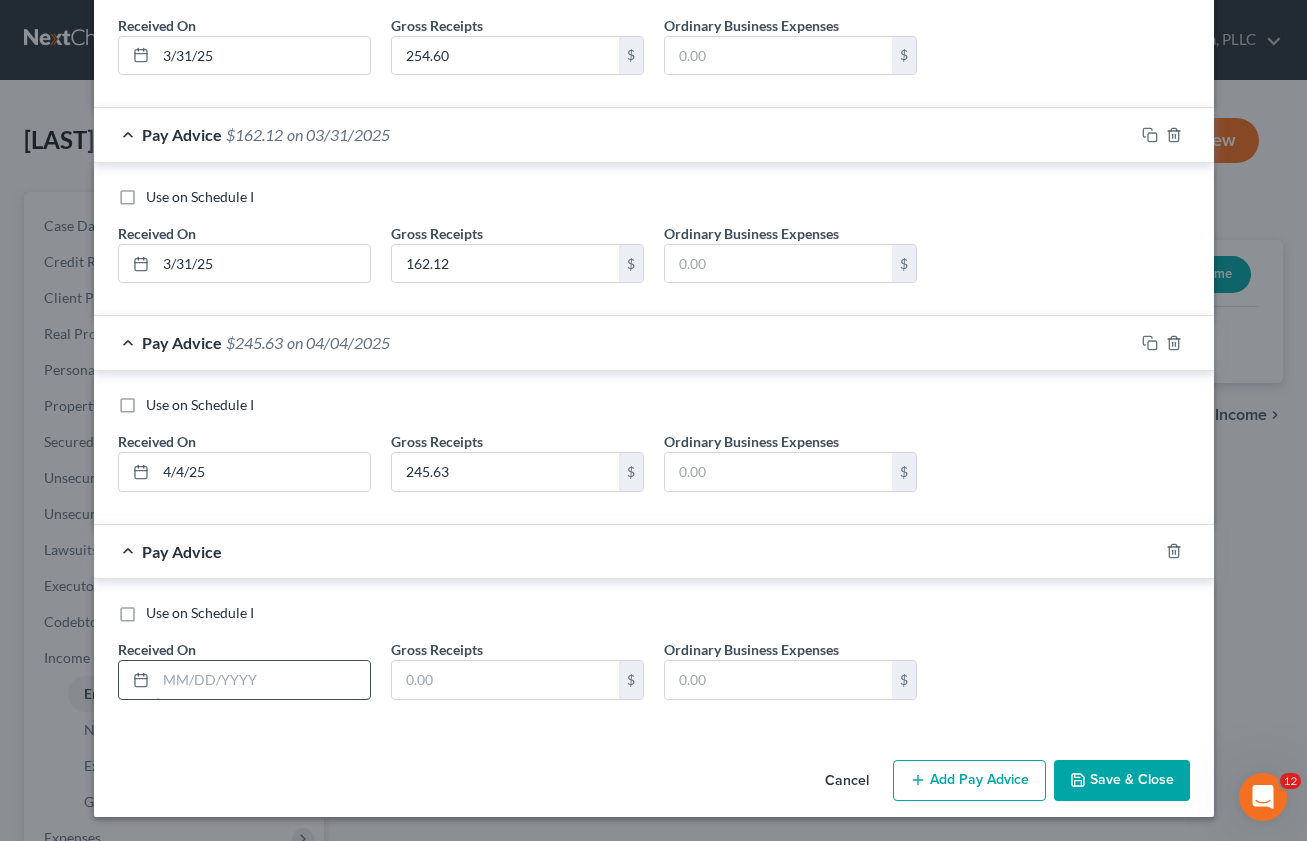 click at bounding box center (263, 680) 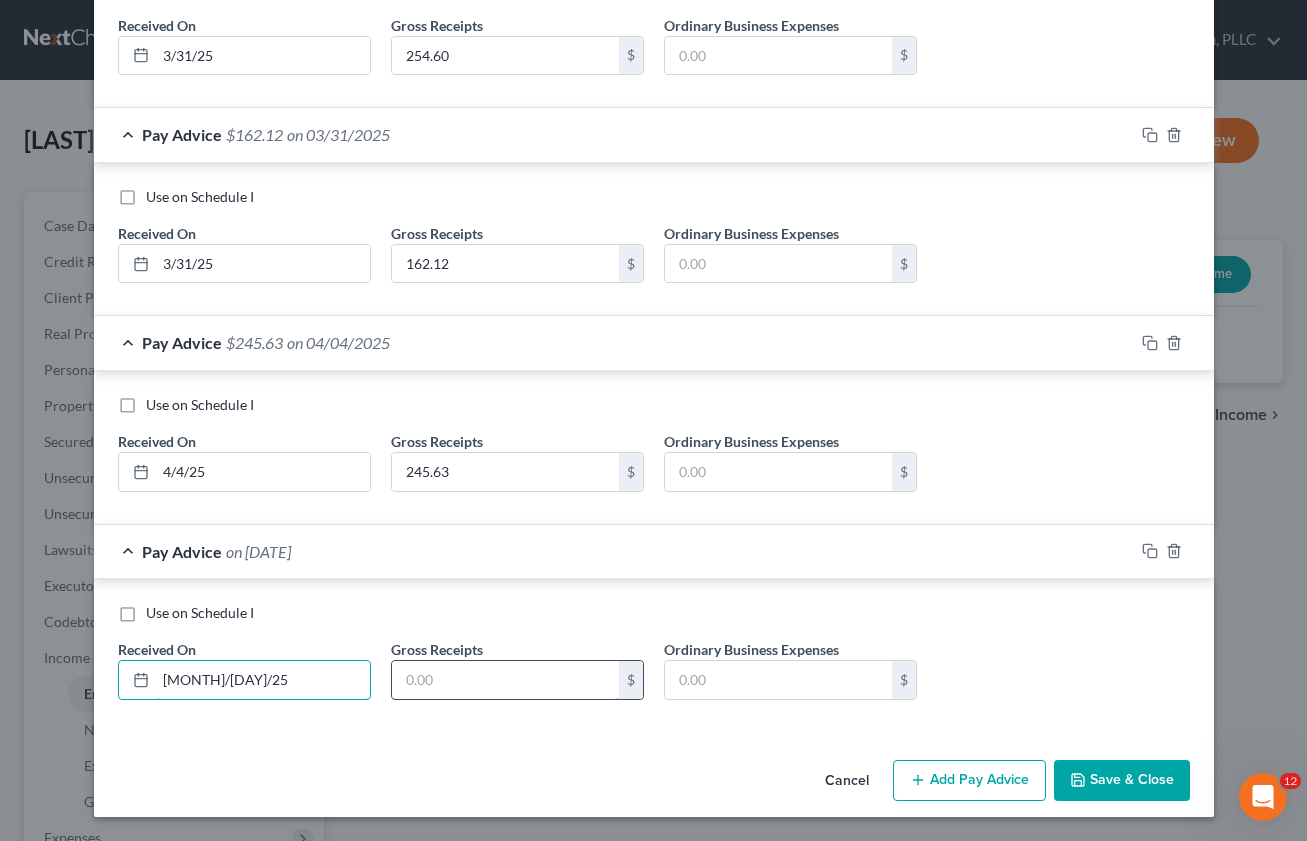 type on "[MONTH]/[DAY]/25" 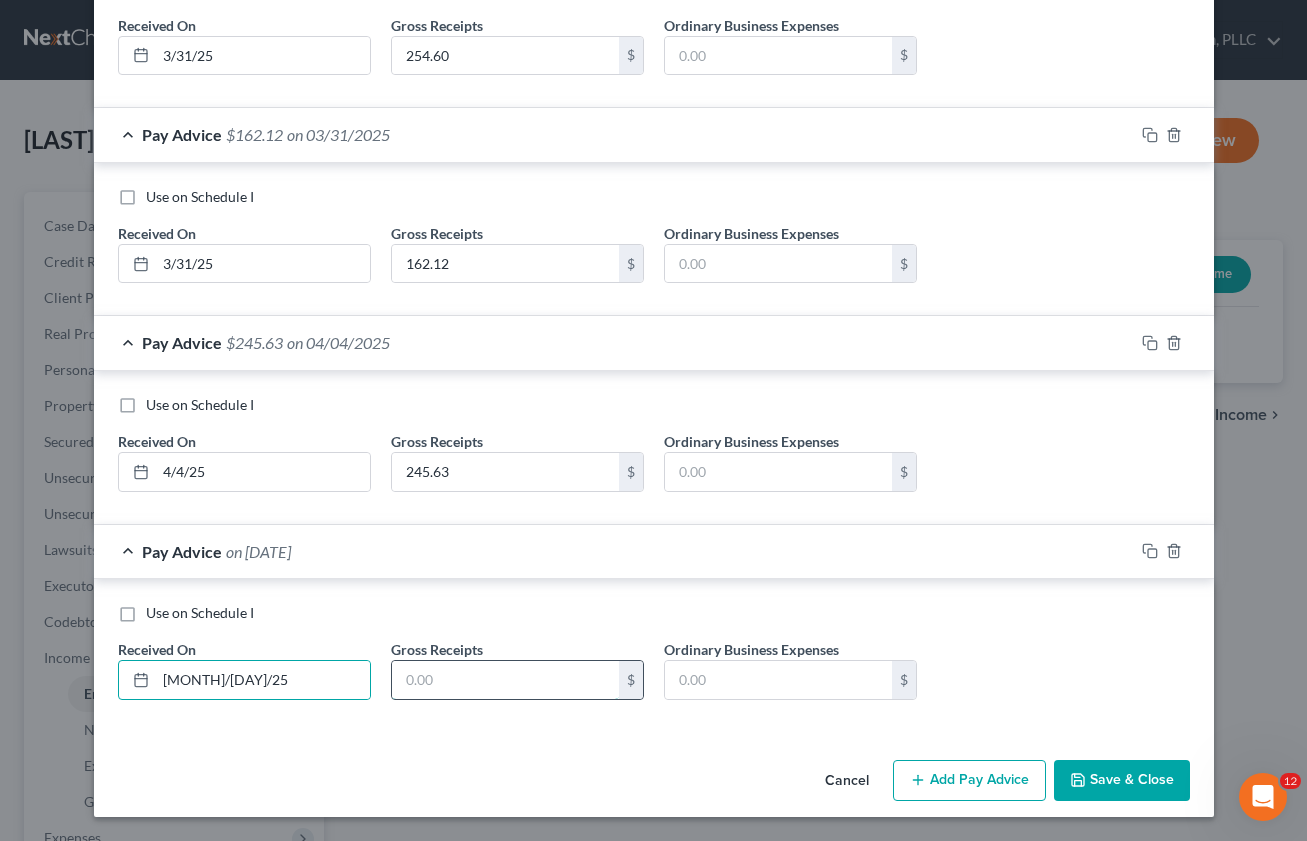 click at bounding box center (505, 680) 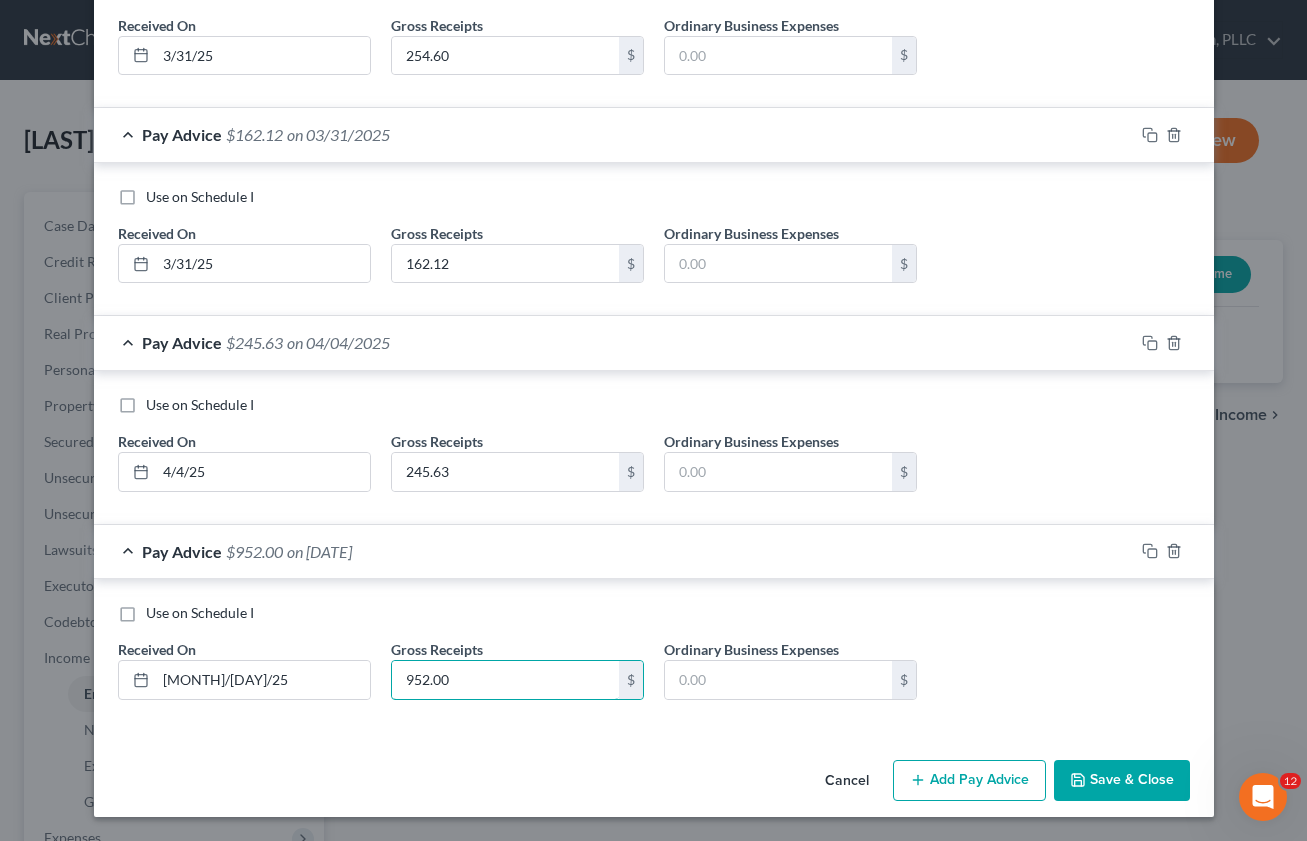 type on "952.00" 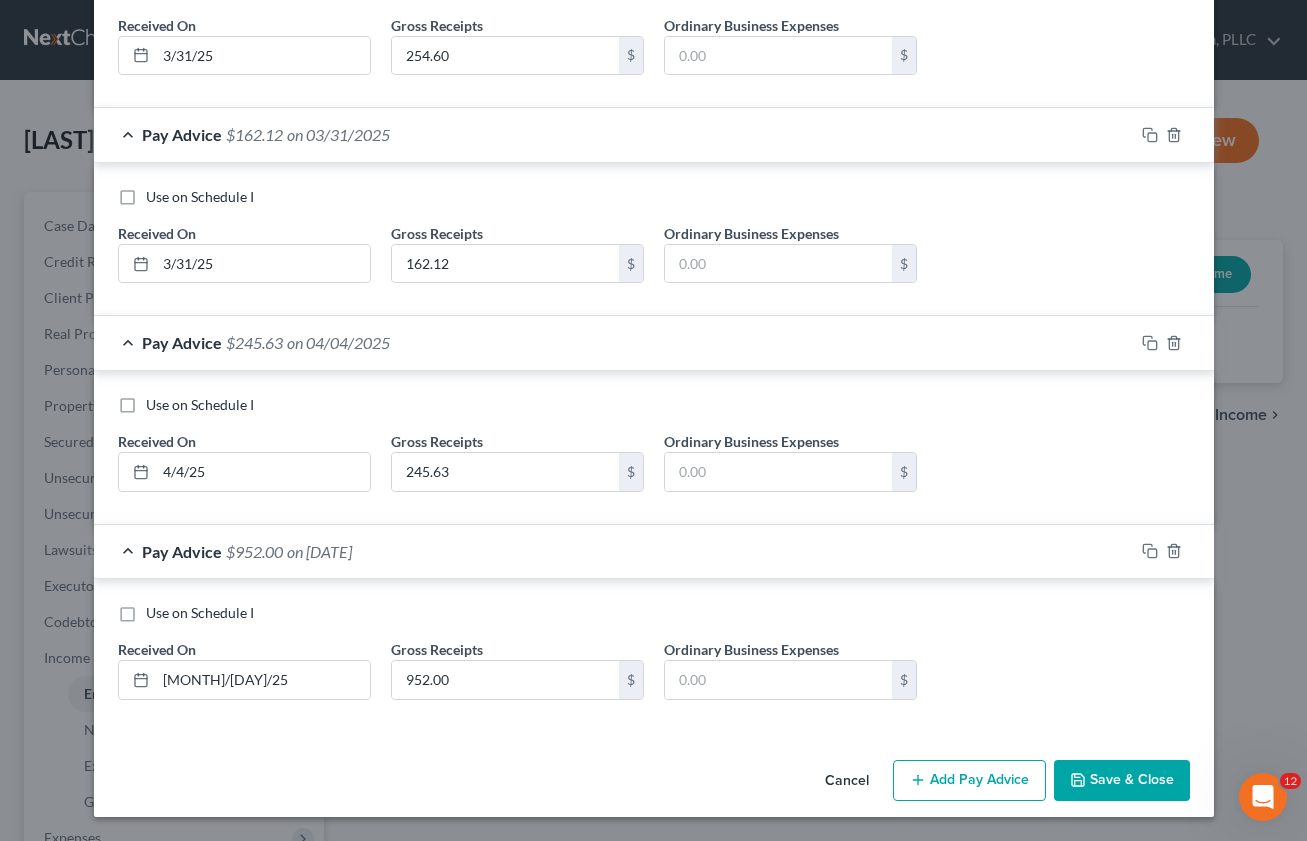 click on "Add Pay Advice" at bounding box center (969, 781) 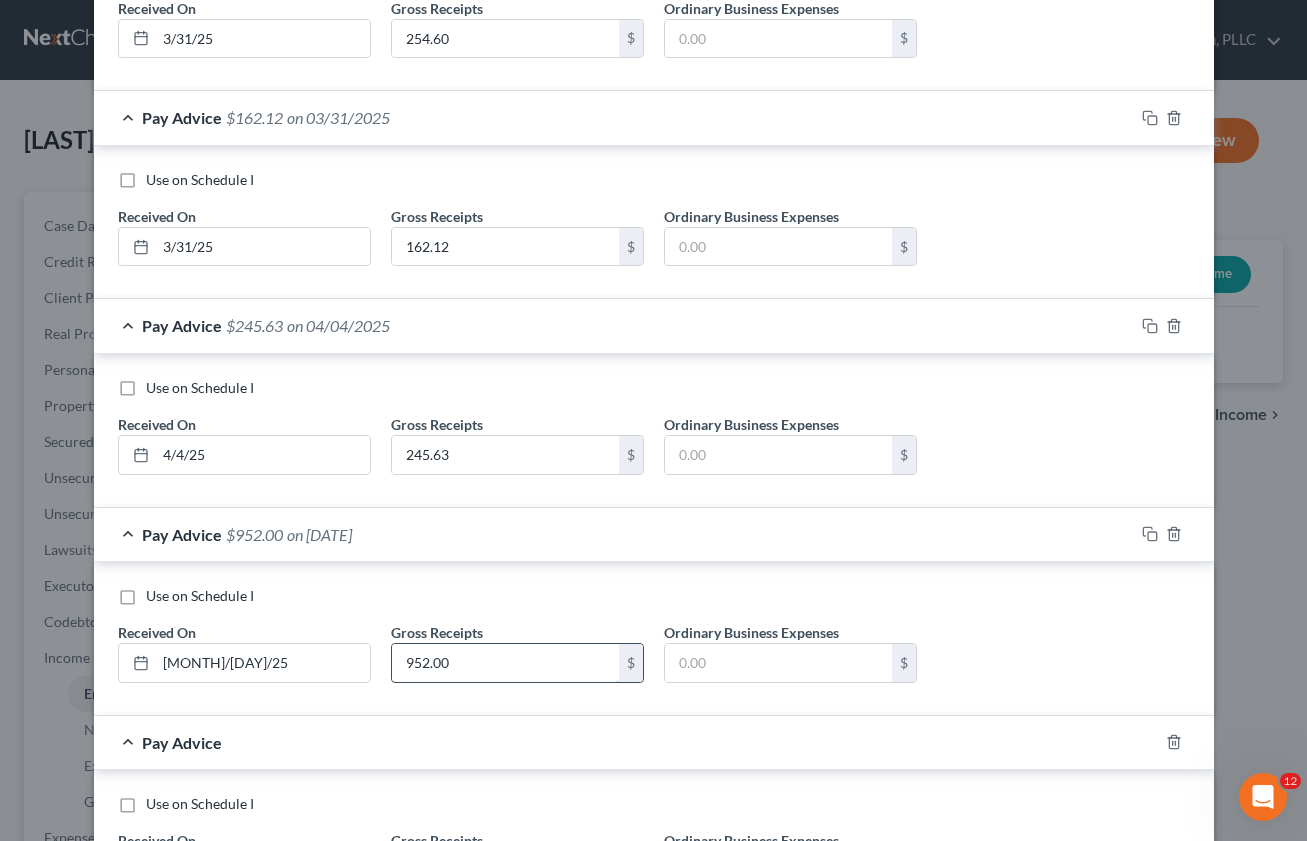 scroll, scrollTop: 6564, scrollLeft: 0, axis: vertical 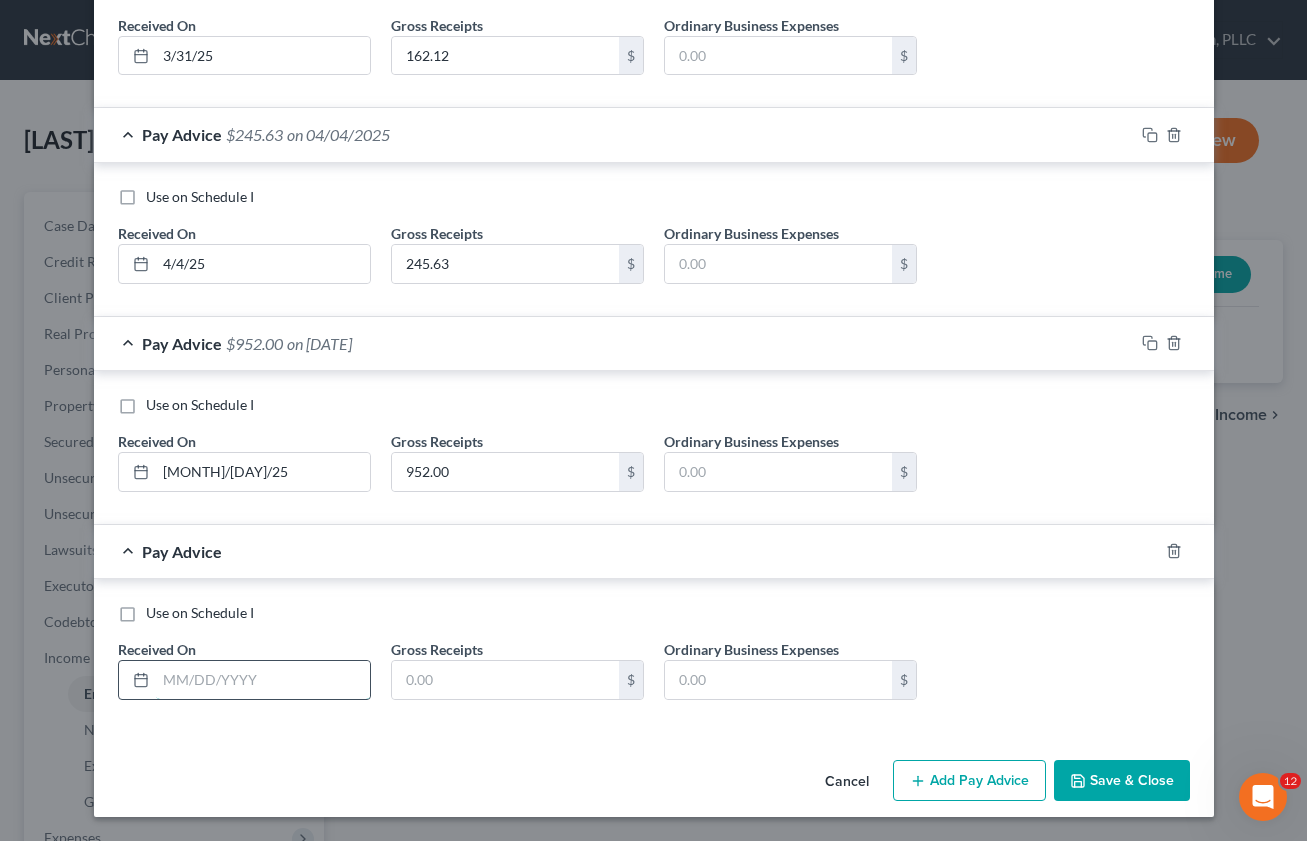 click at bounding box center (263, 680) 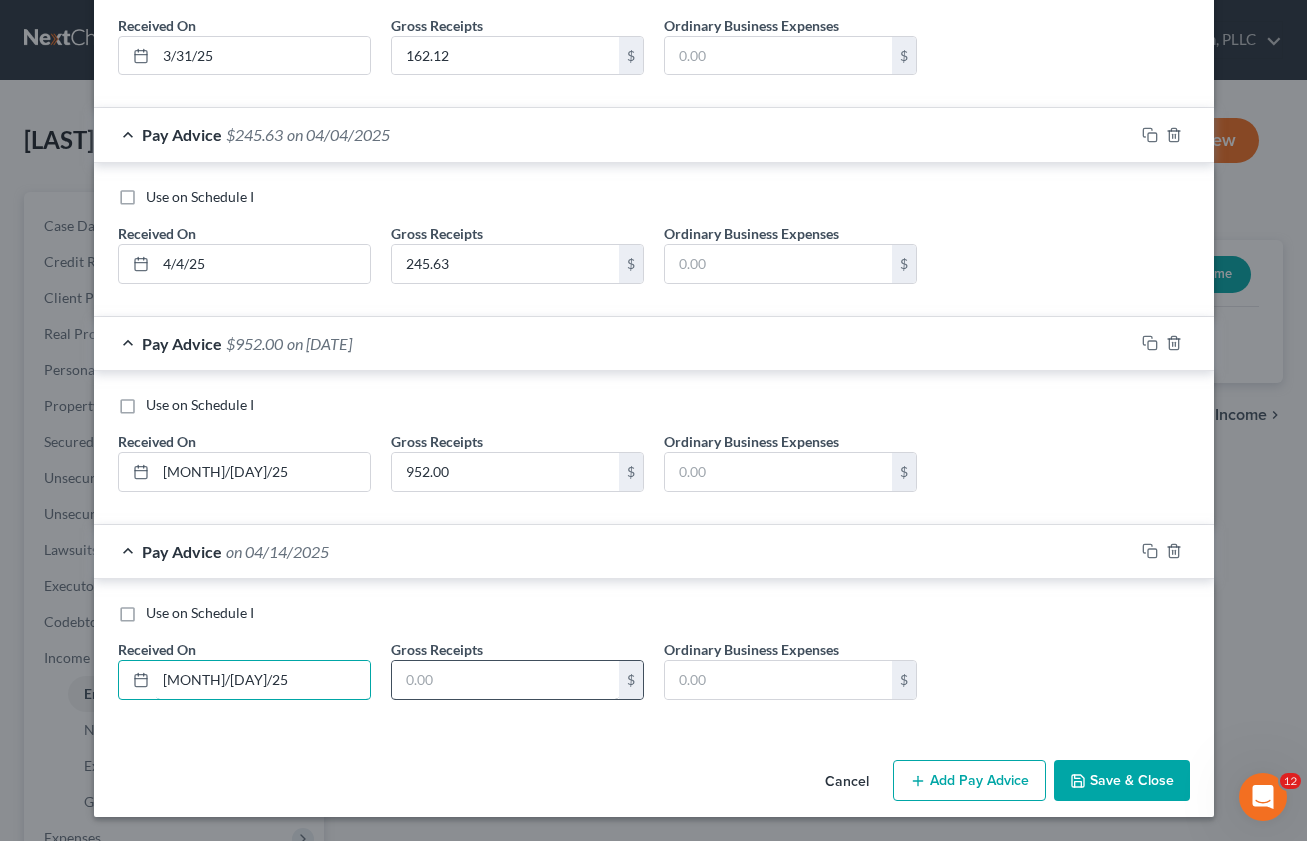 type on "[MONTH]/[DAY]/25" 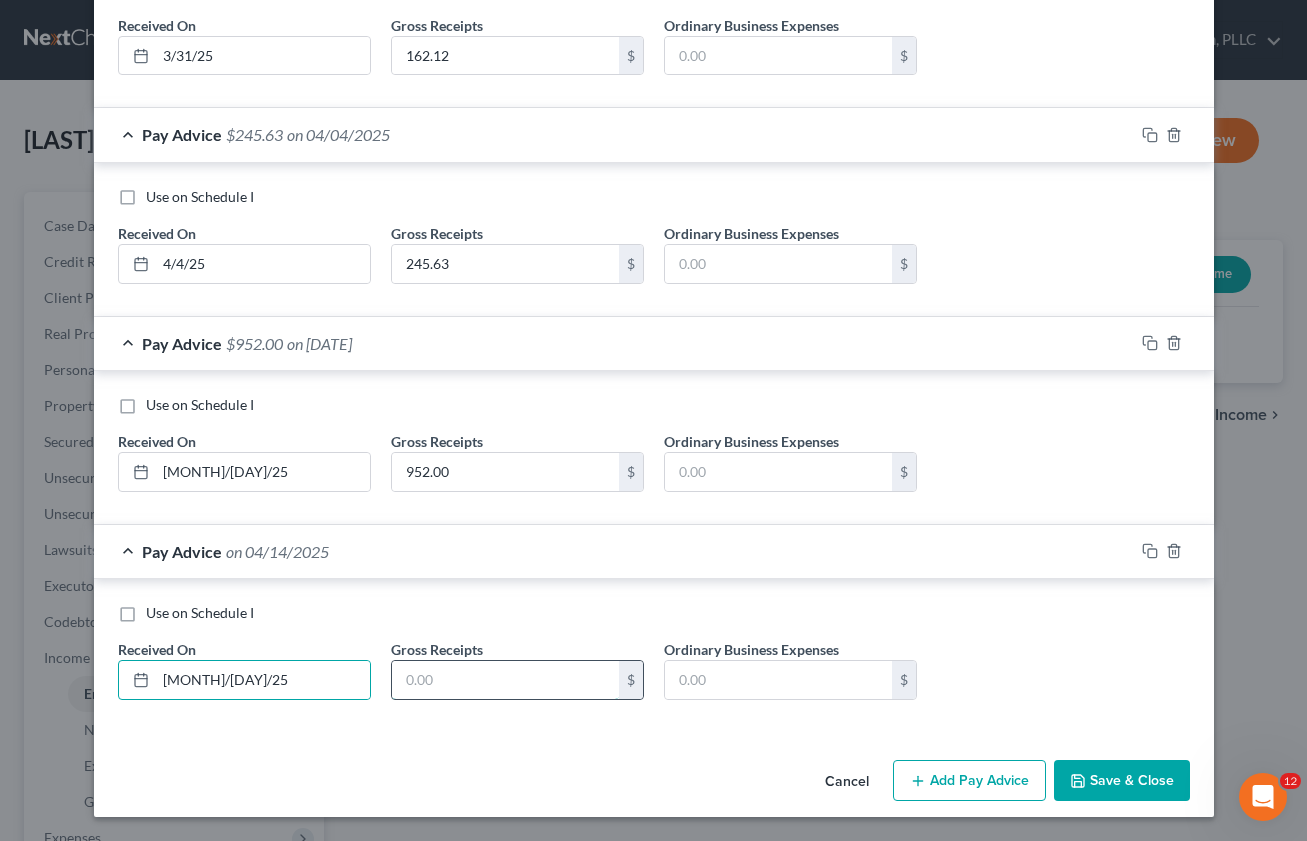 click at bounding box center (505, 680) 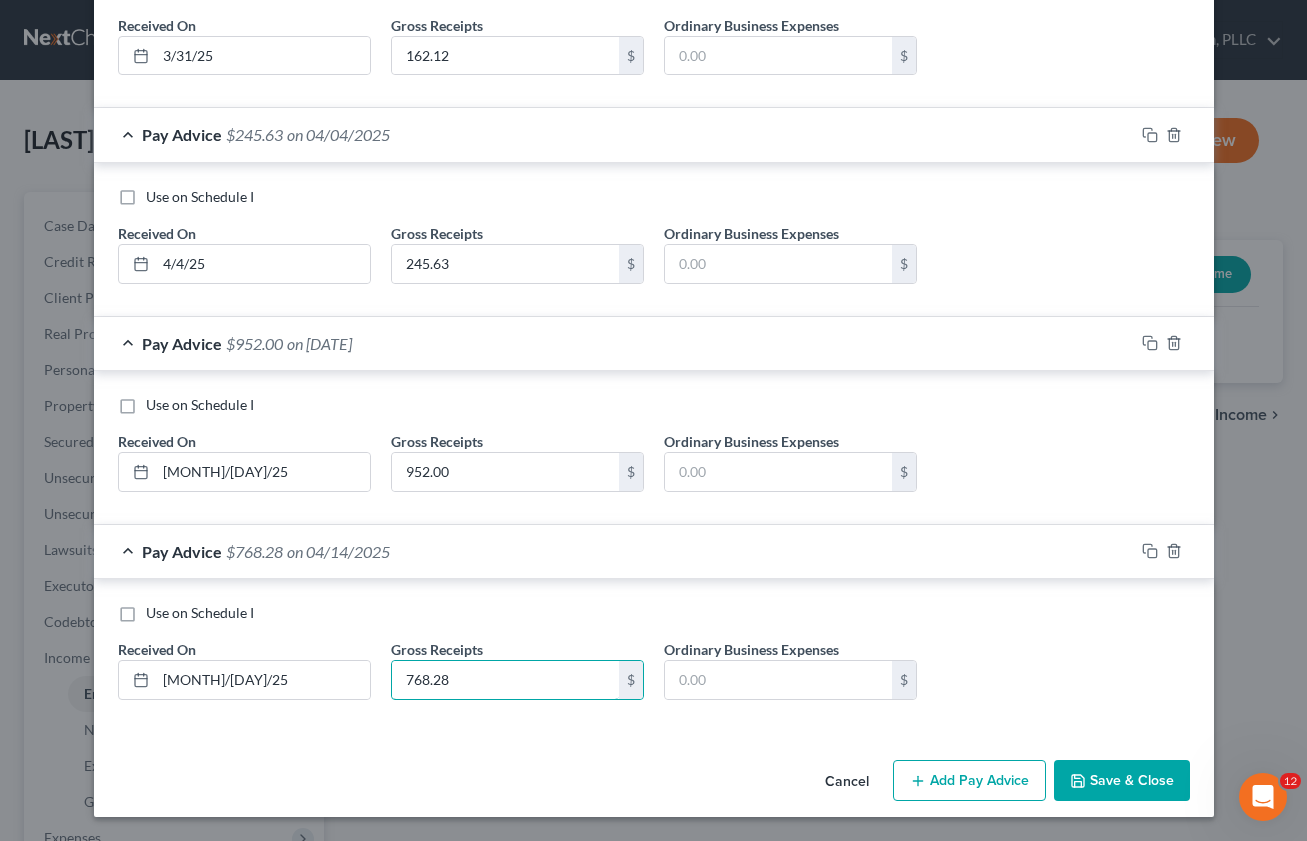 type on "768.28" 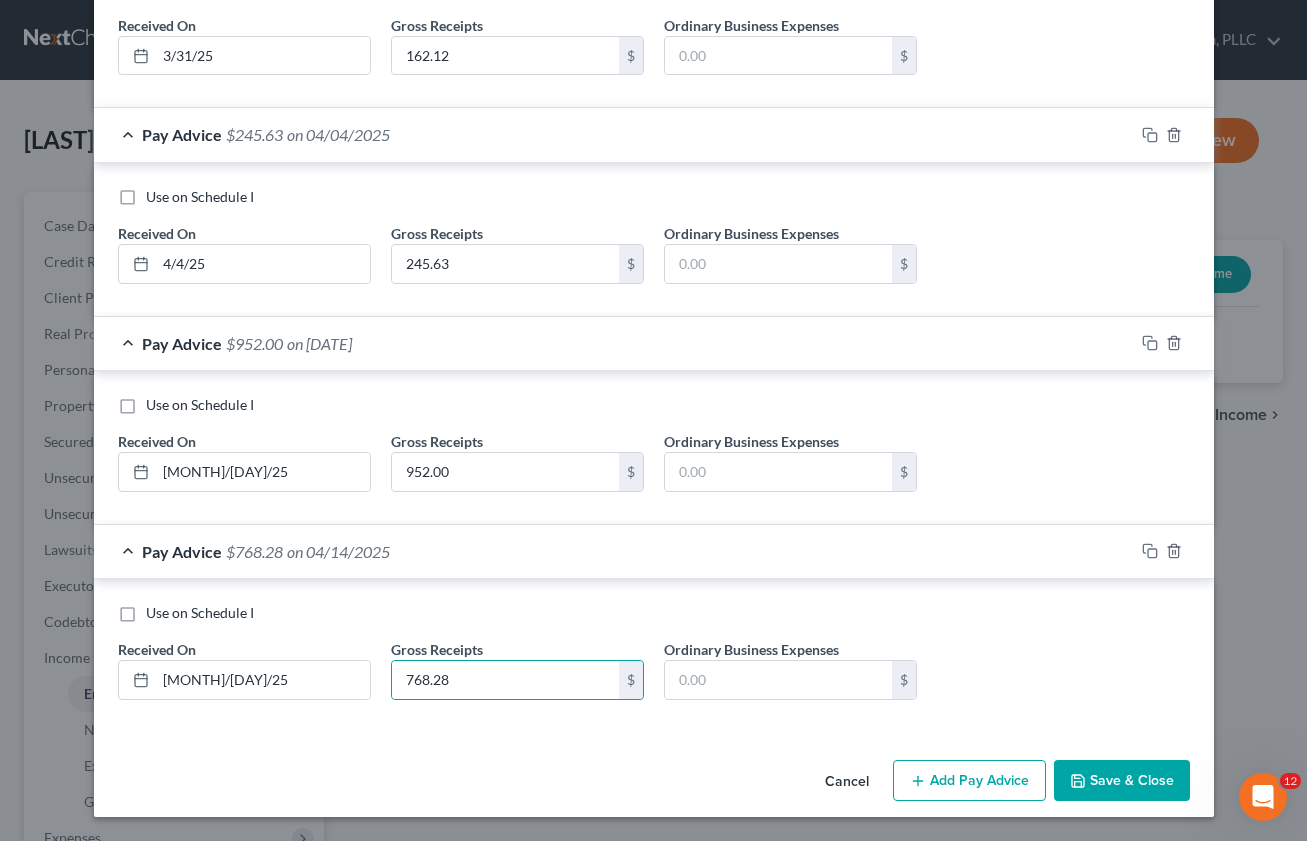 click on "Add Pay Advice" at bounding box center (969, 781) 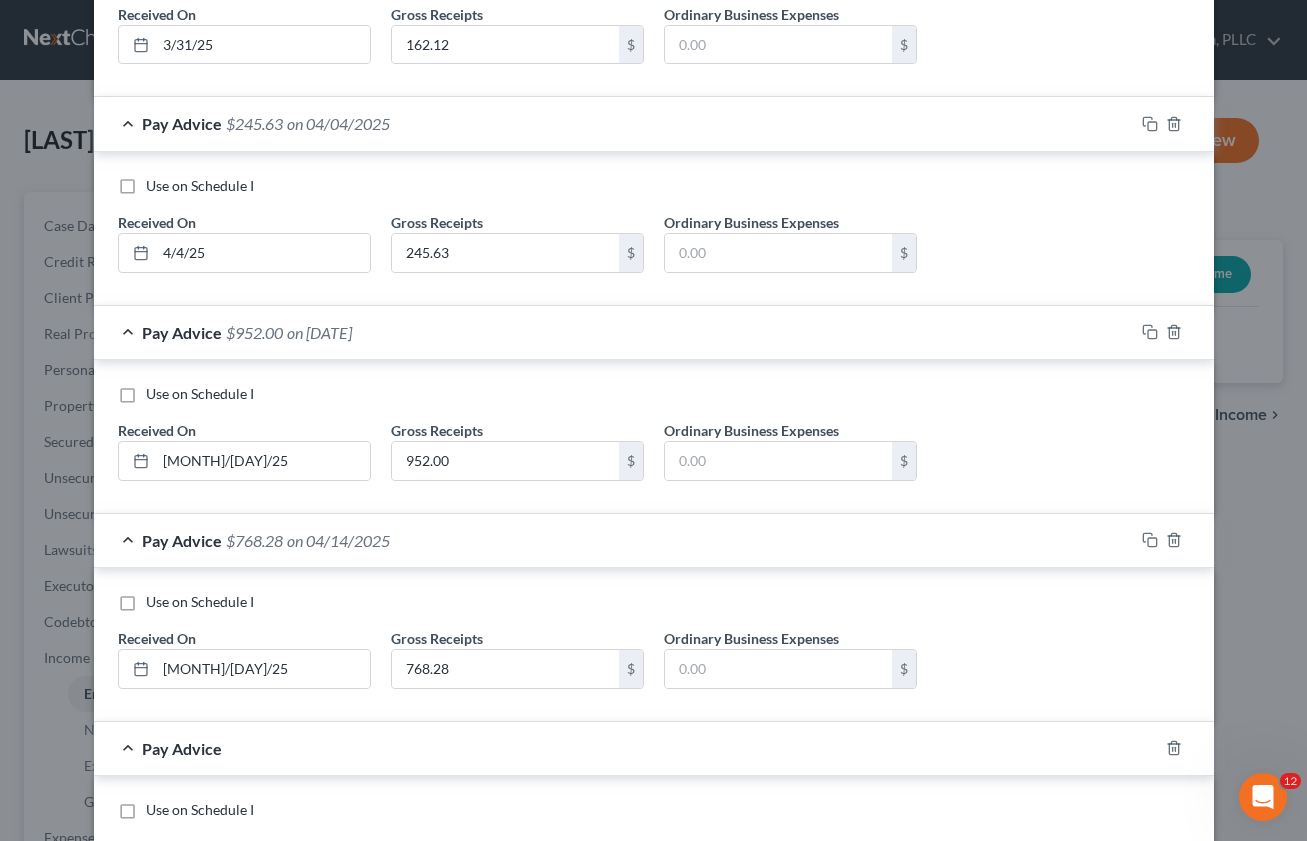 scroll, scrollTop: 6772, scrollLeft: 0, axis: vertical 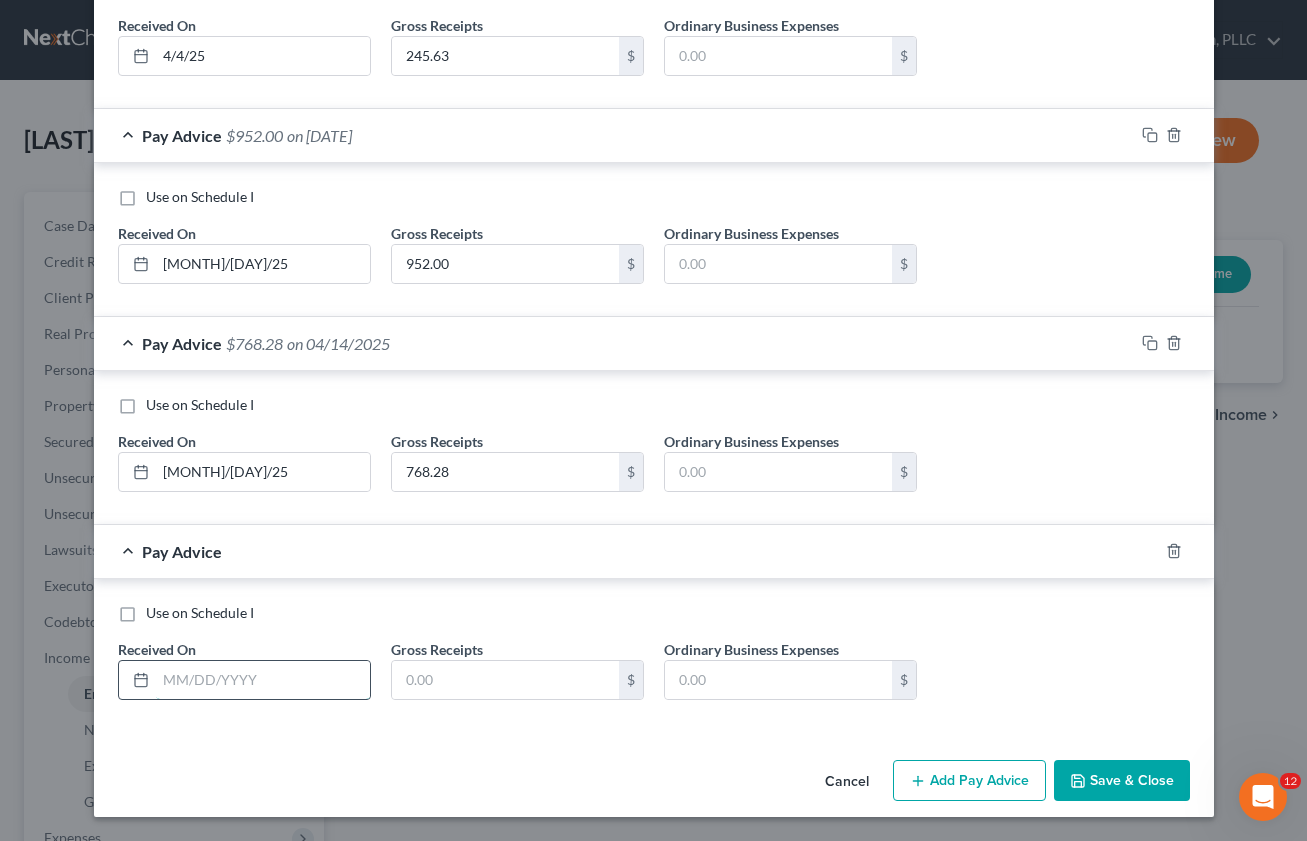 click at bounding box center [263, 680] 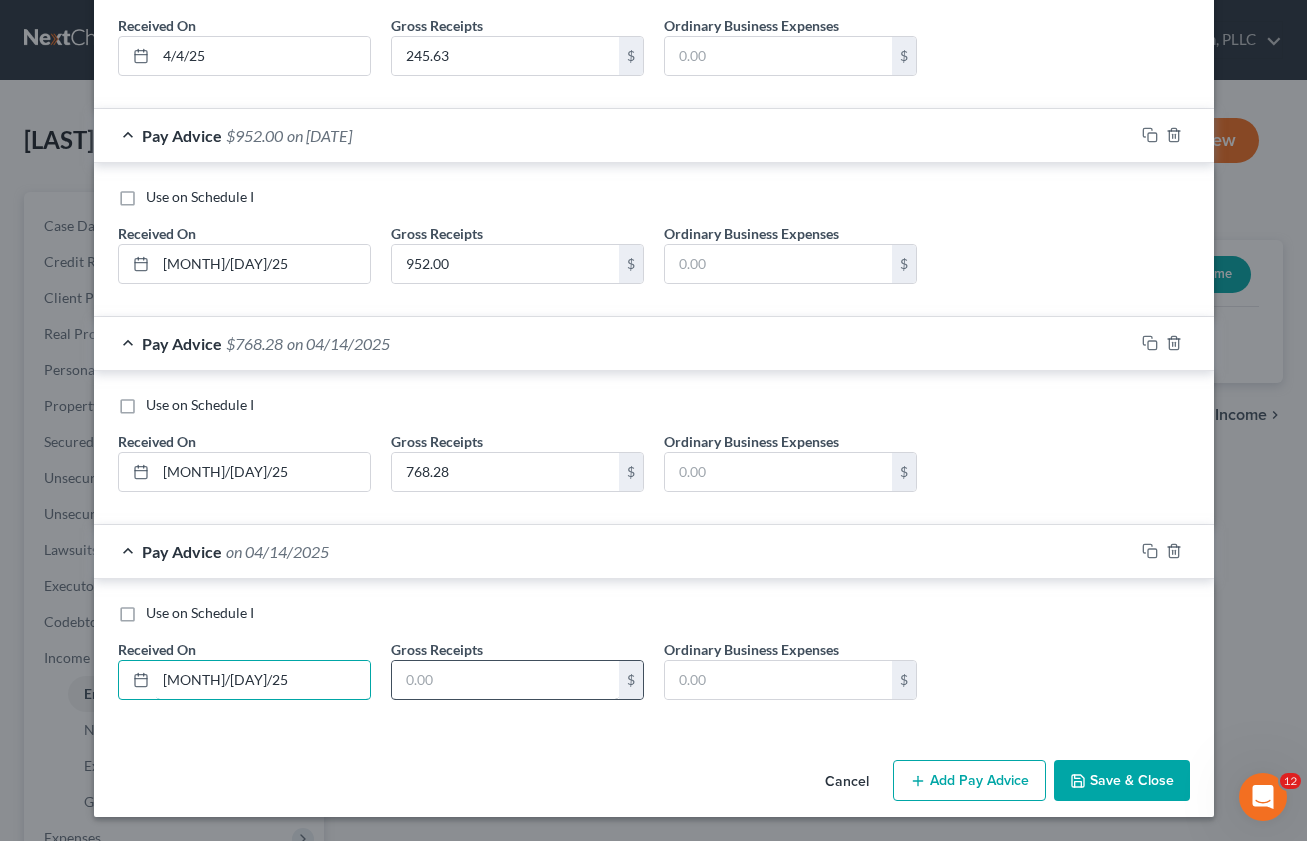 type on "[MONTH]/[DAY]/25" 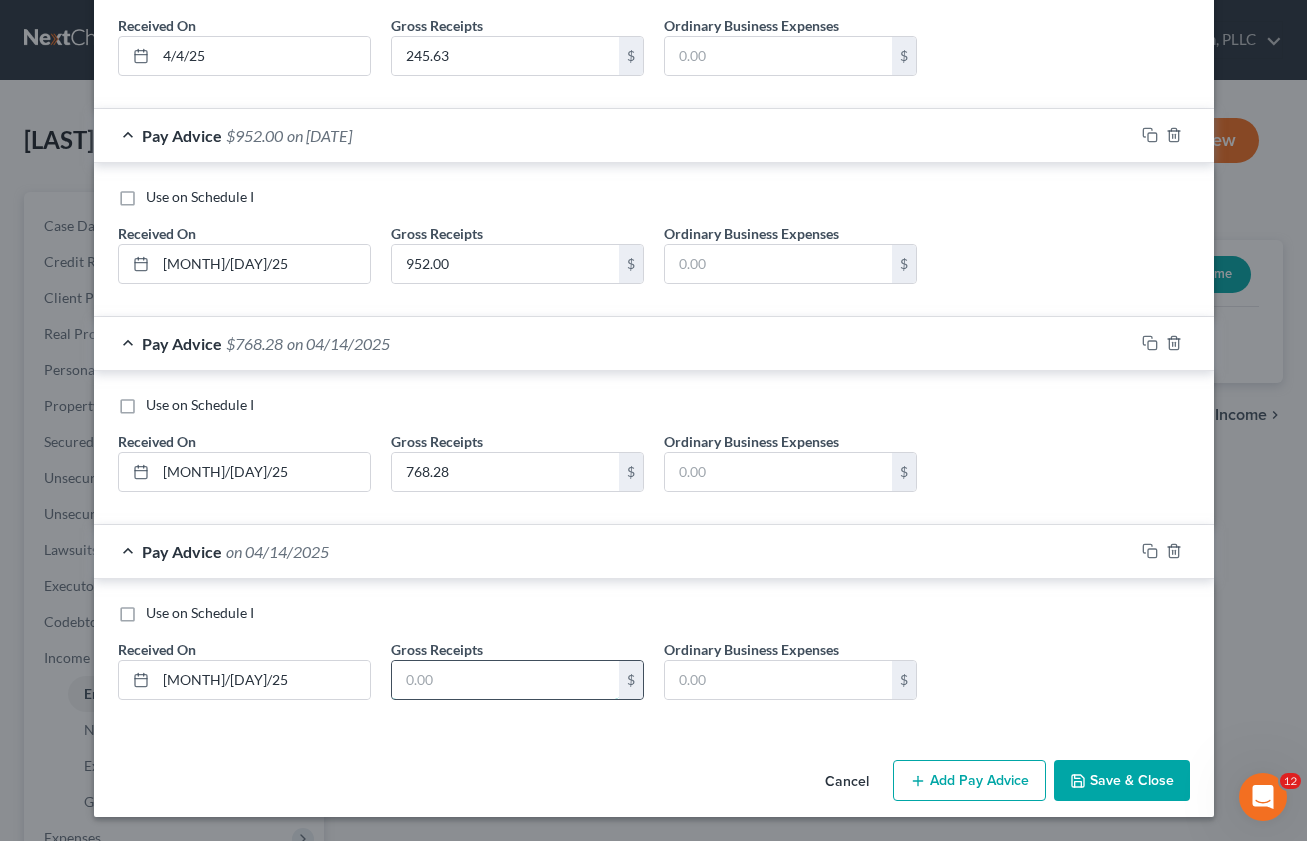 click at bounding box center (505, 680) 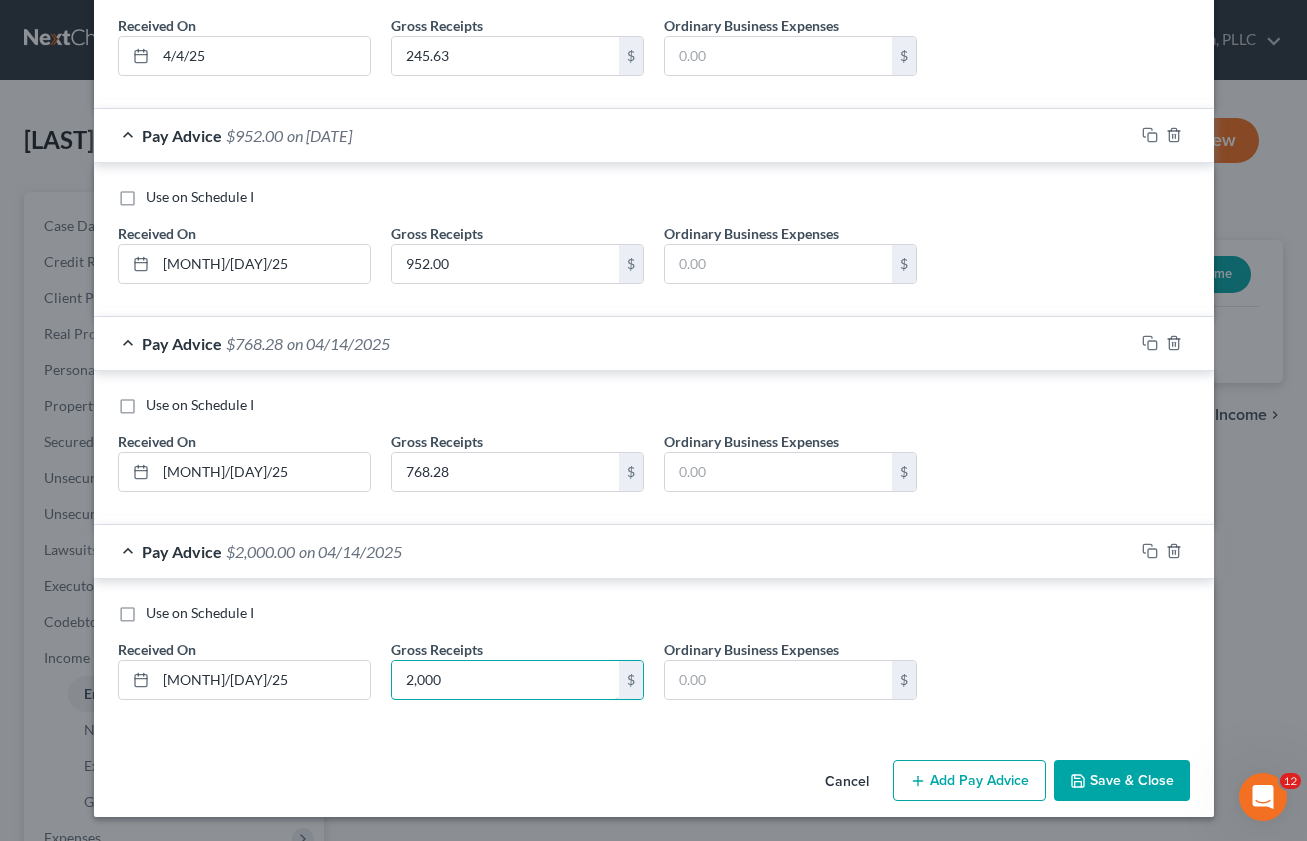 type on "2,000" 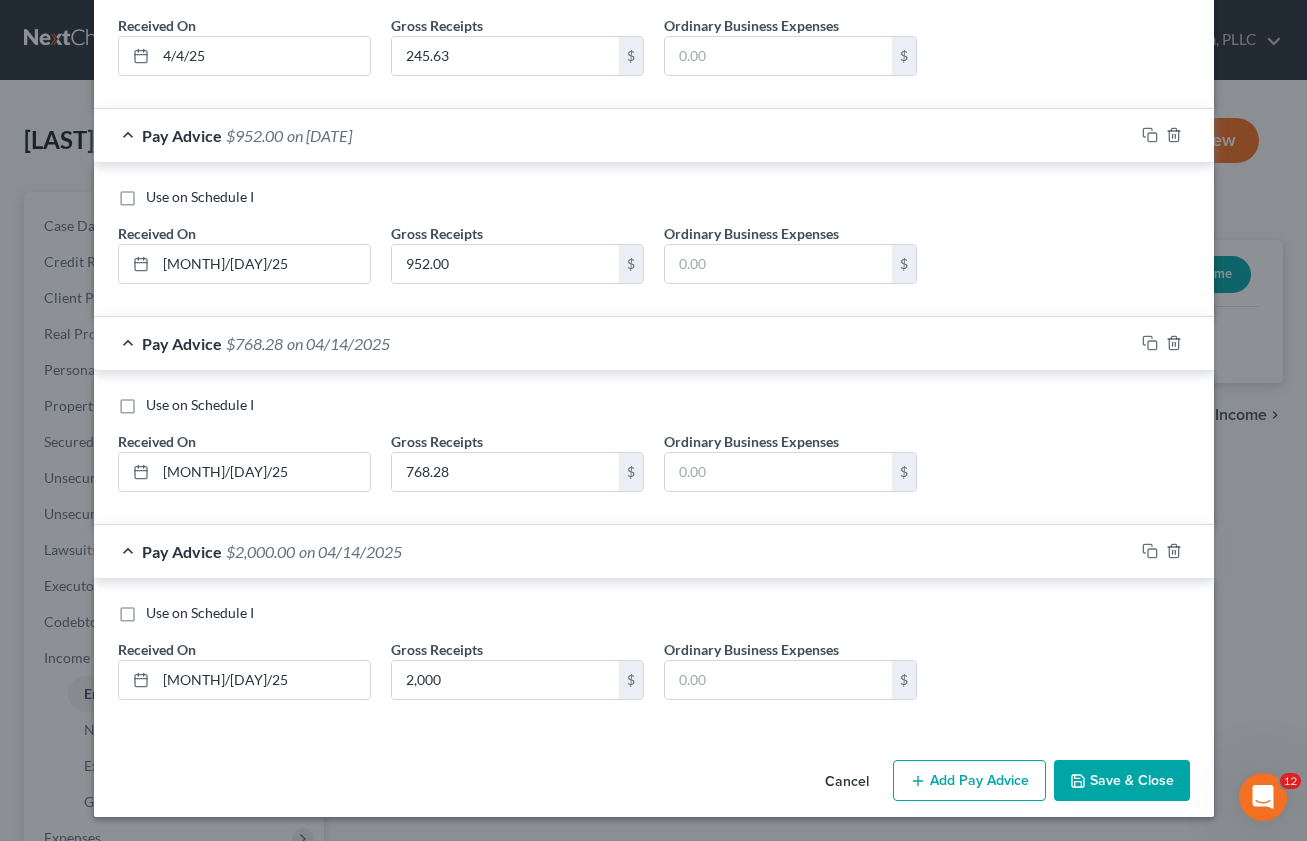 click on "Add Pay Advice" at bounding box center [969, 781] 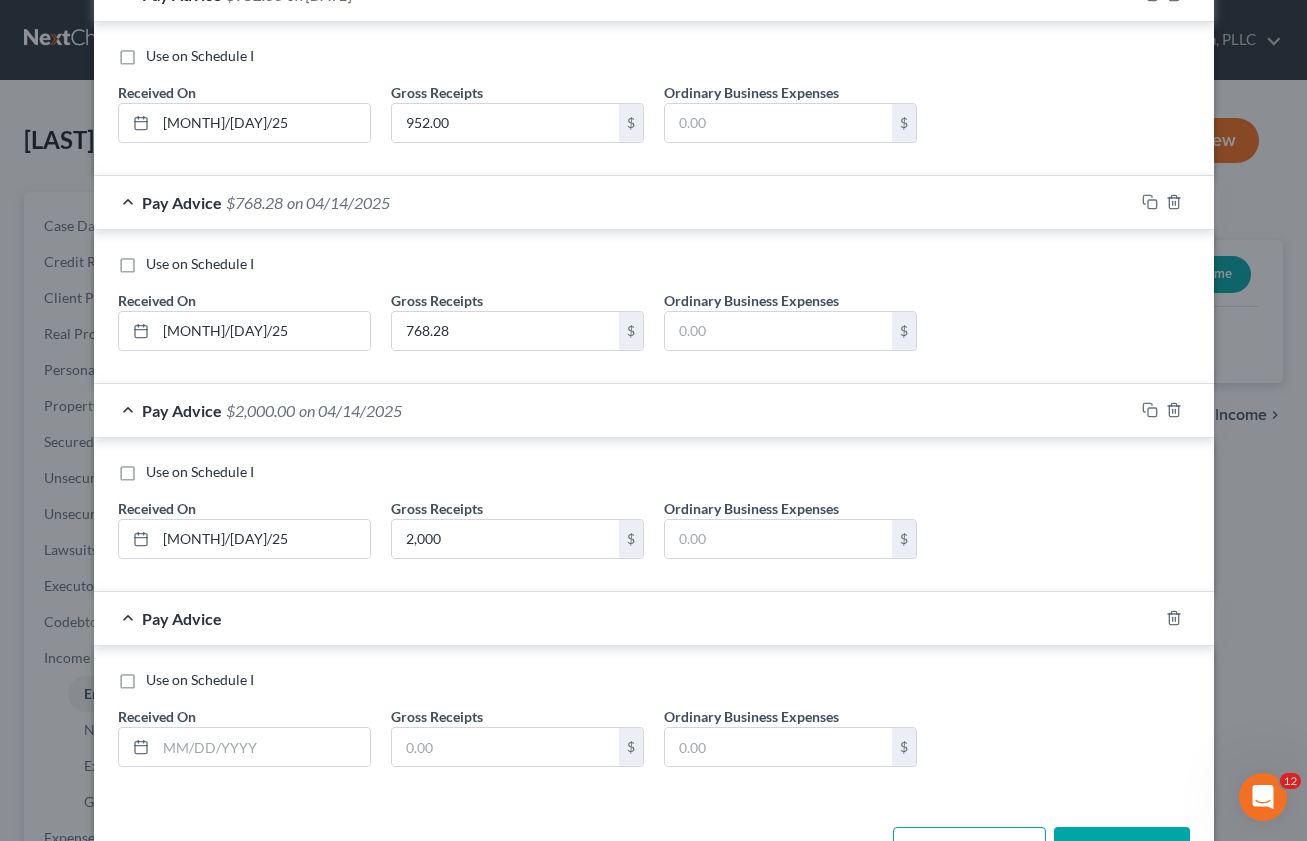 scroll, scrollTop: 6980, scrollLeft: 0, axis: vertical 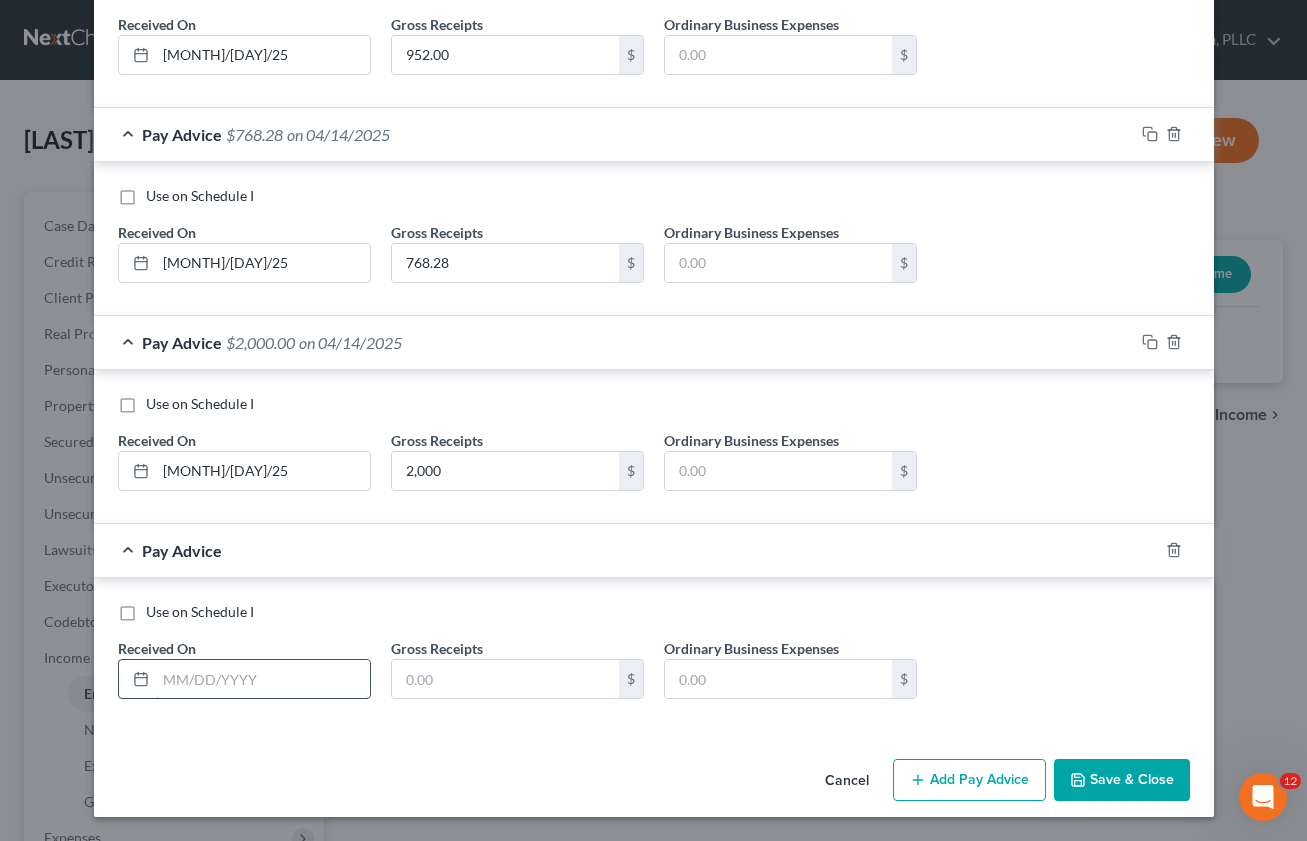 click at bounding box center (263, 679) 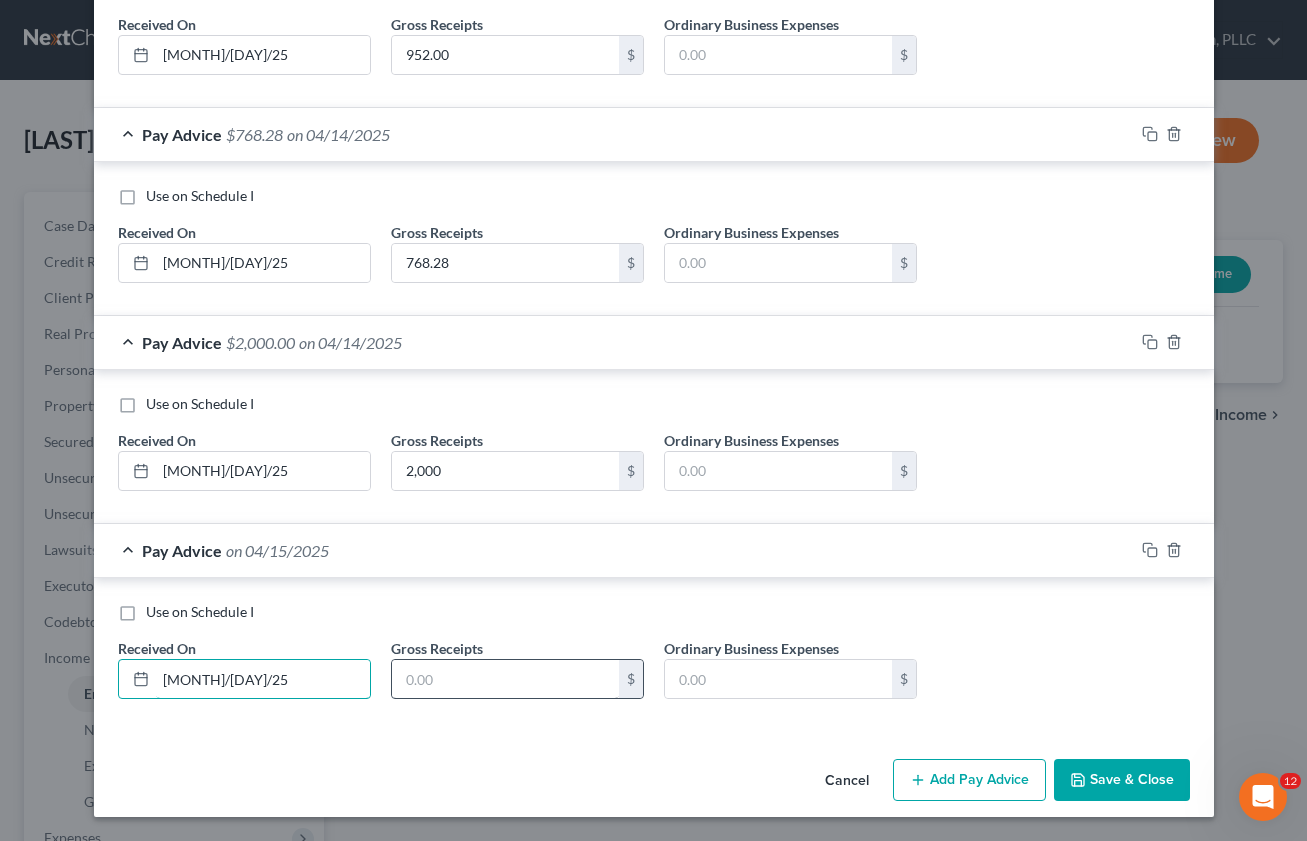 type on "[MONTH]/[DAY]/25" 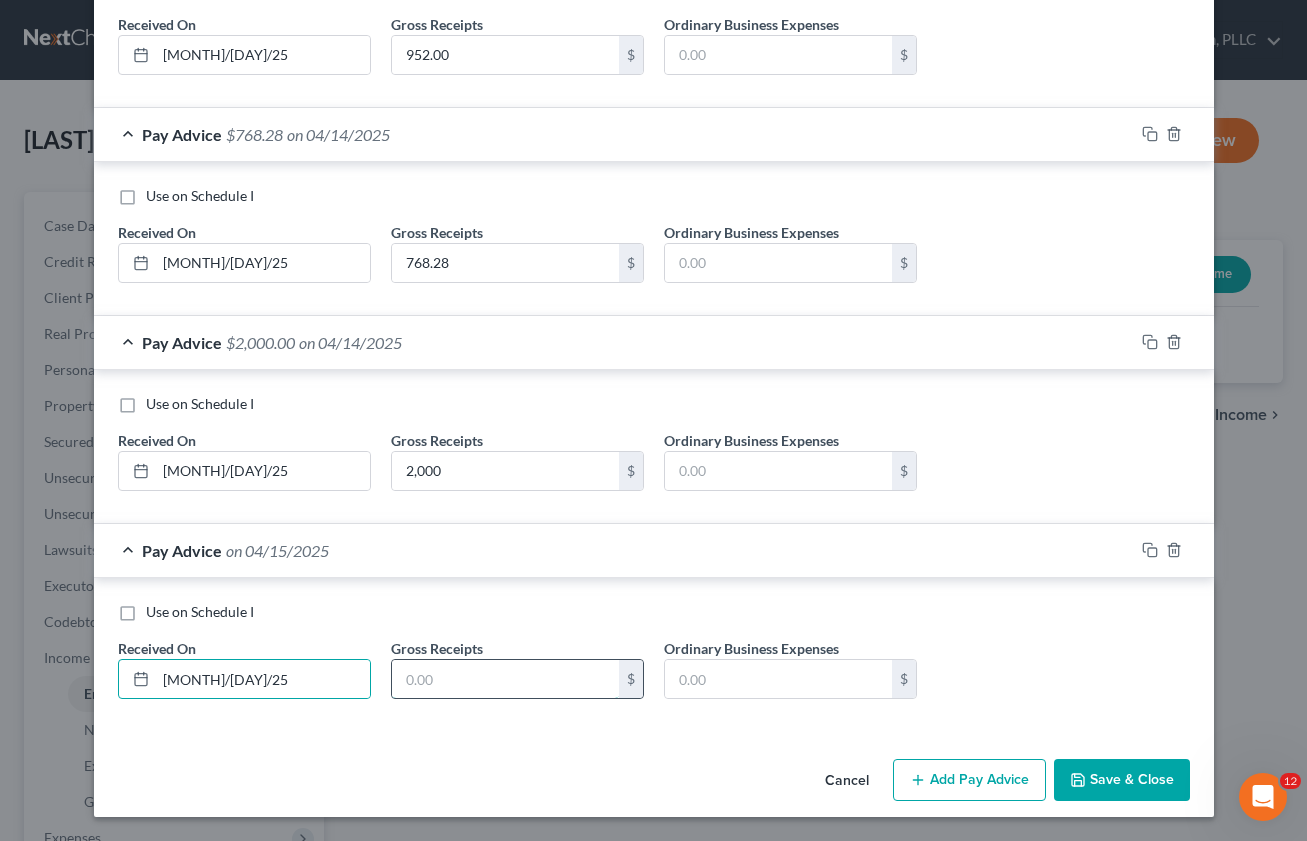click at bounding box center (505, 679) 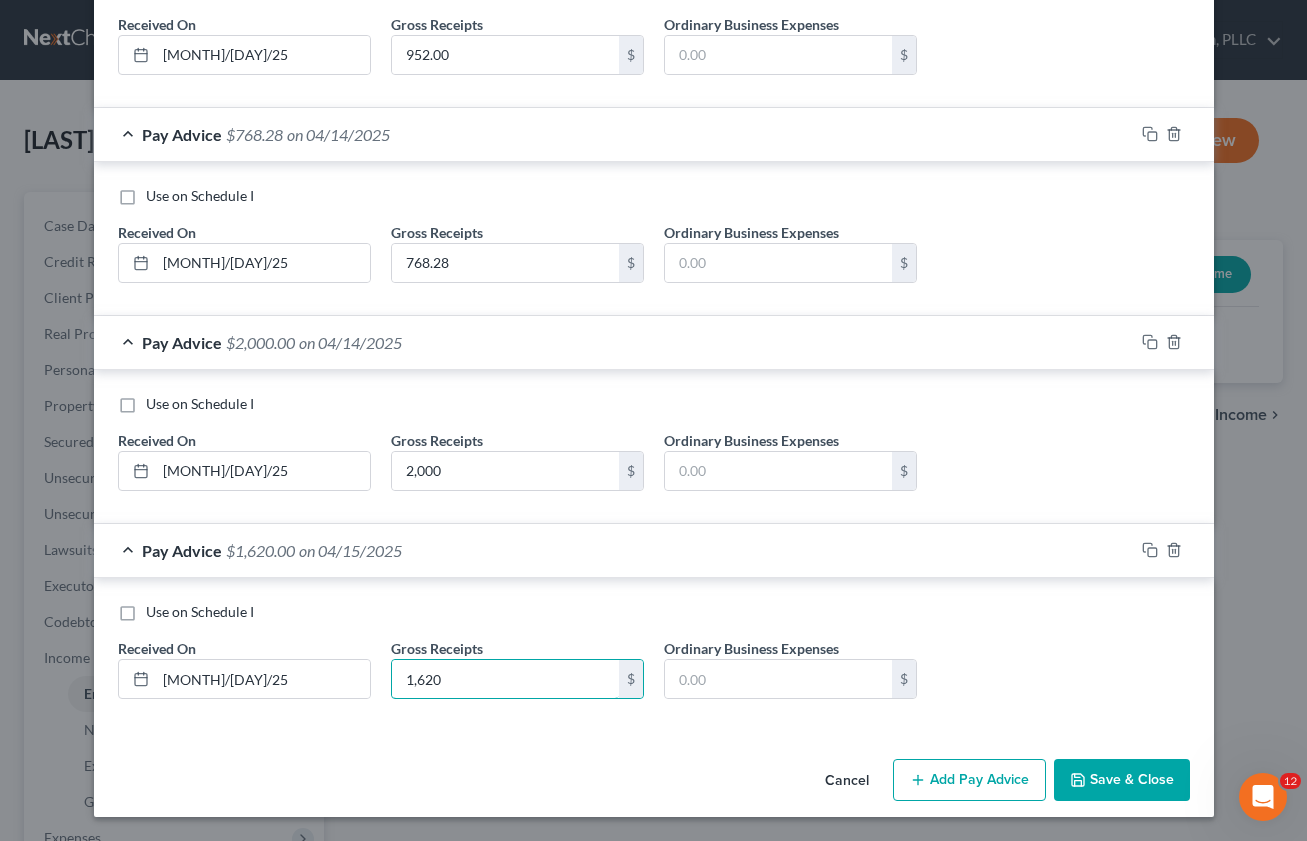type on "1,620" 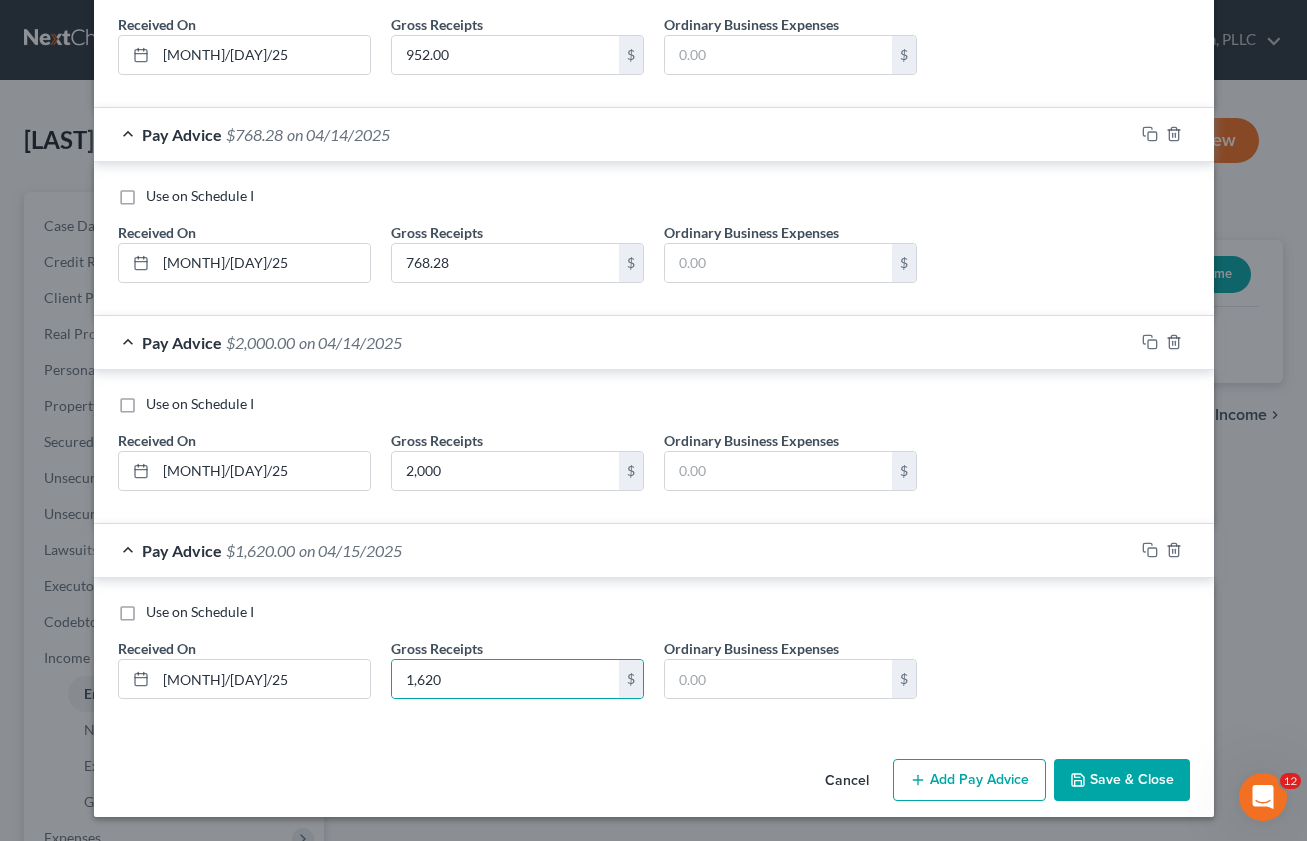 click on "Add Pay Advice" at bounding box center (969, 780) 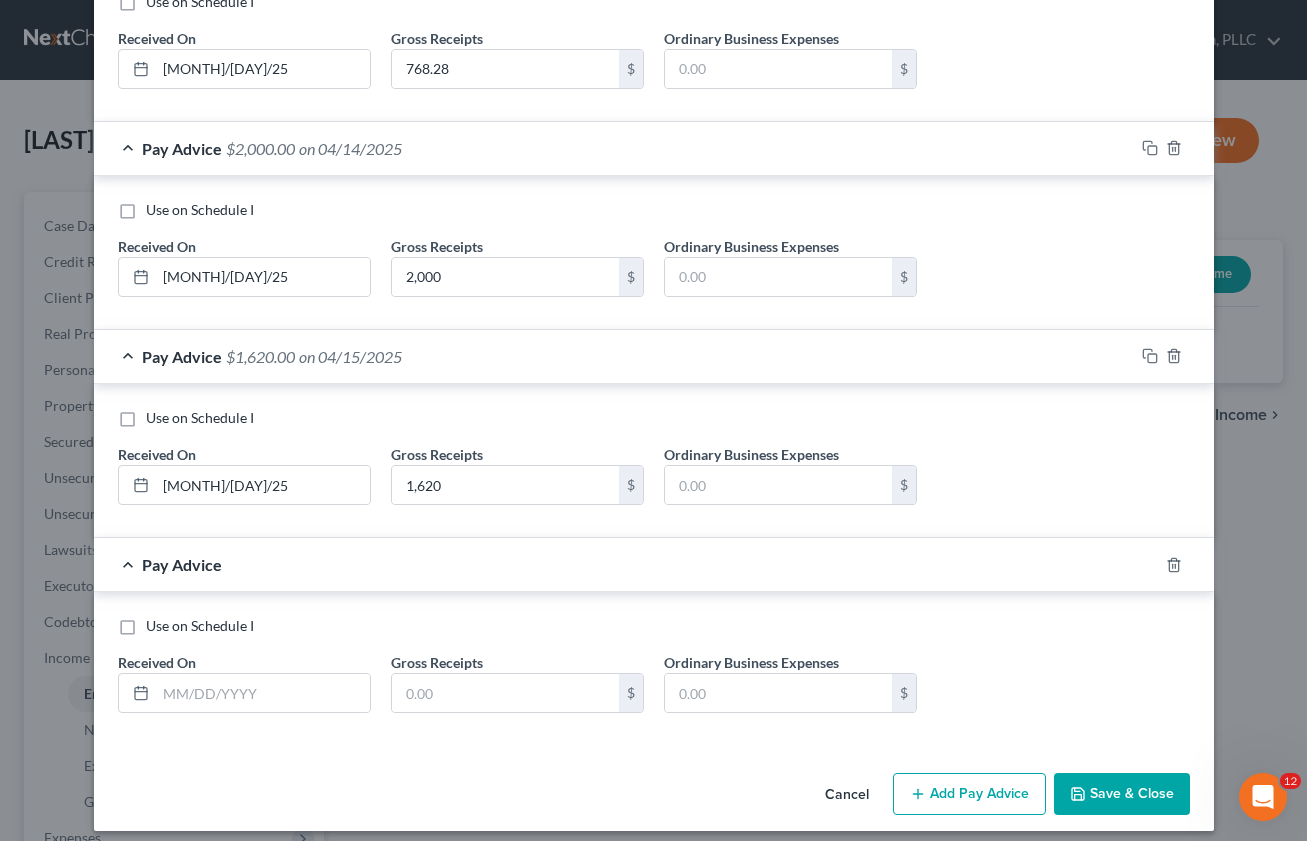 scroll, scrollTop: 7188, scrollLeft: 0, axis: vertical 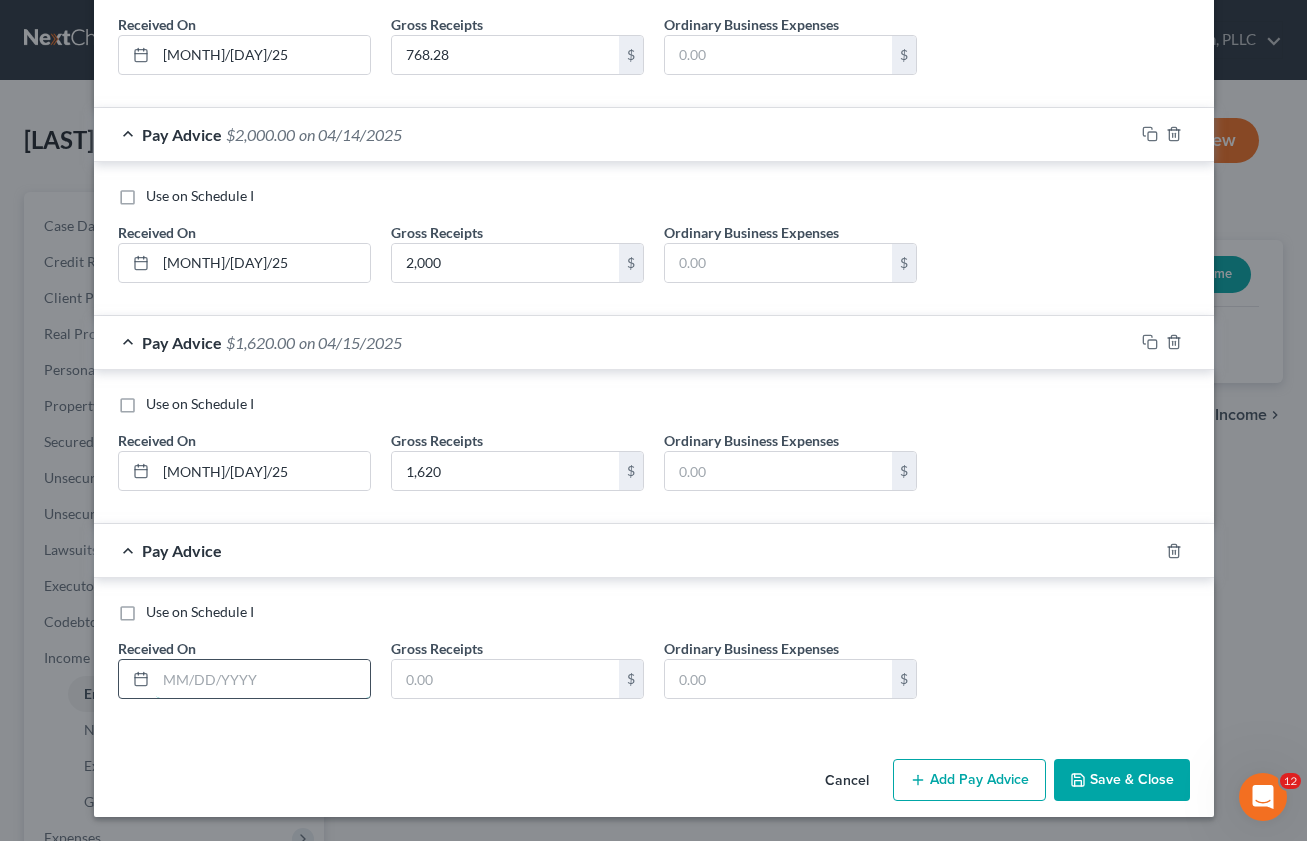 click at bounding box center (263, 679) 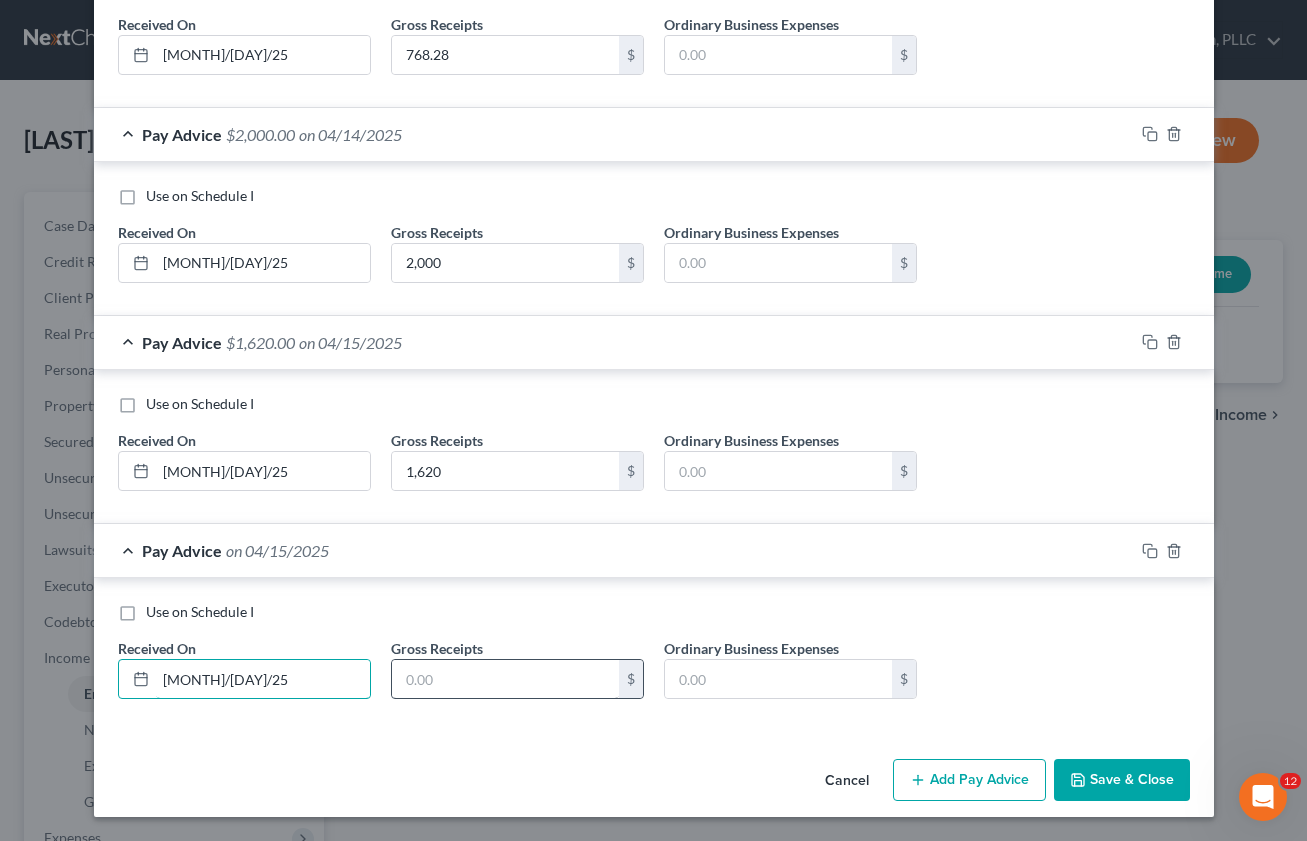 type on "[MONTH]/[DAY]/25" 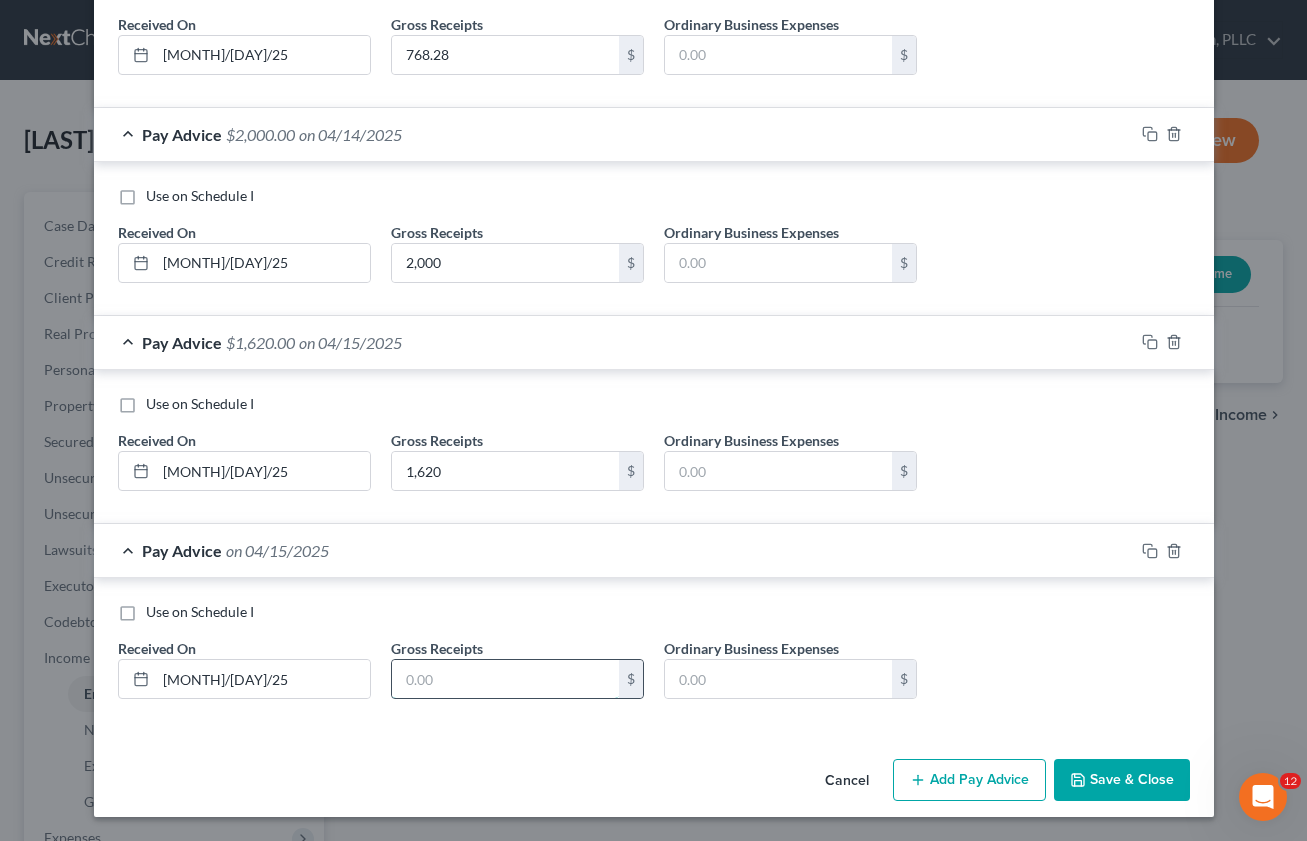 click at bounding box center (505, 679) 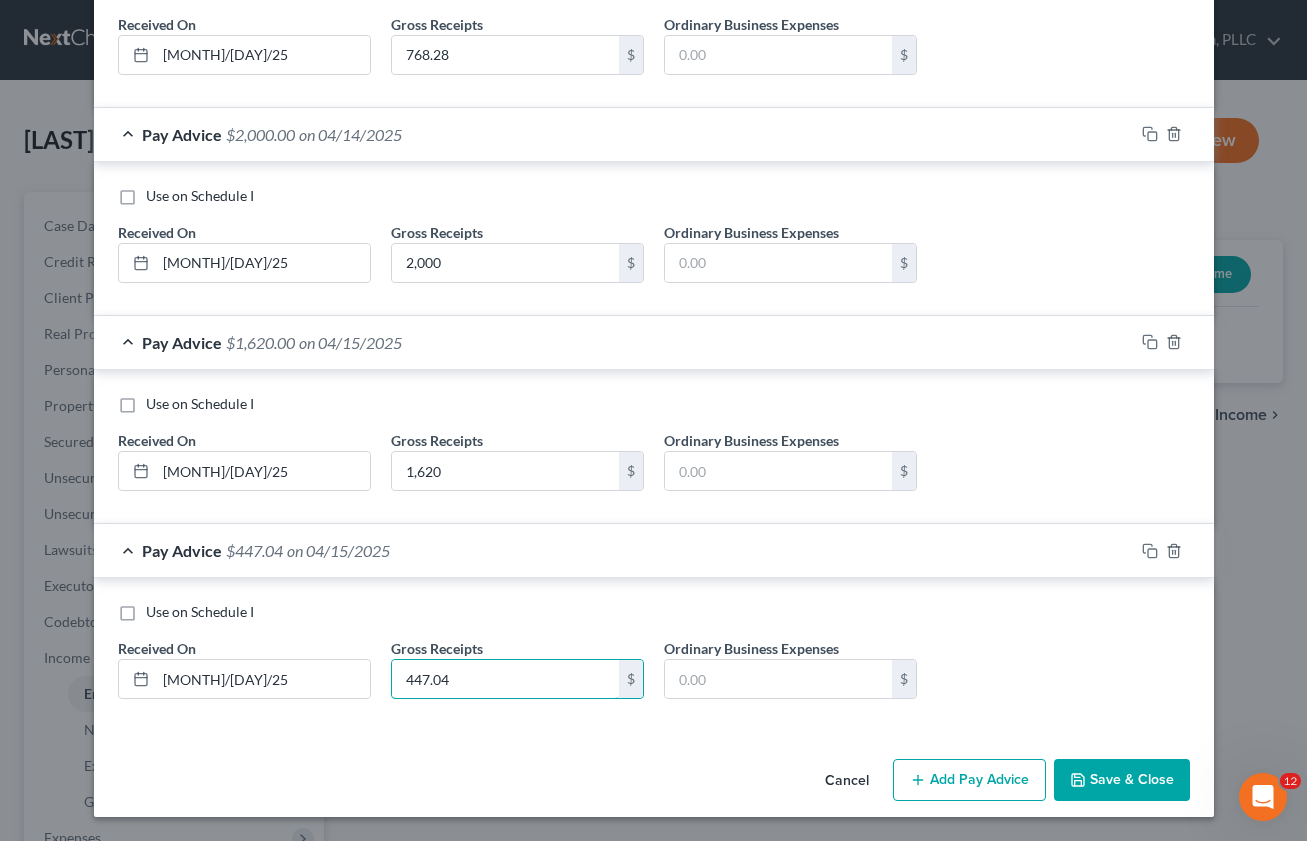 type on "447.04" 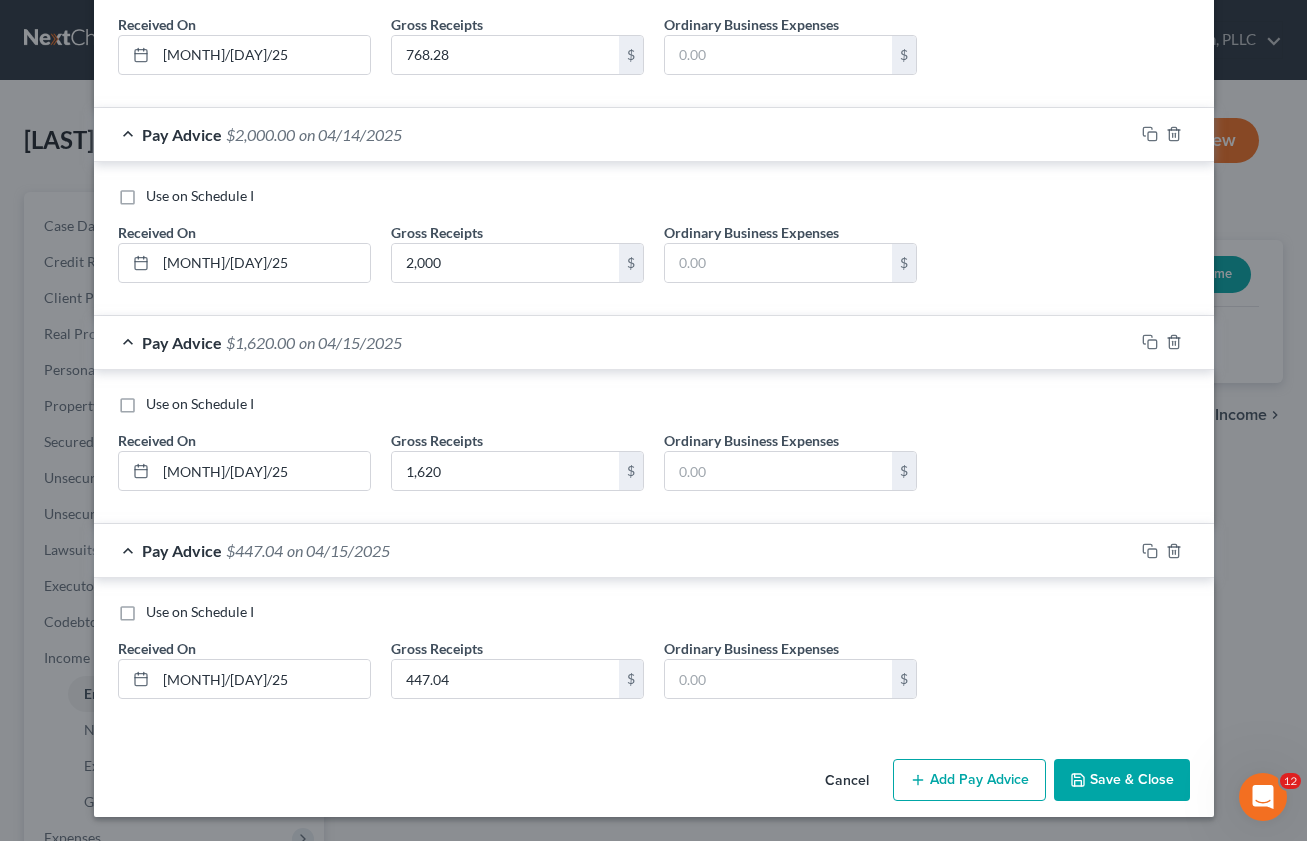 click 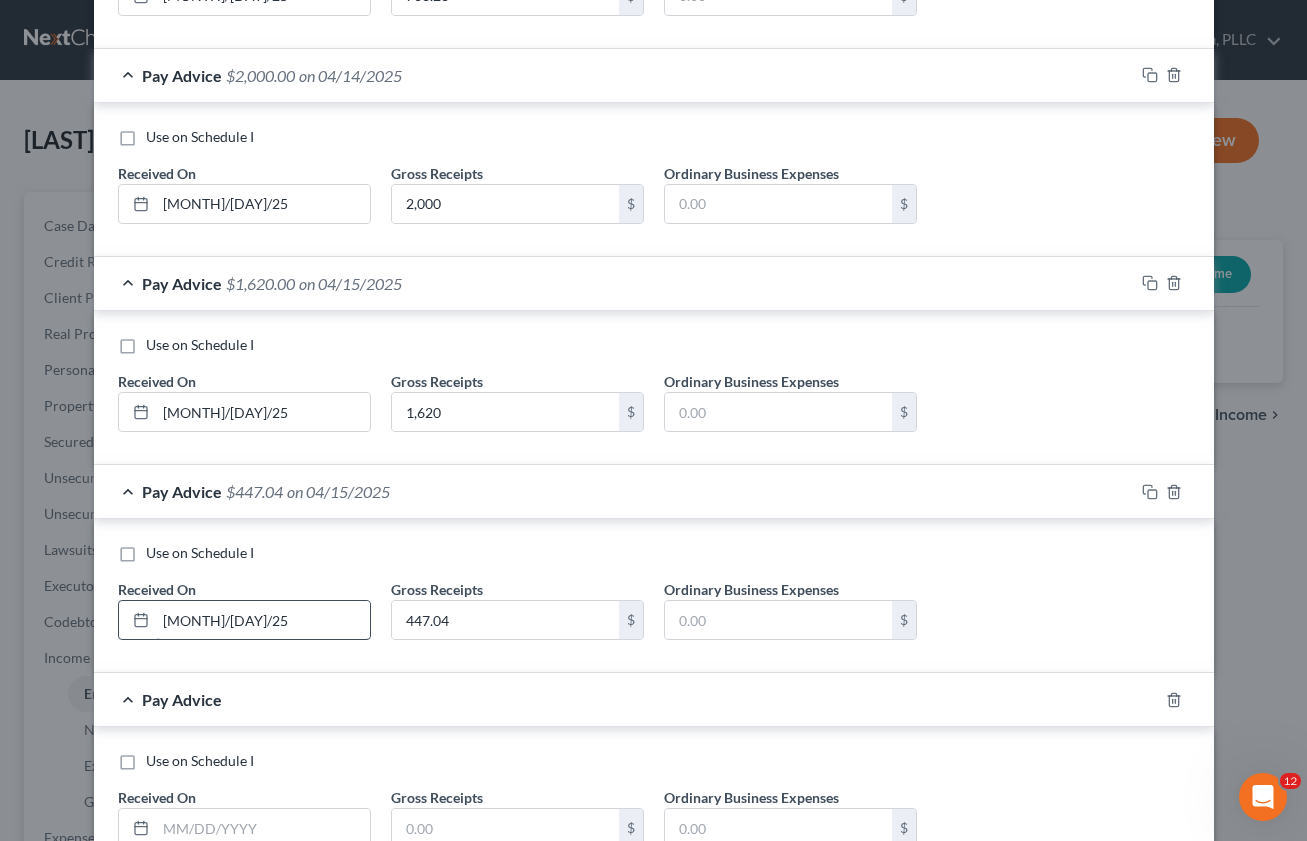 scroll, scrollTop: 7396, scrollLeft: 0, axis: vertical 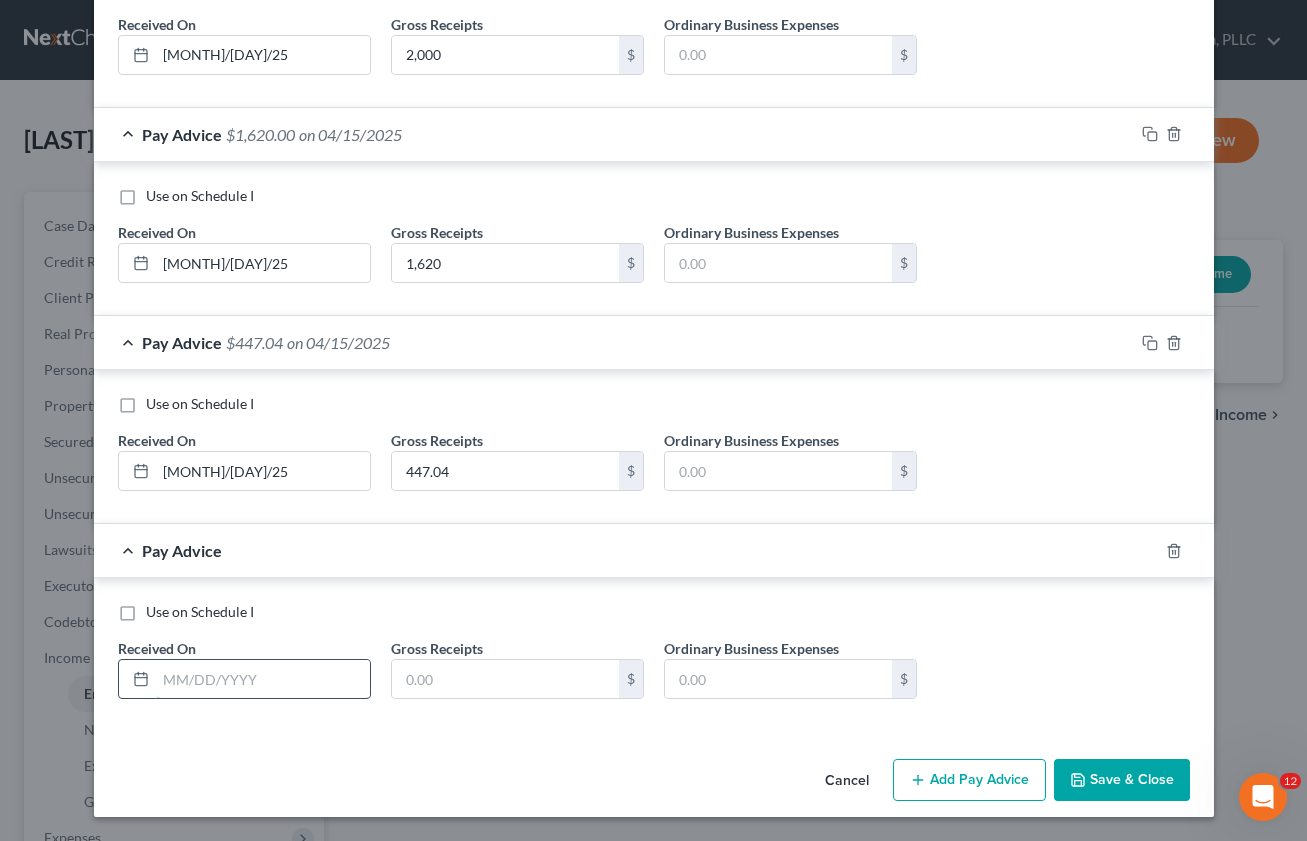 click at bounding box center [263, 679] 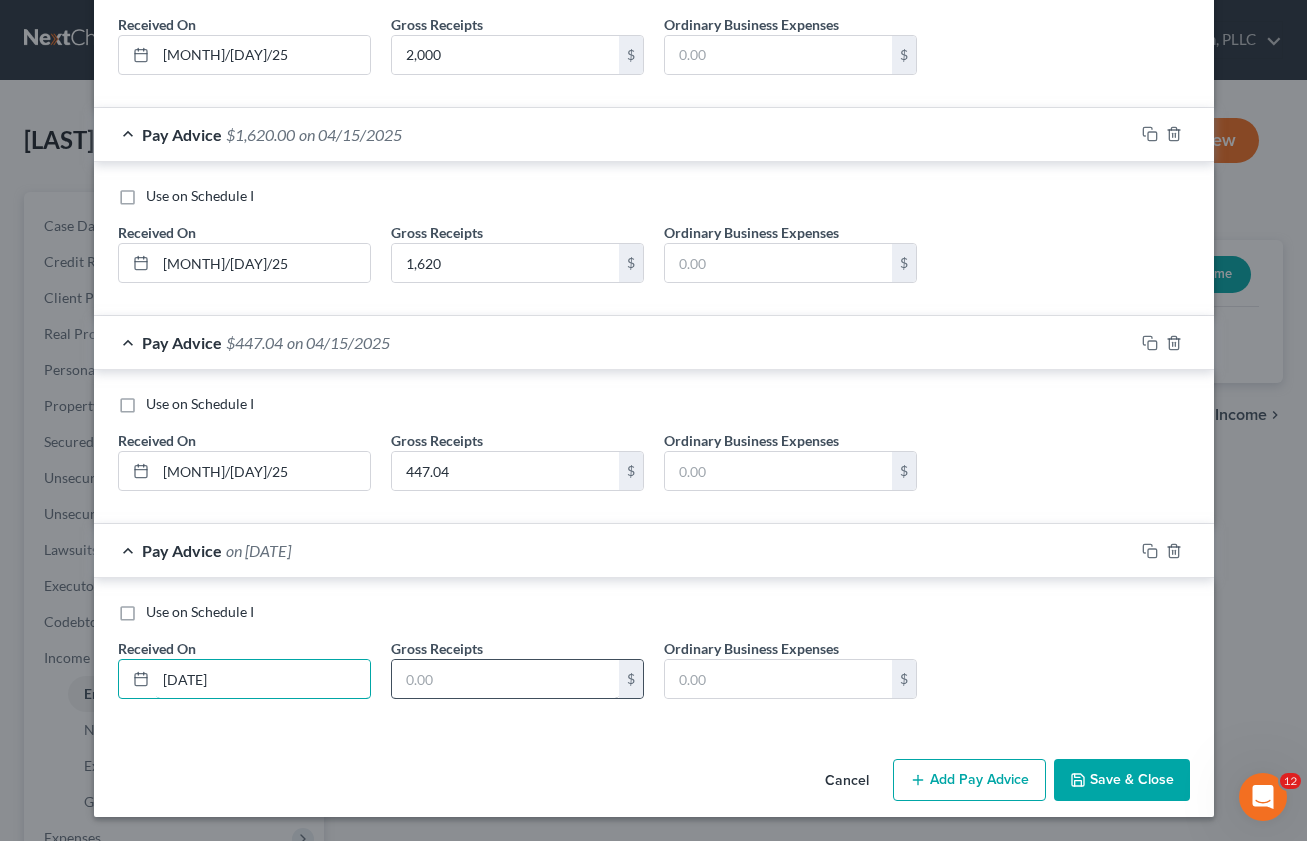 type on "[DATE]" 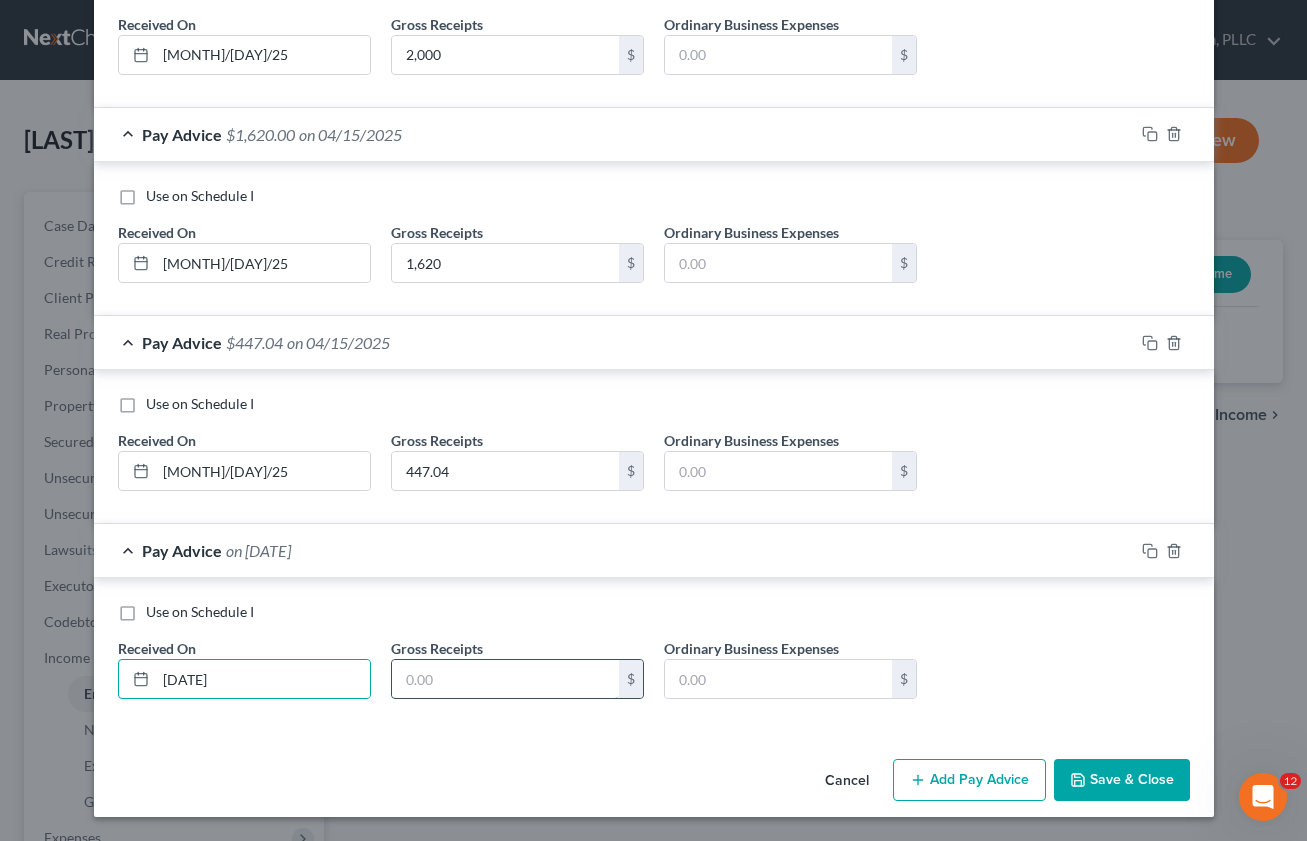 click at bounding box center (505, 679) 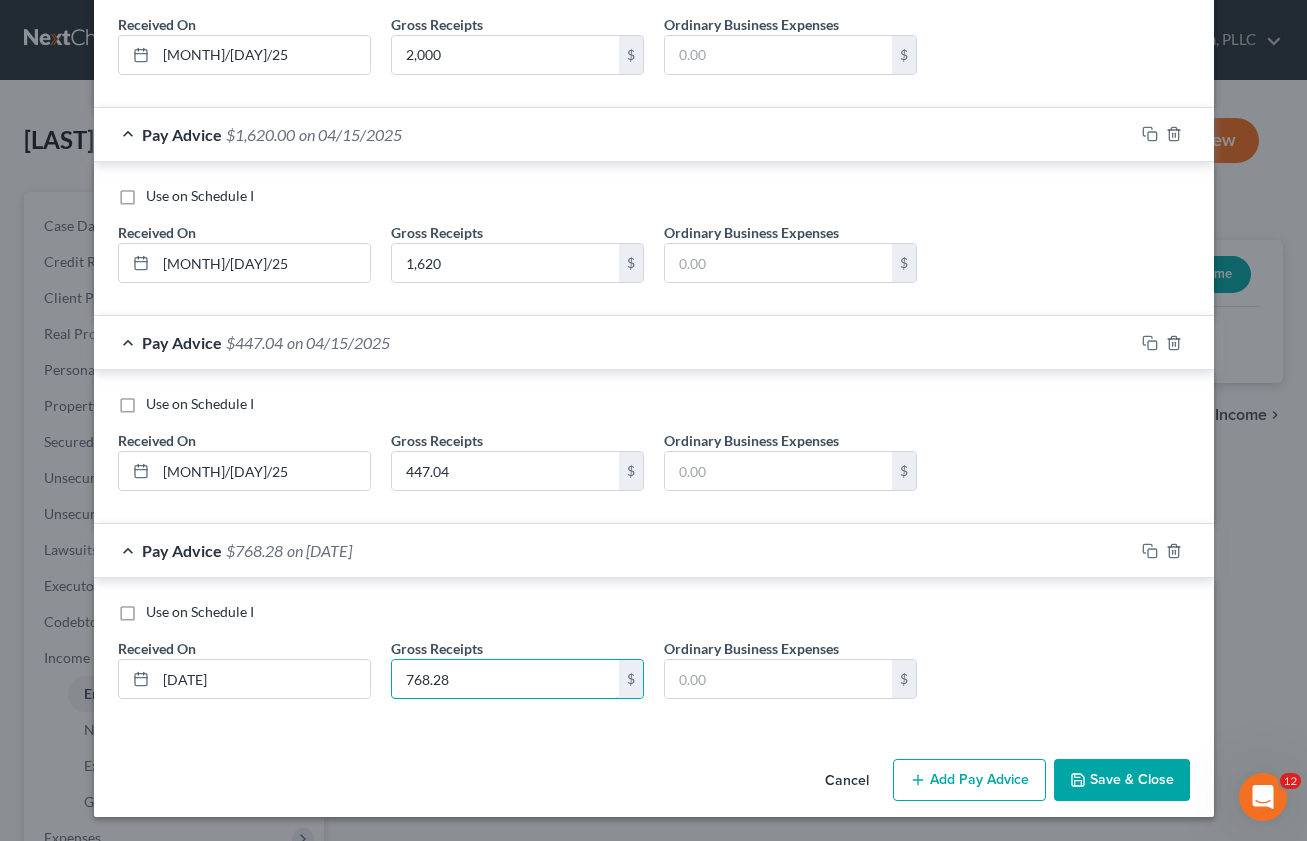 type on "768.28" 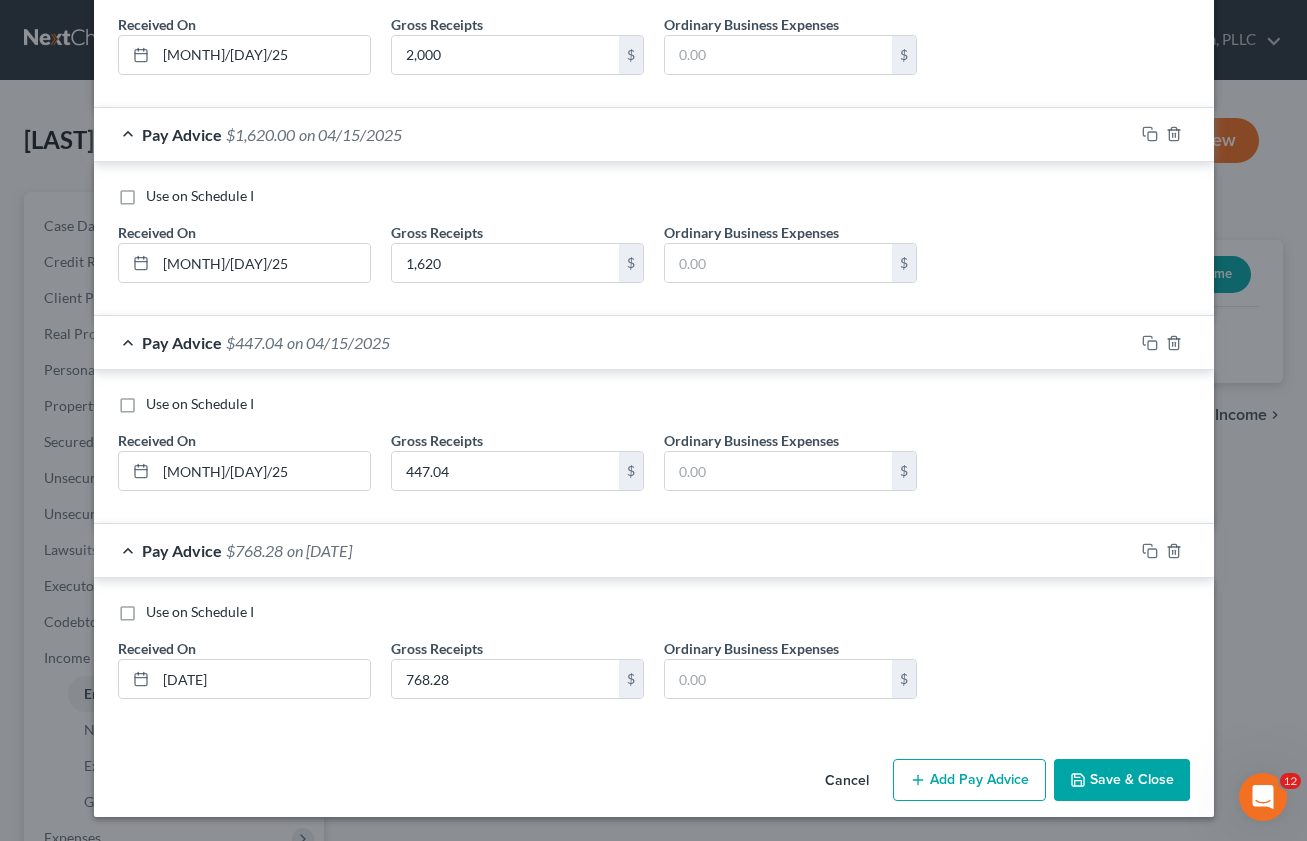 click on "Add Pay Advice" at bounding box center [969, 780] 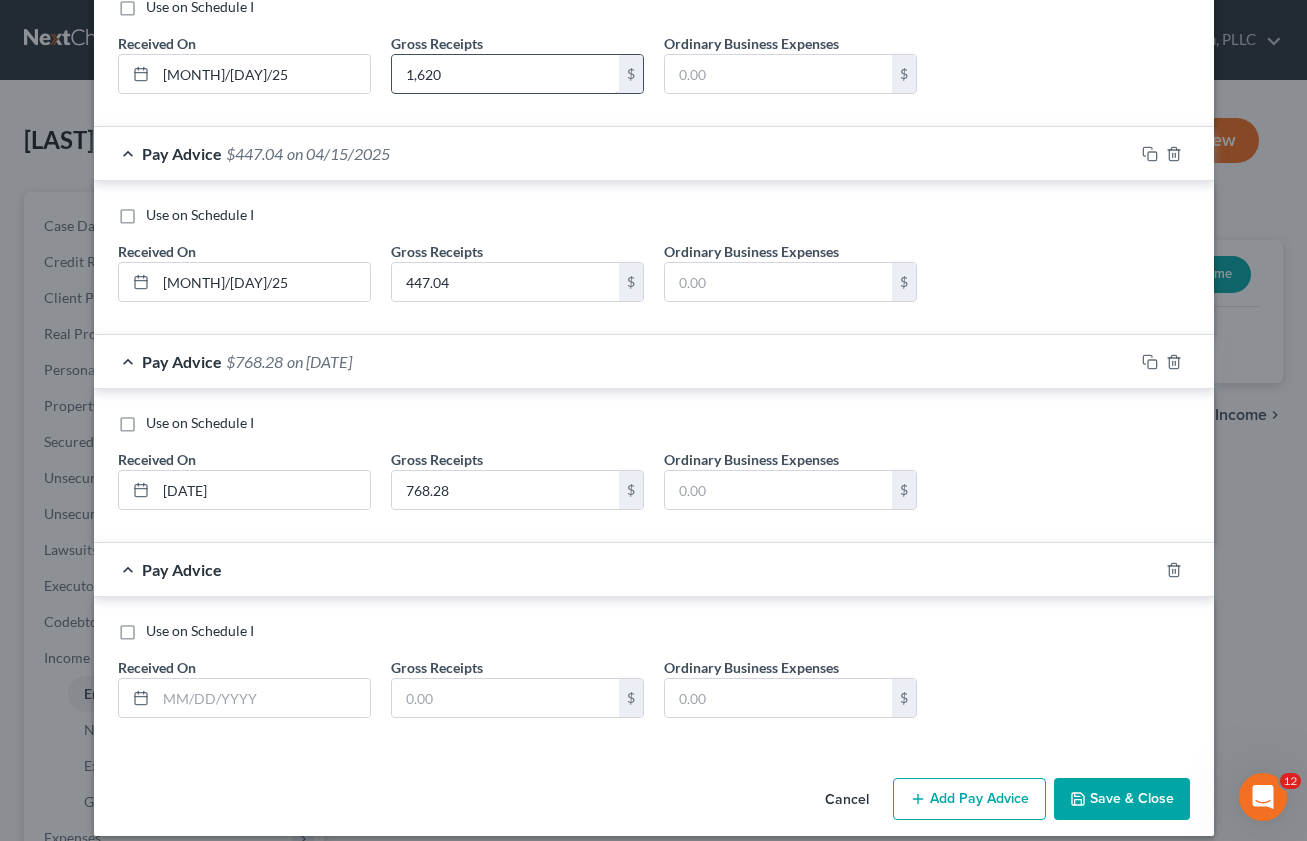 scroll, scrollTop: 7604, scrollLeft: 0, axis: vertical 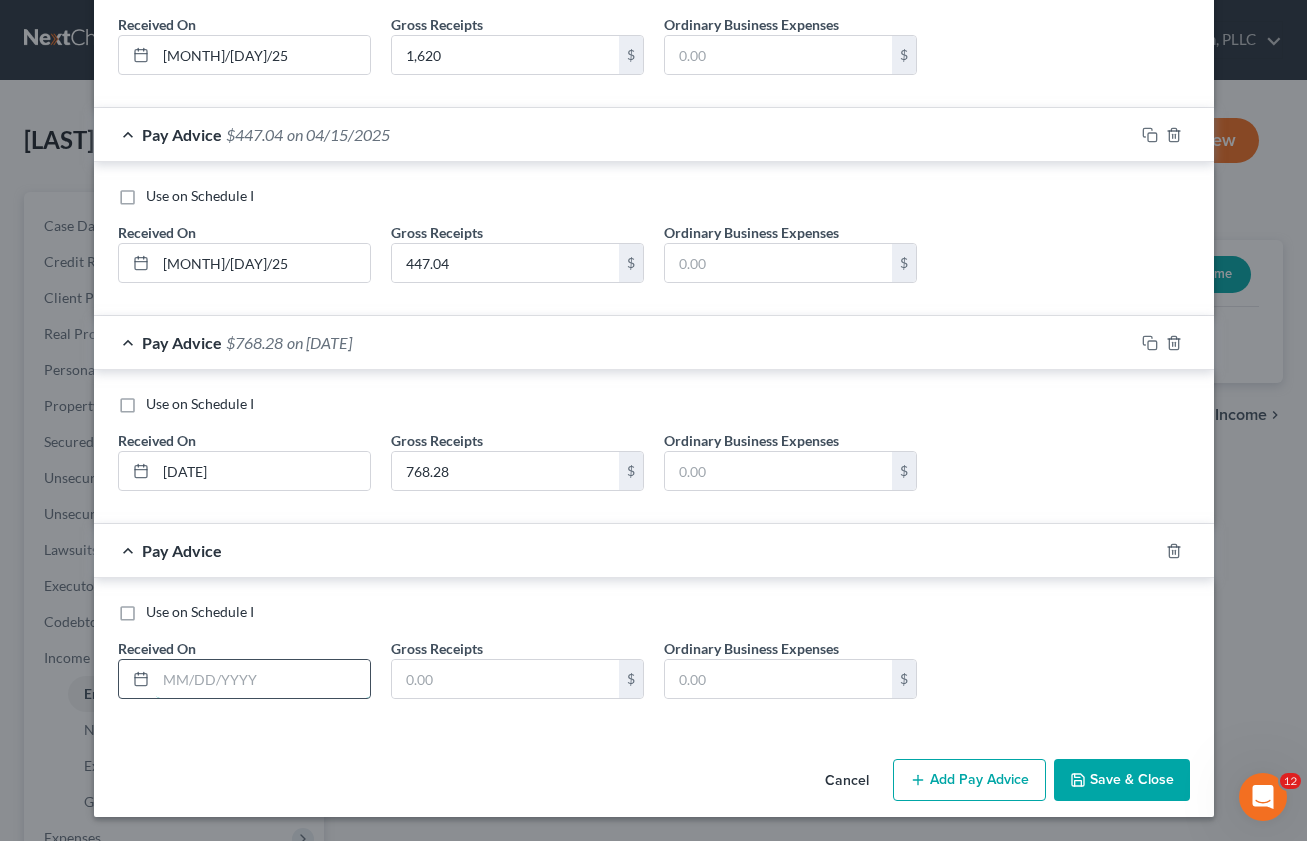 click at bounding box center [263, 679] 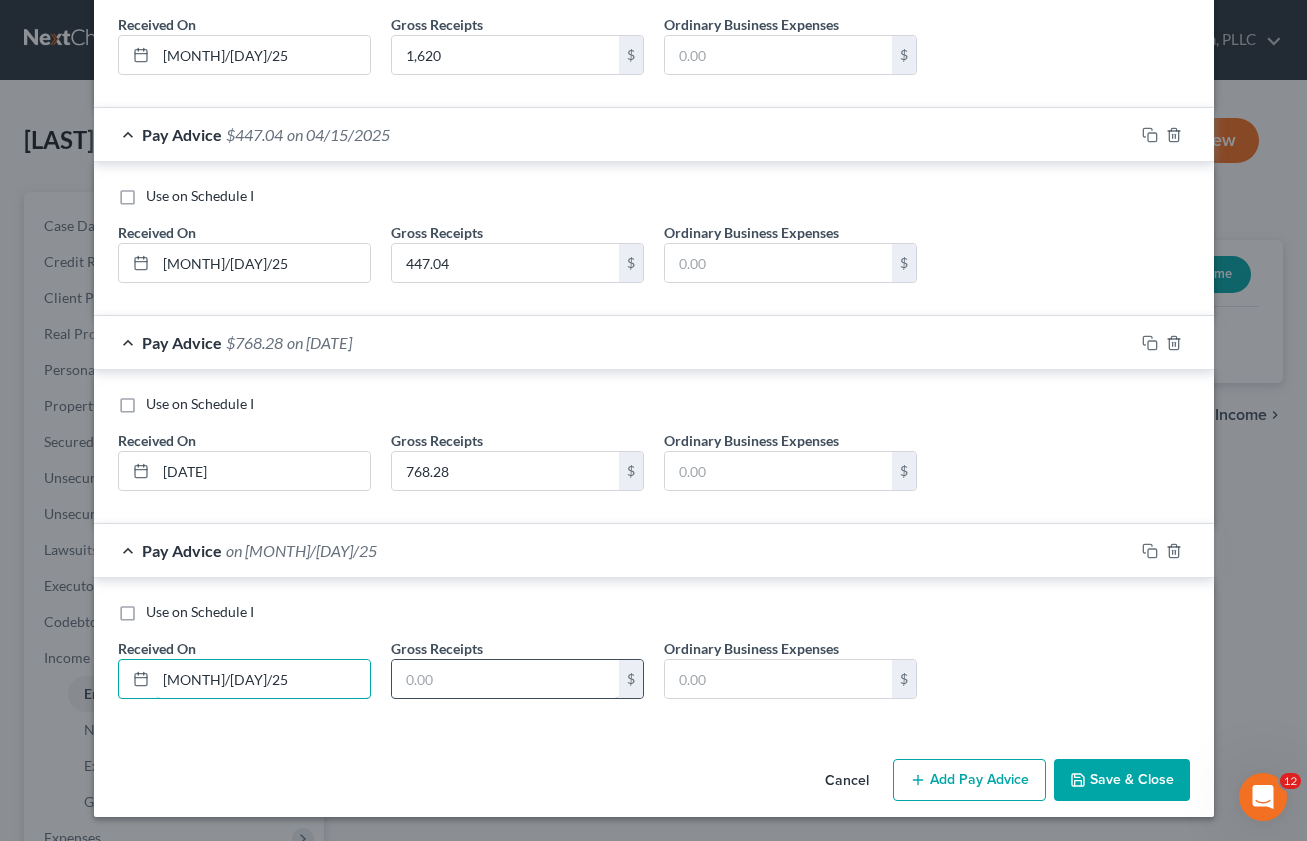 type on "[MONTH]/[DAY]/25" 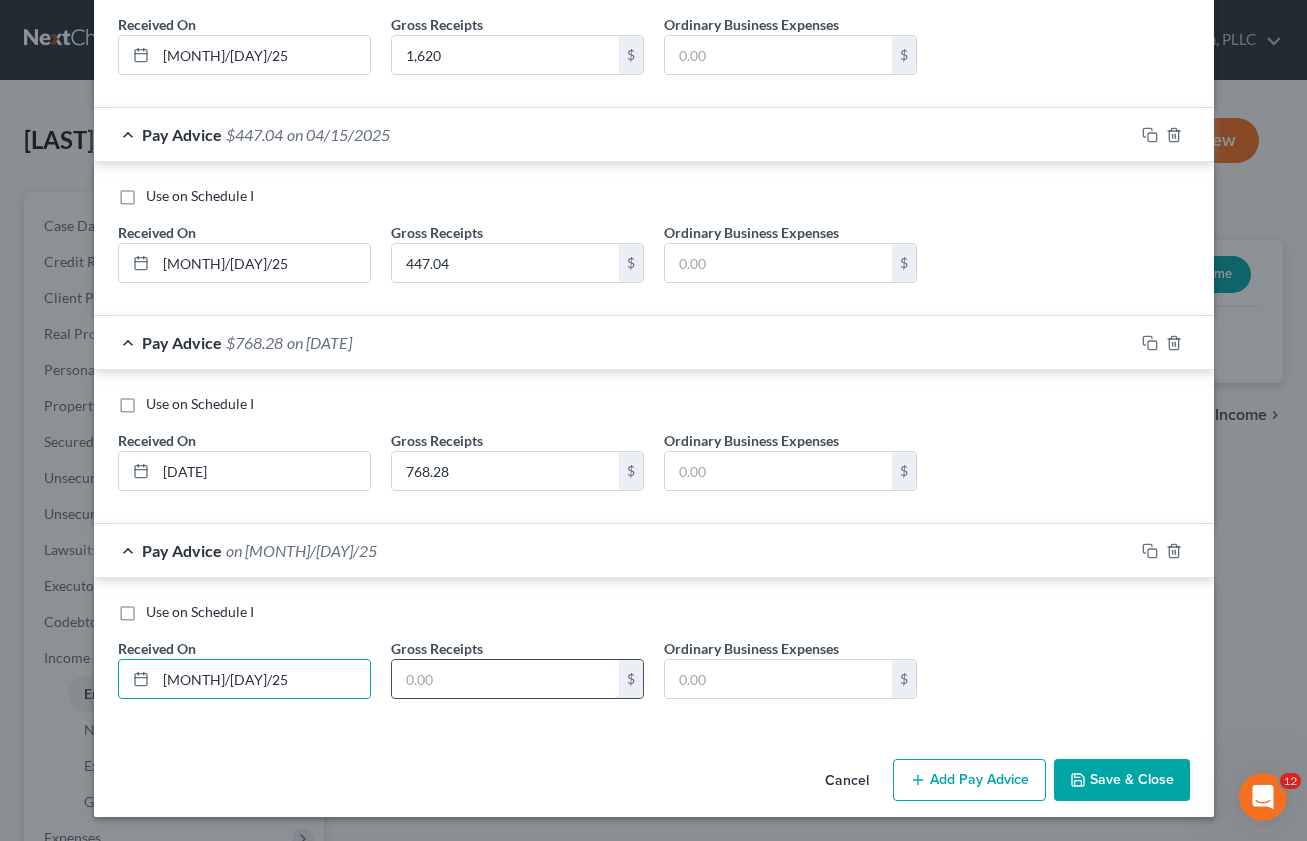click at bounding box center [505, 679] 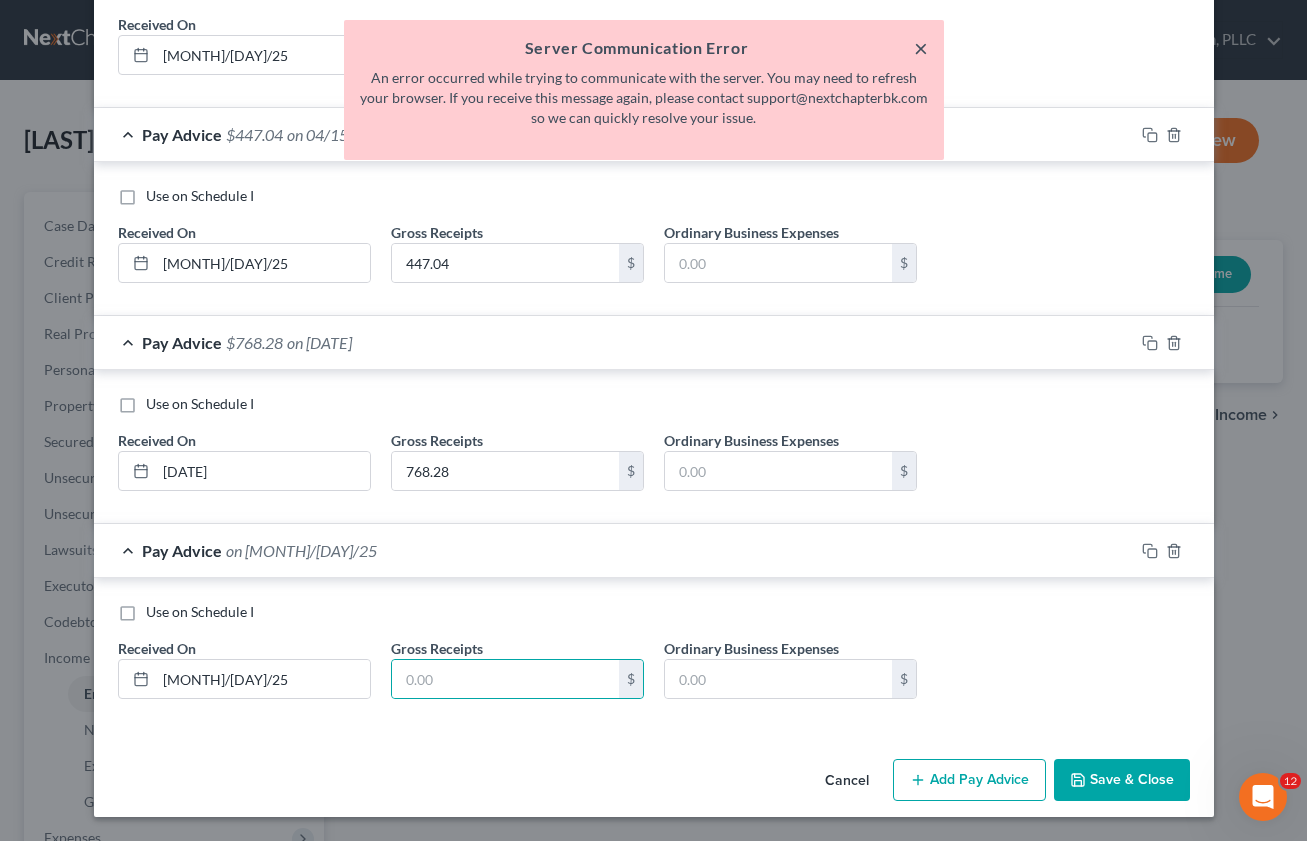 click on "×" at bounding box center [921, 48] 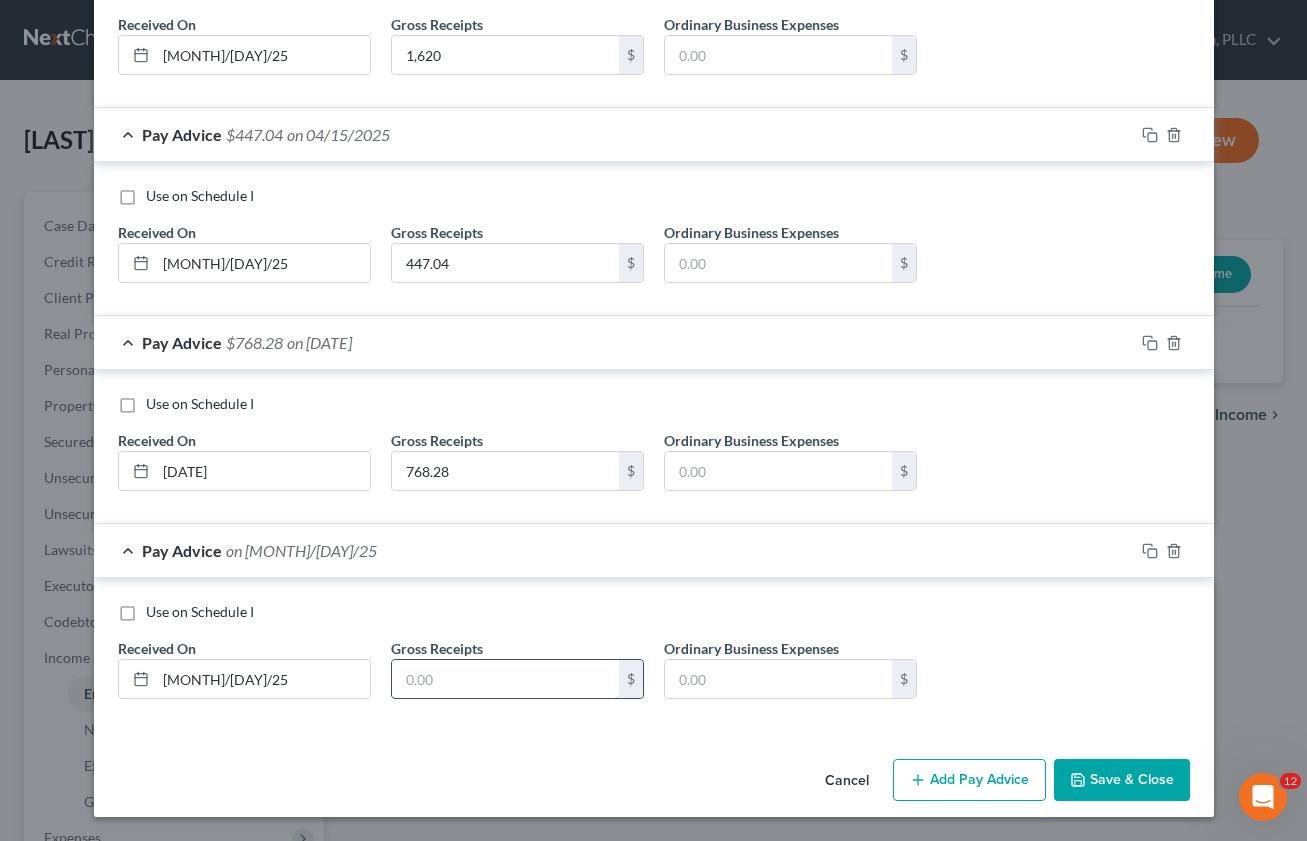 click at bounding box center (505, 679) 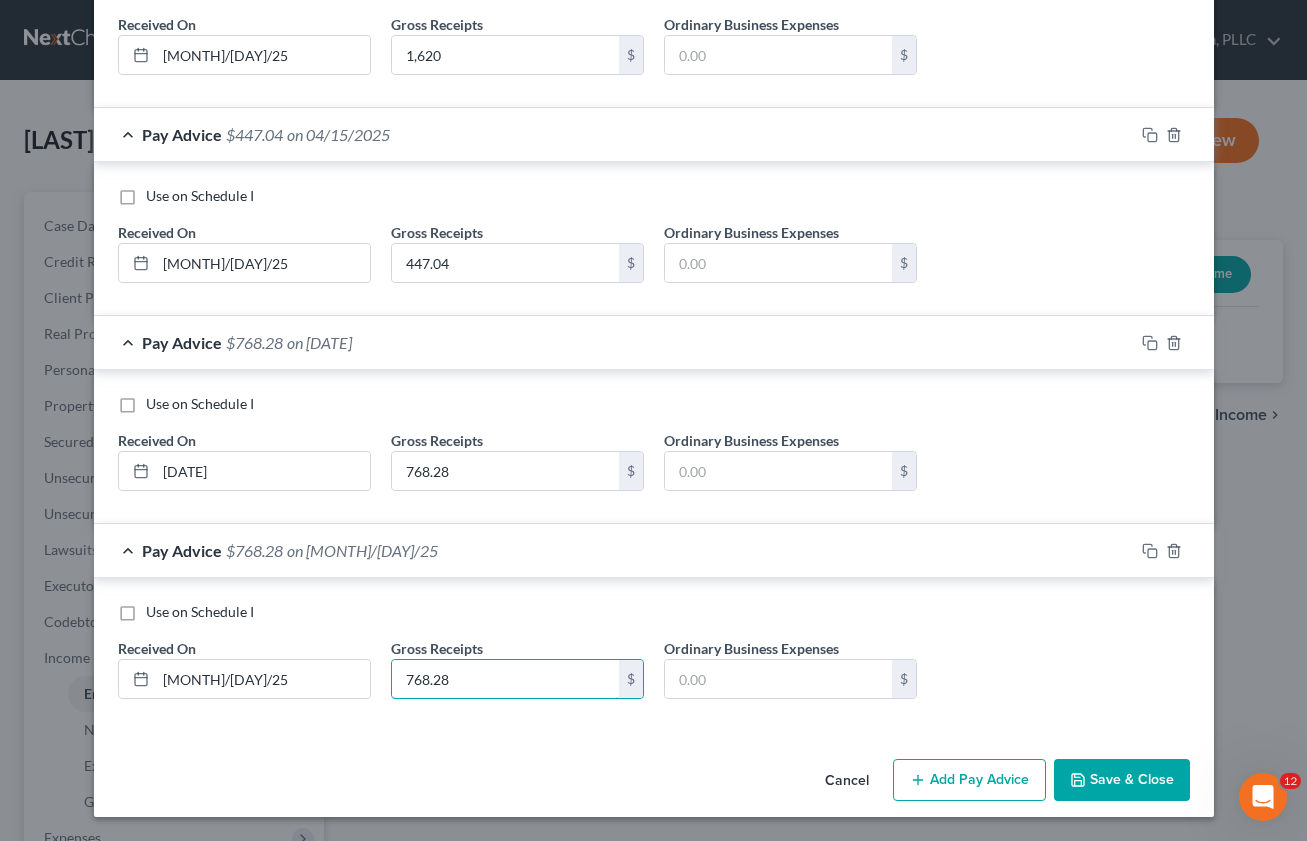 type on "768.28" 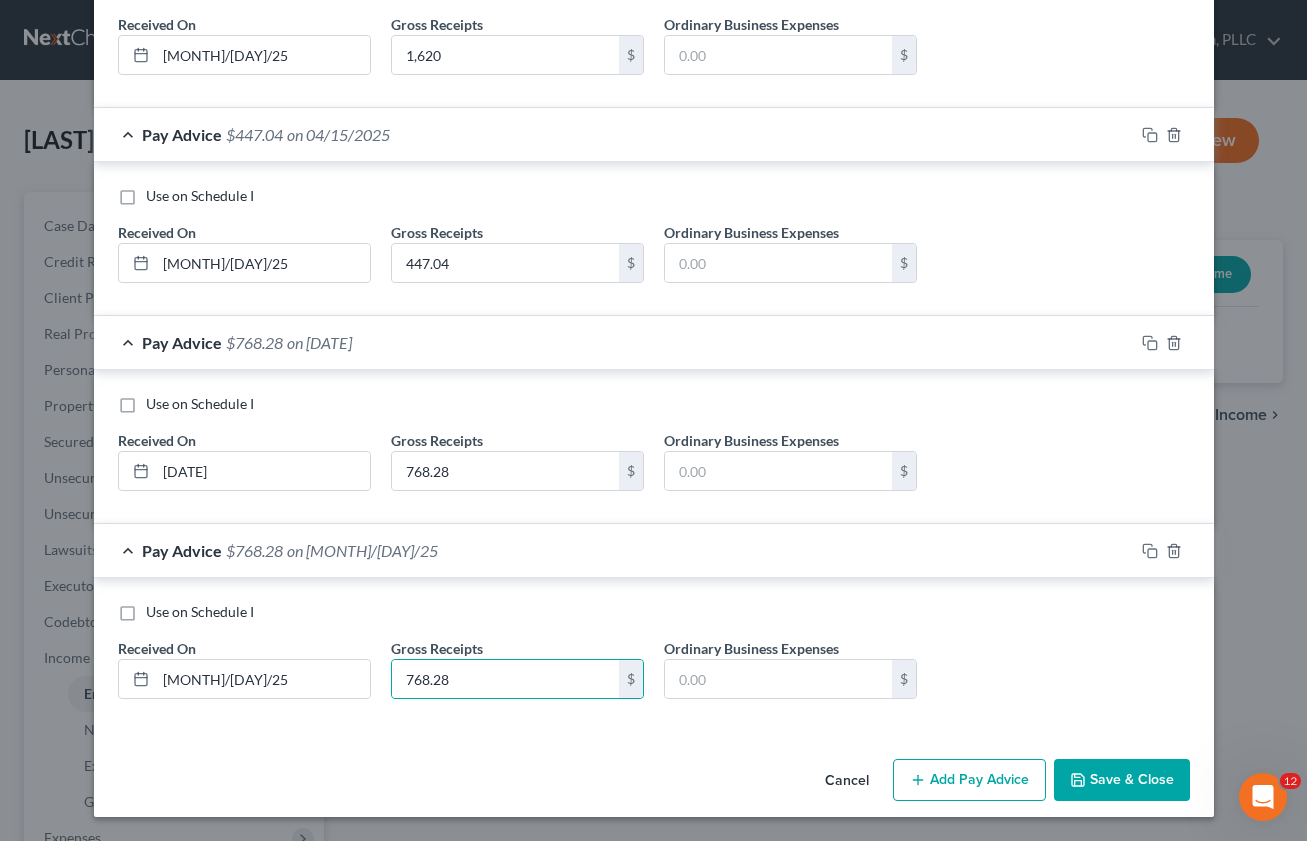 click on "Add Pay Advice" at bounding box center [969, 780] 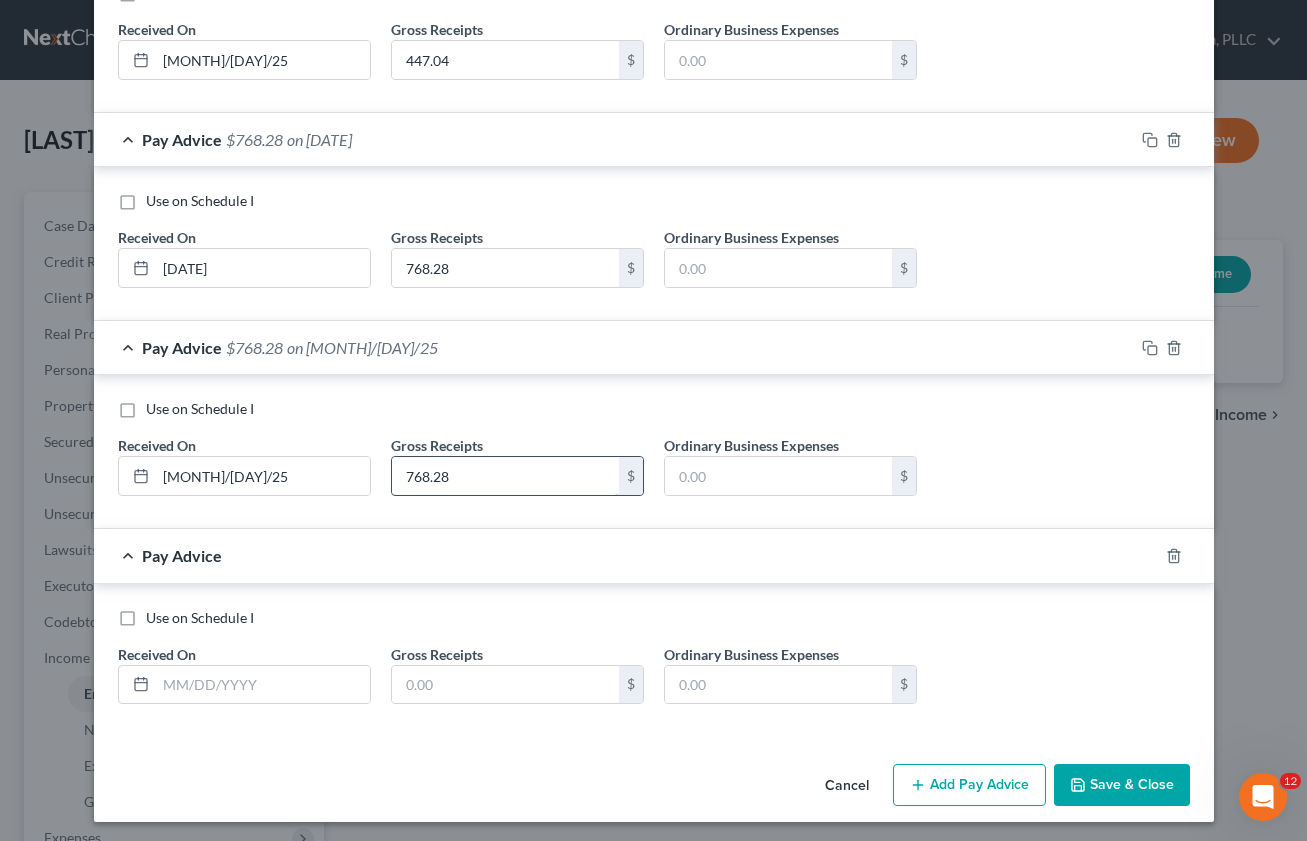 scroll, scrollTop: 7812, scrollLeft: 0, axis: vertical 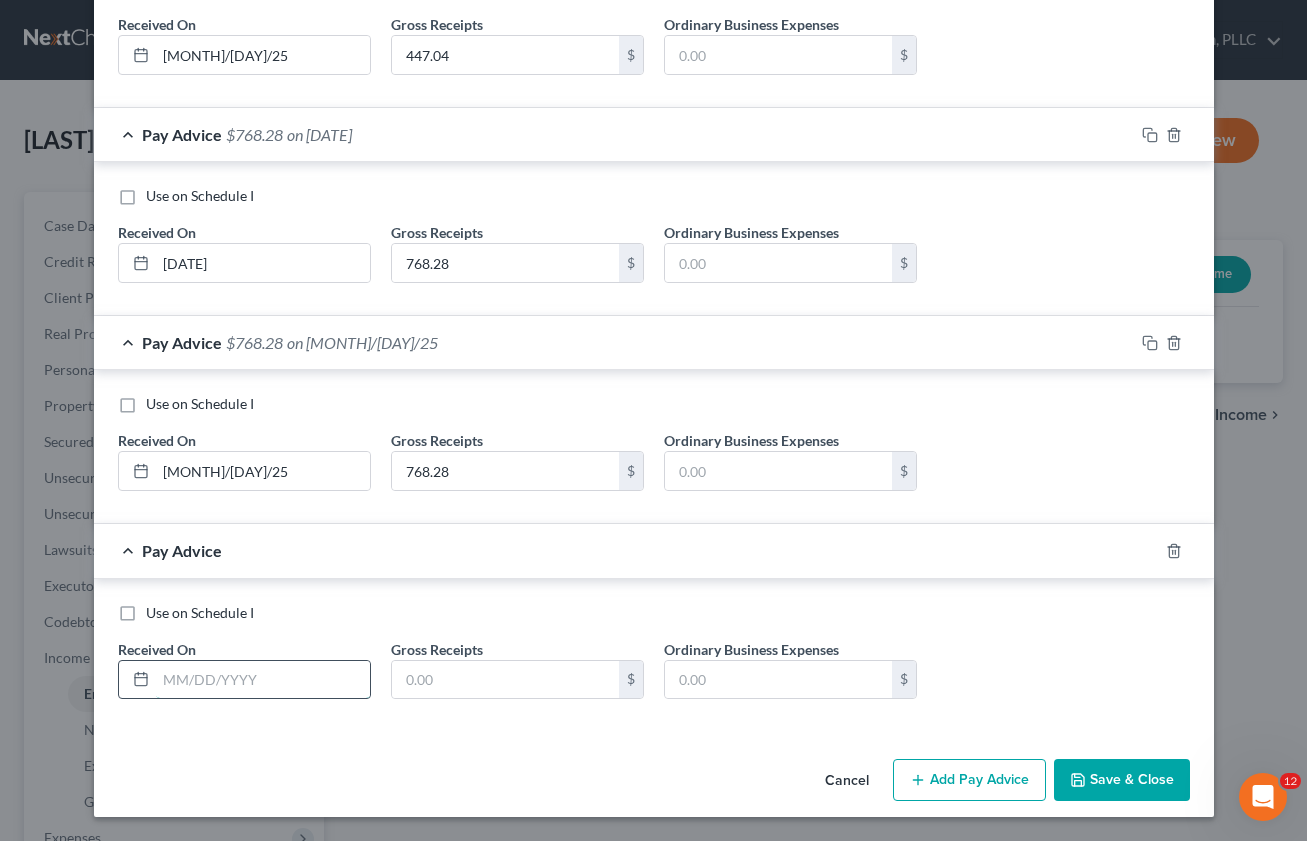 click at bounding box center (263, 680) 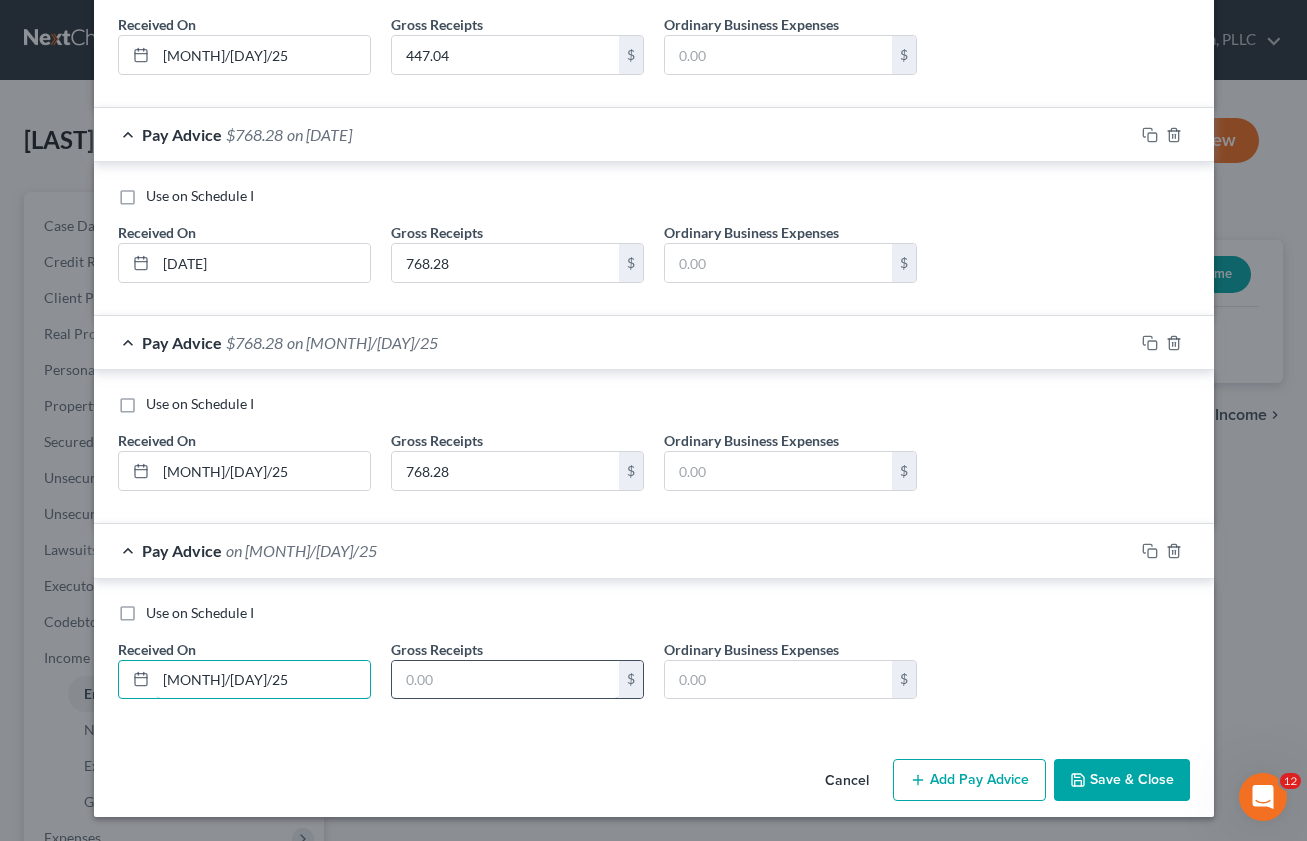 type on "[MONTH]/[DAY]/25" 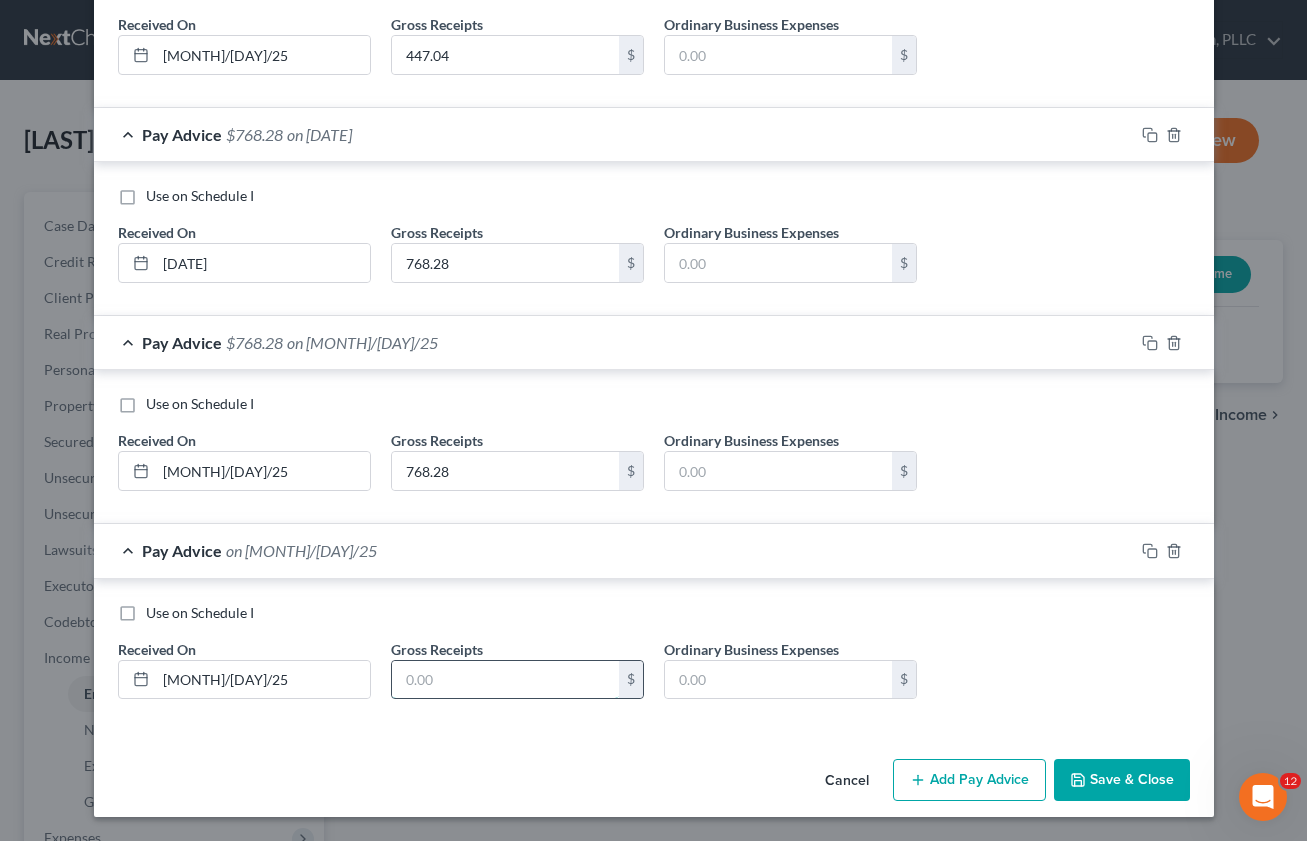 click at bounding box center [505, 680] 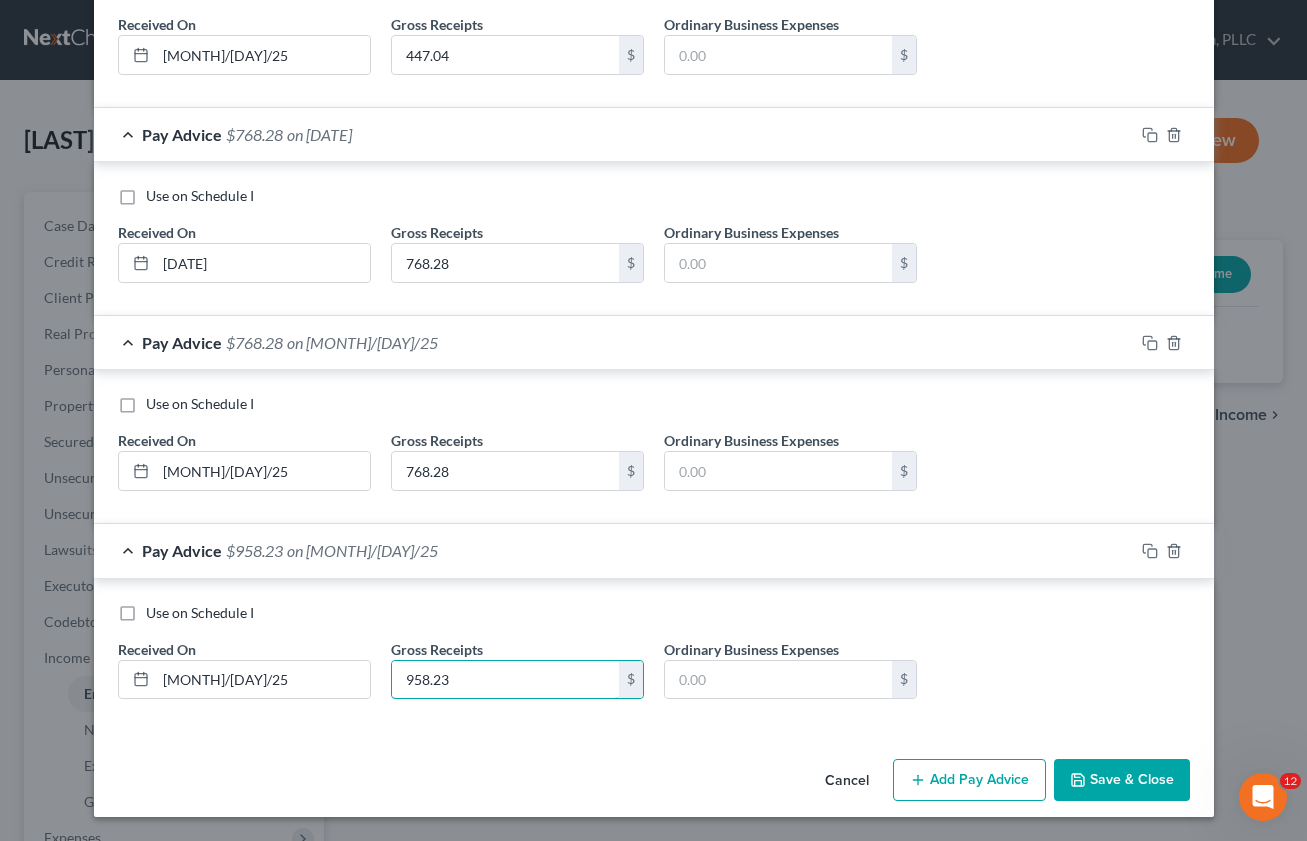 type on "958.23" 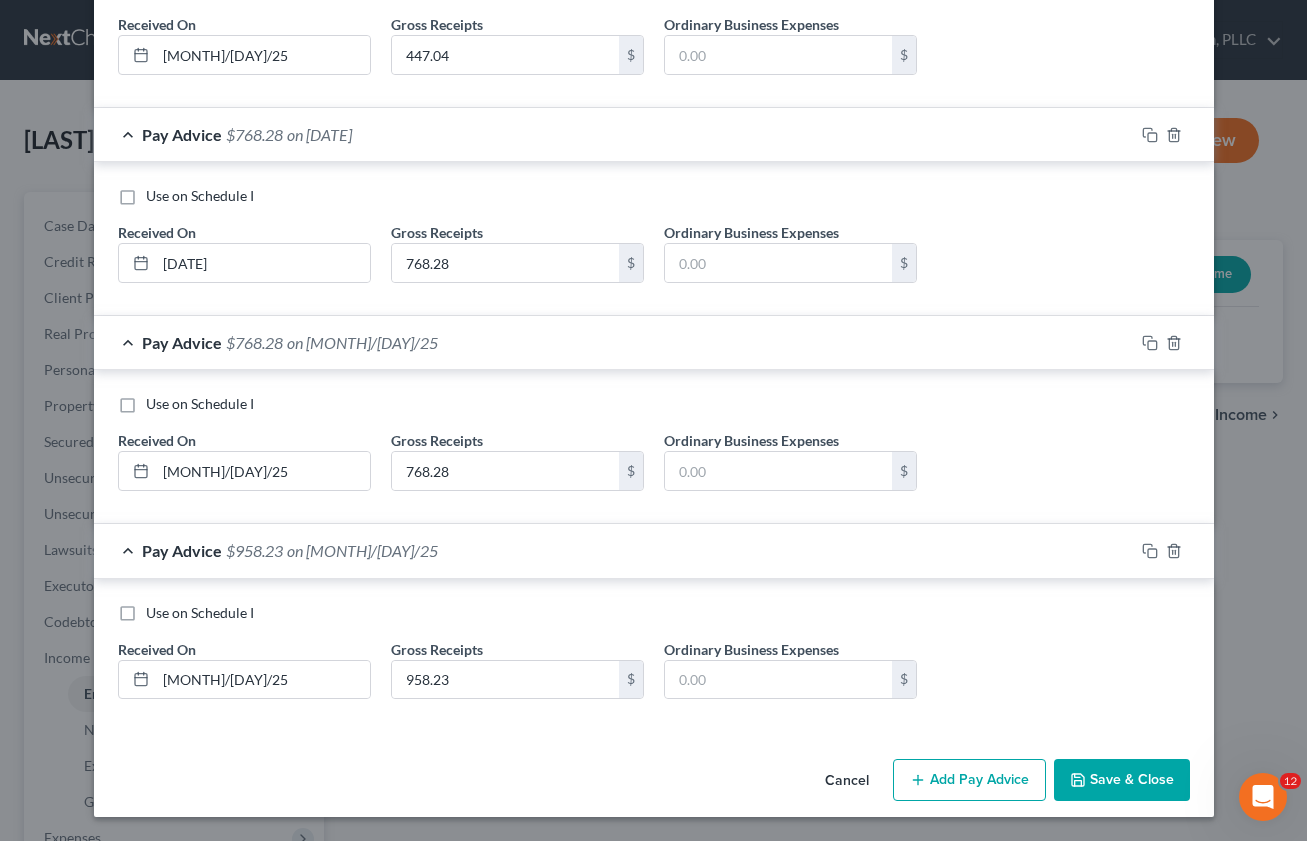 click on "Add Pay Advice" at bounding box center (969, 780) 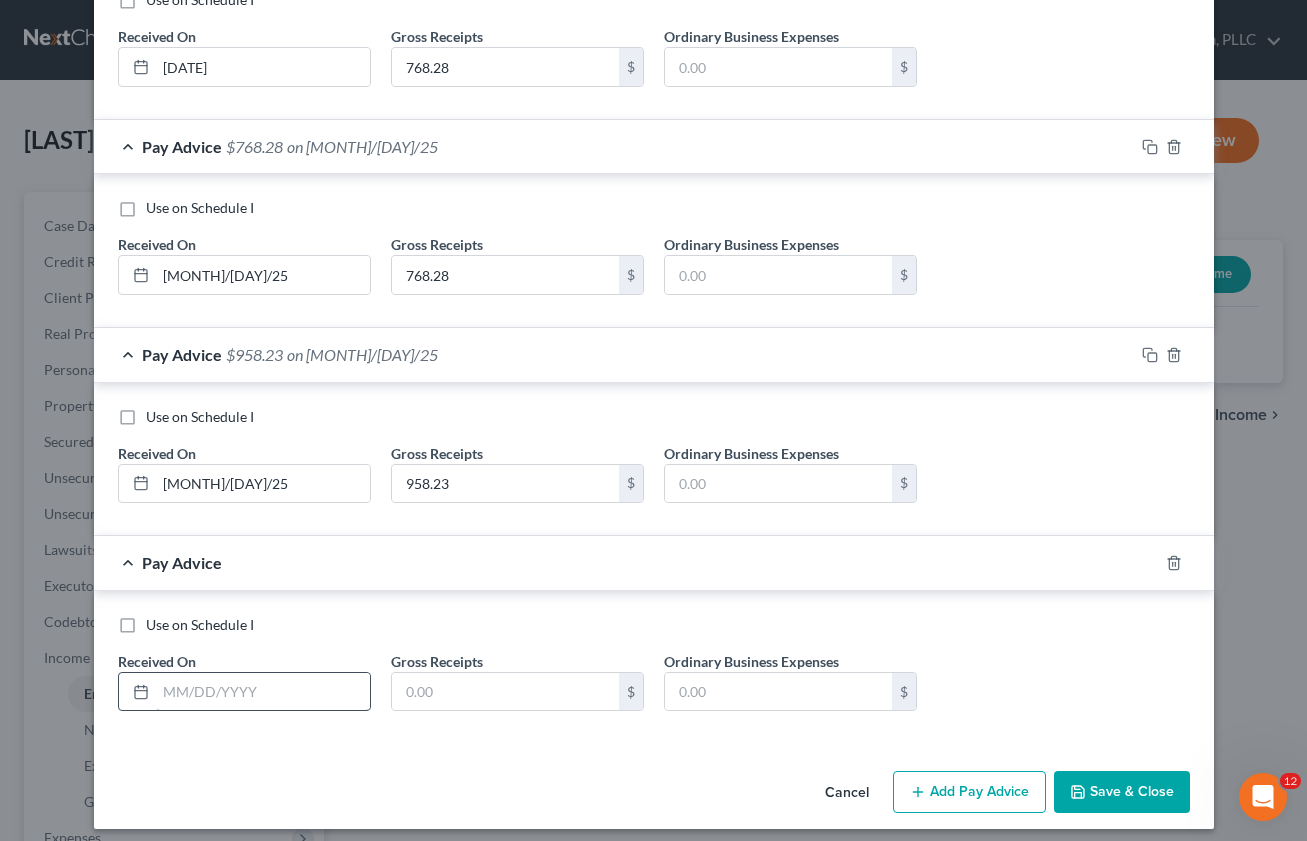 scroll, scrollTop: 8020, scrollLeft: 0, axis: vertical 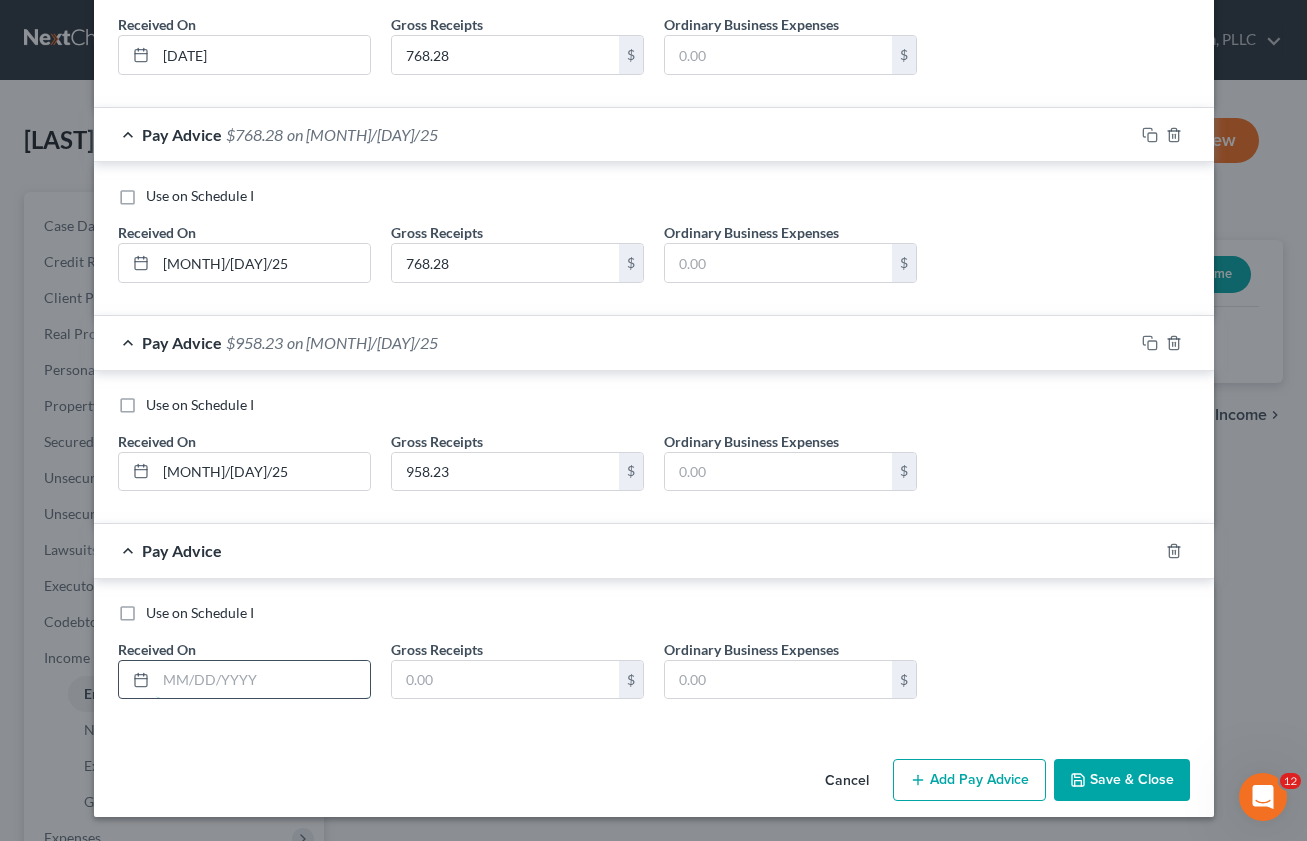 click at bounding box center [263, 680] 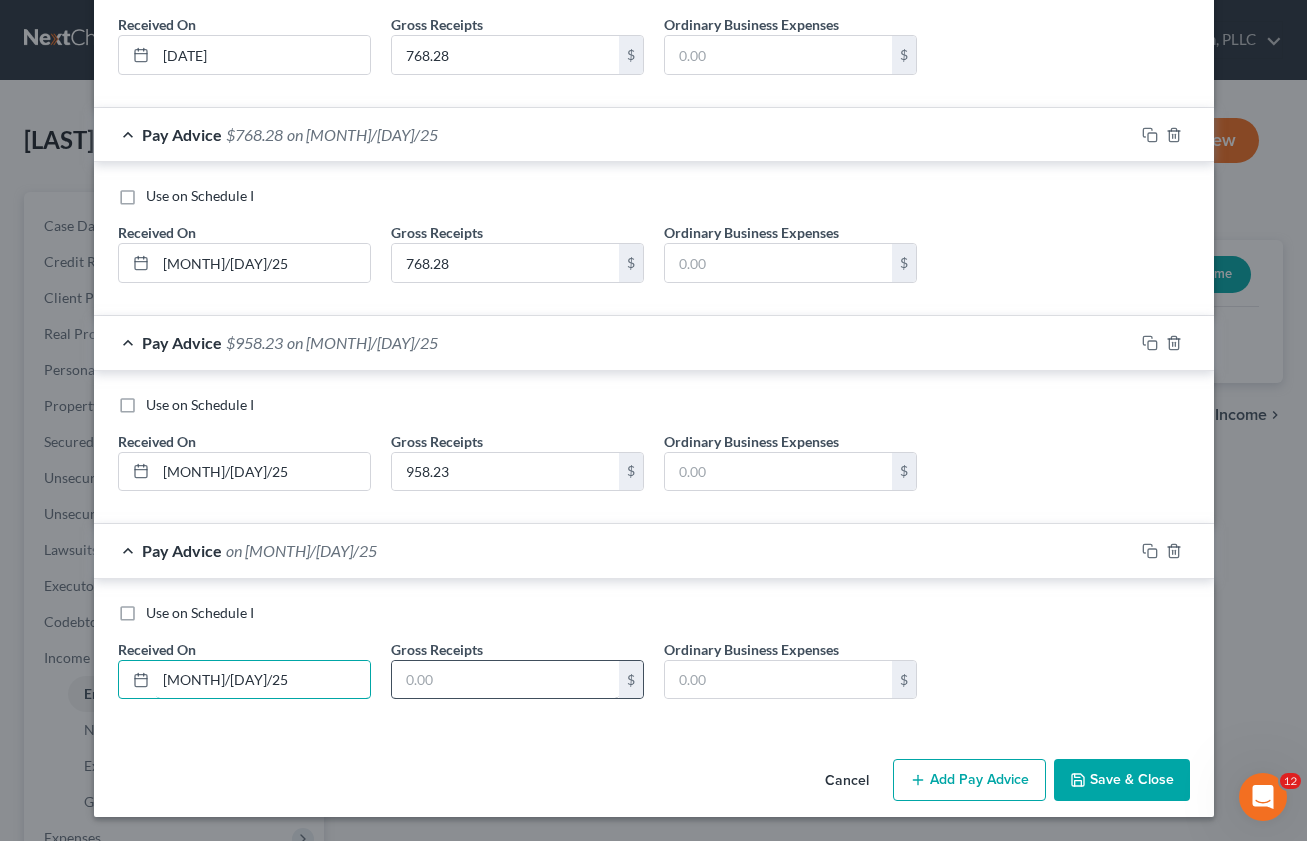 type on "[MONTH]/[DAY]/25" 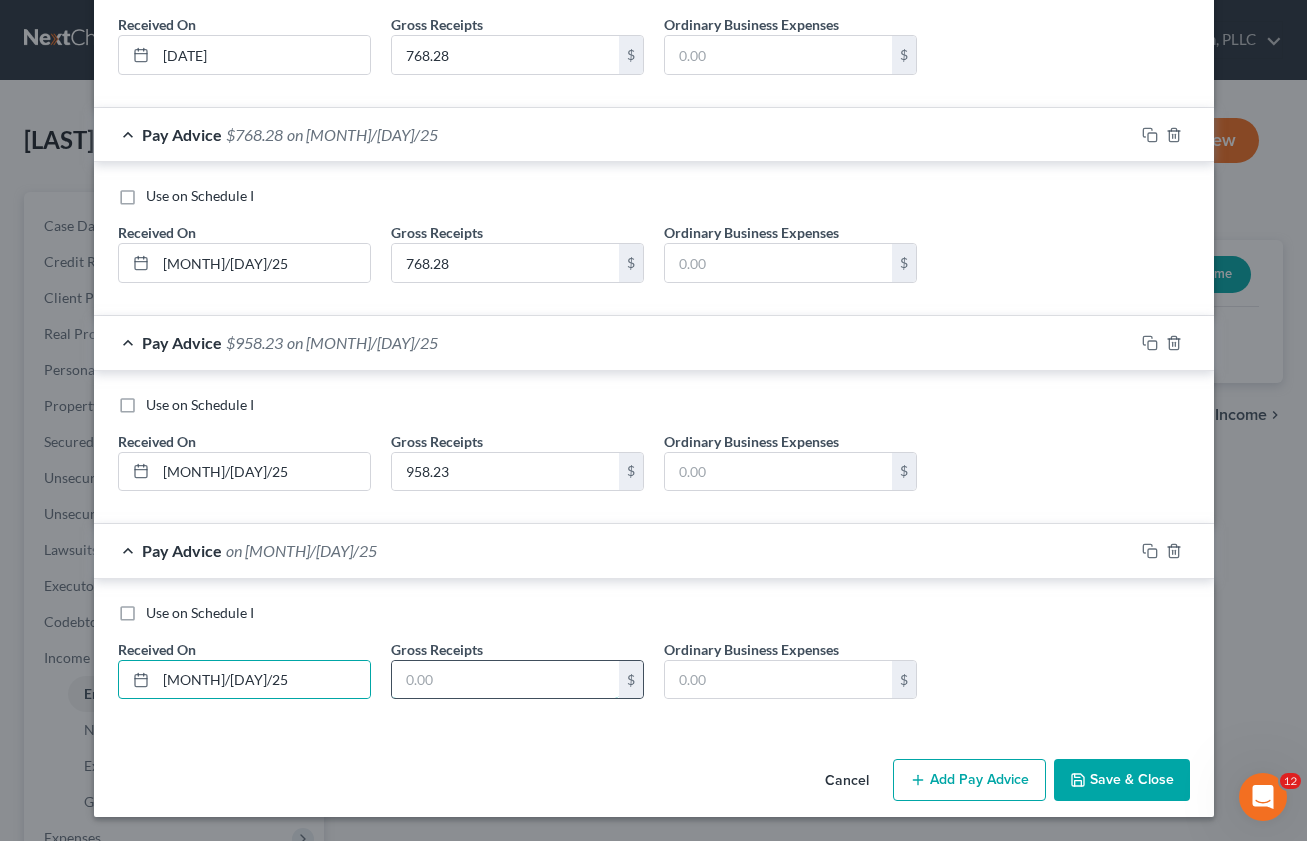 click at bounding box center (505, 680) 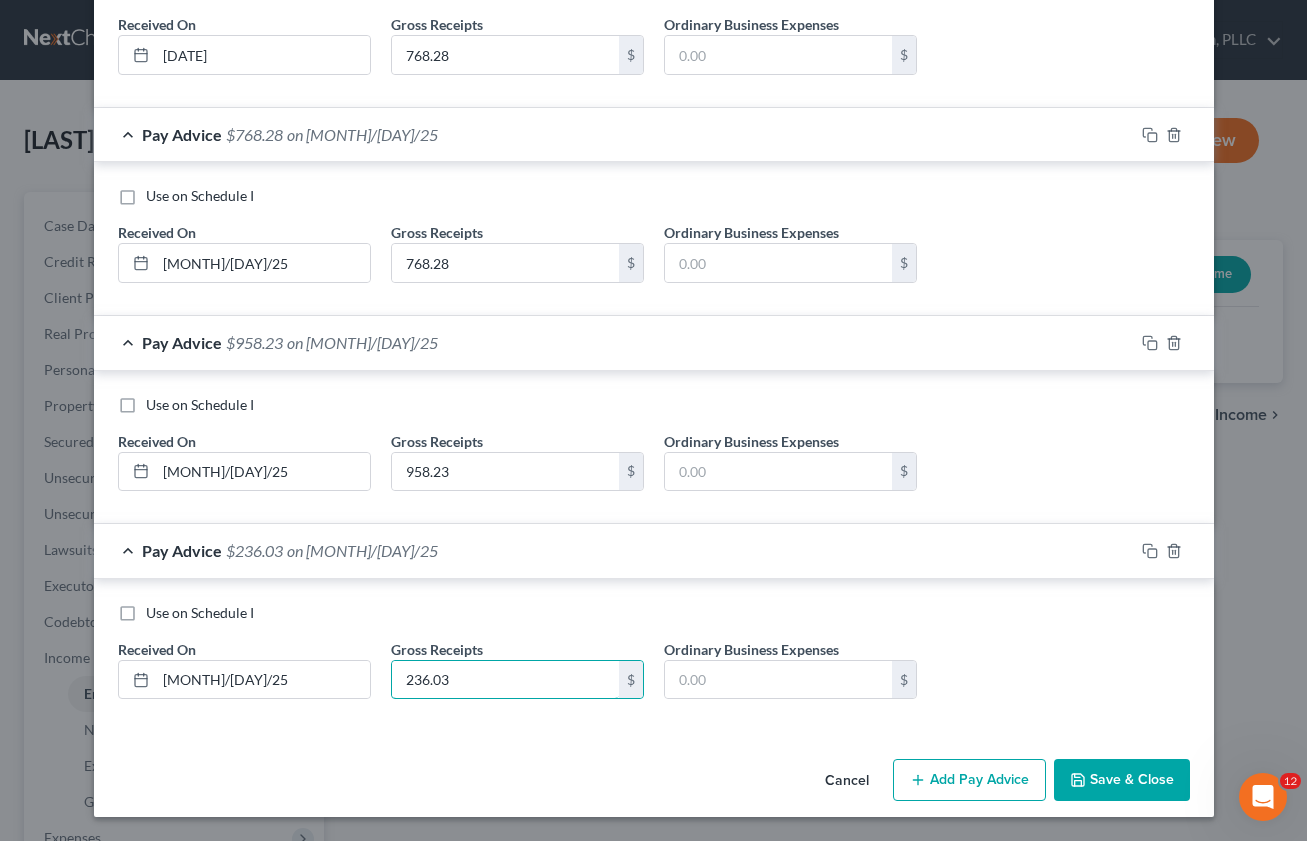 type on "236.03" 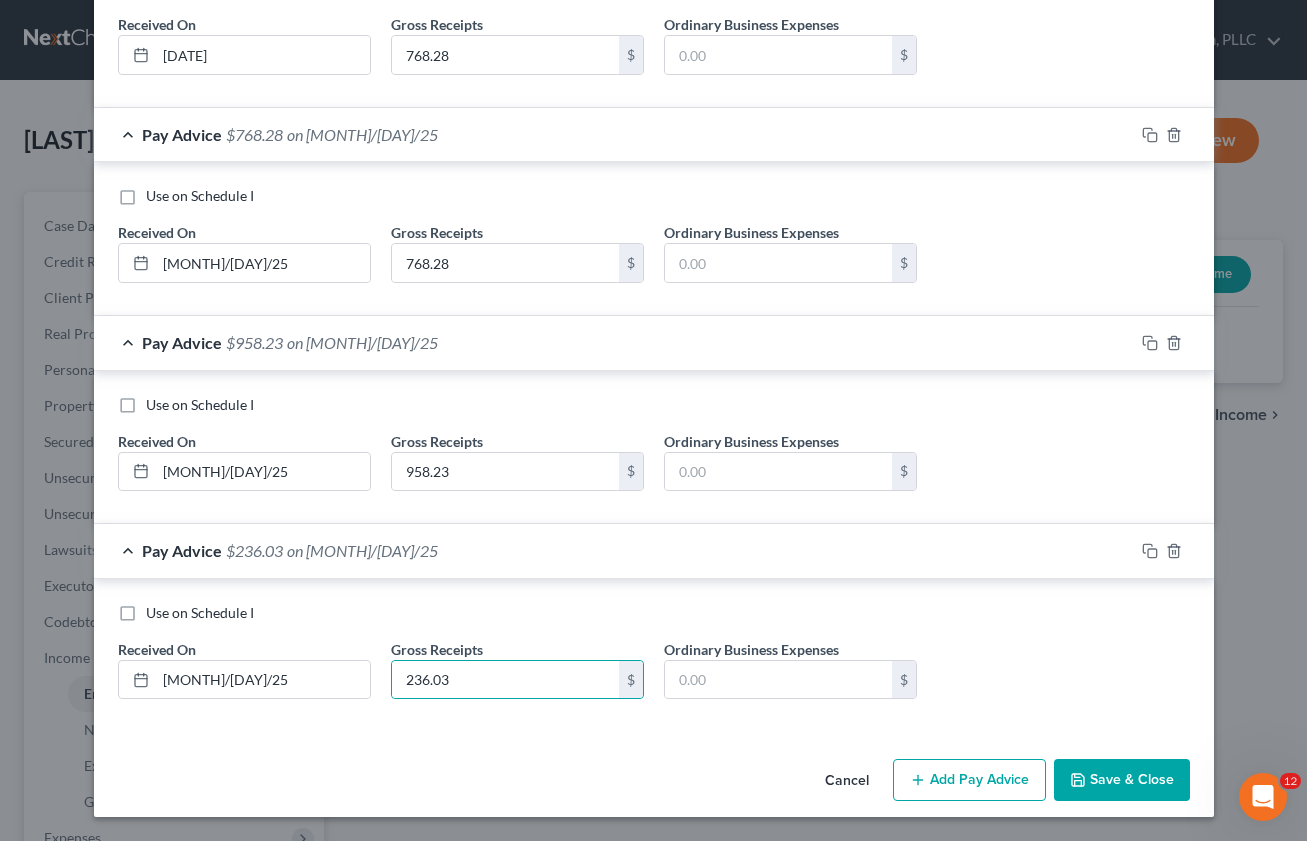 click on "Add Pay Advice" at bounding box center (969, 780) 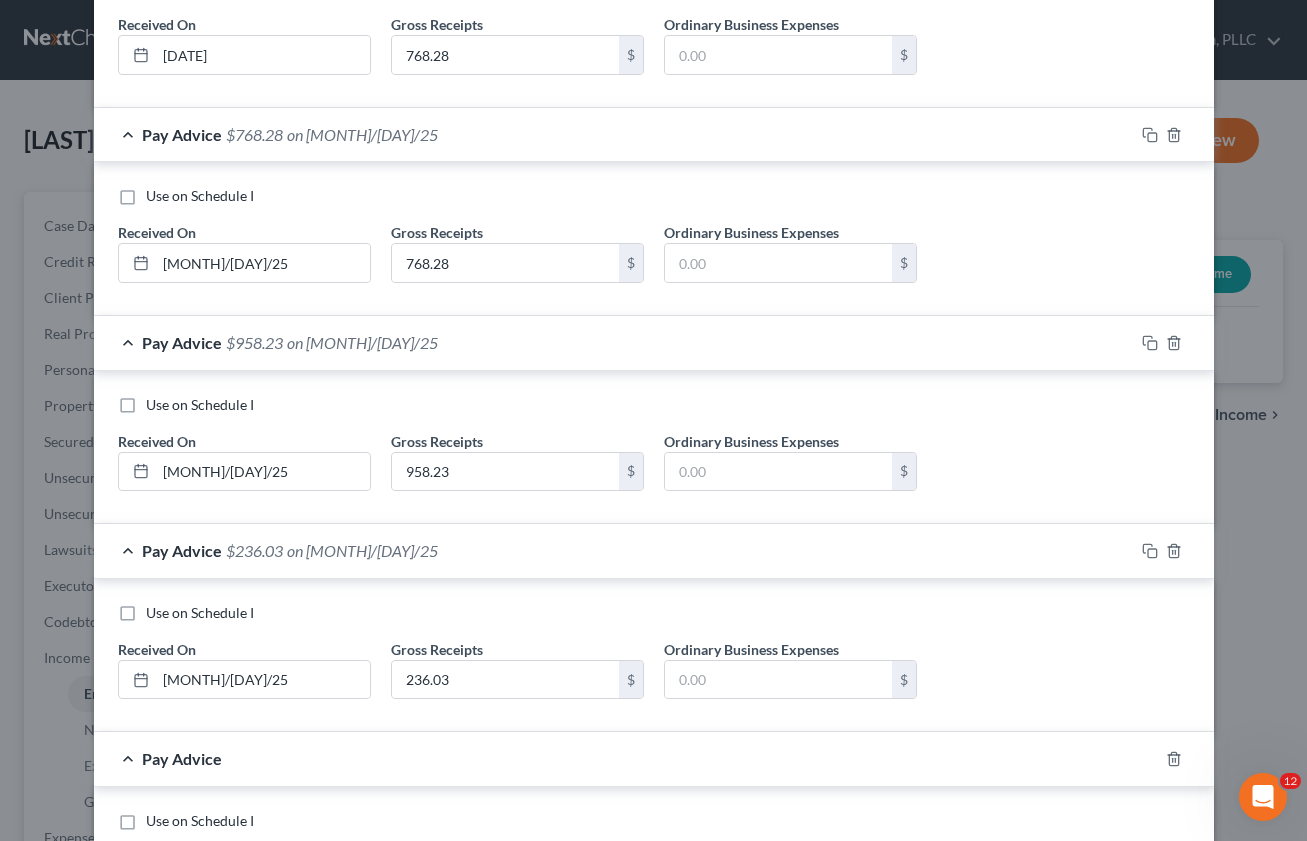 scroll, scrollTop: 8229, scrollLeft: 0, axis: vertical 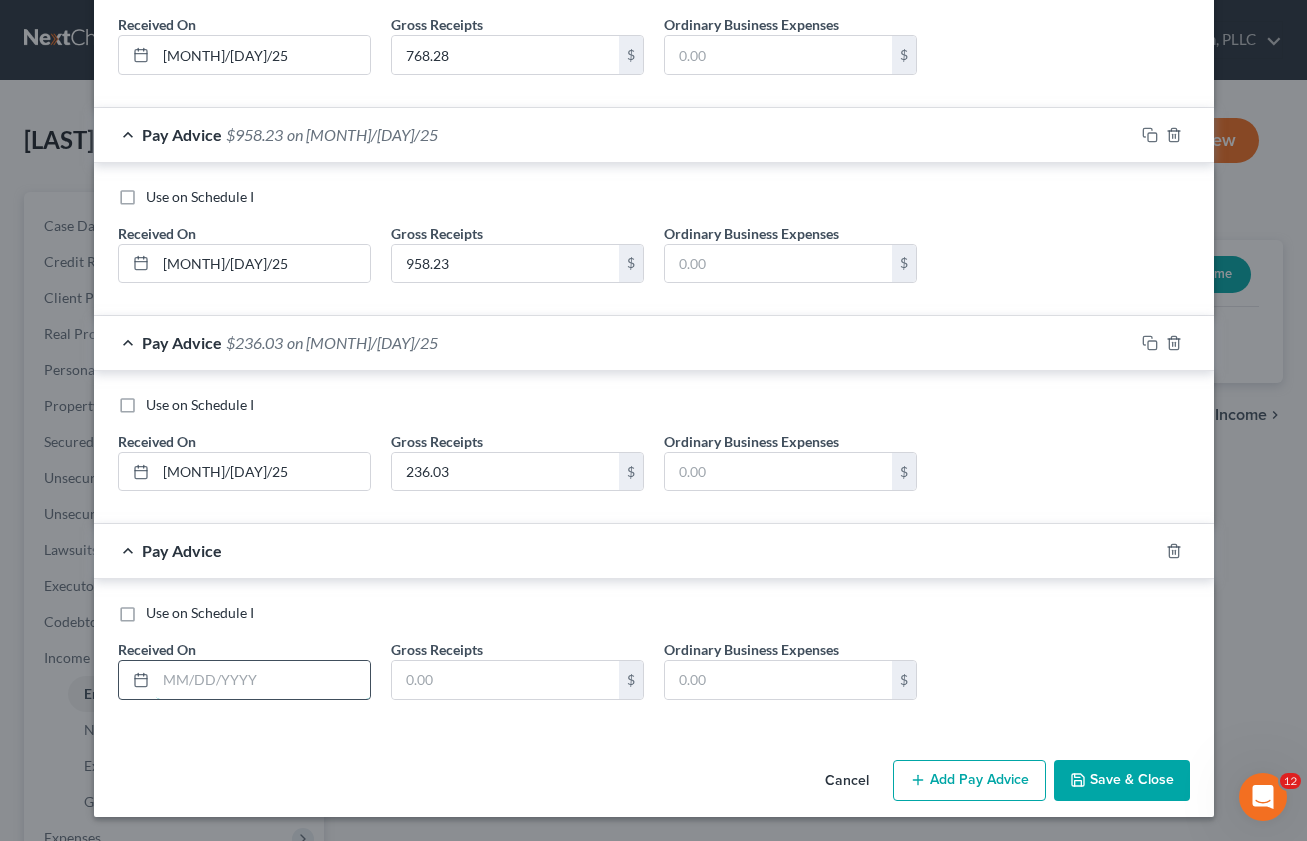 click at bounding box center (263, 680) 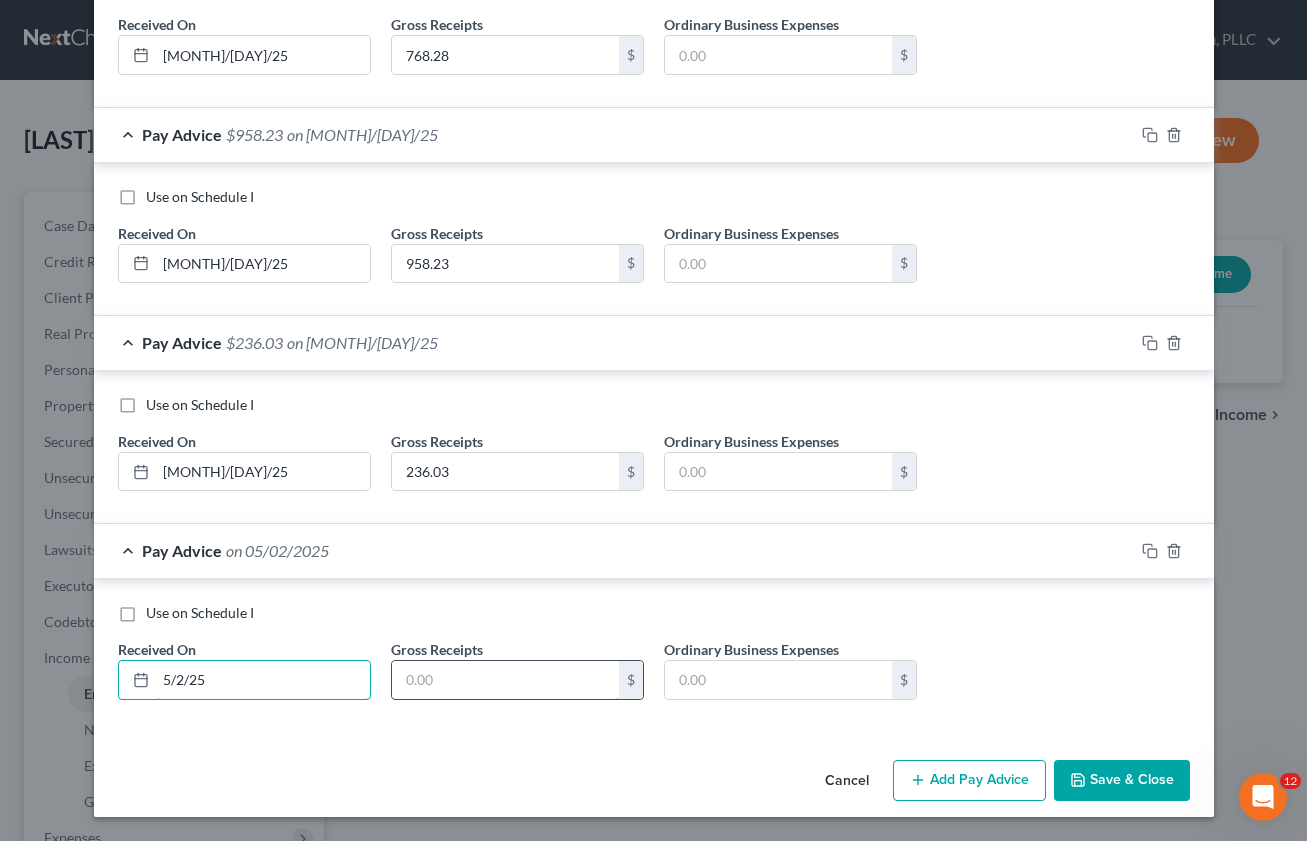 type on "5/2/25" 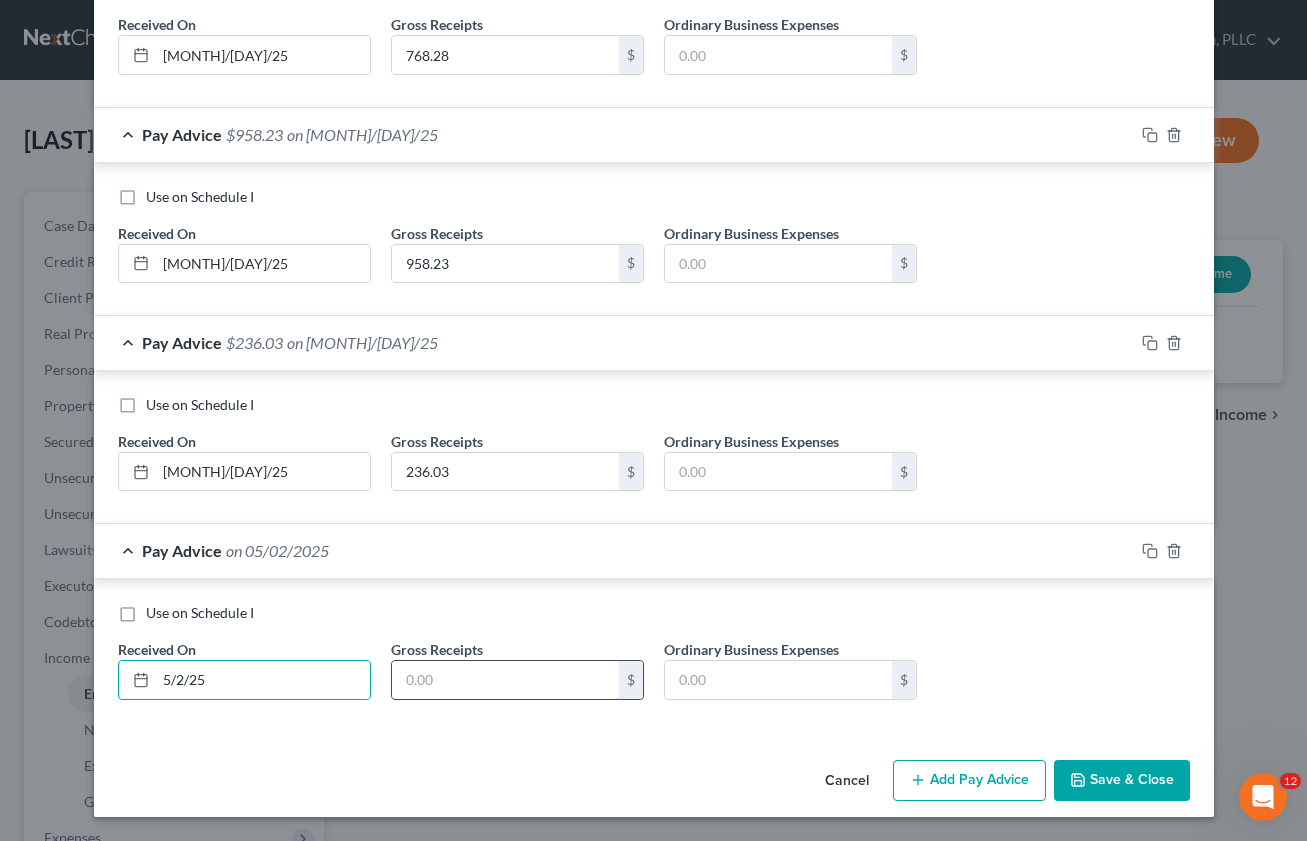 click at bounding box center [505, 680] 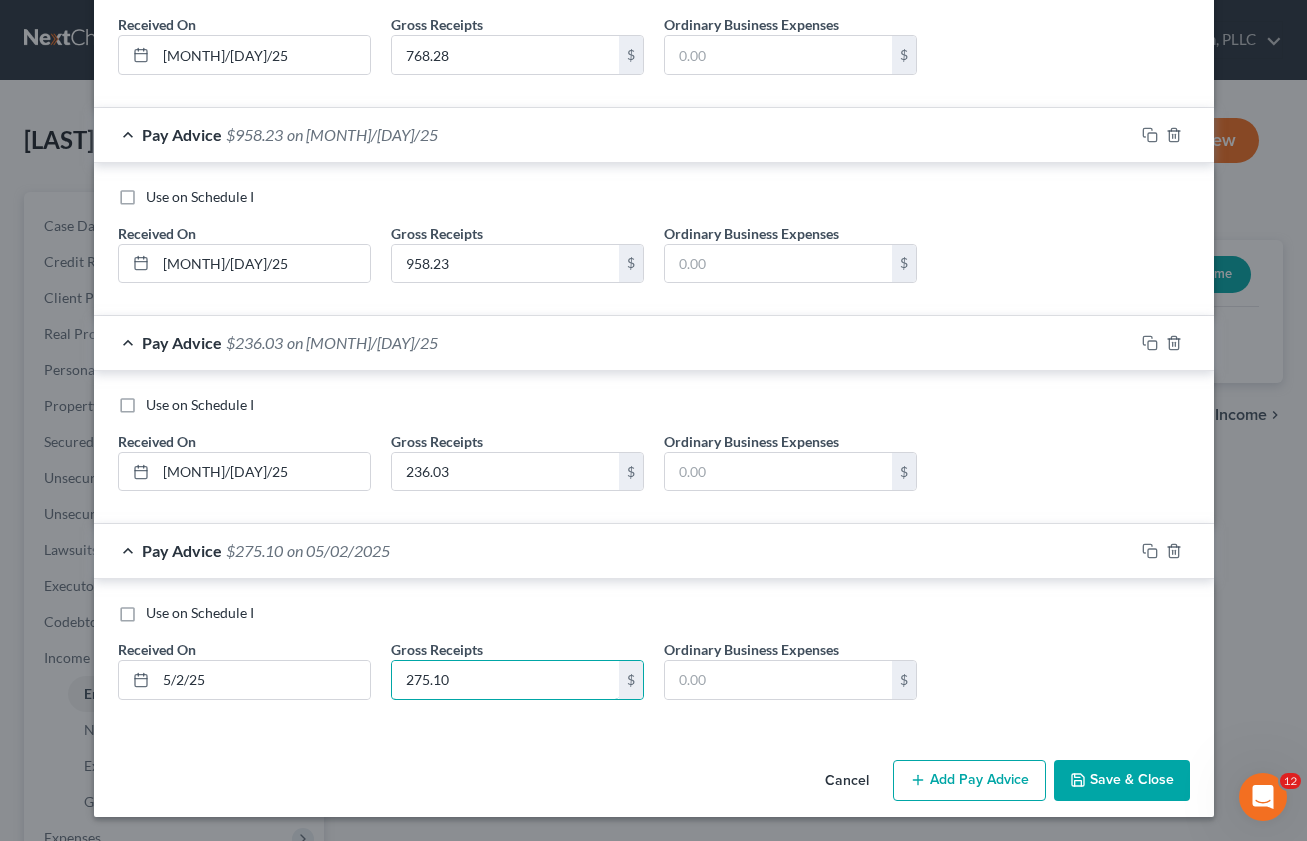 type on "275.10" 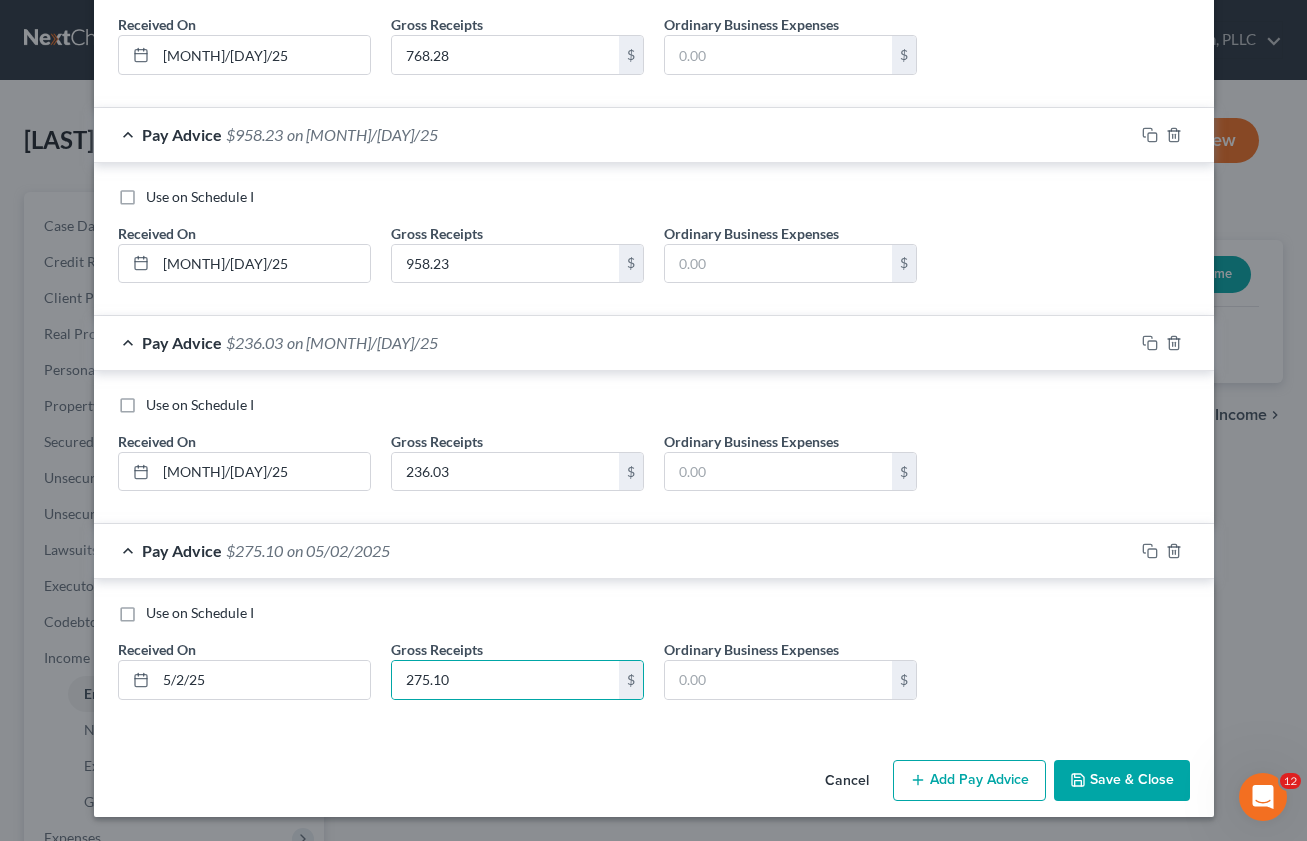 click on "Add Pay Advice" at bounding box center [969, 781] 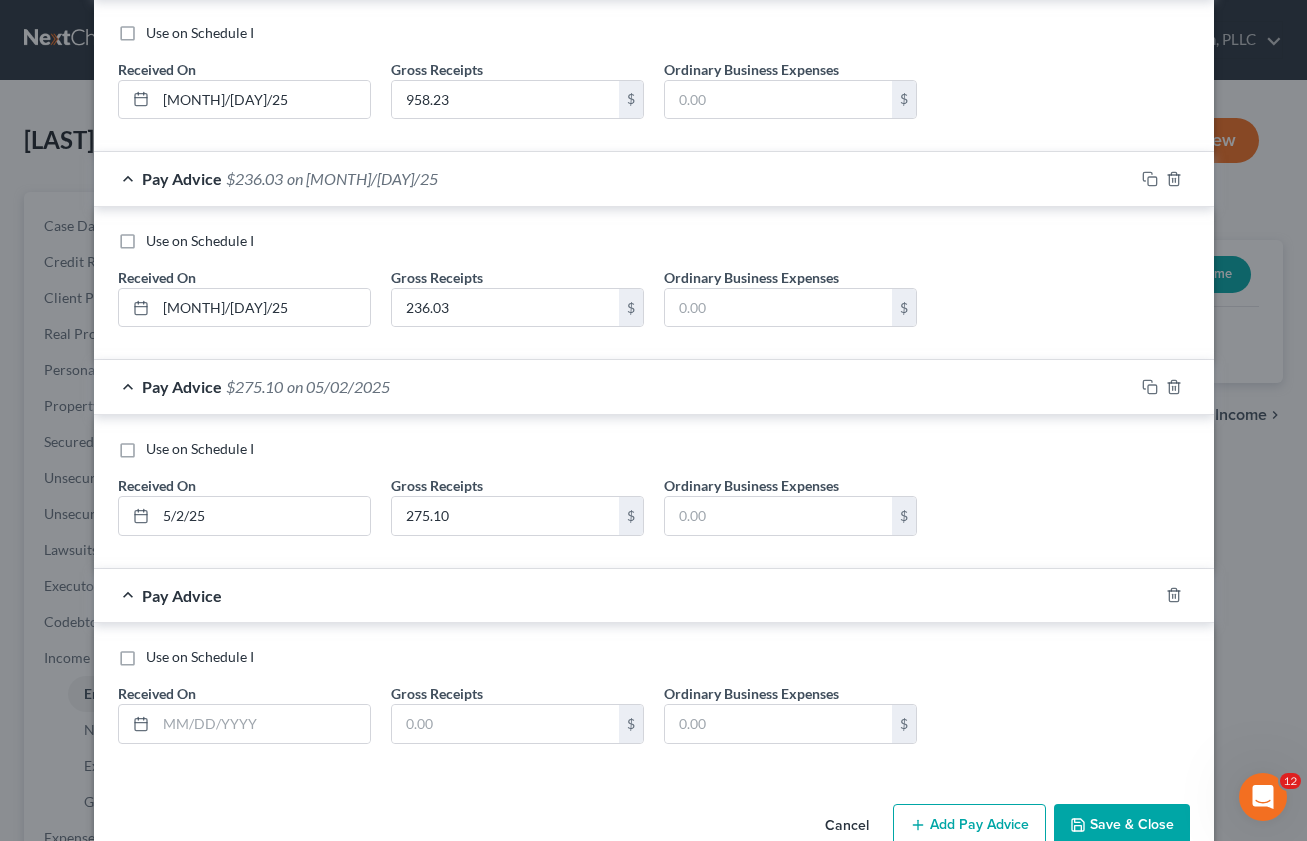 scroll, scrollTop: 8437, scrollLeft: 0, axis: vertical 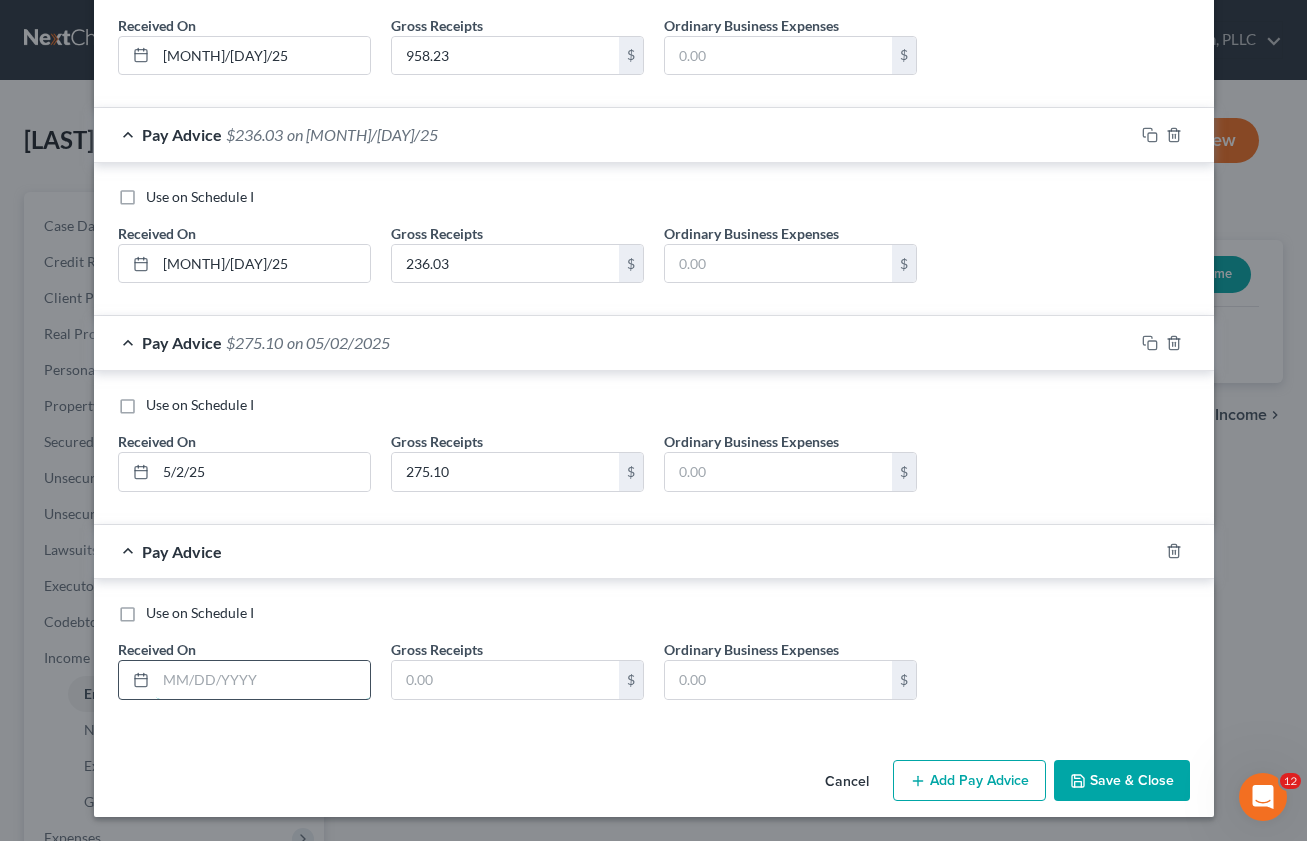 click at bounding box center (263, 680) 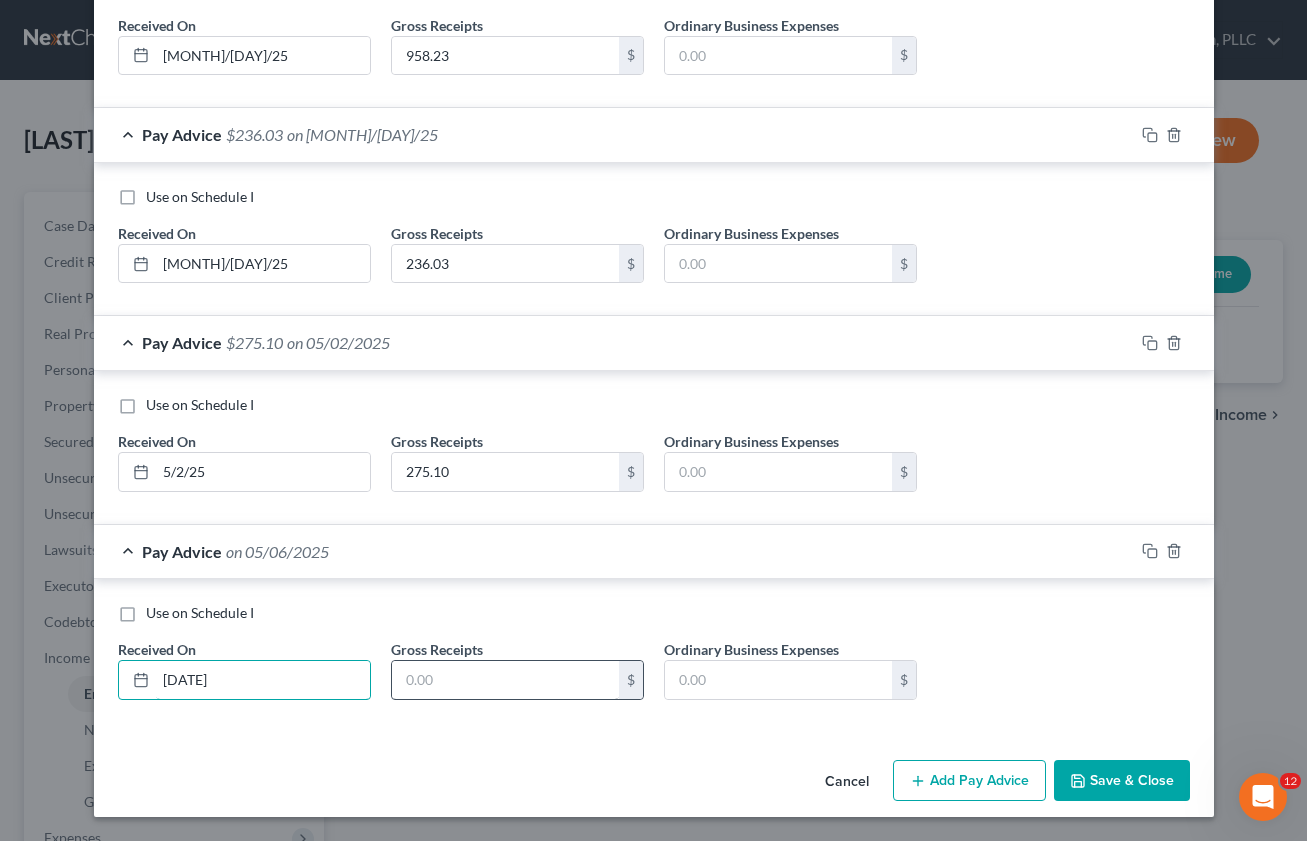 type on "[DATE]" 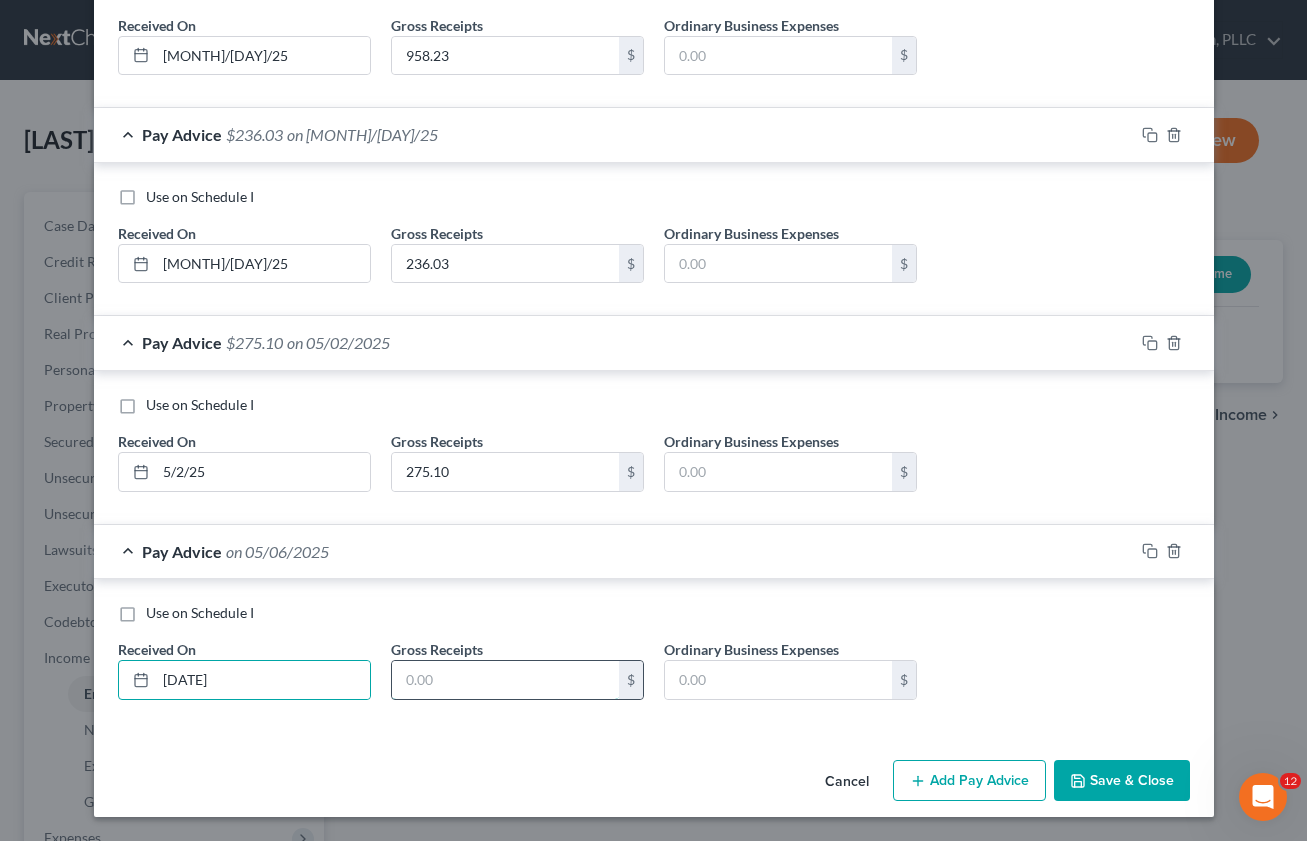 click at bounding box center (505, 680) 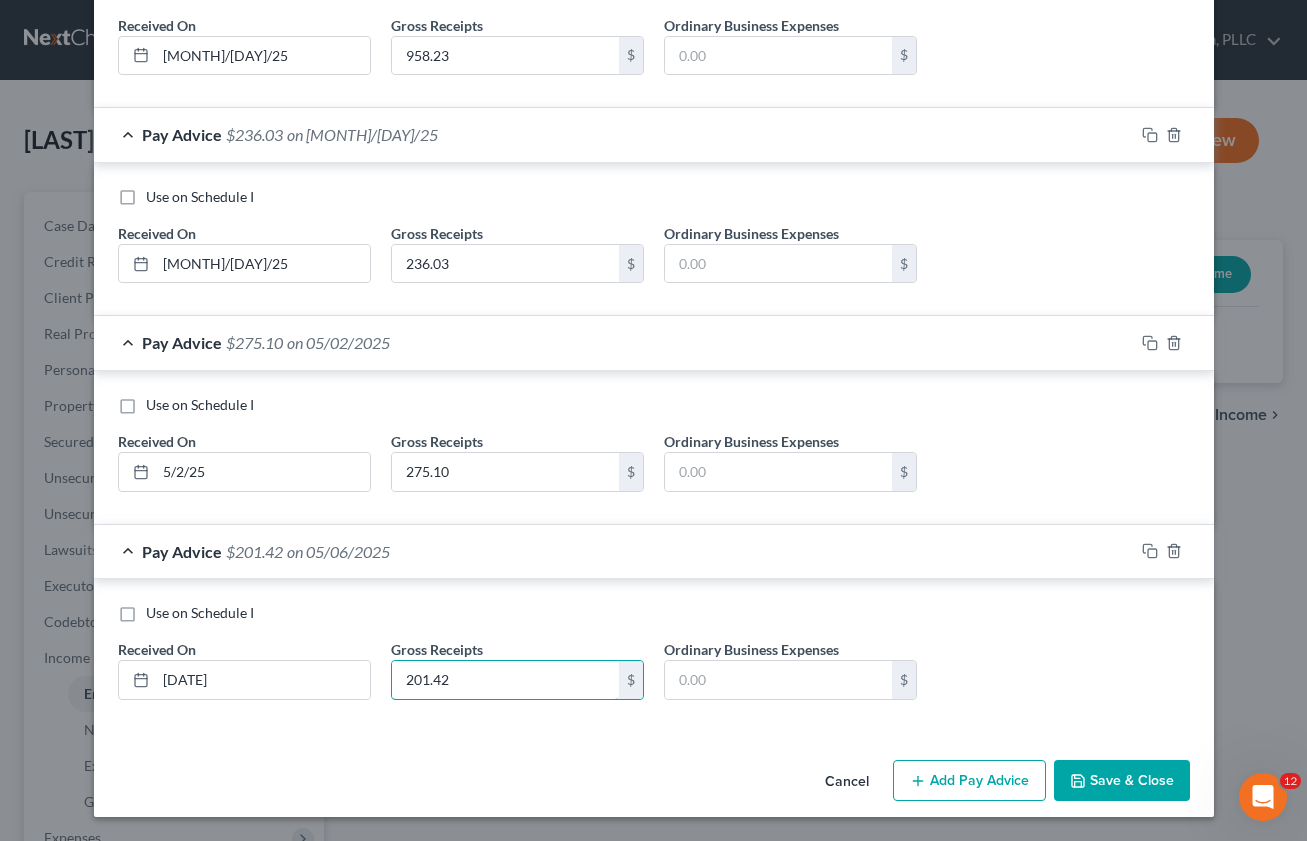 type on "201.42" 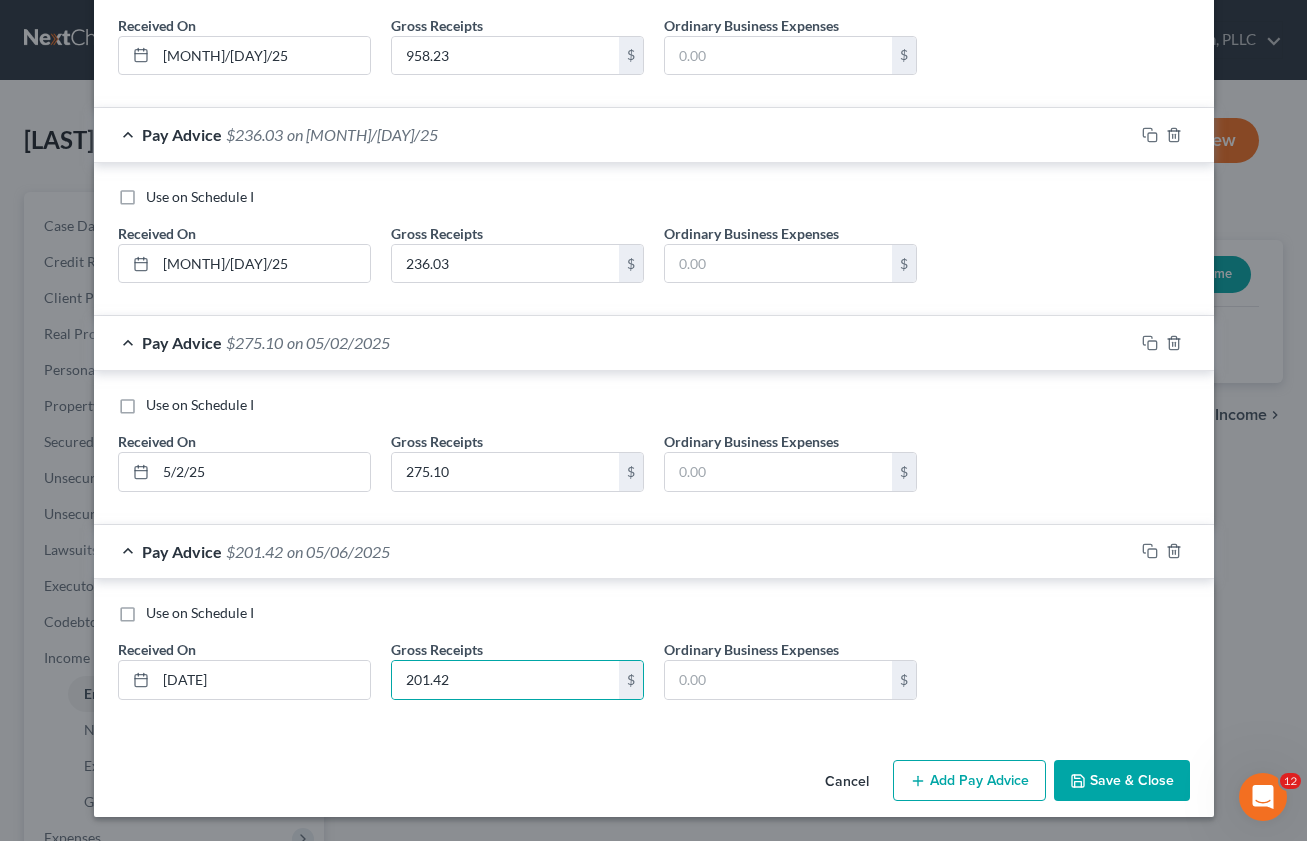 click on "Add Pay Advice" at bounding box center (969, 781) 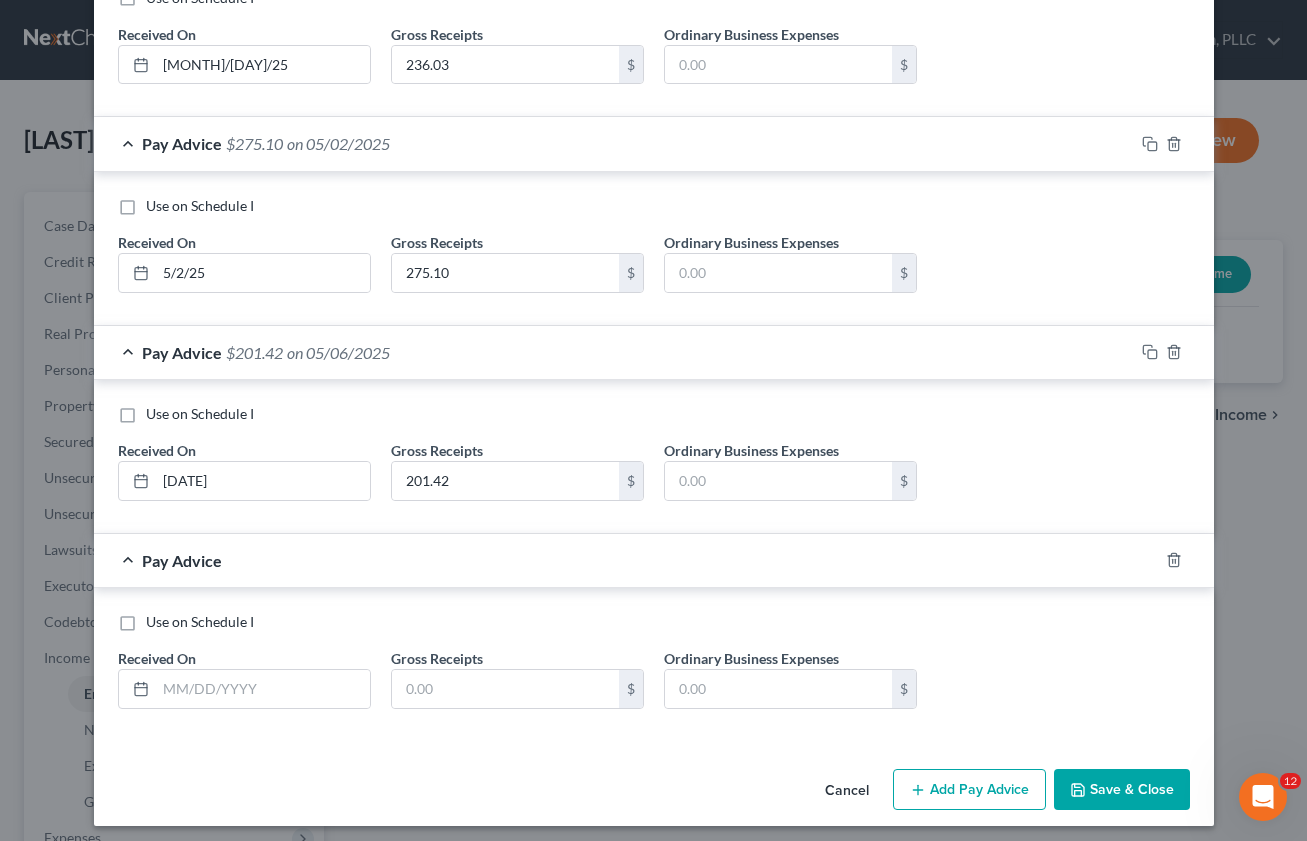 scroll, scrollTop: 8645, scrollLeft: 0, axis: vertical 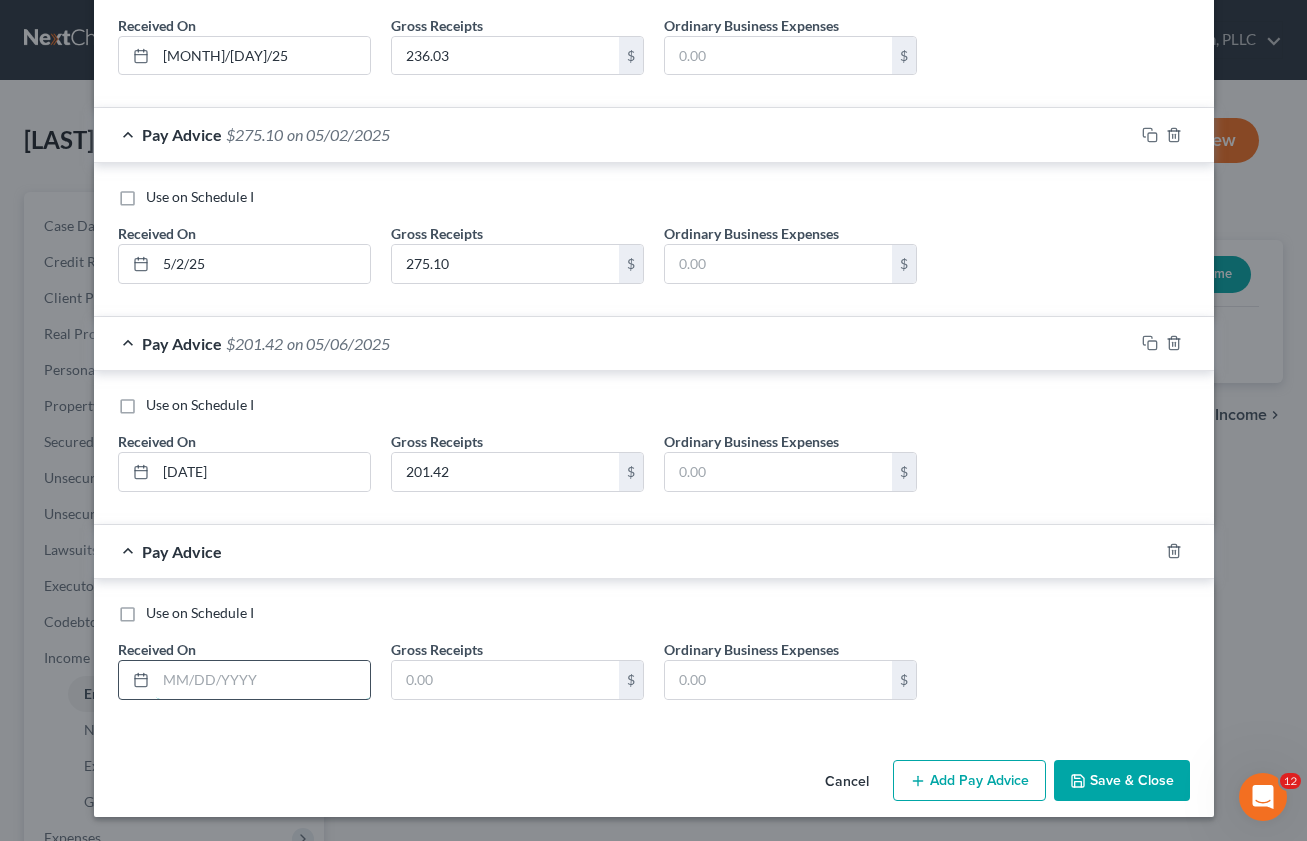 click at bounding box center [263, 680] 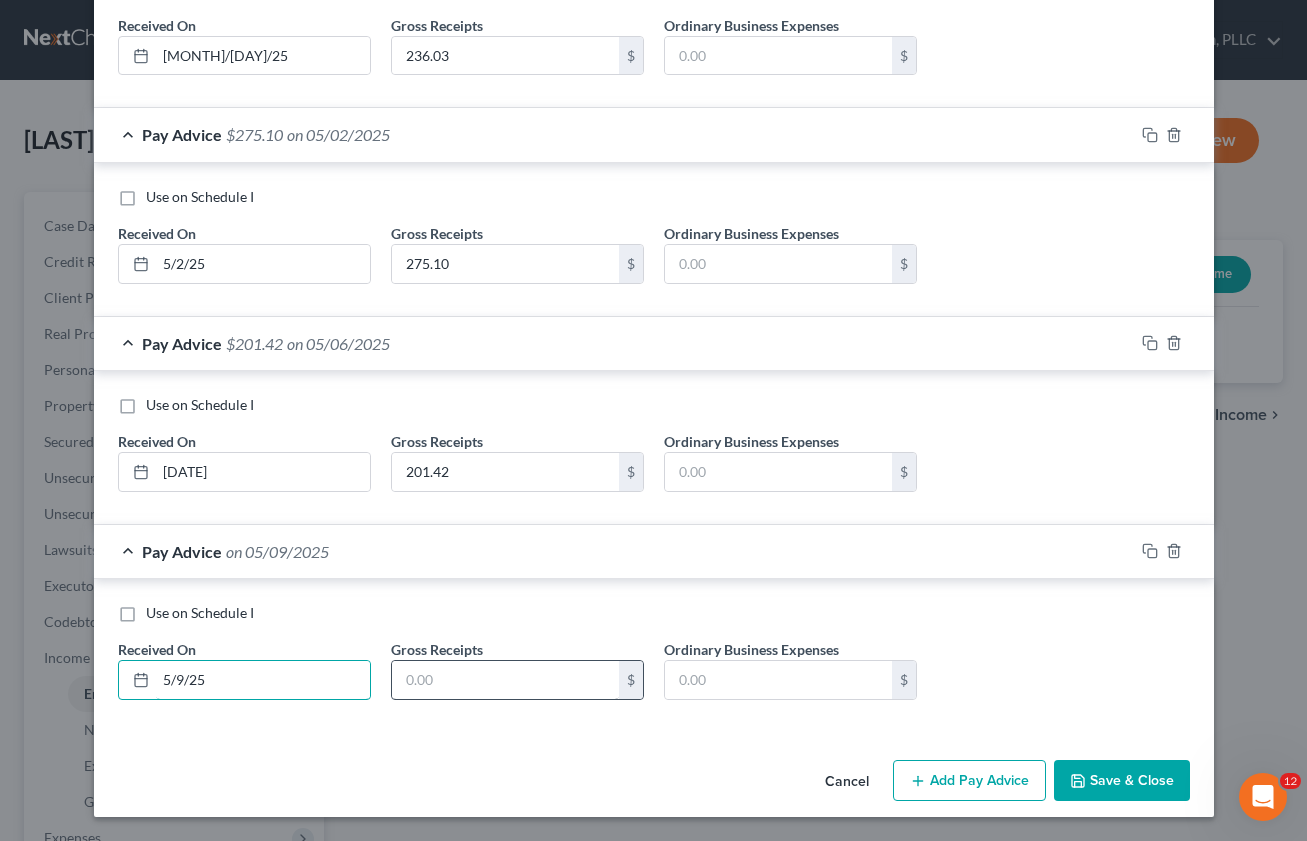 type on "5/9/25" 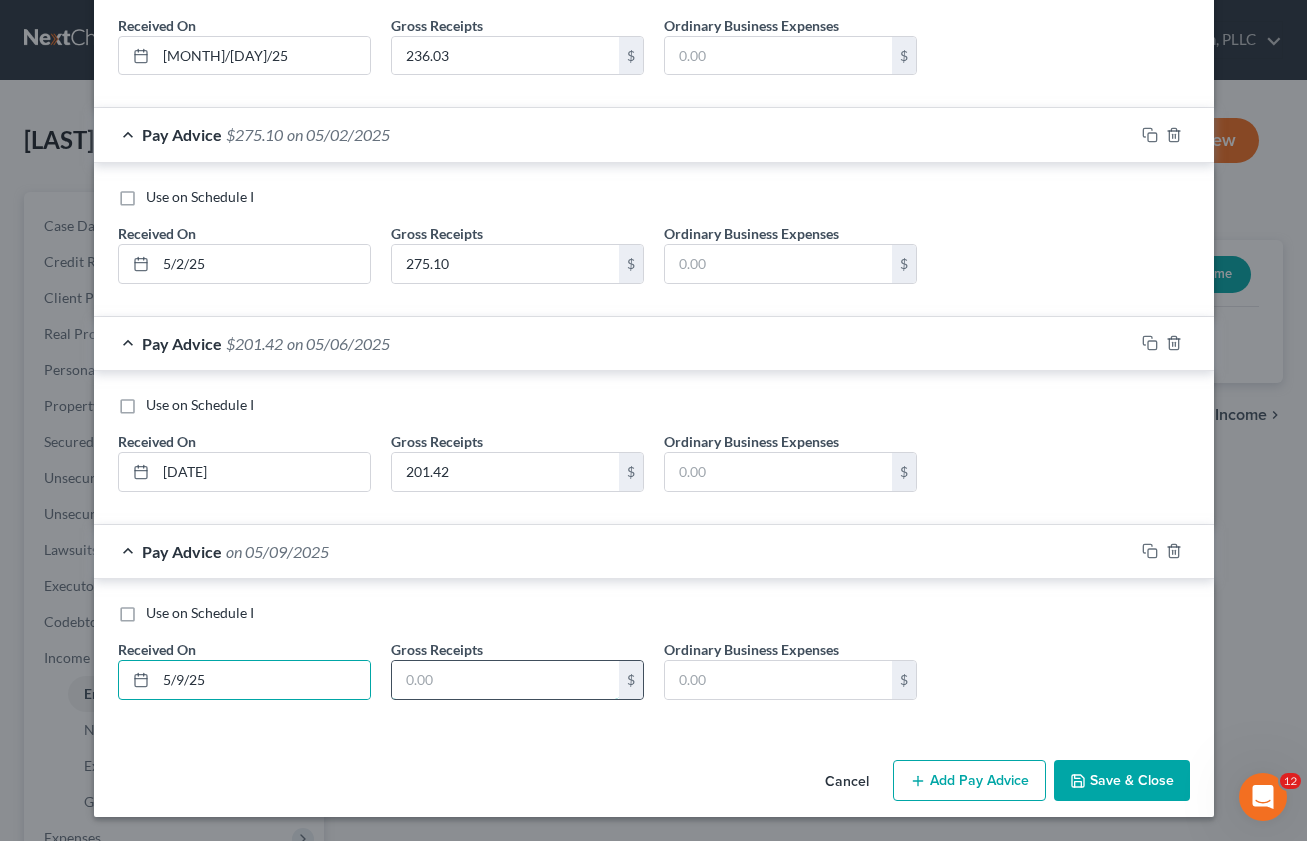 click at bounding box center (505, 680) 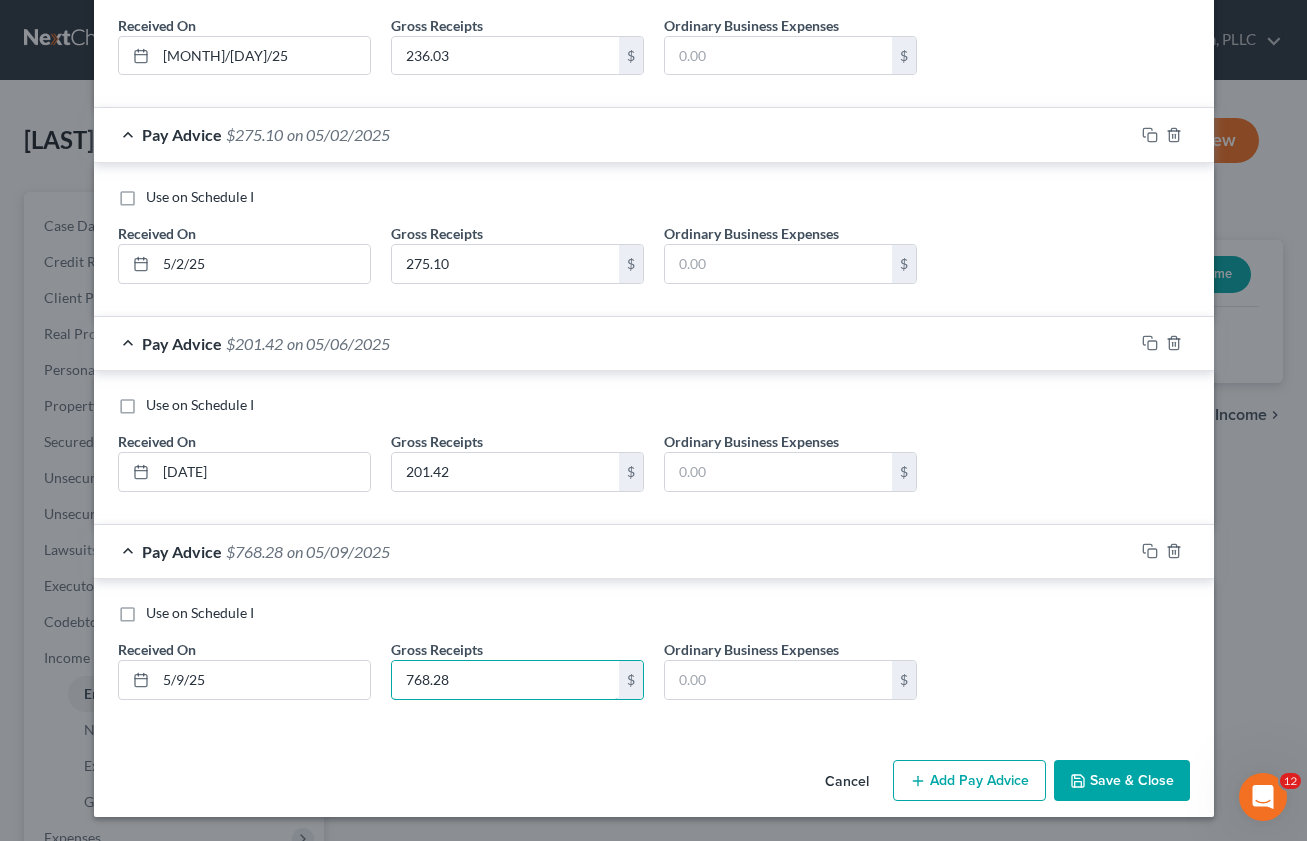 type on "768.28" 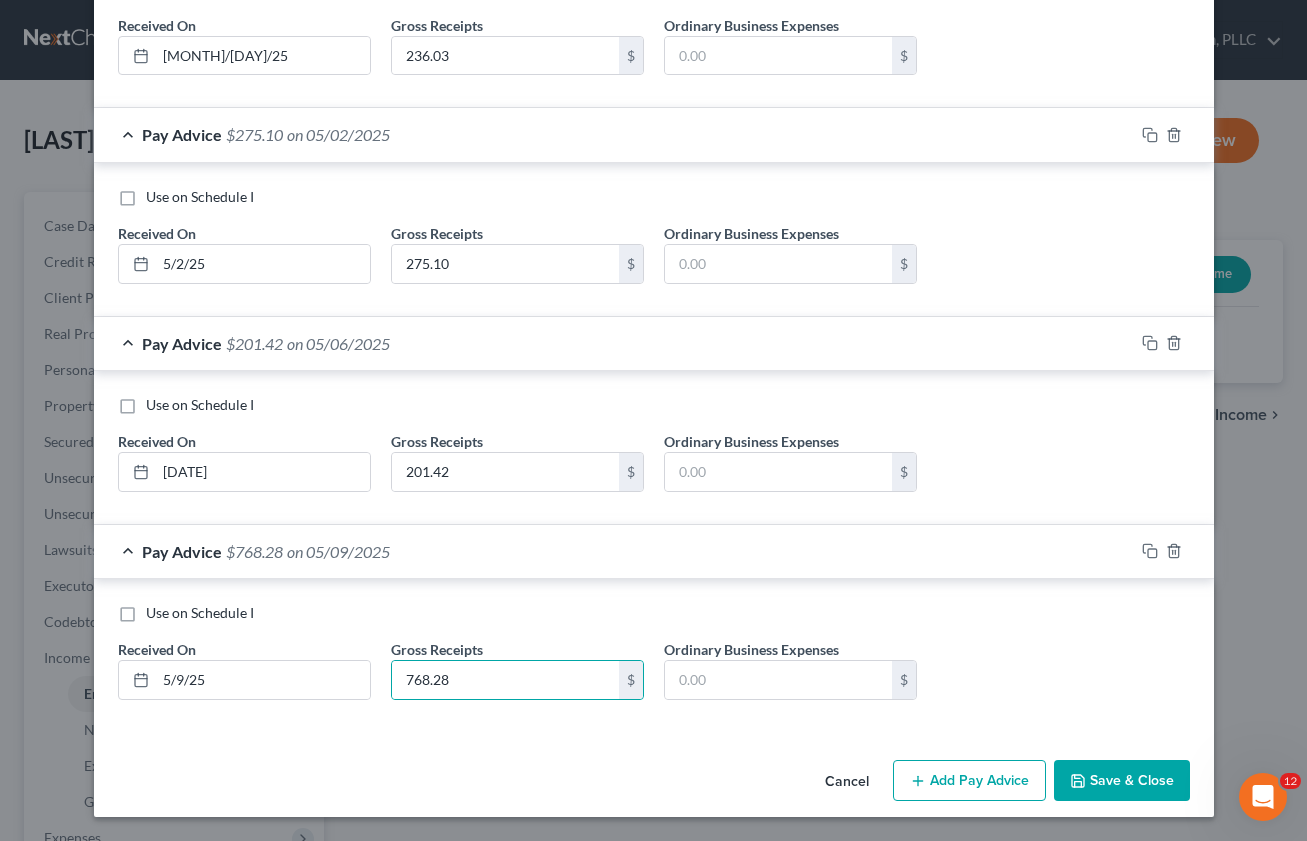 click on "Add Pay Advice" at bounding box center [969, 781] 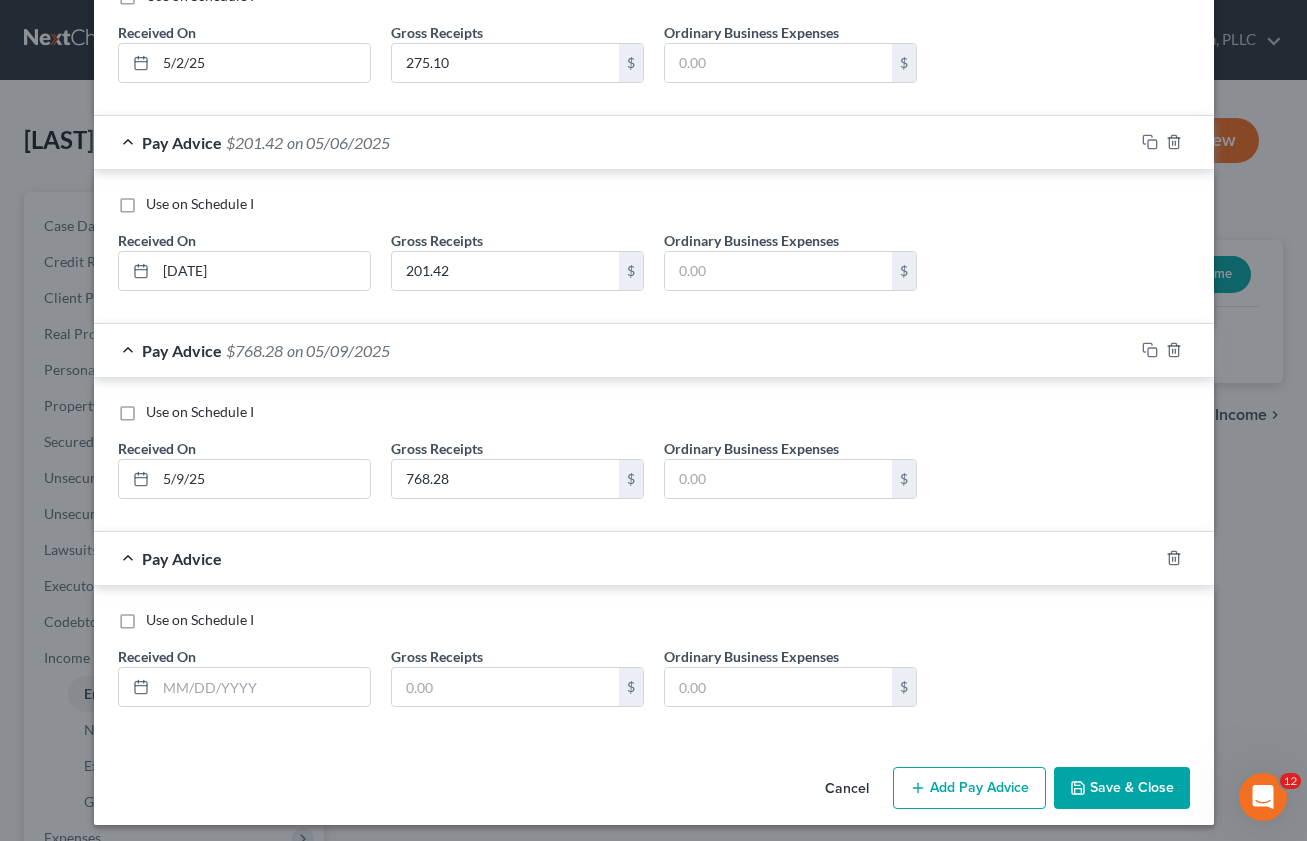 scroll, scrollTop: 8853, scrollLeft: 0, axis: vertical 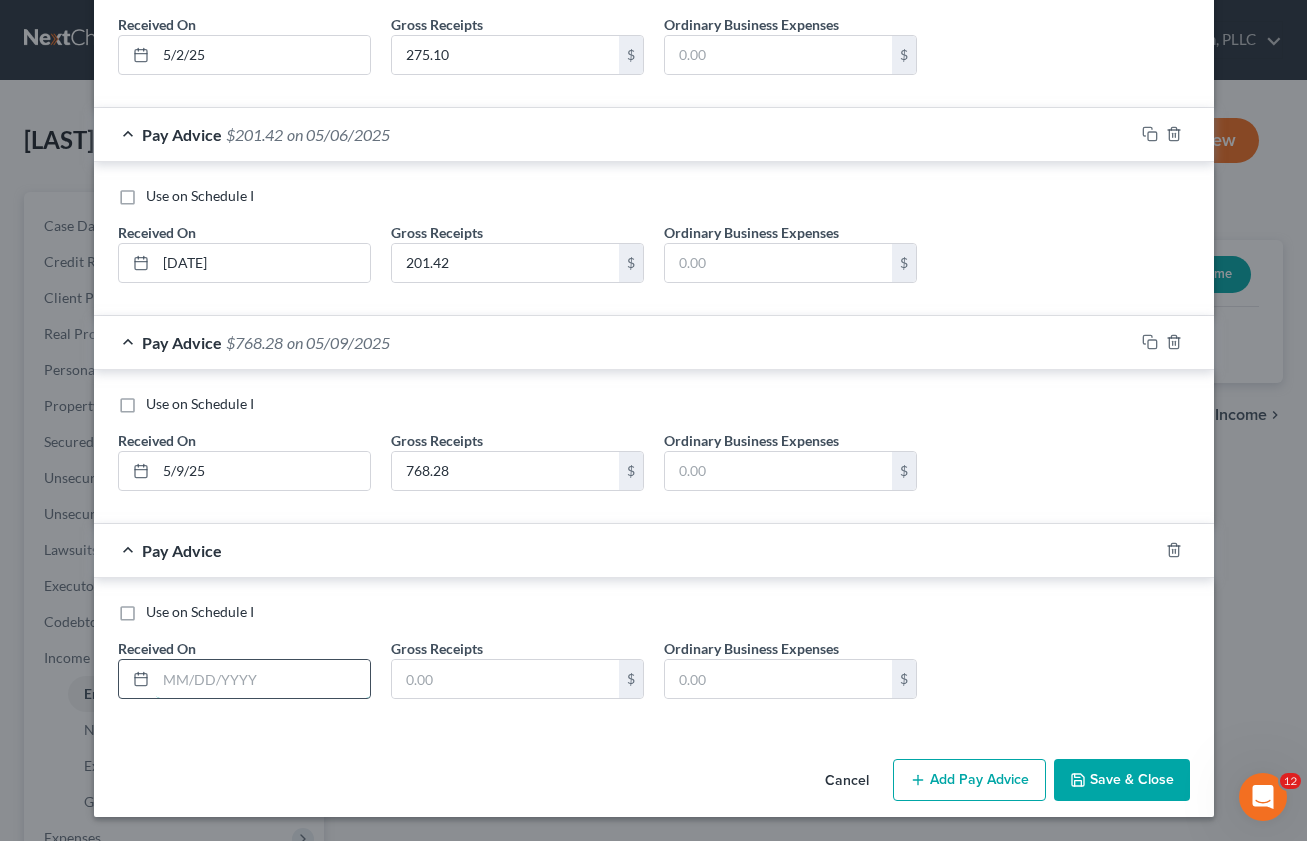 click at bounding box center [263, 679] 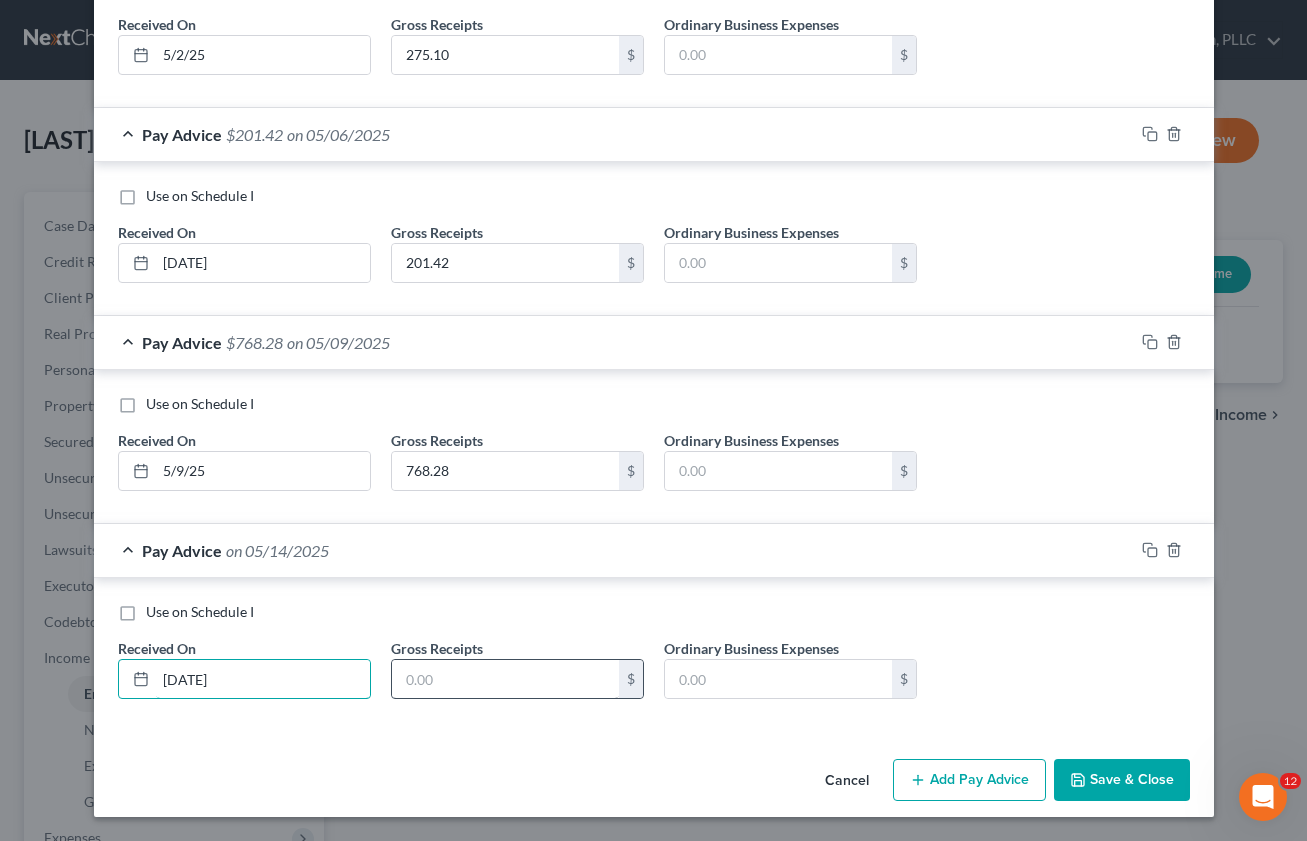 type on "[DATE]" 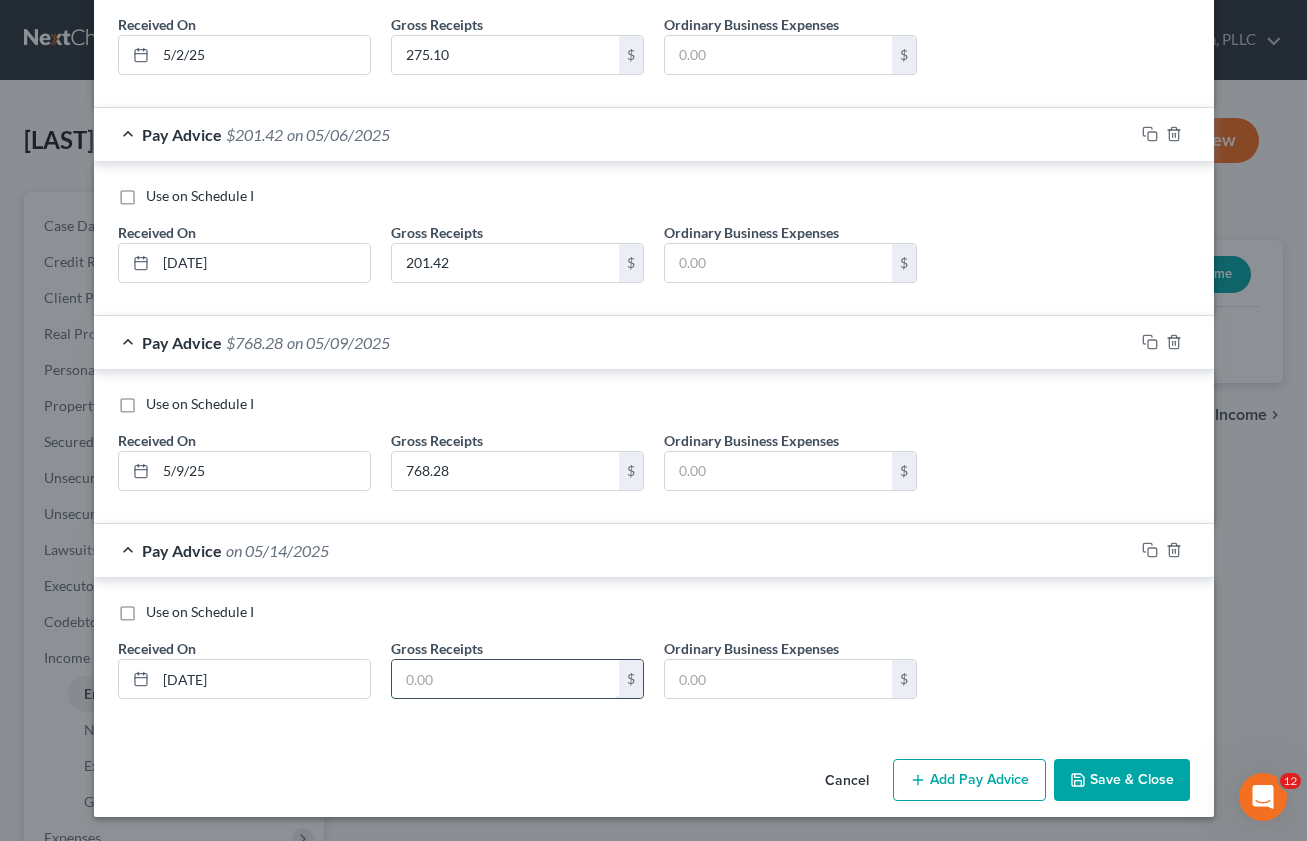 click at bounding box center (505, 679) 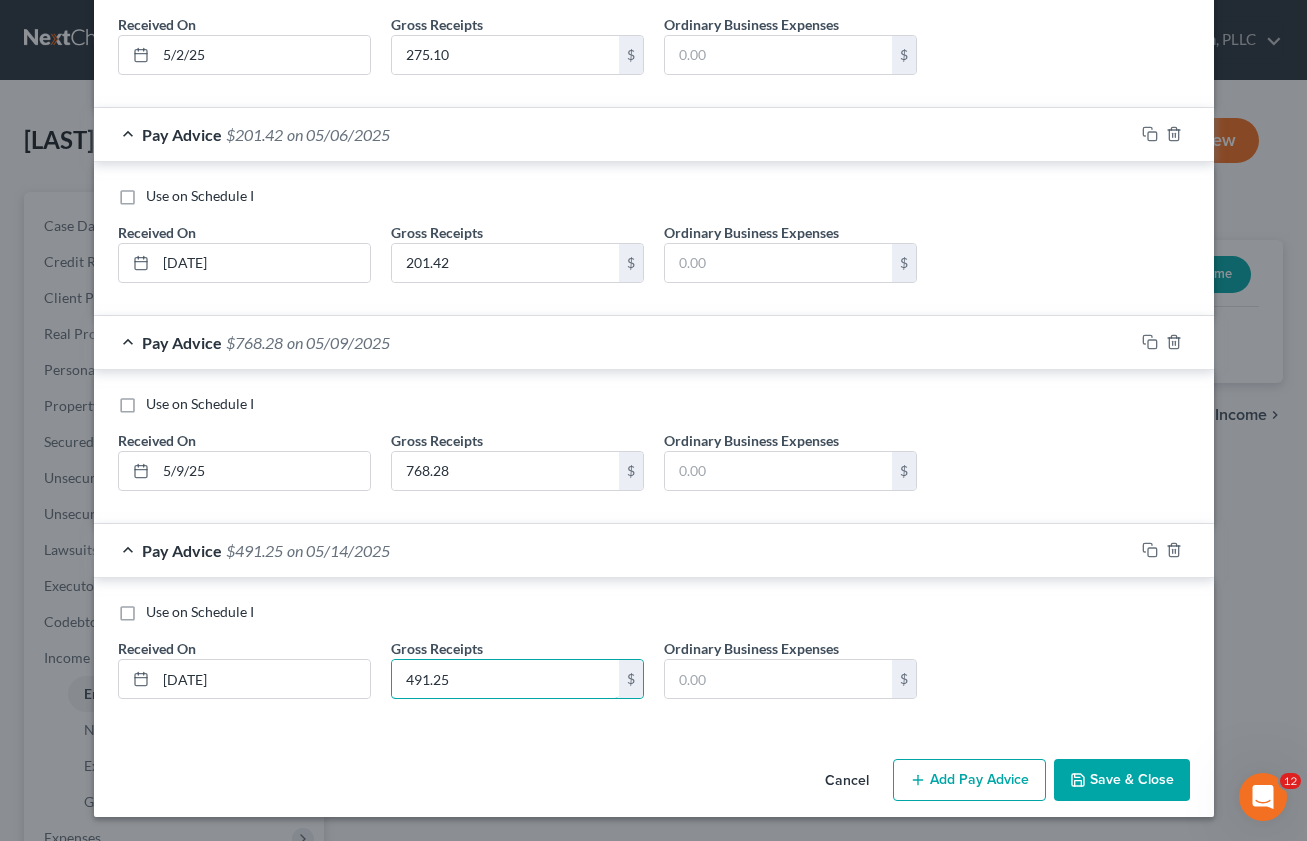 type on "491.25" 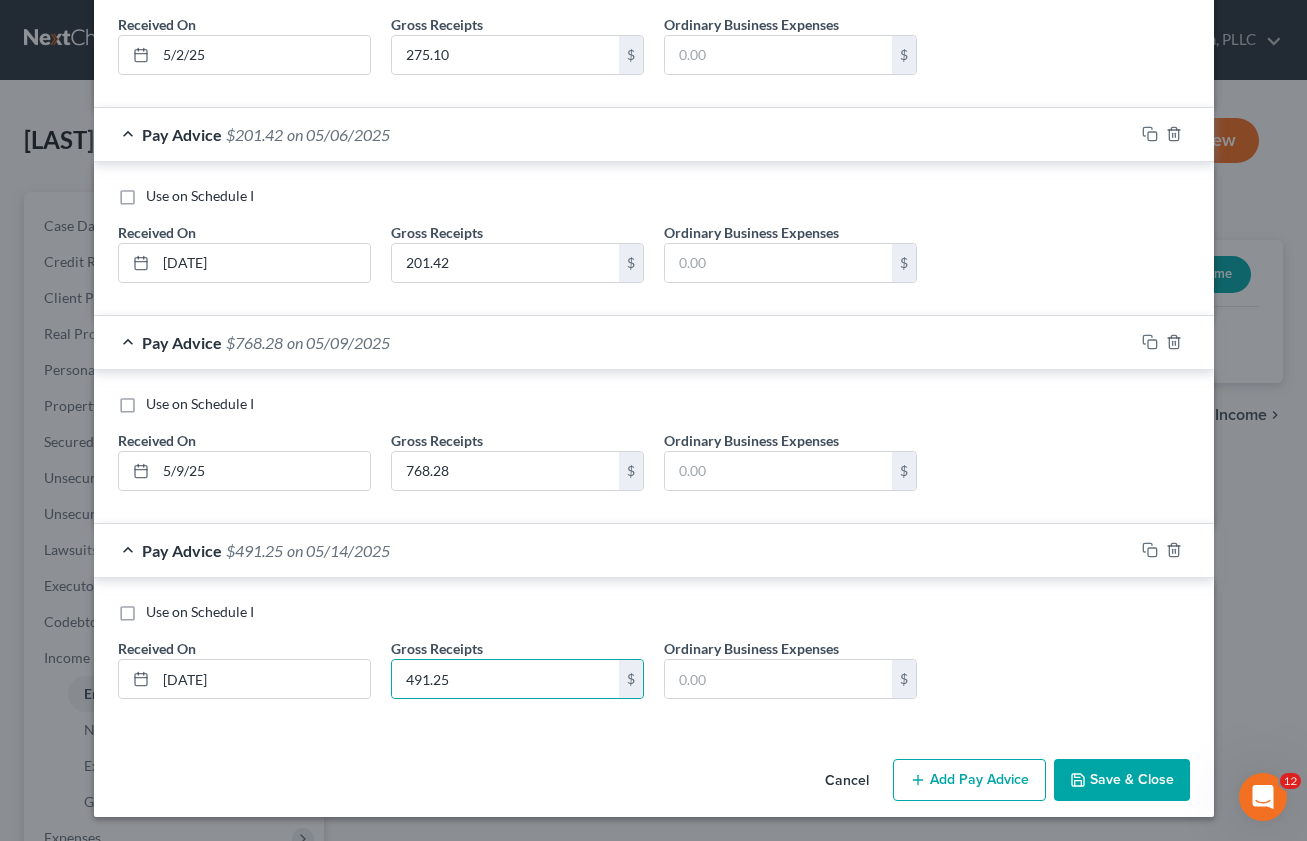 click 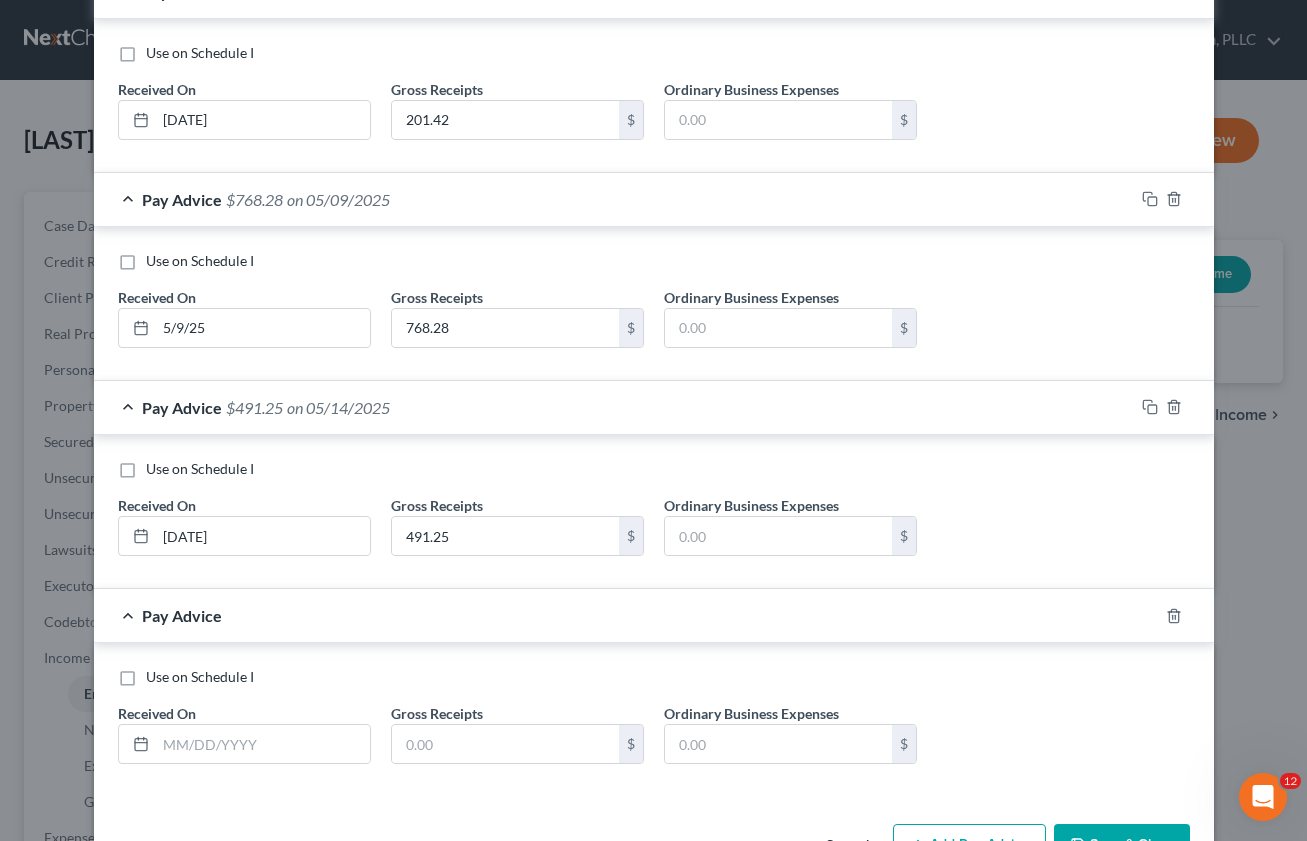 scroll, scrollTop: 9061, scrollLeft: 0, axis: vertical 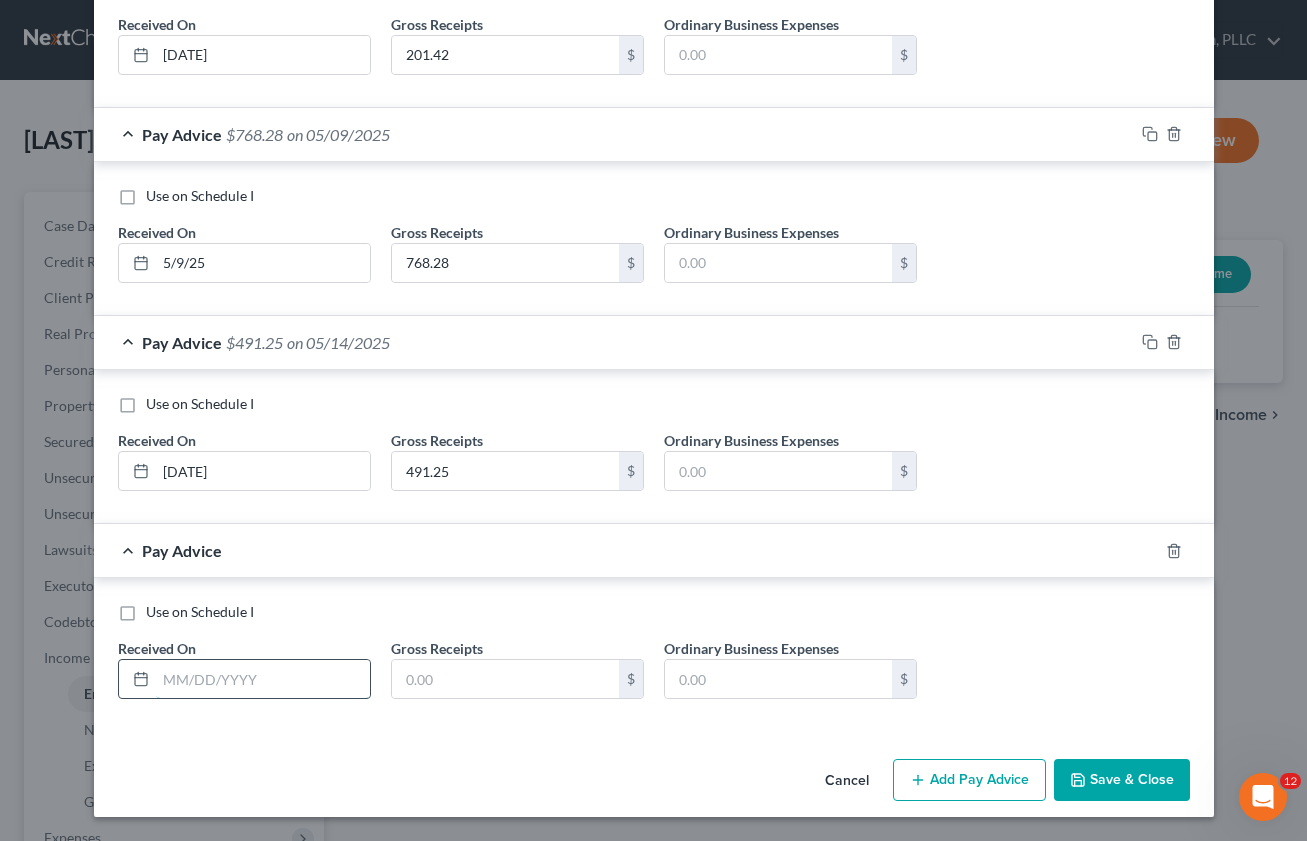 click at bounding box center [263, 679] 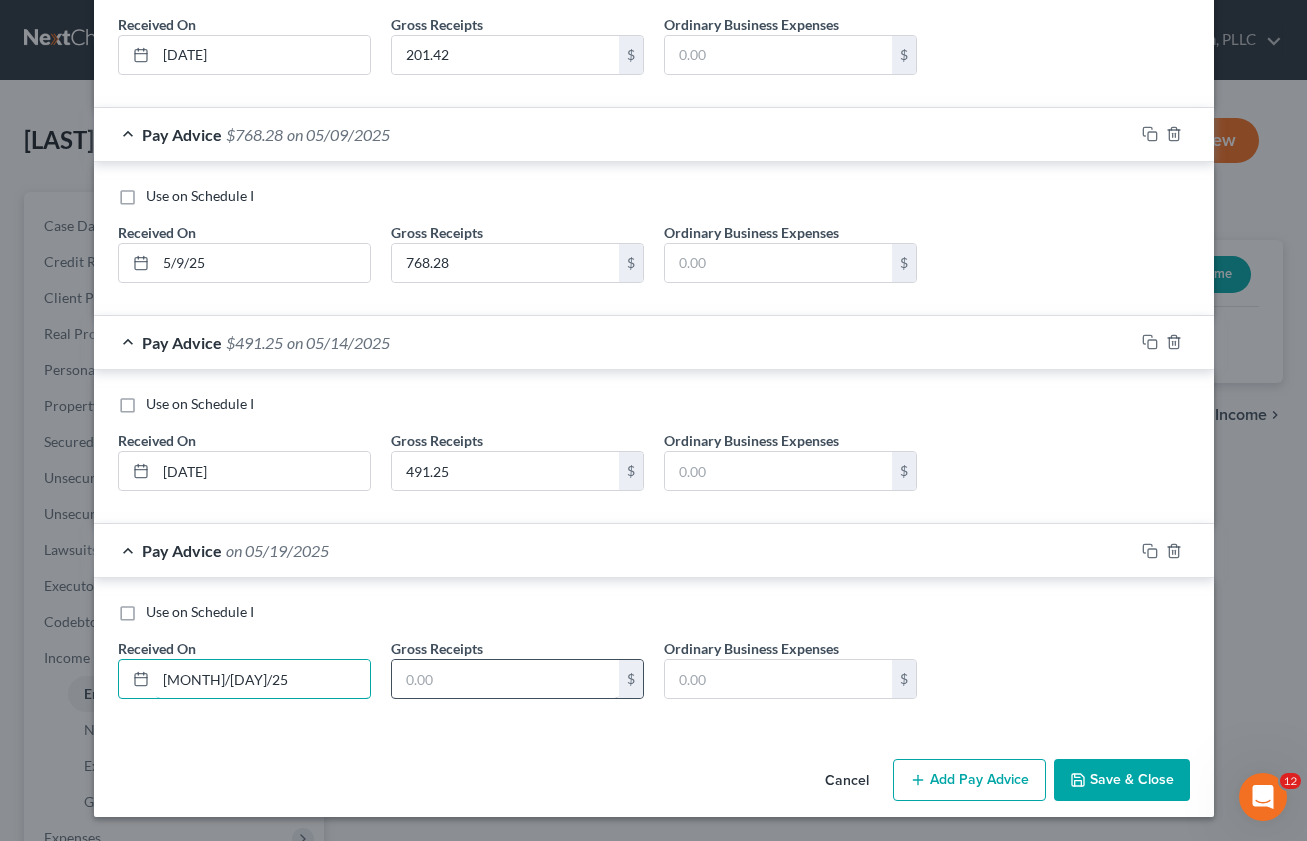 type on "[MONTH]/[DAY]/25" 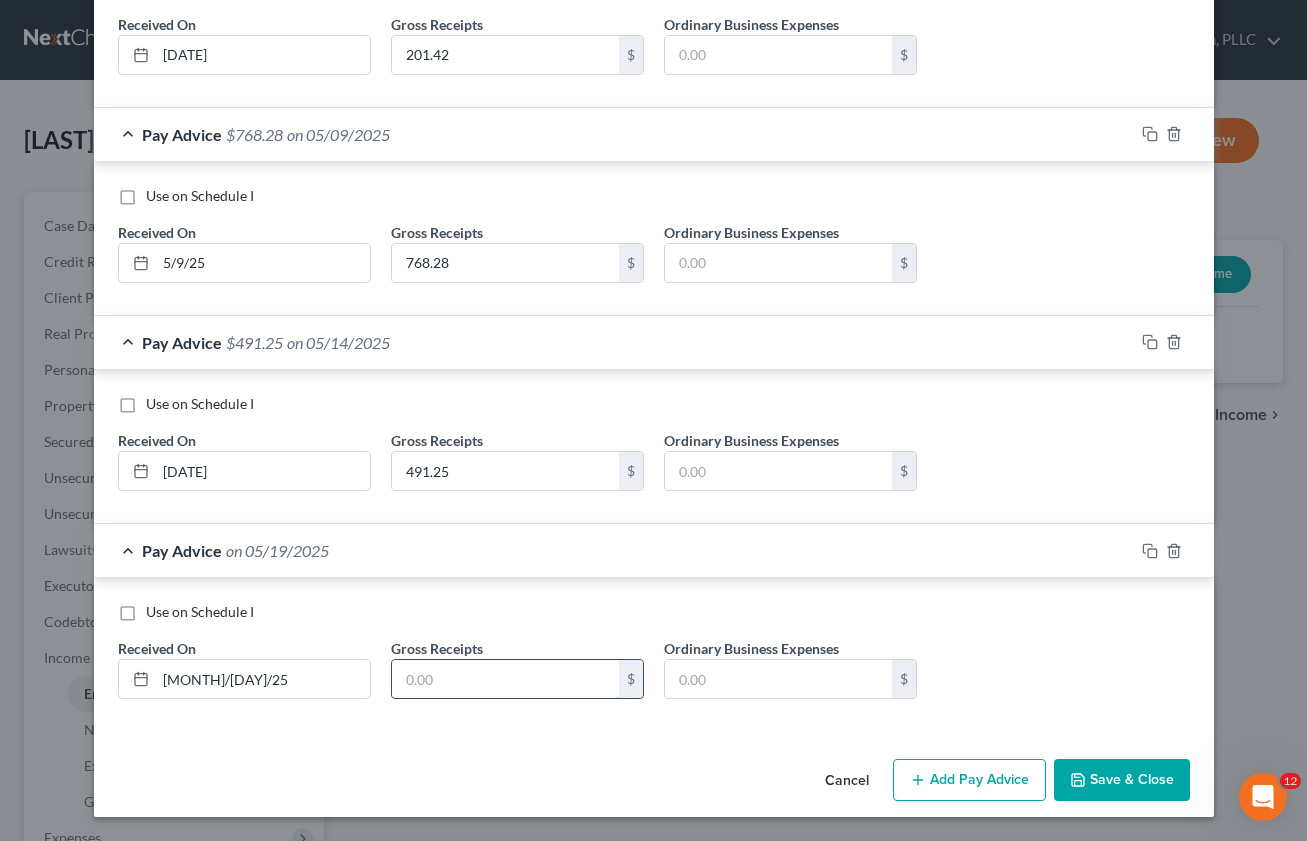 click at bounding box center (505, 679) 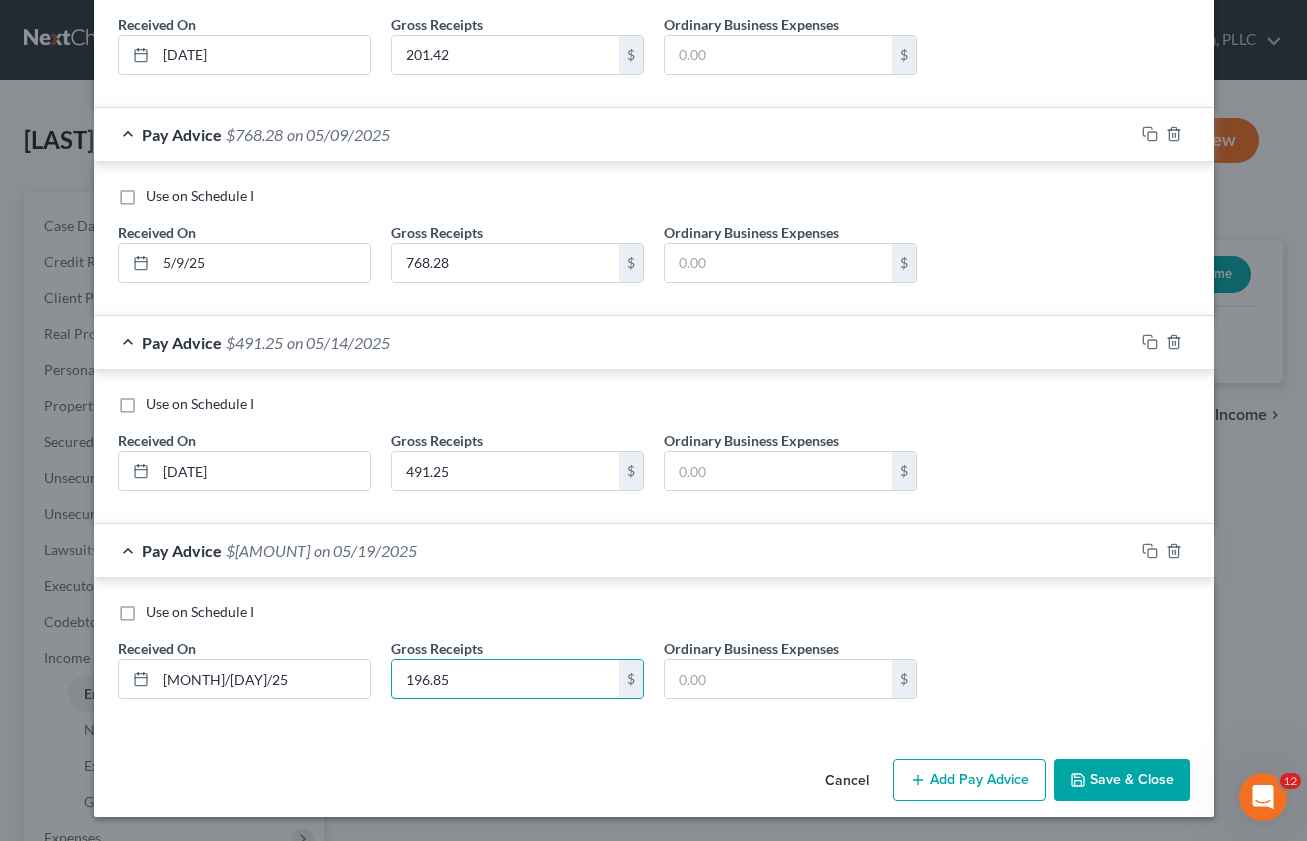 type on "196.85" 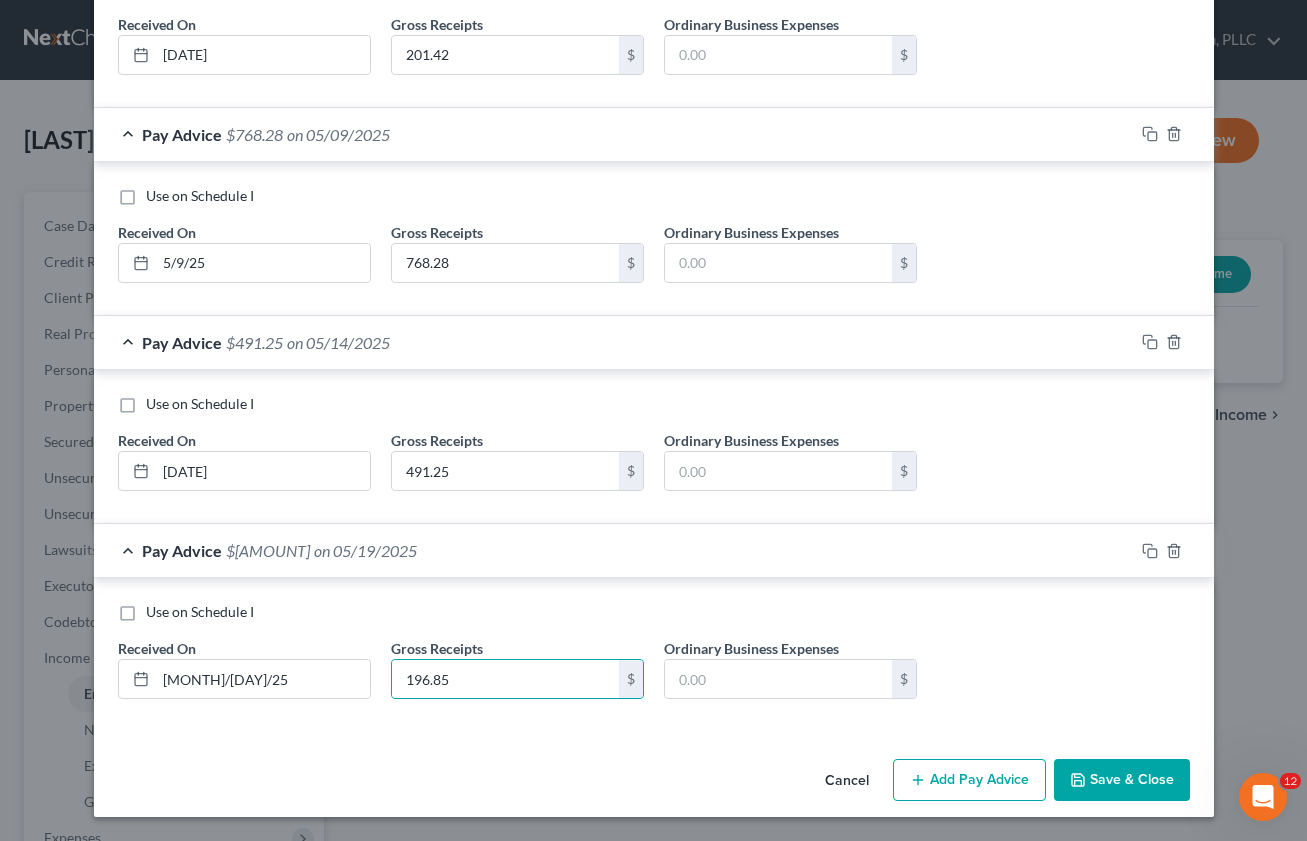 click on "Add Pay Advice" at bounding box center [969, 780] 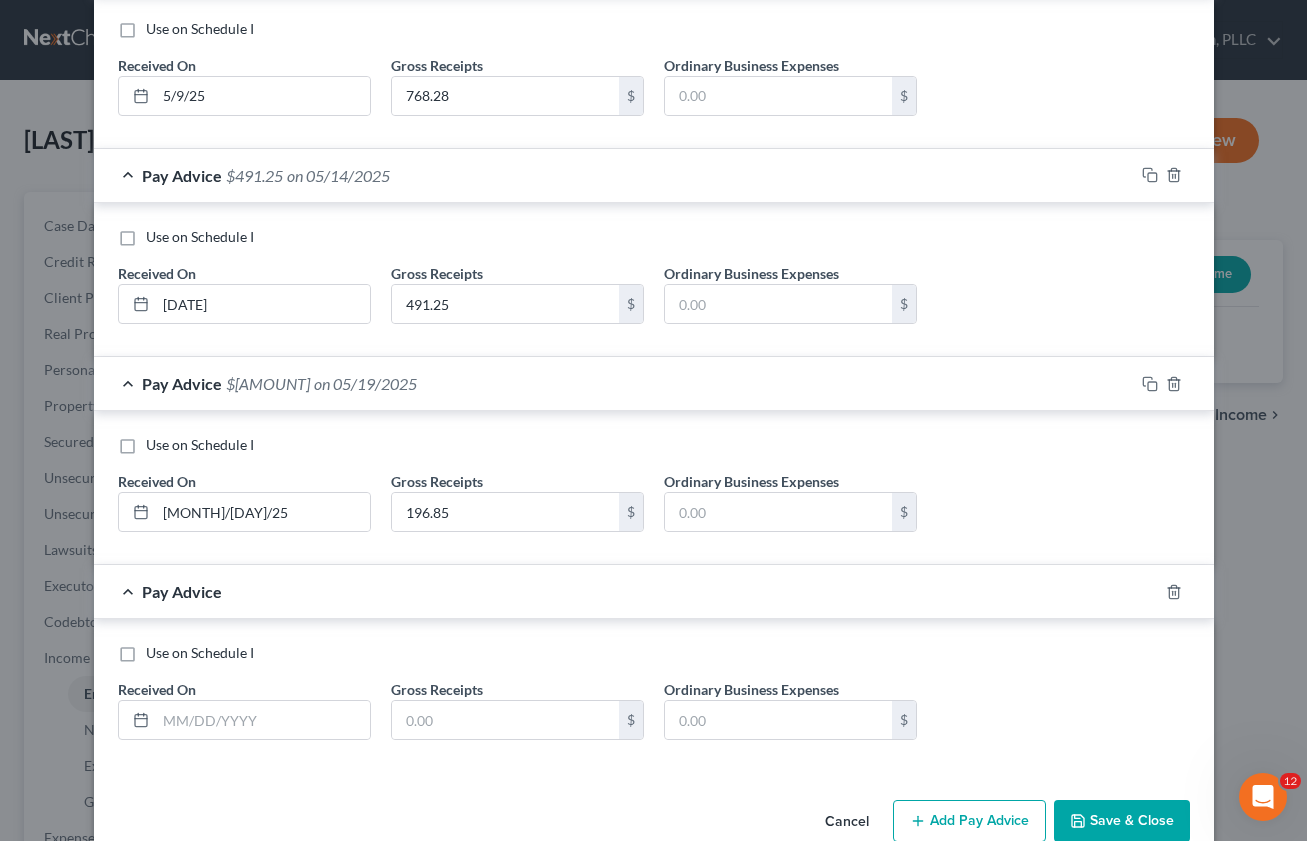 scroll, scrollTop: 9269, scrollLeft: 0, axis: vertical 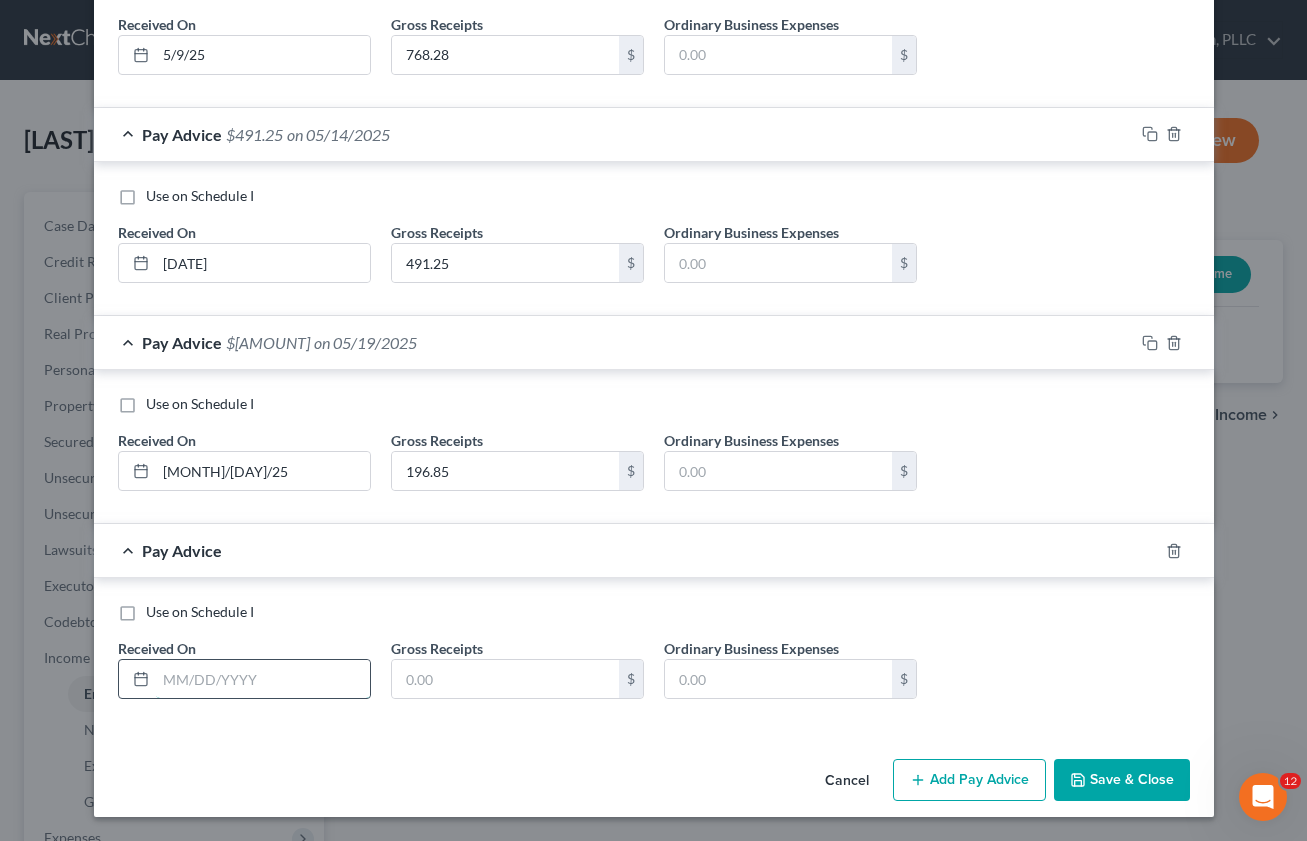 click at bounding box center [263, 679] 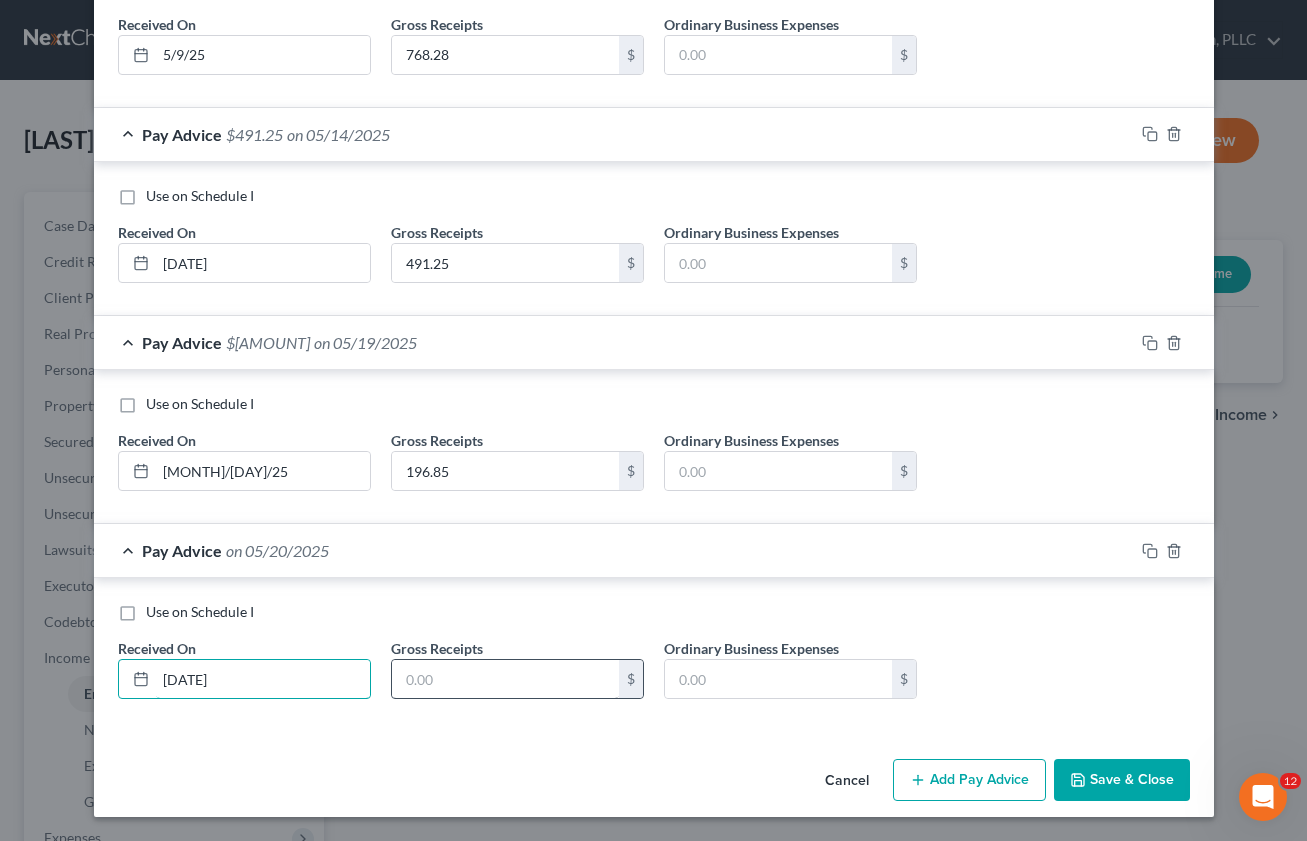 type on "[DATE]" 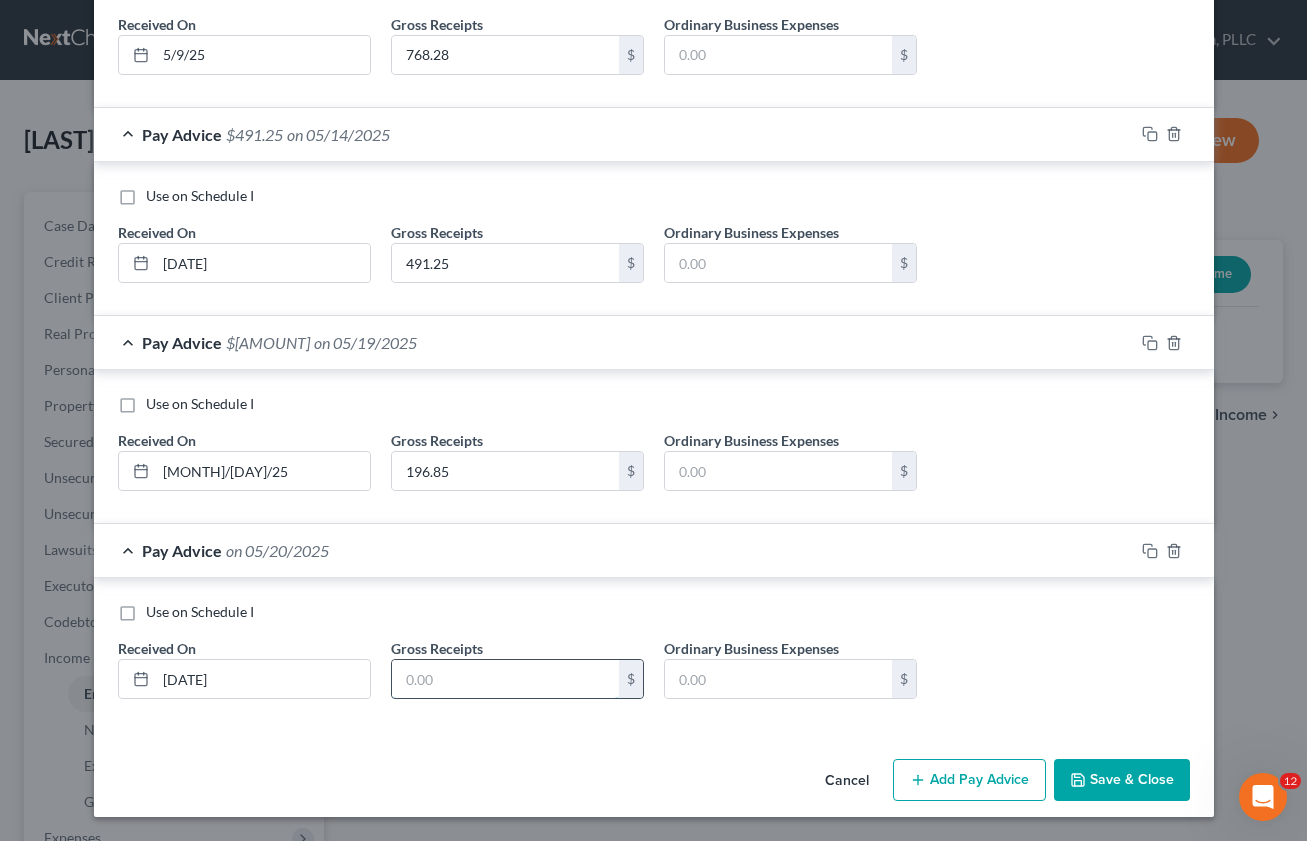 click at bounding box center (505, 679) 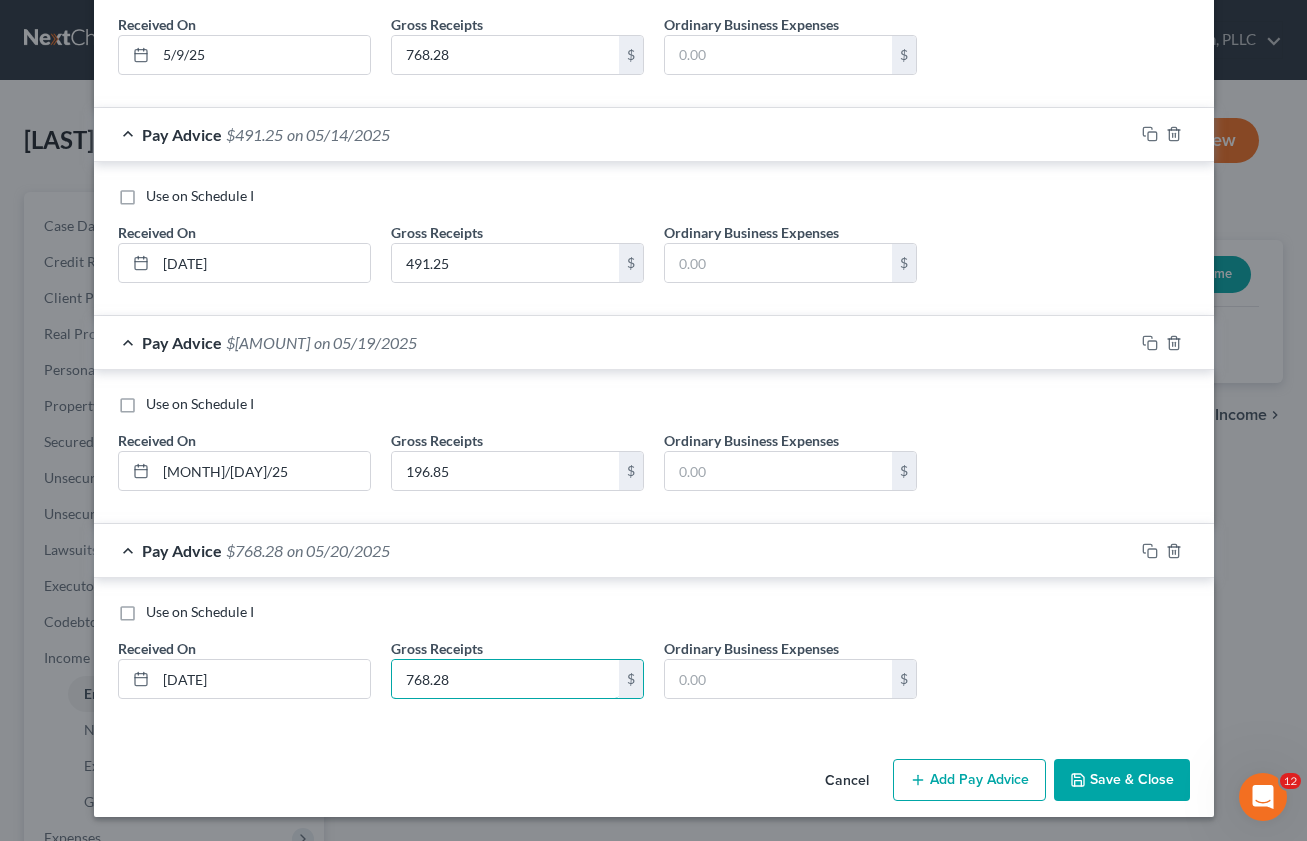 type on "768.28" 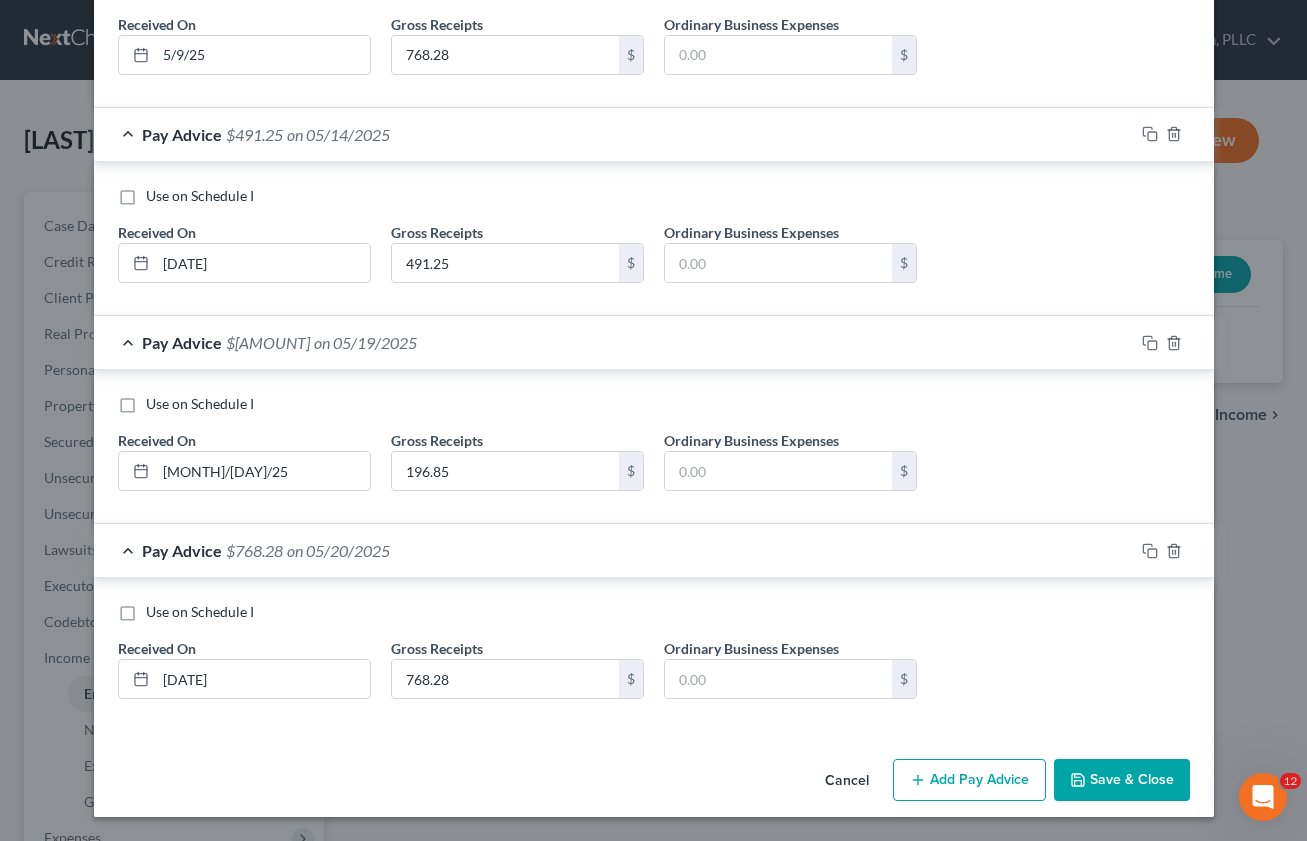 click on "Add Pay Advice" at bounding box center [969, 780] 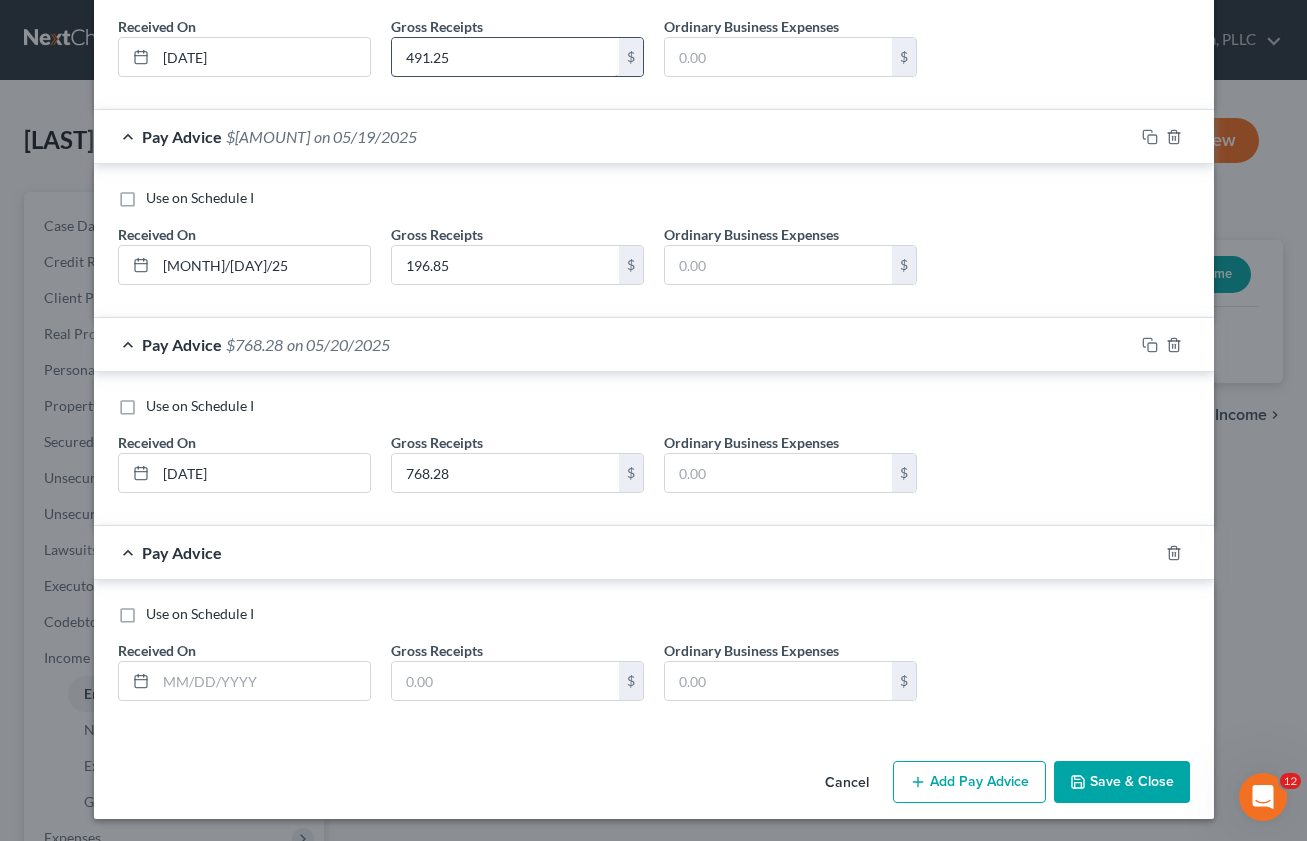 scroll, scrollTop: 9477, scrollLeft: 0, axis: vertical 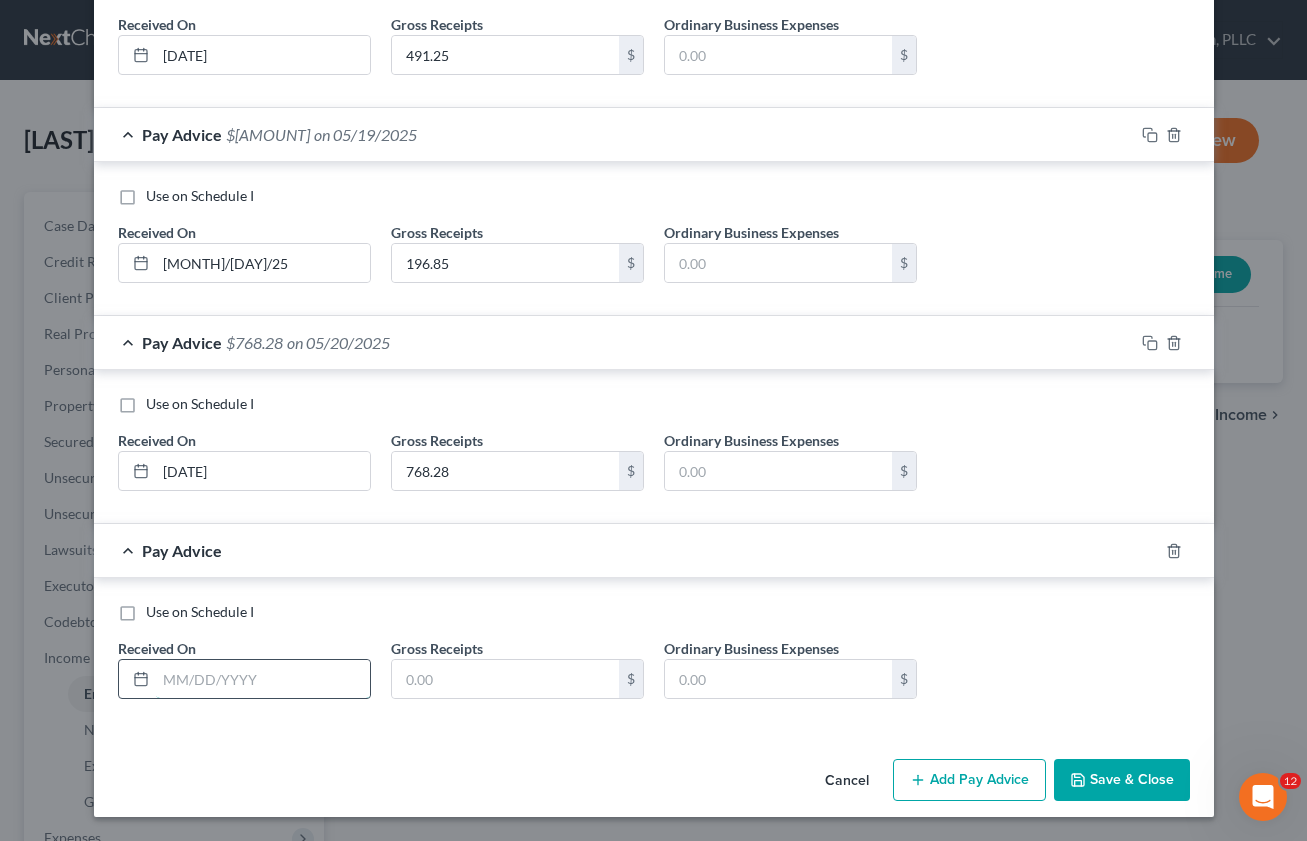 click at bounding box center (263, 679) 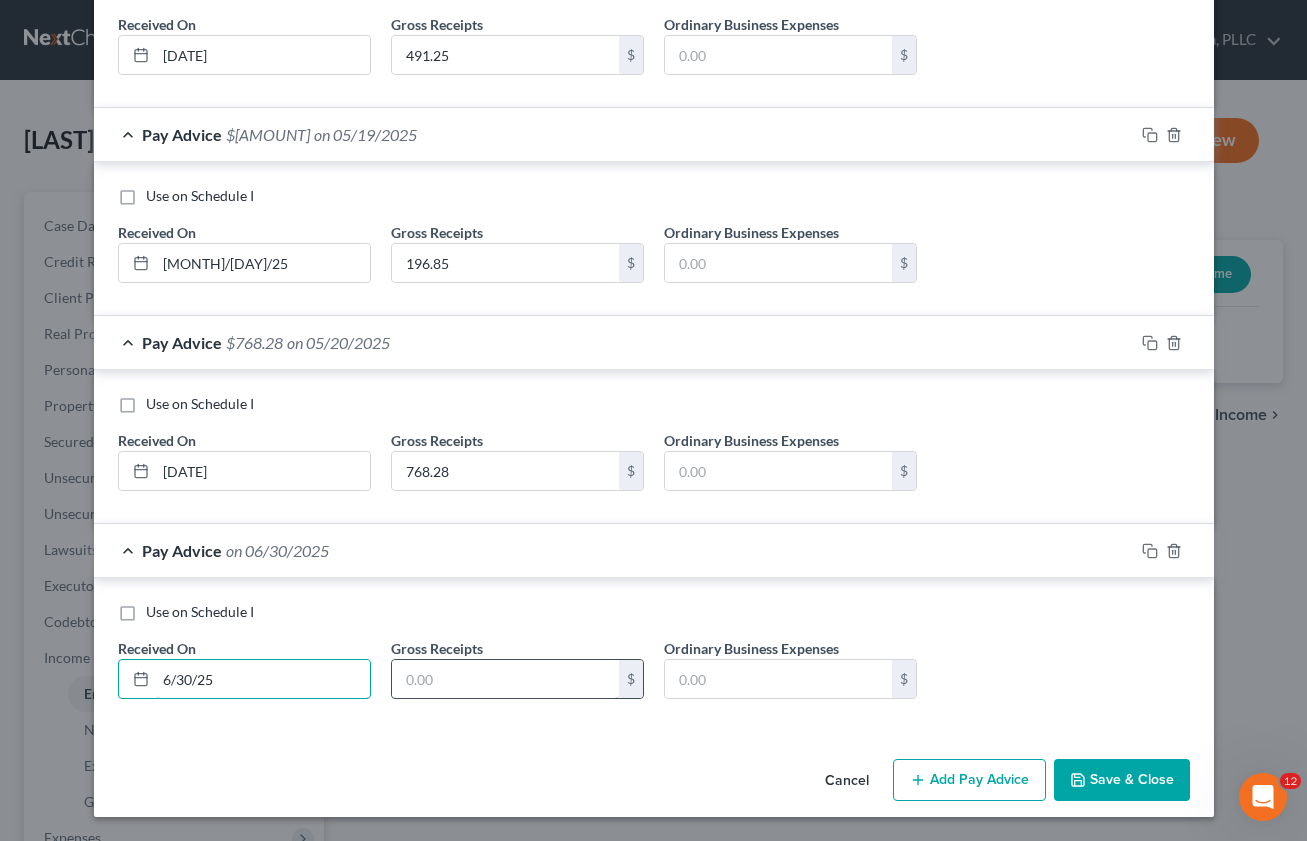 type on "6/30/25" 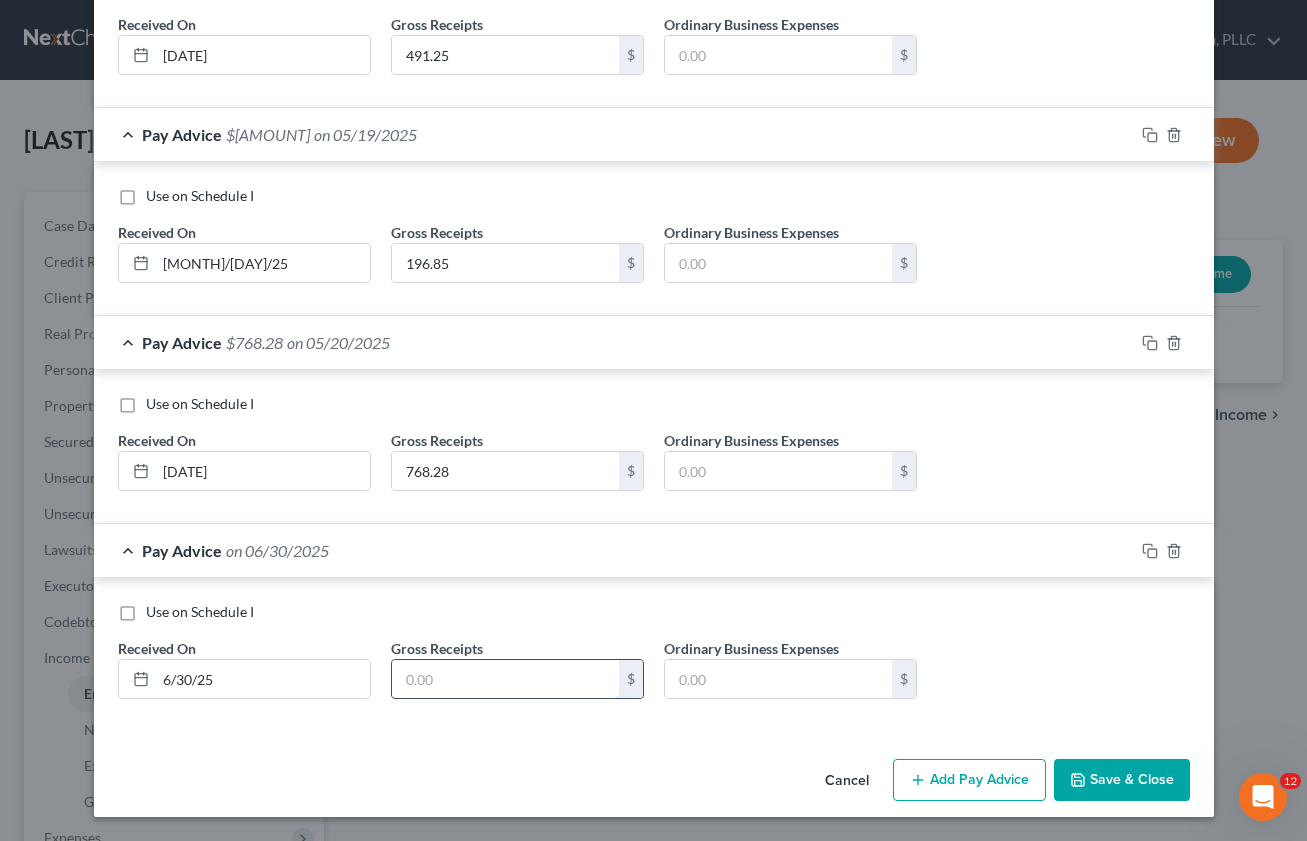 click at bounding box center [505, 679] 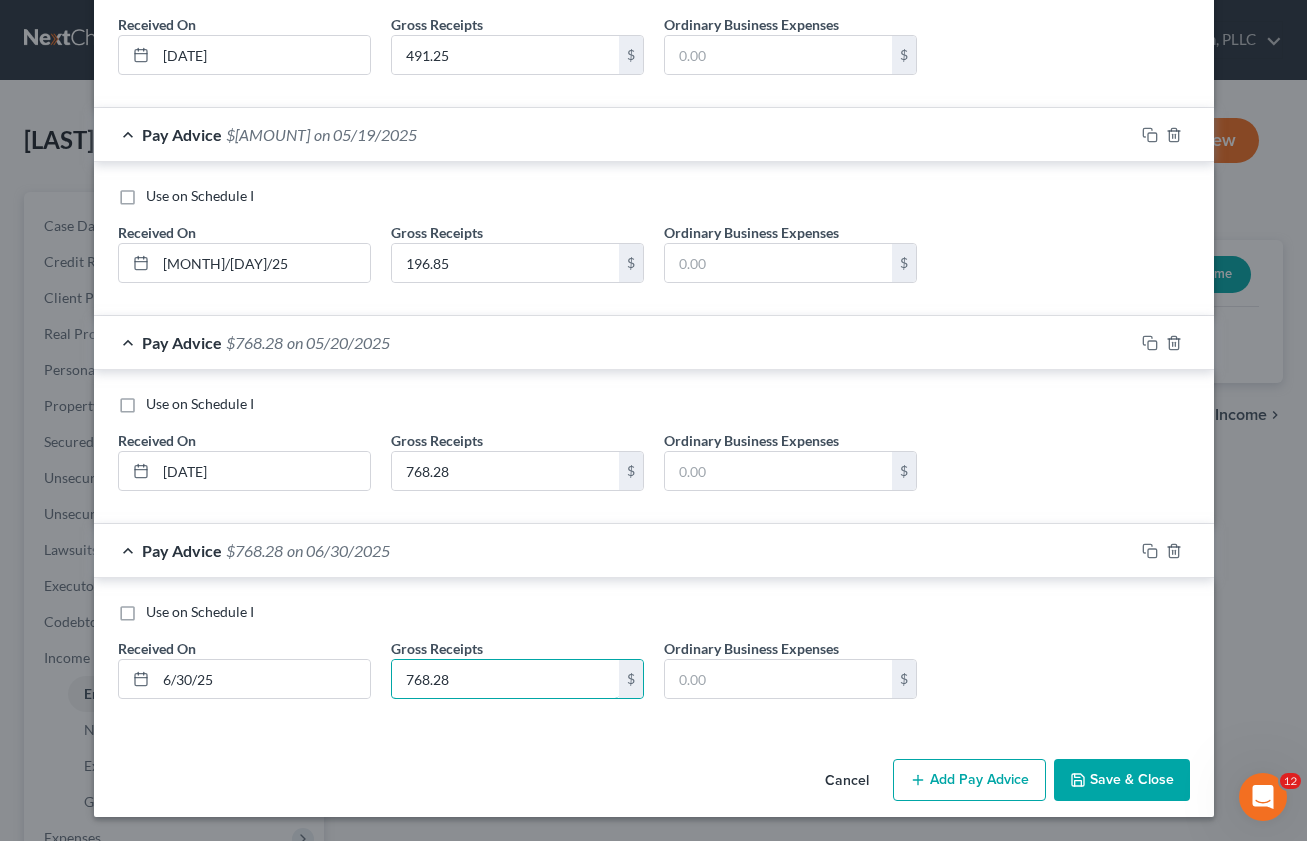 type on "768.28" 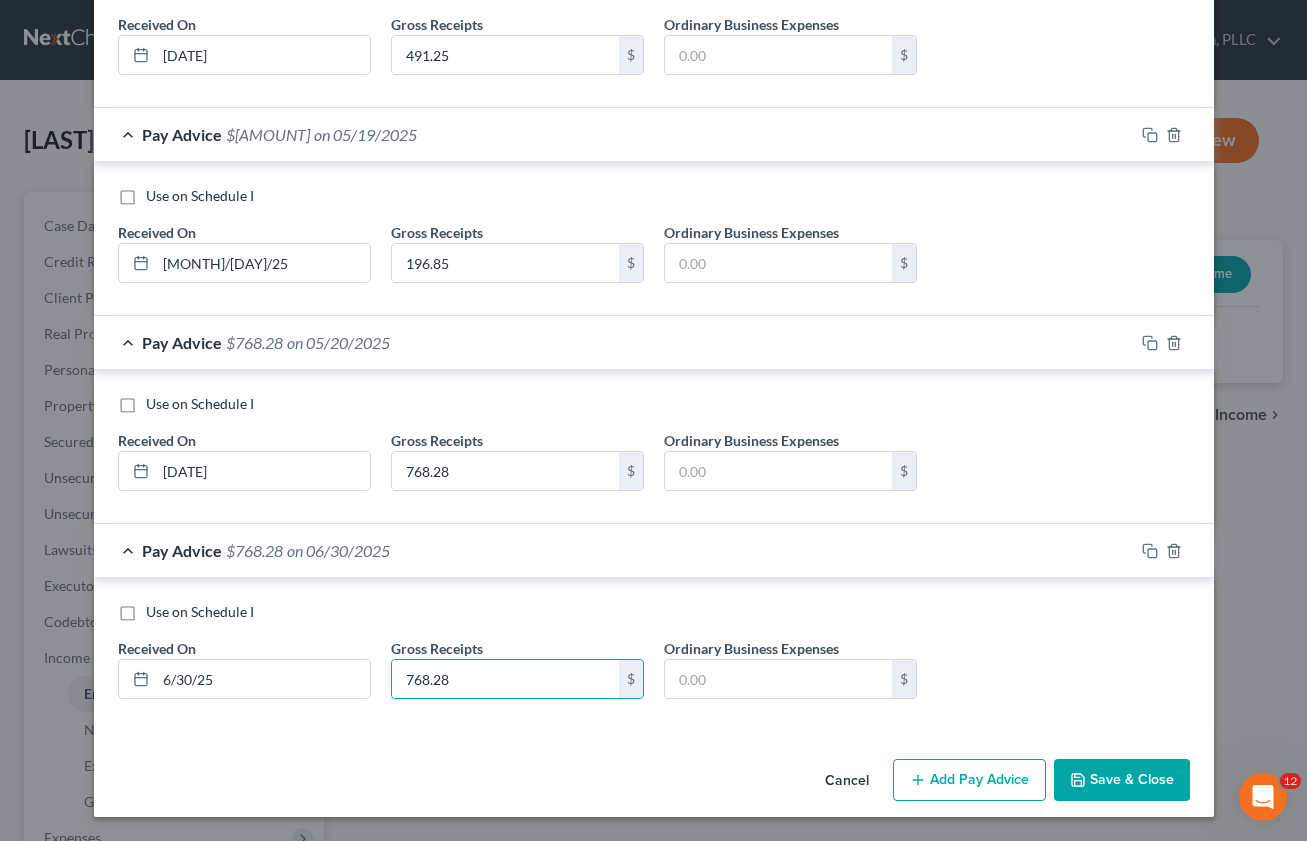 click on "Add Pay Advice" at bounding box center (969, 780) 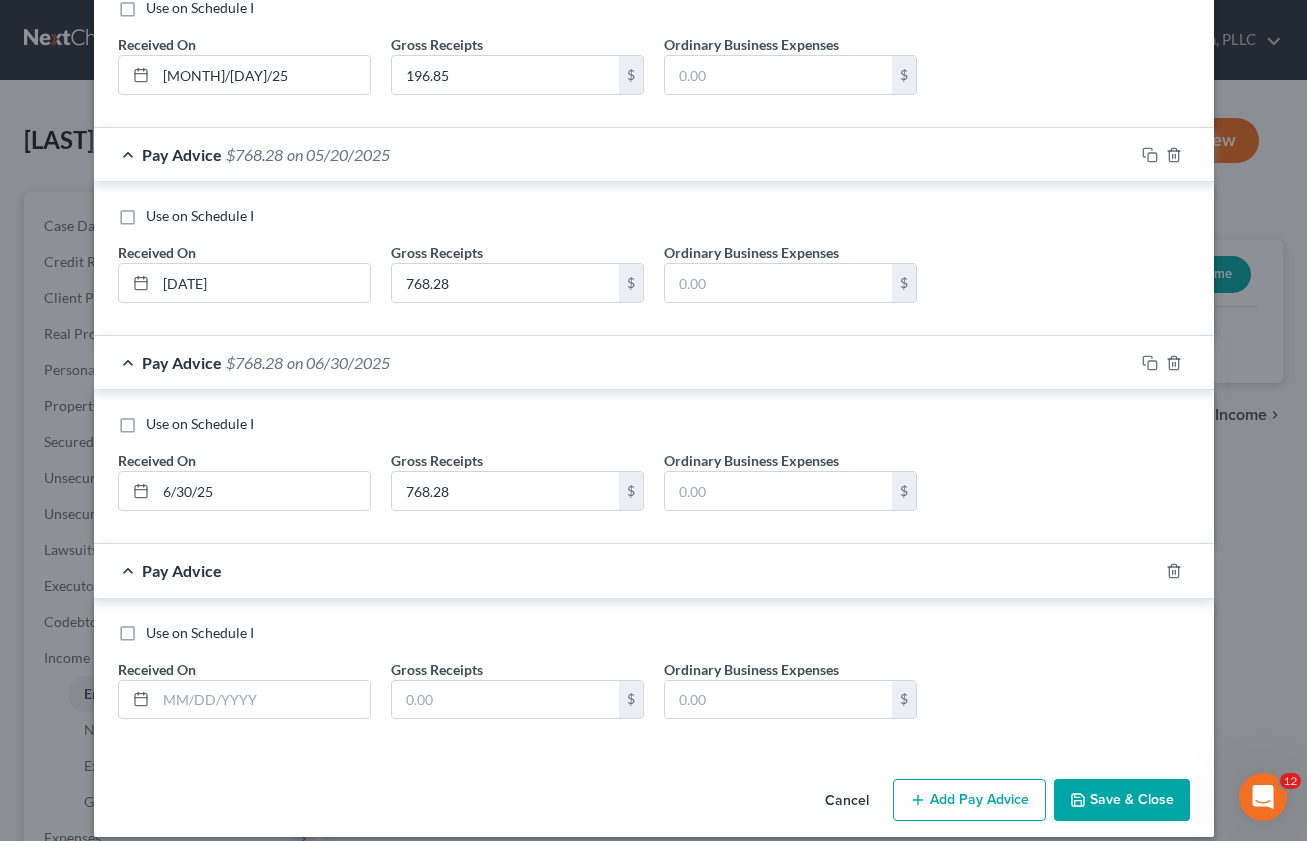 scroll, scrollTop: 9685, scrollLeft: 0, axis: vertical 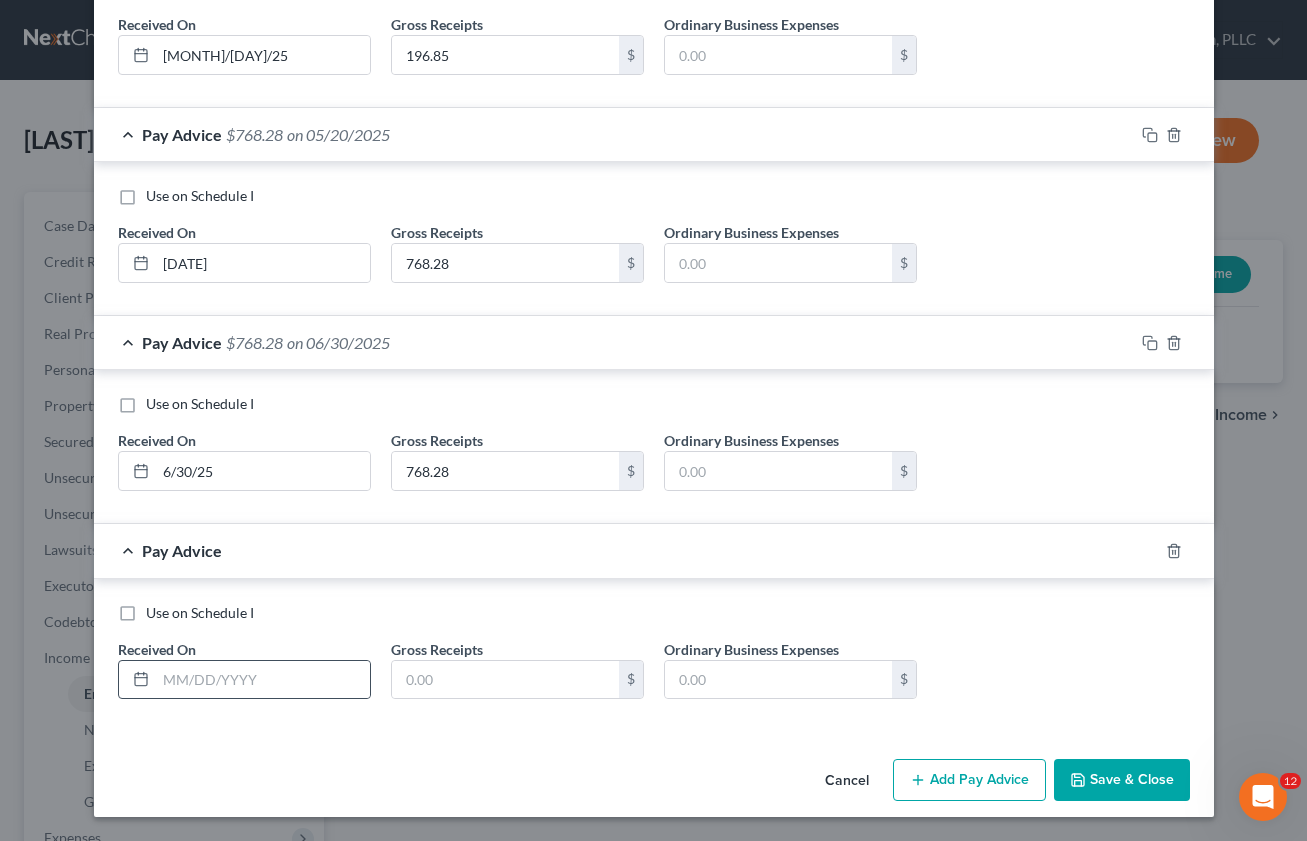 click at bounding box center (137, 680) 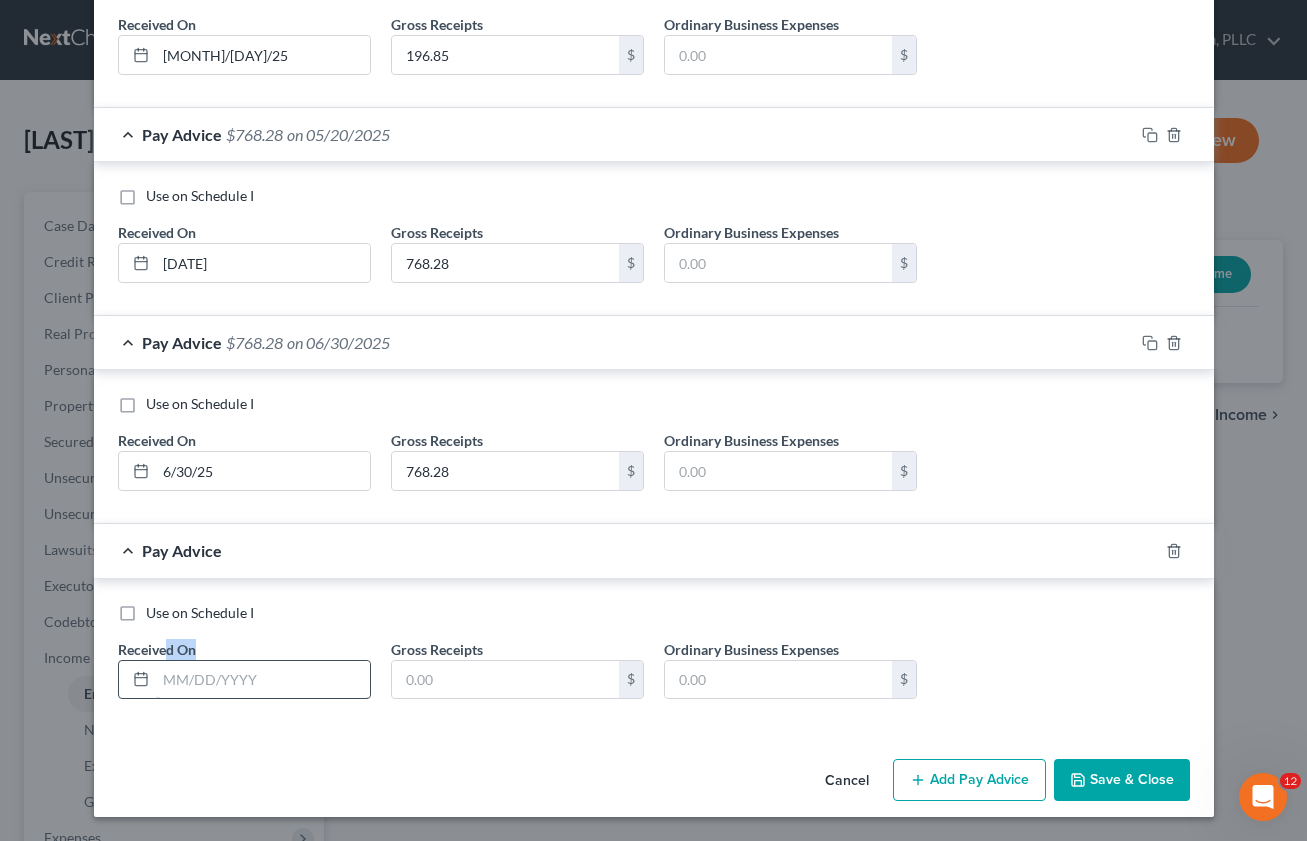 click on "Received On
*" at bounding box center [244, 669] 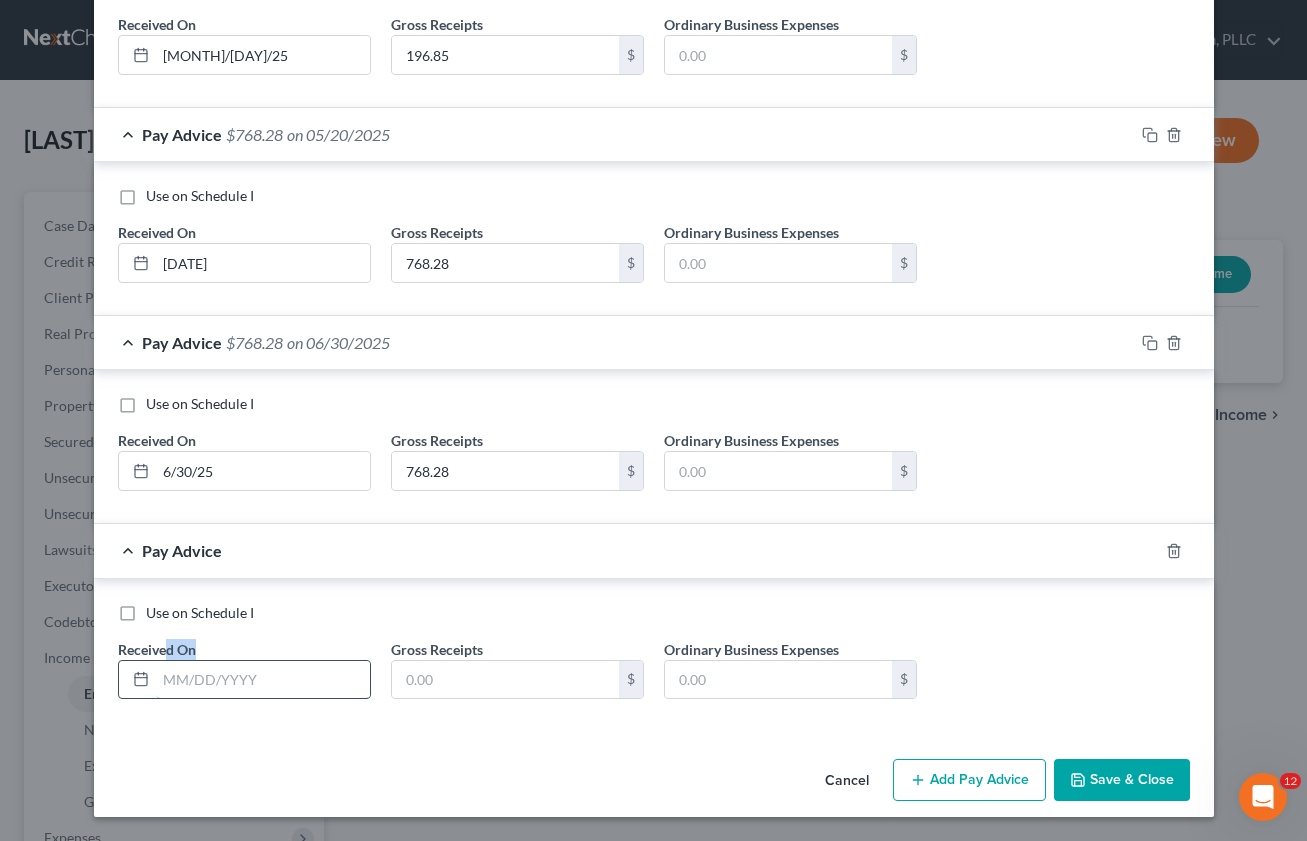 click at bounding box center (263, 680) 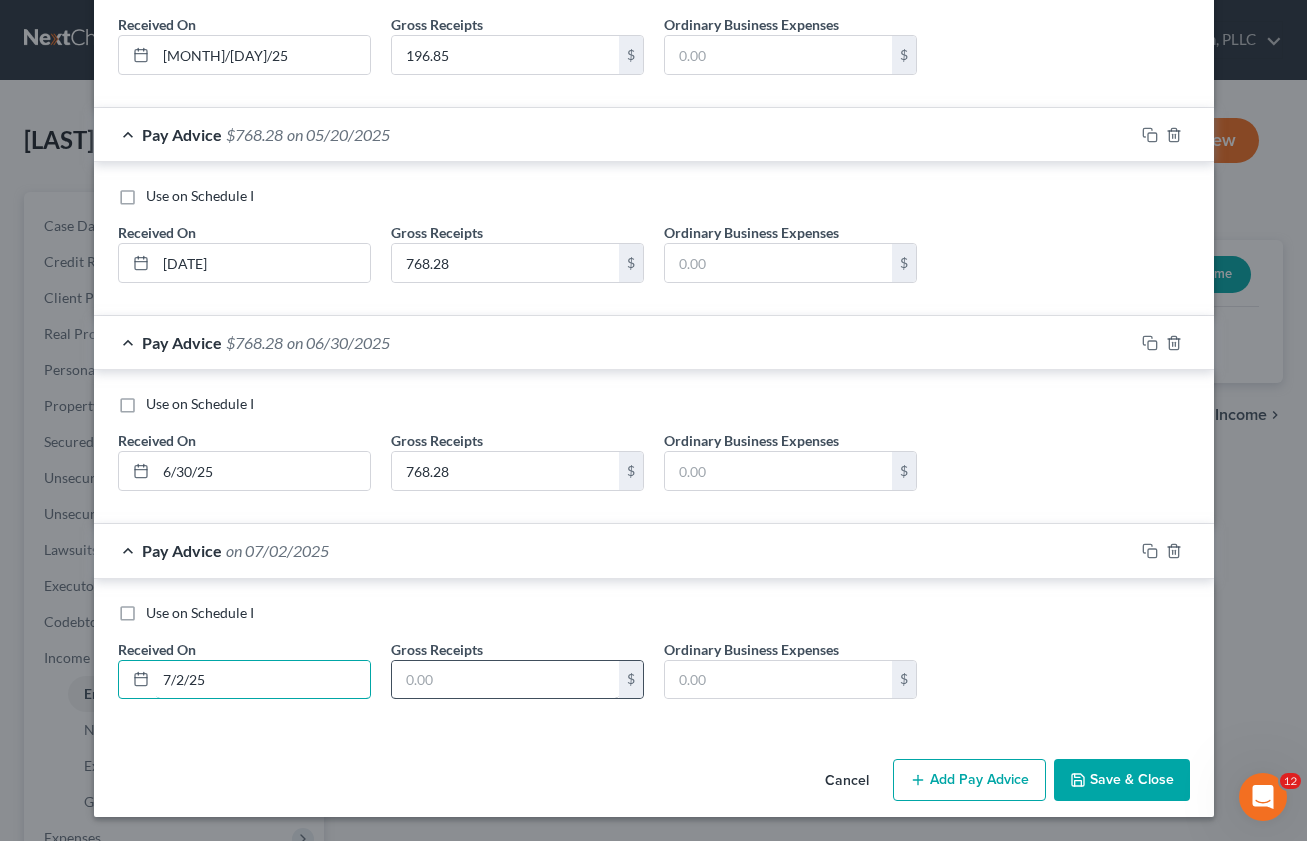 type on "7/2/25" 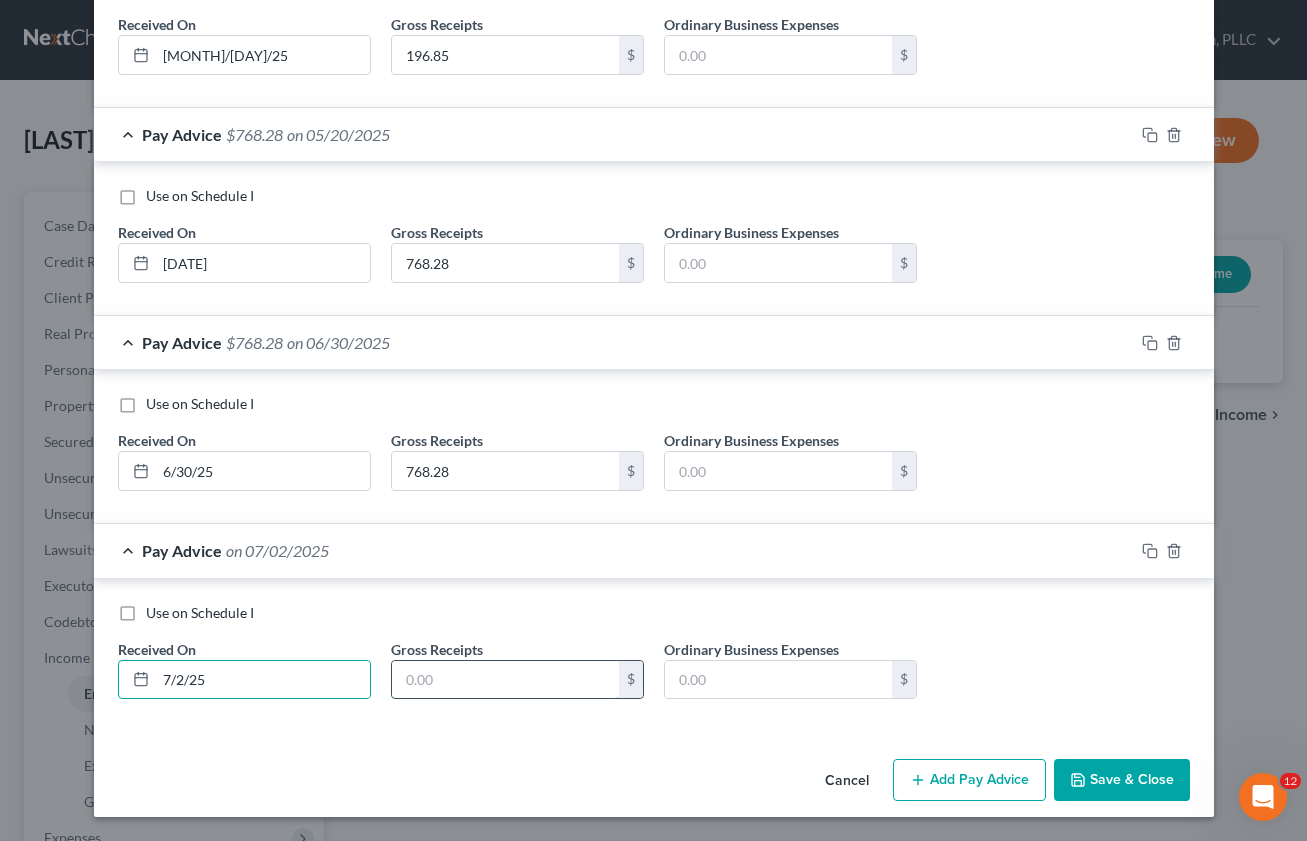 click at bounding box center [505, 680] 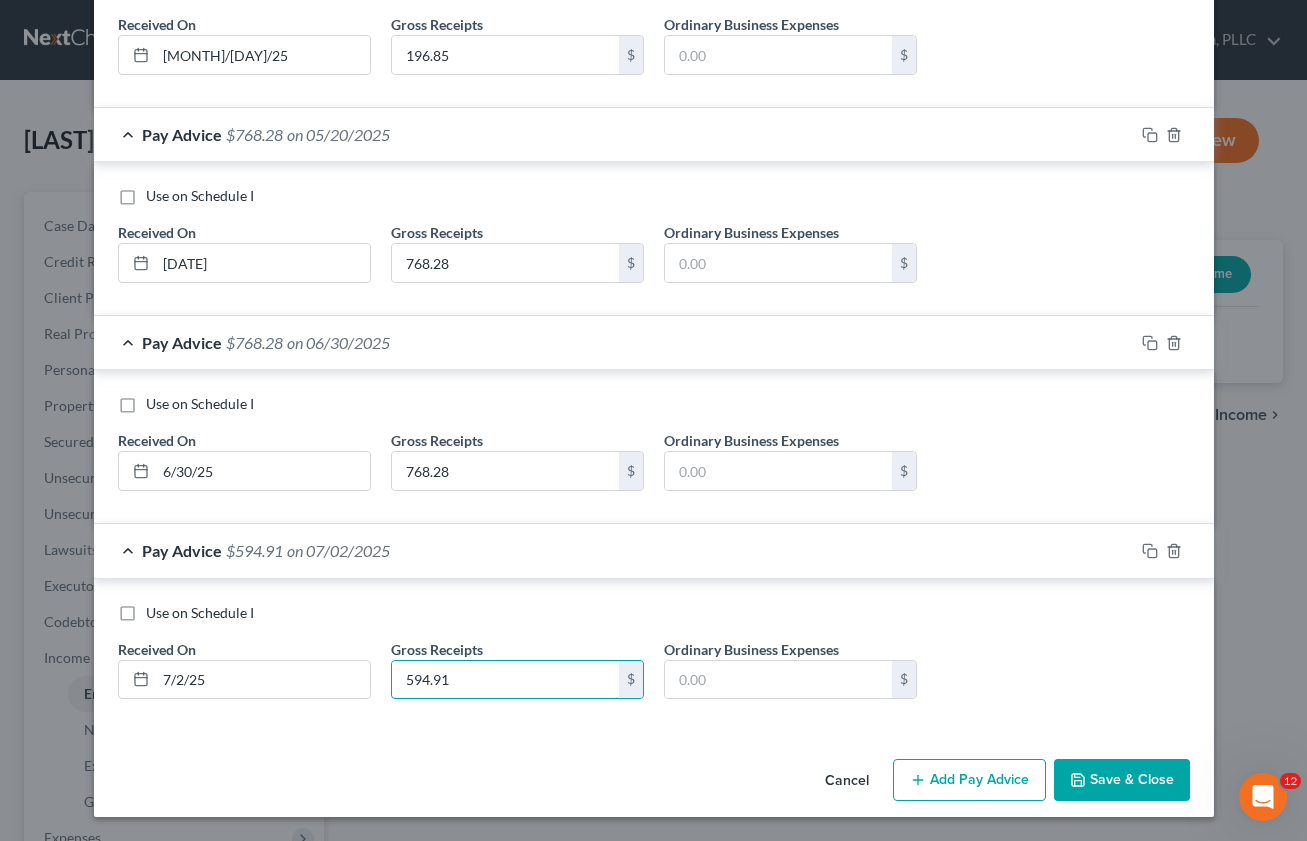 type on "594.91" 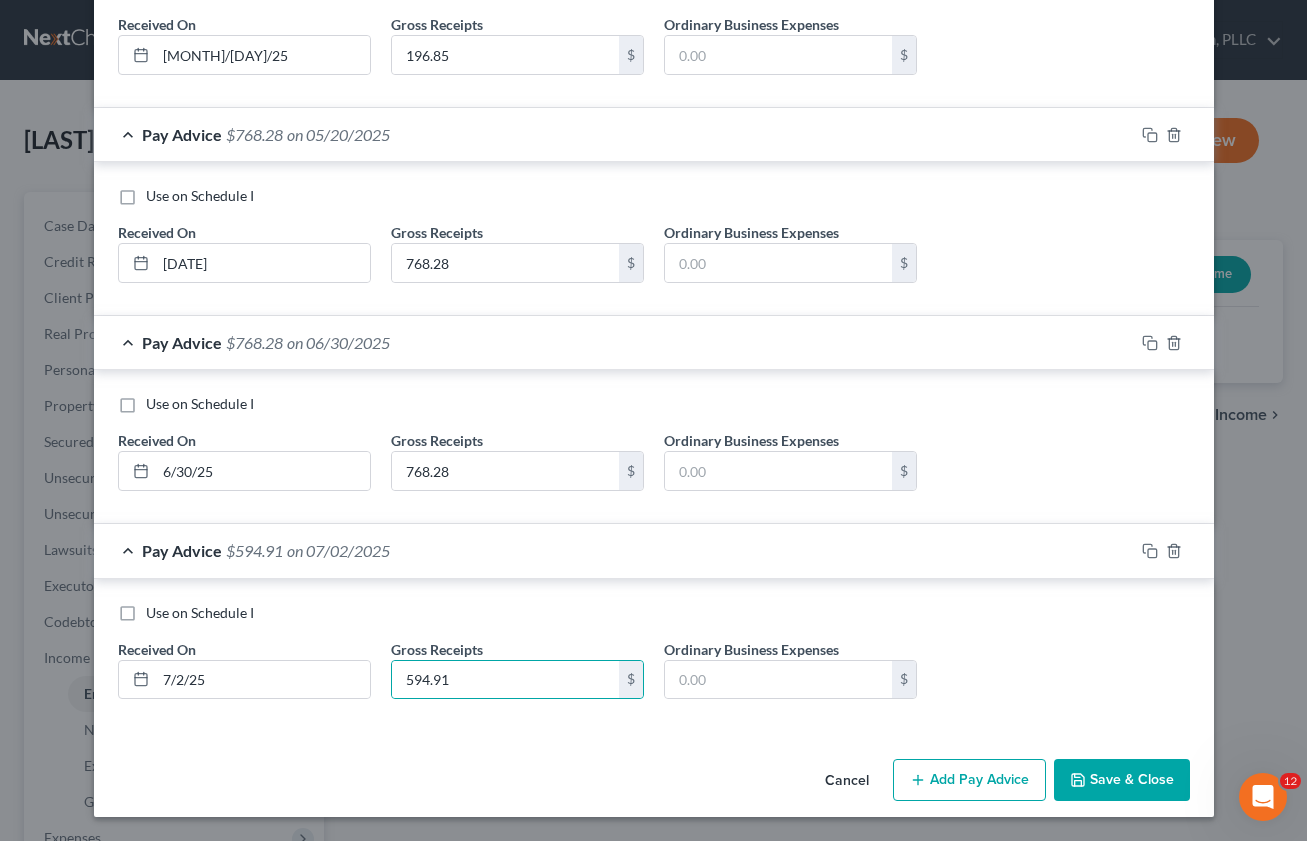 click on "Add Pay Advice" at bounding box center (969, 780) 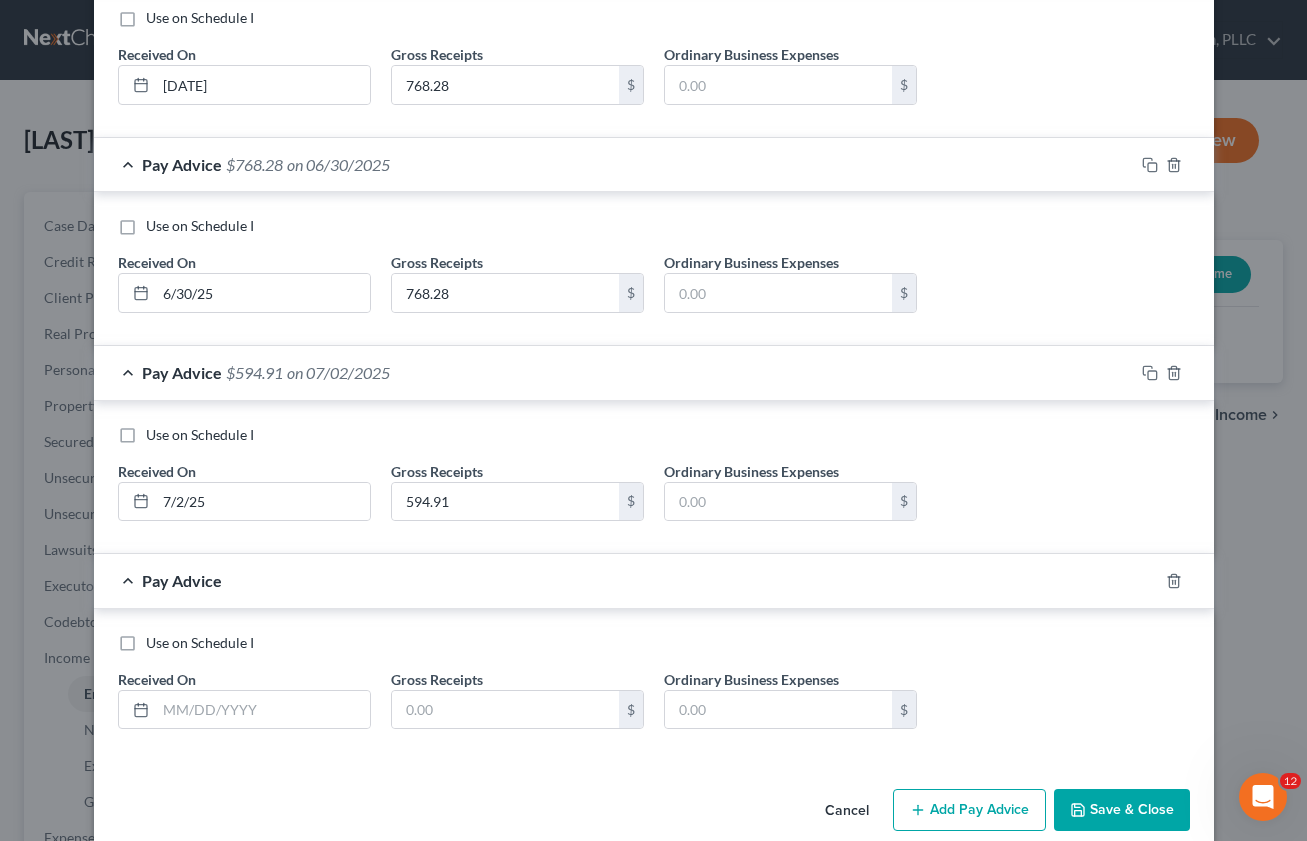 scroll, scrollTop: 9894, scrollLeft: 0, axis: vertical 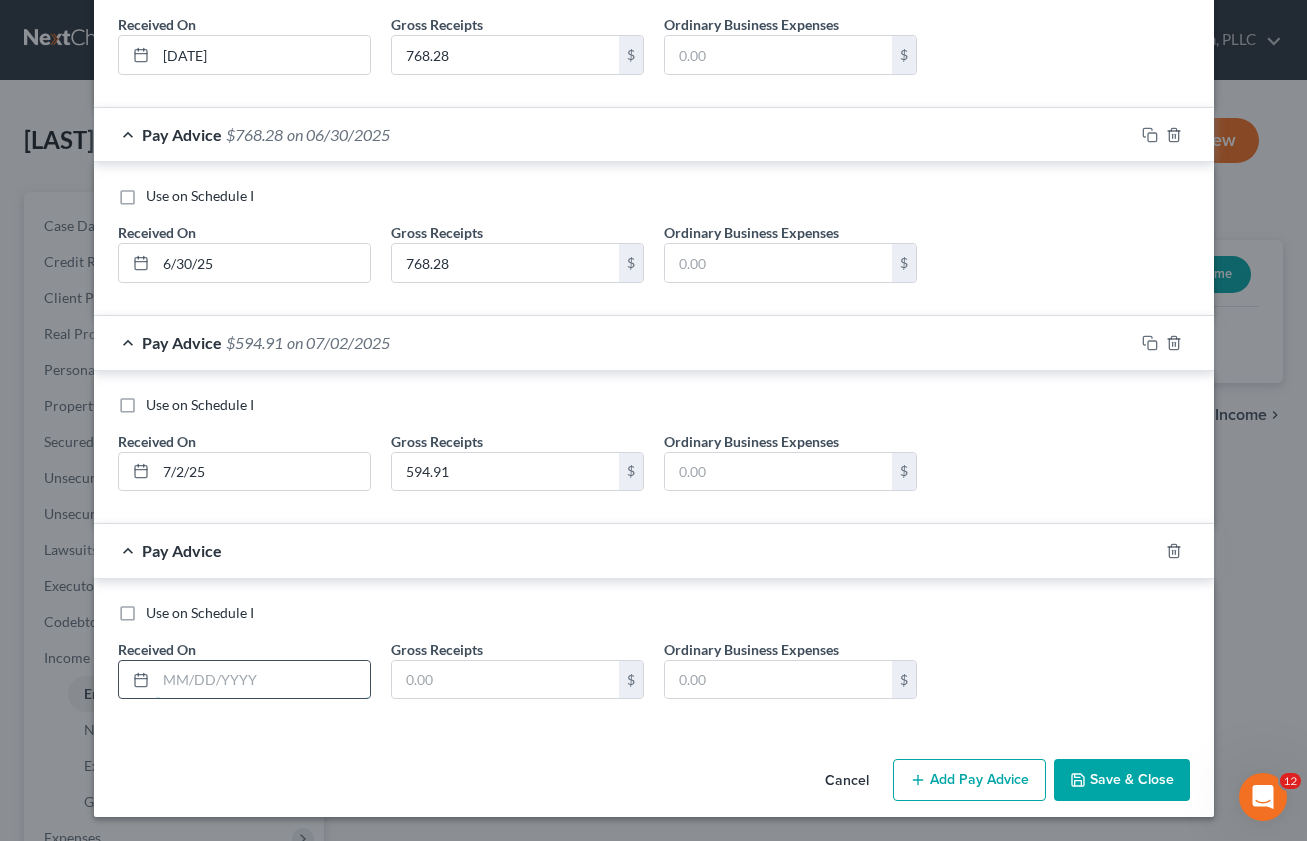 click at bounding box center [263, 680] 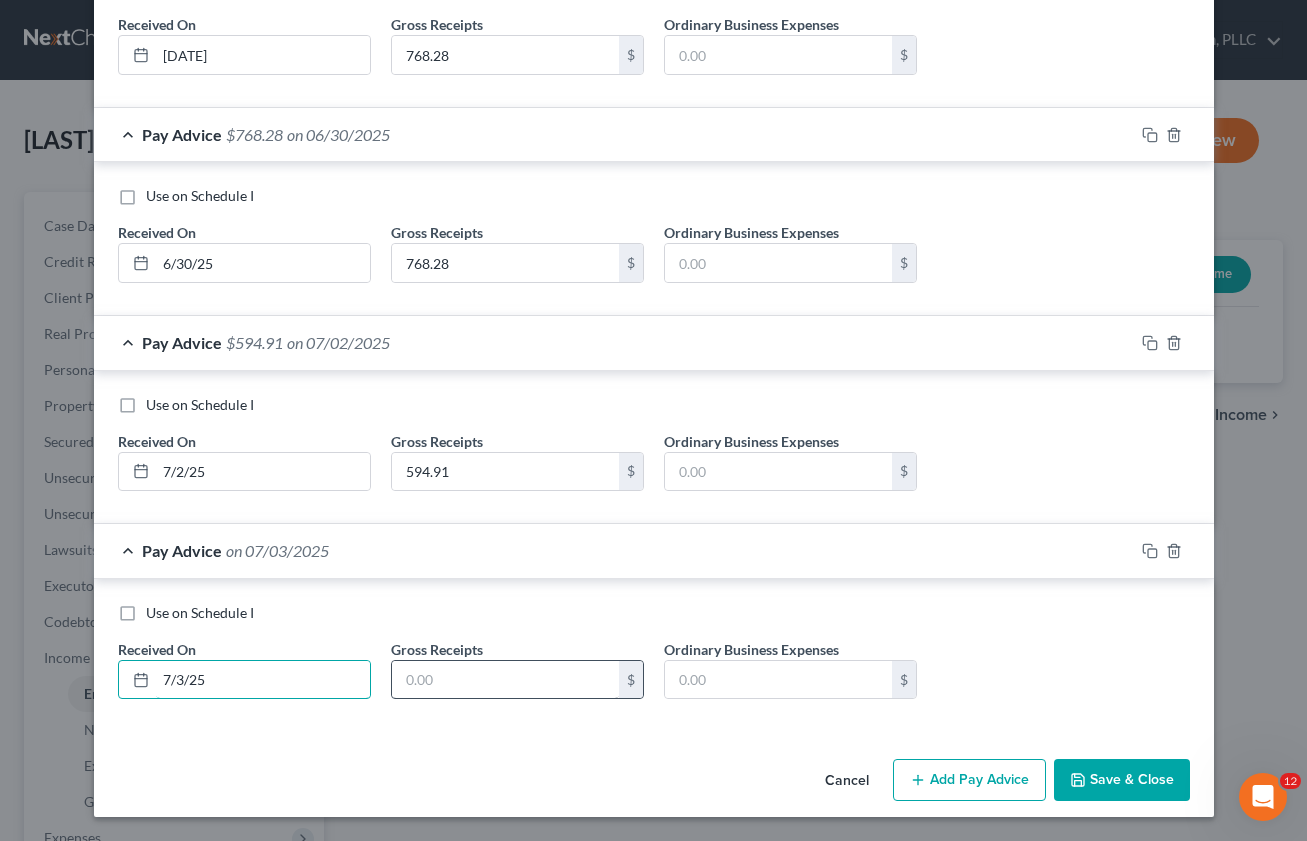 type on "7/3/25" 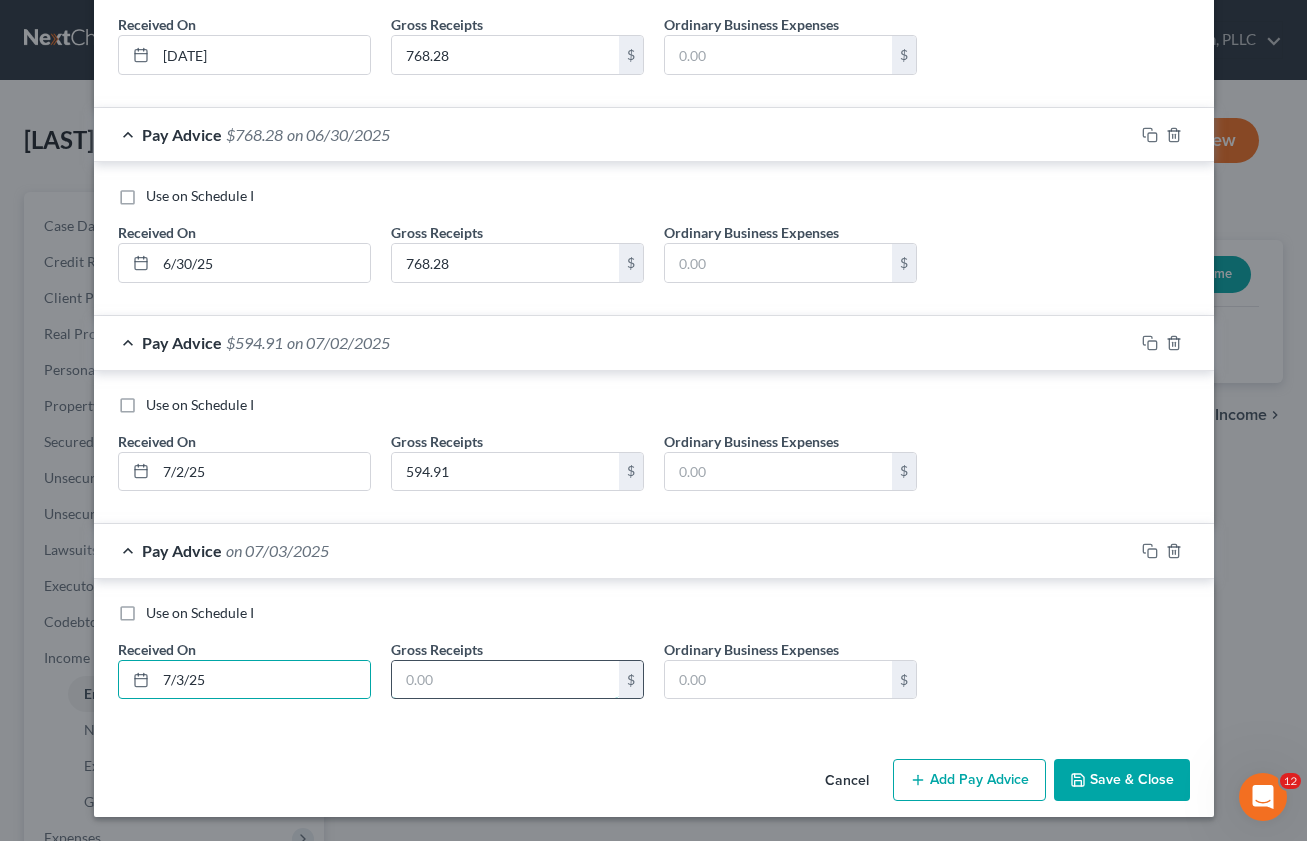 click at bounding box center [505, 680] 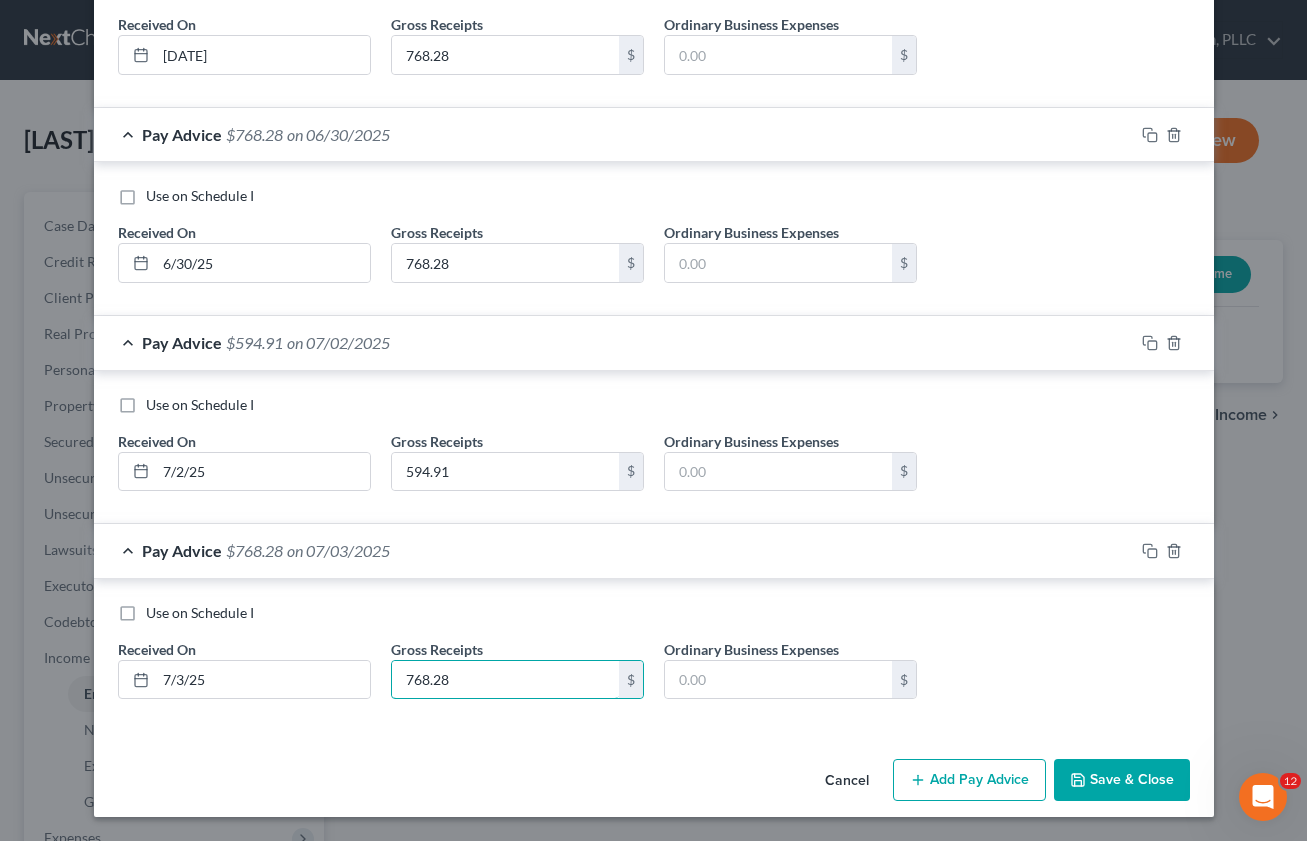 type on "768.28" 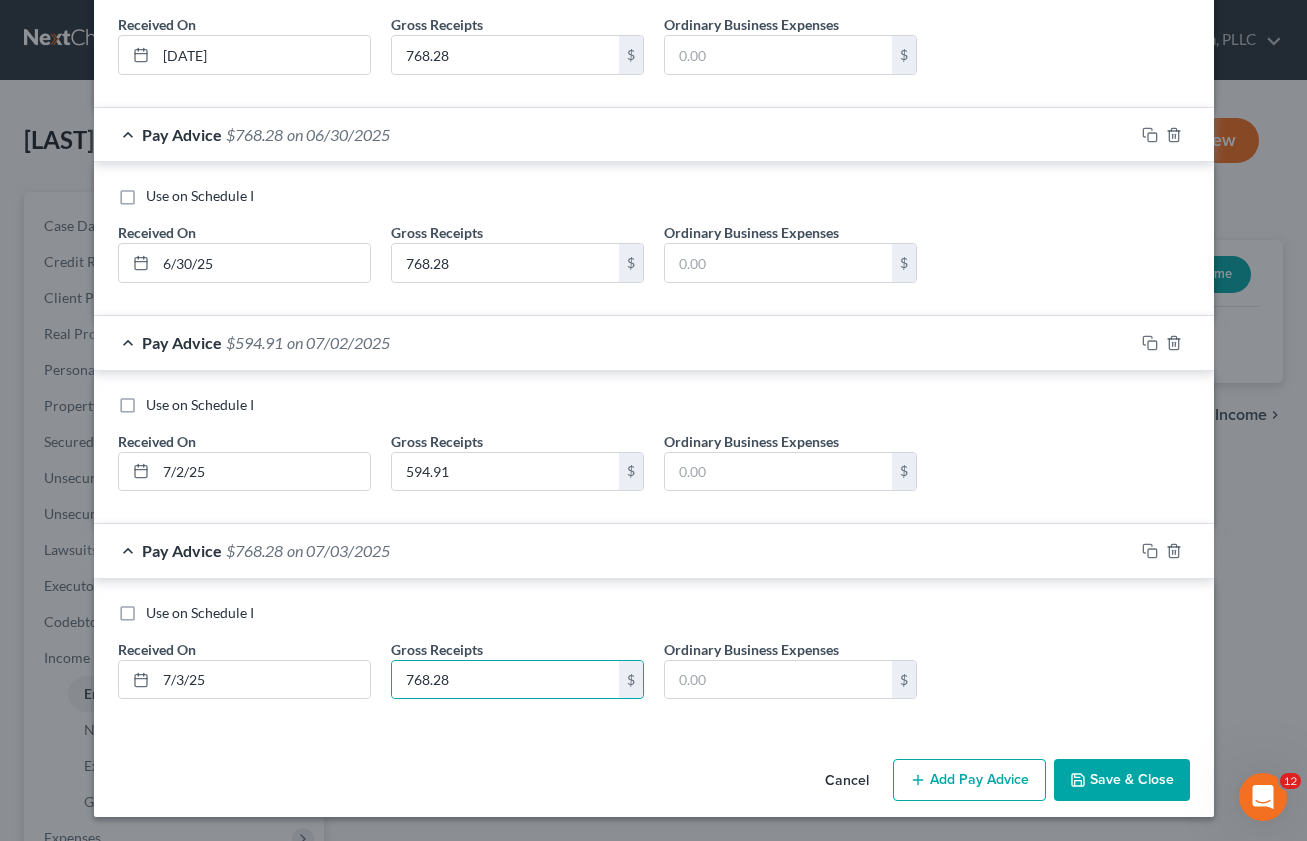 click on "Add Pay Advice" at bounding box center (969, 780) 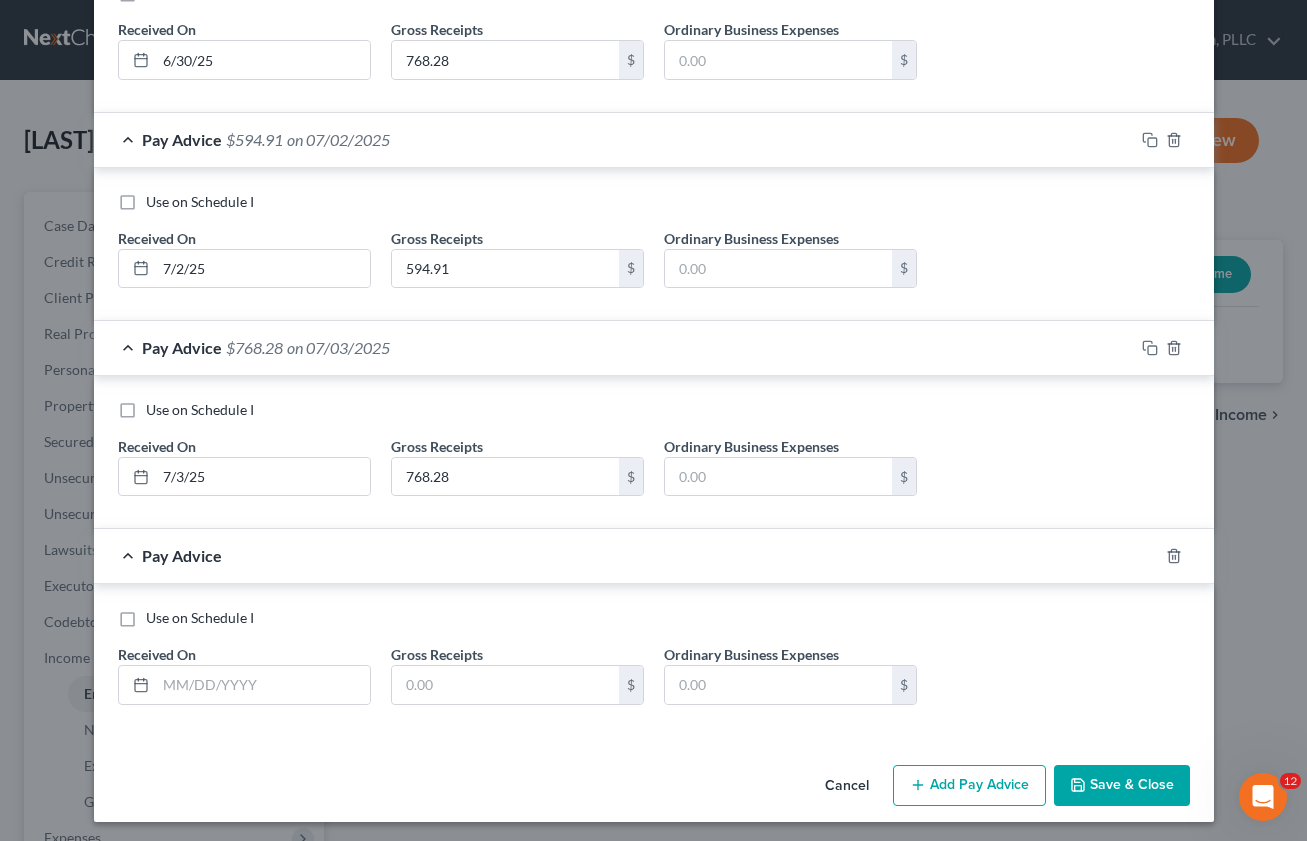 scroll, scrollTop: 10102, scrollLeft: 0, axis: vertical 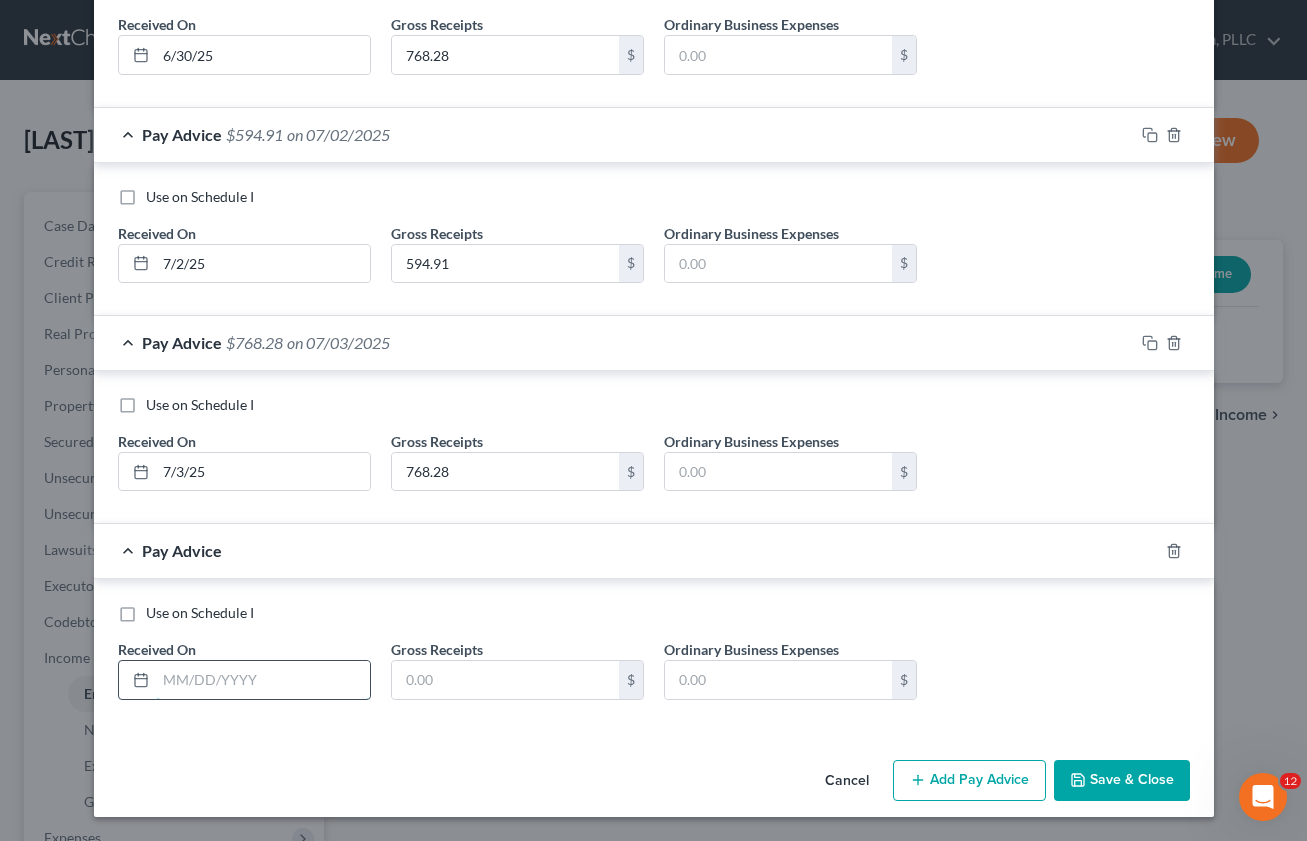 click at bounding box center (263, 680) 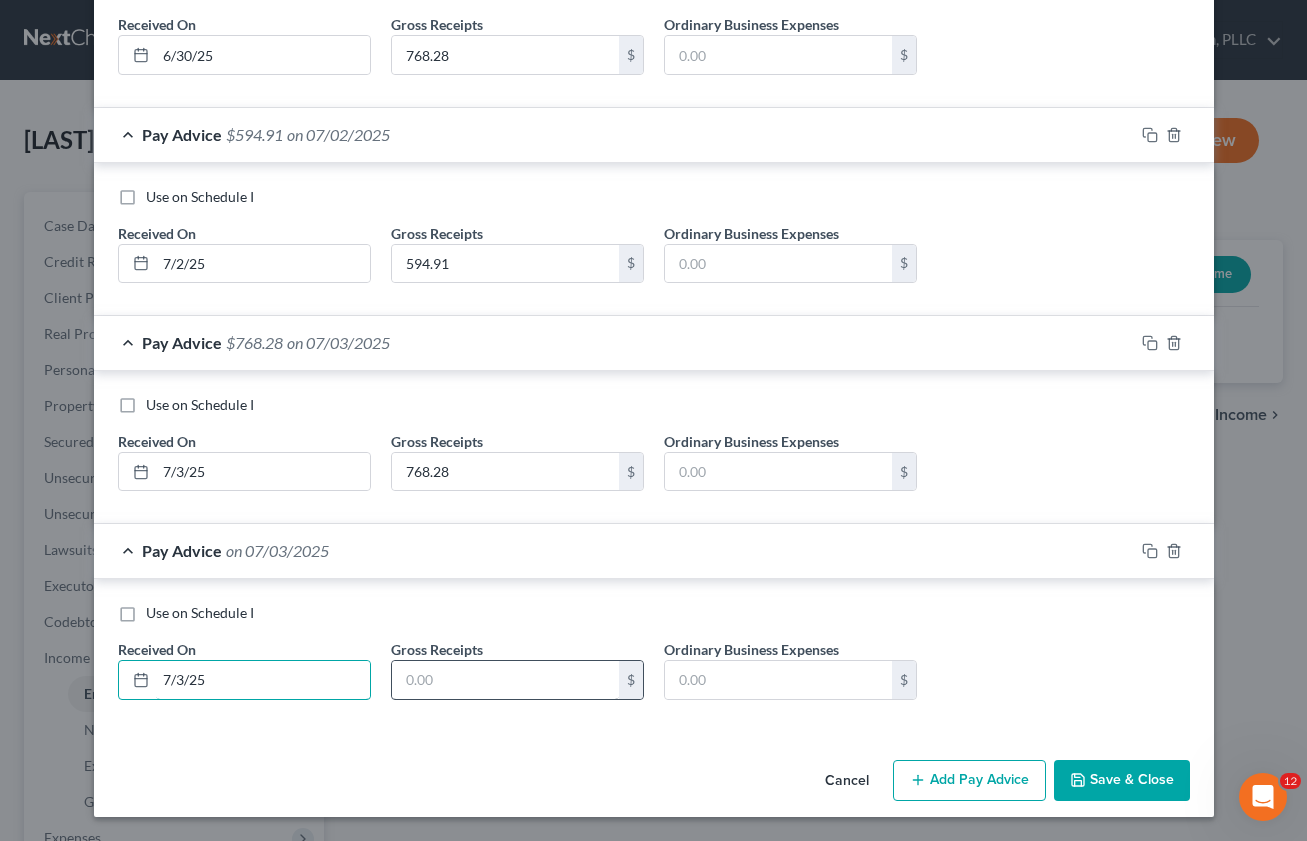 type on "7/3/25" 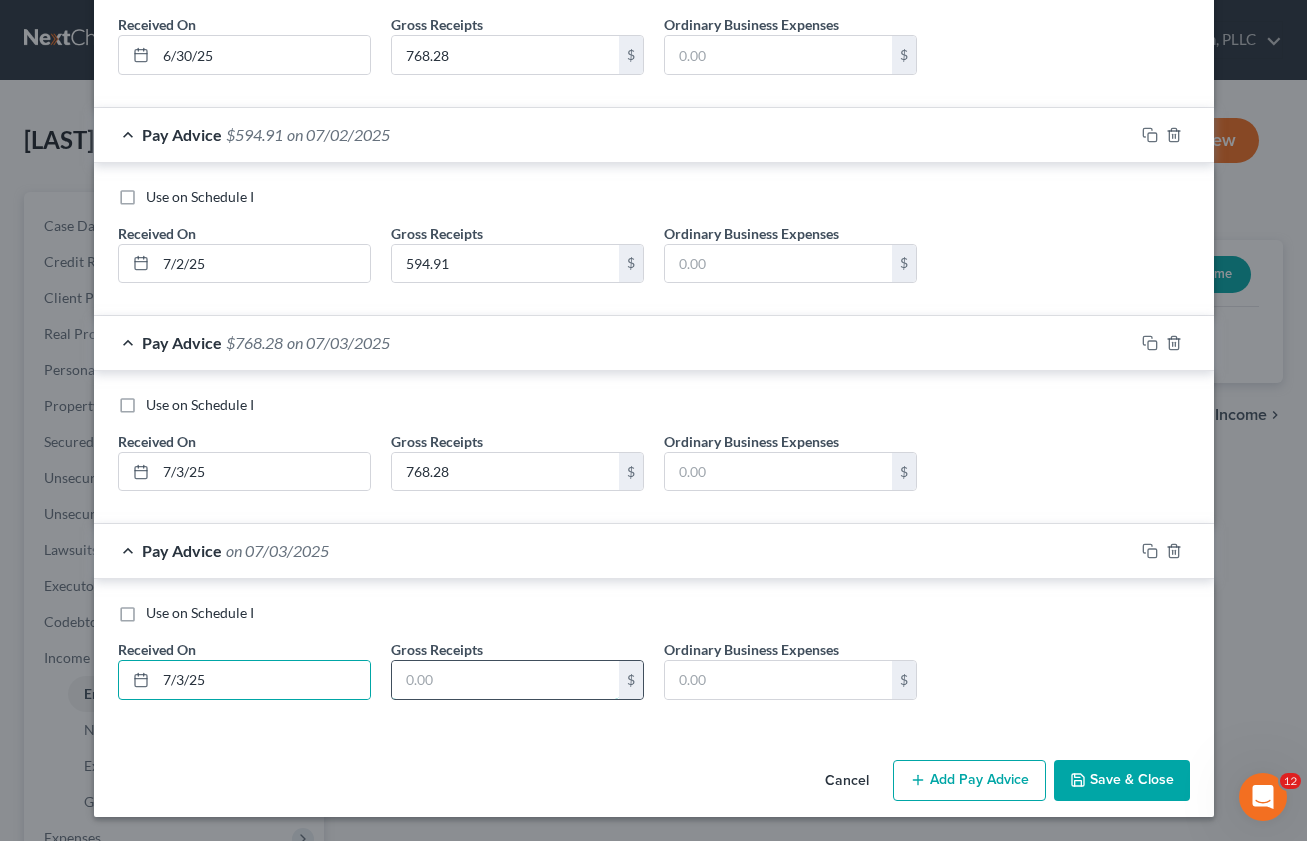 click at bounding box center [505, 680] 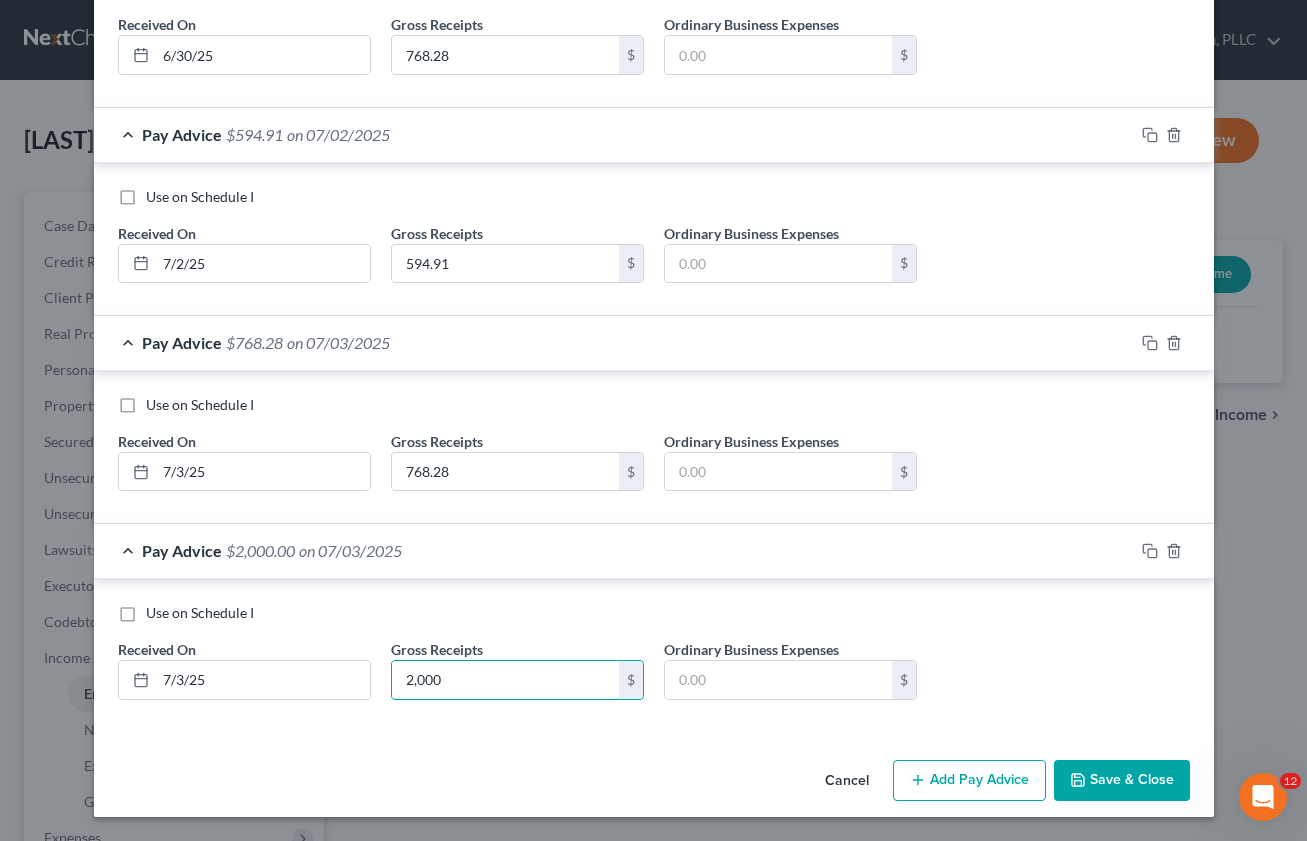 type on "2,000" 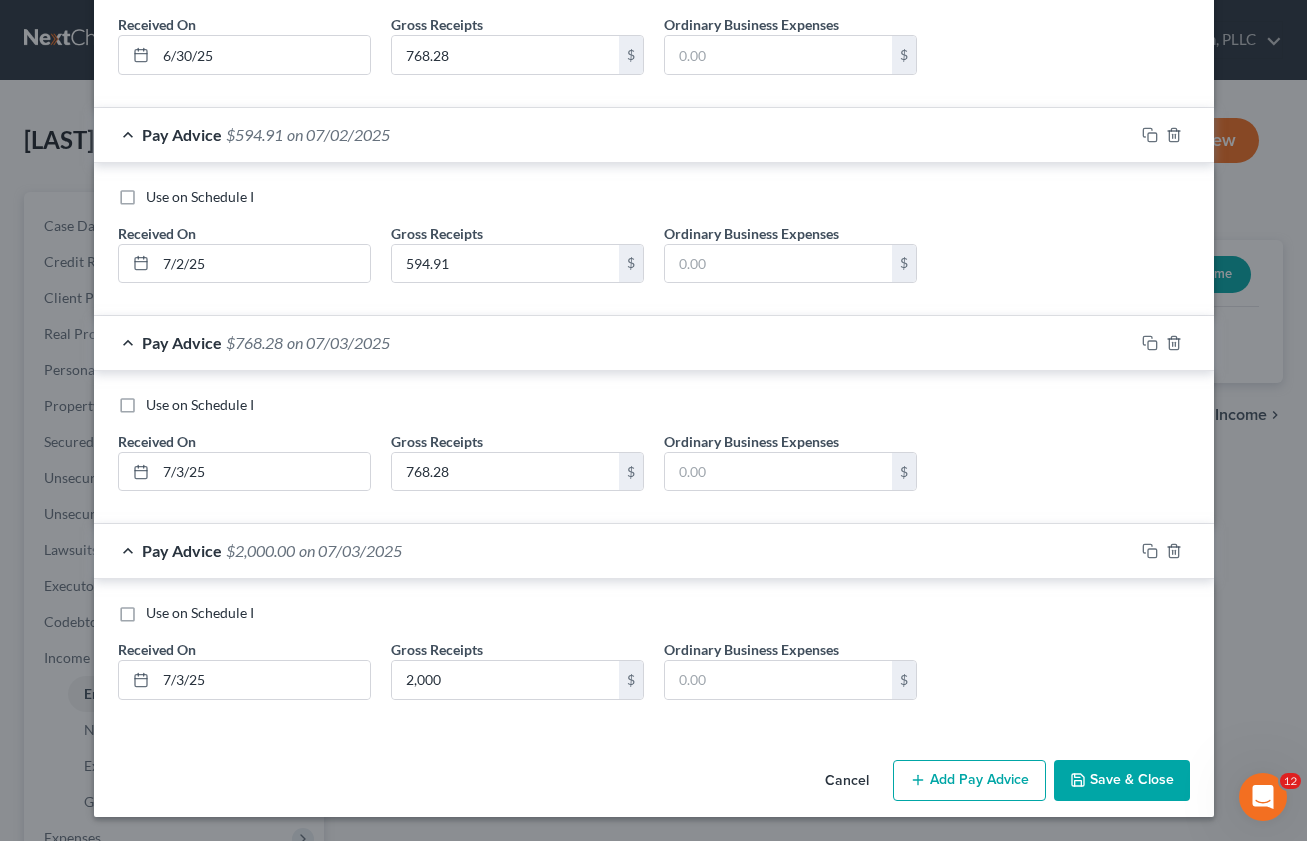 click on "Add Pay Advice" at bounding box center (969, 781) 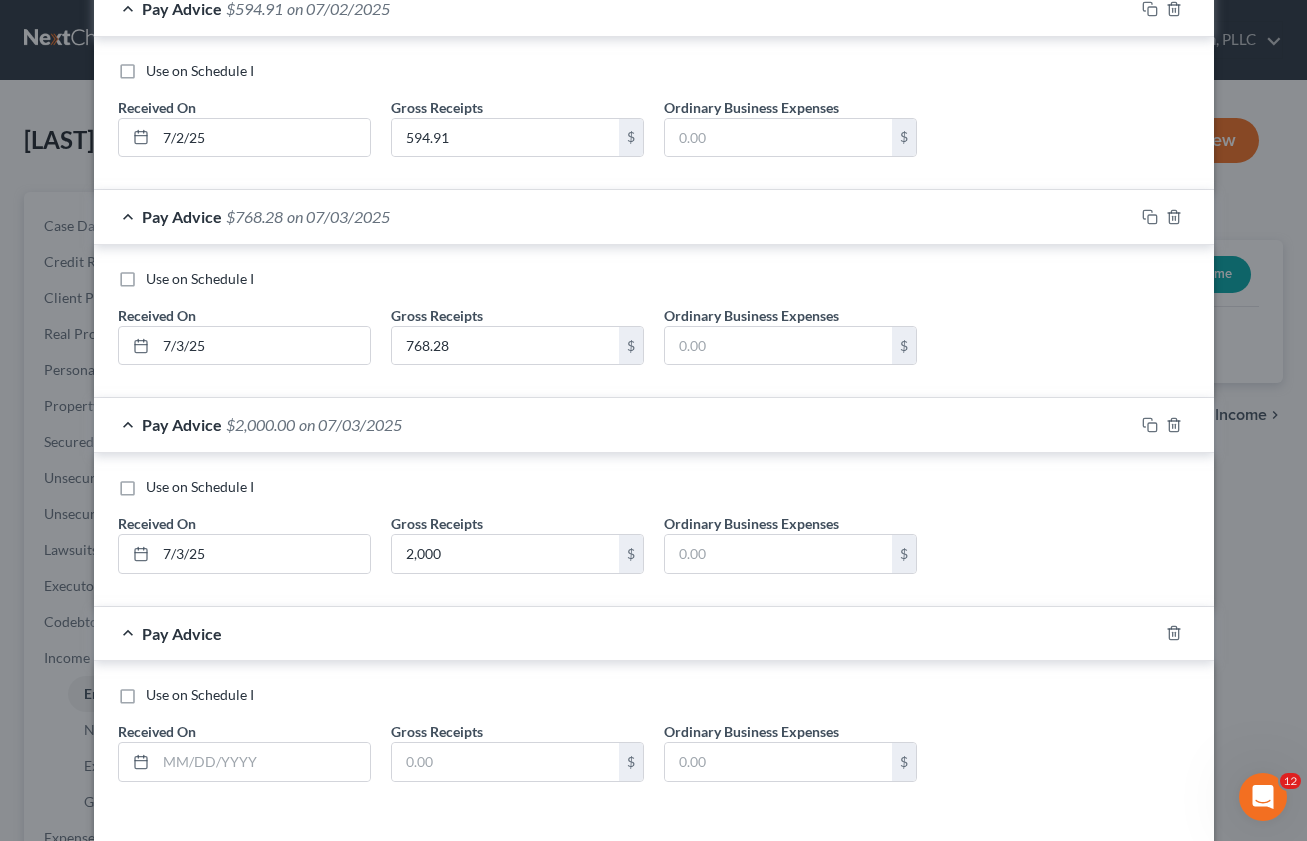 scroll, scrollTop: 10310, scrollLeft: 0, axis: vertical 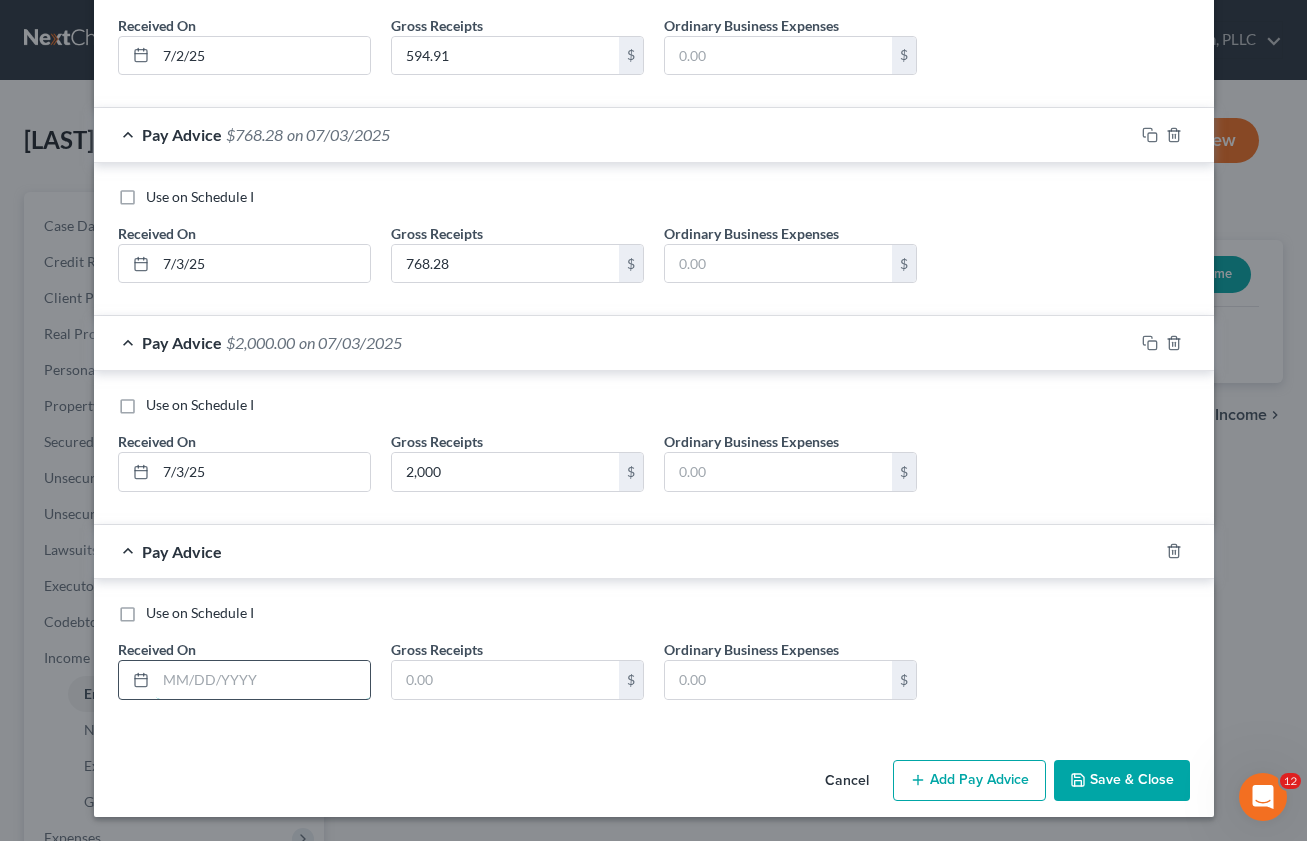 click at bounding box center (263, 680) 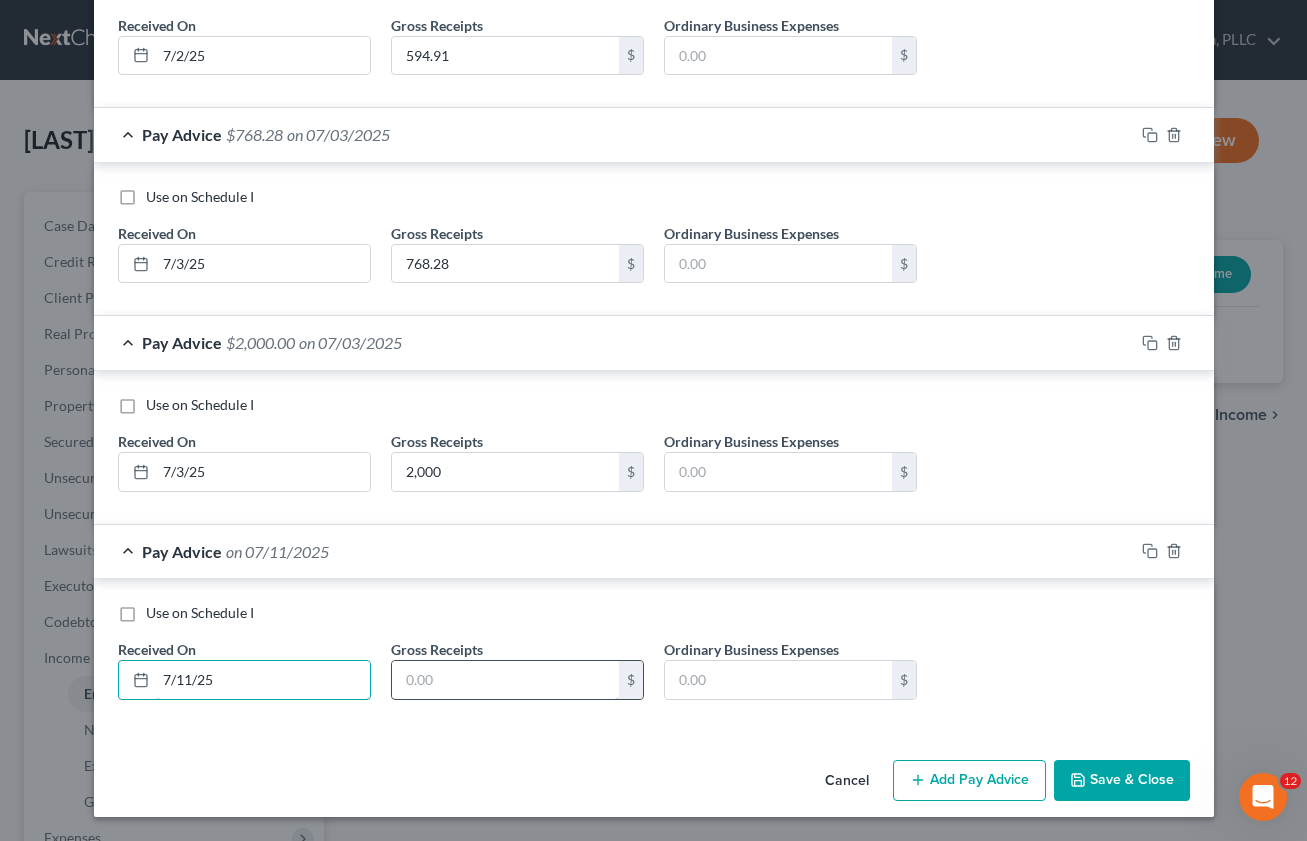 type on "7/11/25" 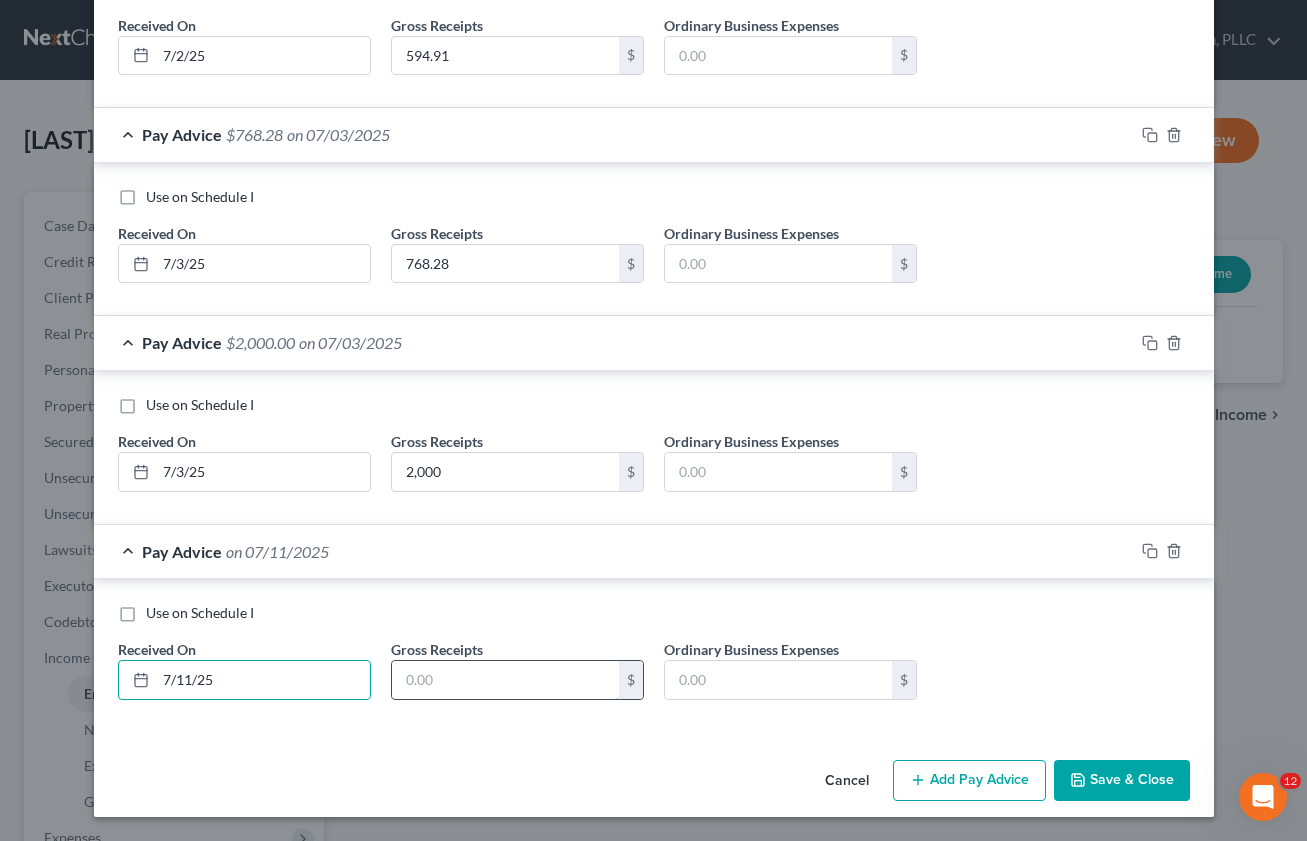 click at bounding box center (505, 680) 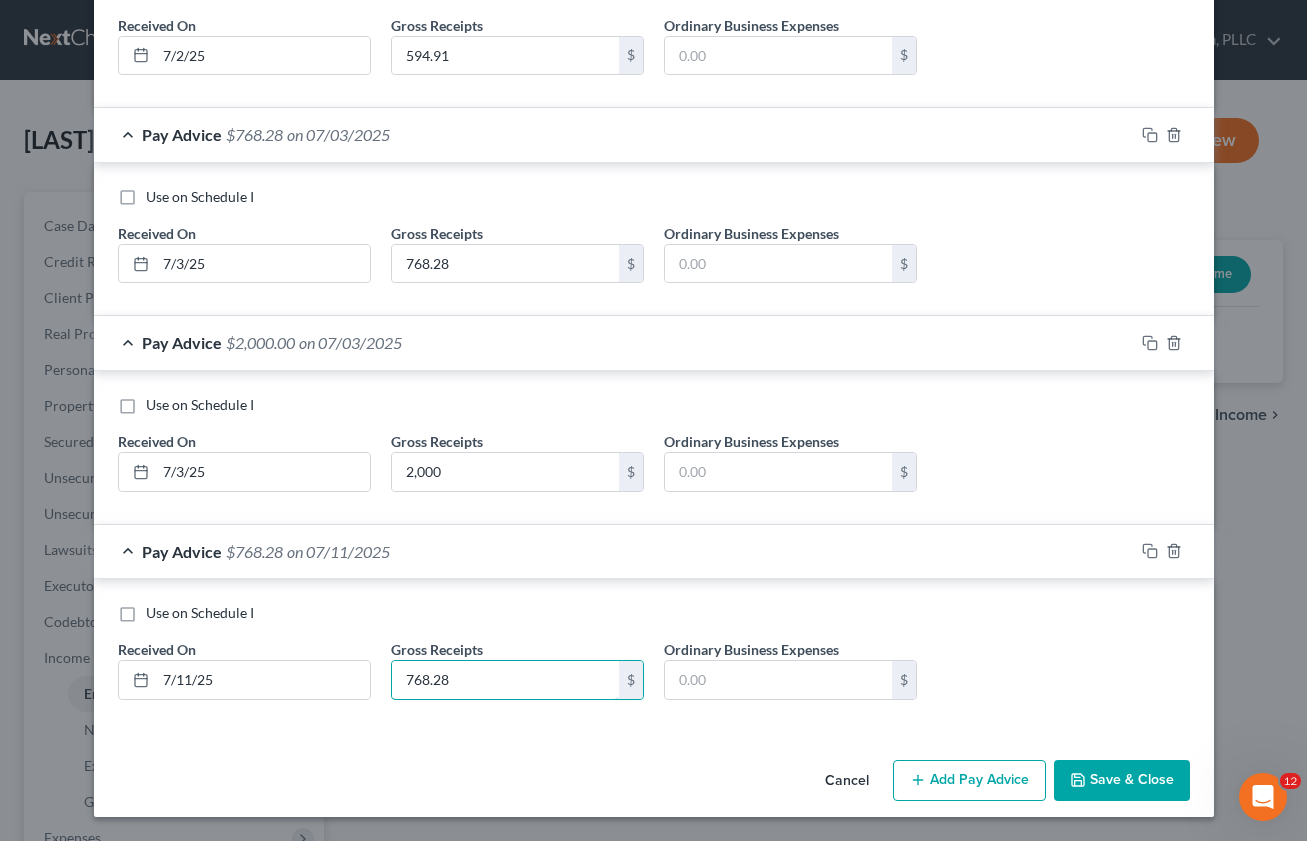 type on "768.28" 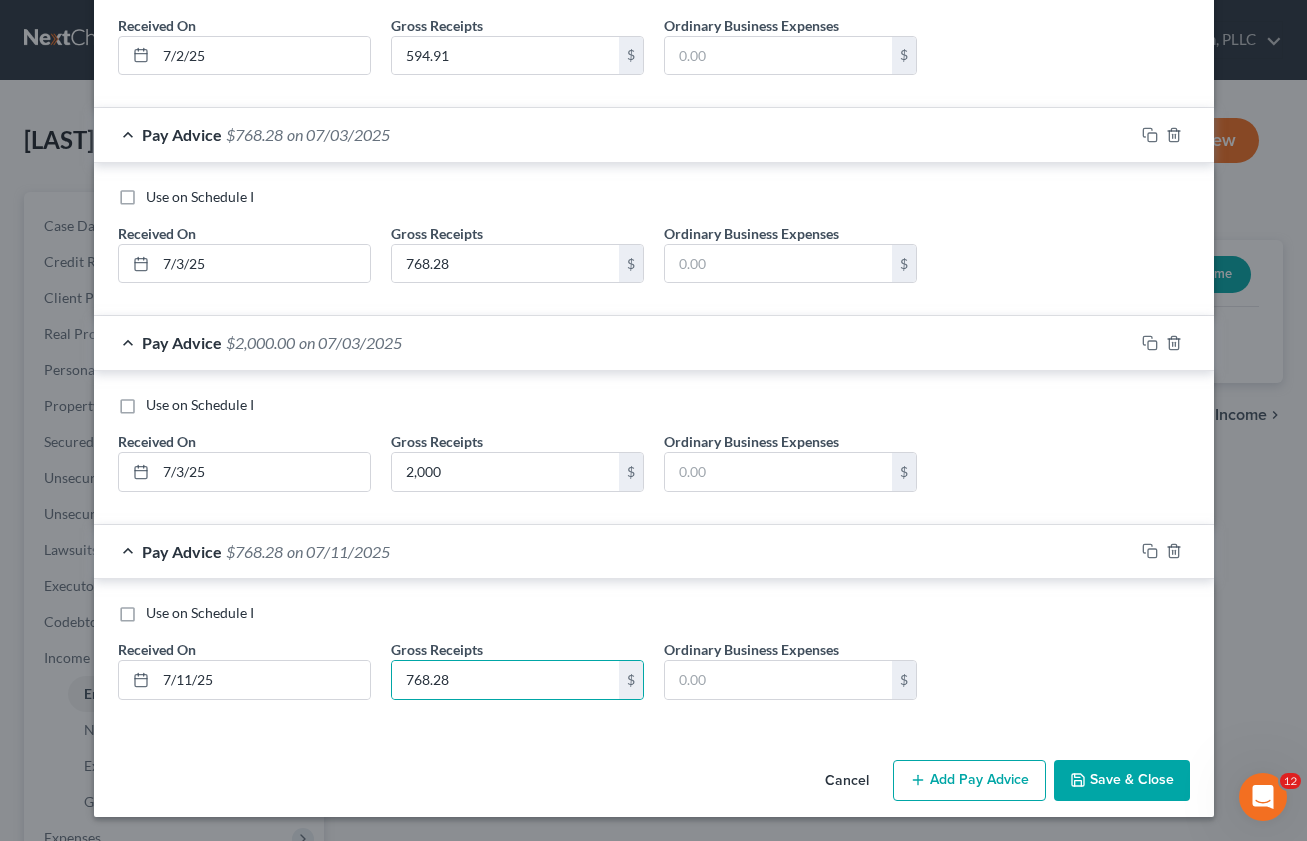 click on "Add Pay Advice" at bounding box center [969, 781] 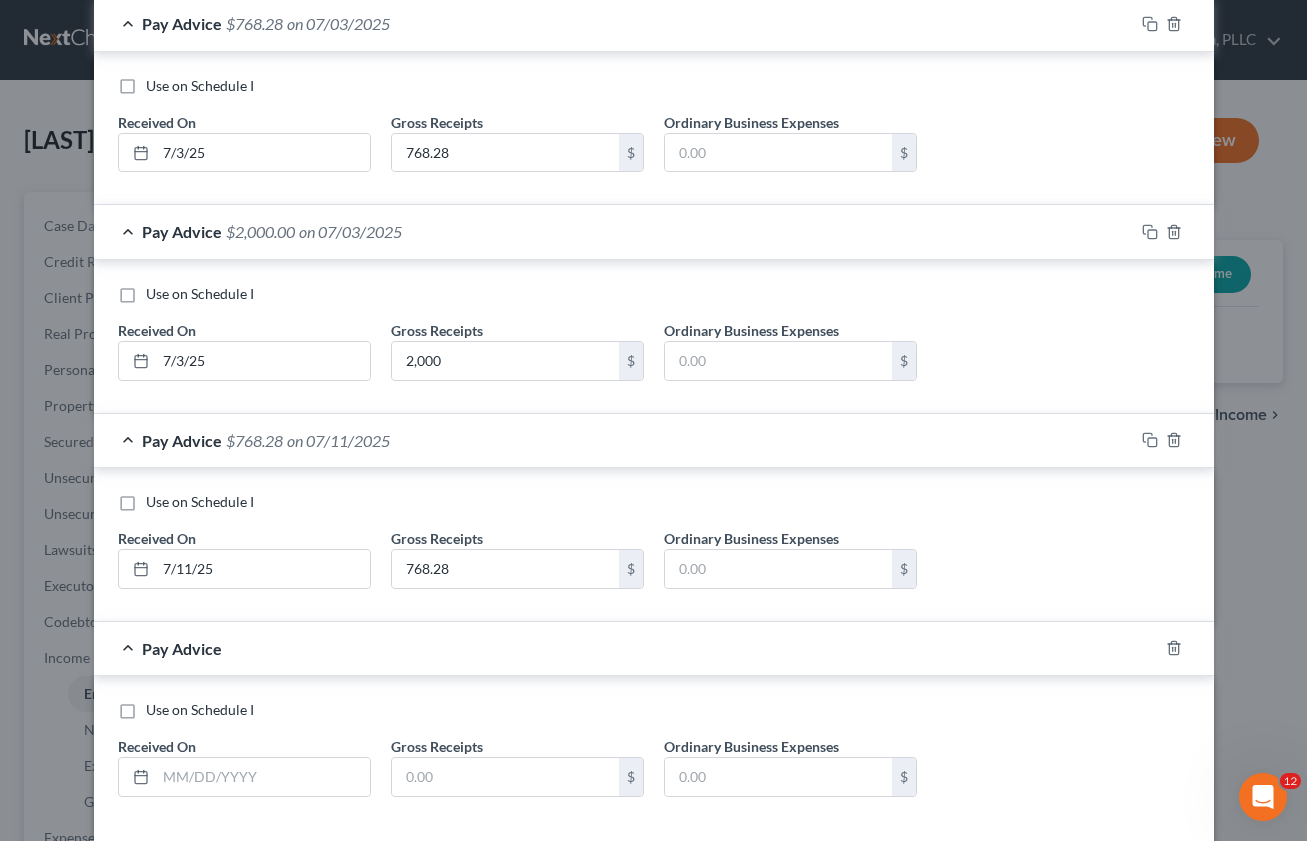 scroll, scrollTop: 10518, scrollLeft: 0, axis: vertical 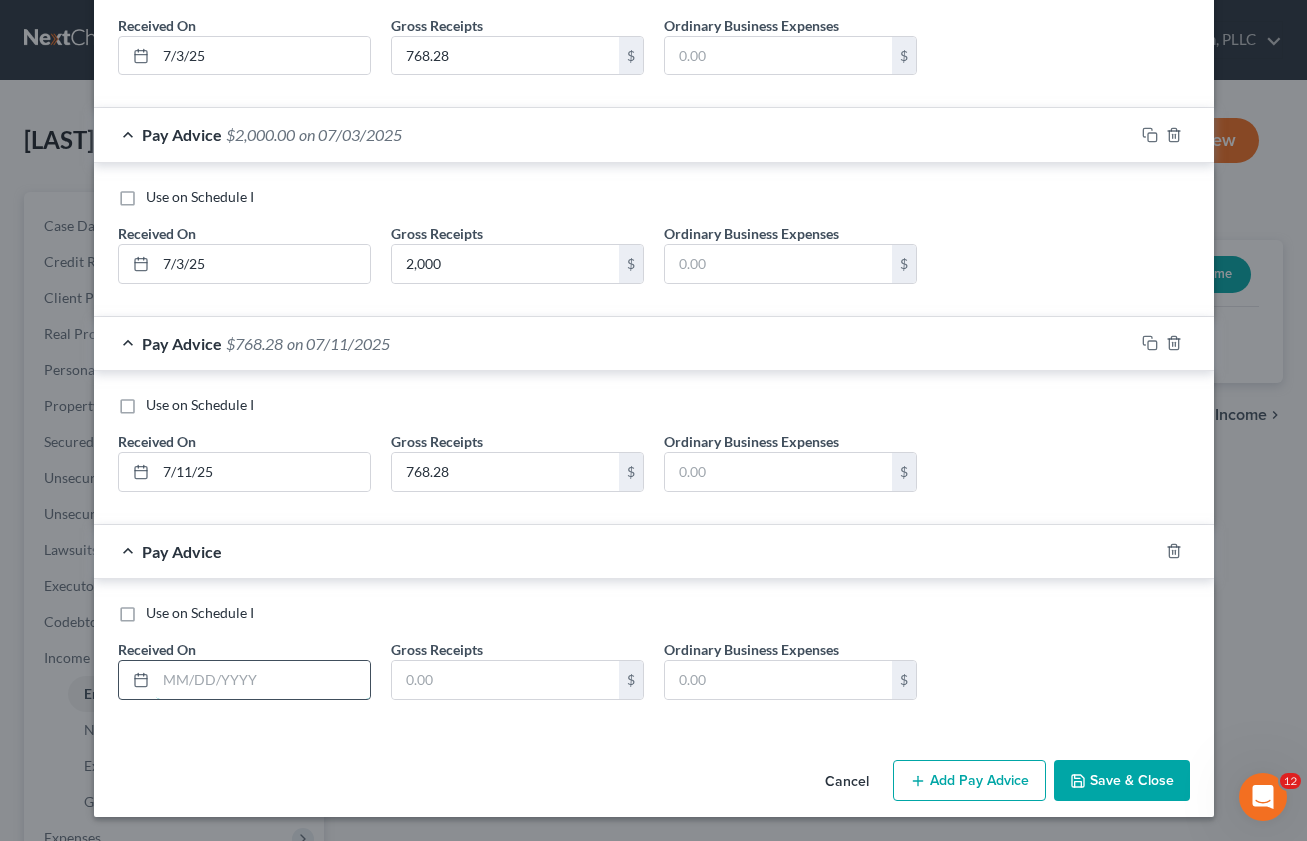 click at bounding box center (263, 680) 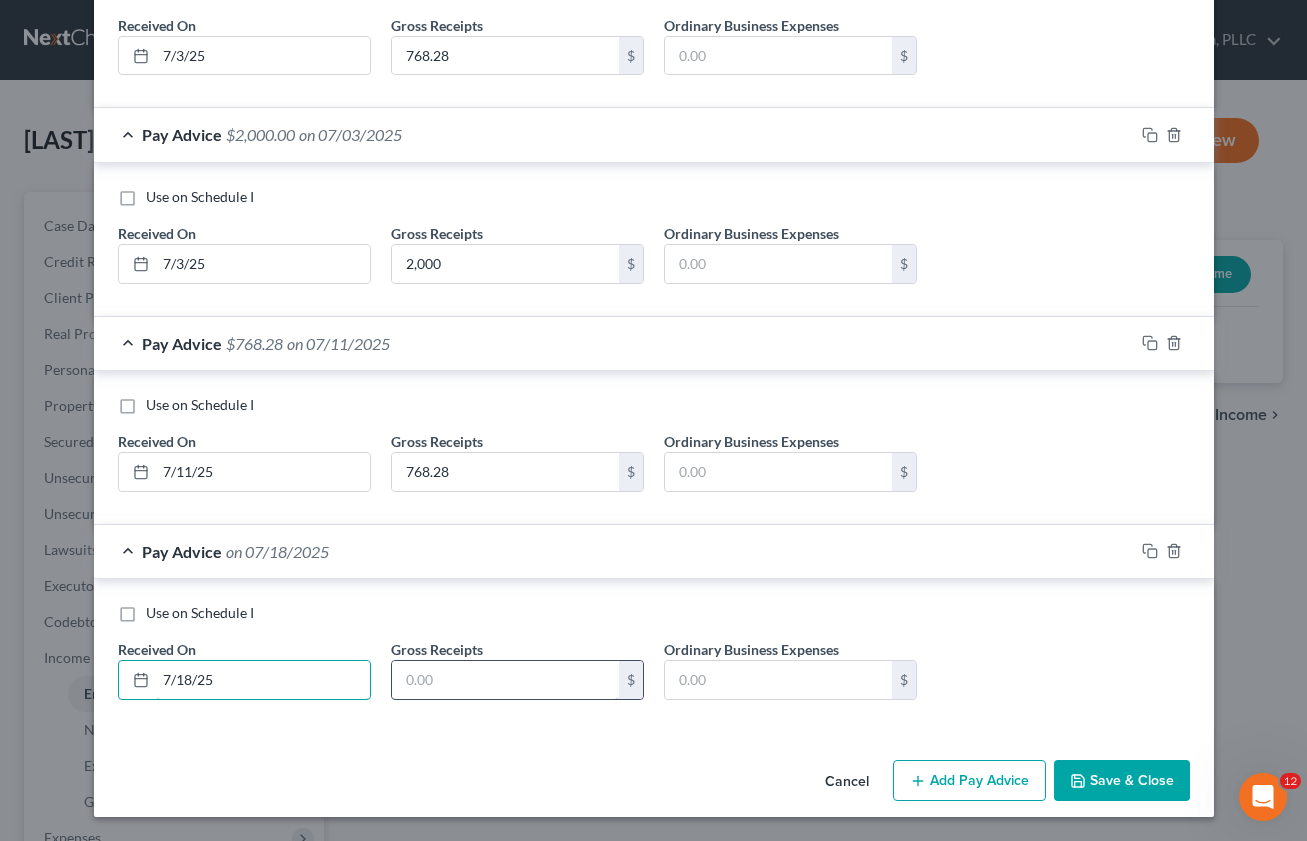 type on "7/18/25" 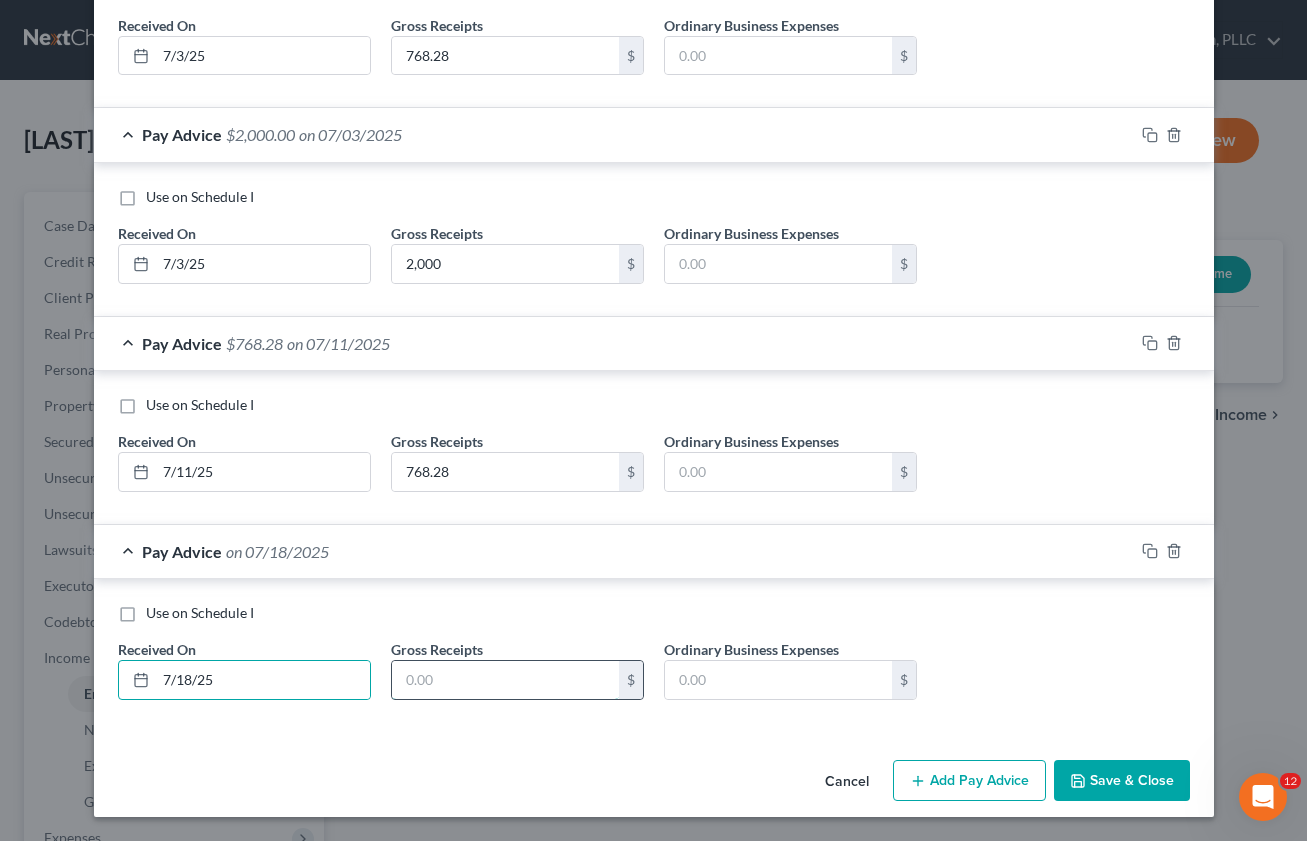 click at bounding box center [505, 680] 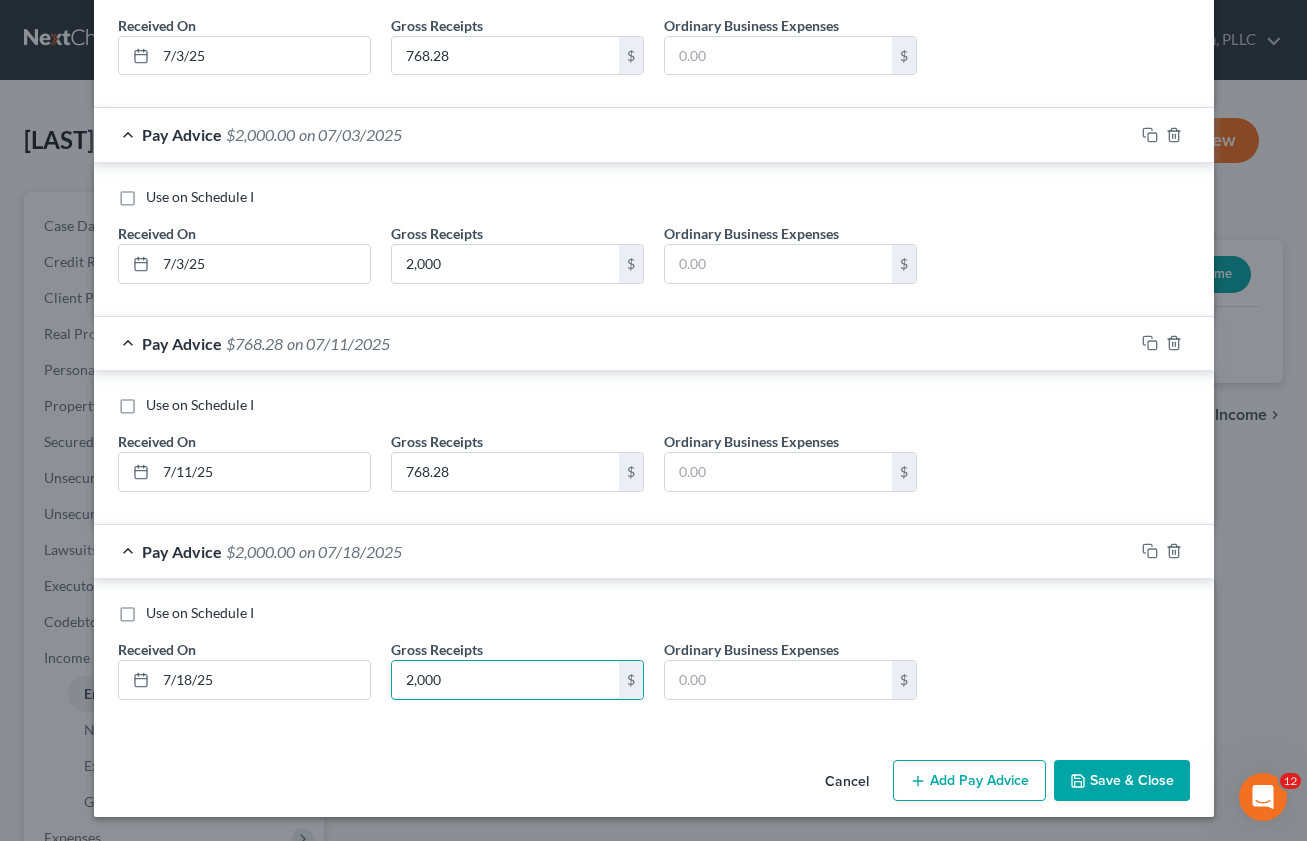 type on "2,000" 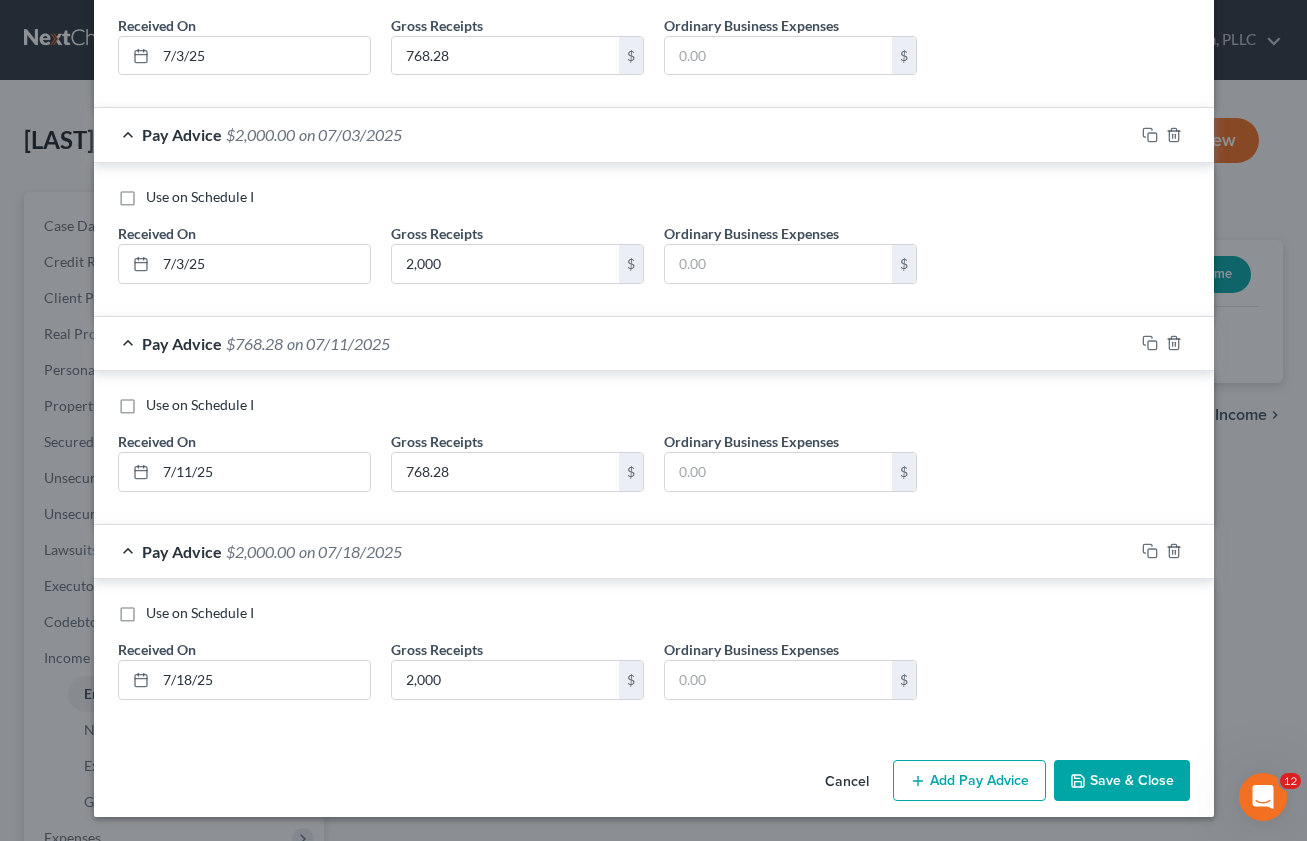 click on "Add Pay Advice" at bounding box center [969, 781] 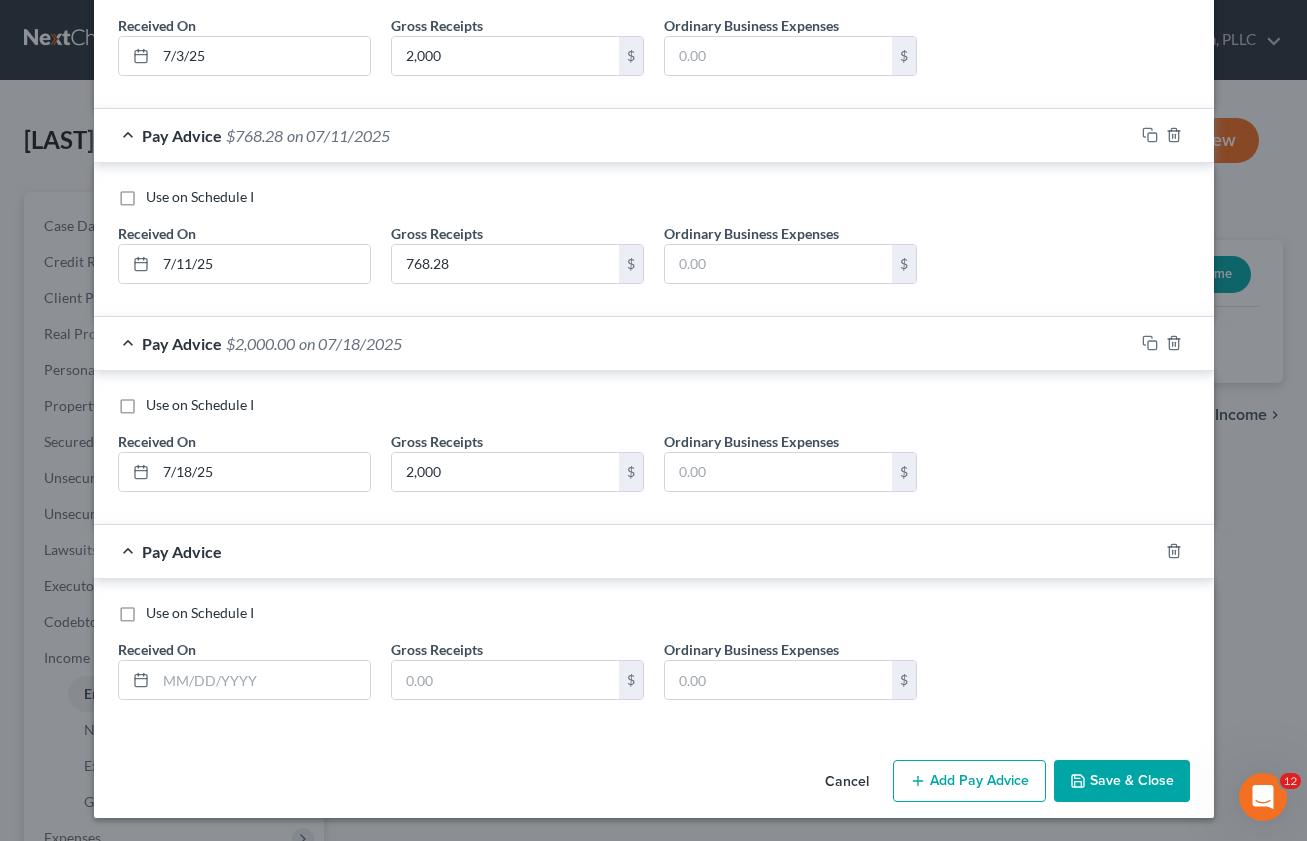 scroll, scrollTop: 10726, scrollLeft: 0, axis: vertical 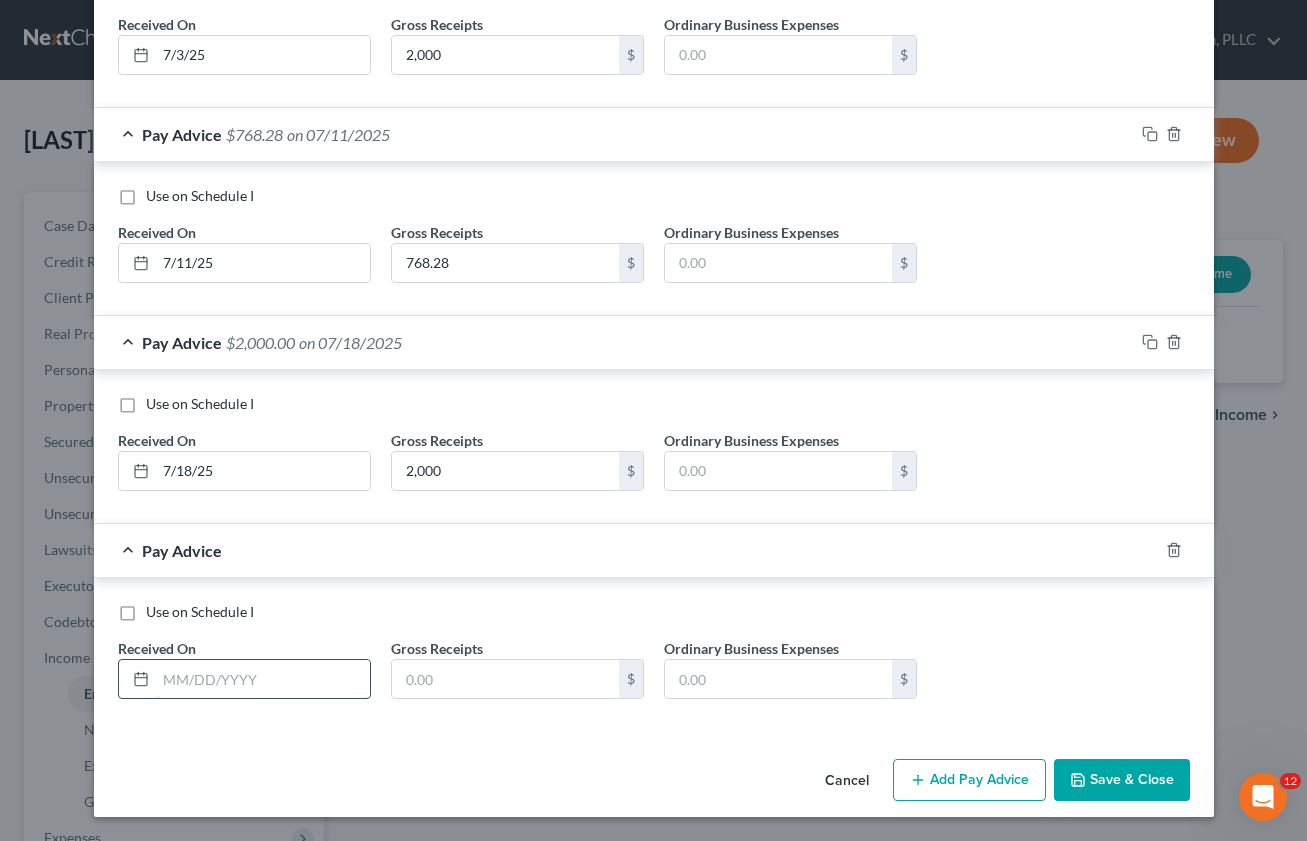 click at bounding box center (263, 679) 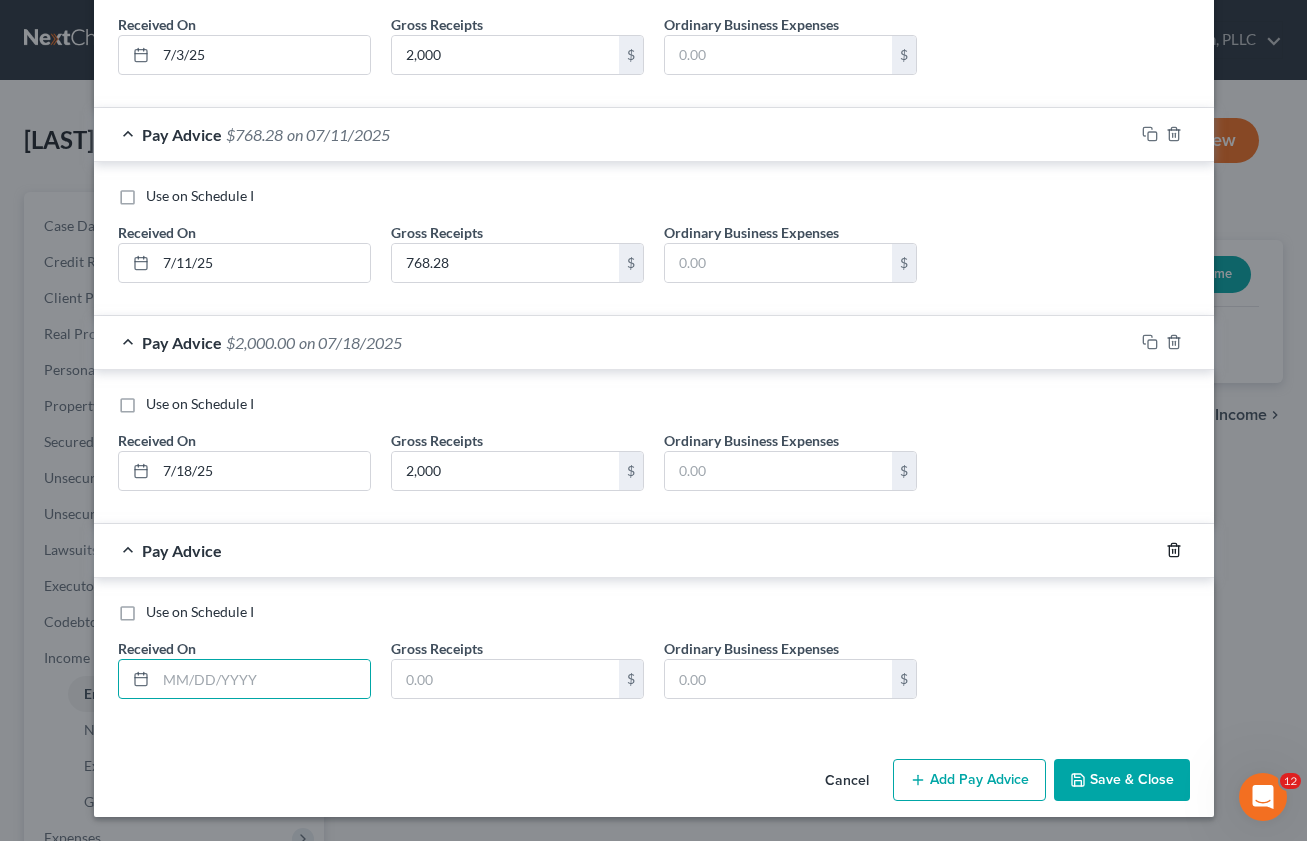 click 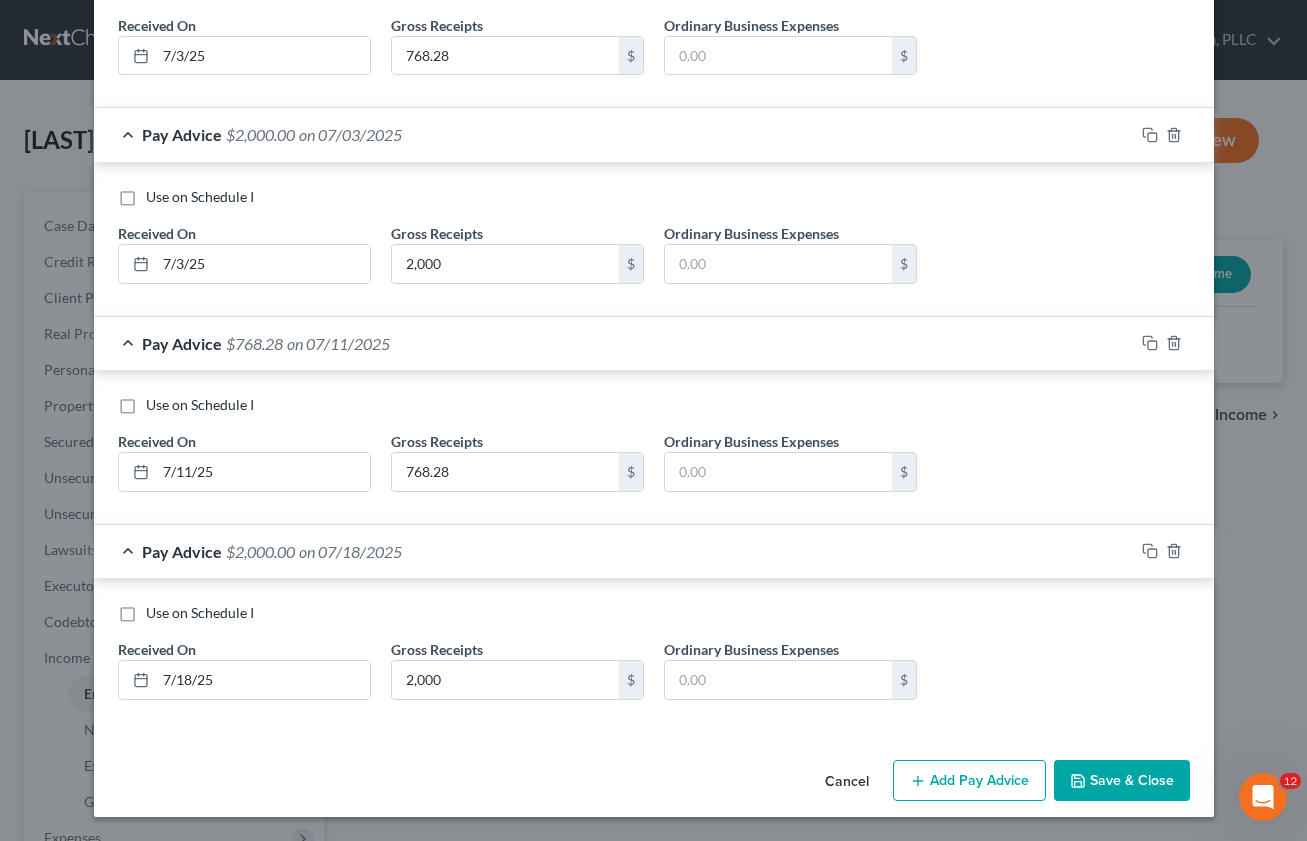 scroll, scrollTop: 10518, scrollLeft: 0, axis: vertical 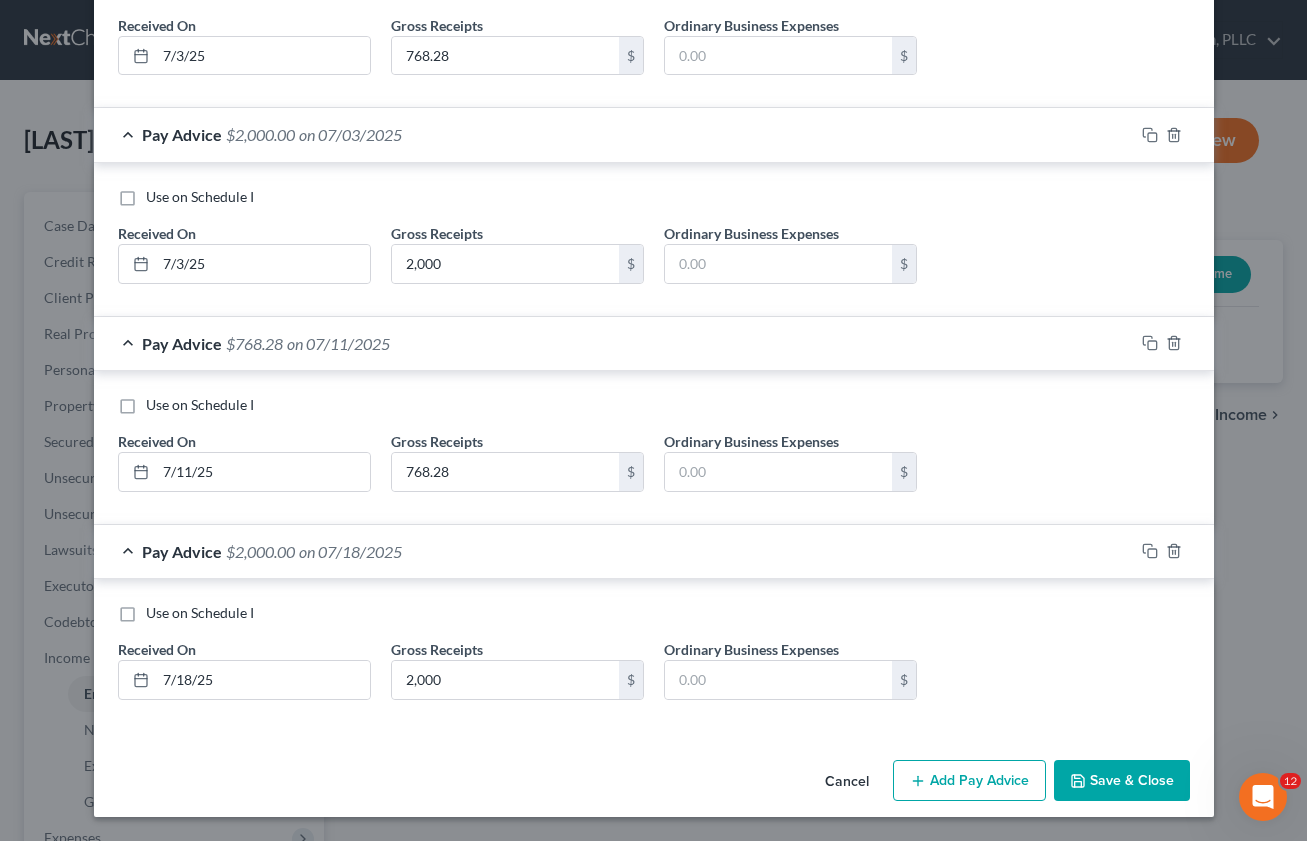 click on "Save & Close" at bounding box center [1122, 781] 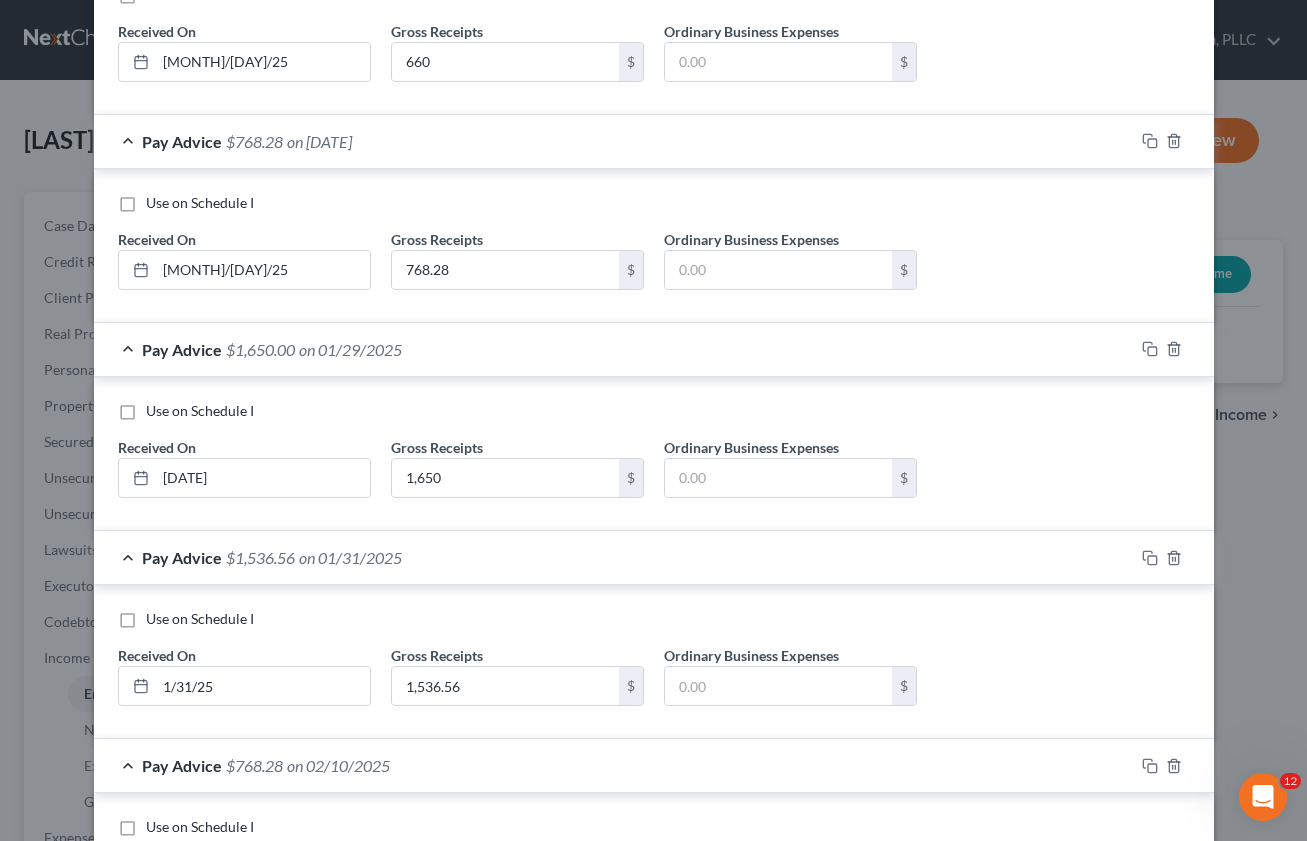 scroll, scrollTop: 0, scrollLeft: 0, axis: both 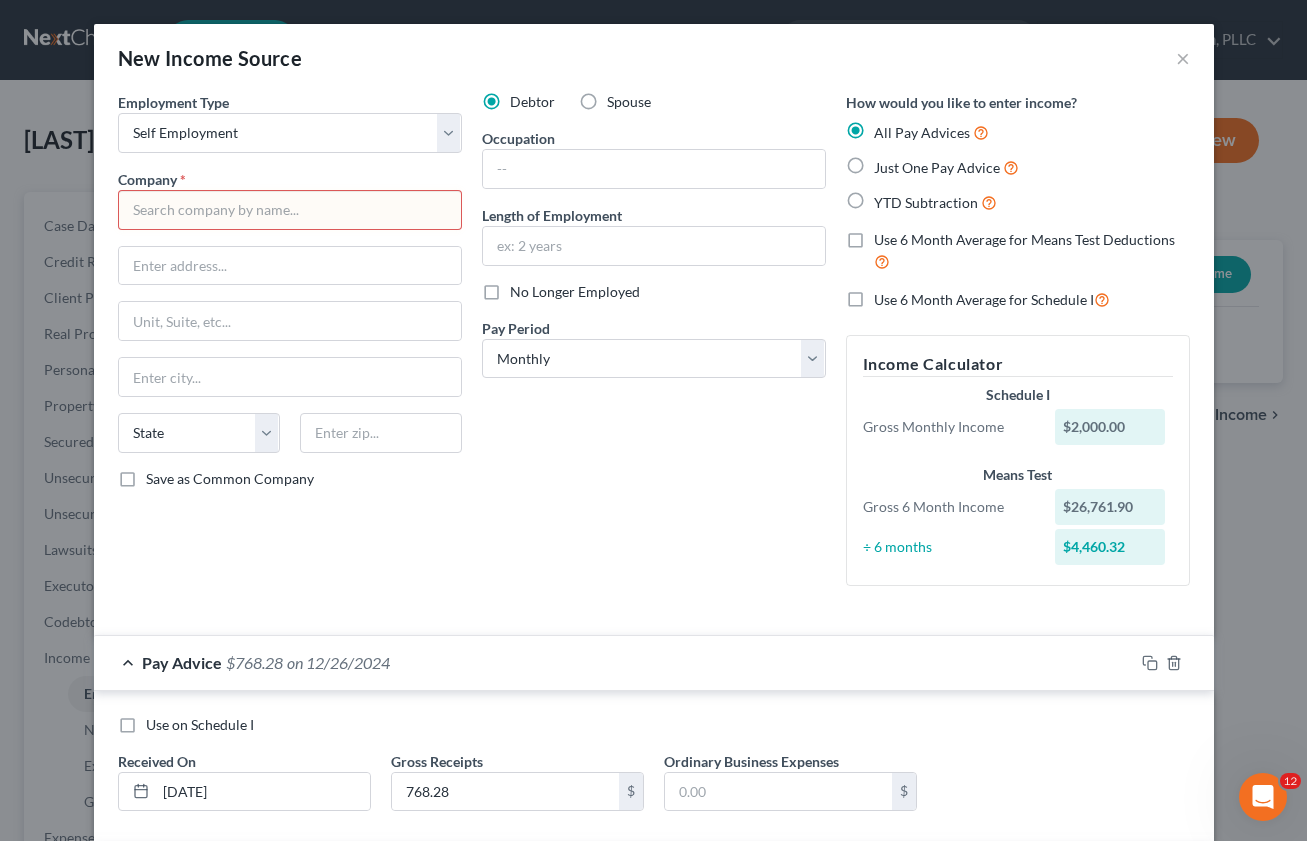 click at bounding box center (290, 210) 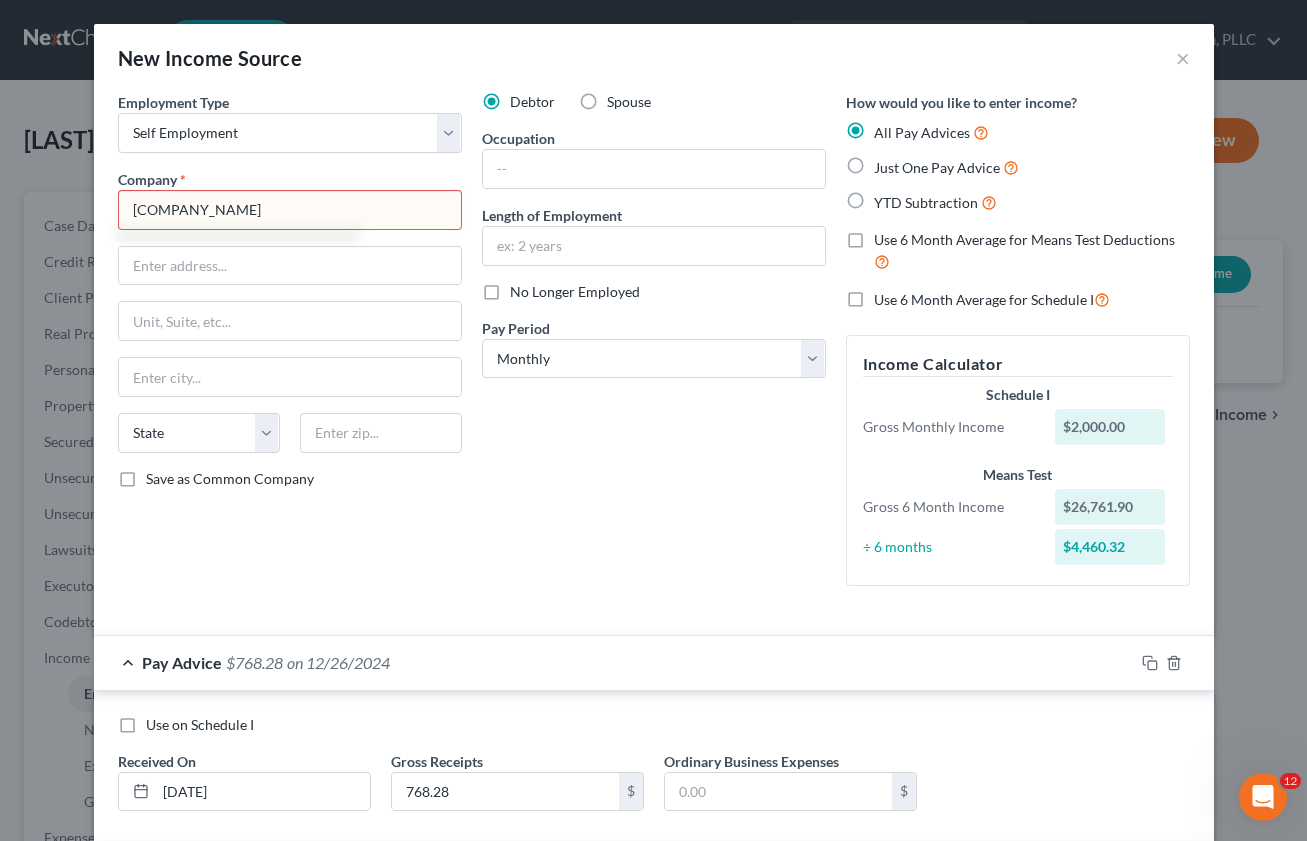 type on "[COMPANY_NAME]" 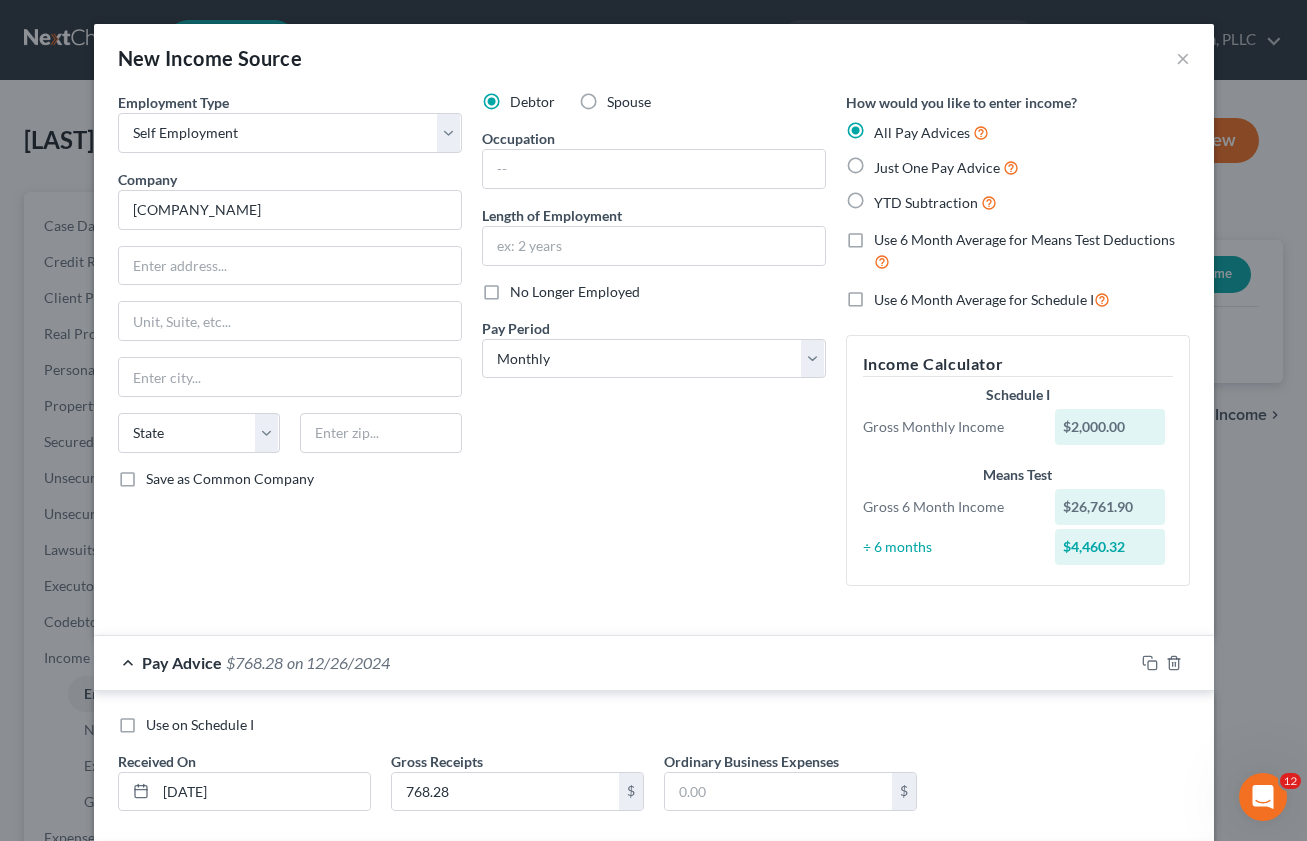 click on "Company
*
[COMPANY_NAME]                      State AL AK AR AZ CA CO CT DE DC FL GA GU HI ID IL IN IA KS KY LA ME MD MA MI MN MS MO MT NC ND NE NV NH NJ NM NY OH OK OR PA PR VI VA VT WA WV WI WY Save as Common Company" at bounding box center [290, 347] 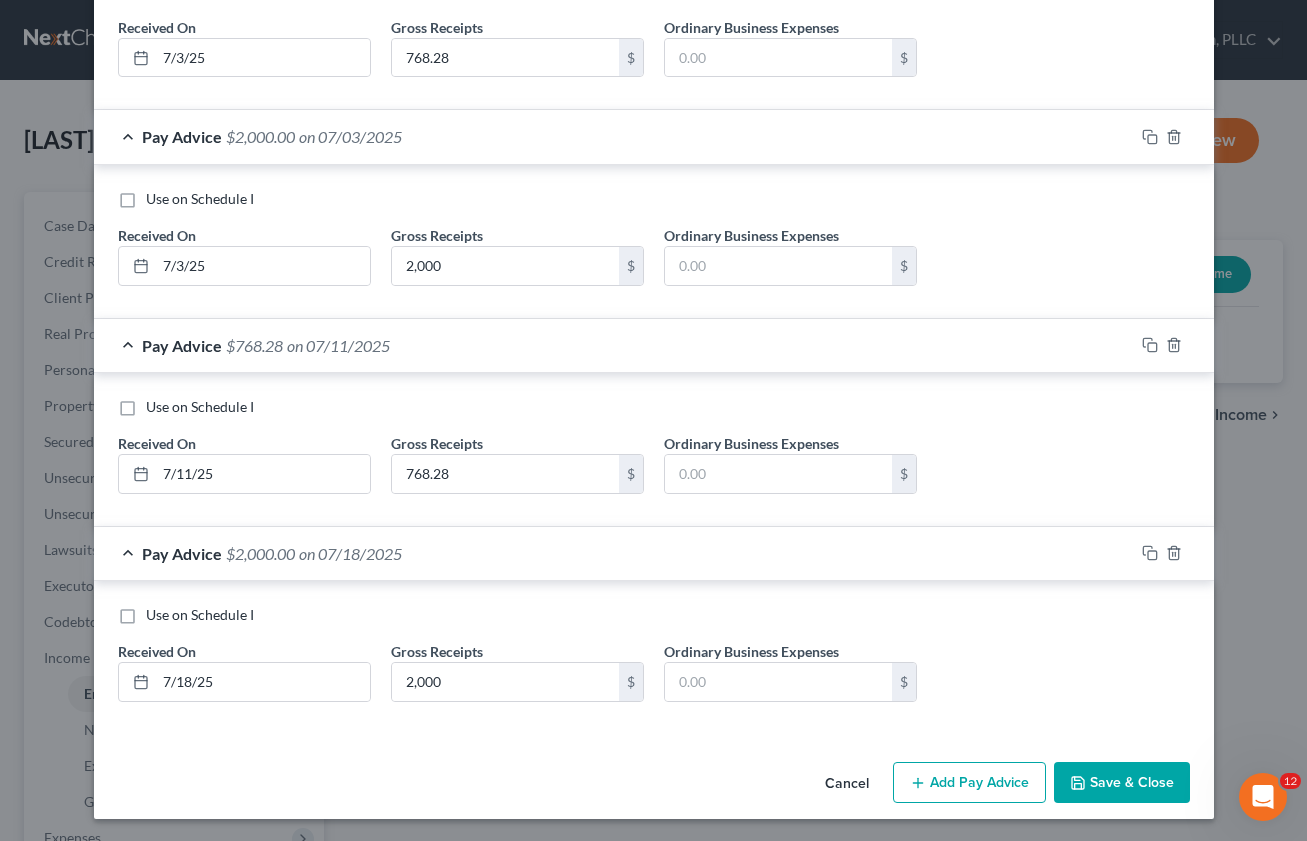 scroll, scrollTop: 10518, scrollLeft: 0, axis: vertical 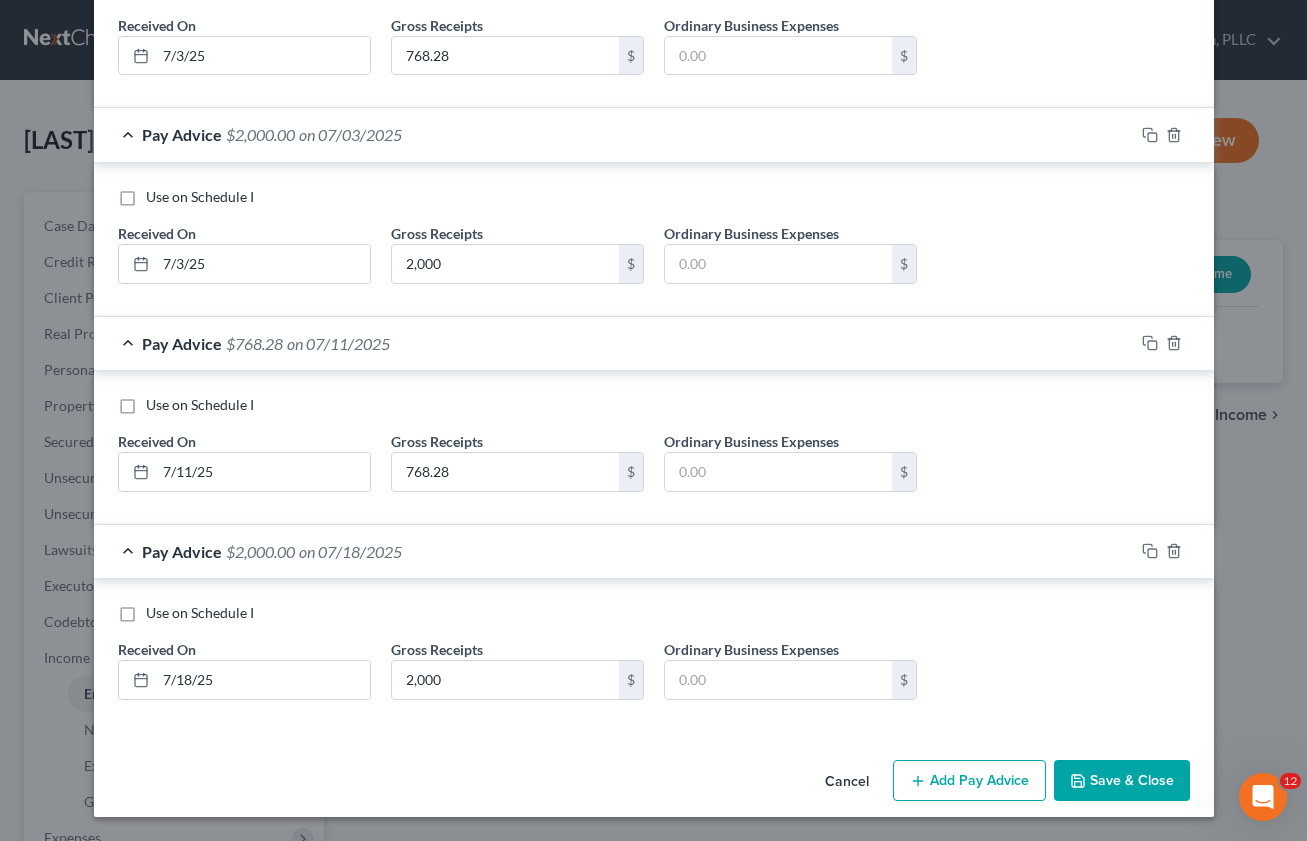 click on "Save & Close" at bounding box center (1122, 781) 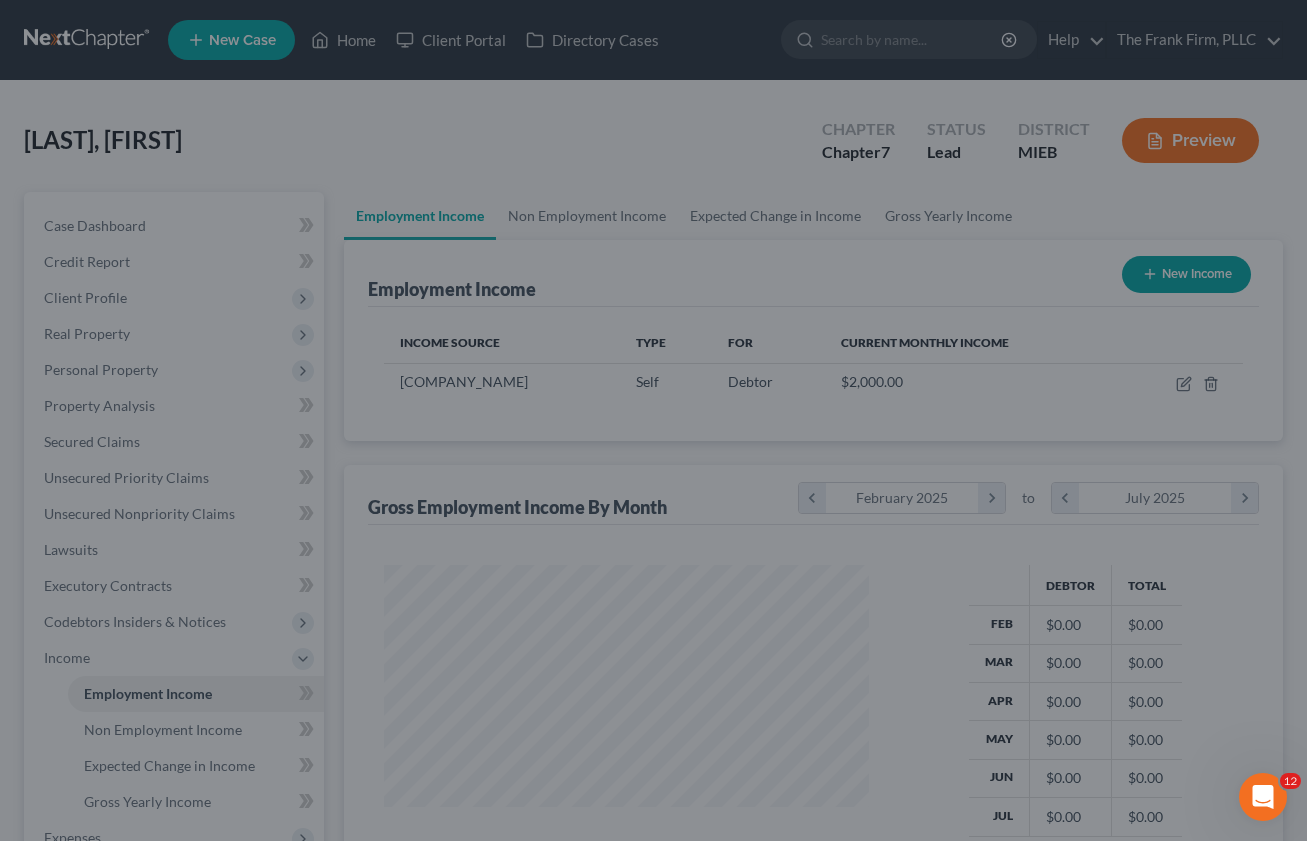 scroll, scrollTop: 999641, scrollLeft: 999482, axis: both 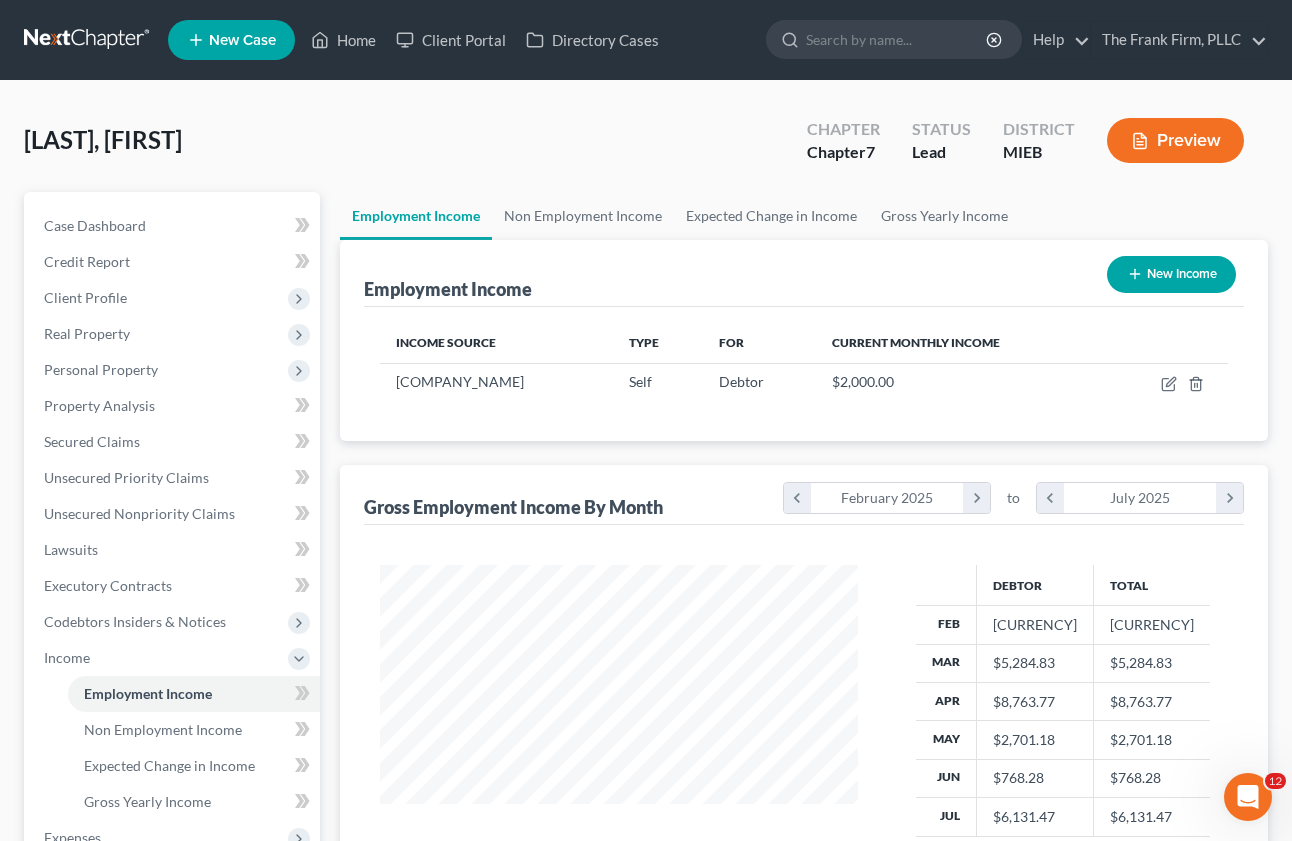 click on "New Case" at bounding box center (231, 40) 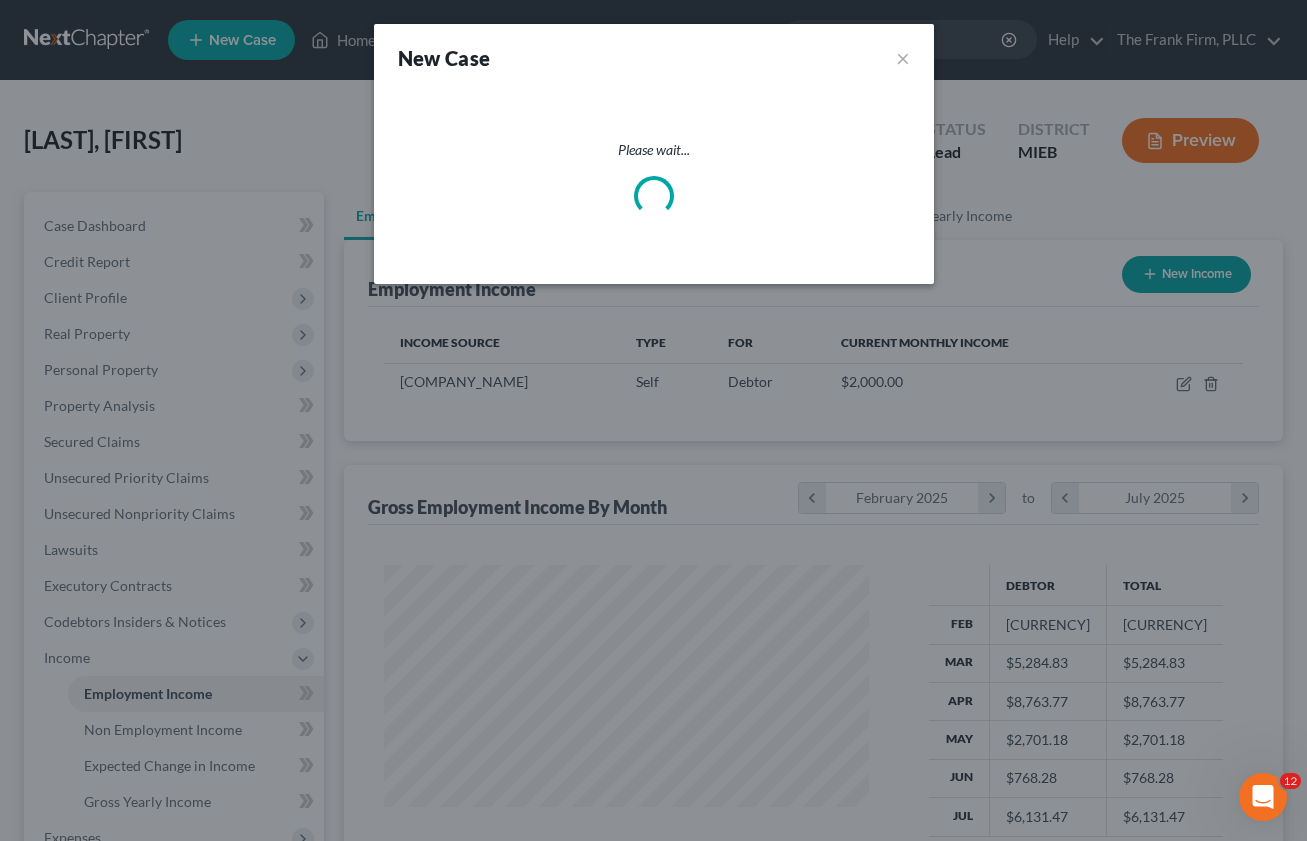 scroll, scrollTop: 999641, scrollLeft: 999475, axis: both 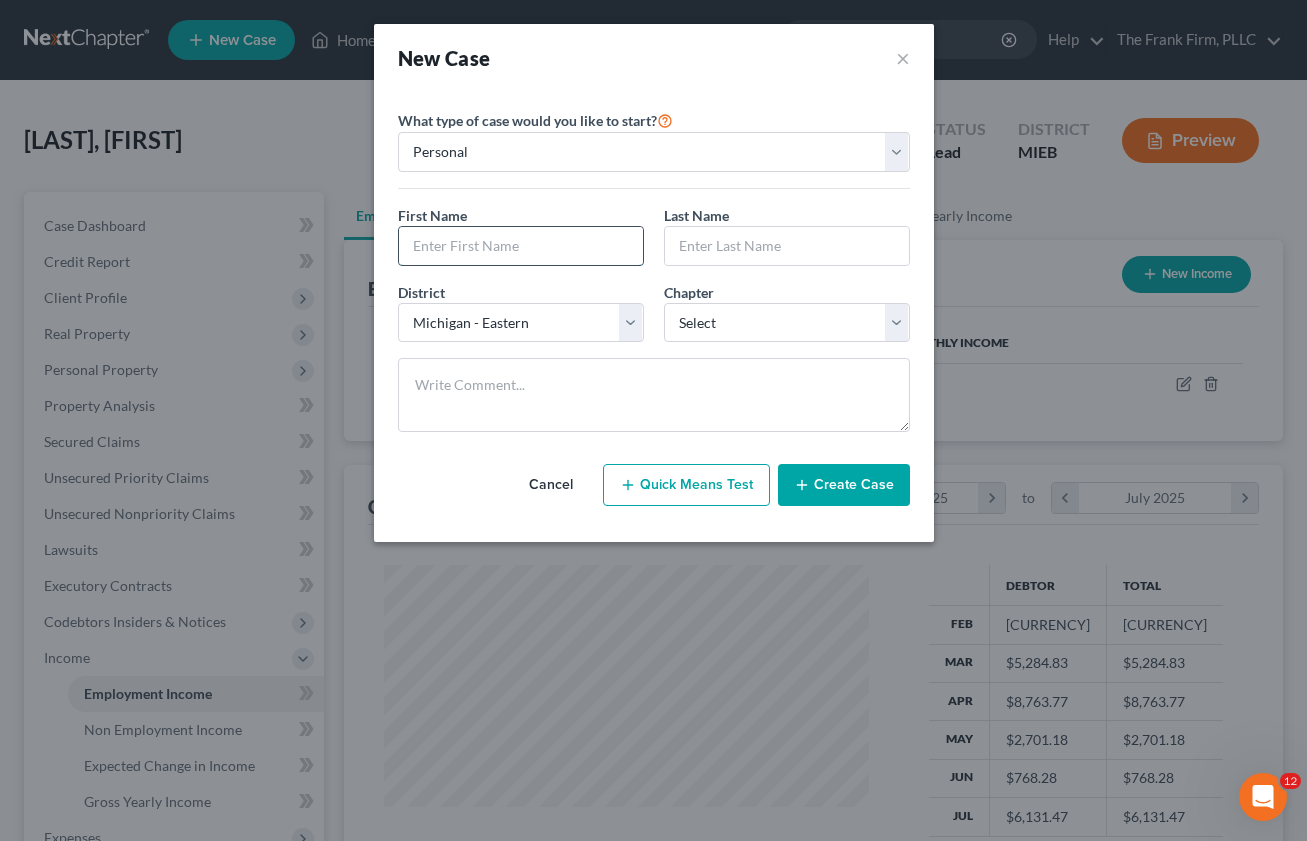 click at bounding box center (521, 246) 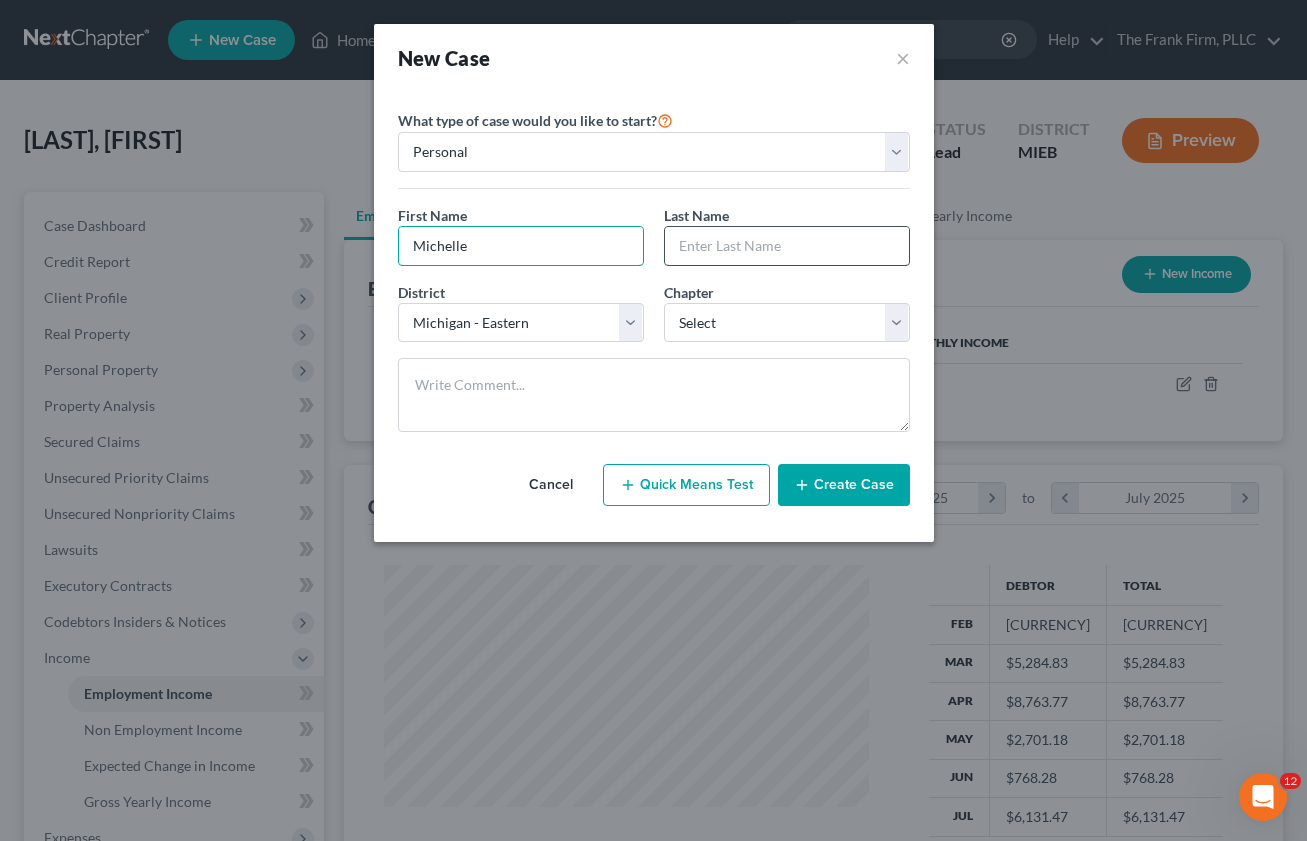 type on "Michelle" 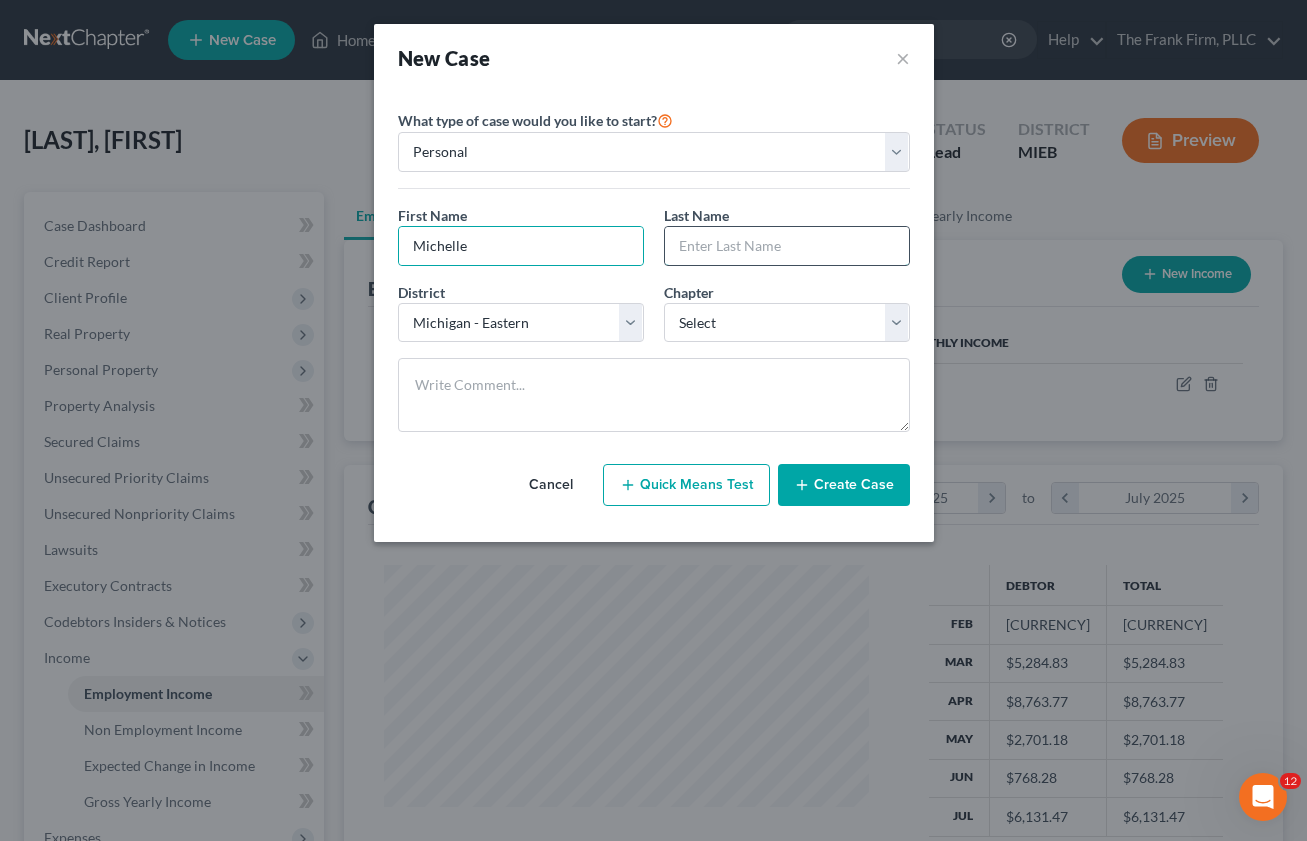 click at bounding box center (787, 246) 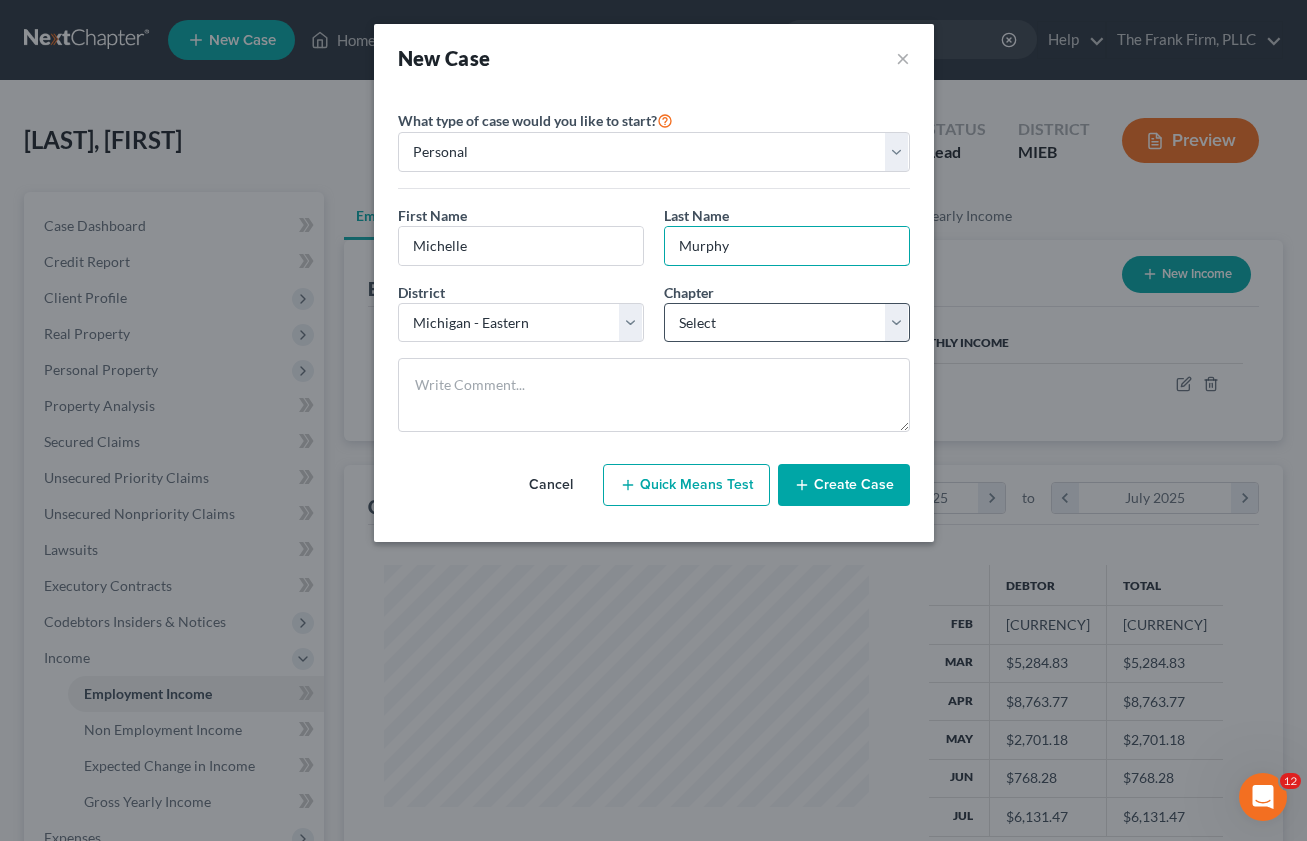 type on "Murphy" 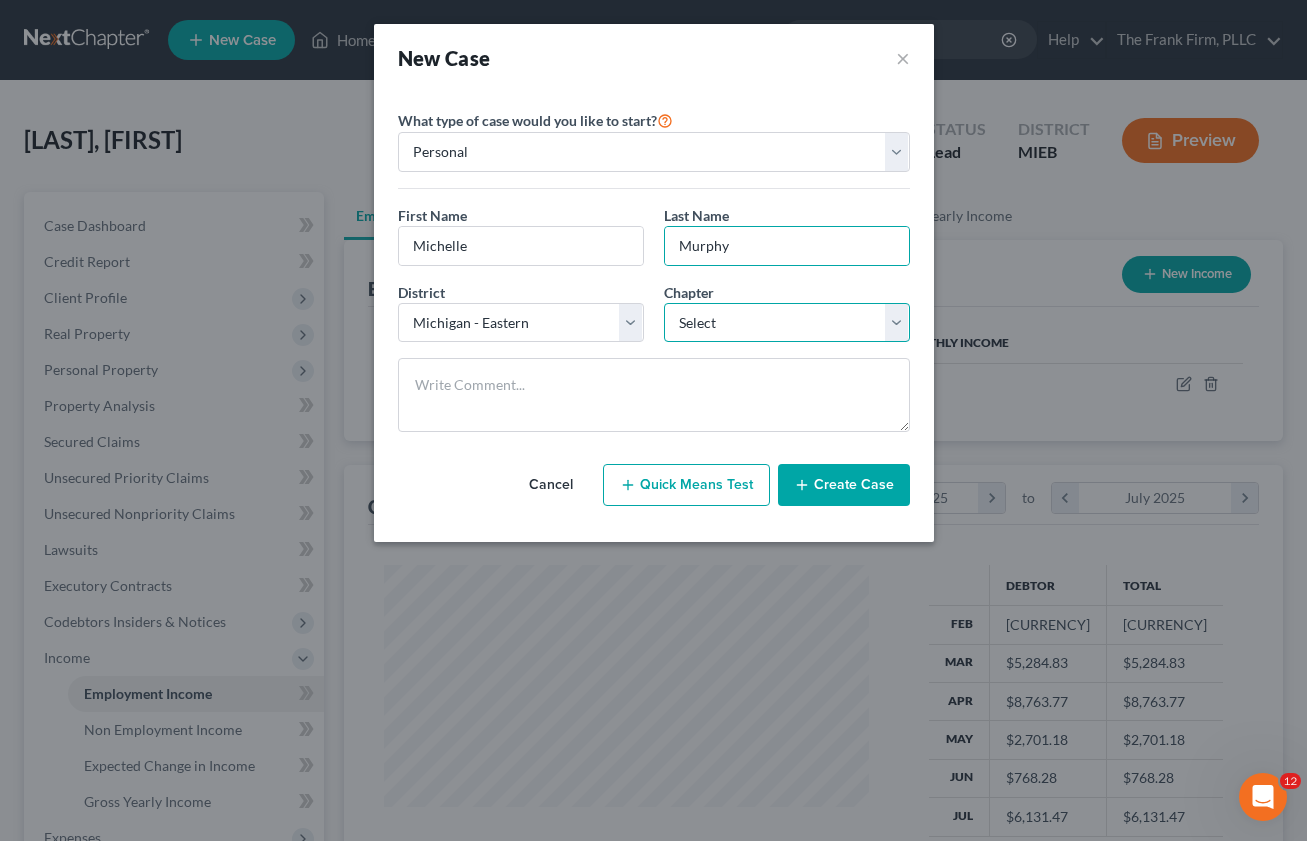 click on "Select 7 11 12 13" at bounding box center (787, 323) 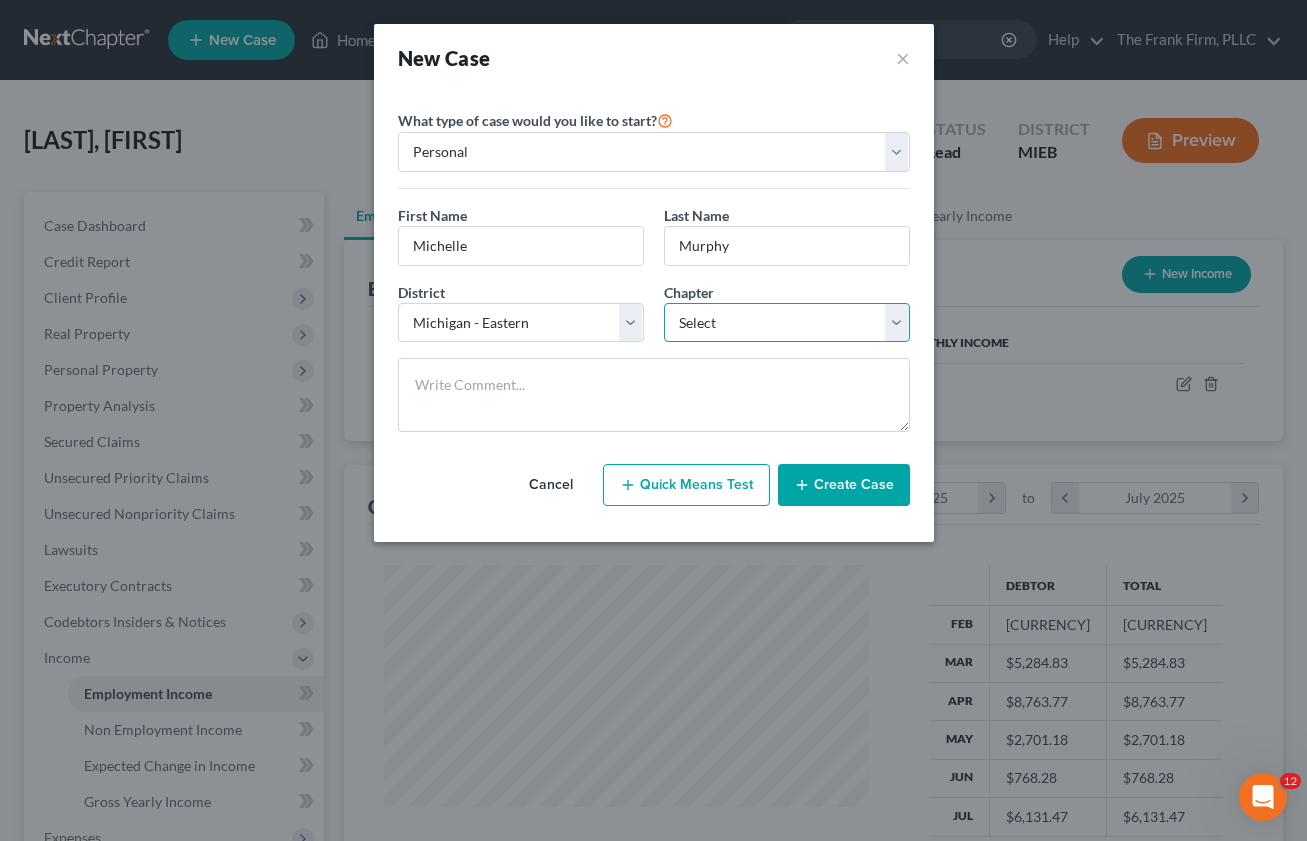 select on "0" 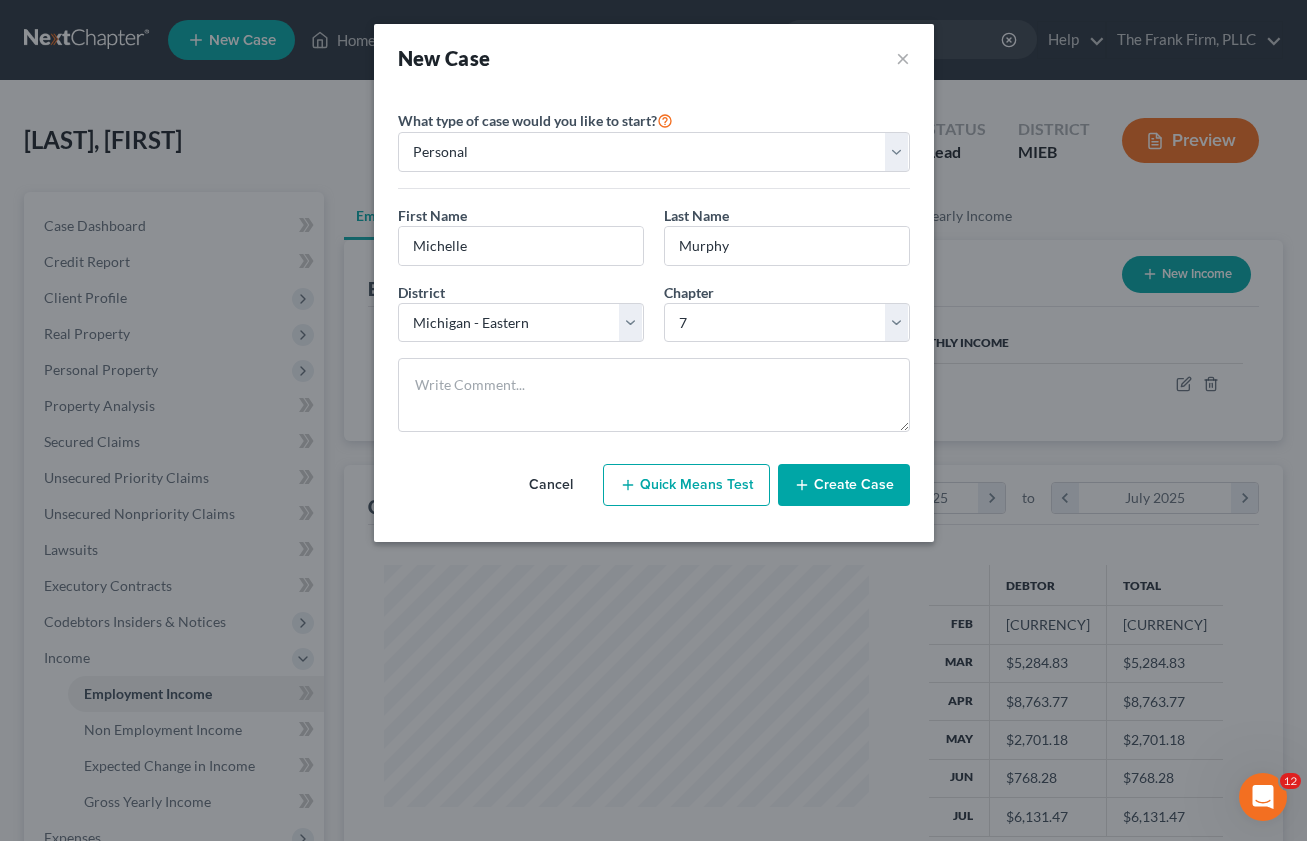 click on "Create Case" at bounding box center [844, 485] 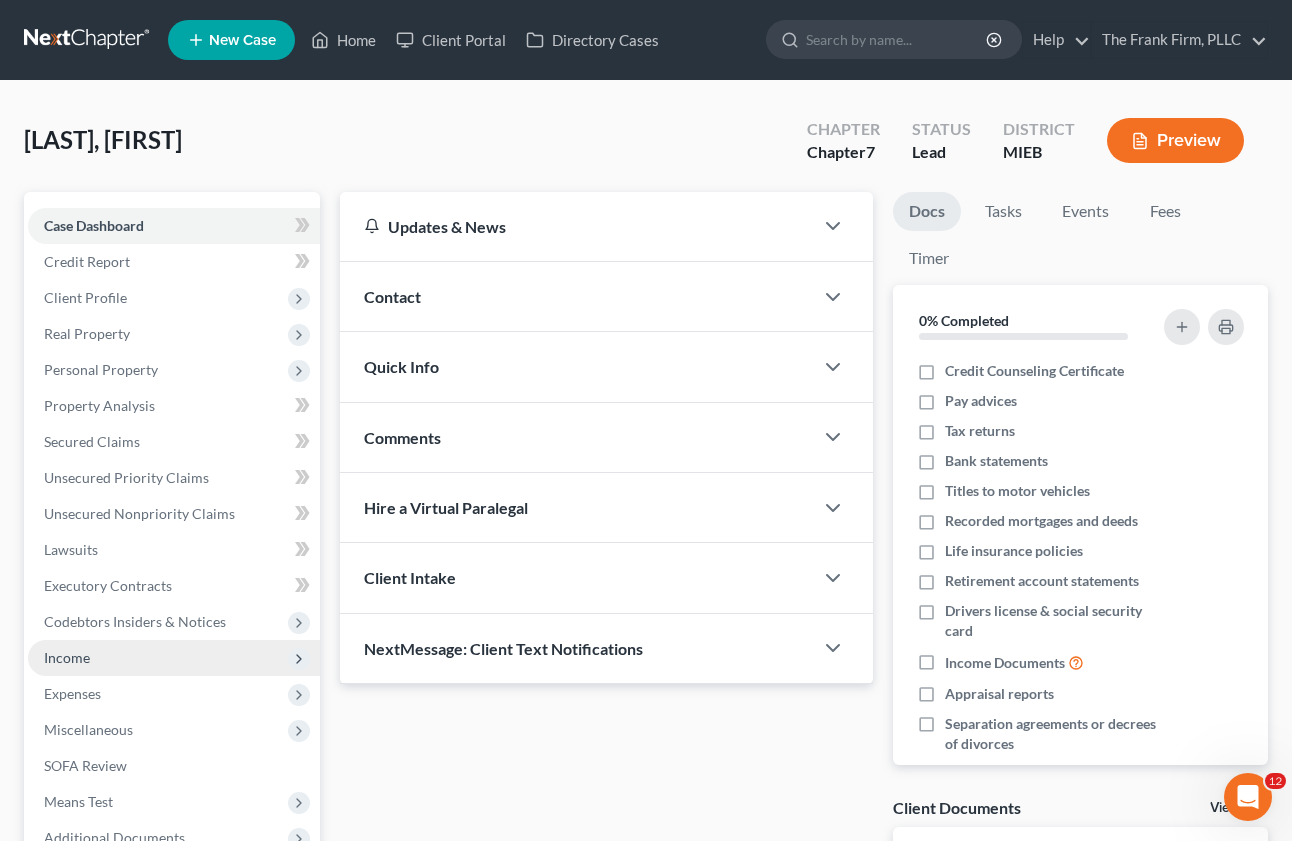 click on "Income" at bounding box center (67, 657) 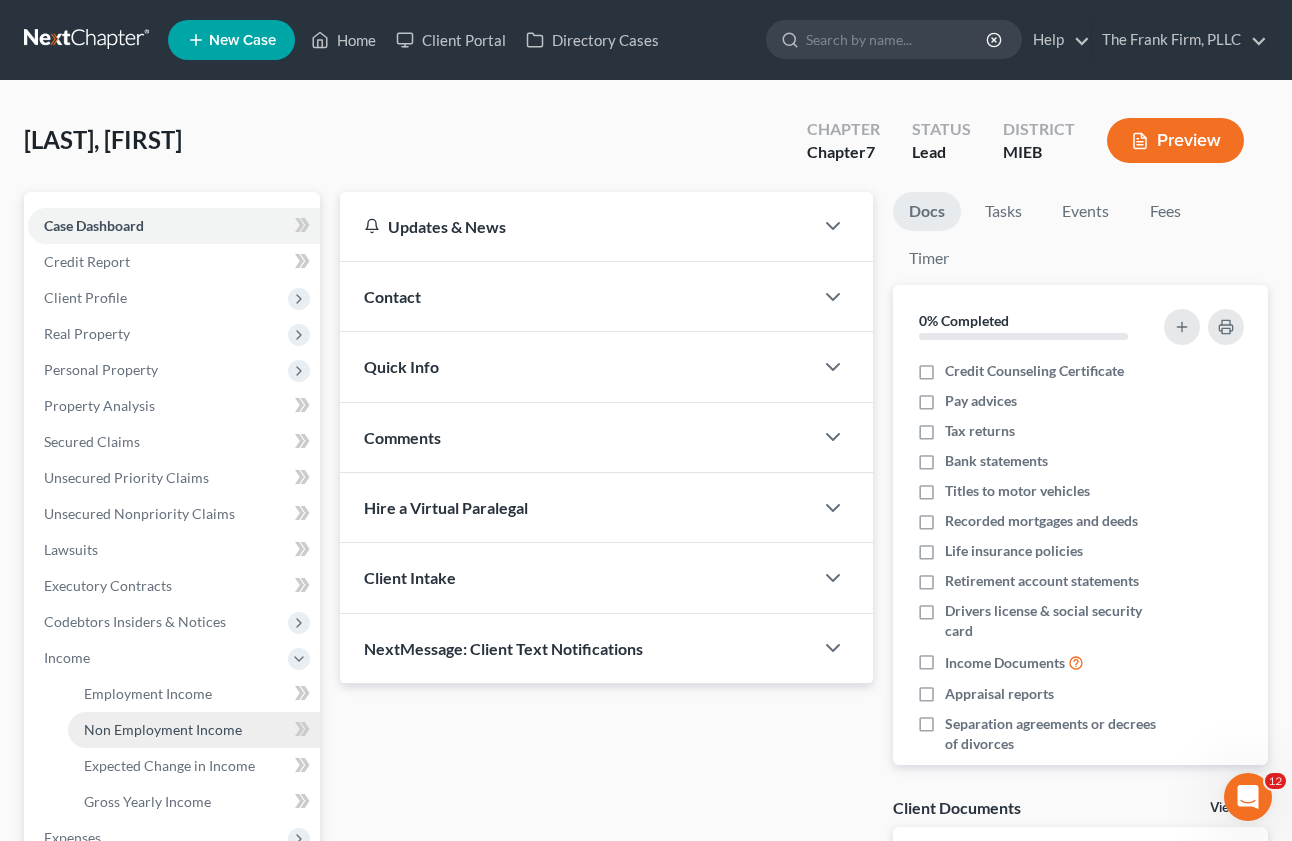 click on "Non Employment Income" at bounding box center (163, 729) 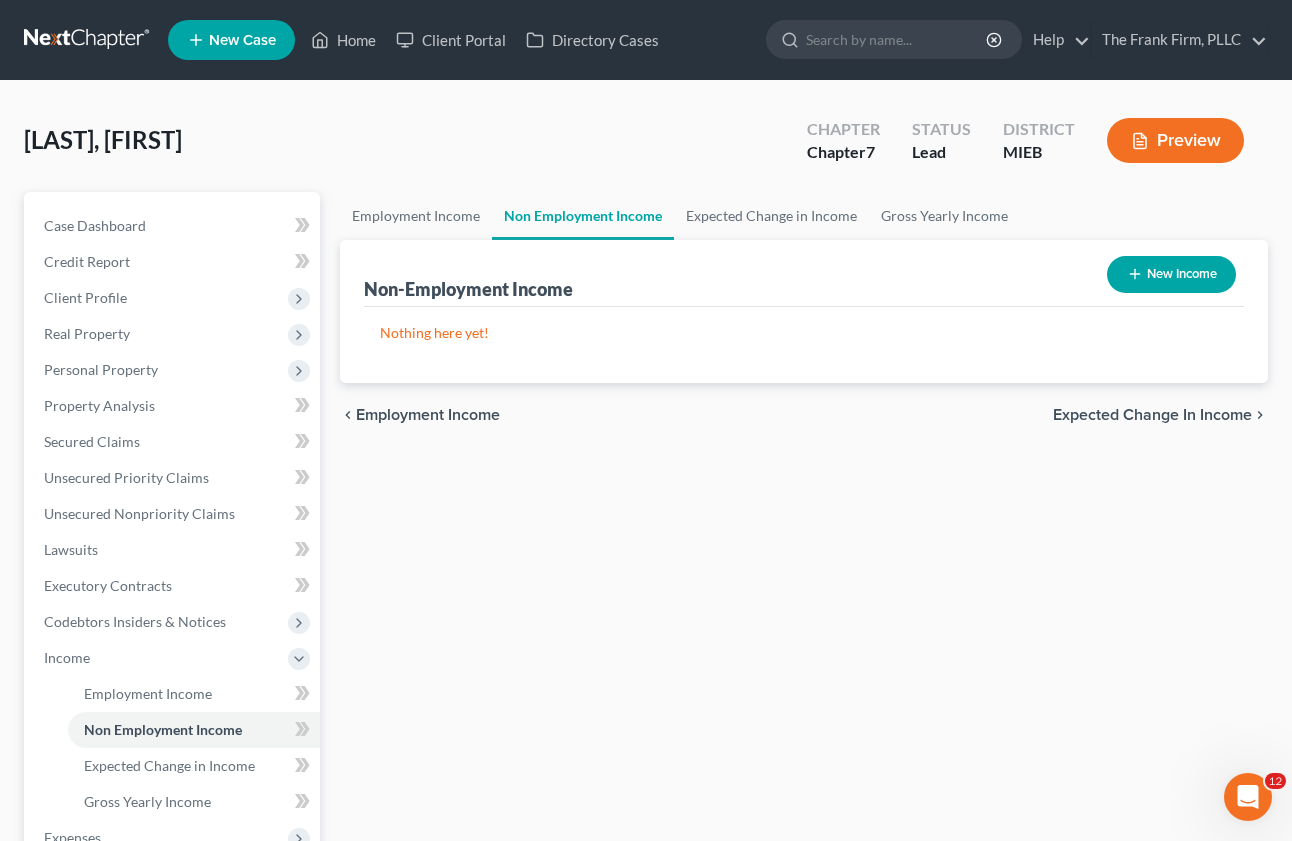 click on "New Income" at bounding box center (1171, 274) 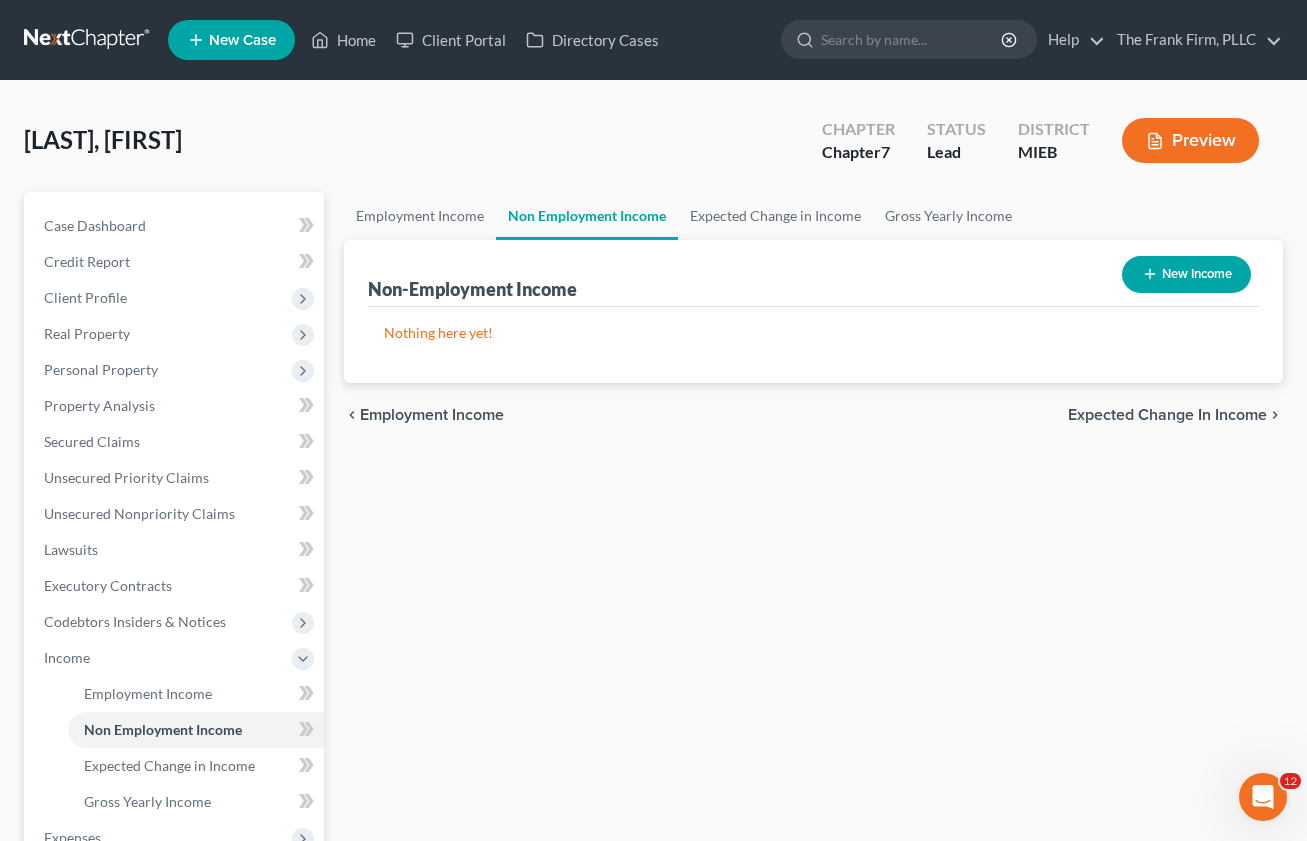 select on "0" 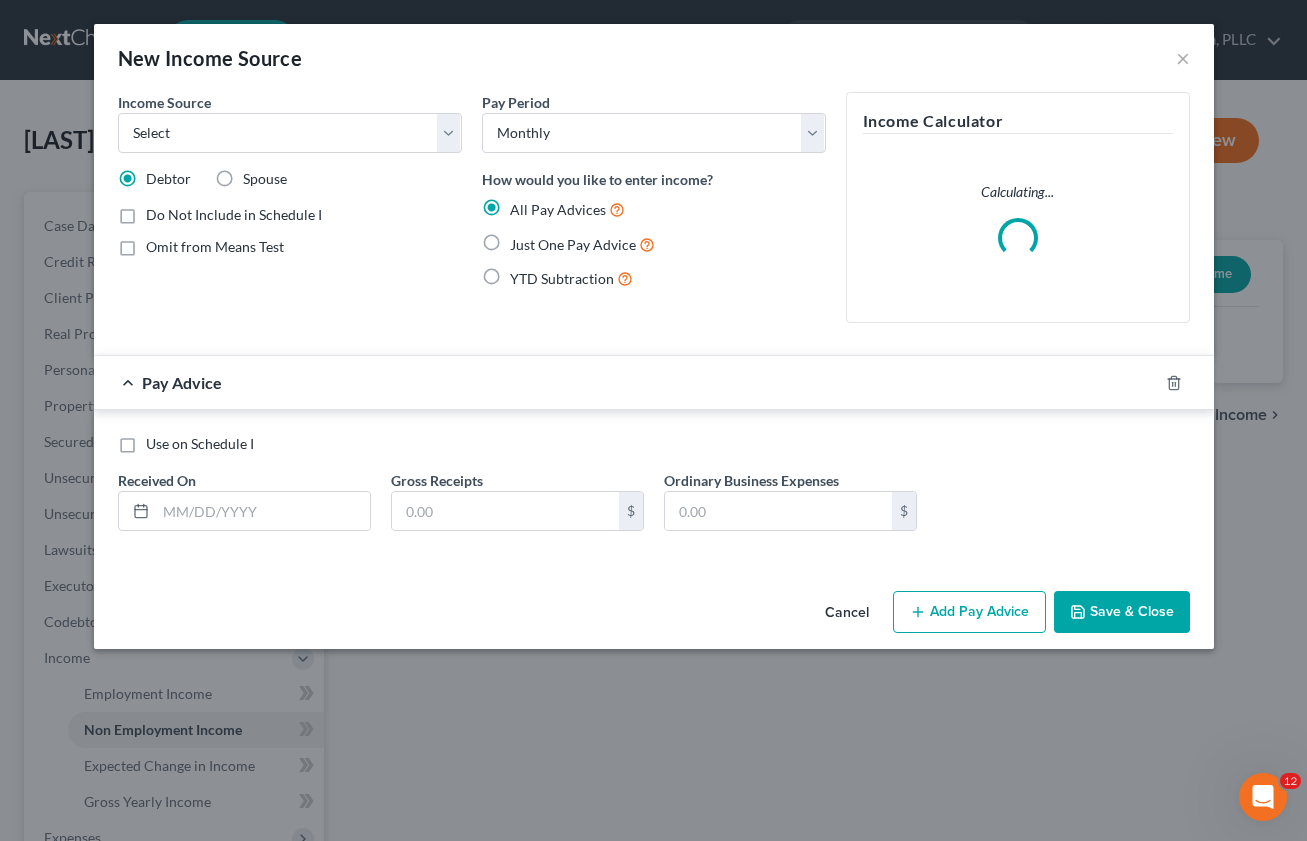 click on "Cancel" at bounding box center (847, 613) 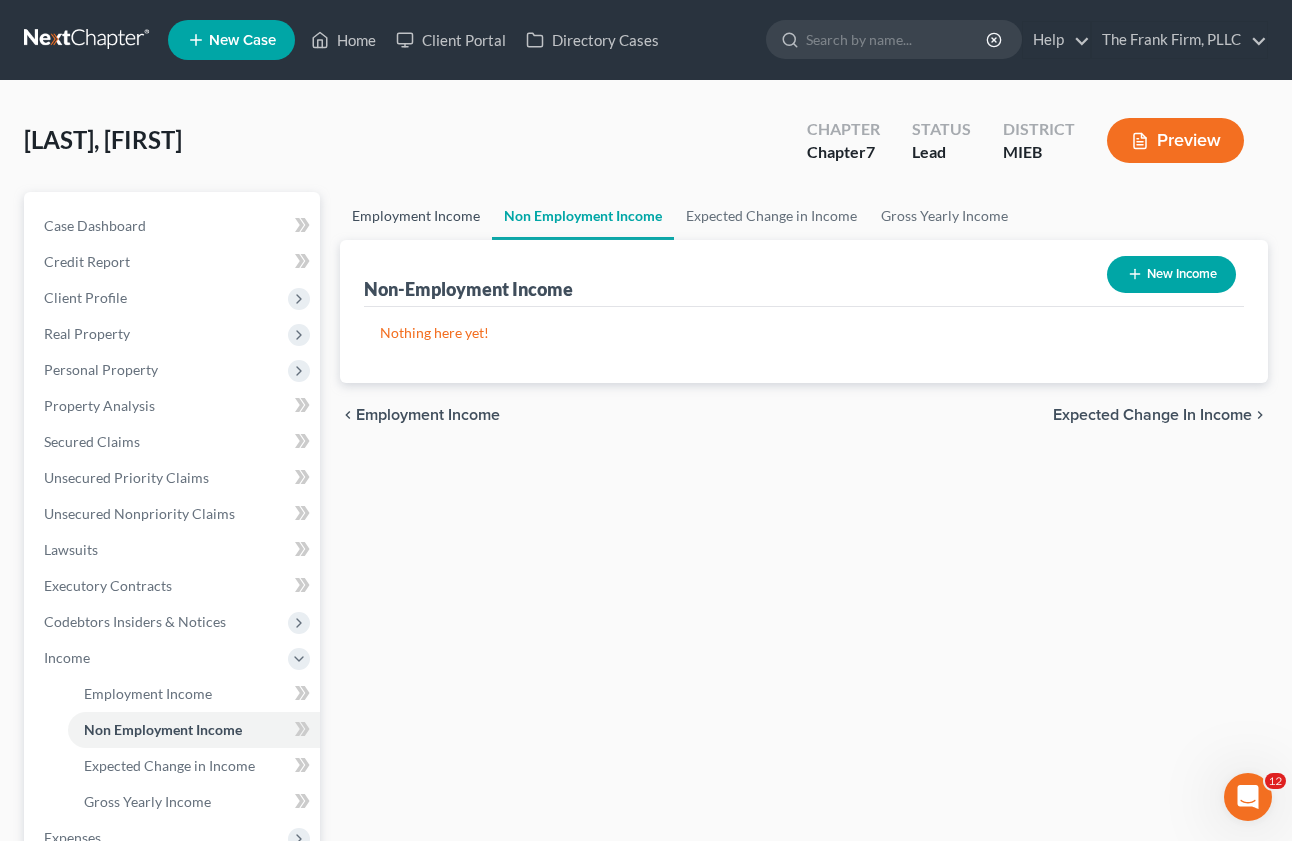 click on "Employment Income" at bounding box center [416, 216] 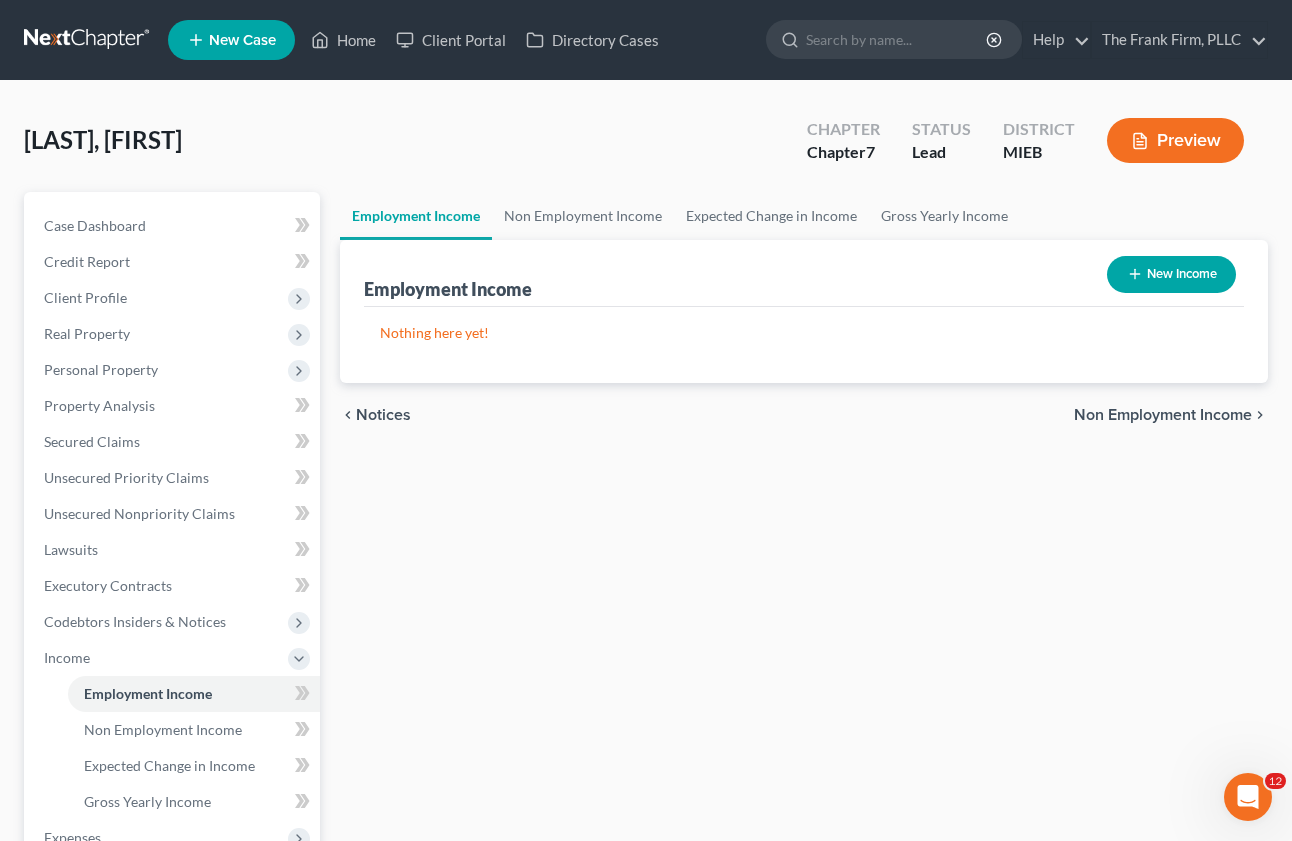 click on "New Income" at bounding box center [1171, 274] 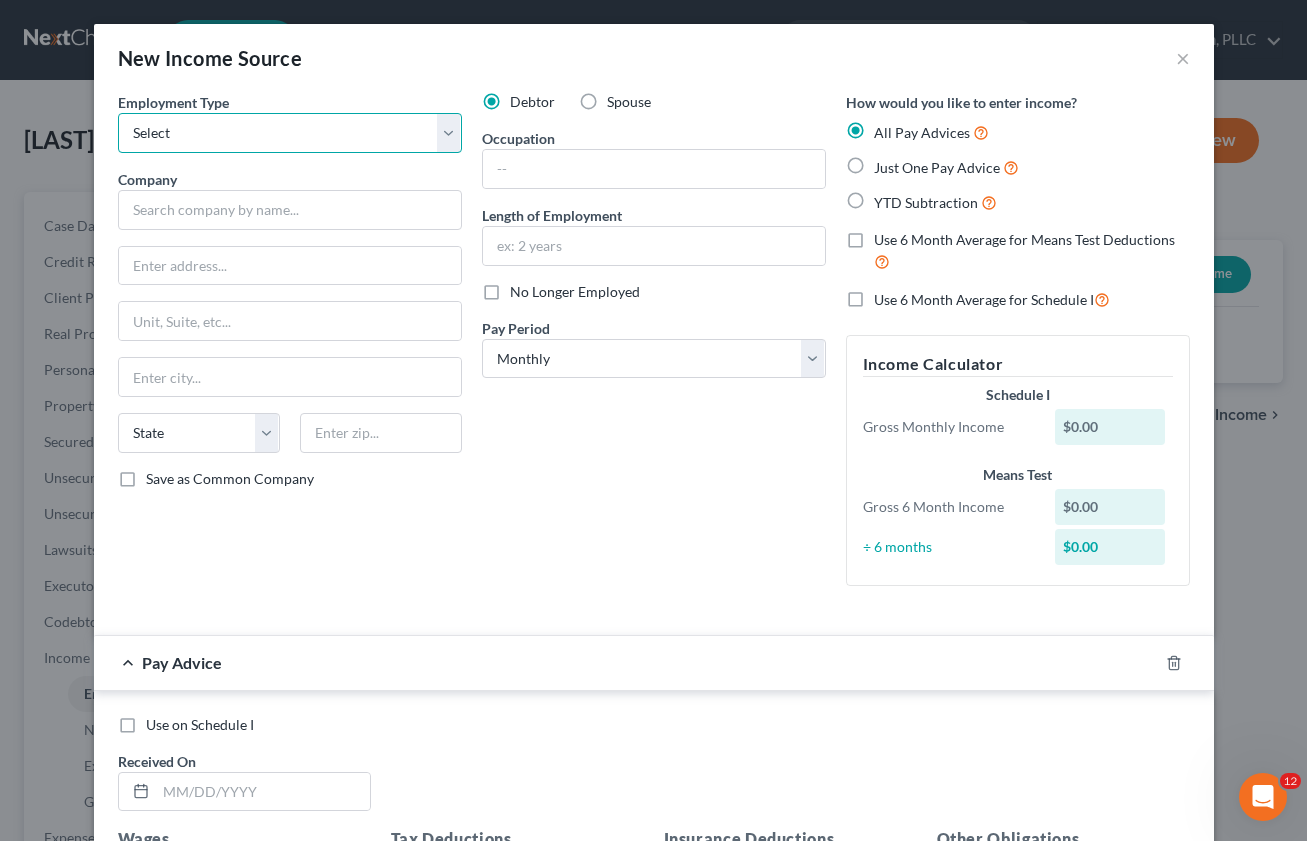 click on "Select Full or Part Time Employment Self Employment" at bounding box center (290, 133) 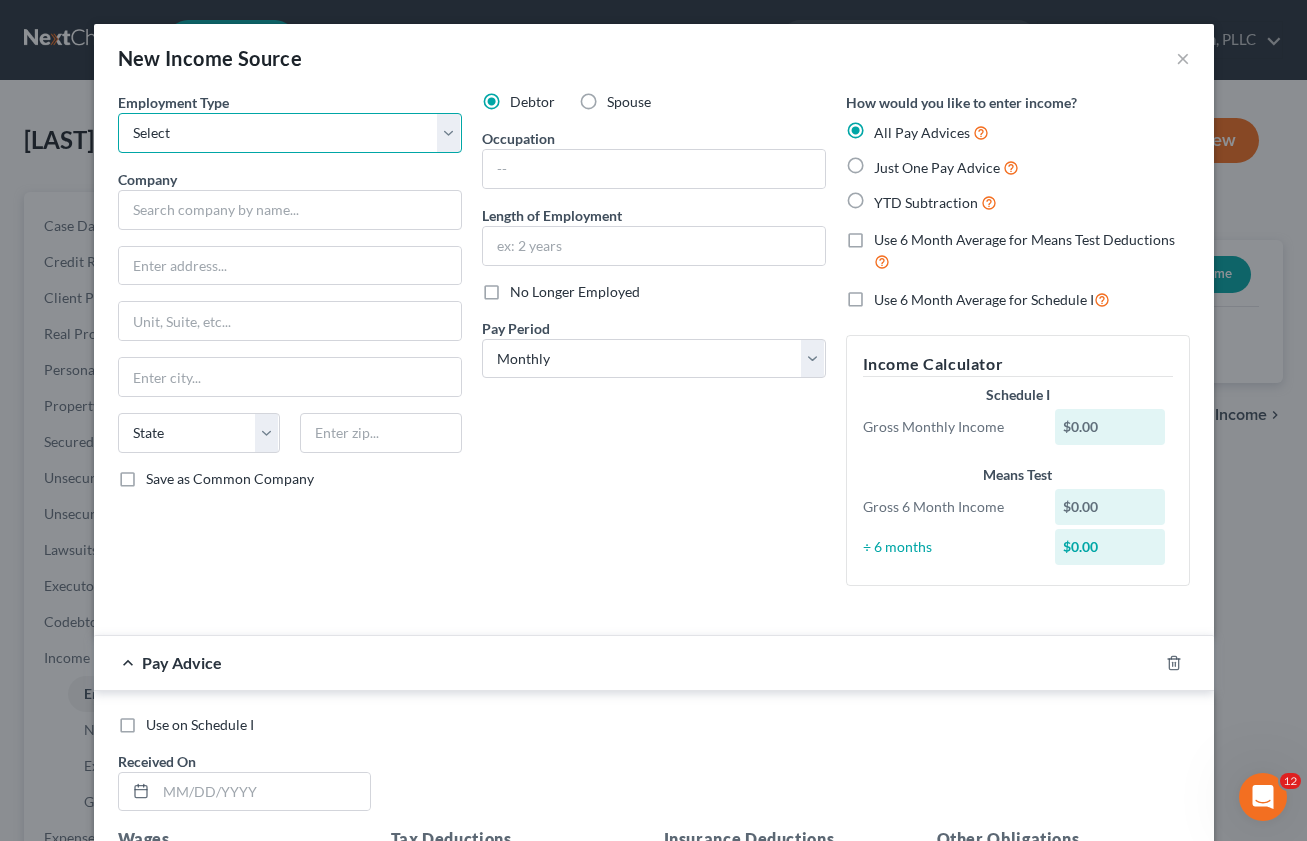 select on "1" 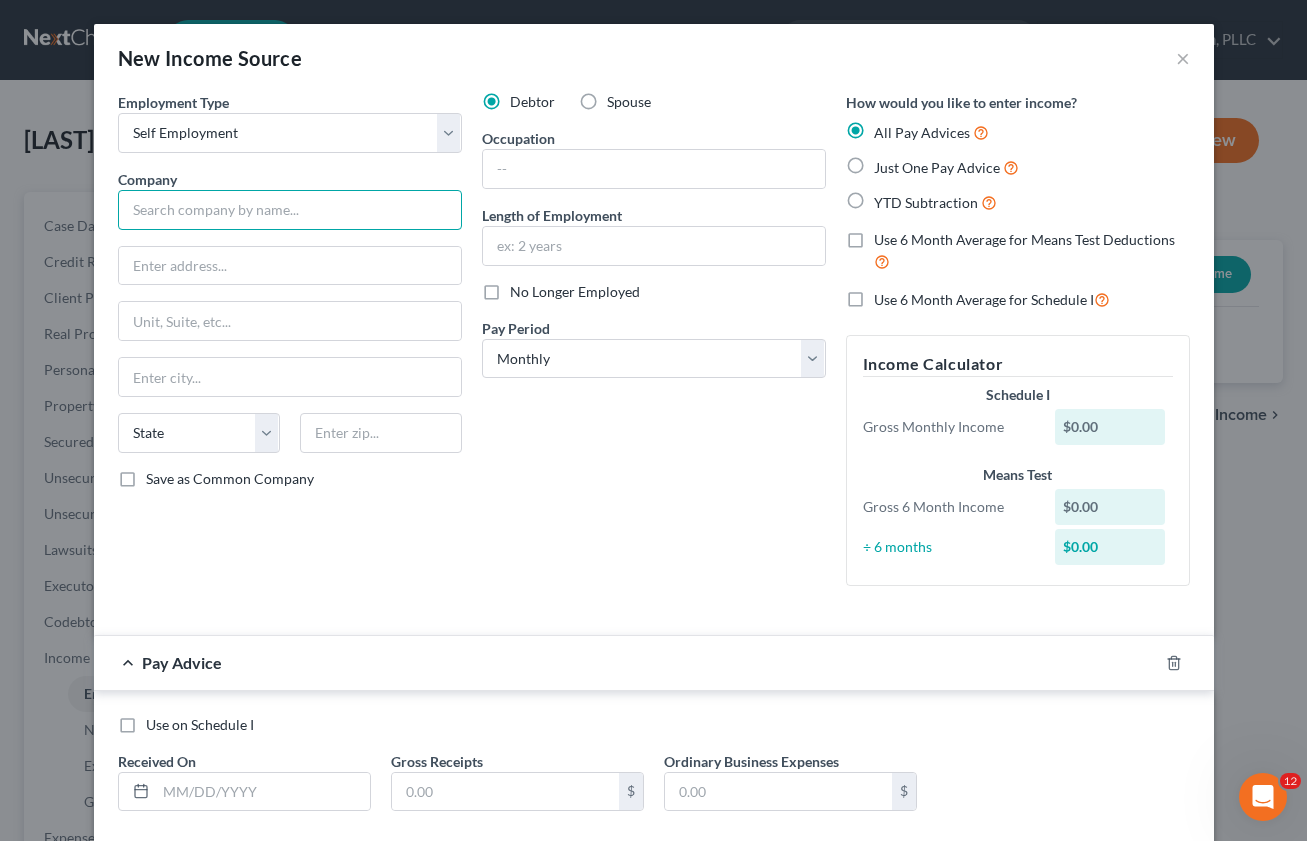 click at bounding box center (290, 210) 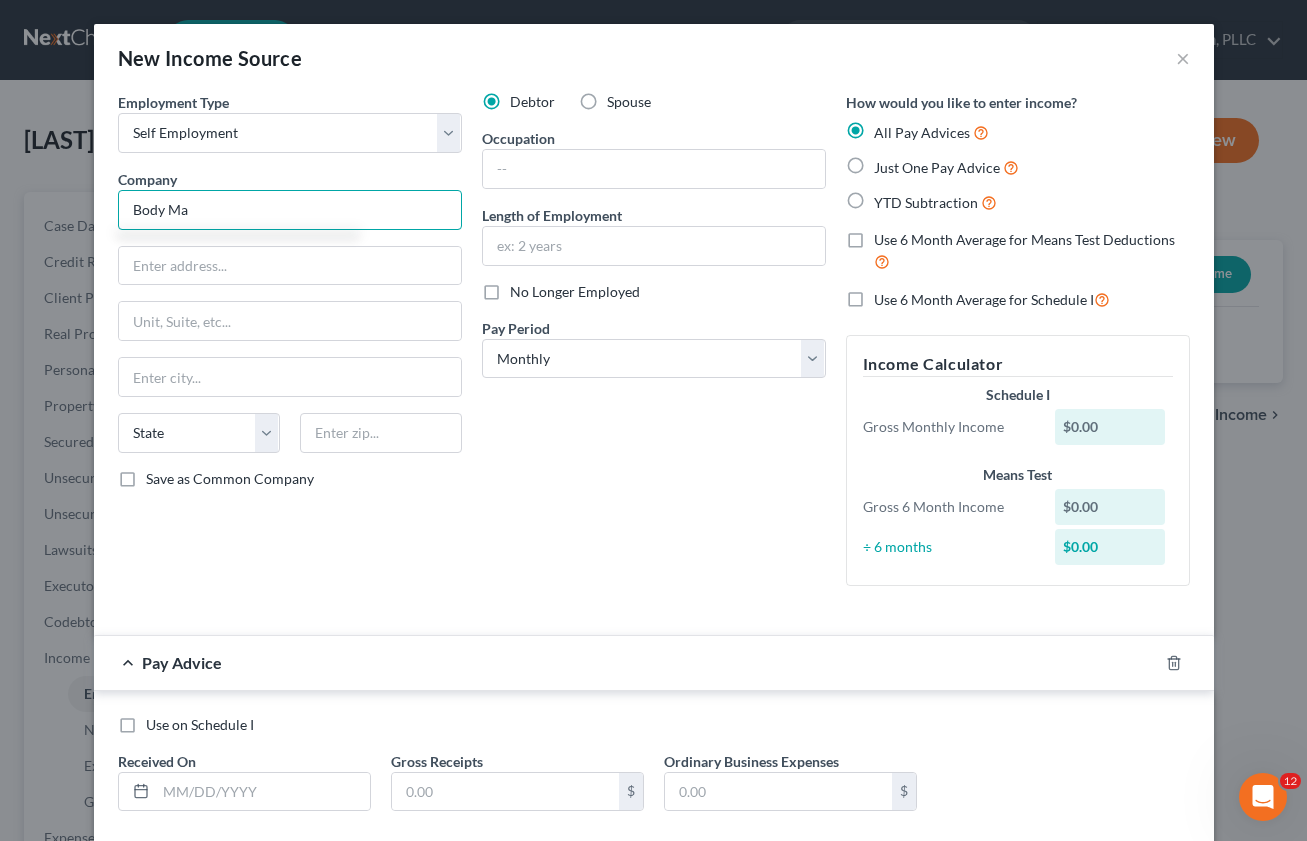 type on "[COMPANY_NAME]" 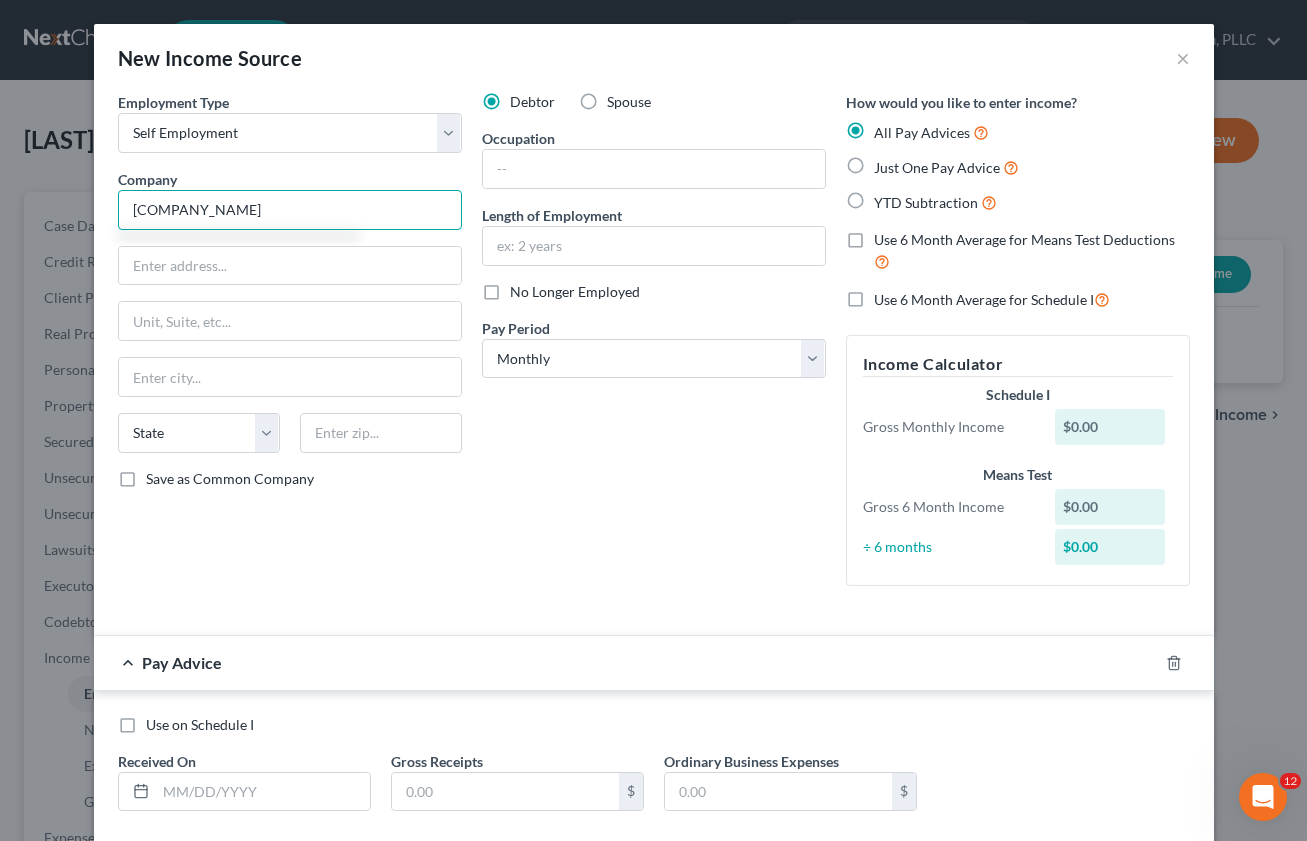 drag, startPoint x: 281, startPoint y: 208, endPoint x: 56, endPoint y: 189, distance: 225.8008 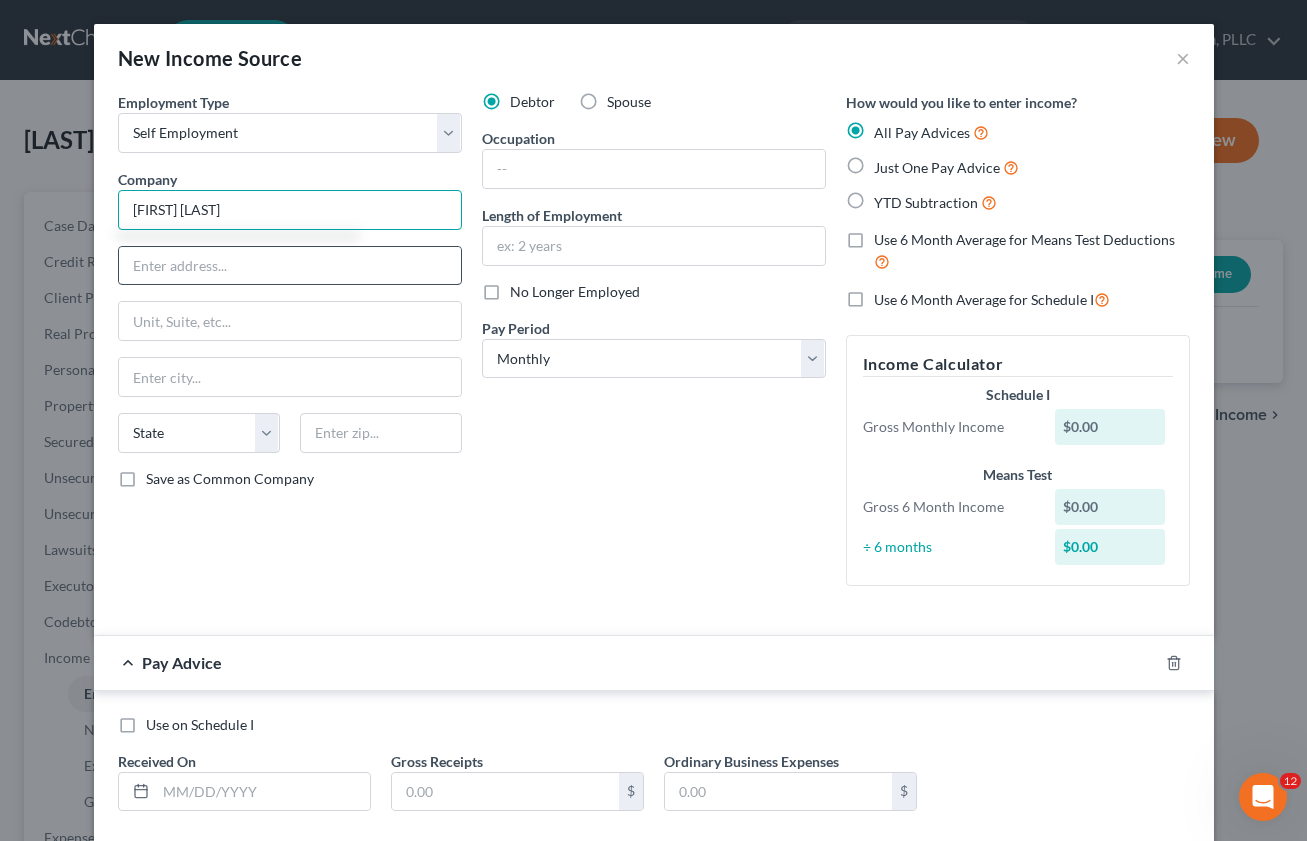 type on "[FIRST] [LAST]" 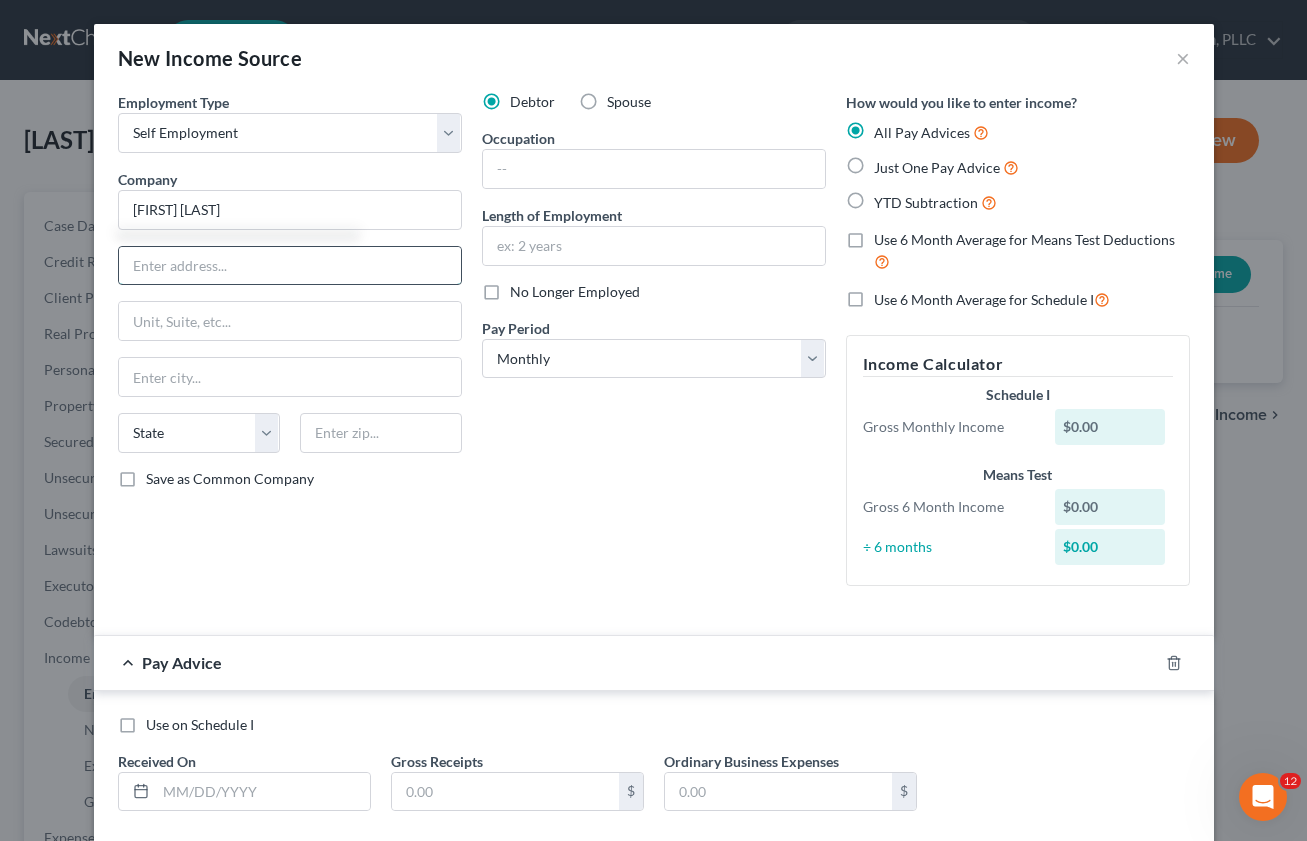 click at bounding box center [290, 266] 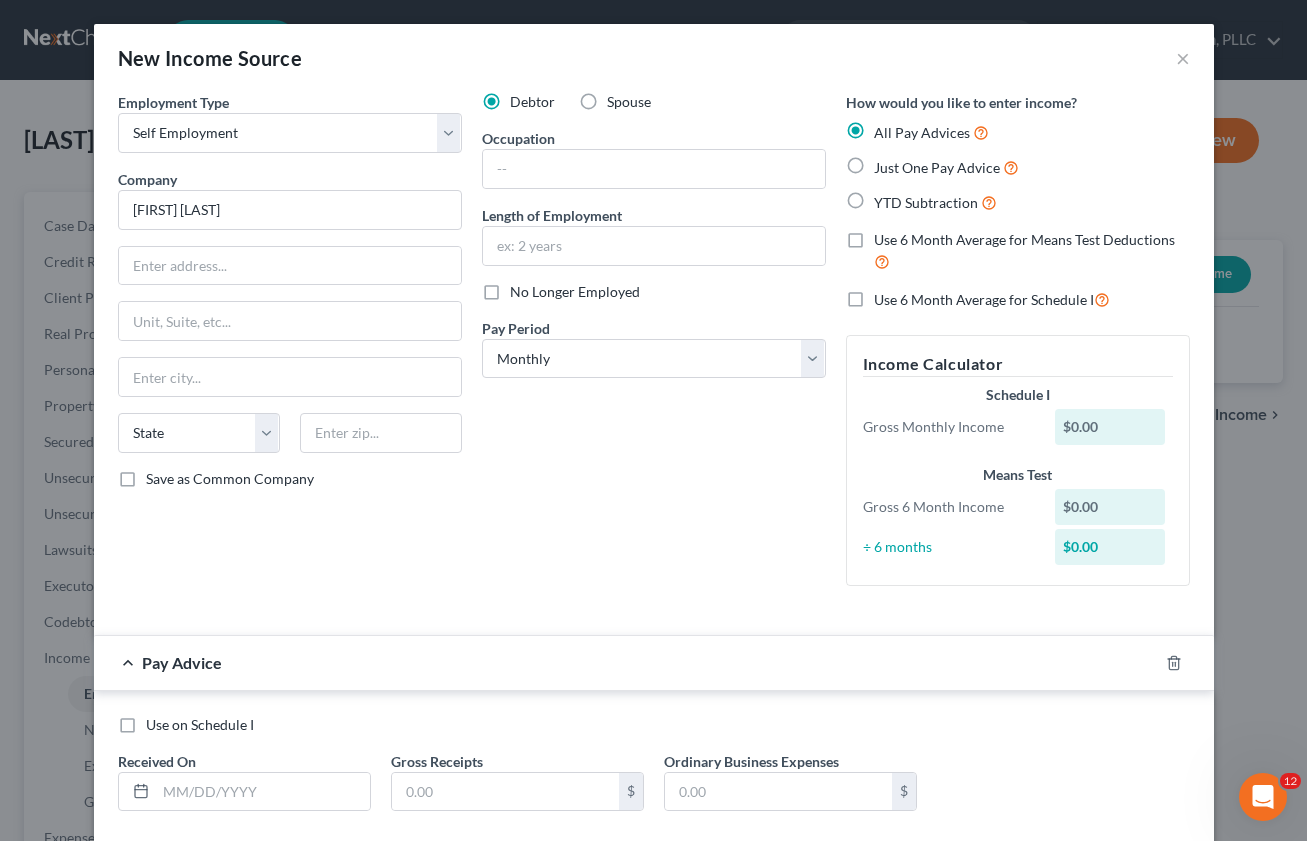 click on "Debtor Spouse Occupation Length of Employment No Longer Employed
Pay Period
*
Select Monthly Twice Monthly Every Other Week Weekly" at bounding box center (654, 347) 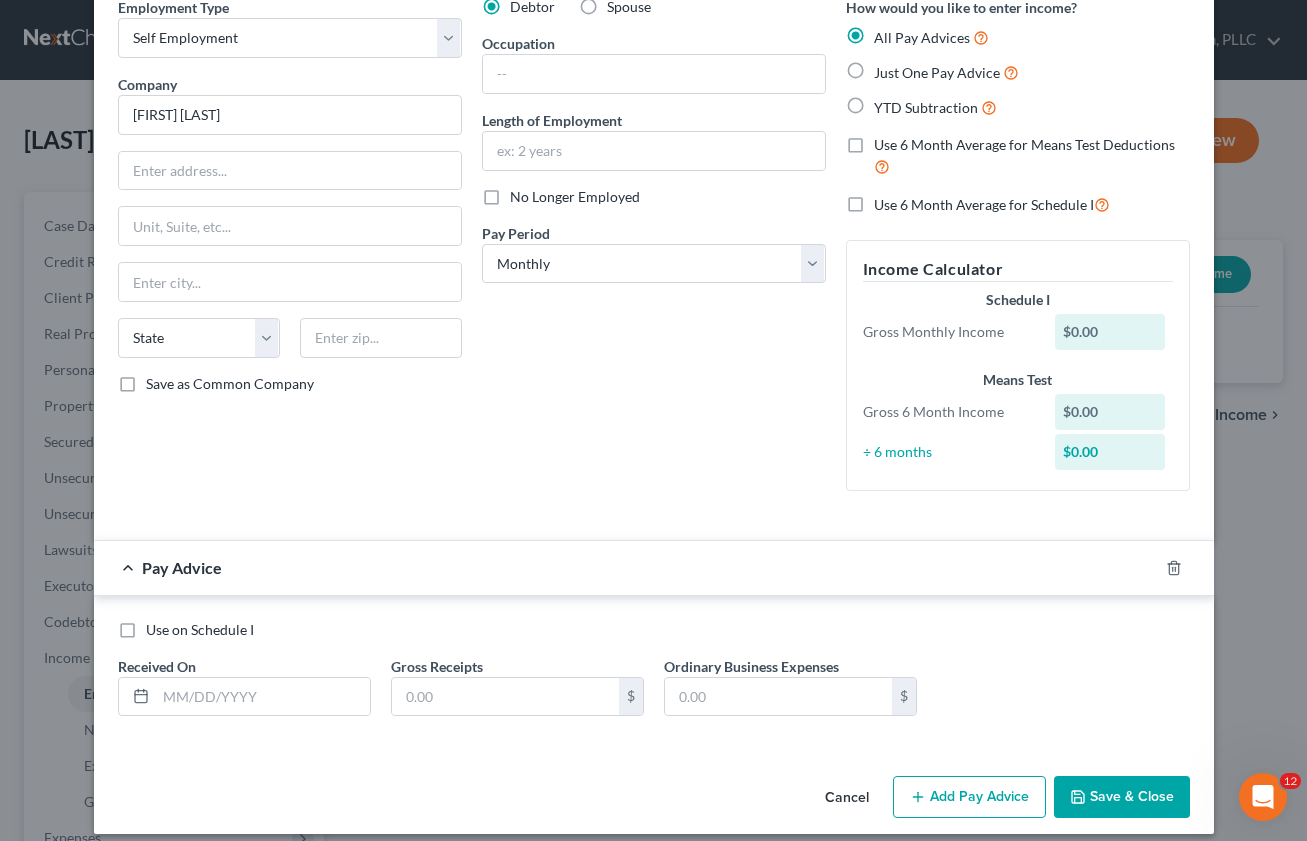 scroll, scrollTop: 112, scrollLeft: 0, axis: vertical 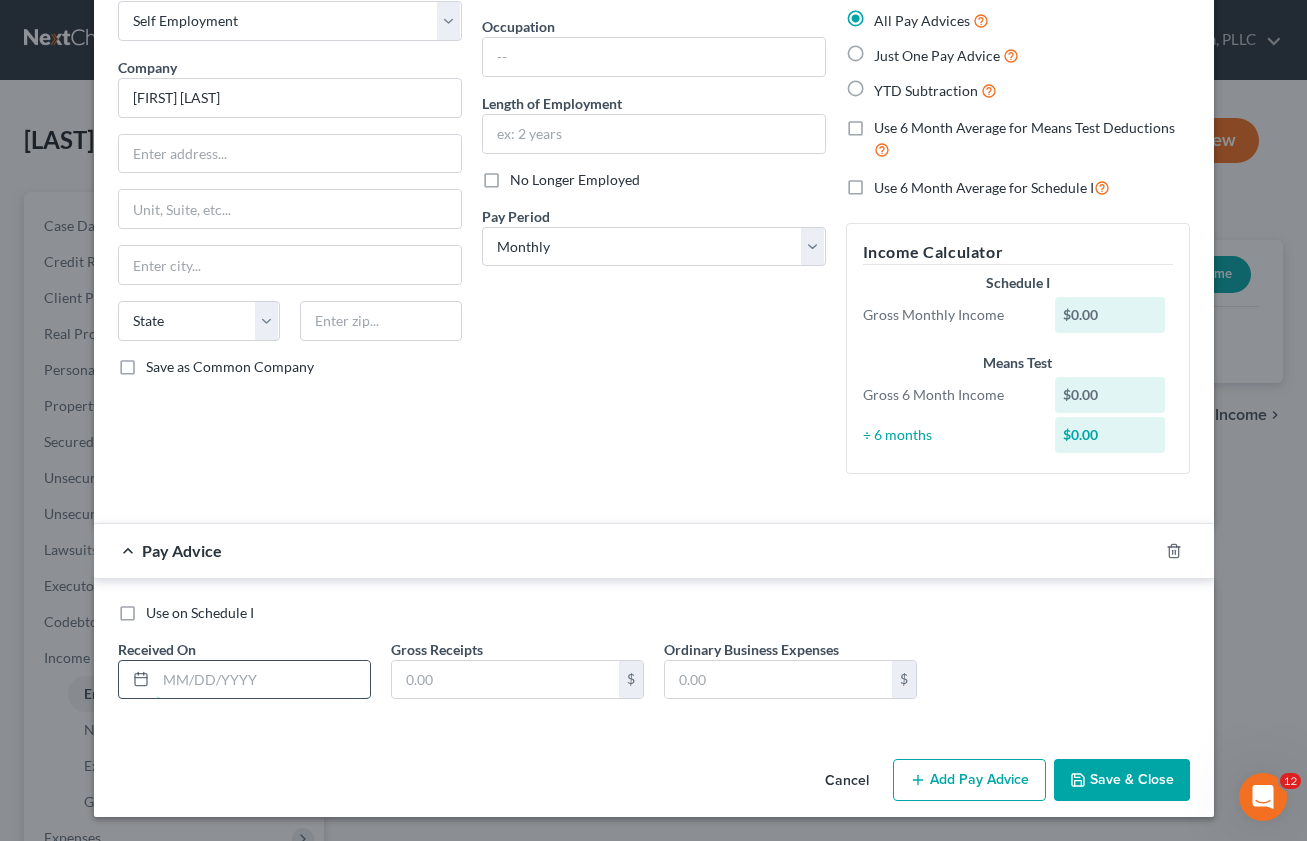 click at bounding box center (263, 680) 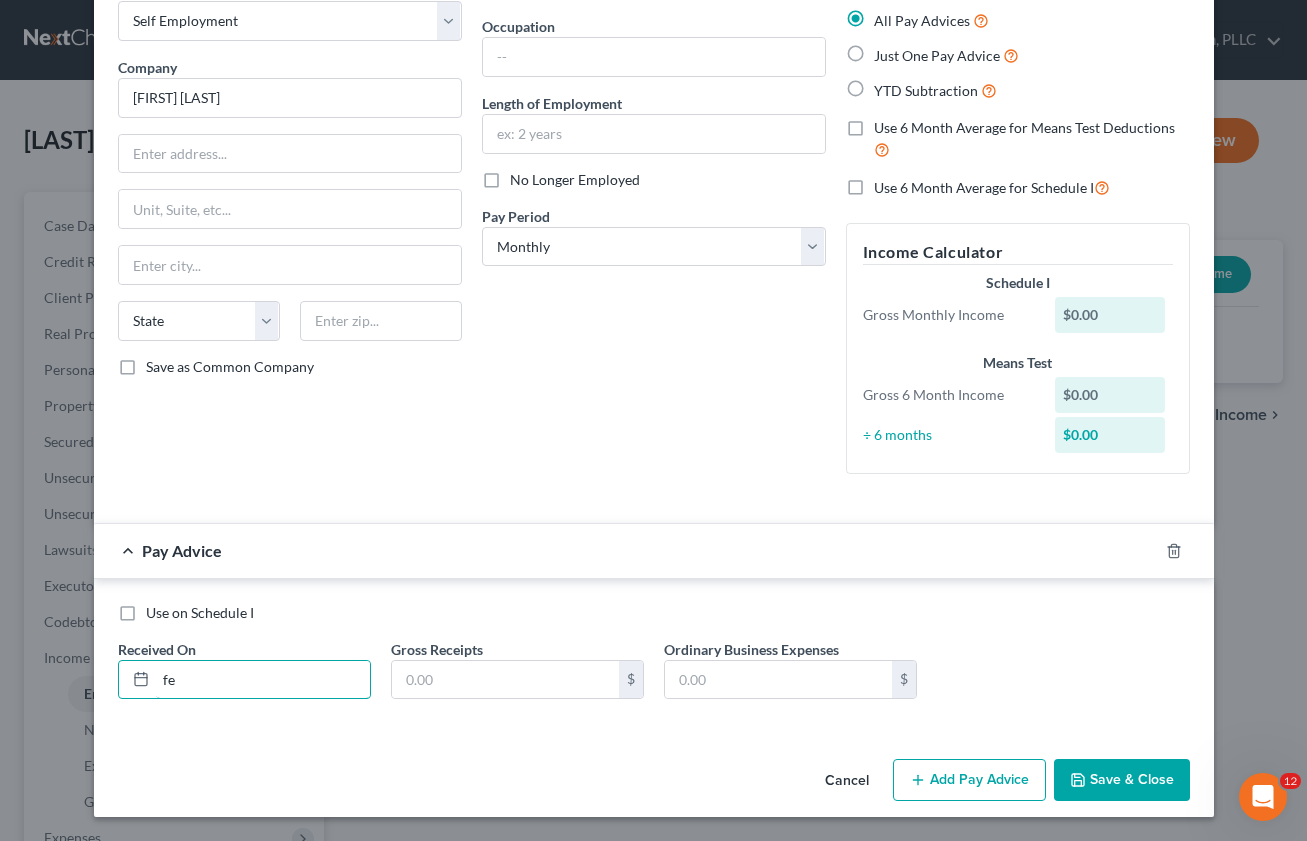type on "f" 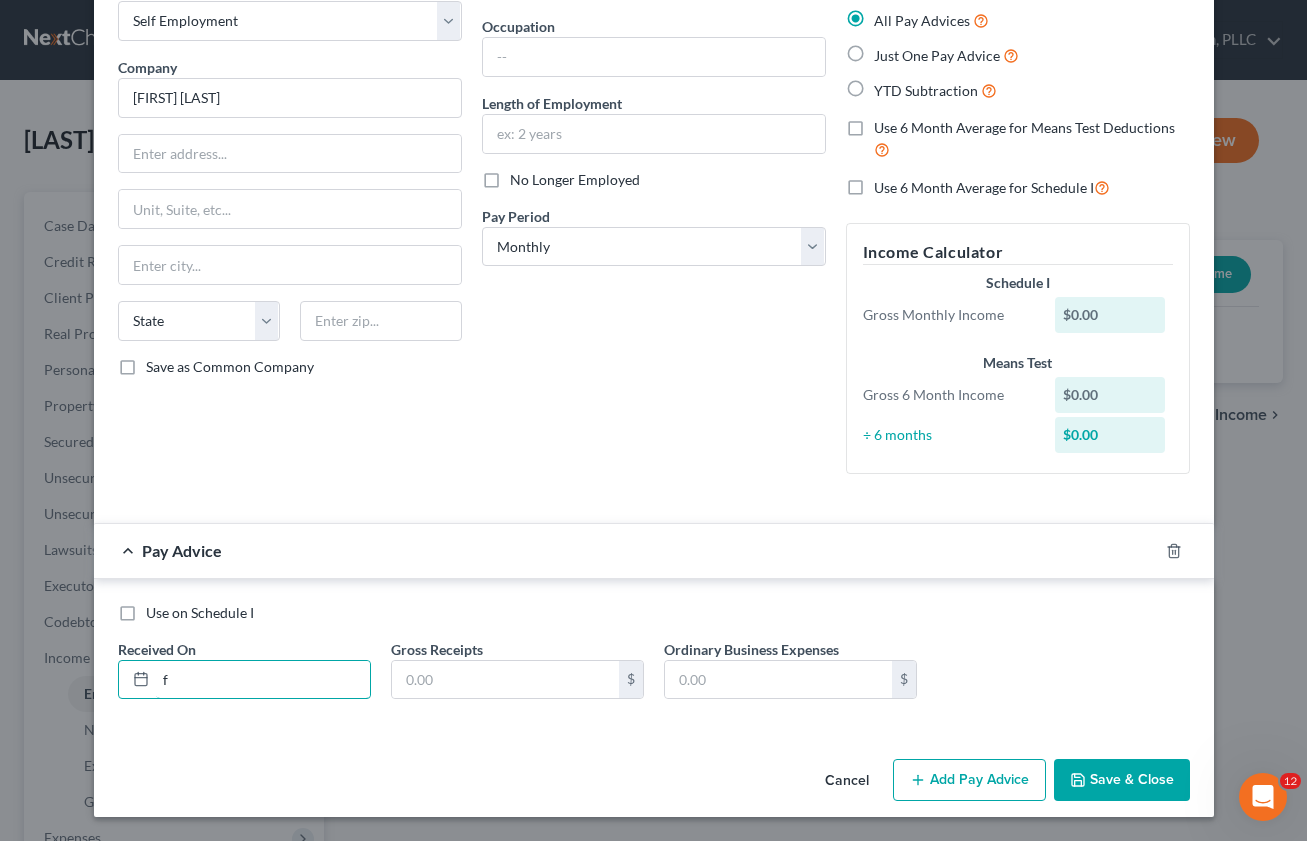 type 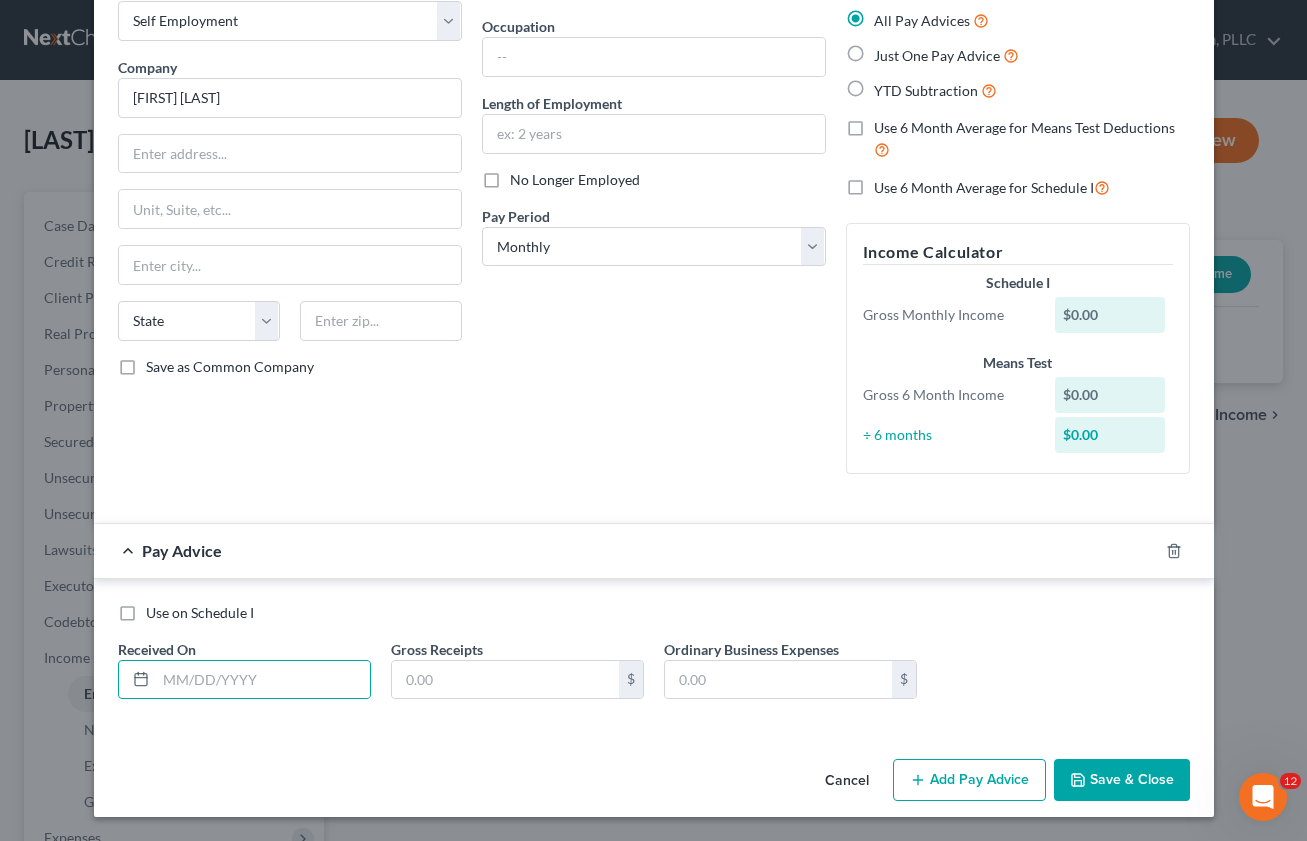 click on "Just One Pay Advice" at bounding box center (946, 55) 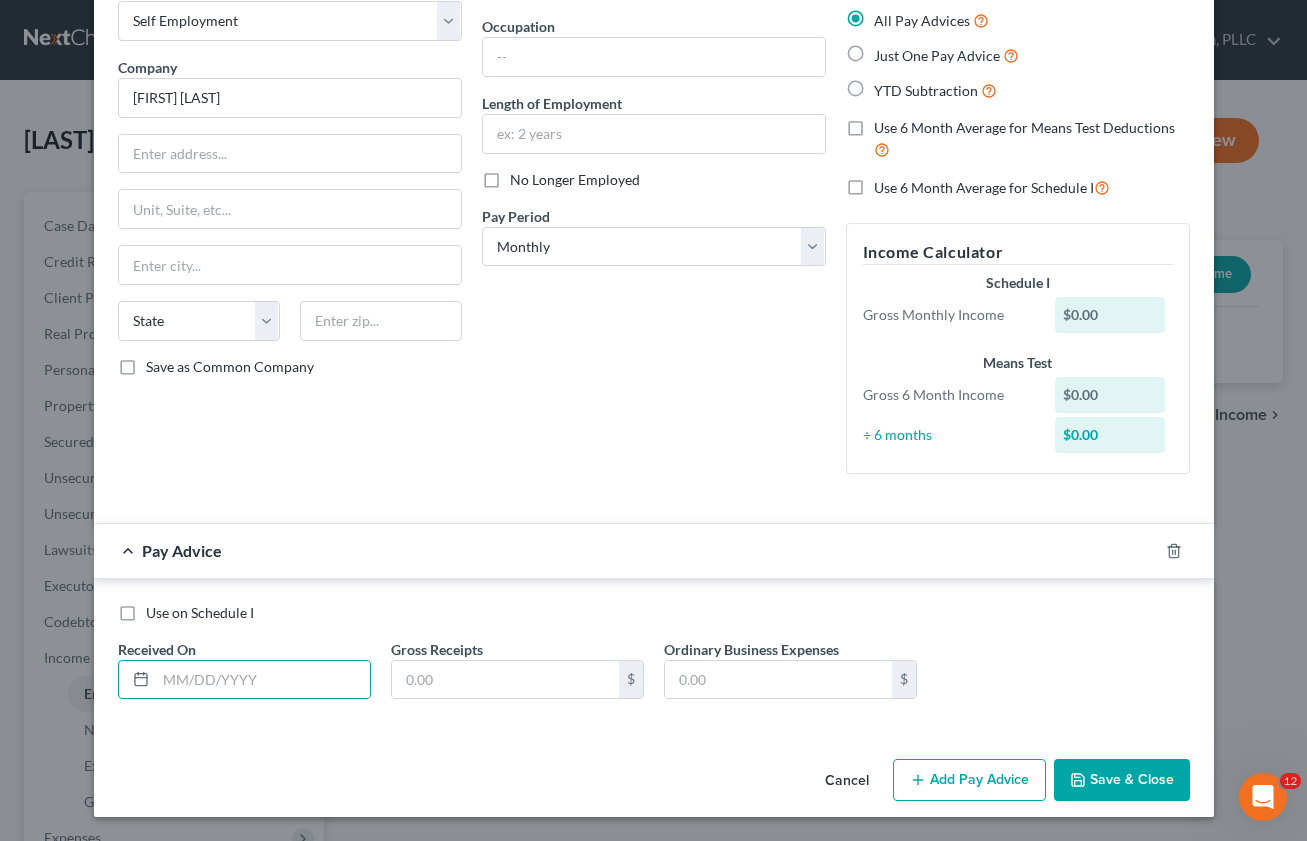 click on "Just One Pay Advice" at bounding box center (888, 50) 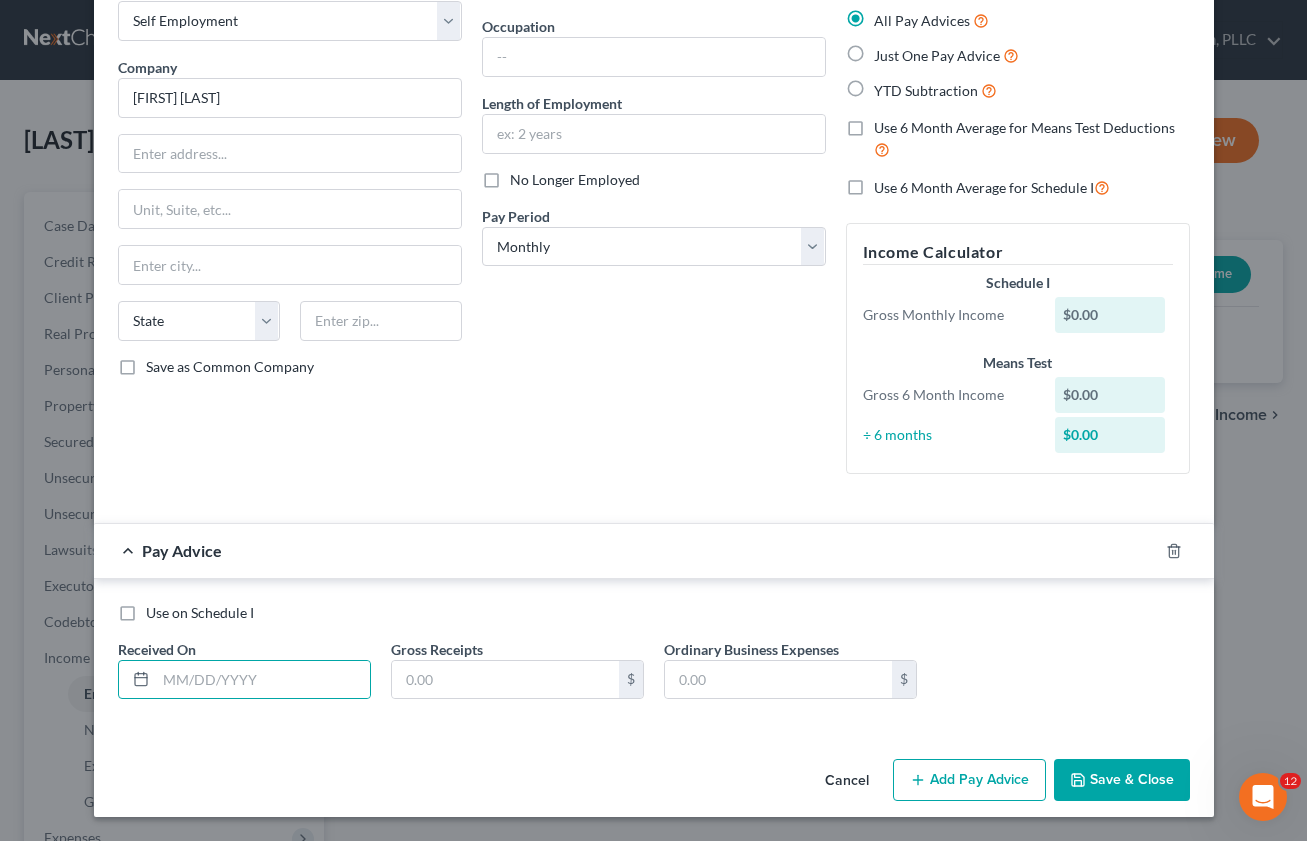 radio on "true" 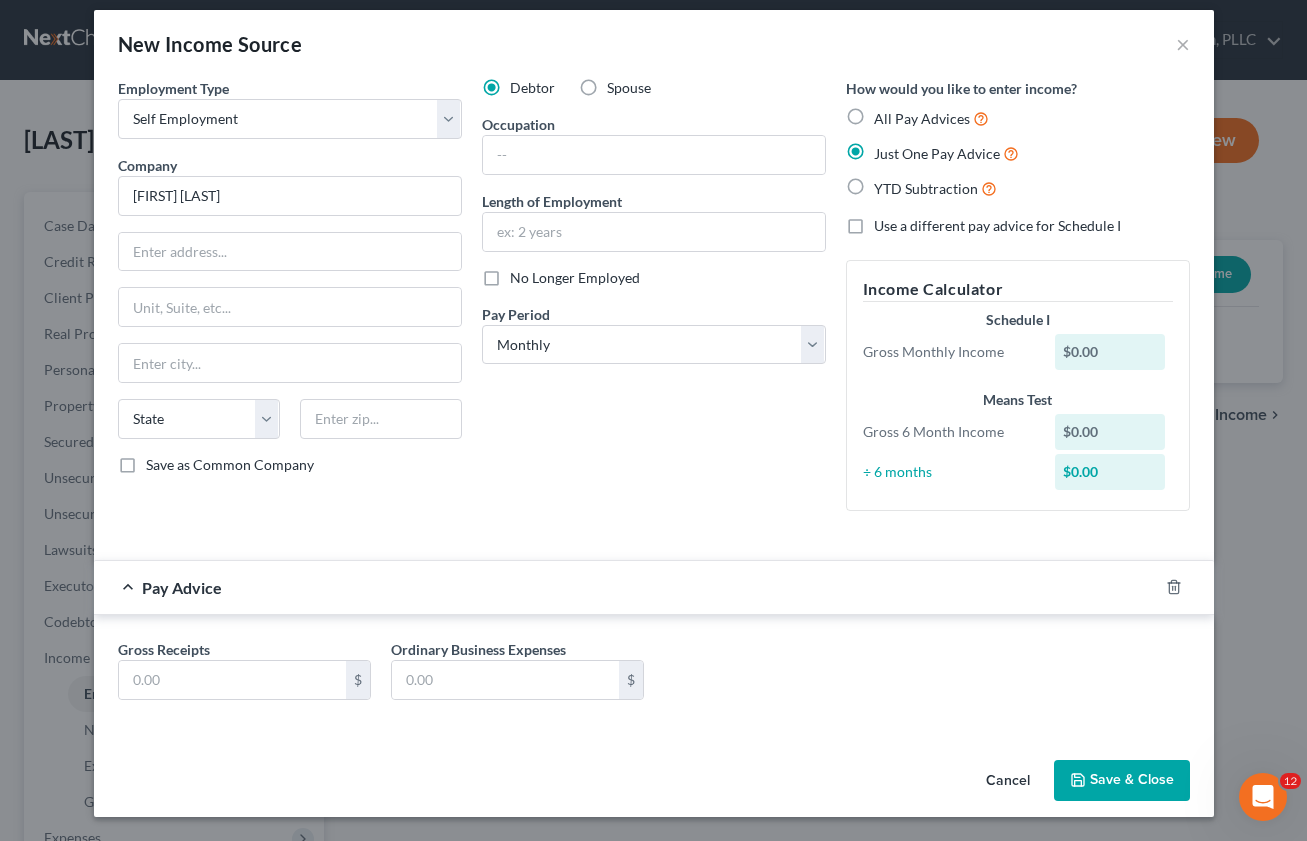 scroll, scrollTop: 14, scrollLeft: 0, axis: vertical 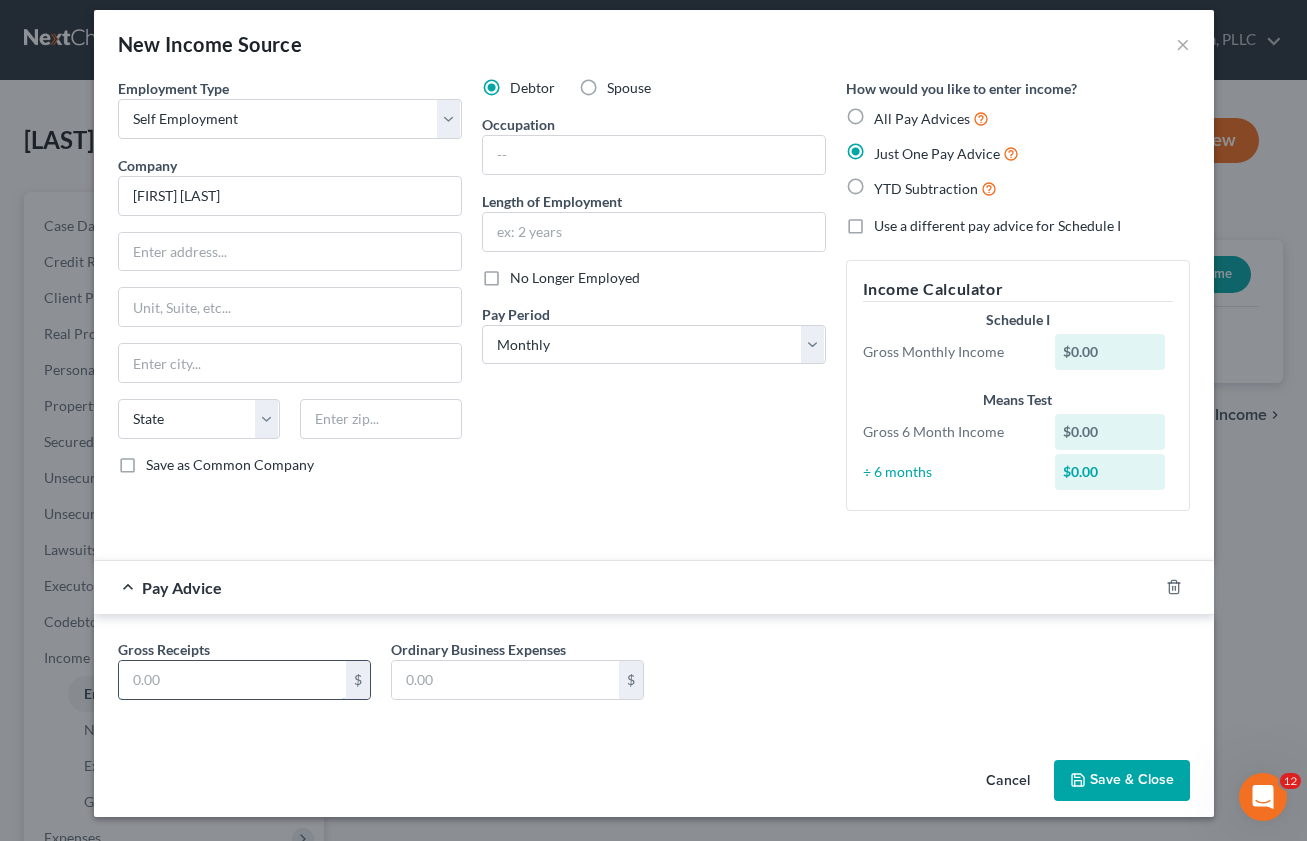 click at bounding box center (232, 680) 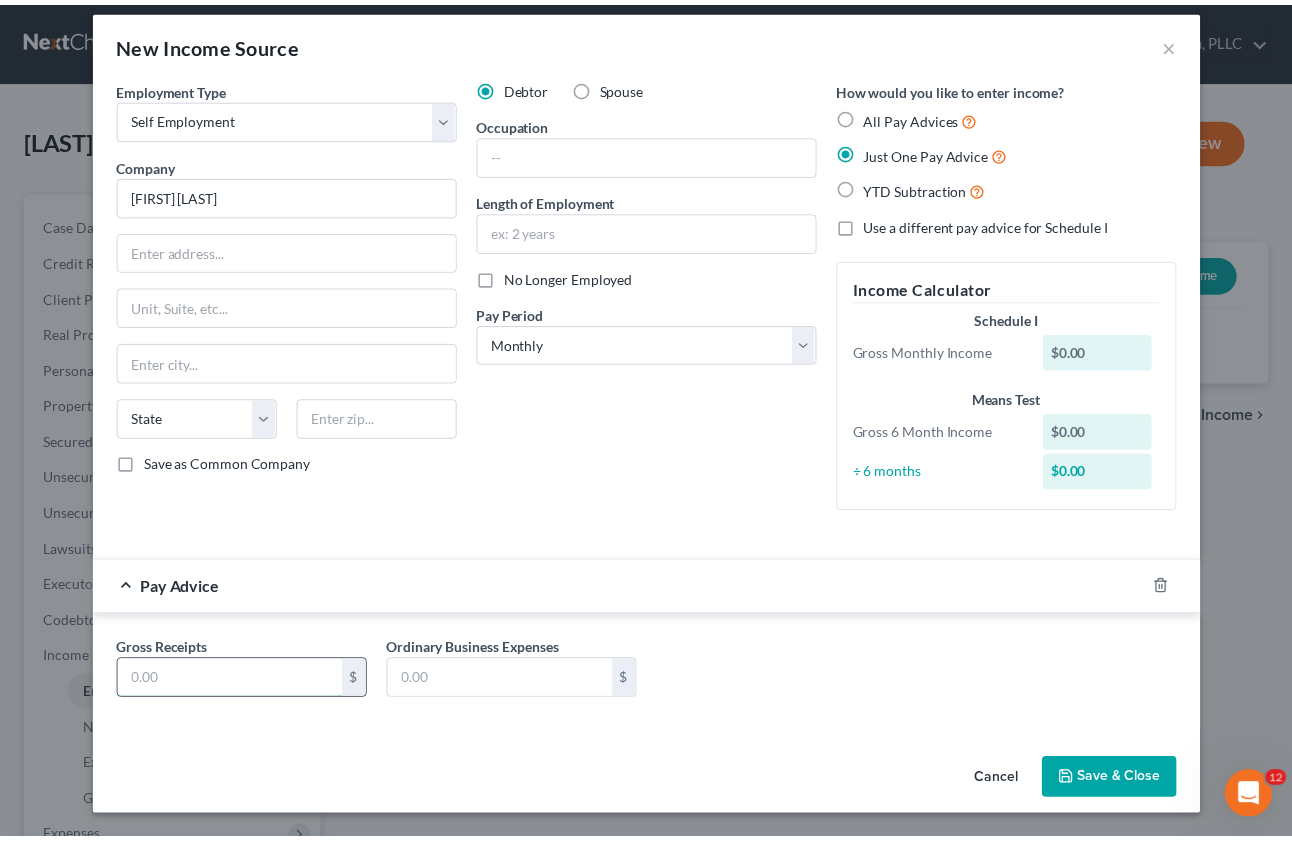 scroll, scrollTop: 0, scrollLeft: 0, axis: both 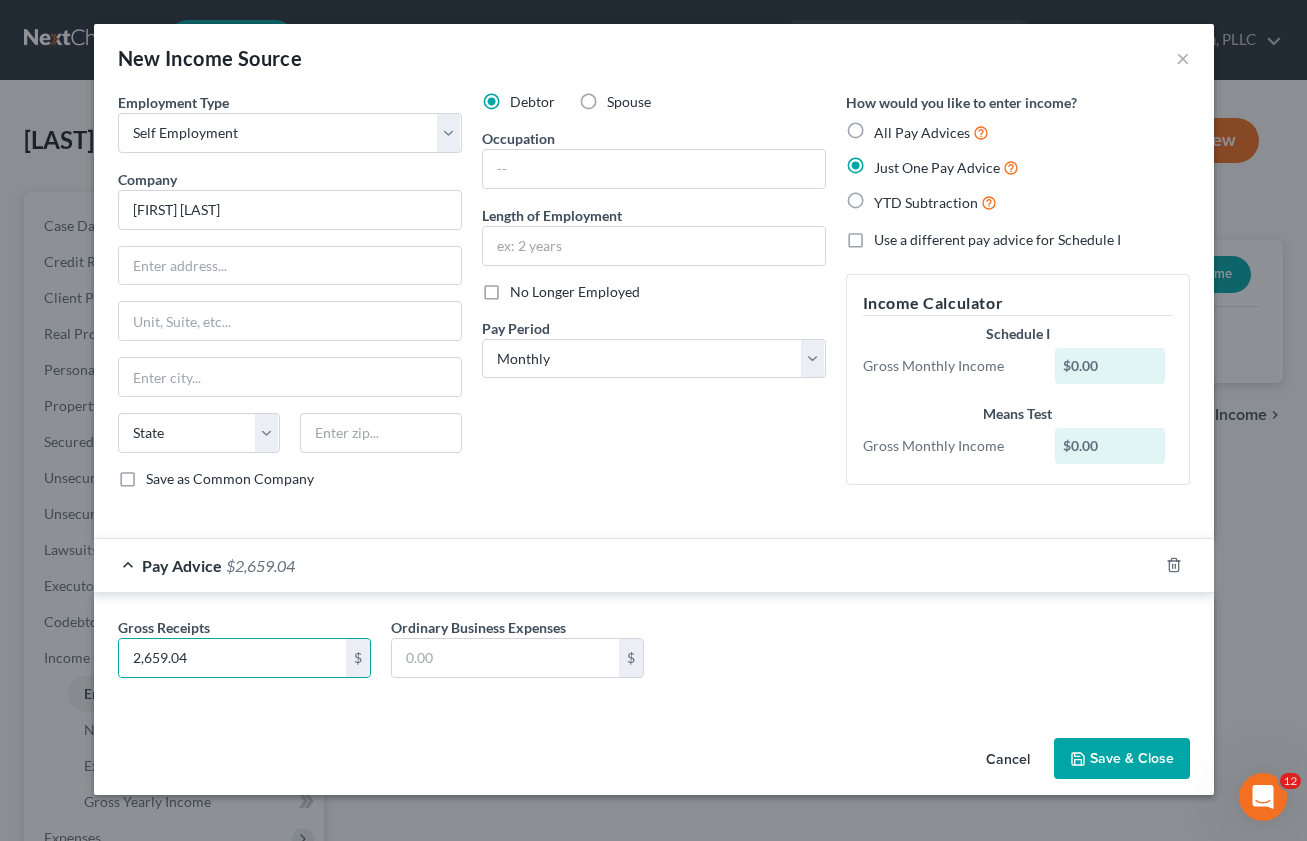 click on "Cancel Save & Close" at bounding box center [654, 763] 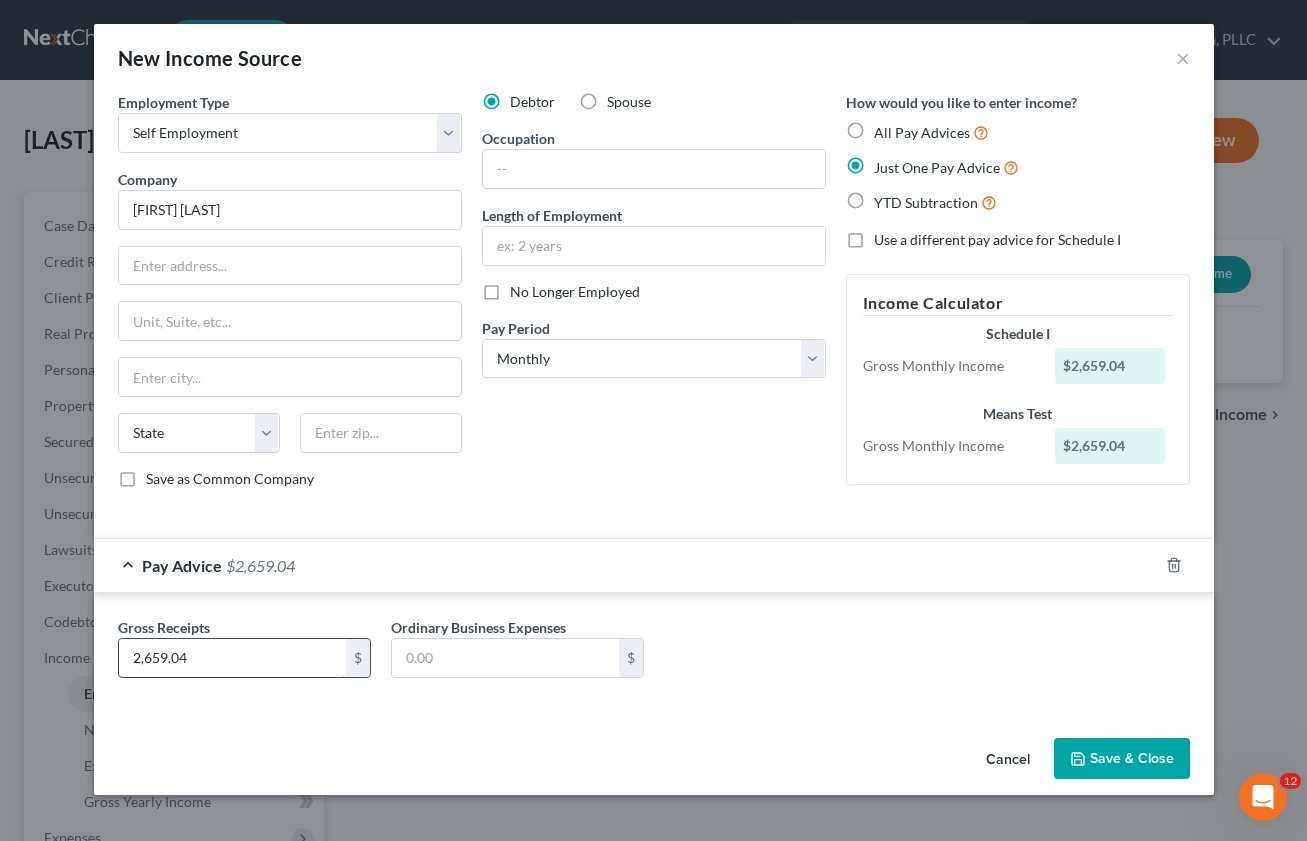 drag, startPoint x: 199, startPoint y: 666, endPoint x: 209, endPoint y: 664, distance: 10.198039 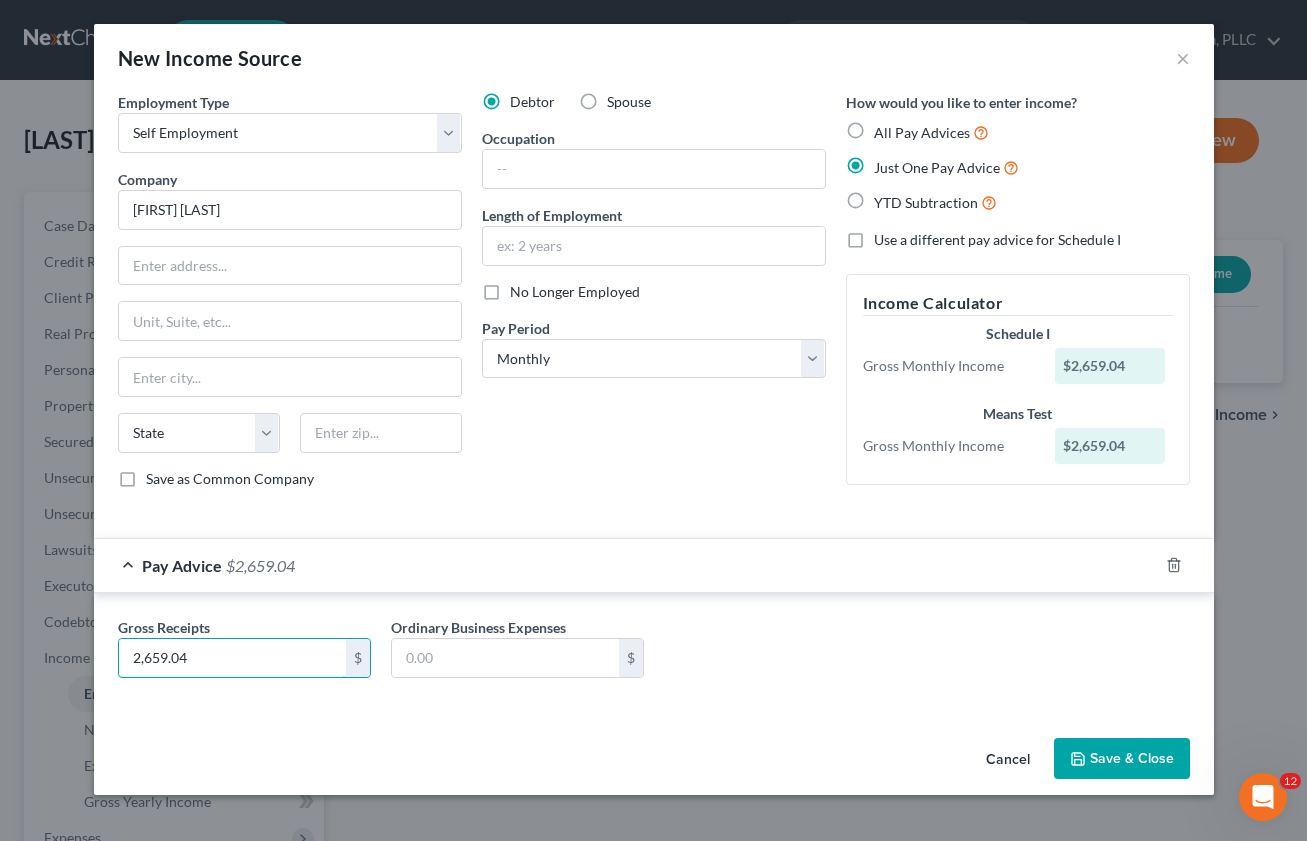 drag, startPoint x: 199, startPoint y: 660, endPoint x: 83, endPoint y: 655, distance: 116.10771 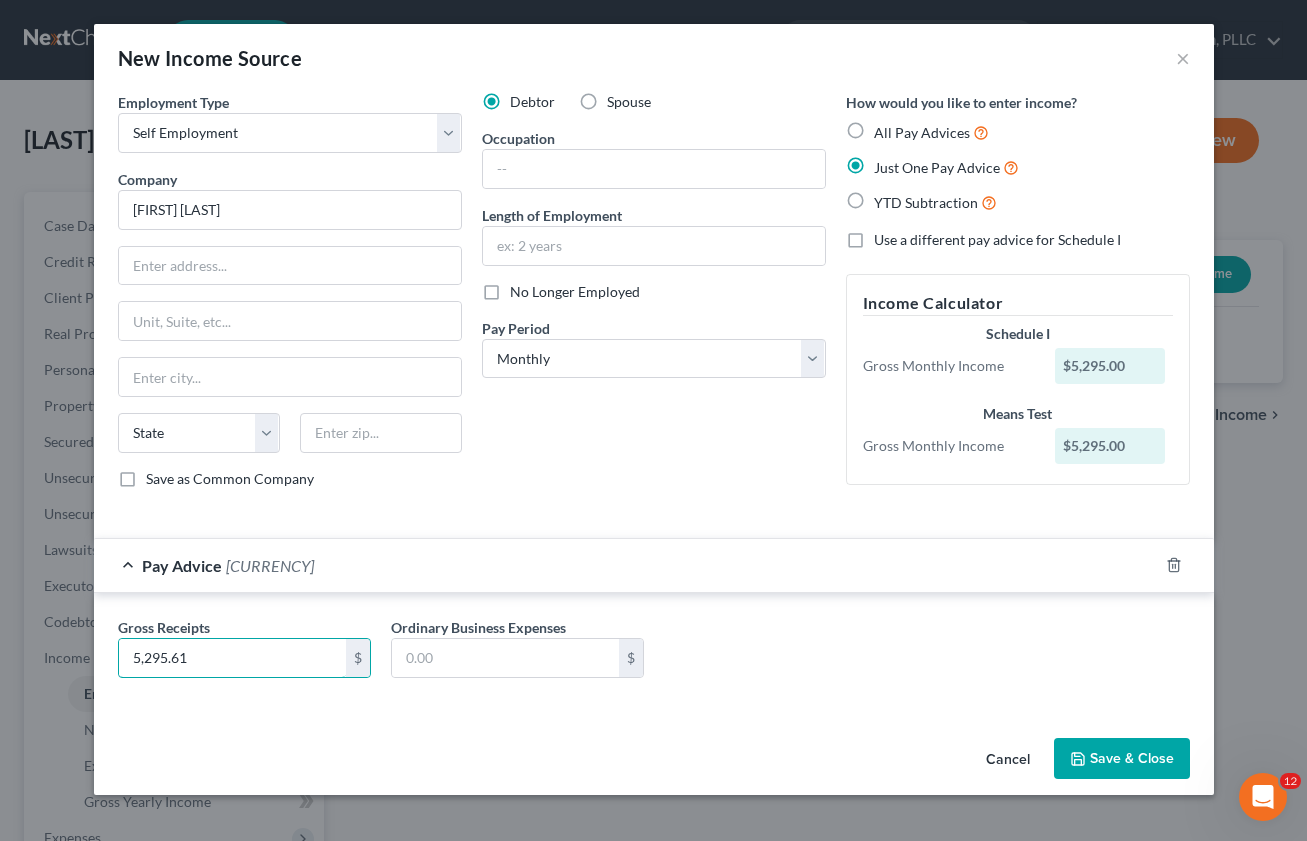 type on "5,295.61" 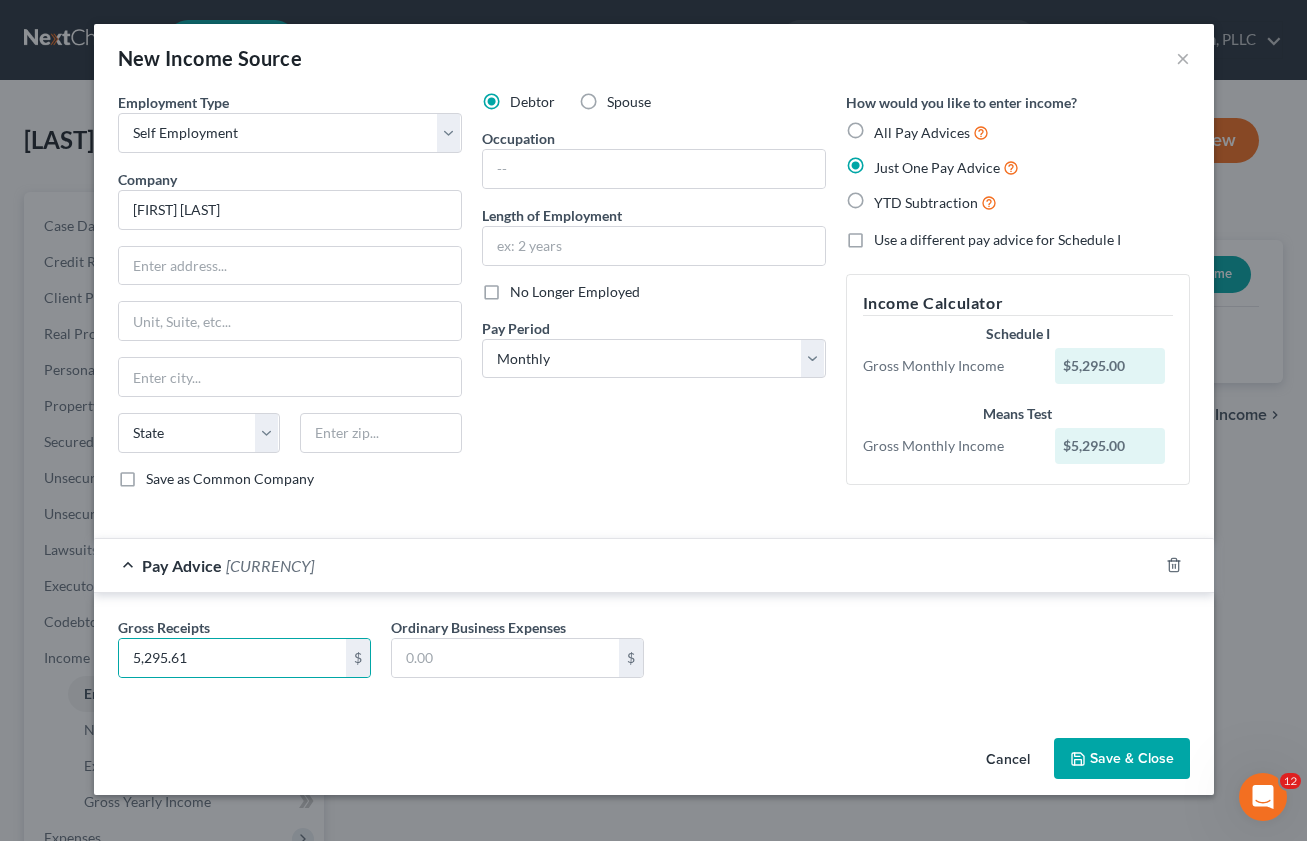 click on "New Income Source ×
Employment Type
*
Select Full or Part Time Employment Self Employment
Company
*
[FIRST] [LAST]                      State AL AK AR AZ CA CO CT DE DC FL GA GU HI ID IL IN IA KS KY LA ME MD MA MI MN MS MO MT NC ND NE NV NH NJ NM NY OH OK OR PA PR RI SC SD TN TX UT VI VA VT WA WV WI WY Save as Common Company Debtor Spouse Occupation Length of Employment No Longer Employed
Pay Period
*
Select Monthly Twice Monthly Every Other Week Weekly How would you like to enter income?
All Pay Advices
Just One Pay Advice
YTD Subtraction
Use 6 Month Average for Means Test Deductions  Use 6 Month Average for Schedule I  Income Calculator
Schedule I Gross Monthly Income $5,295.00 Means Test Gross Monthly Income $5,295.00
Pay Advice $5,295.61
Gross Receipts 5,295.61 $ Ordinary Business Expenses $" at bounding box center (654, 411) 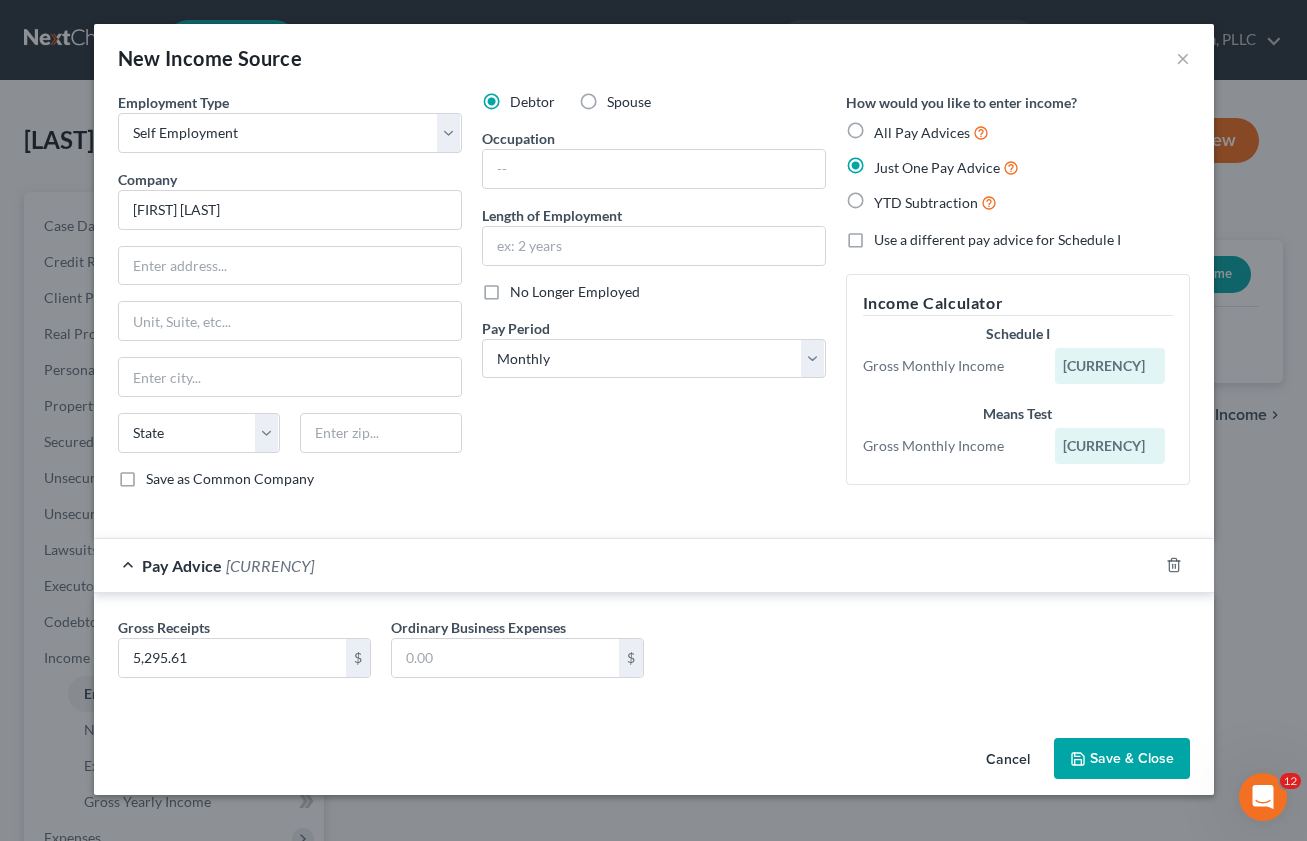 click on "Save & Close" at bounding box center [1122, 759] 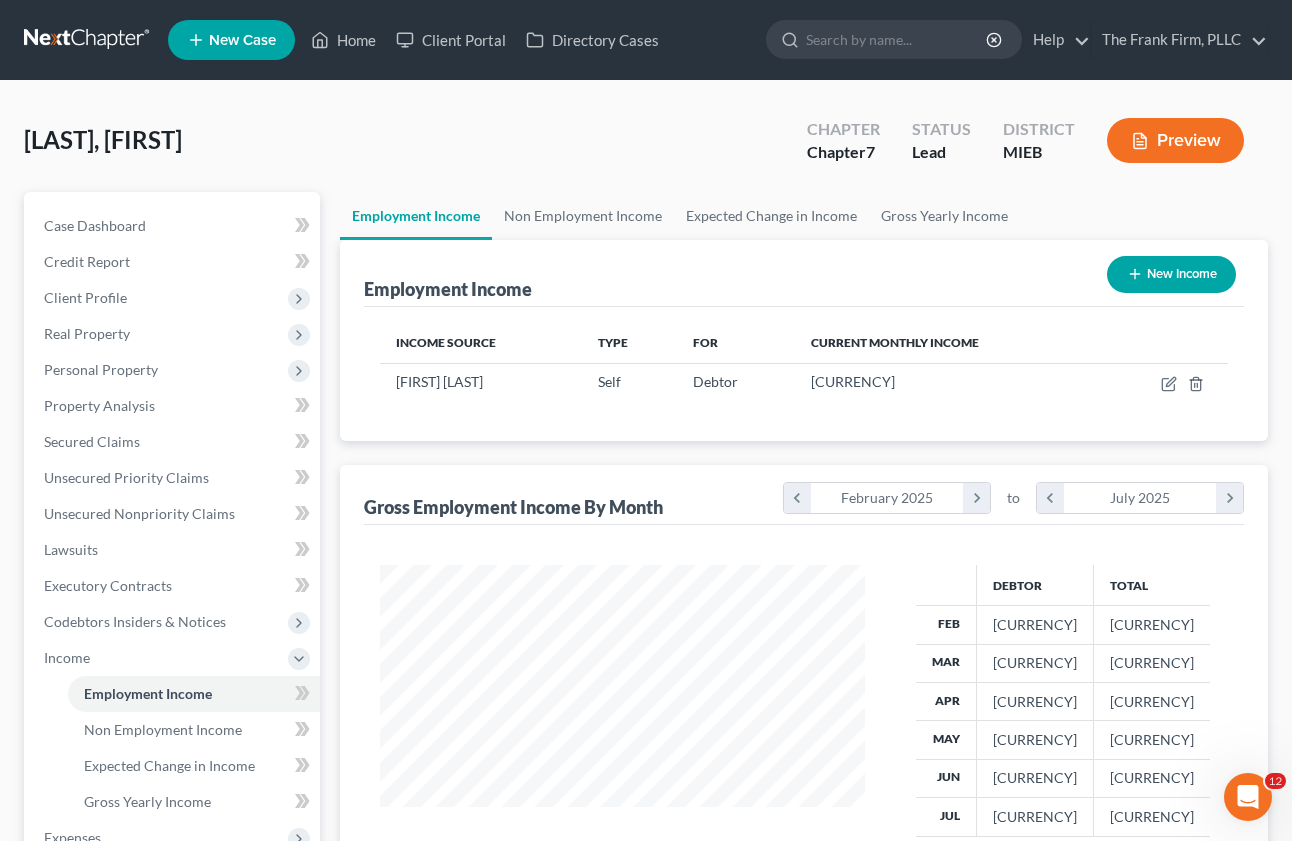 scroll, scrollTop: 999641, scrollLeft: 999482, axis: both 